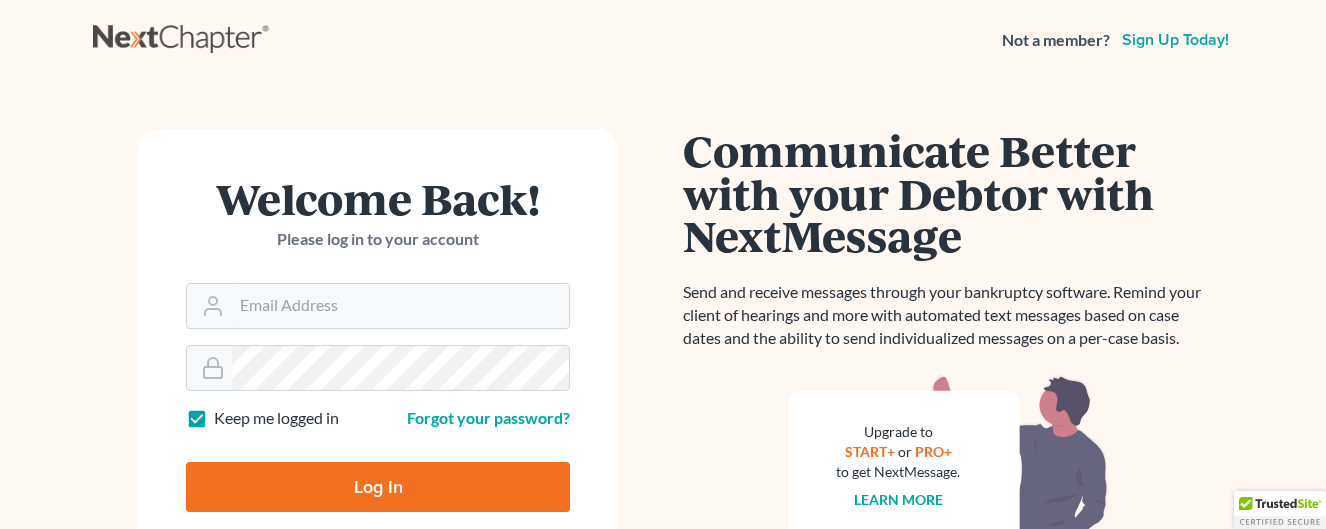 scroll, scrollTop: 0, scrollLeft: 0, axis: both 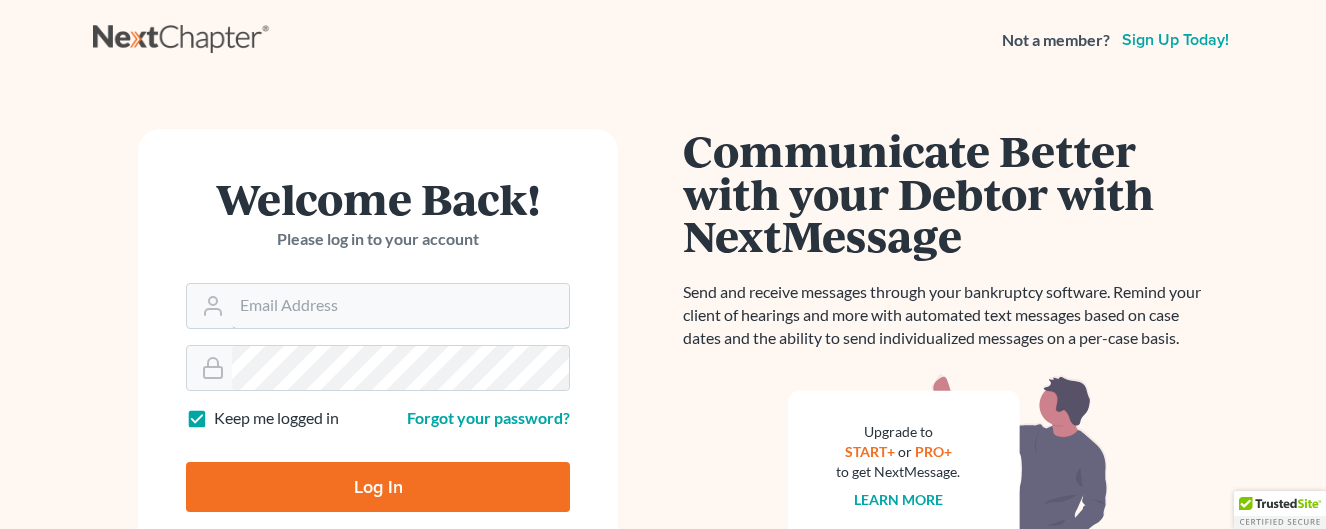 type on "[USERNAME]@example.com" 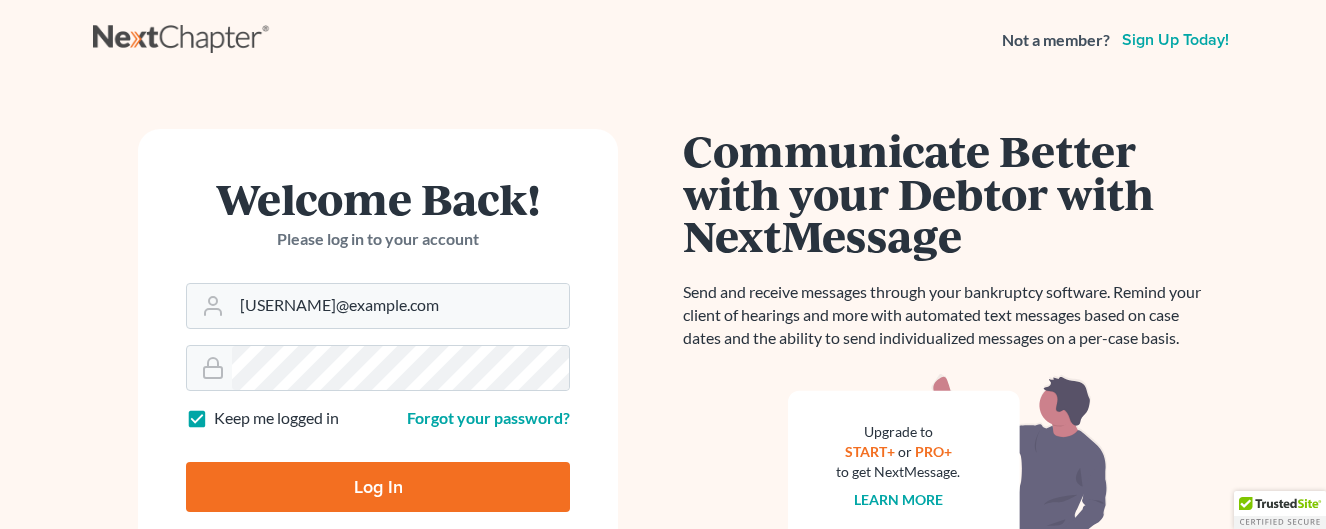 click on "Log In" at bounding box center [378, 487] 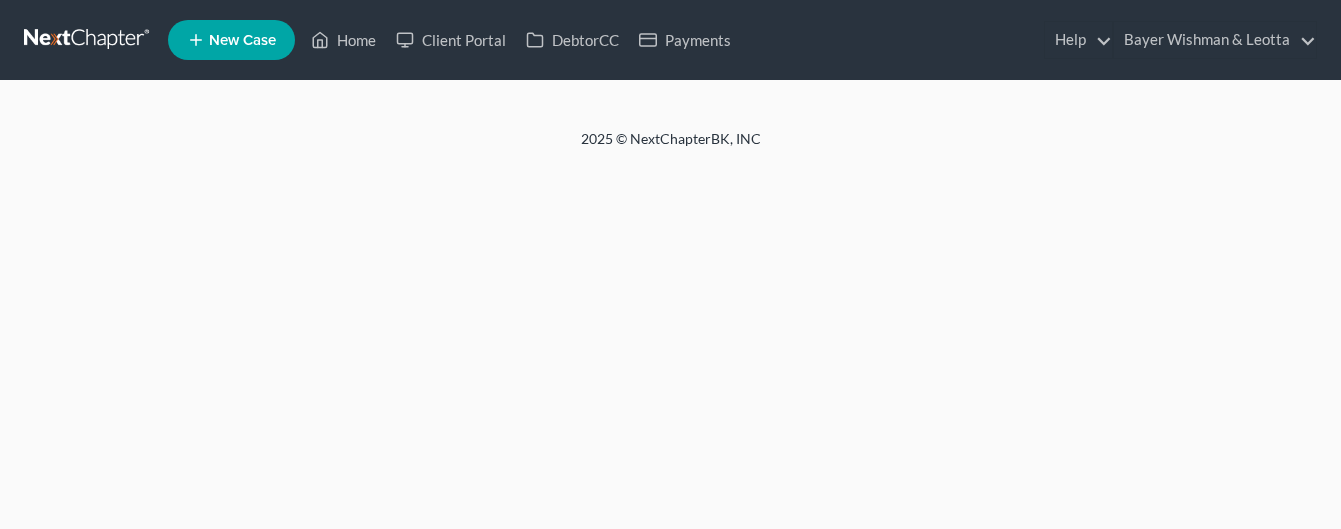scroll, scrollTop: 0, scrollLeft: 0, axis: both 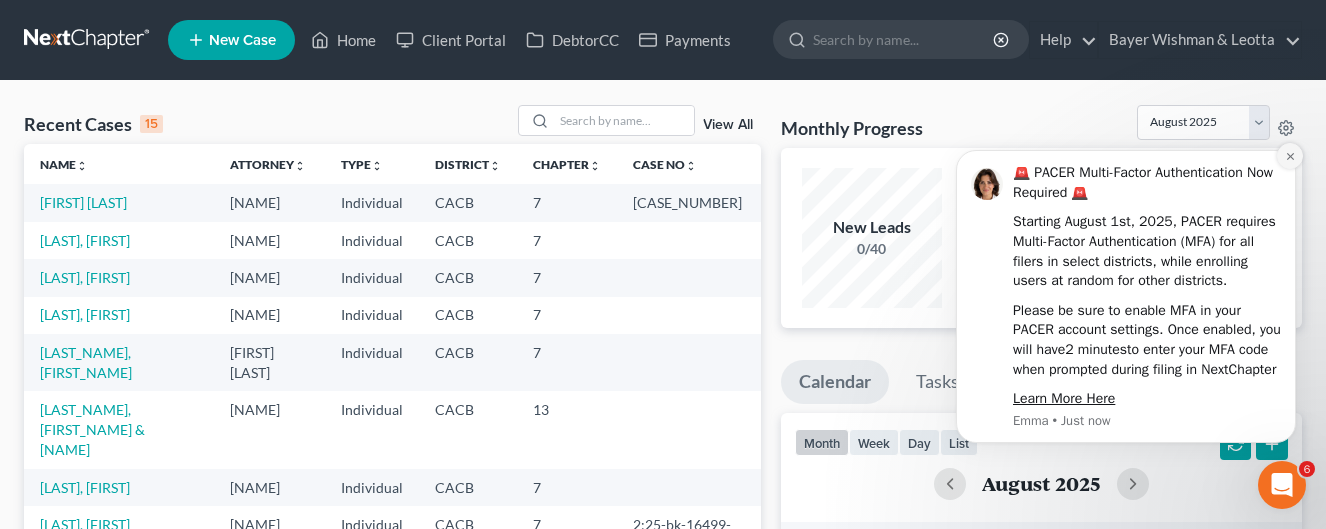 click 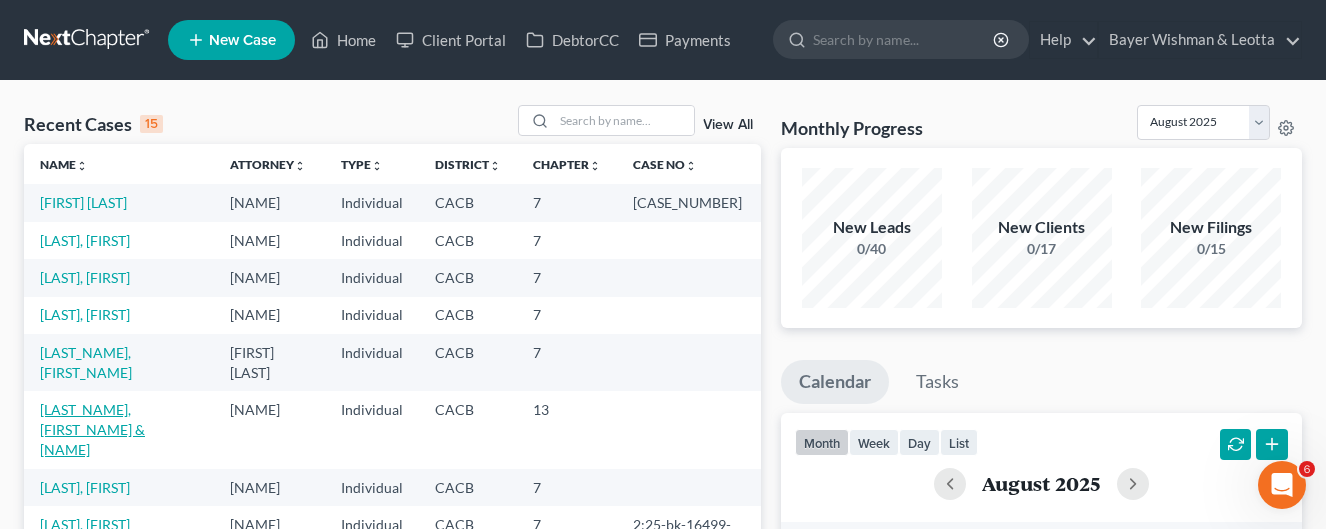 click on "[LAST_NAME], [FIRST_NAME] & [NAME]" at bounding box center [92, 429] 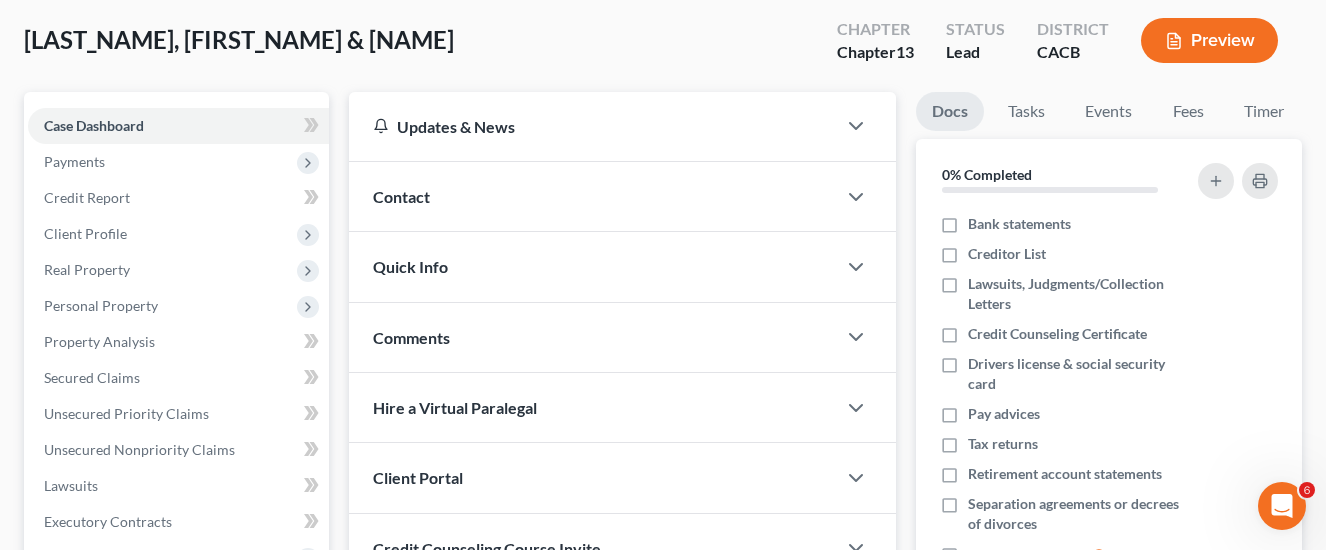 scroll, scrollTop: 200, scrollLeft: 0, axis: vertical 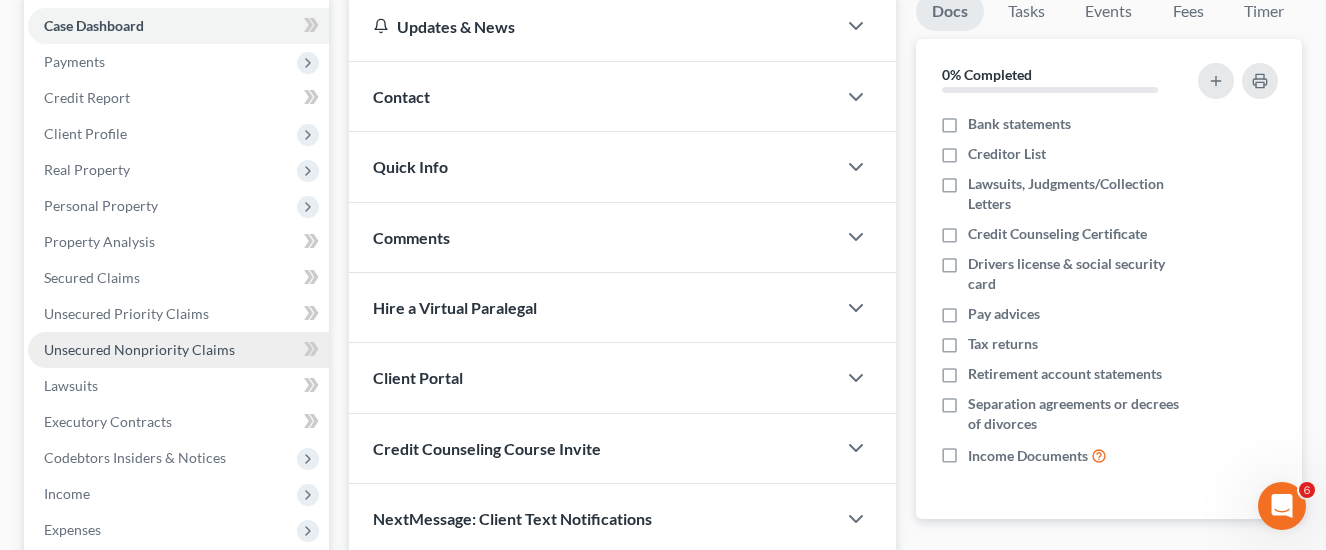 click on "Unsecured Nonpriority Claims" at bounding box center [139, 349] 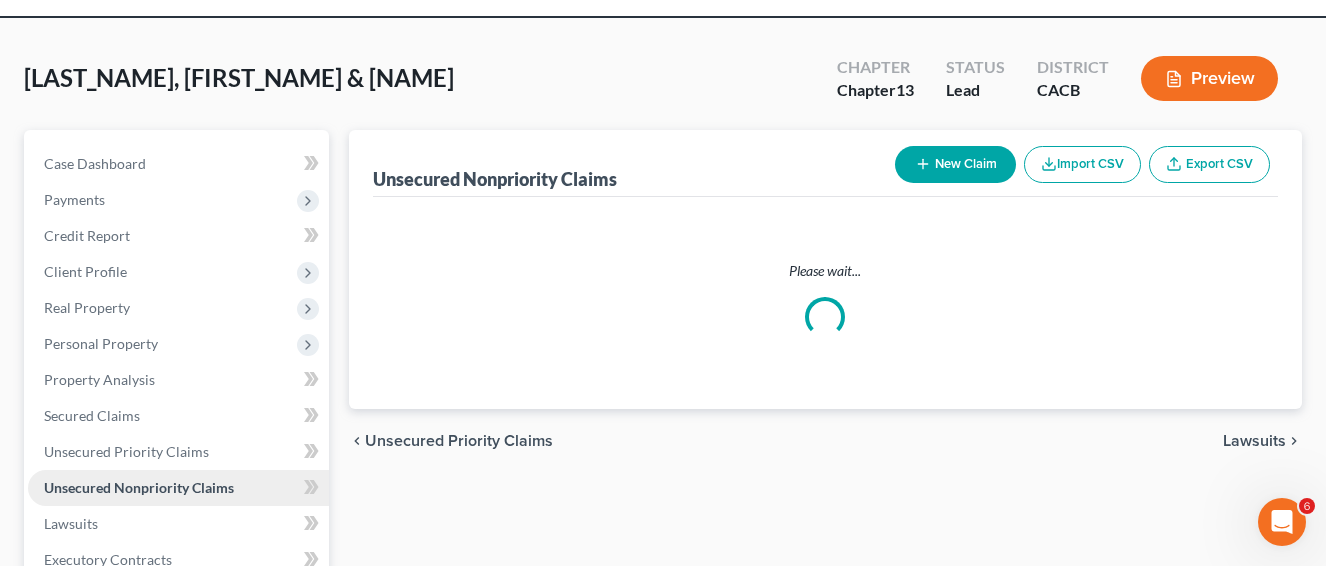 scroll, scrollTop: 0, scrollLeft: 0, axis: both 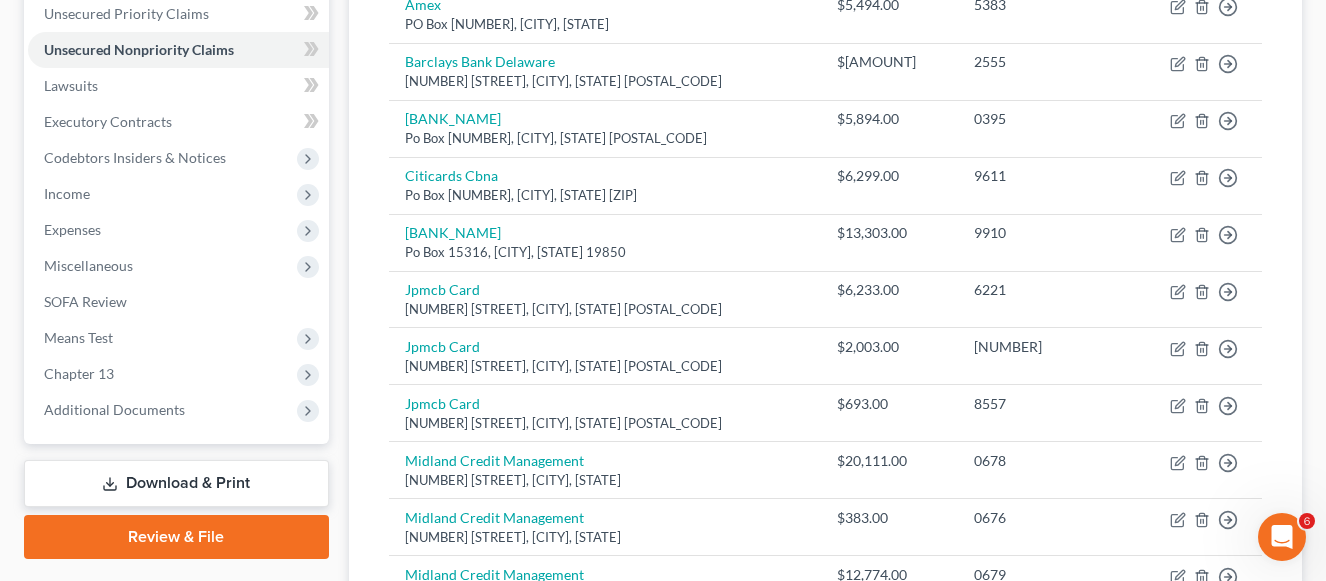 click on "Case Dashboard
Payments
Invoices
Payments
Payments
Credit Report
Client Profile" at bounding box center (176, 279) 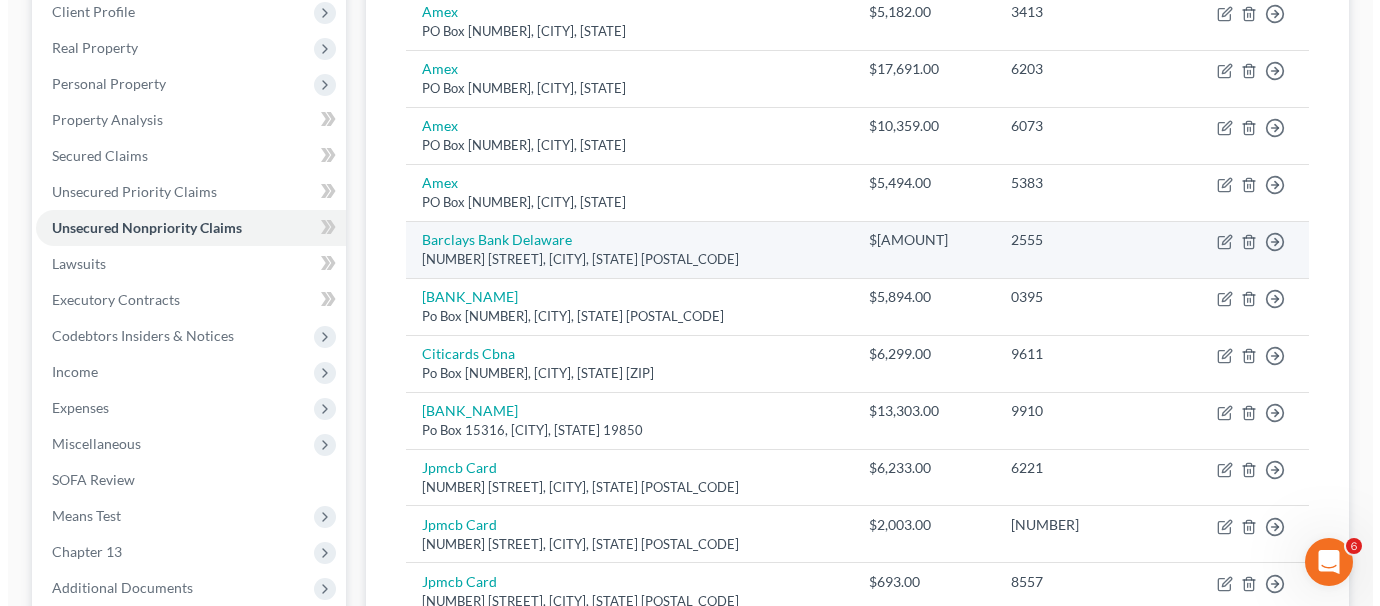 scroll, scrollTop: 200, scrollLeft: 0, axis: vertical 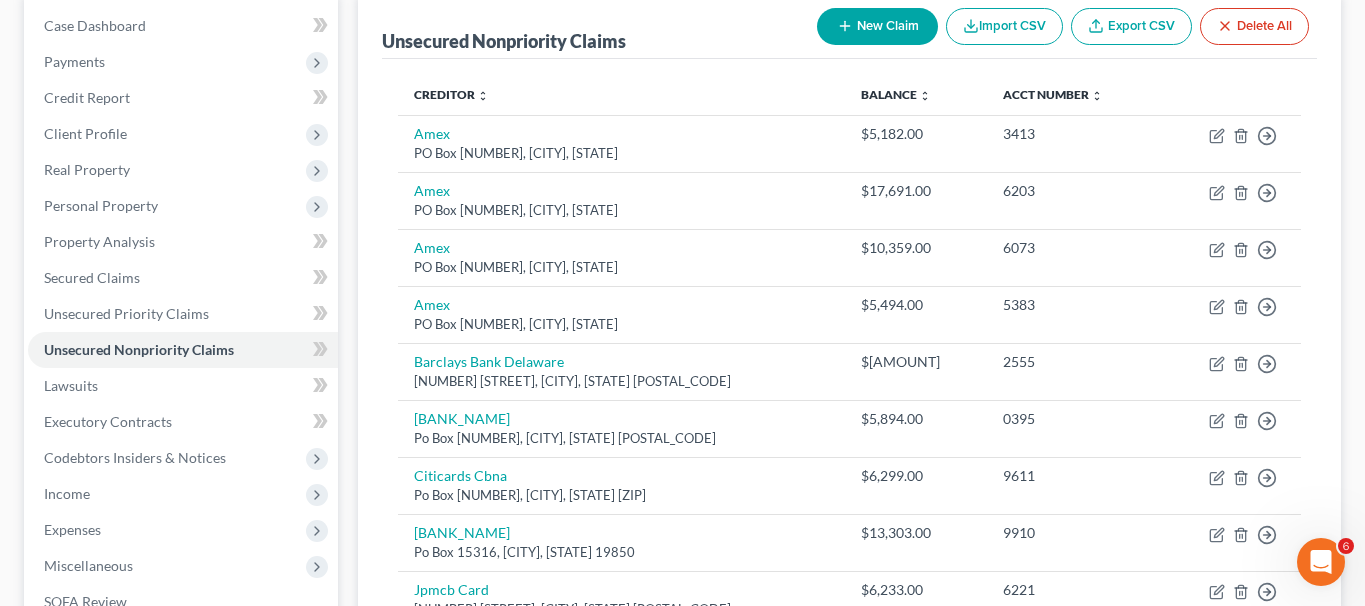 click on "New Claim" at bounding box center (877, 26) 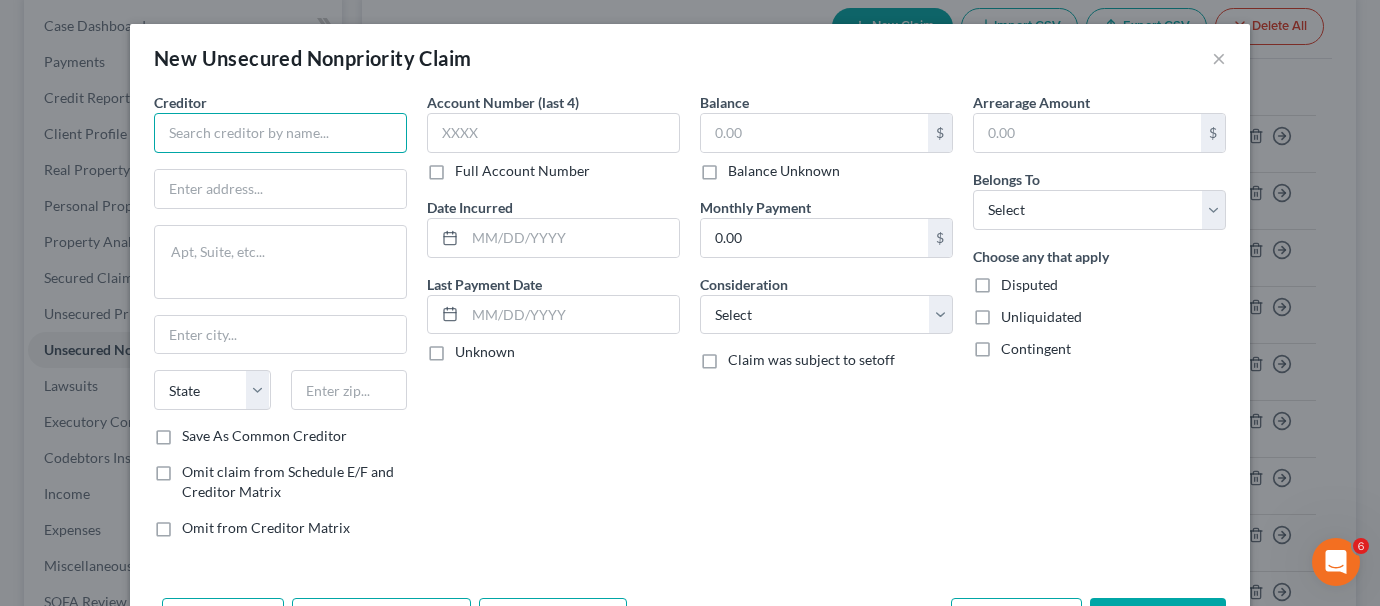 click at bounding box center [280, 133] 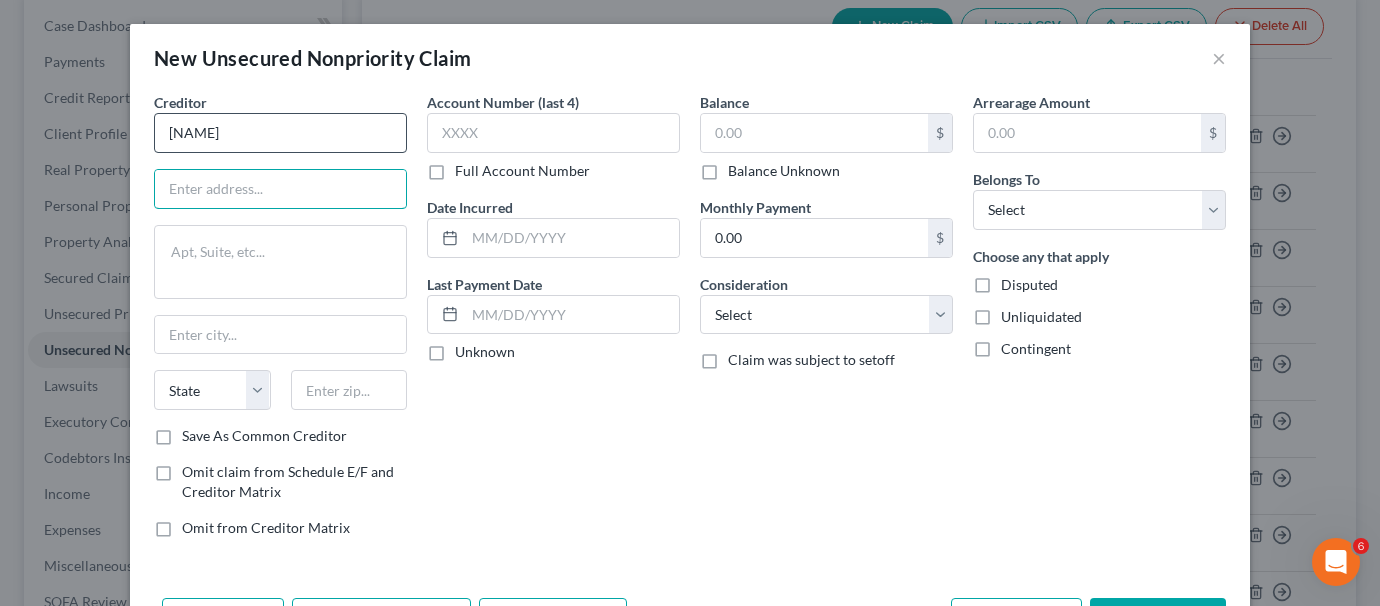 type on "[NAME]" 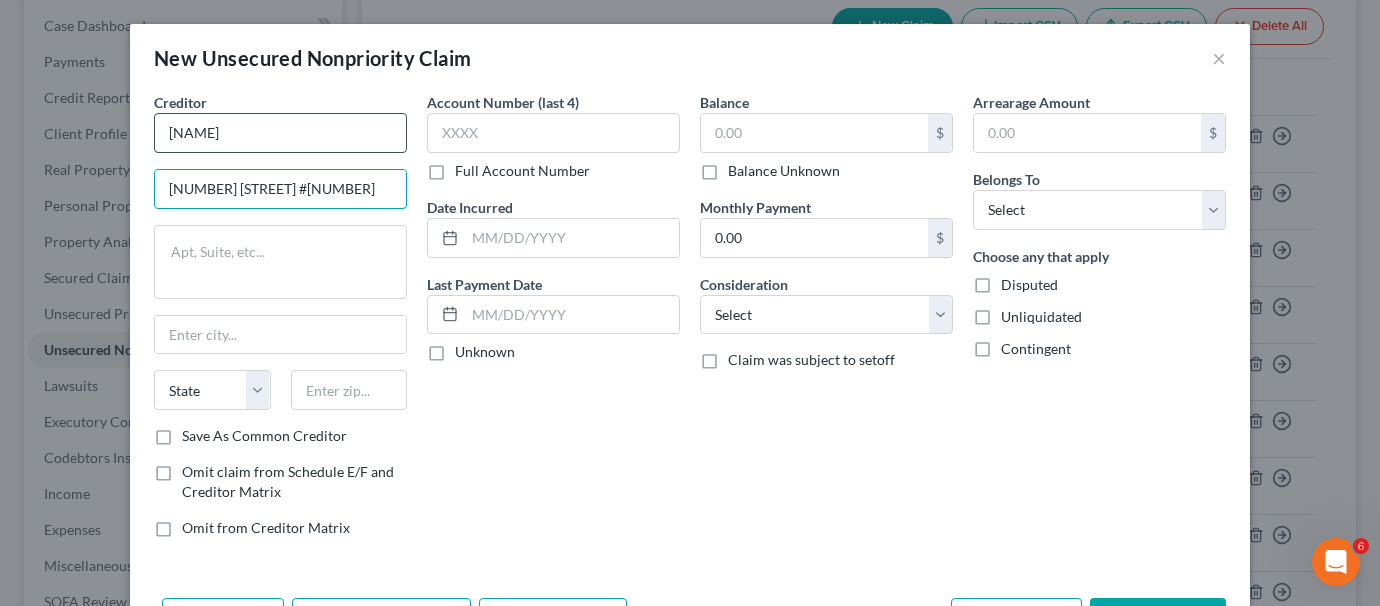 type on "[NUMBER] [STREET] #[NUMBER]" 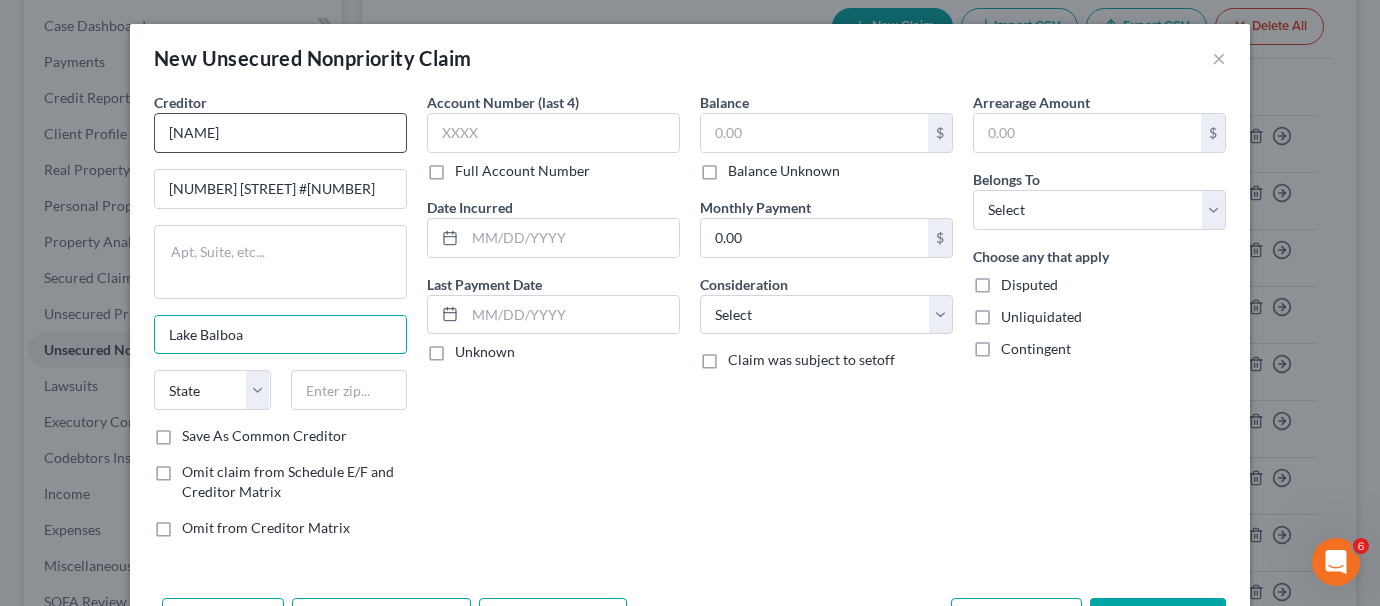 type on "Lake Balboa" 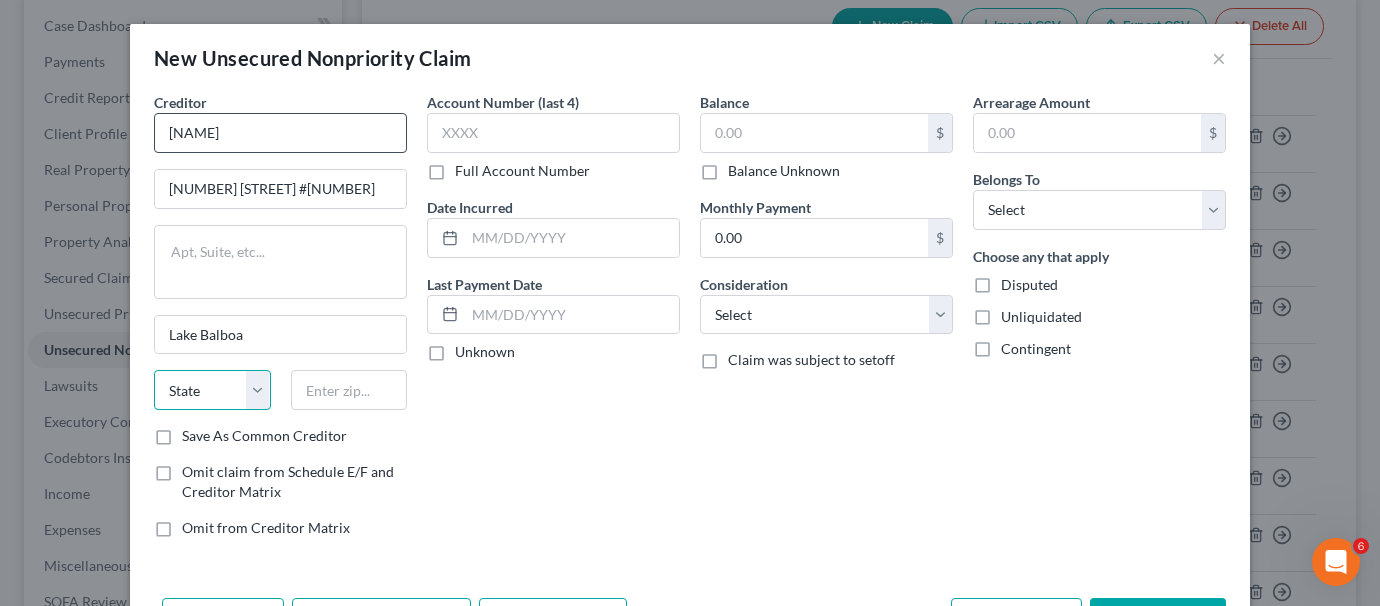 select on "4" 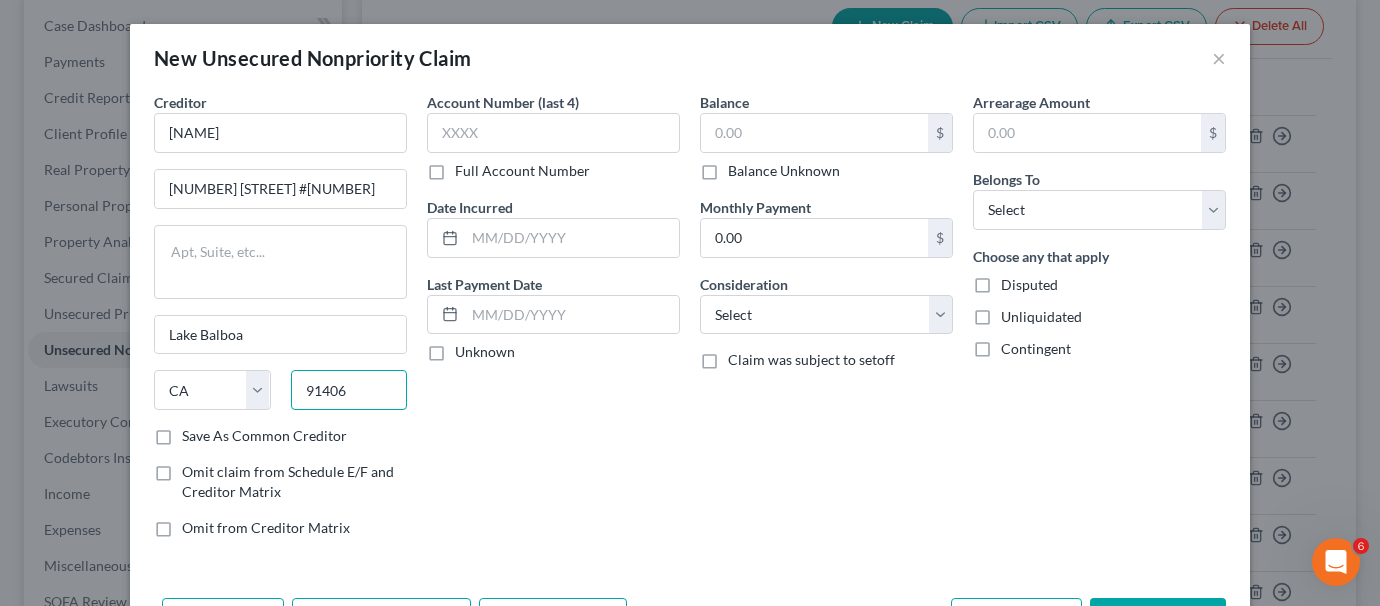type on "91406" 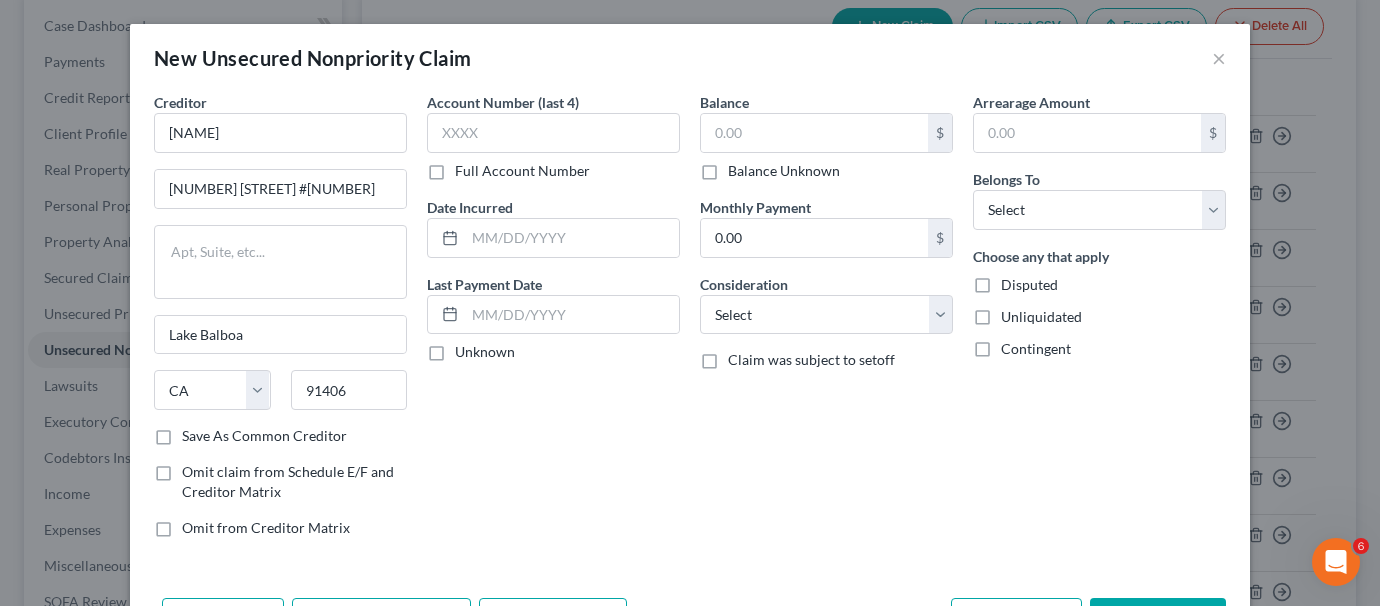 click on "Account Number (last 4)
Full Account Number
Date Incurred         Last Payment Date         Unknown" at bounding box center [553, 323] 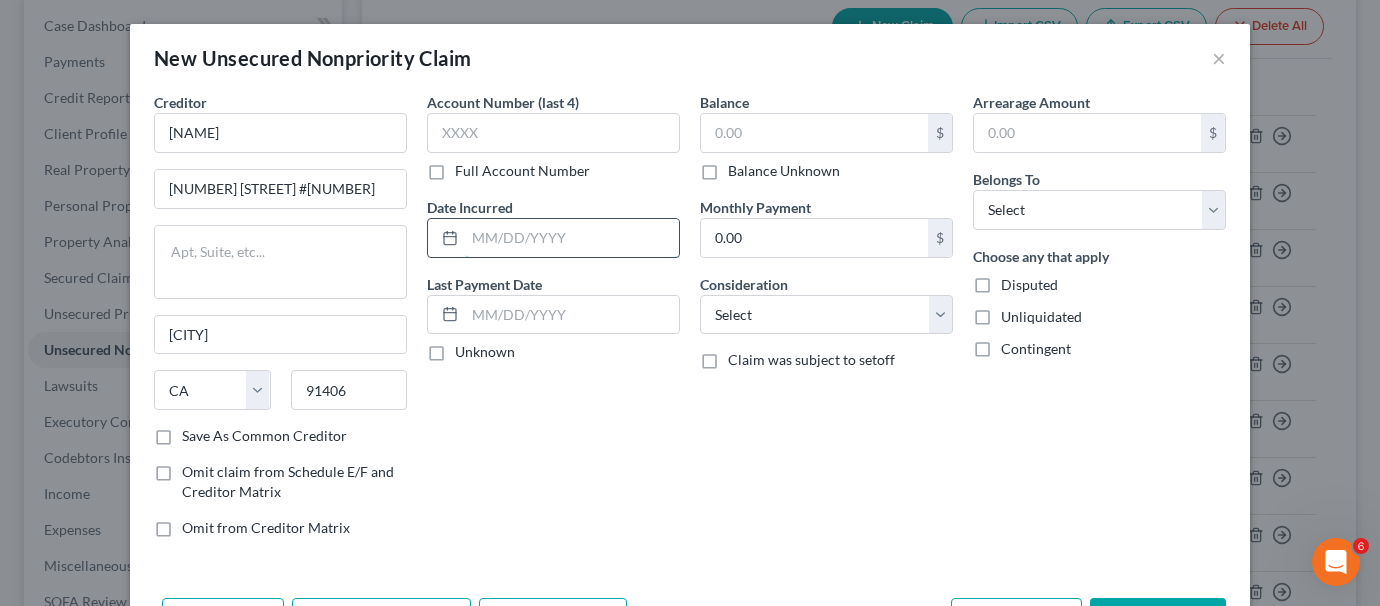 click at bounding box center (572, 238) 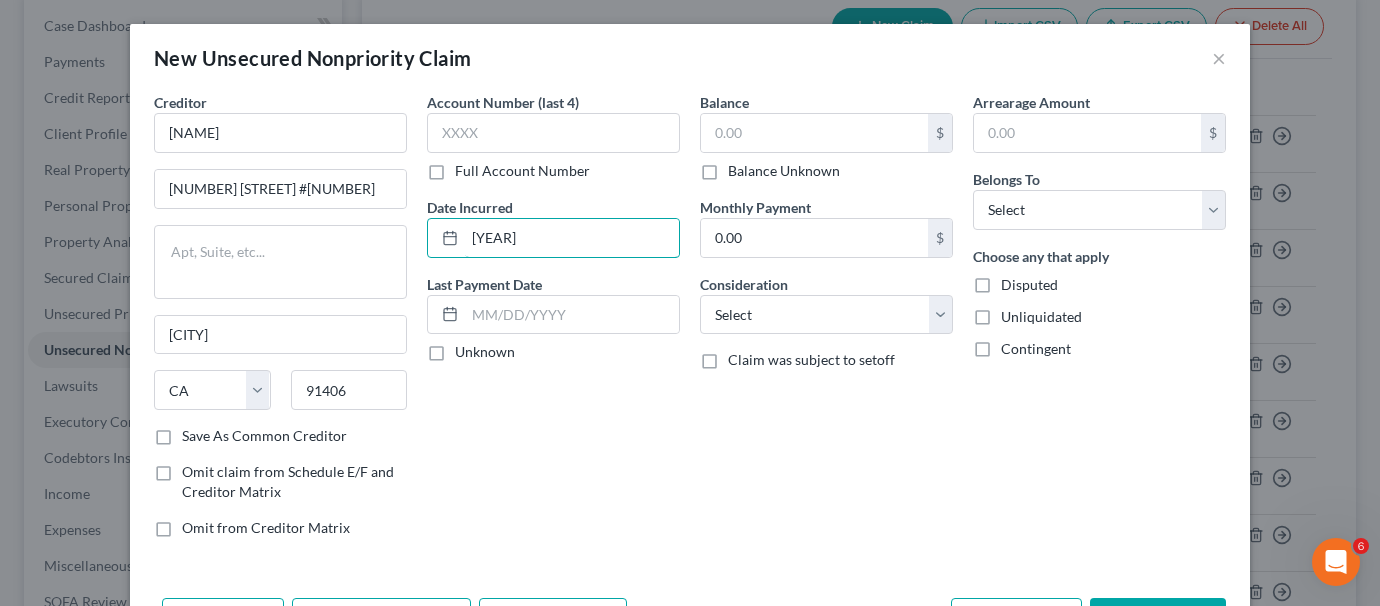 type on "[YEAR]" 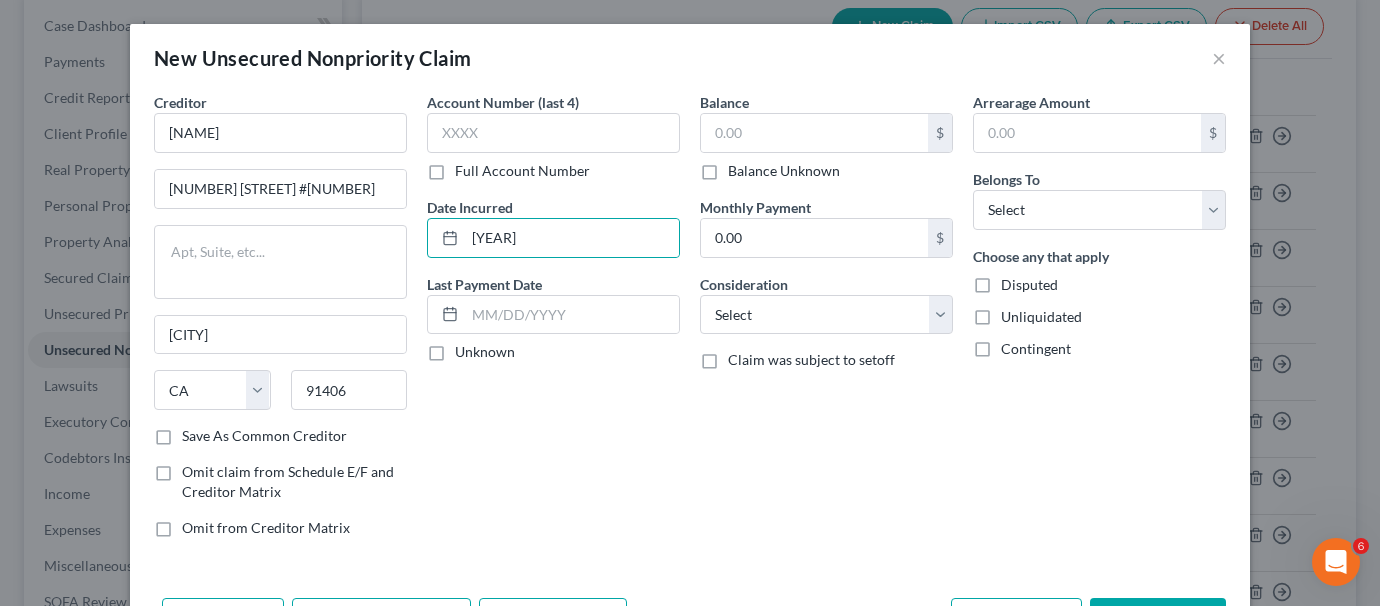 click on "Balance
$
Balance Unknown
Balance Undetermined
$
Balance Unknown" at bounding box center (826, 136) 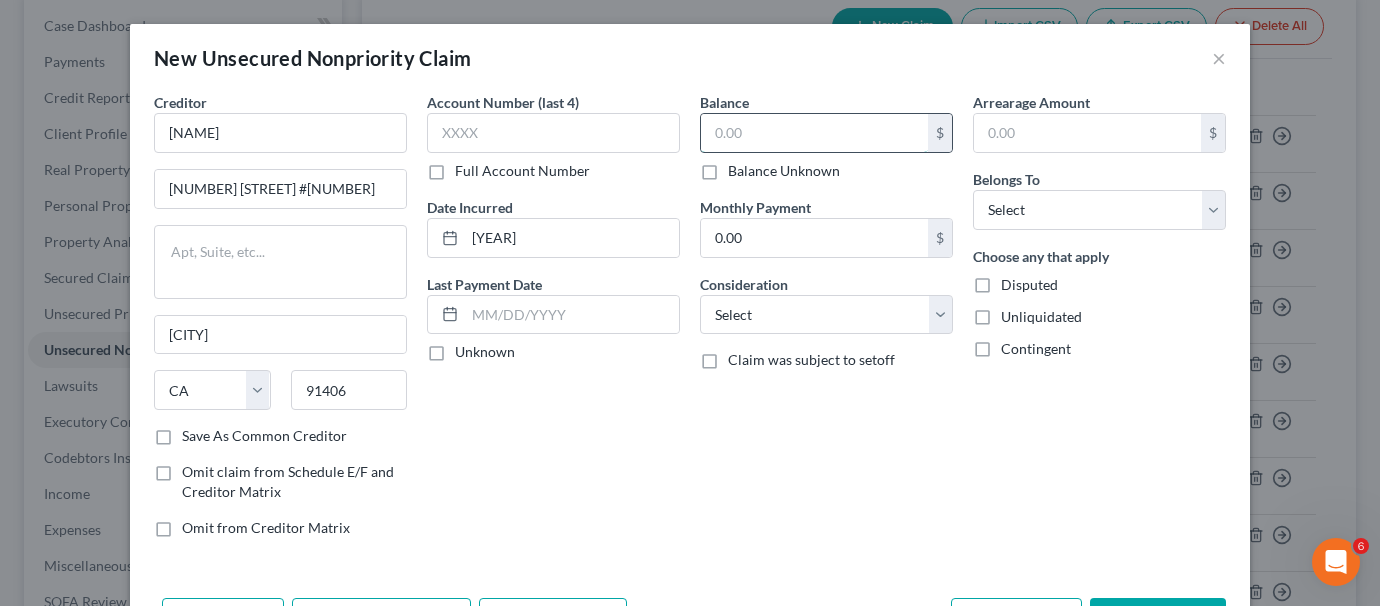 click at bounding box center (814, 133) 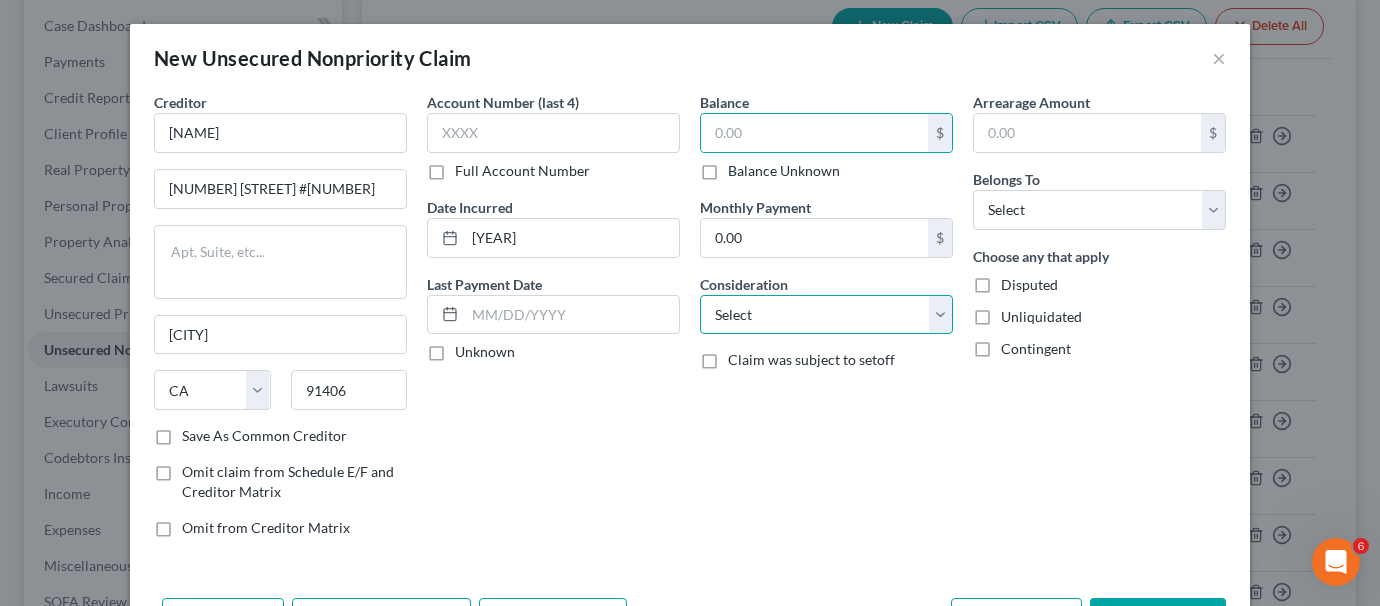 click on "Select Cable / Satellite Services Collection Agency Credit Card Debt Debt Counseling / Attorneys Deficiency Balance Domestic Support Obligations Home / Car Repairs Income Taxes Judgment Liens Medical Services Monies Loaned / Advanced Mortgage Obligation From Divorce Or Separation Obligation To Pensions Other Overdrawn Bank Account Promised To Help Pay Creditors Student Loans Suppliers And Vendors Telephone / Internet Services Utility Services" at bounding box center (826, 315) 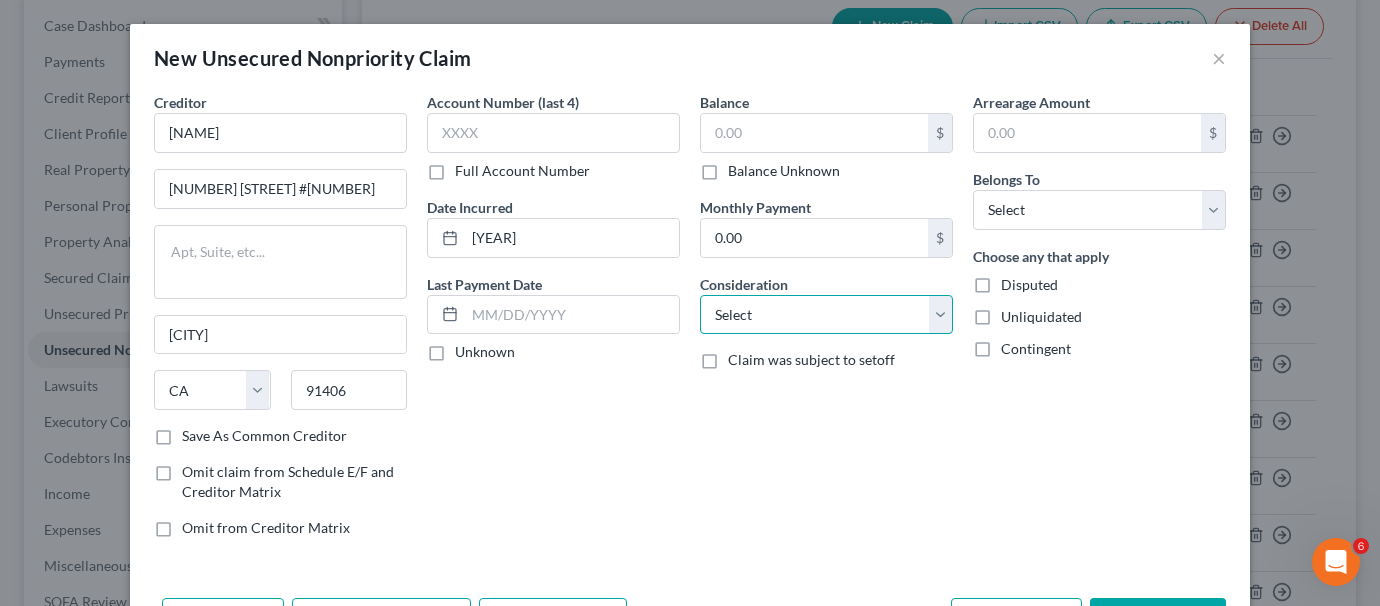 select on "14" 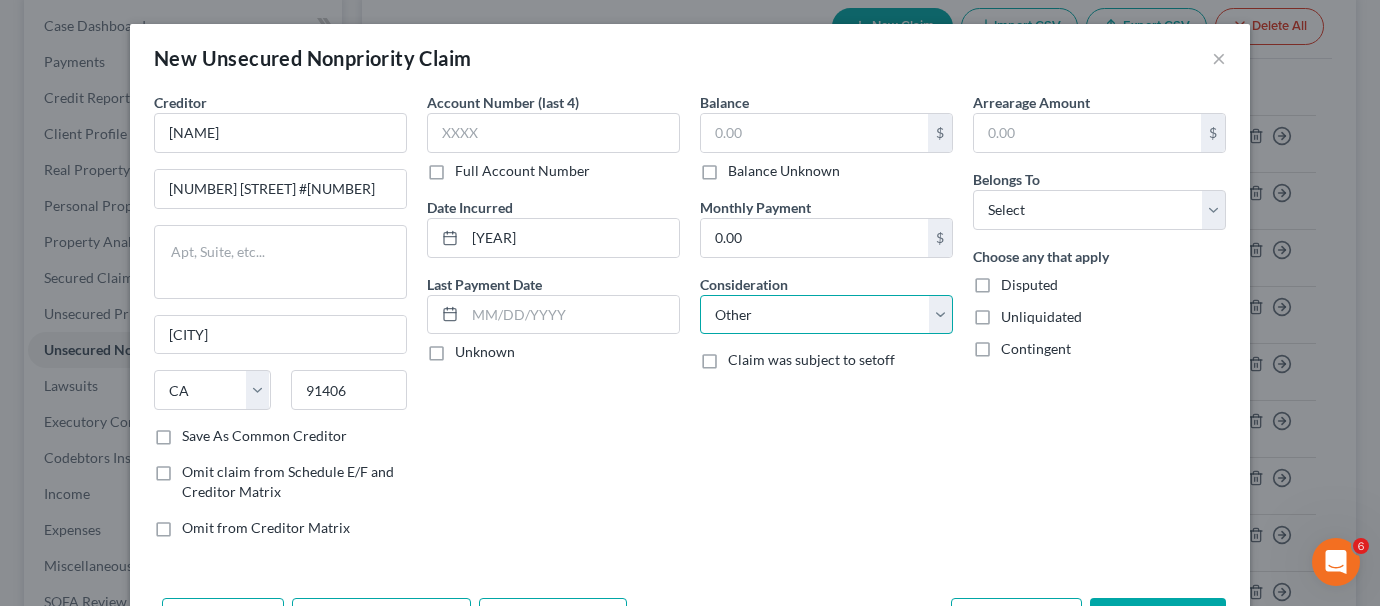 click on "Select Cable / Satellite Services Collection Agency Credit Card Debt Debt Counseling / Attorneys Deficiency Balance Domestic Support Obligations Home / Car Repairs Income Taxes Judgment Liens Medical Services Monies Loaned / Advanced Mortgage Obligation From Divorce Or Separation Obligation To Pensions Other Overdrawn Bank Account Promised To Help Pay Creditors Student Loans Suppliers And Vendors Telephone / Internet Services Utility Services" at bounding box center [826, 315] 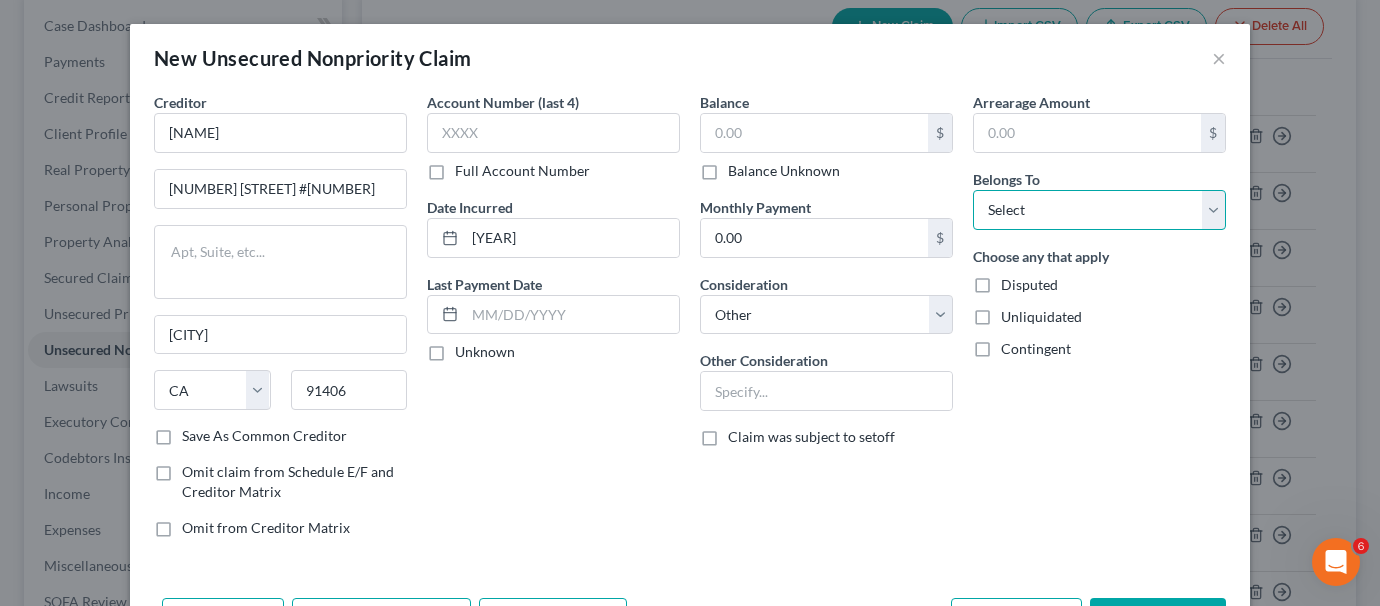 click on "Select Debtor 1 Only Debtor 2 Only Debtor 1 And Debtor 2 Only At Least One Of The Debtors And Another Community Property" at bounding box center [1099, 210] 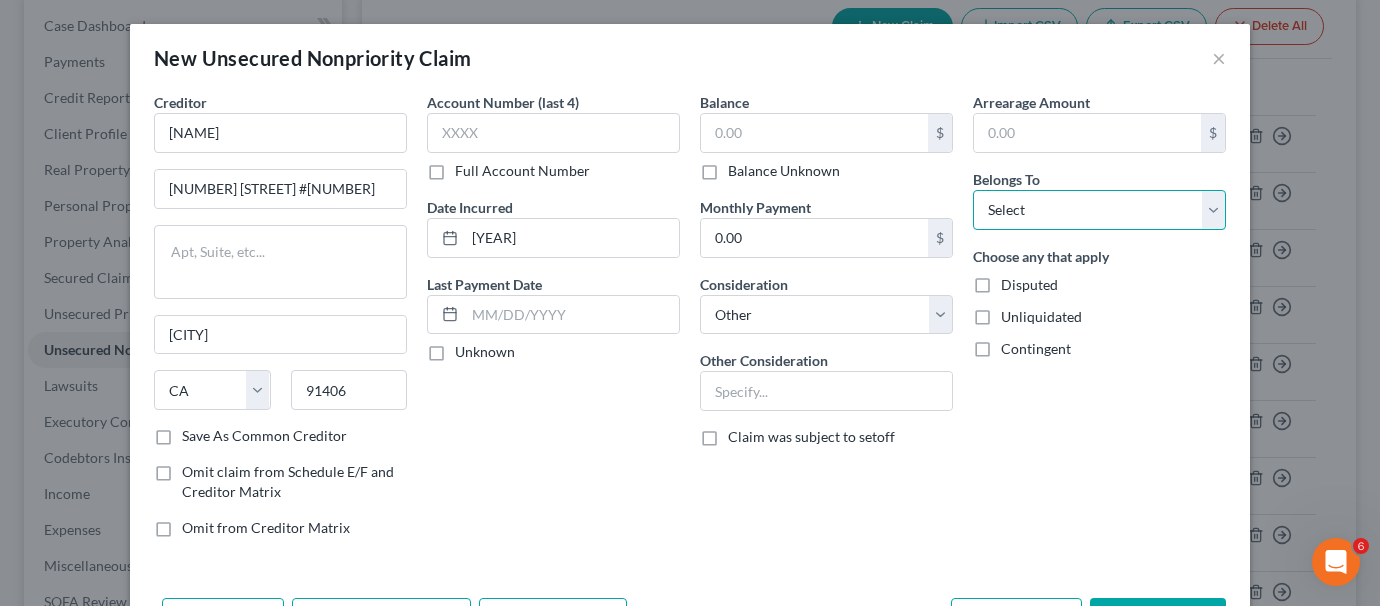 select on "2" 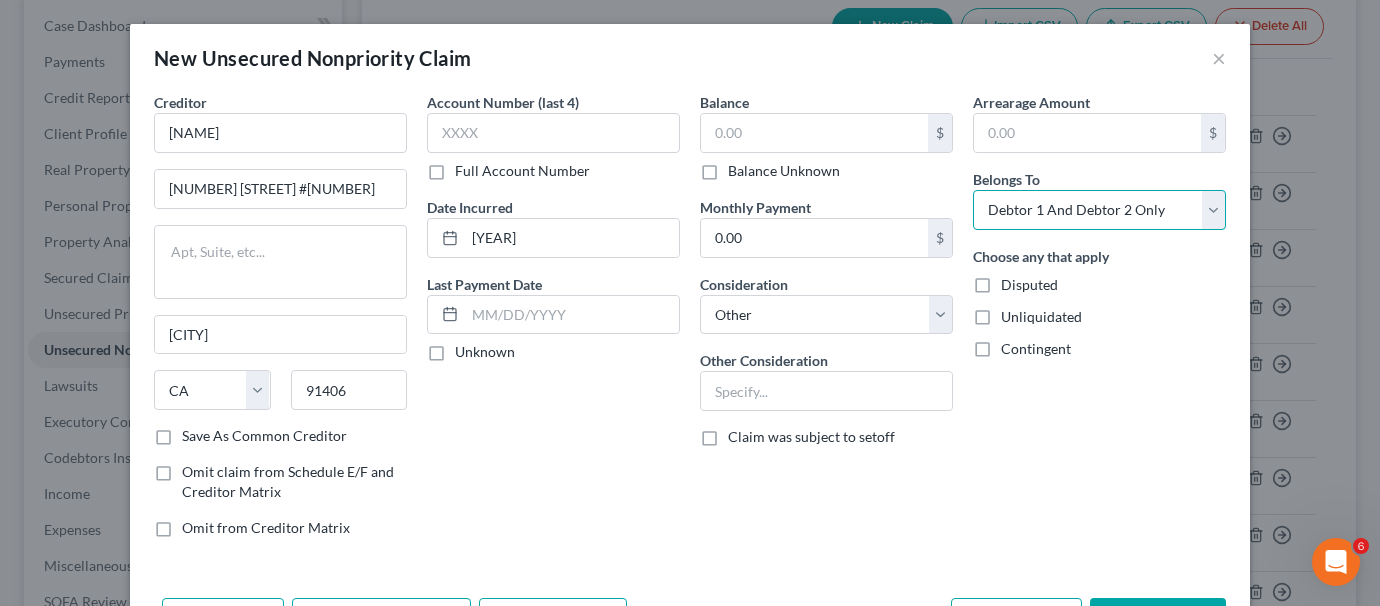 click on "Select Debtor 1 Only Debtor 2 Only Debtor 1 And Debtor 2 Only At Least One Of The Debtors And Another Community Property" at bounding box center (1099, 210) 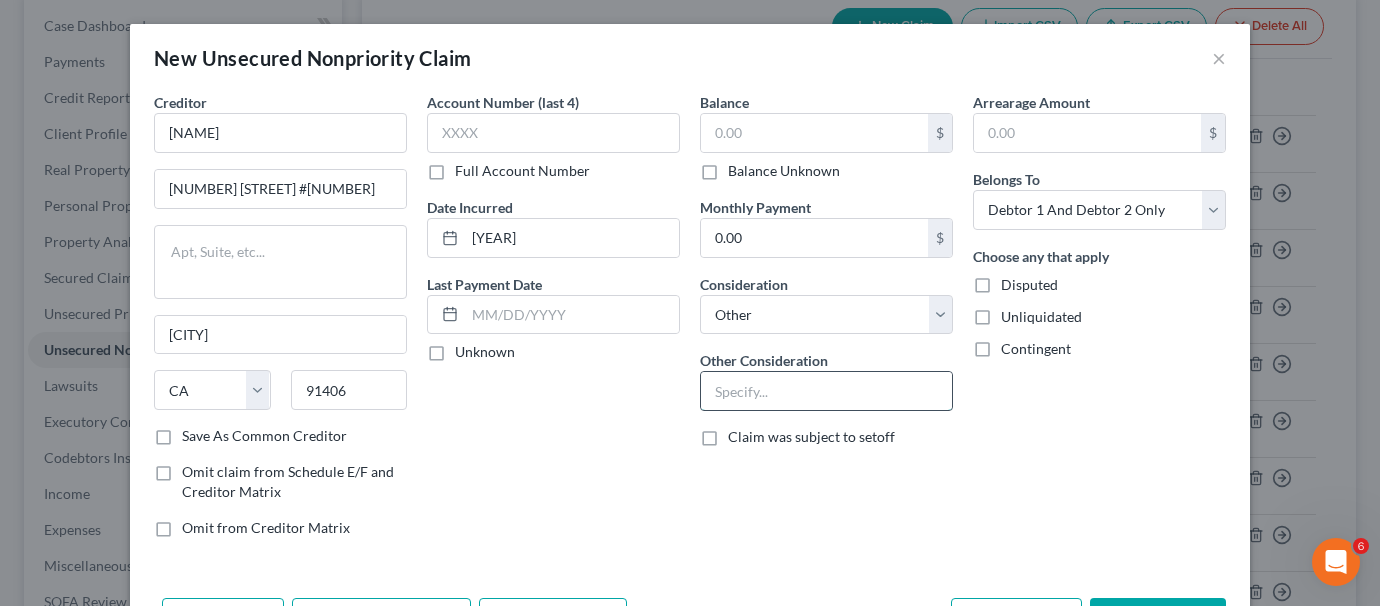 click at bounding box center [826, 391] 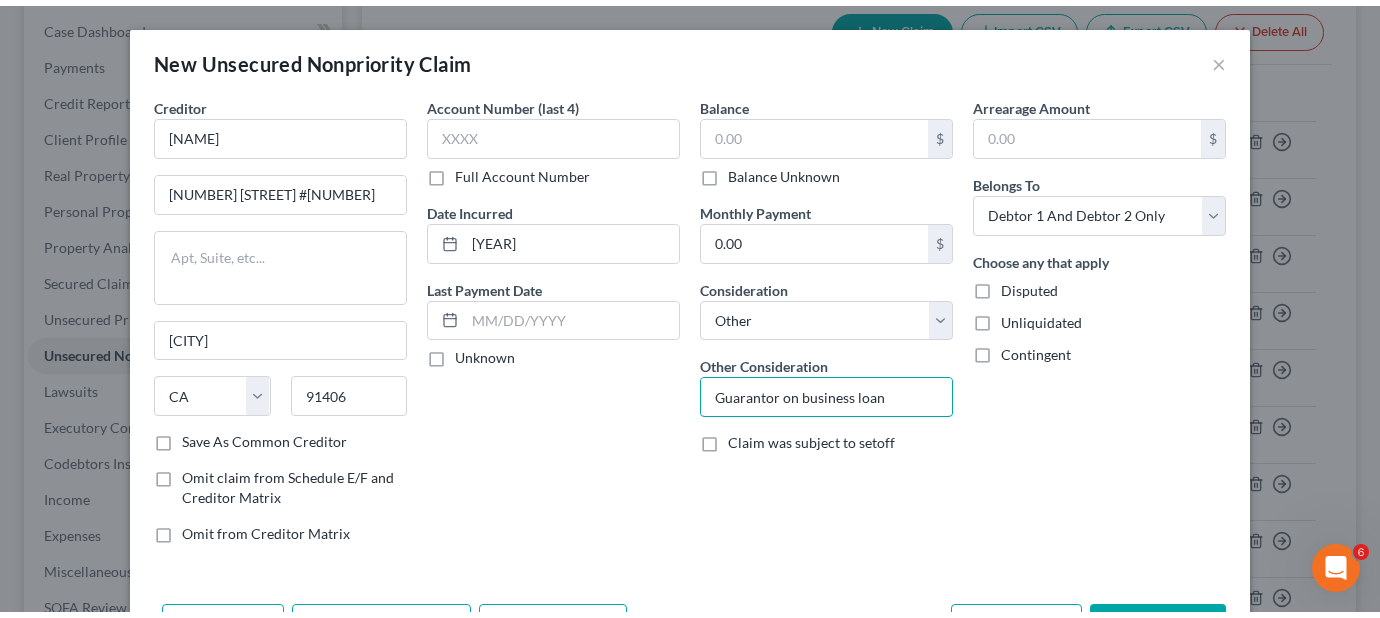 scroll, scrollTop: 74, scrollLeft: 0, axis: vertical 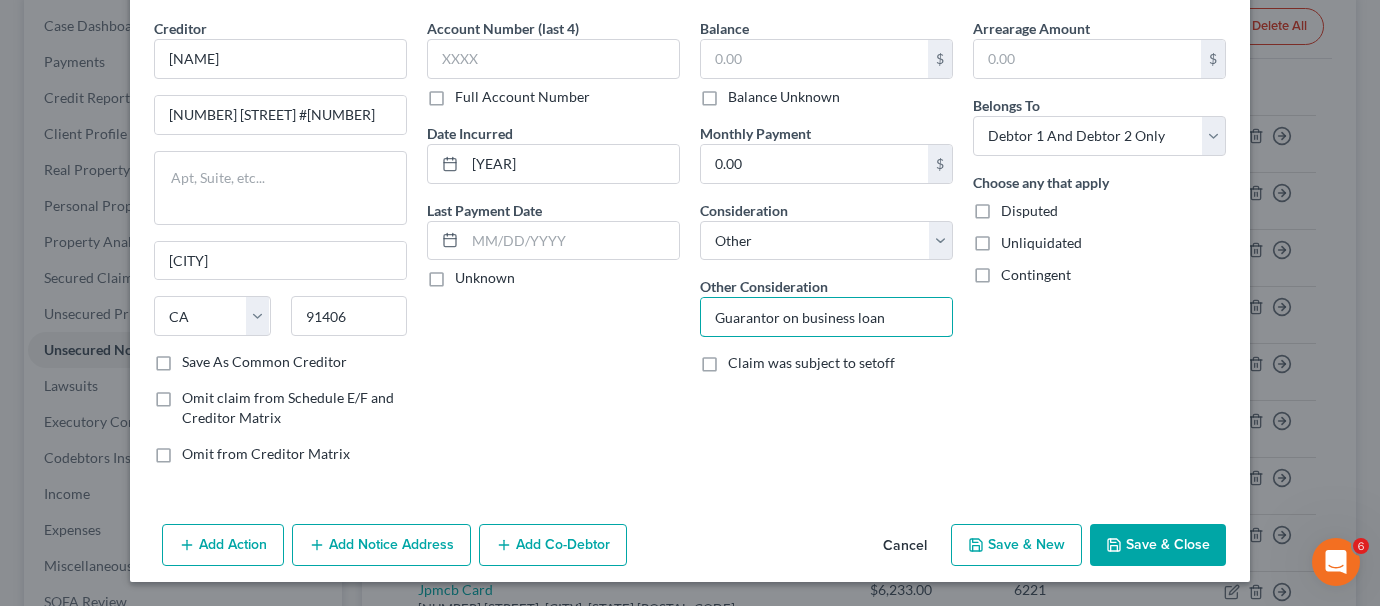 type on "Guarantor on business loan" 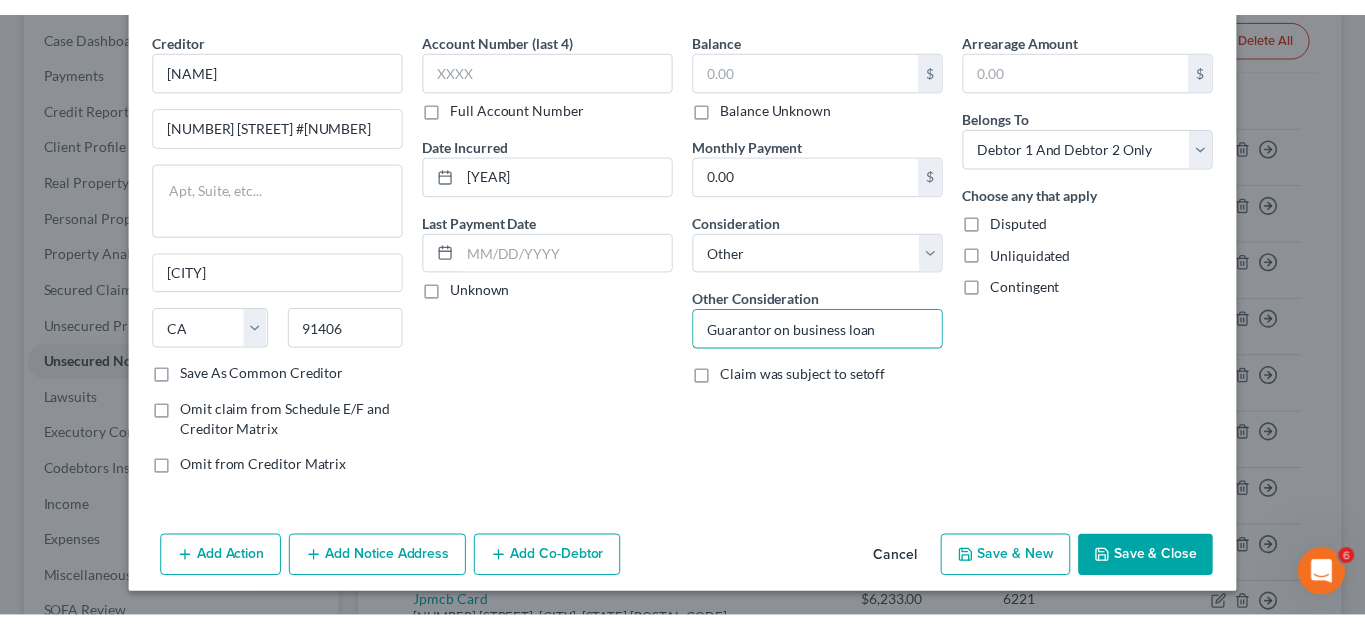 scroll, scrollTop: 51, scrollLeft: 0, axis: vertical 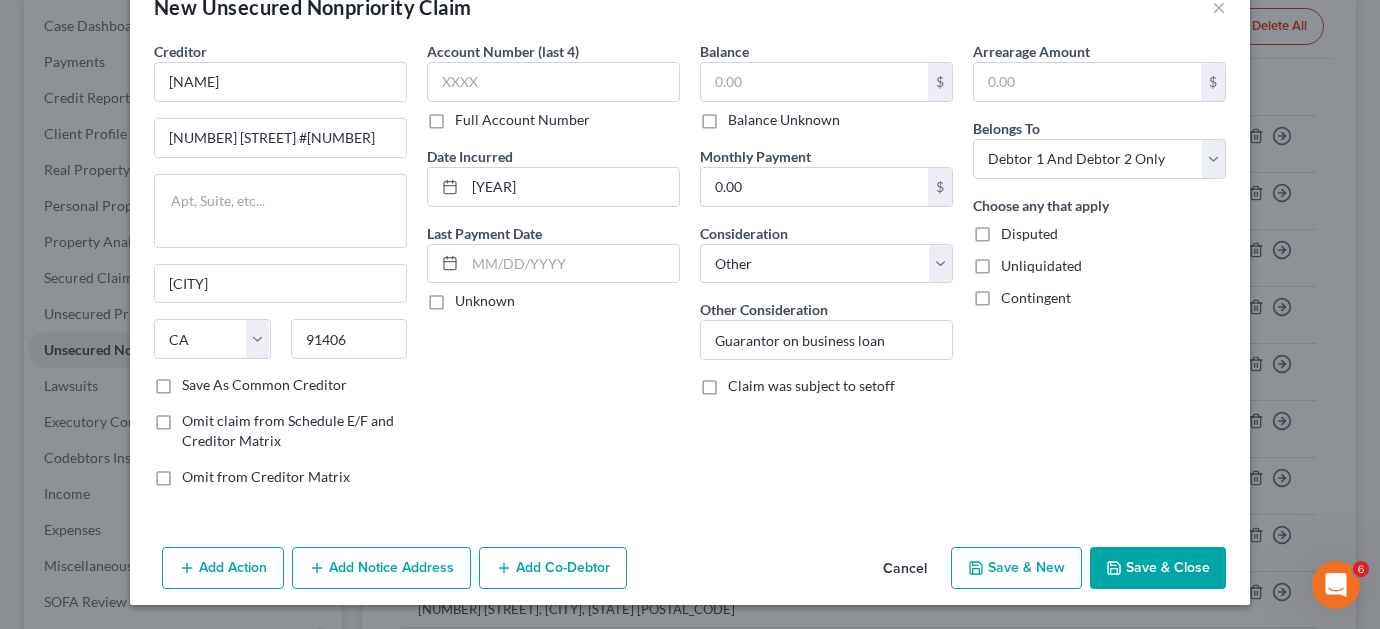 click on "Balance
$
Balance Unknown
Balance Undetermined
$
Balance Unknown
Monthly Payment 0.00 $ Consideration Select Cable / Satellite Services Collection Agency Credit Card Debt Debt Counseling / Attorneys Deficiency Balance Domestic Support Obligations Home / Car Repairs Income Taxes Judgment Liens Medical Services Monies Loaned / Advanced Mortgage Obligation From Divorce Or Separation Obligation To Pensions Other Overdrawn Bank Account Promised To Help Pay Creditors Student Loans Suppliers And Vendors Telephone / Internet Services Utility Services Other Consideration Guarantor on business loan Claim was subject to setoff" at bounding box center (826, 272) 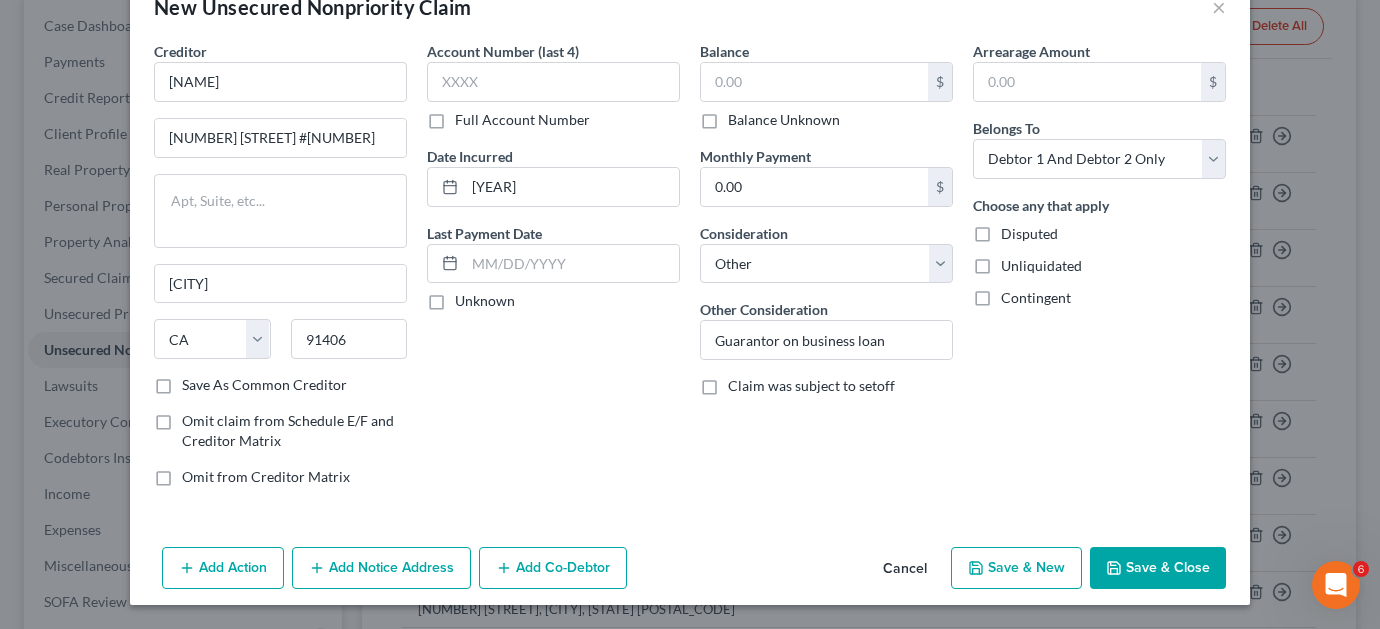click on "Balance Unknown" at bounding box center (784, 120) 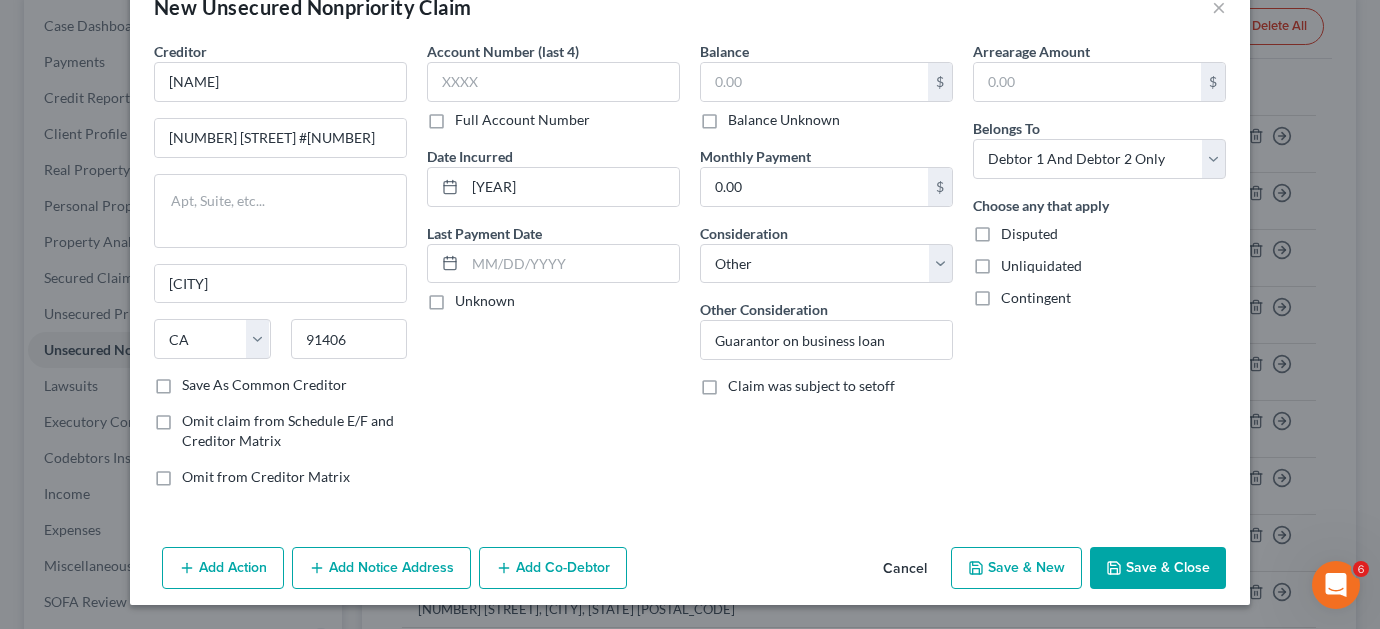click on "Balance Unknown" at bounding box center (742, 116) 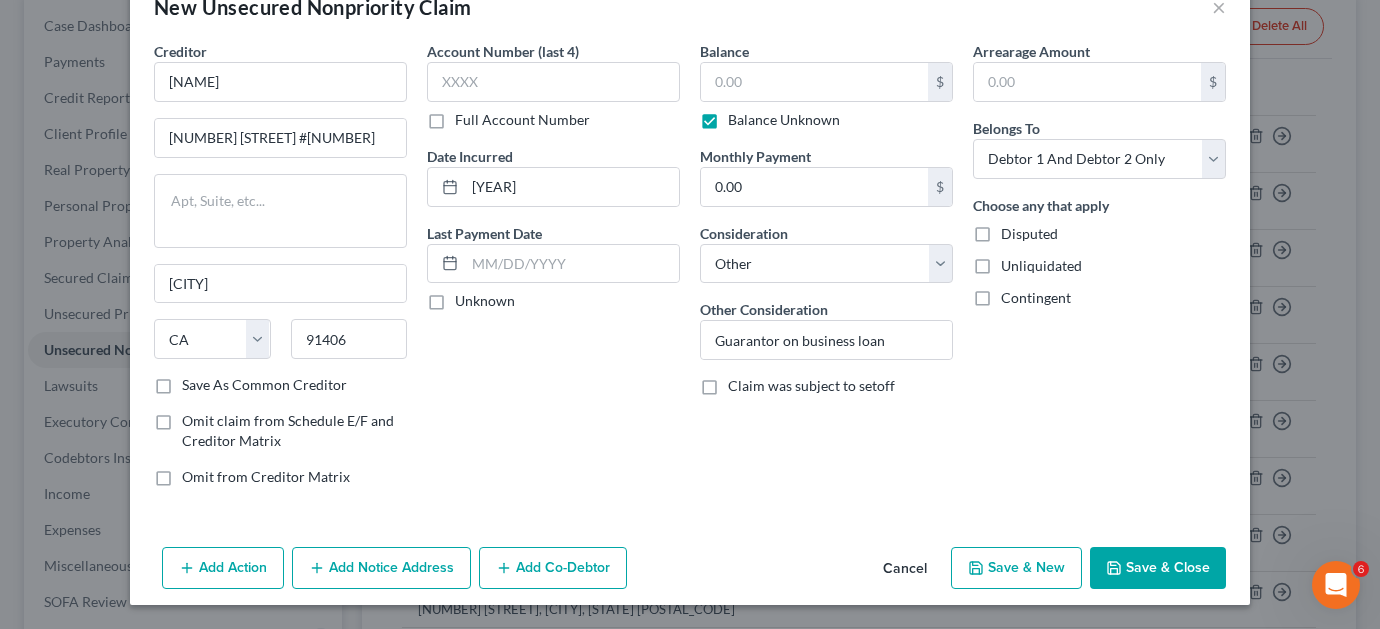 type on "0.00" 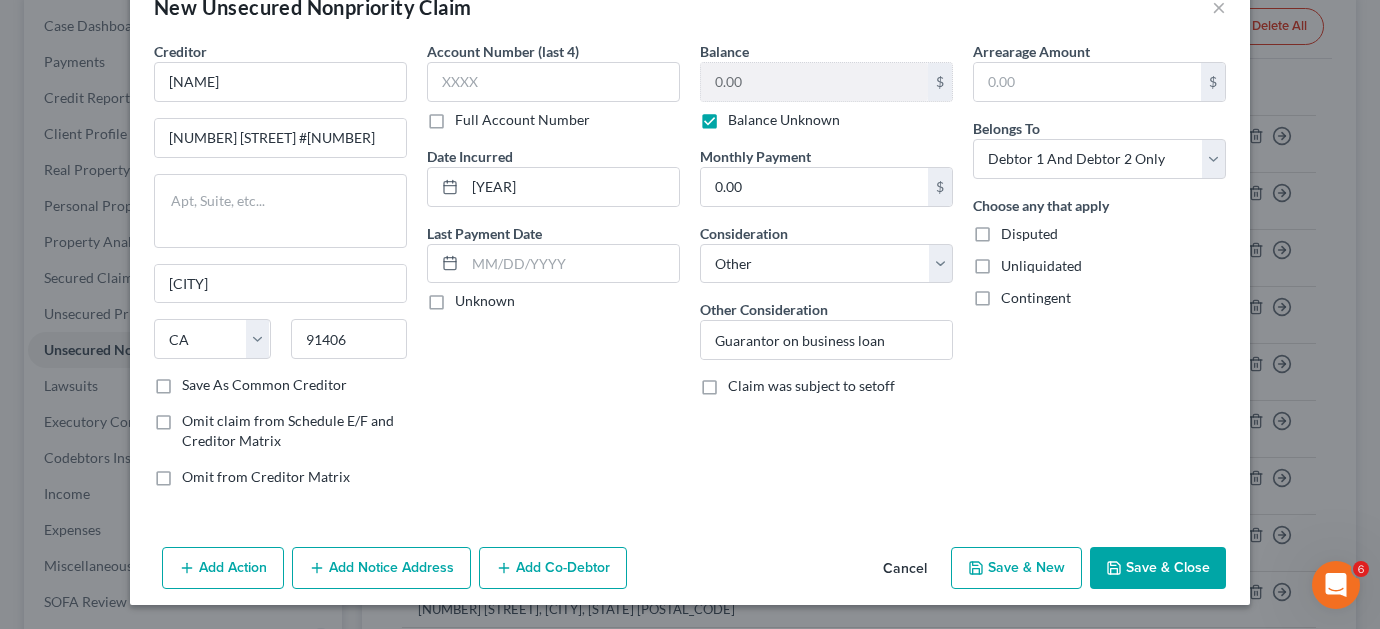 click on "Save & Close" at bounding box center (1158, 568) 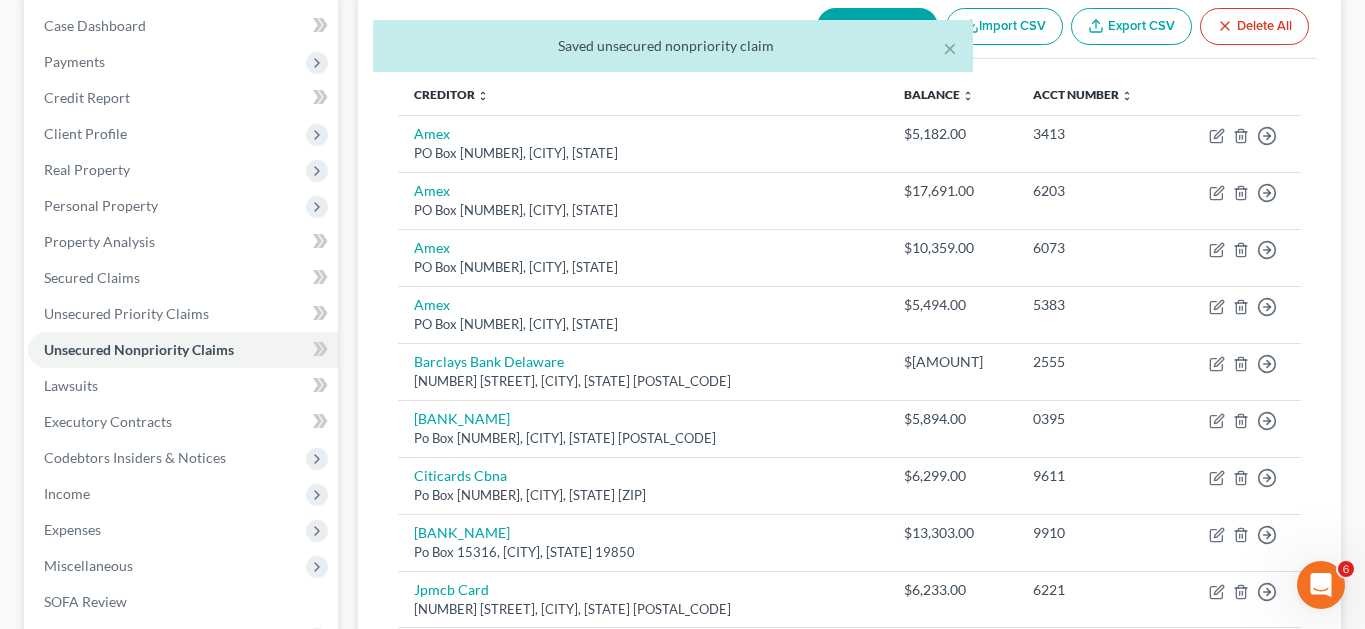 click on "New Claim" at bounding box center (877, 26) 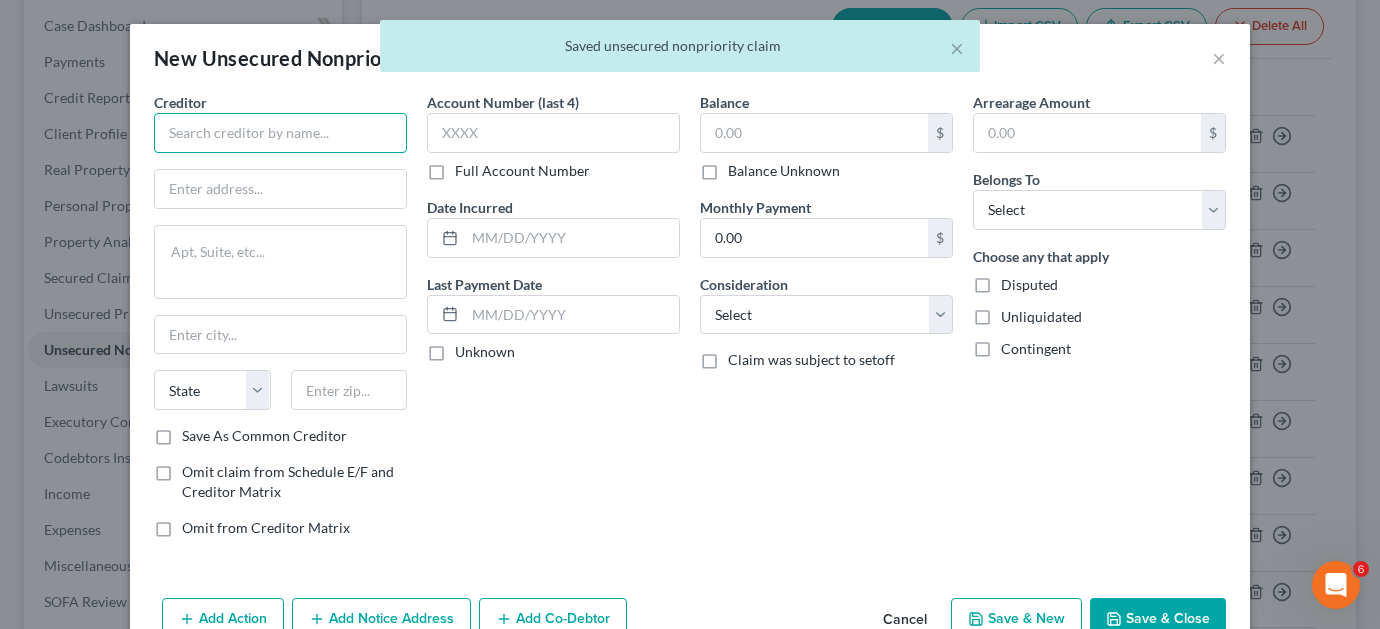 click at bounding box center (280, 133) 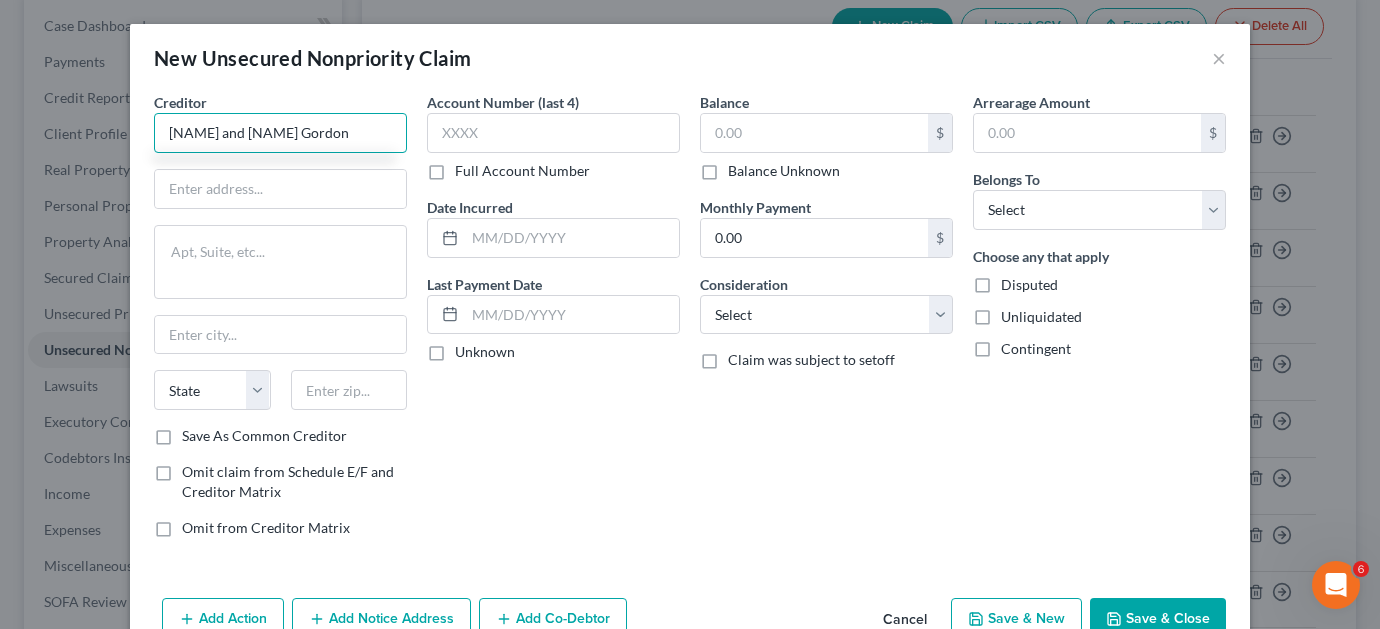 type on "[NAME] and [NAME] Gordon" 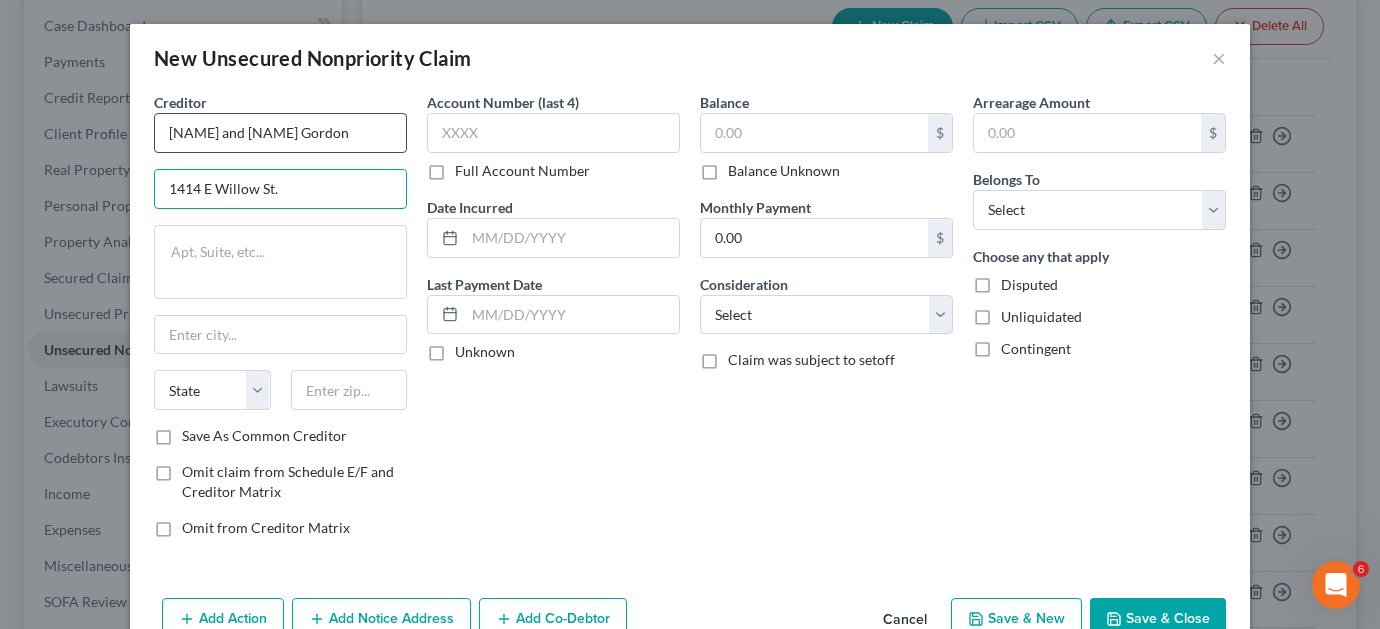 type on "1414 E Willow St." 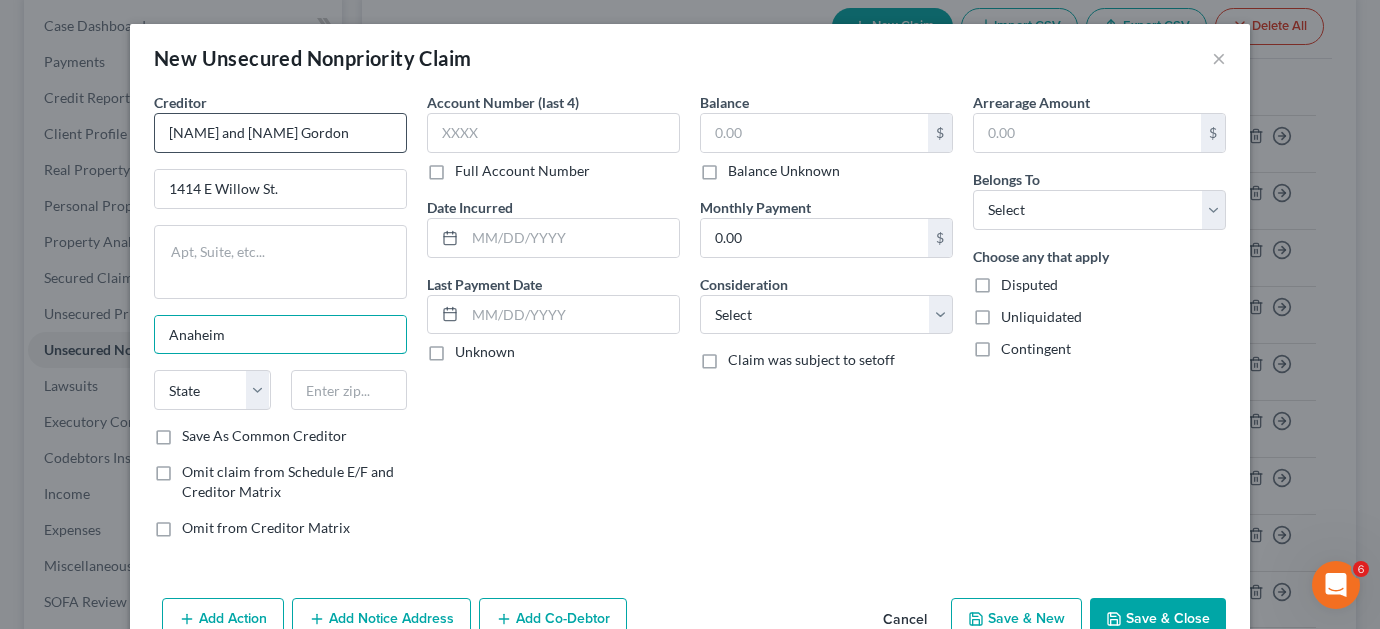 type on "Anaheim" 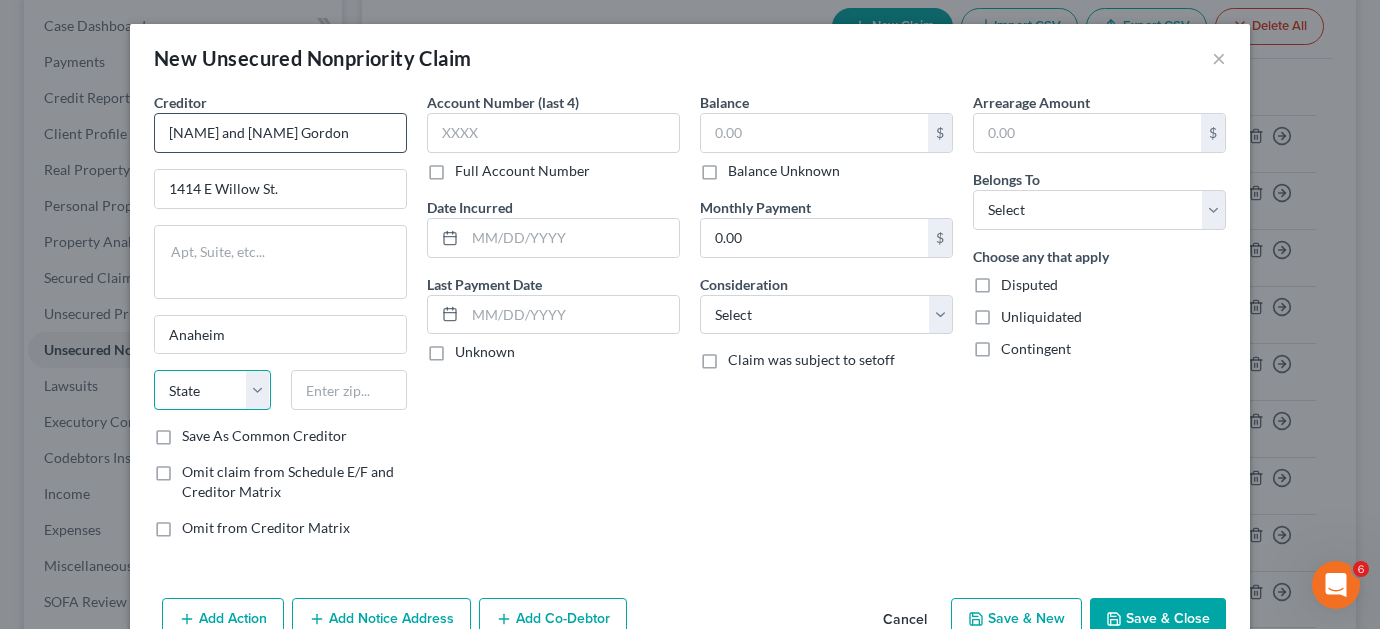 select on "4" 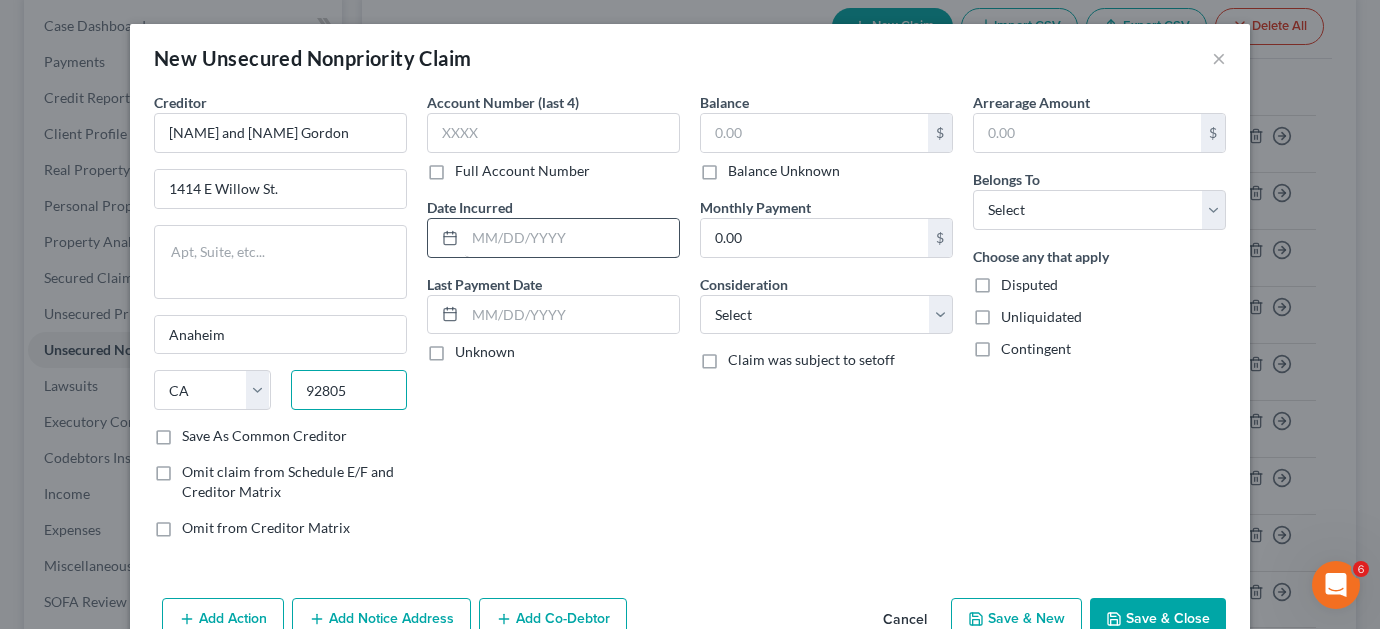type on "92805" 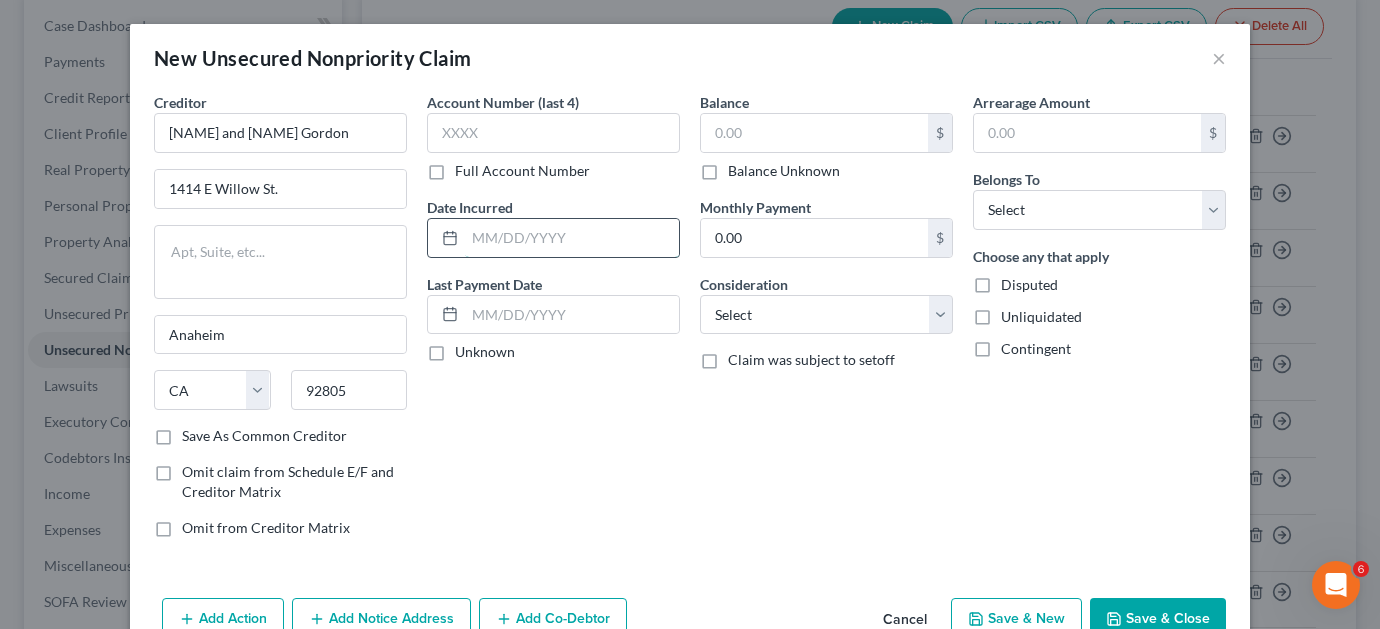 click at bounding box center (572, 238) 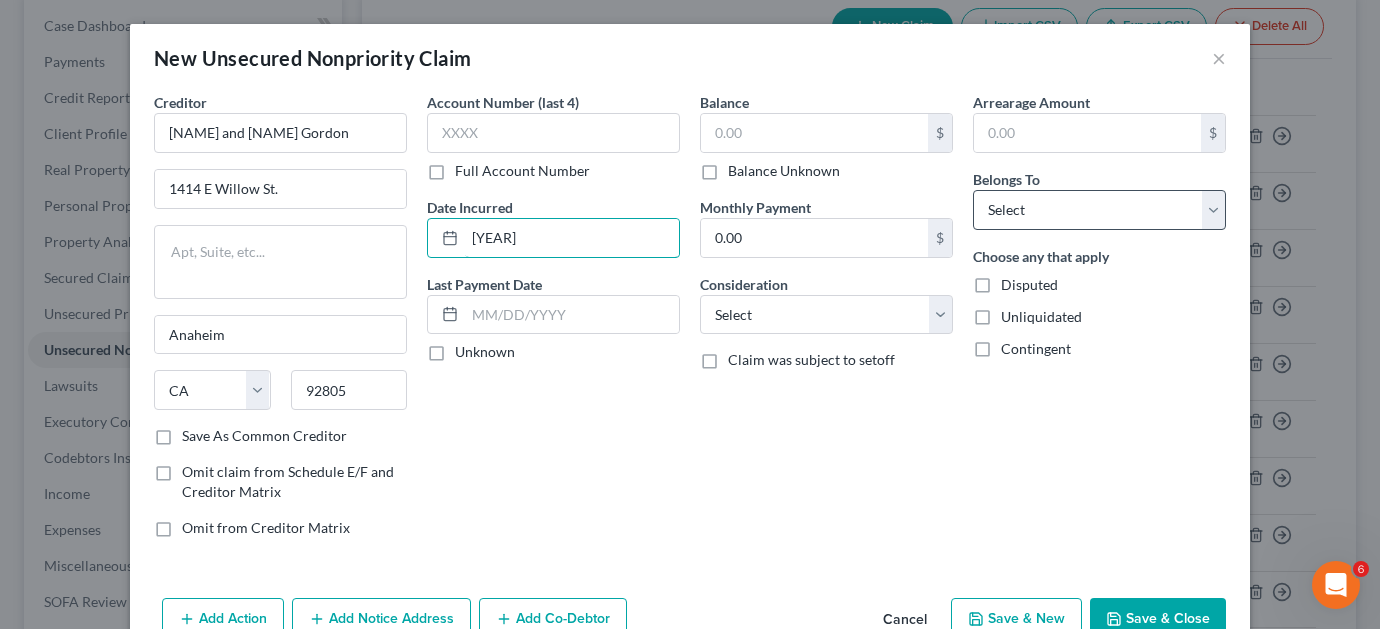 type on "[YEAR]" 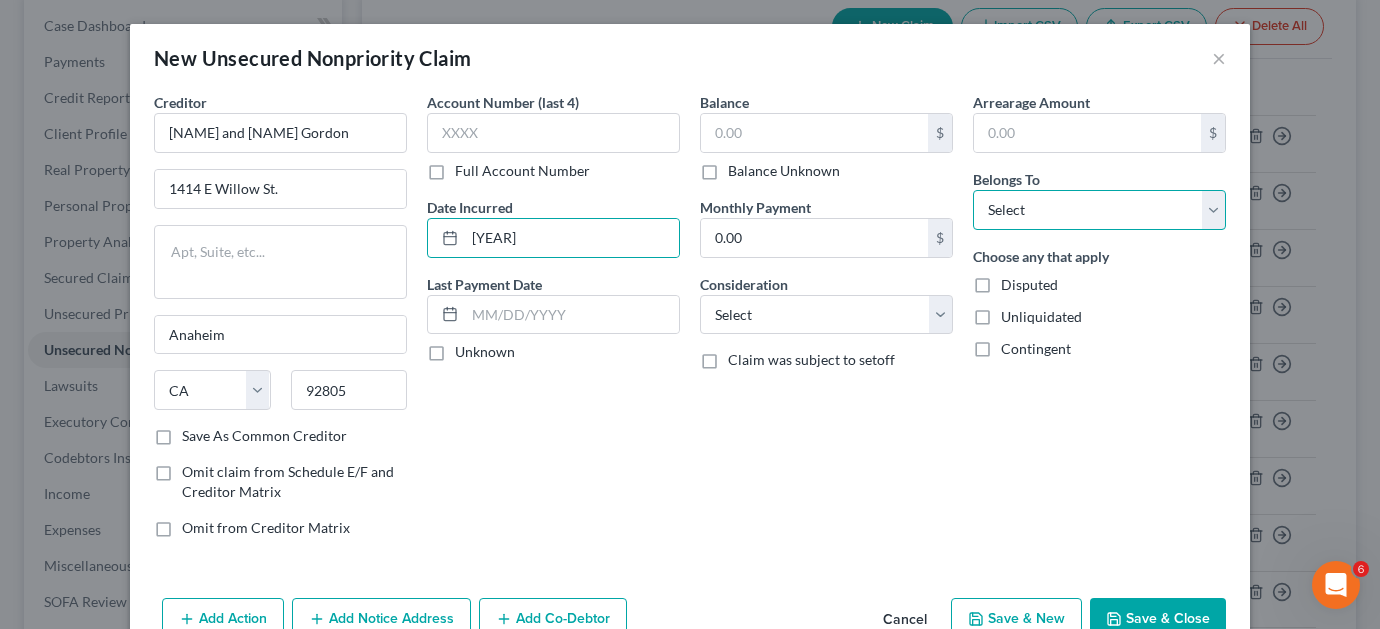 drag, startPoint x: 1029, startPoint y: 210, endPoint x: 1046, endPoint y: 214, distance: 17.464249 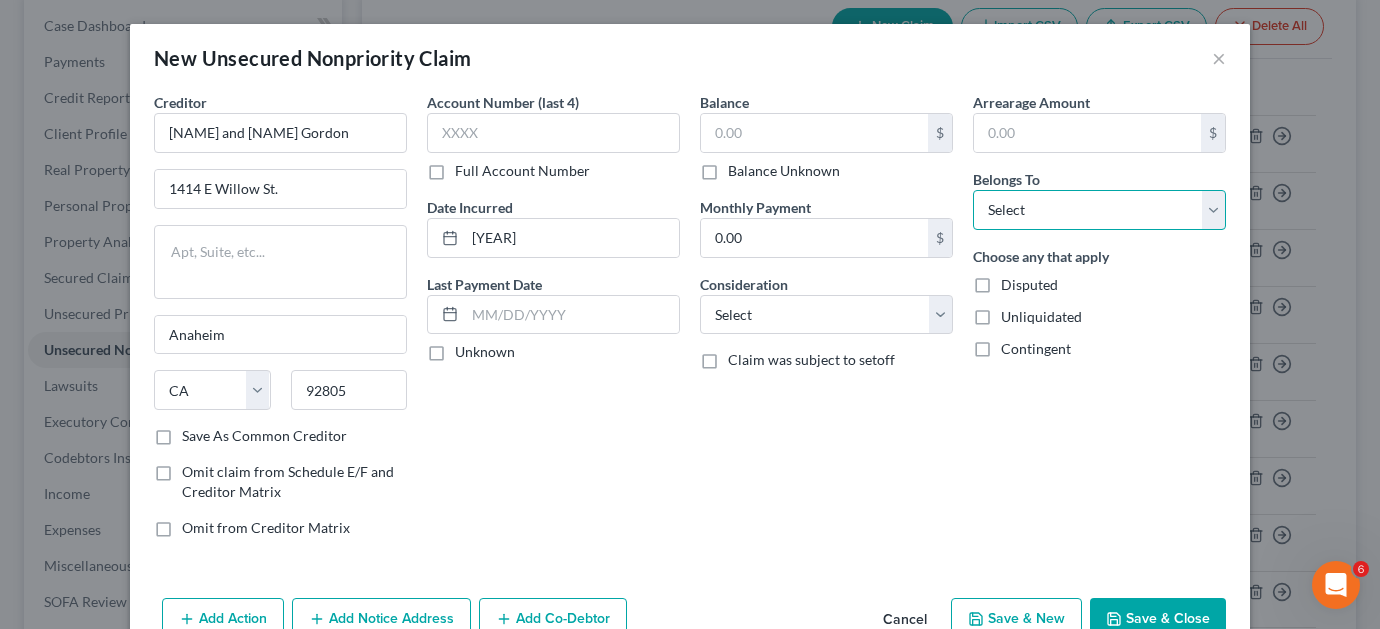 select on "2" 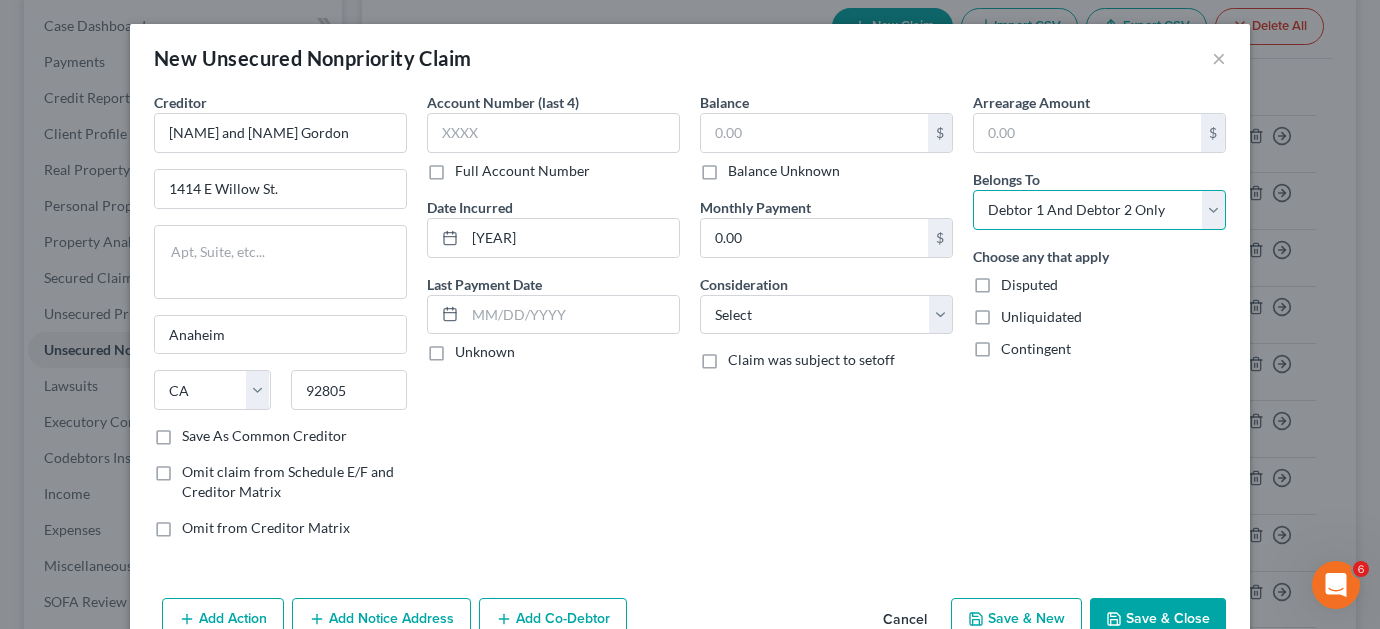 click on "Select Debtor 1 Only Debtor 2 Only Debtor 1 And Debtor 2 Only At Least One Of The Debtors And Another Community Property" at bounding box center (1099, 210) 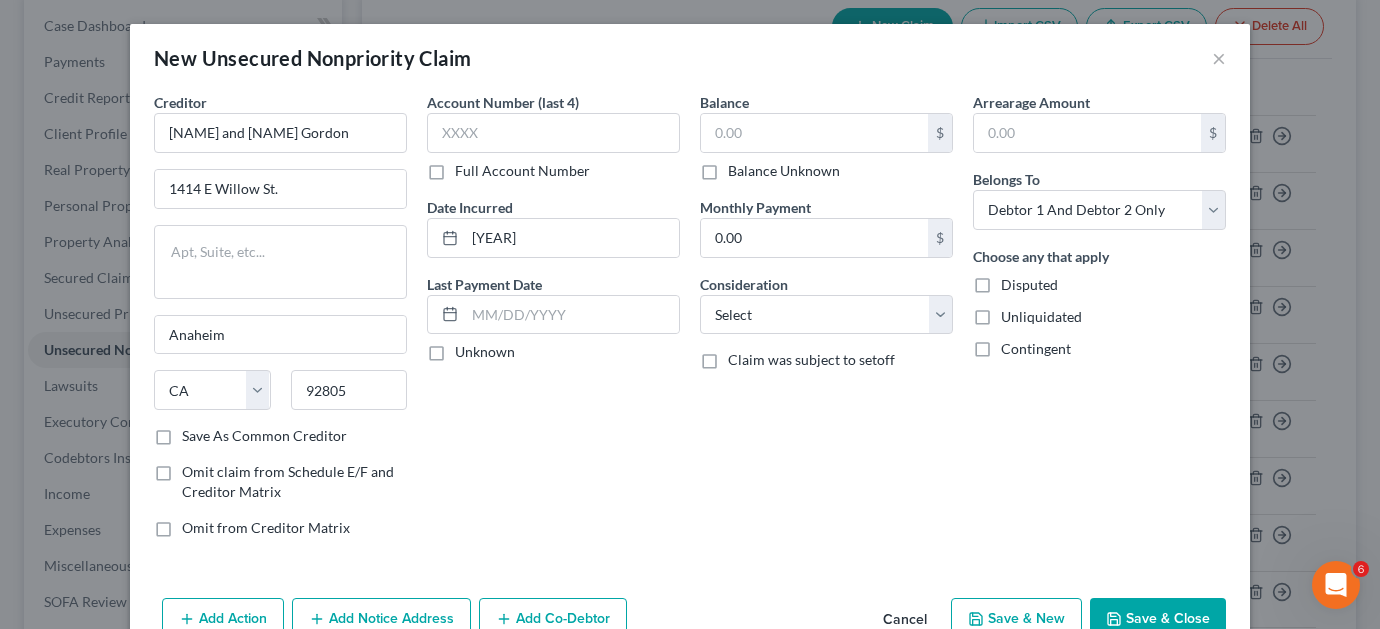 click on "Balance Unknown" at bounding box center [784, 171] 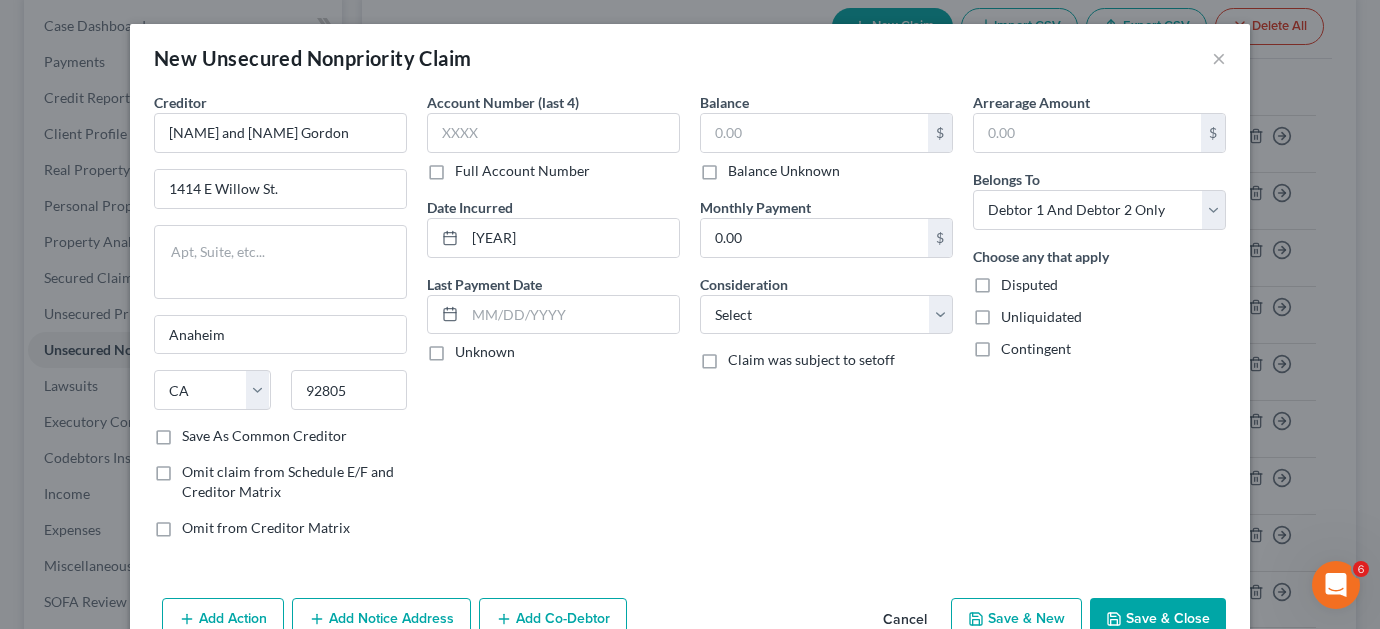 click on "Balance Unknown" at bounding box center [742, 167] 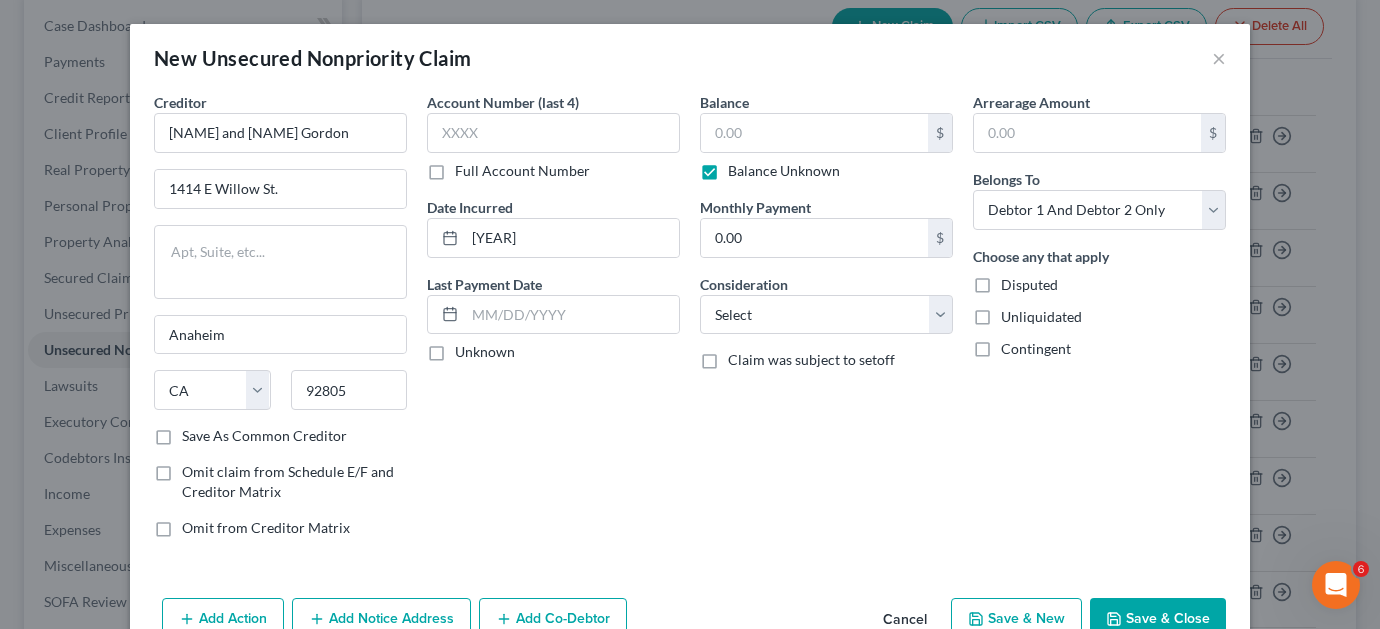 type on "0.00" 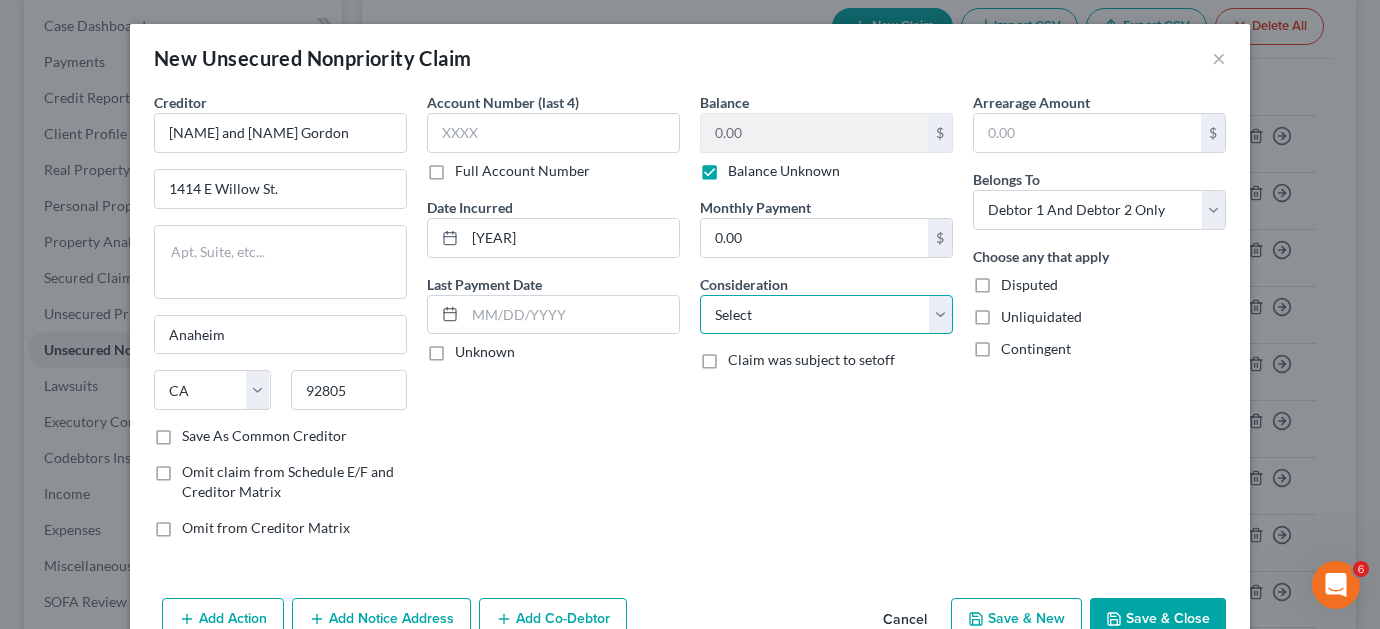 click on "Select Cable / Satellite Services Collection Agency Credit Card Debt Debt Counseling / Attorneys Deficiency Balance Domestic Support Obligations Home / Car Repairs Income Taxes Judgment Liens Medical Services Monies Loaned / Advanced Mortgage Obligation From Divorce Or Separation Obligation To Pensions Other Overdrawn Bank Account Promised To Help Pay Creditors Student Loans Suppliers And Vendors Telephone / Internet Services Utility Services" at bounding box center (826, 315) 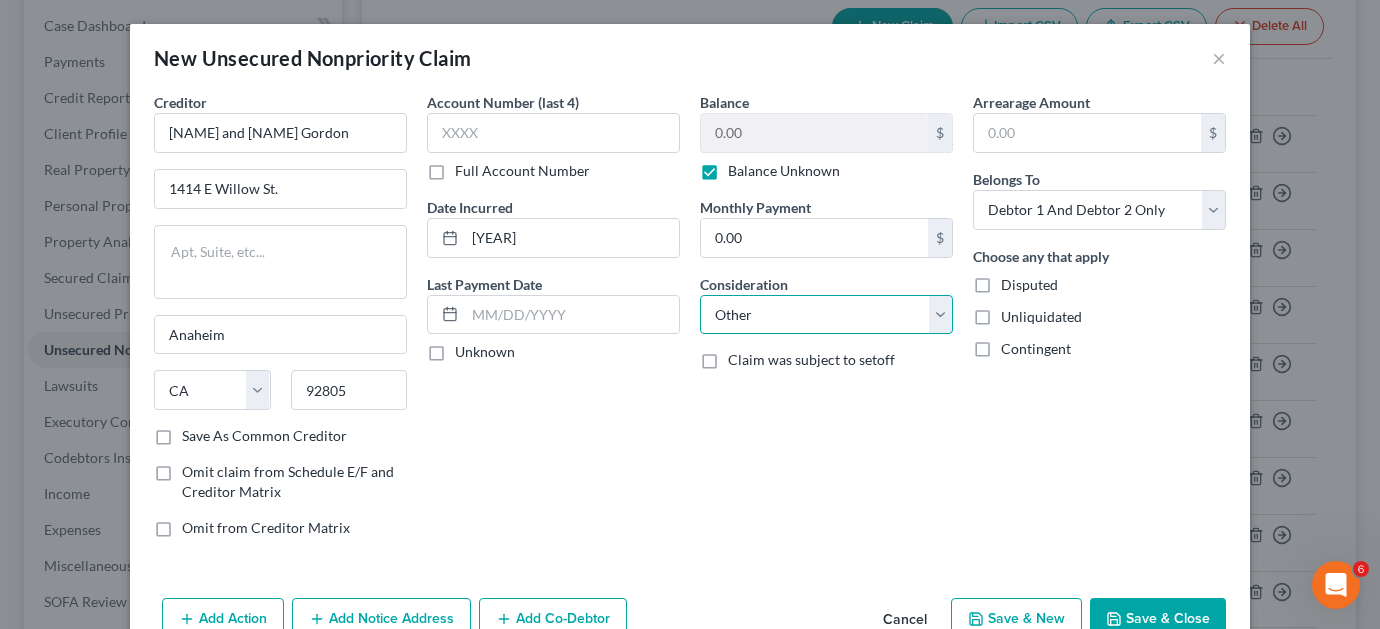 click on "Select Cable / Satellite Services Collection Agency Credit Card Debt Debt Counseling / Attorneys Deficiency Balance Domestic Support Obligations Home / Car Repairs Income Taxes Judgment Liens Medical Services Monies Loaned / Advanced Mortgage Obligation From Divorce Or Separation Obligation To Pensions Other Overdrawn Bank Account Promised To Help Pay Creditors Student Loans Suppliers And Vendors Telephone / Internet Services Utility Services" at bounding box center [826, 315] 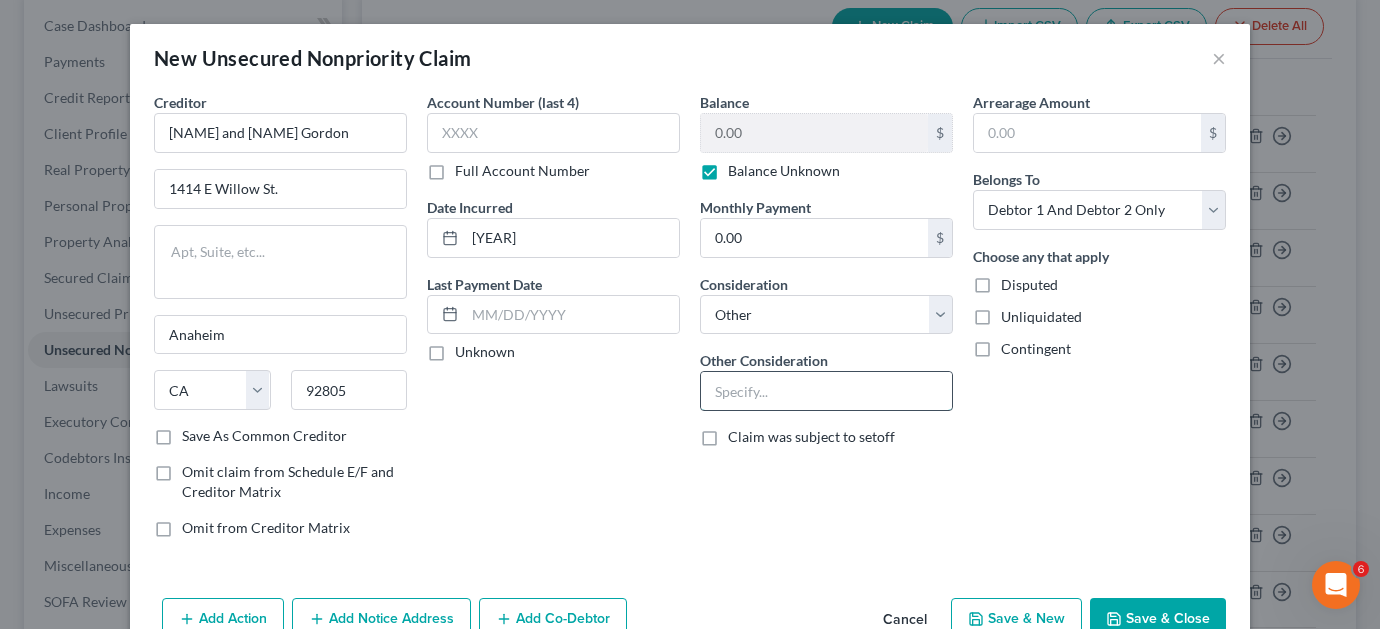 click at bounding box center [826, 391] 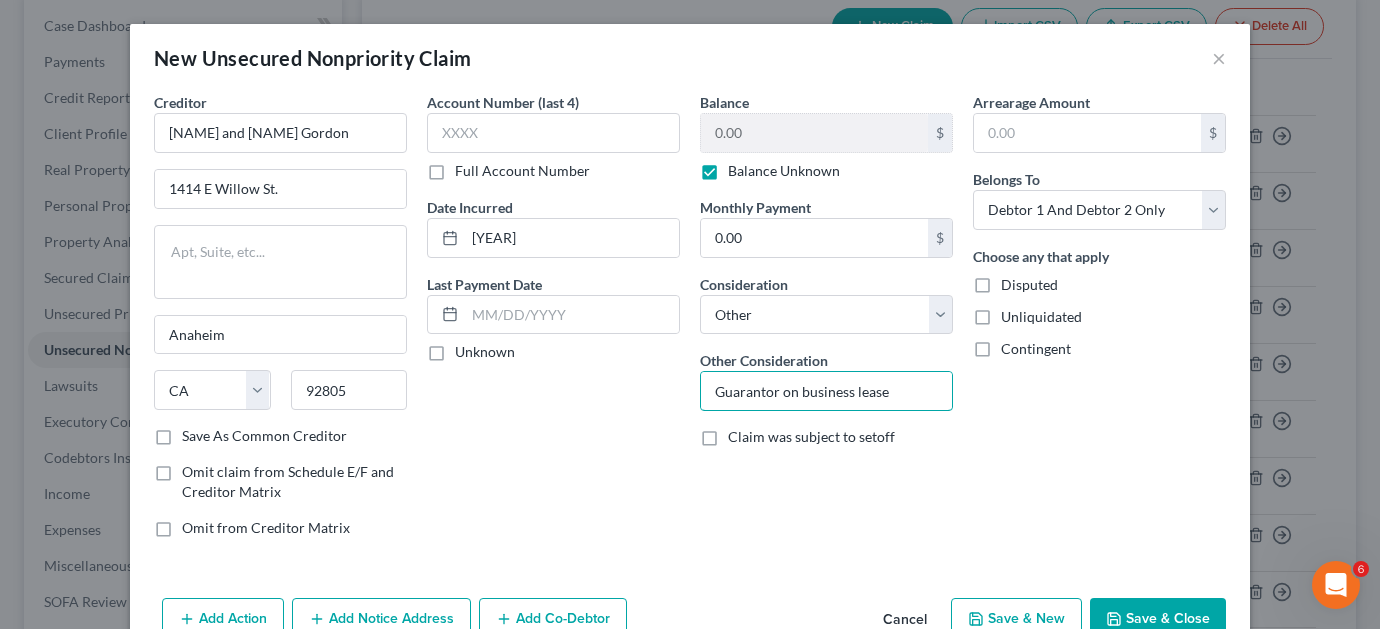 type on "Guarantor on business lease" 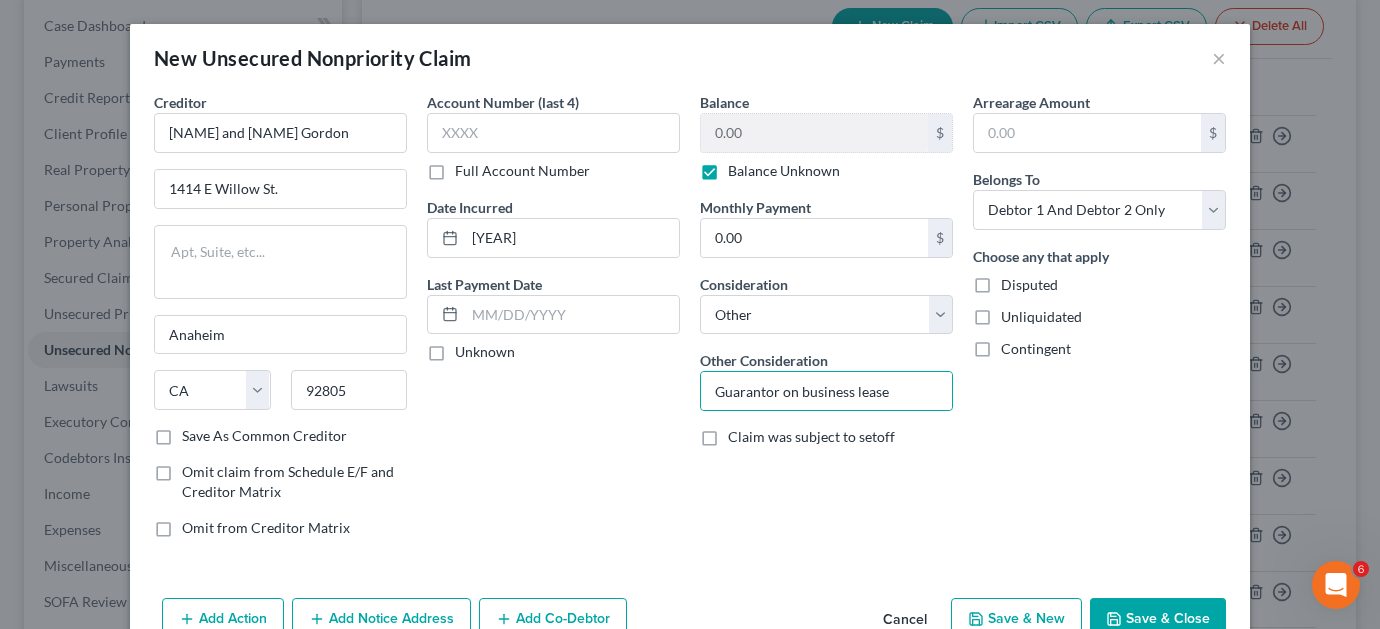 click on "Save & Close" at bounding box center (1158, 619) 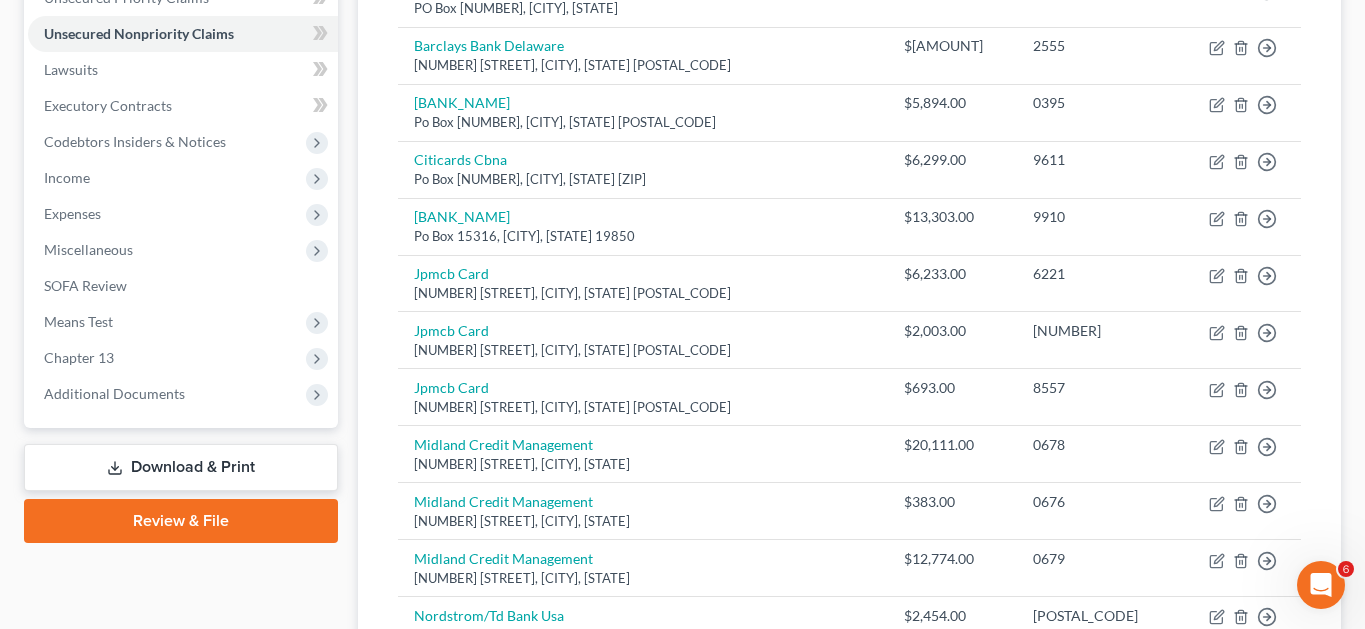scroll, scrollTop: 600, scrollLeft: 0, axis: vertical 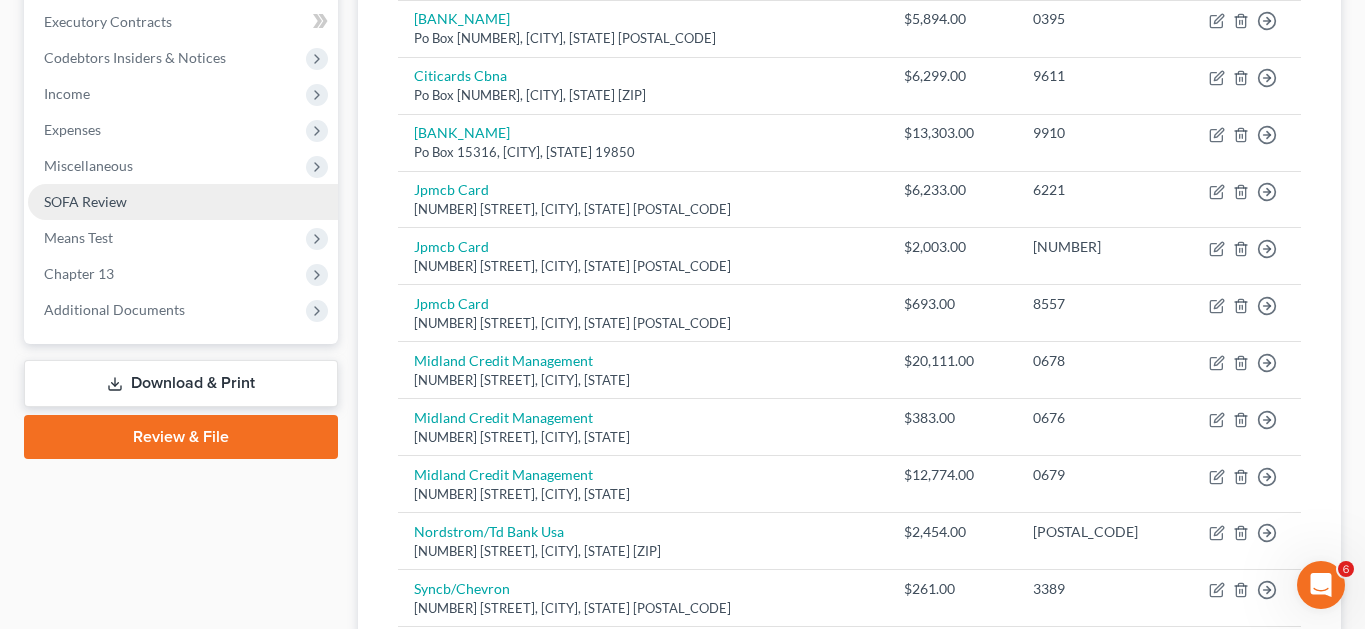 click on "SOFA Review" at bounding box center [183, 202] 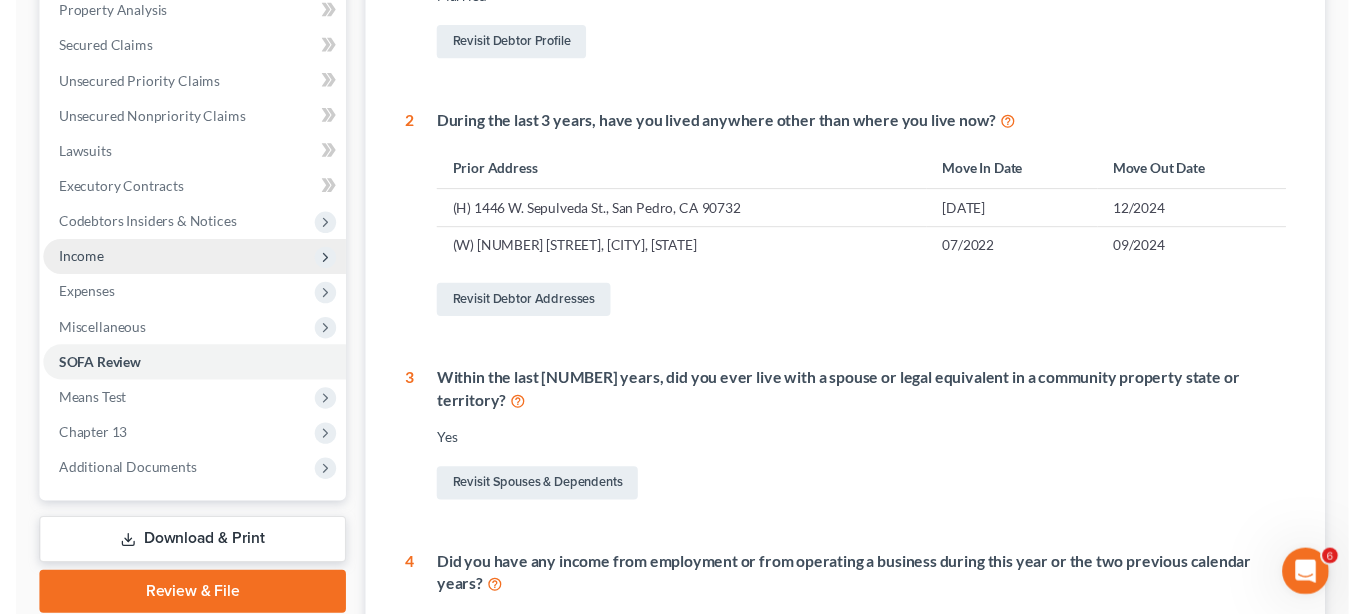 scroll, scrollTop: 0, scrollLeft: 0, axis: both 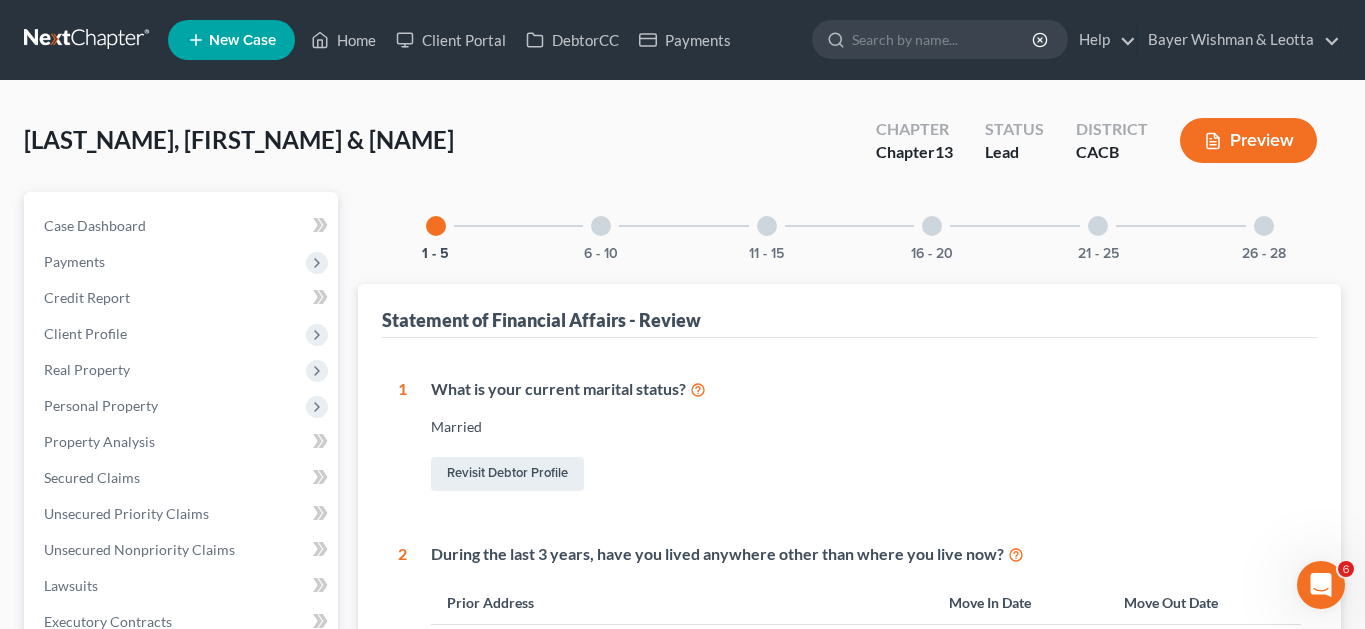 click at bounding box center (932, 226) 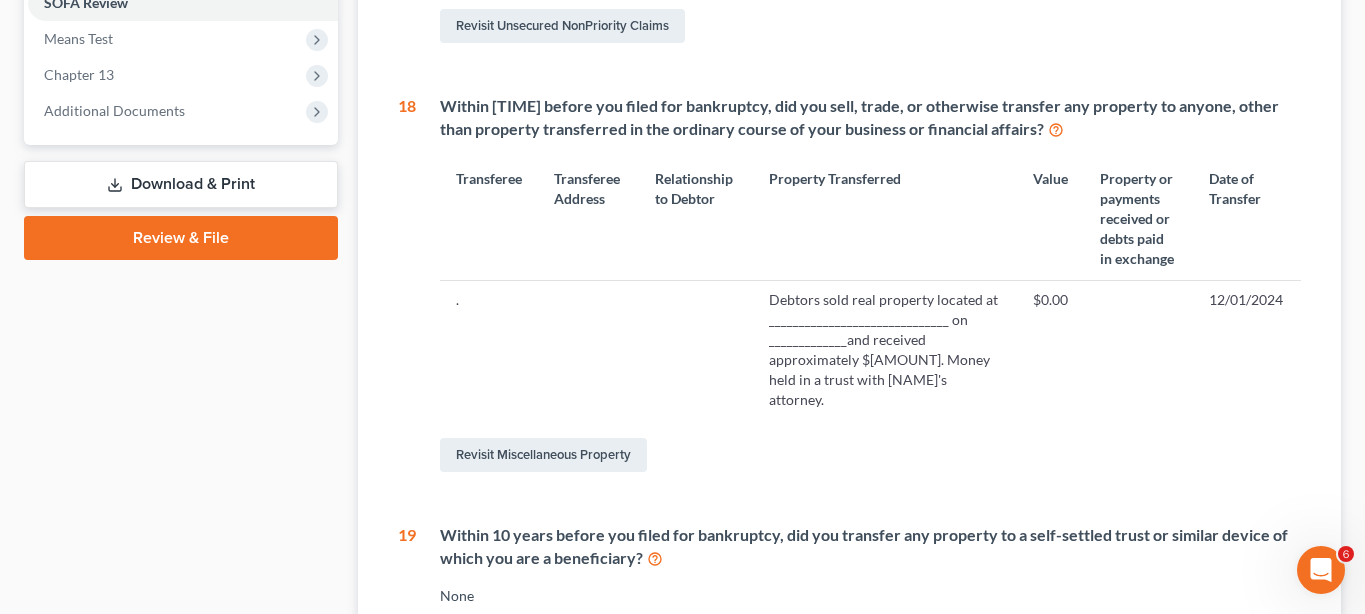 scroll, scrollTop: 800, scrollLeft: 0, axis: vertical 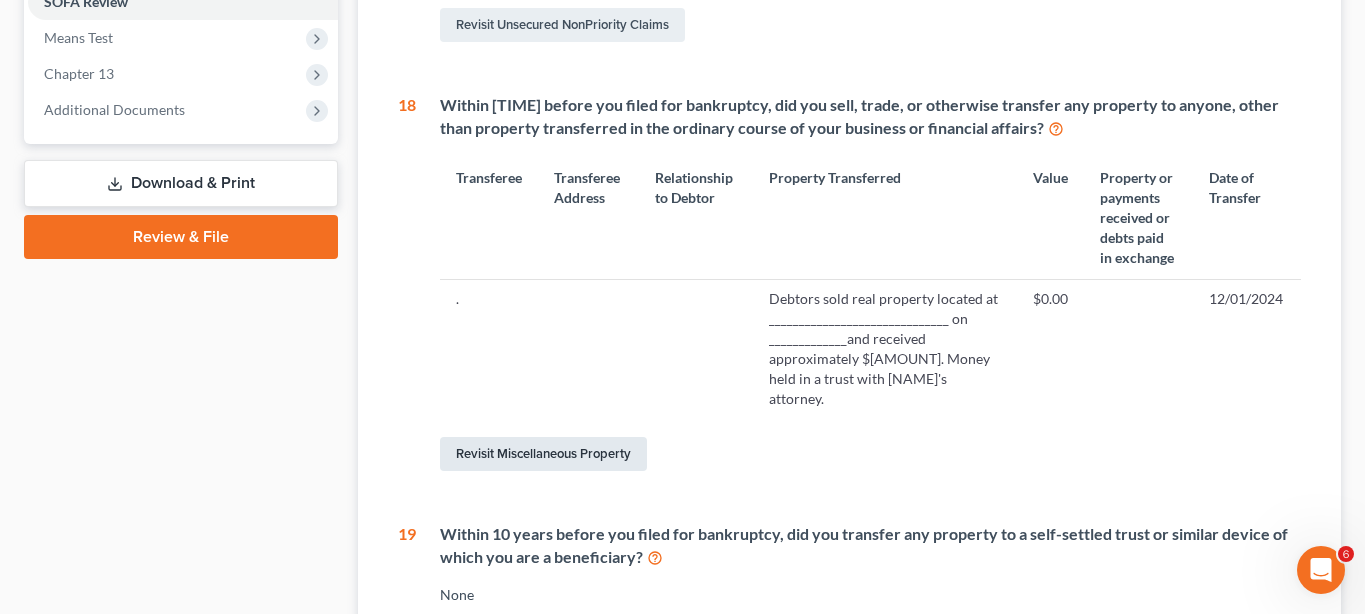 click on "Revisit Miscellaneous Property" at bounding box center [543, 454] 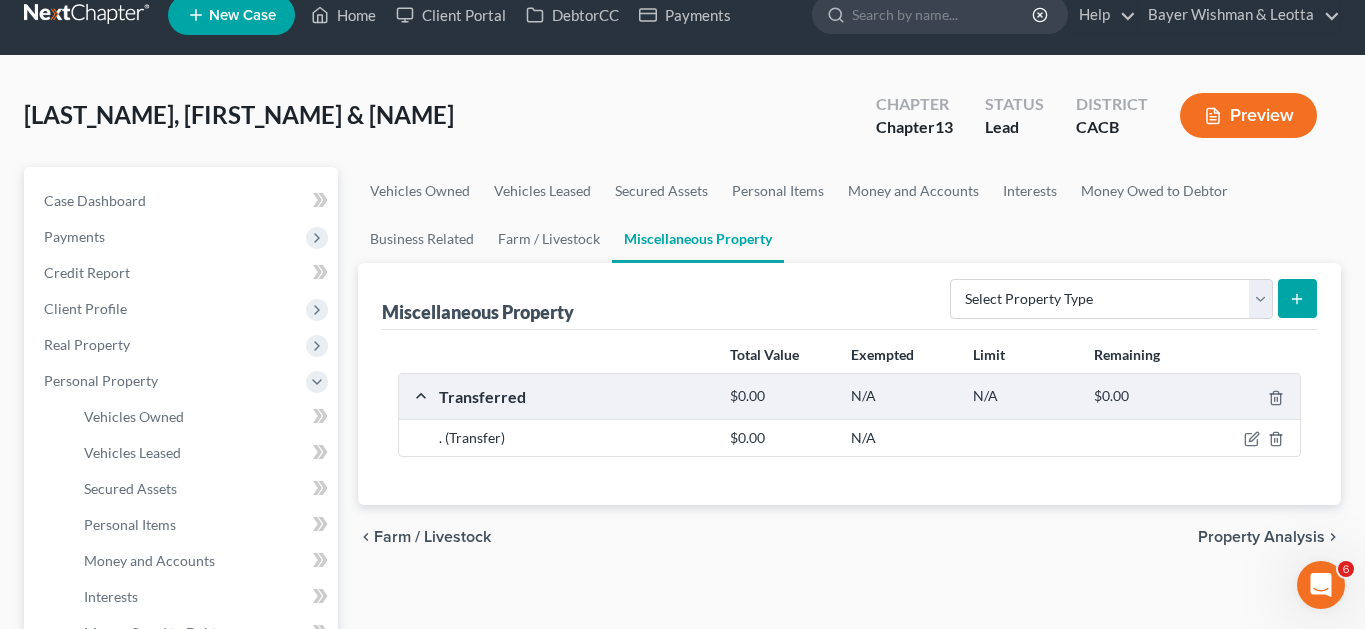 scroll, scrollTop: 0, scrollLeft: 0, axis: both 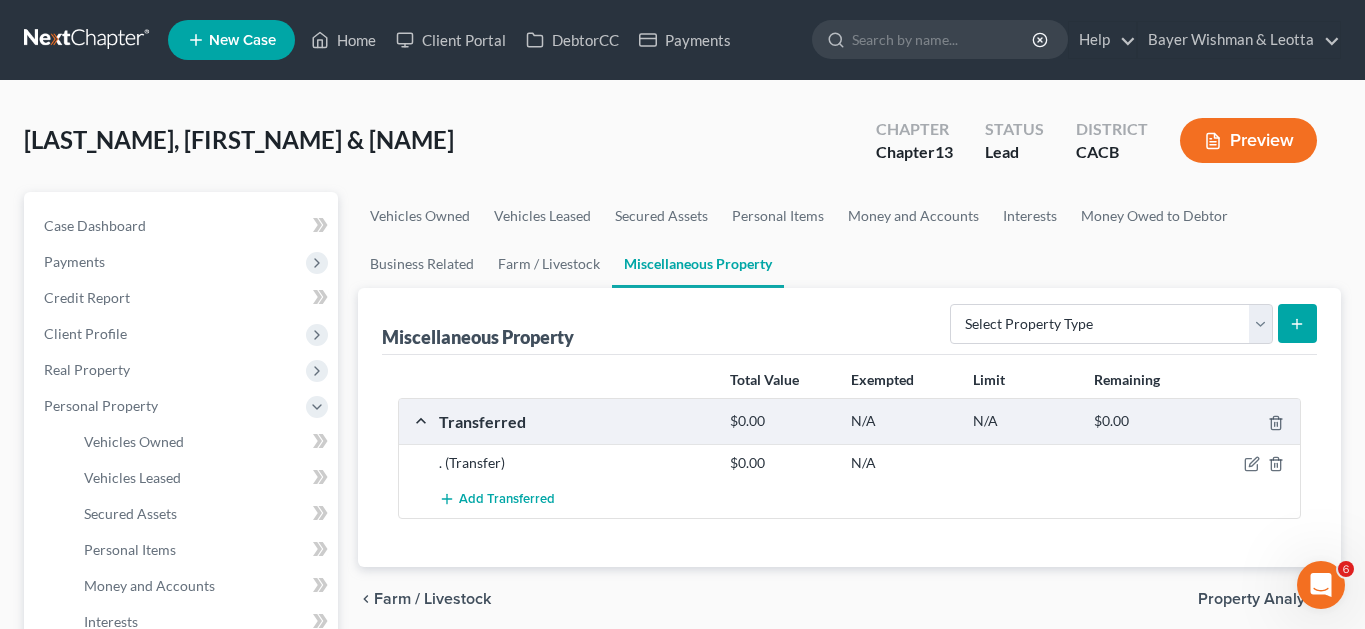 click on "Total Value Exempted Limit Remaining
Transferred $0.00 N/A N/A $0.00
. (Transfer) $0.00 N/A Add Transferred" at bounding box center (849, 461) 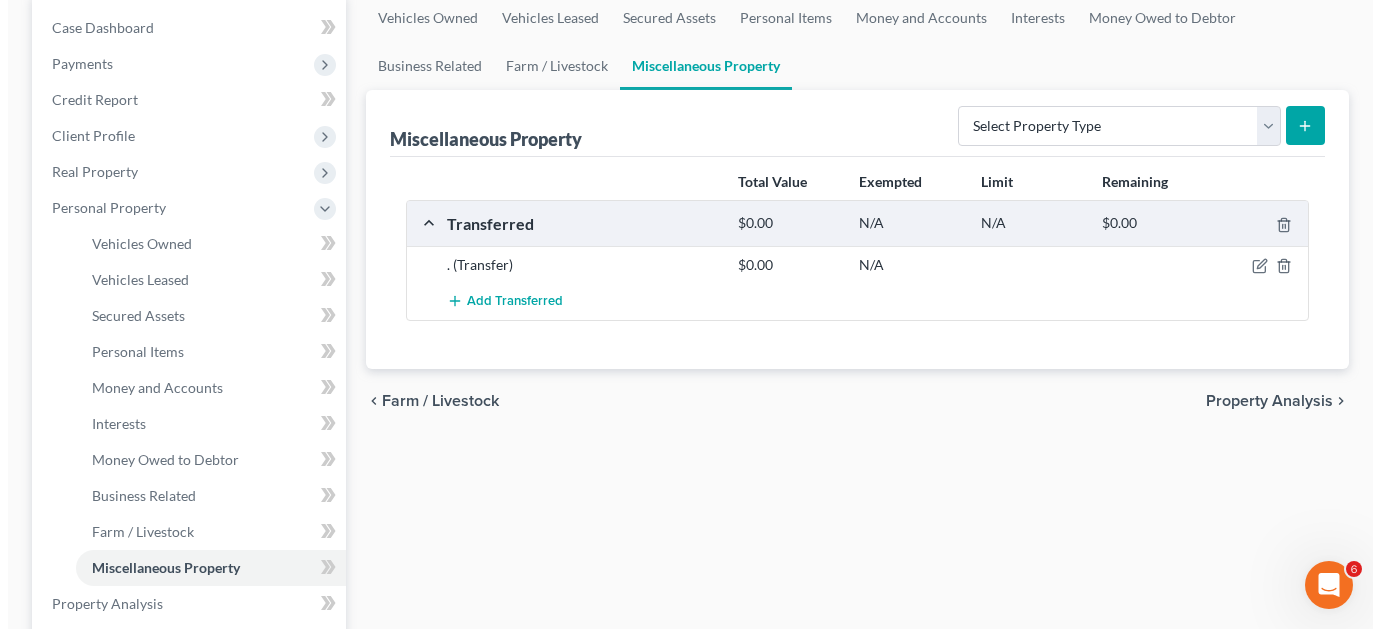 scroll, scrollTop: 200, scrollLeft: 0, axis: vertical 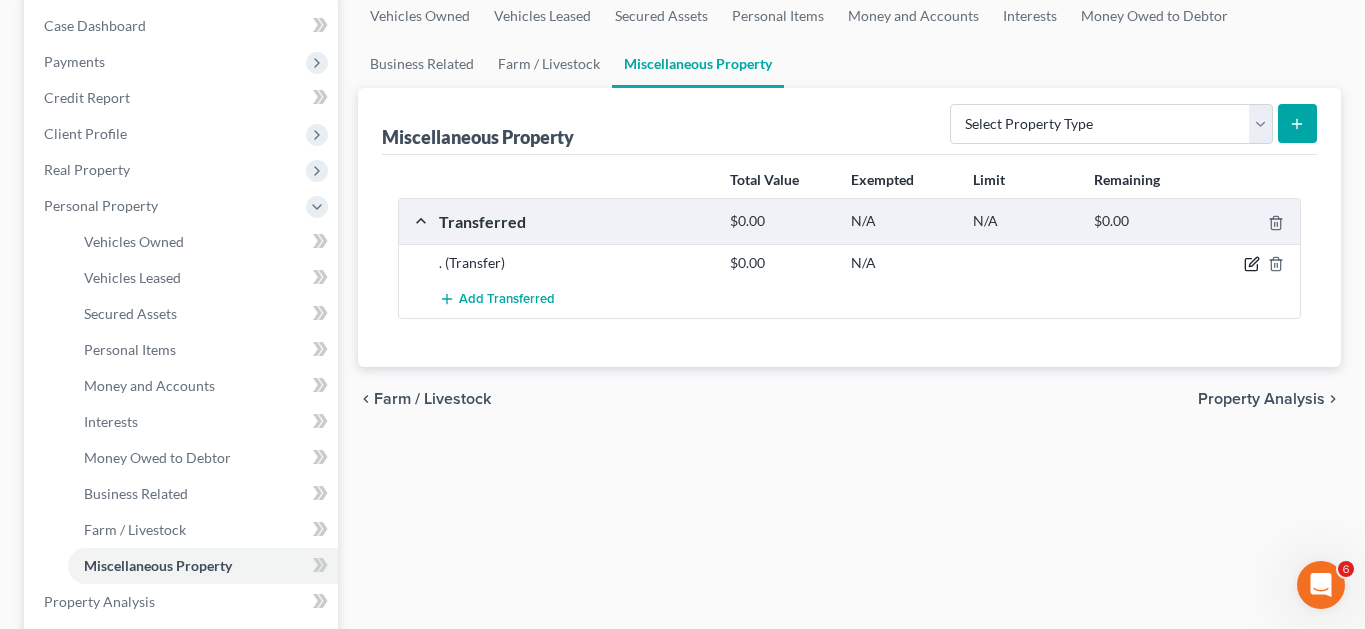 drag, startPoint x: 1257, startPoint y: 261, endPoint x: 1234, endPoint y: 316, distance: 59.615433 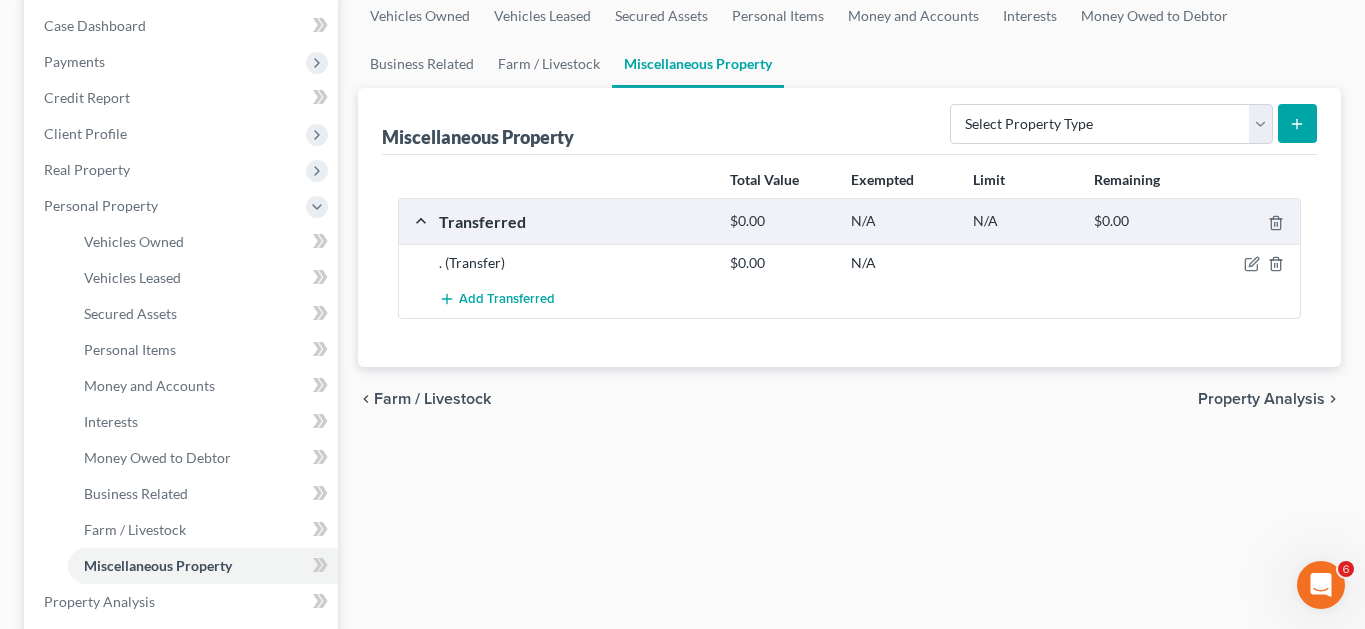 select on "Ordinary (within 2 years)" 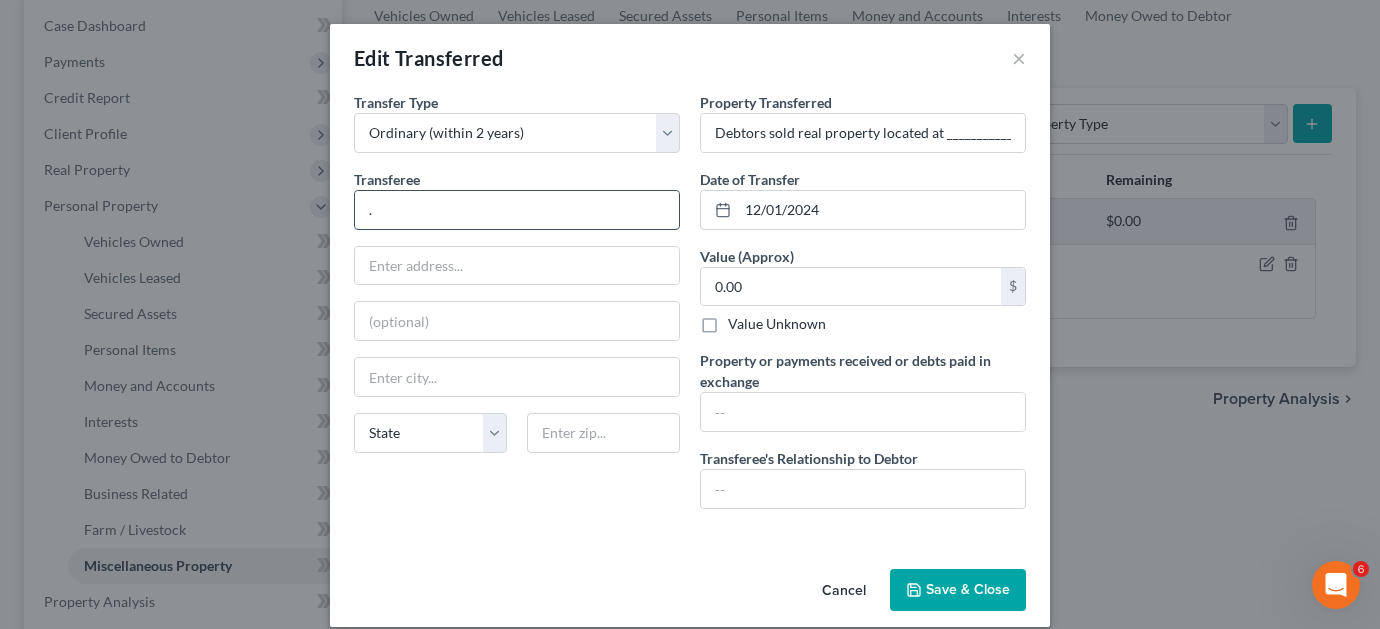 click on "." at bounding box center (517, 210) 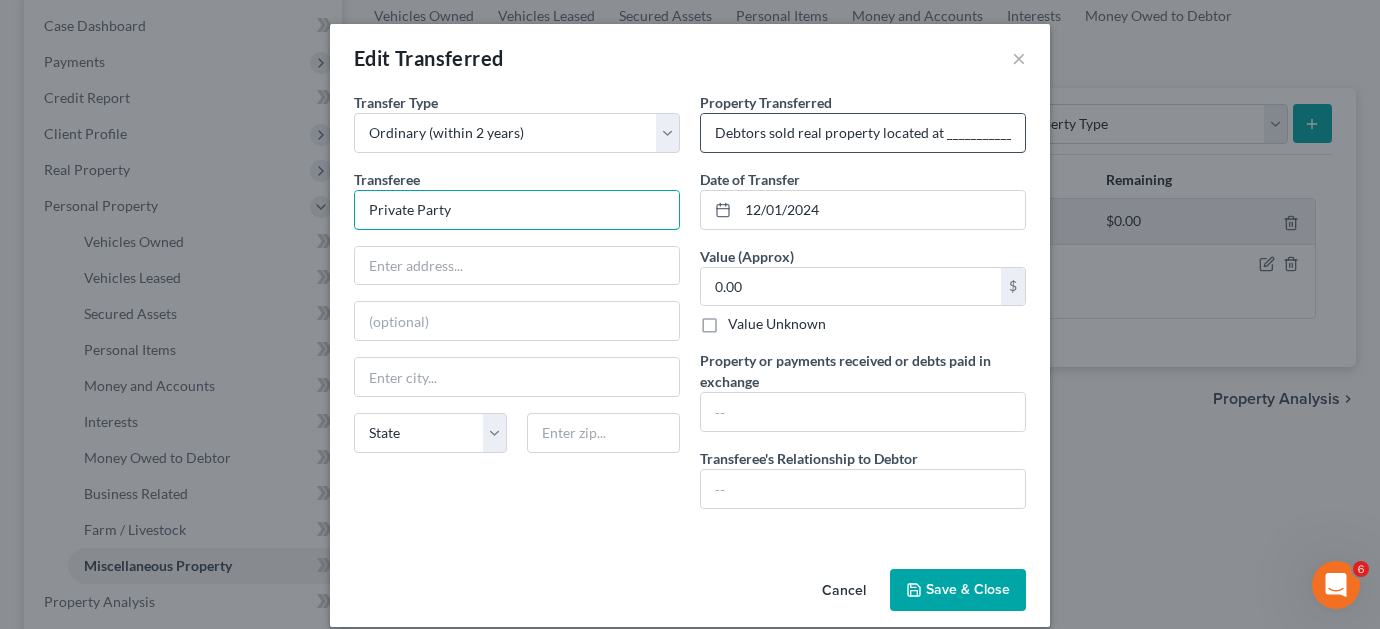 type on "Private Party" 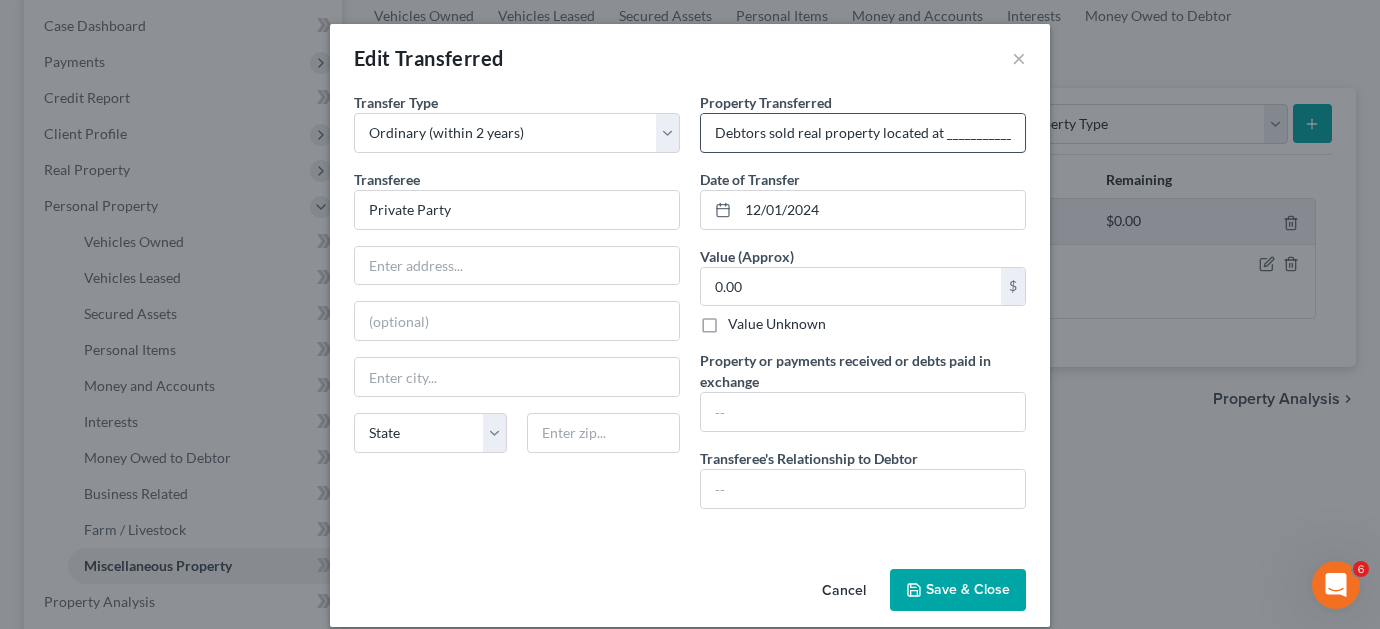 click on "Debtors sold real property located at ______________________________ on _____________and received approximately $[AMOUNT].  Money held in a trust with [NAME]'s attorney." at bounding box center [863, 133] 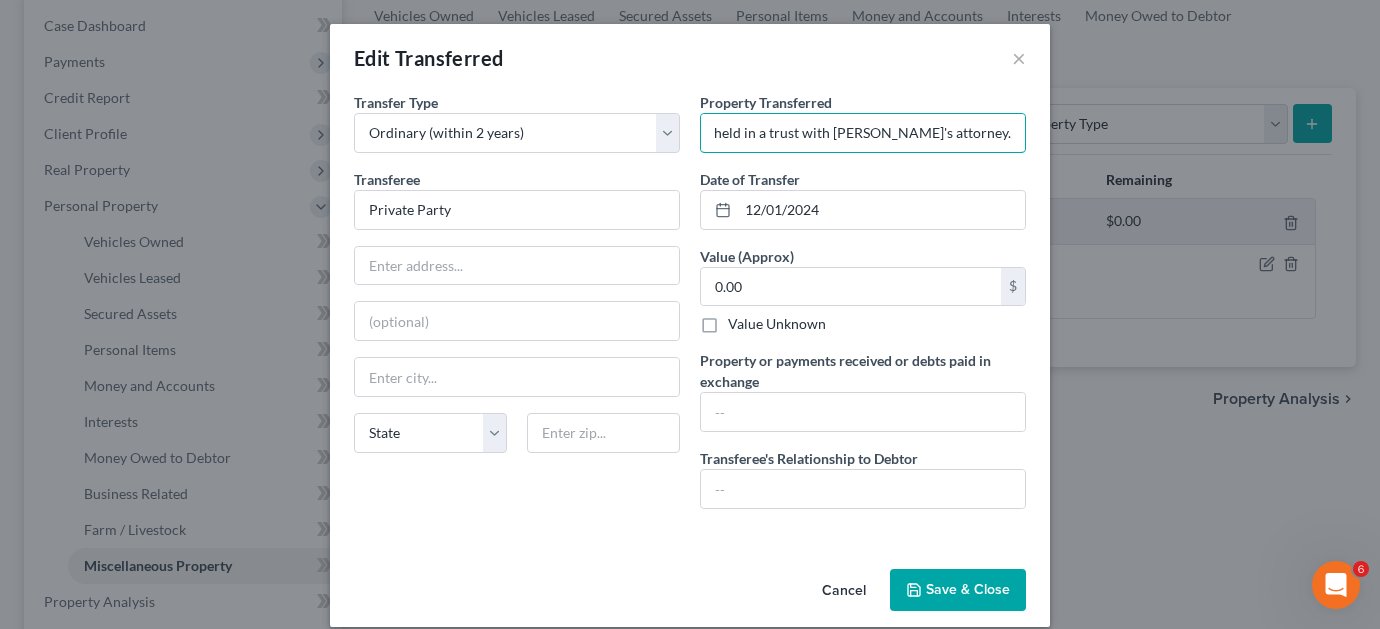 scroll, scrollTop: 0, scrollLeft: 864, axis: horizontal 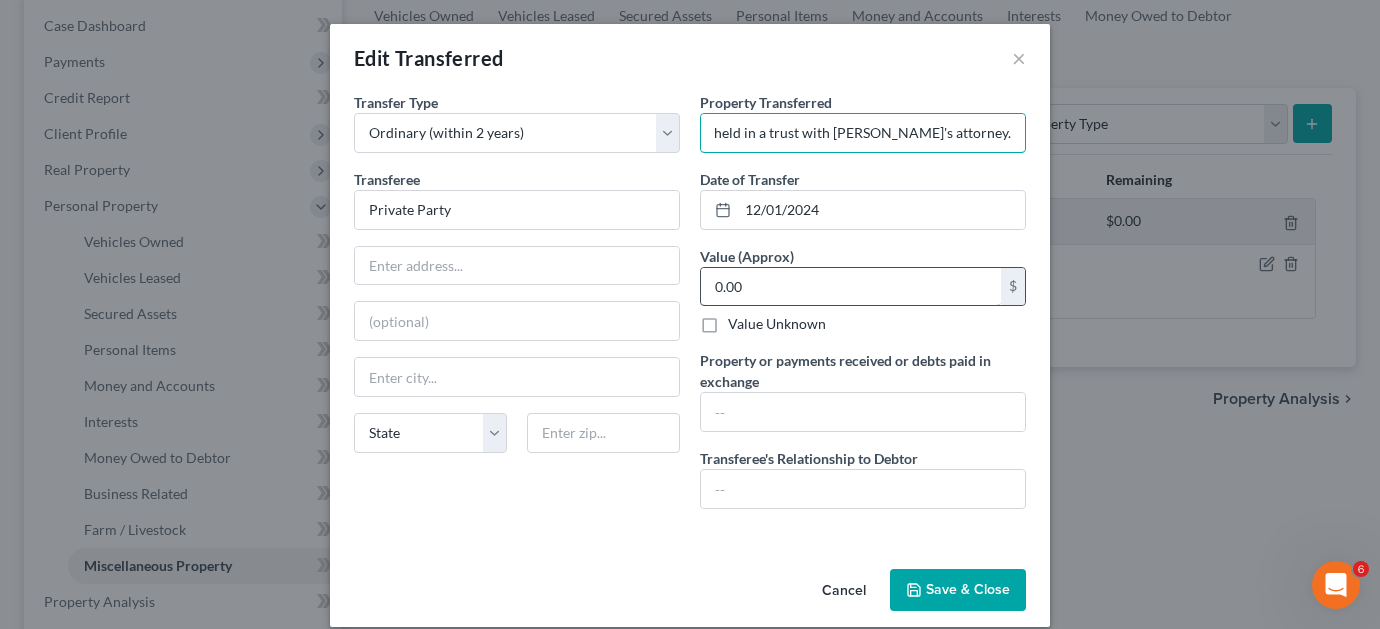 type on "On [DATE] Debtors sold real property located at [ADDRESS], [CITY], [STATE] [ZIP_CODE] and received approximately $[AMOUNT]. Money held in a trust with [PERSON_NAME]'s attorney." 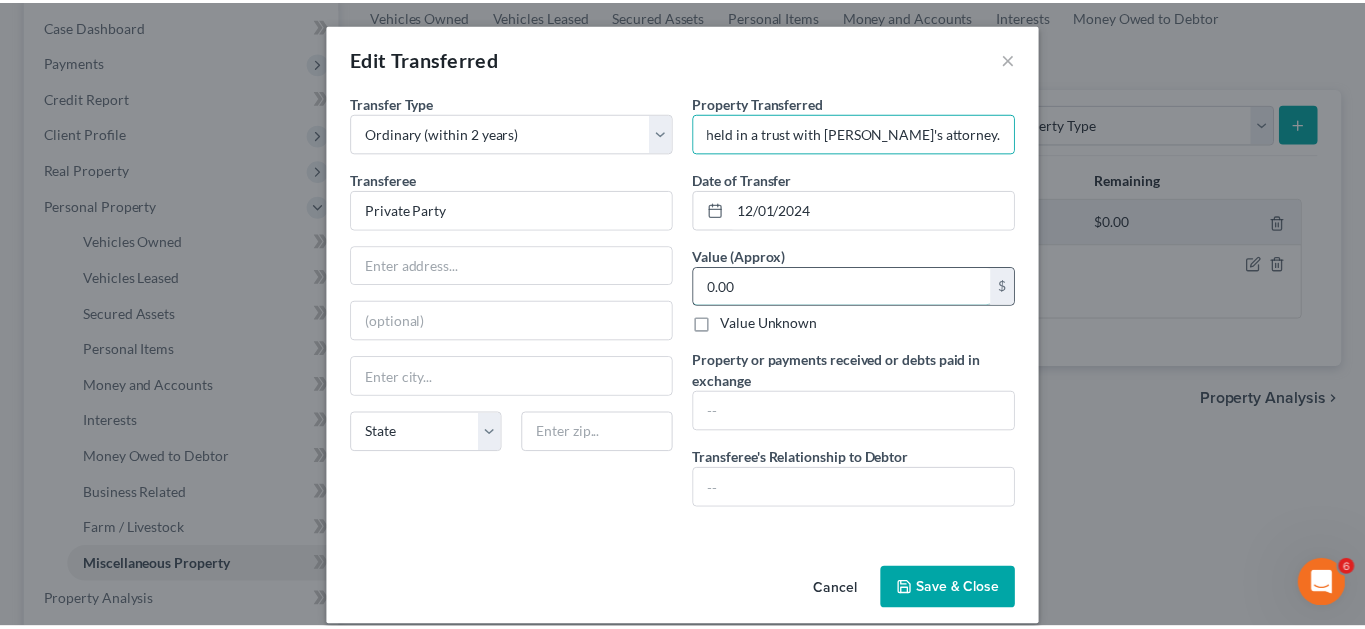 scroll, scrollTop: 0, scrollLeft: 0, axis: both 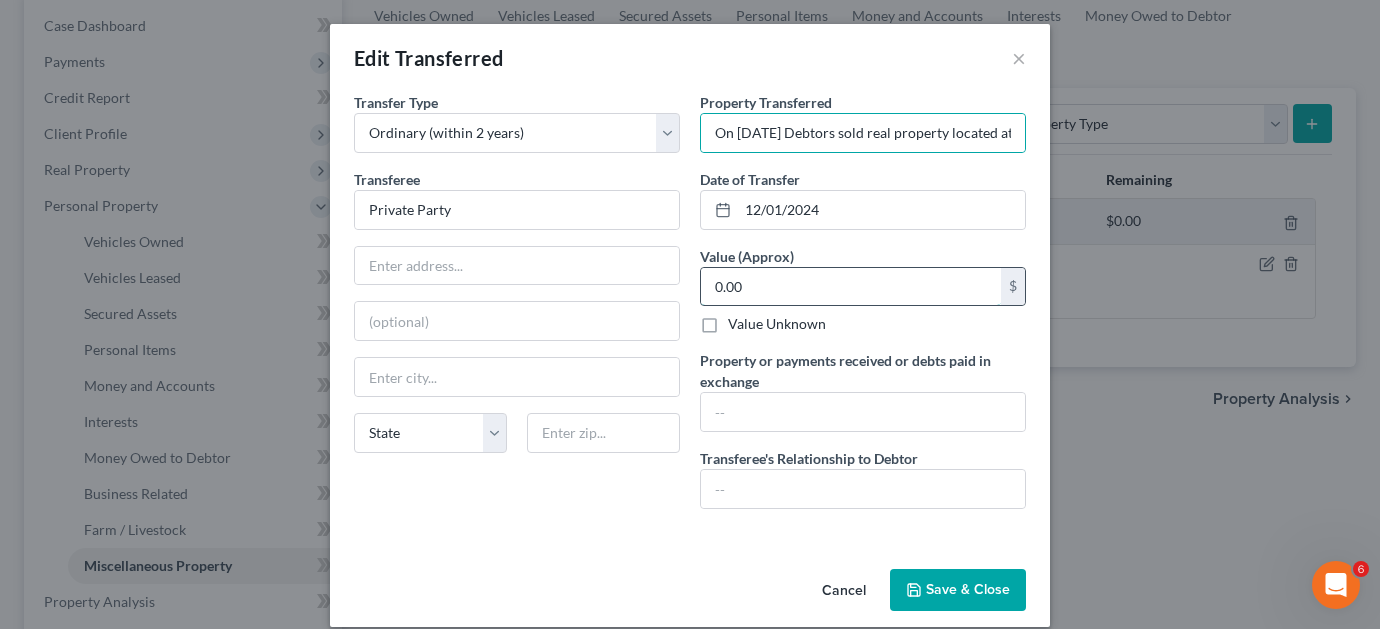 click on "0.00" at bounding box center (851, 287) 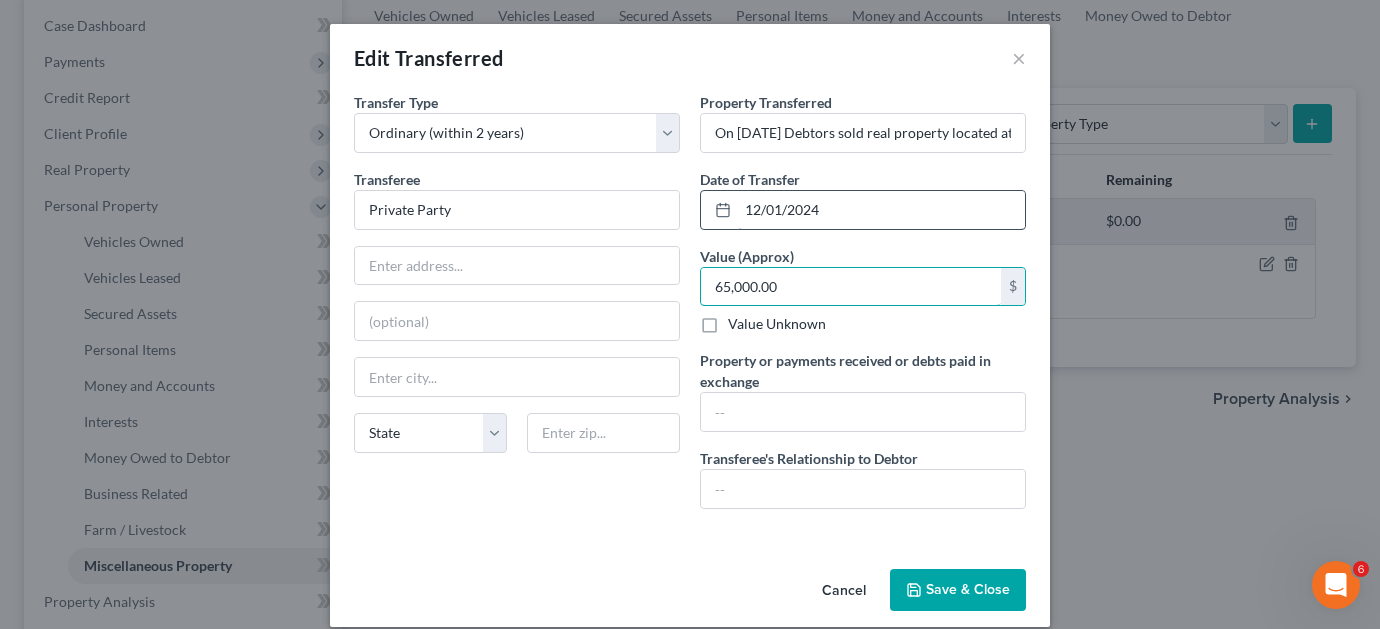 type on "65,000.00" 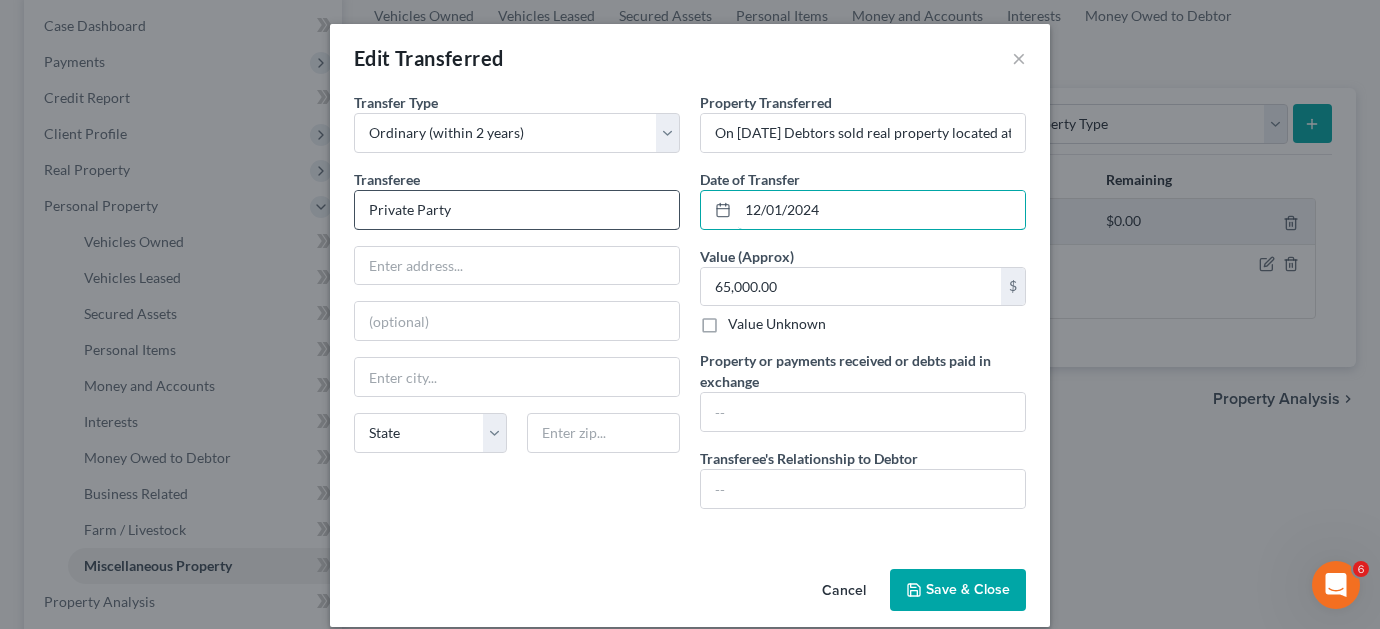 drag, startPoint x: 825, startPoint y: 211, endPoint x: 655, endPoint y: 204, distance: 170.14406 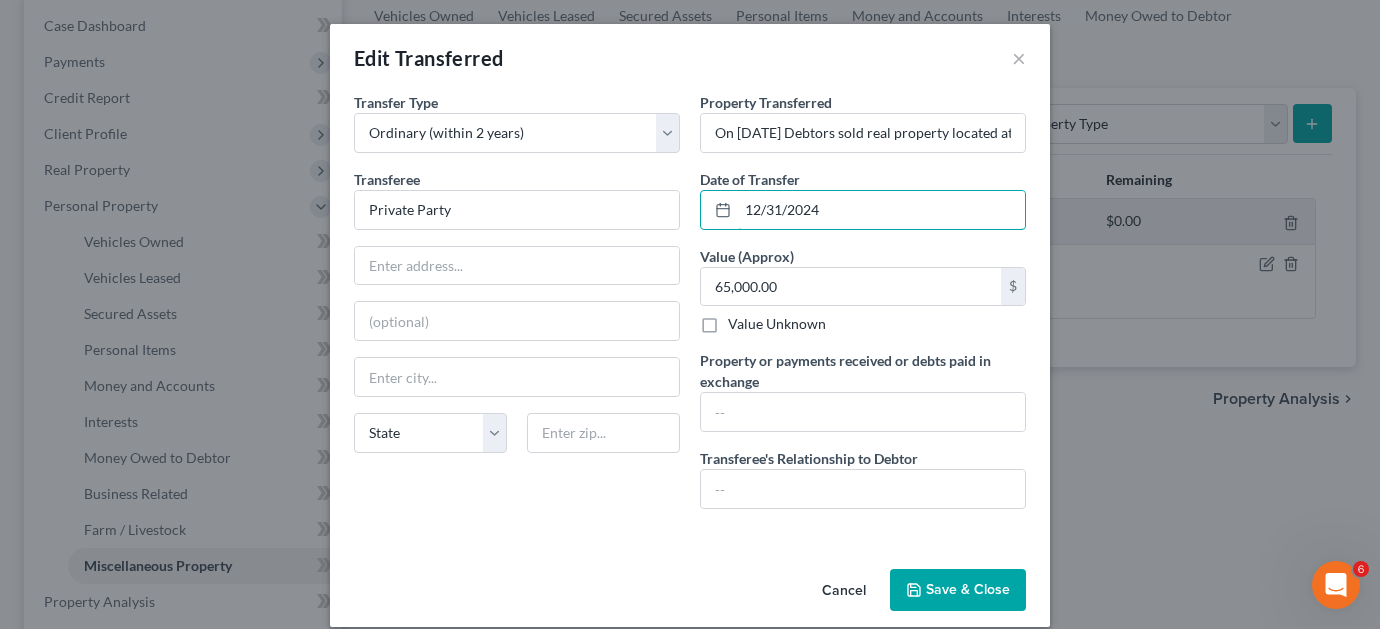 type on "12/31/2024" 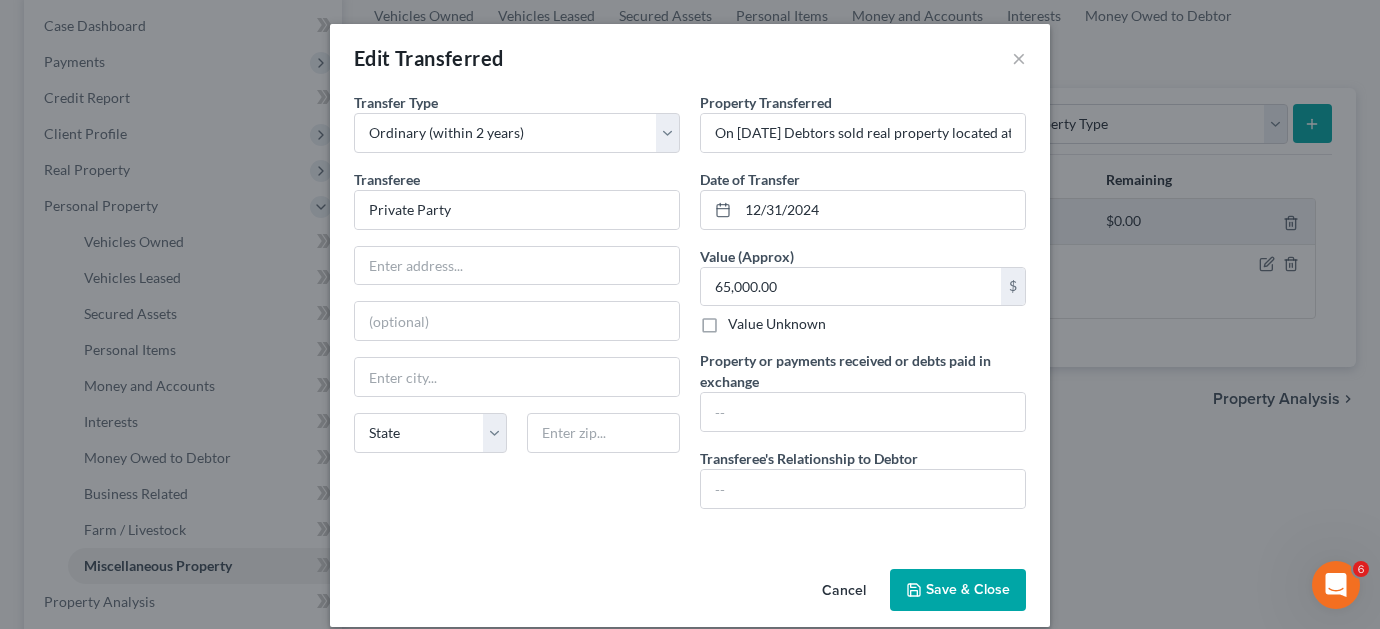 click on "Save & Close" at bounding box center (958, 590) 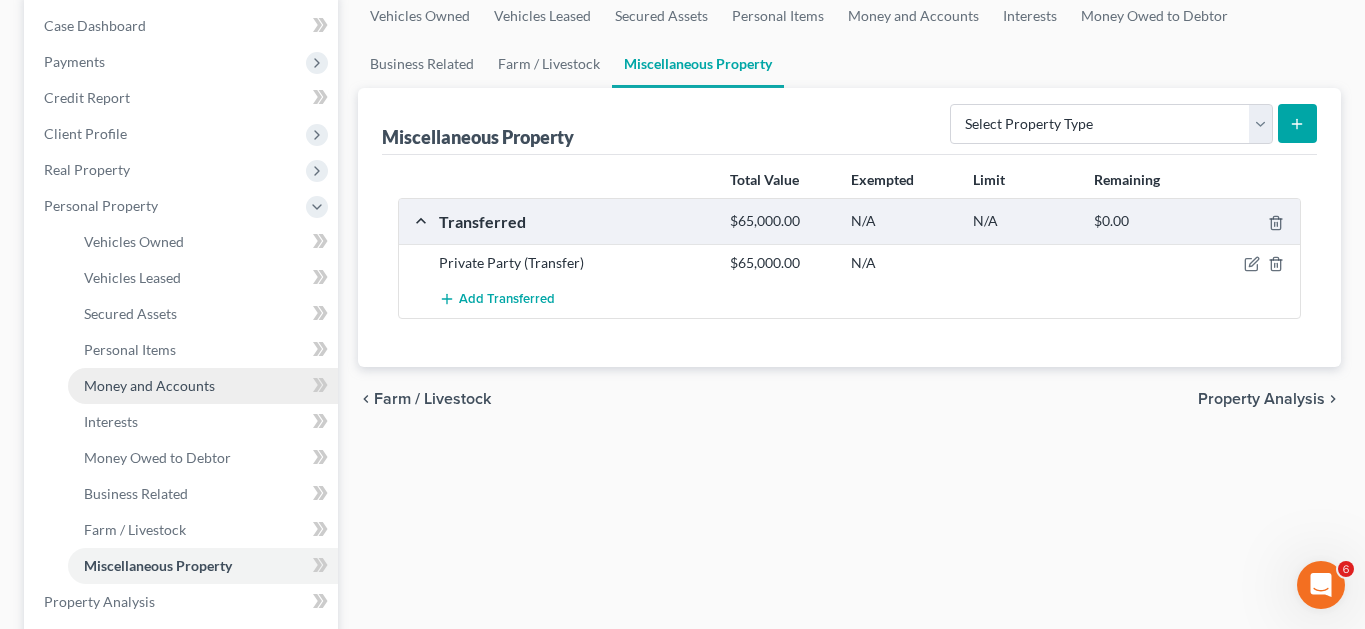 click on "Money and Accounts" at bounding box center [149, 385] 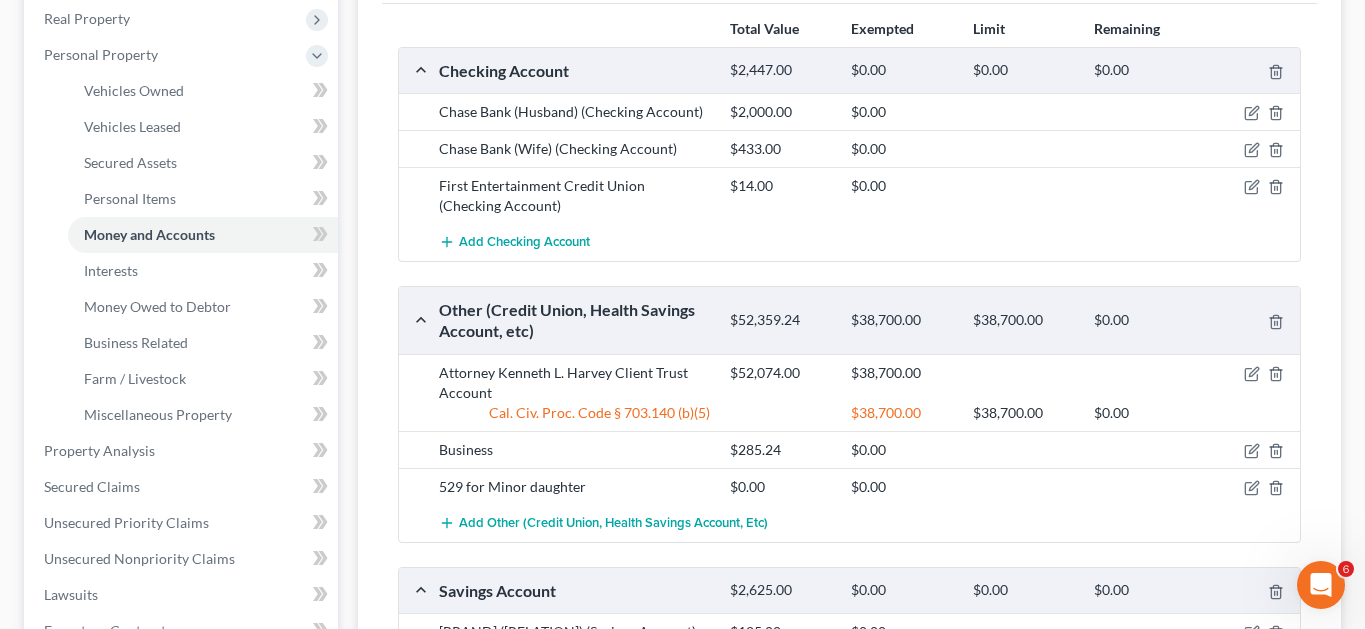 scroll, scrollTop: 400, scrollLeft: 0, axis: vertical 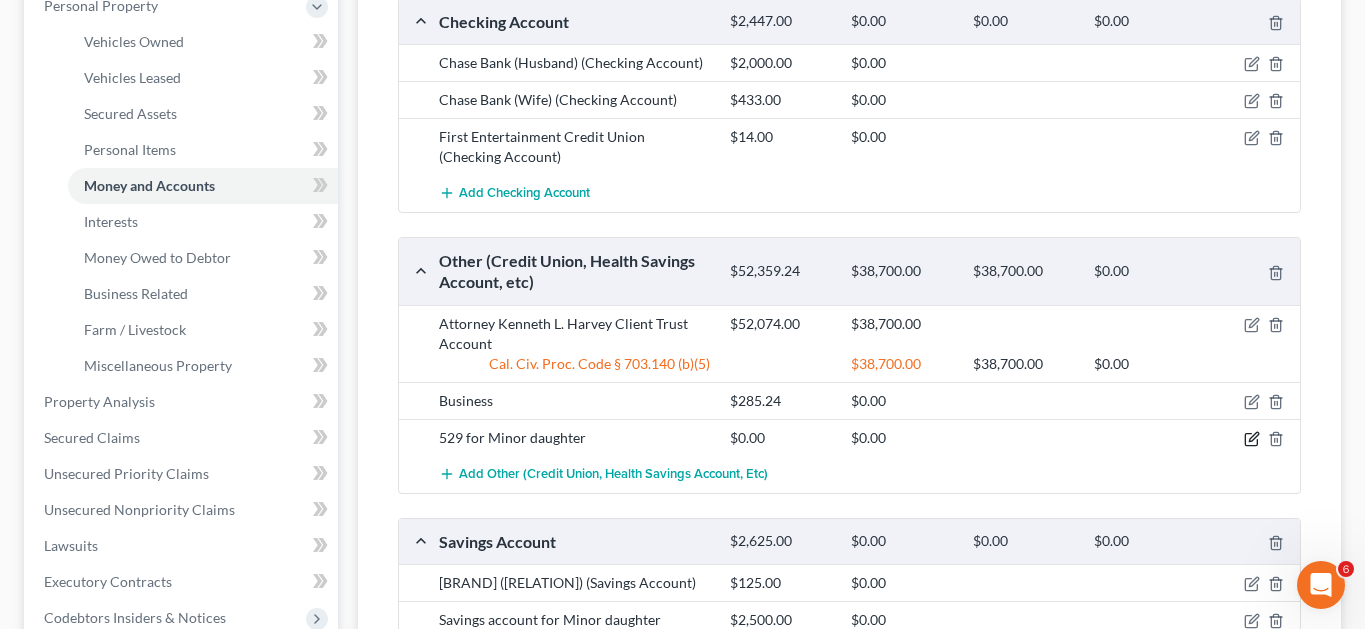 click 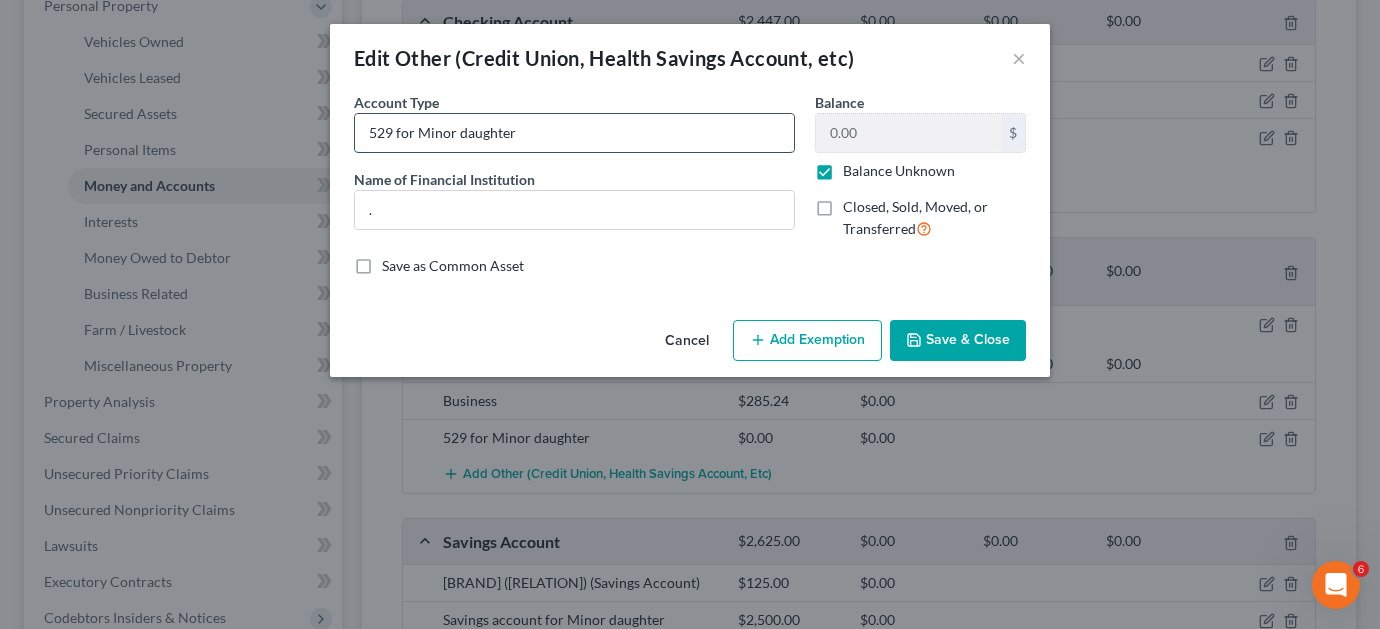 click on "529 for Minor daughter" at bounding box center [574, 133] 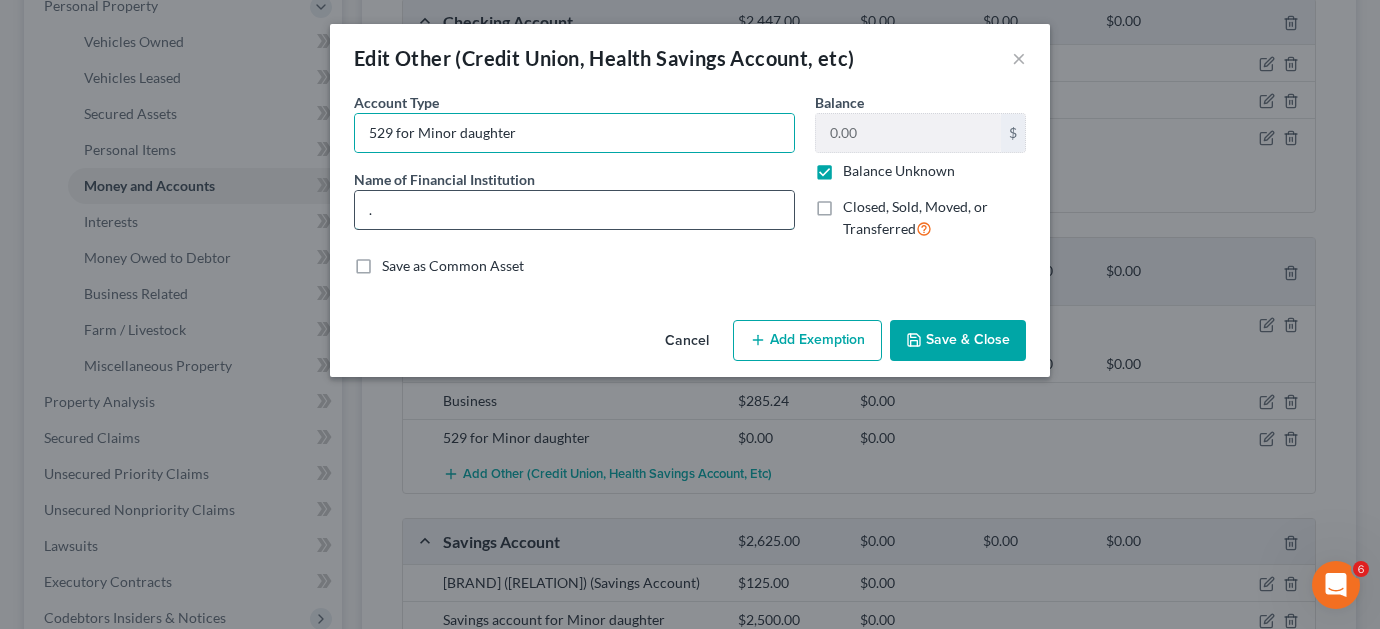 click on "." at bounding box center (574, 210) 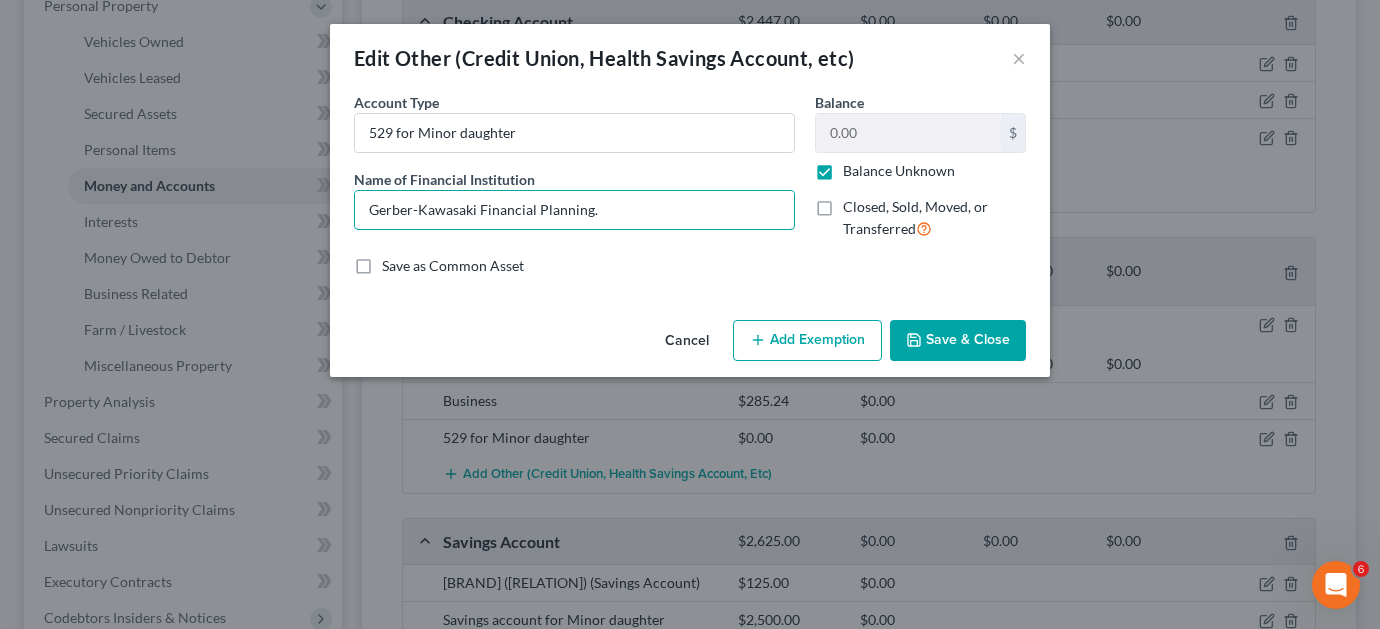 type on "Gerber-Kawasaki Financial Planning." 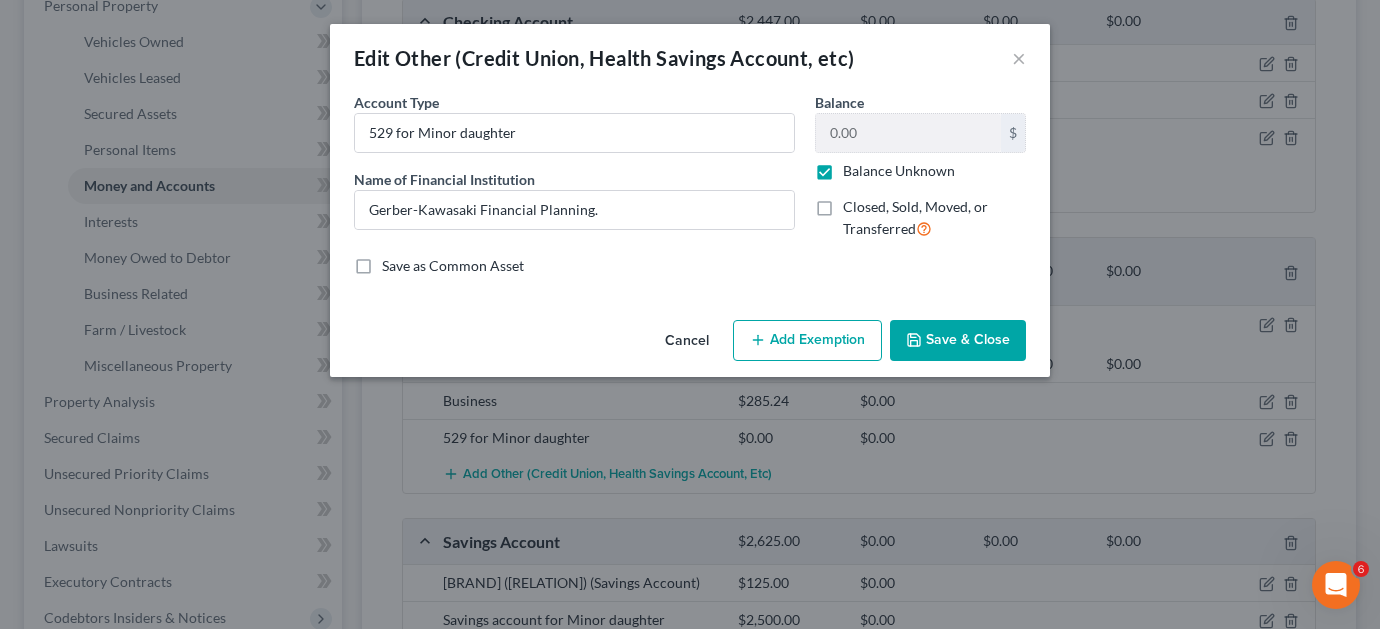 click on "Balance Unknown" at bounding box center (899, 171) 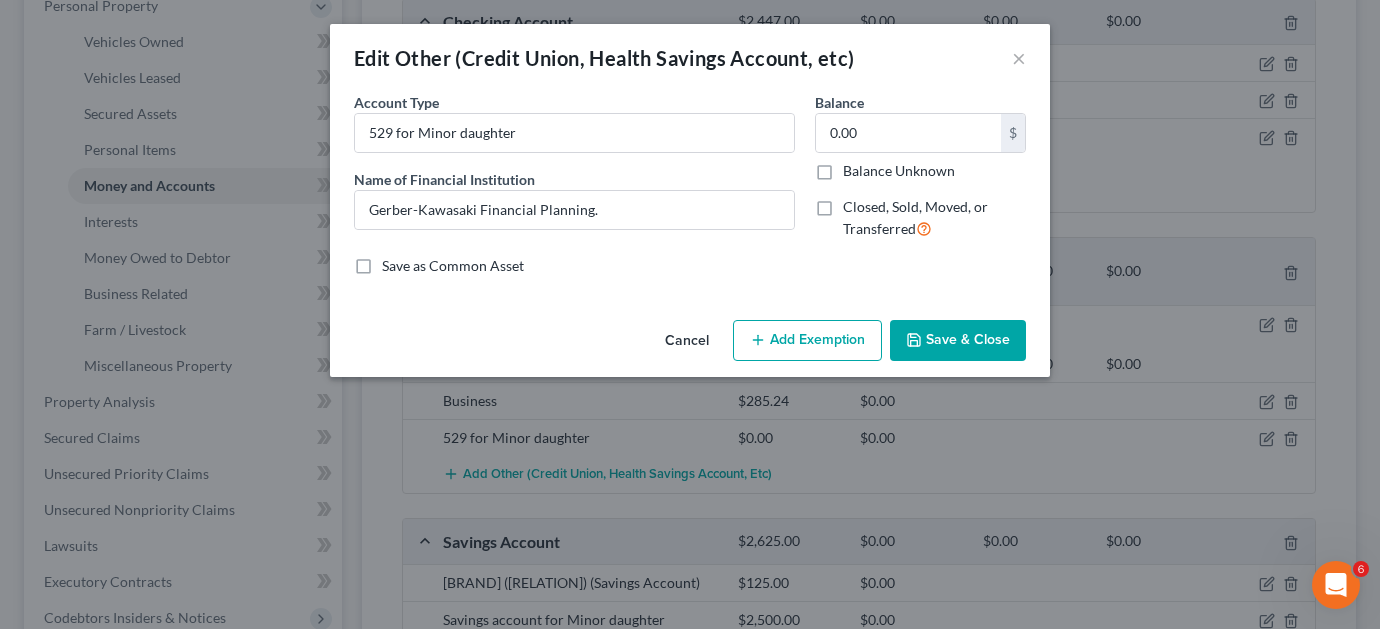 click on "Balance Unknown" at bounding box center (899, 171) 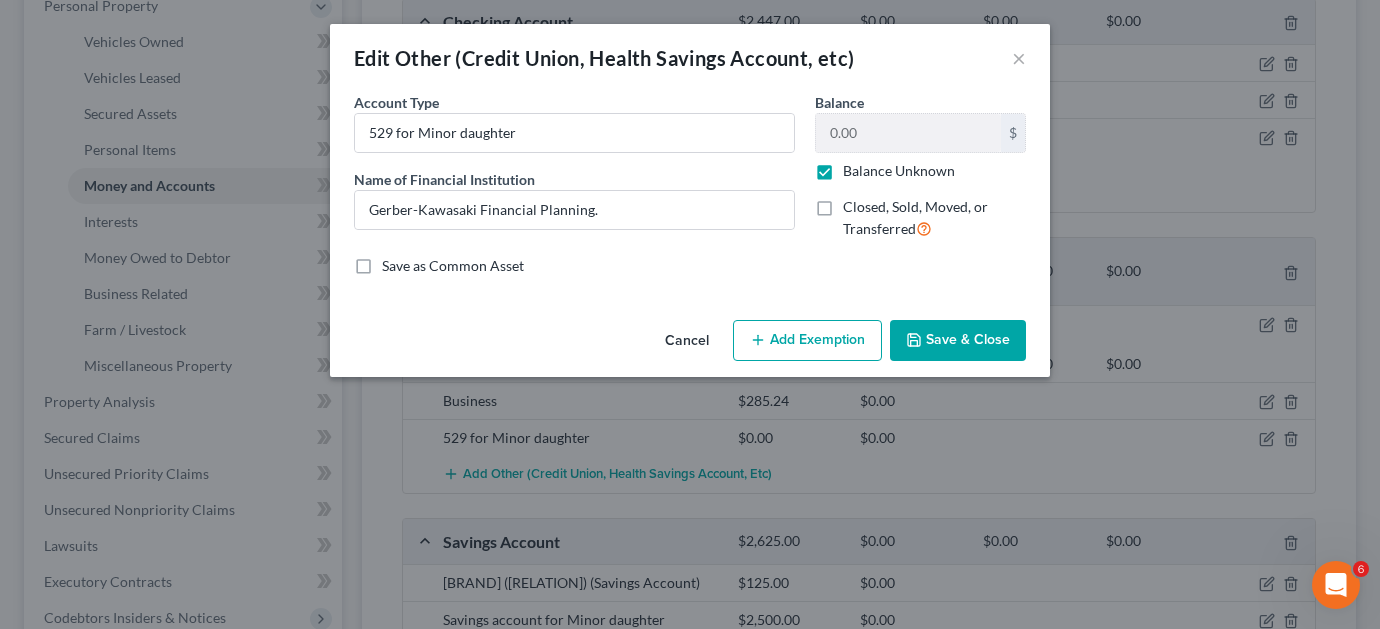 click on "Save & Close" at bounding box center (958, 341) 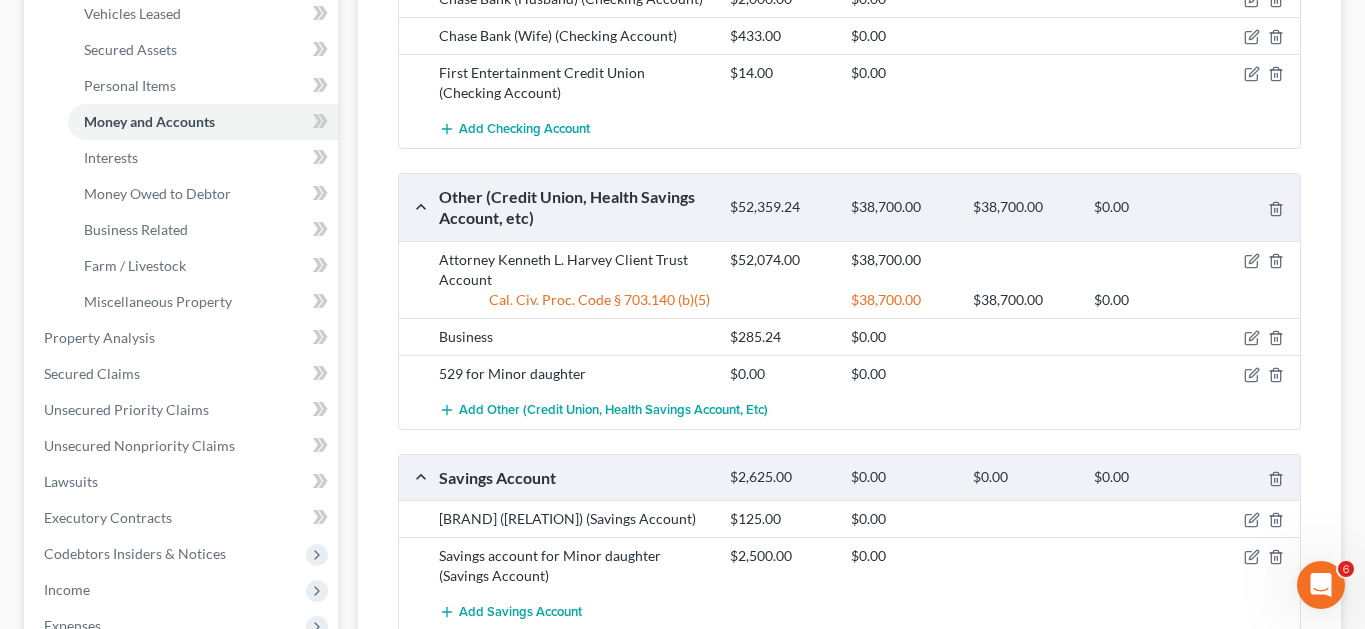 scroll, scrollTop: 500, scrollLeft: 0, axis: vertical 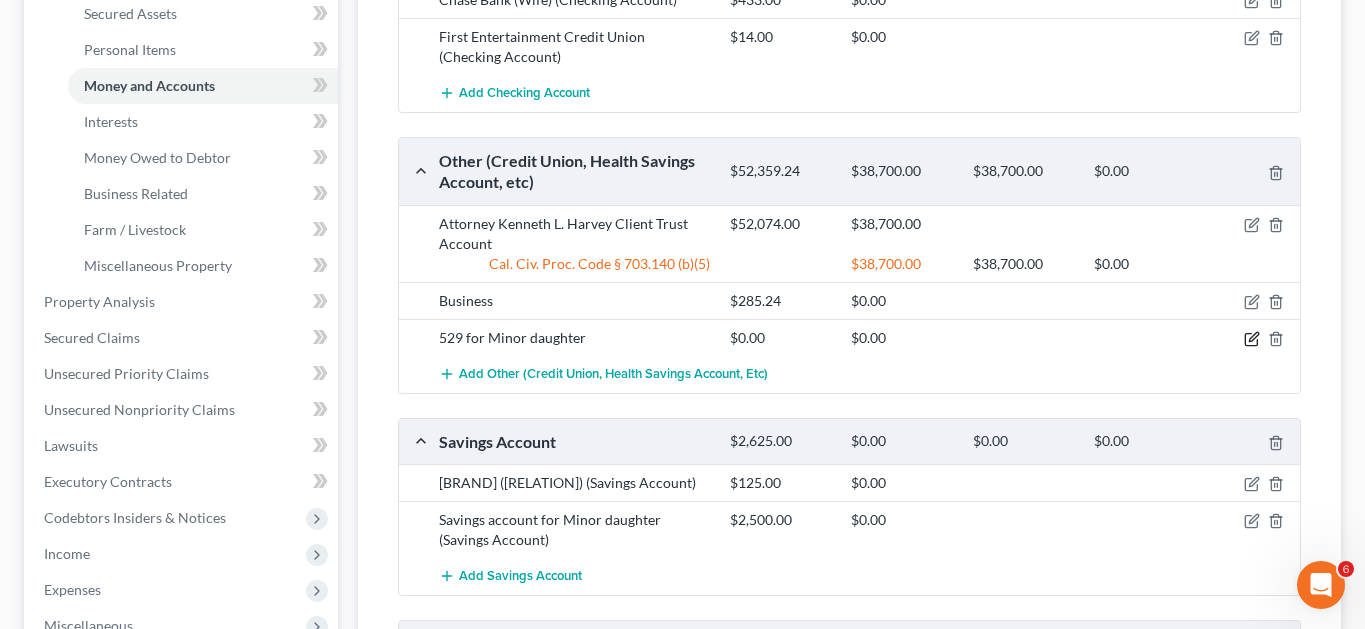 click 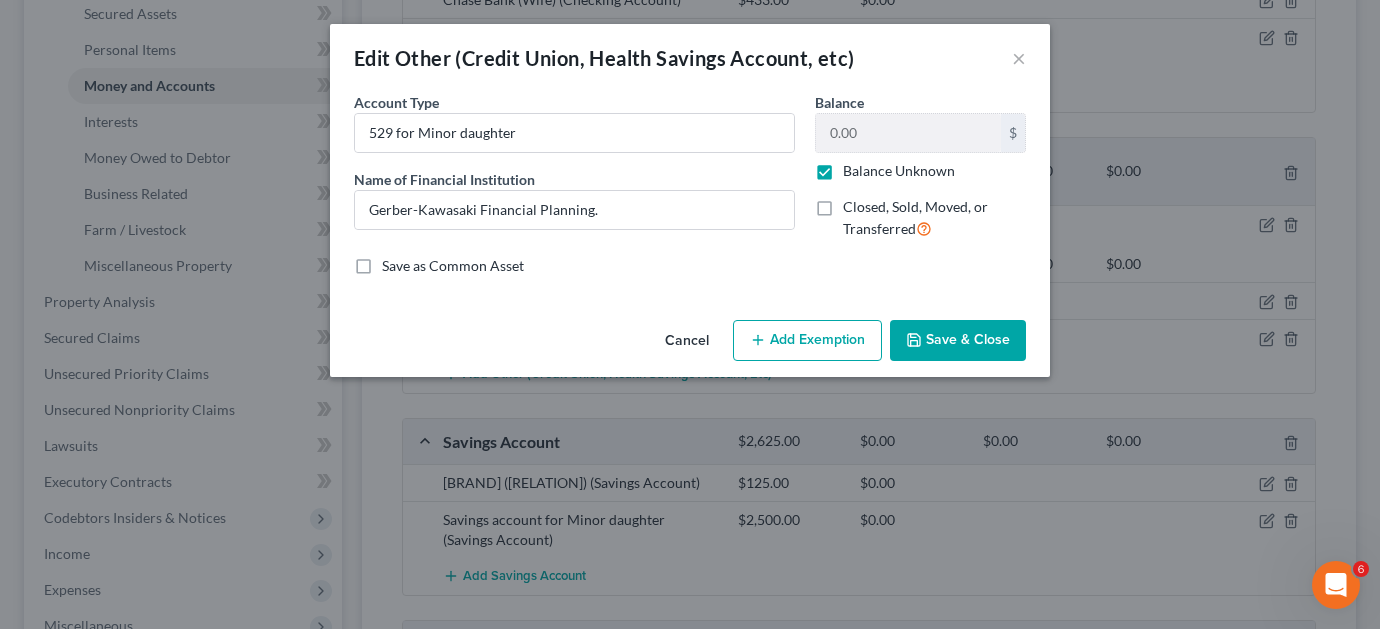 click on "Save & Close" at bounding box center (958, 341) 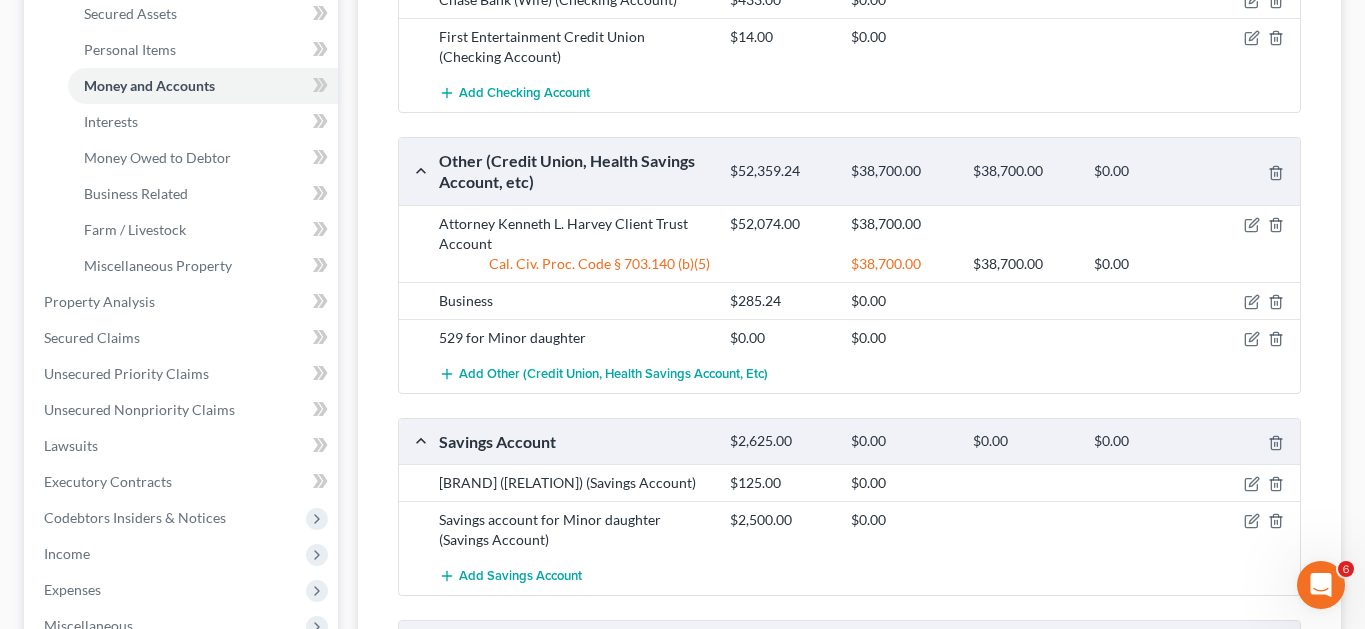click at bounding box center [1253, 520] 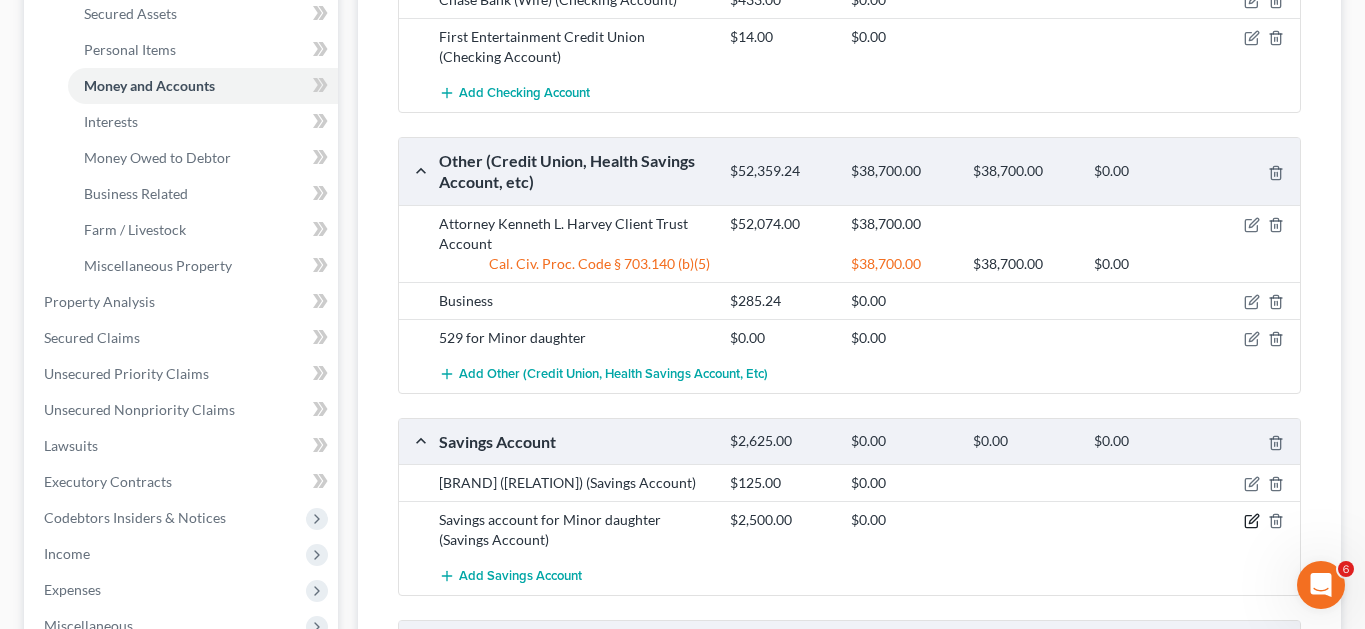 click 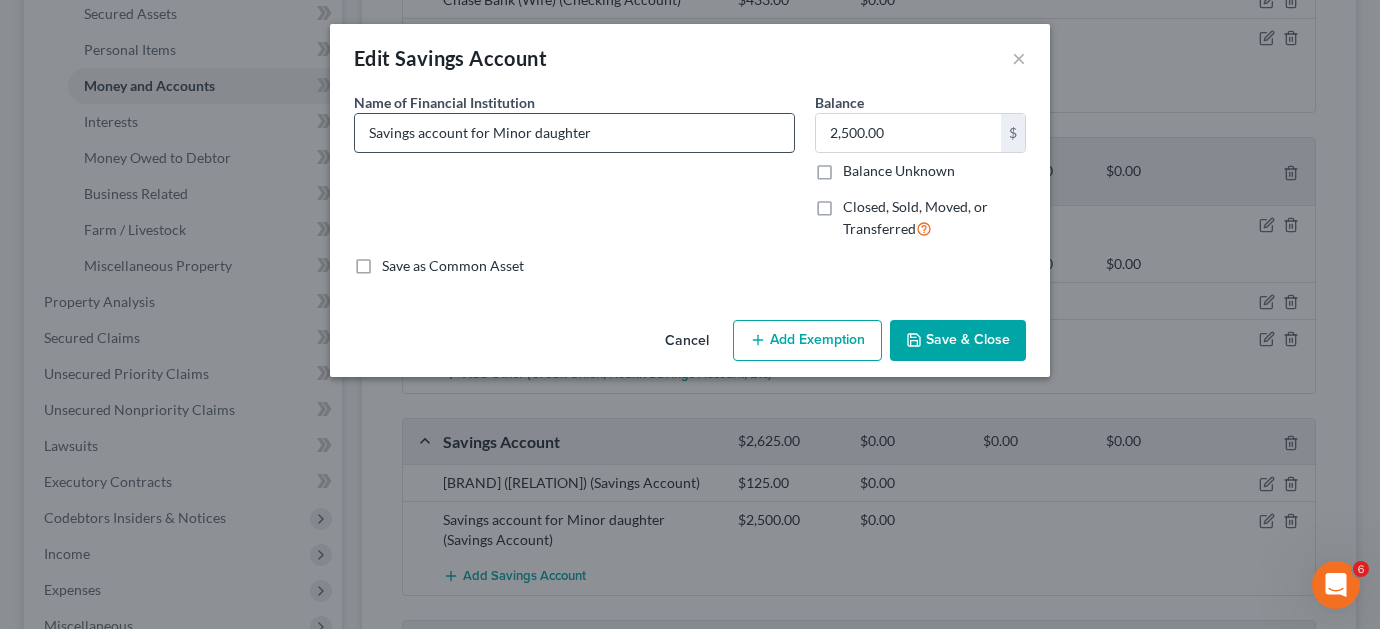 click on "Savings account for Minor daughter" at bounding box center [574, 133] 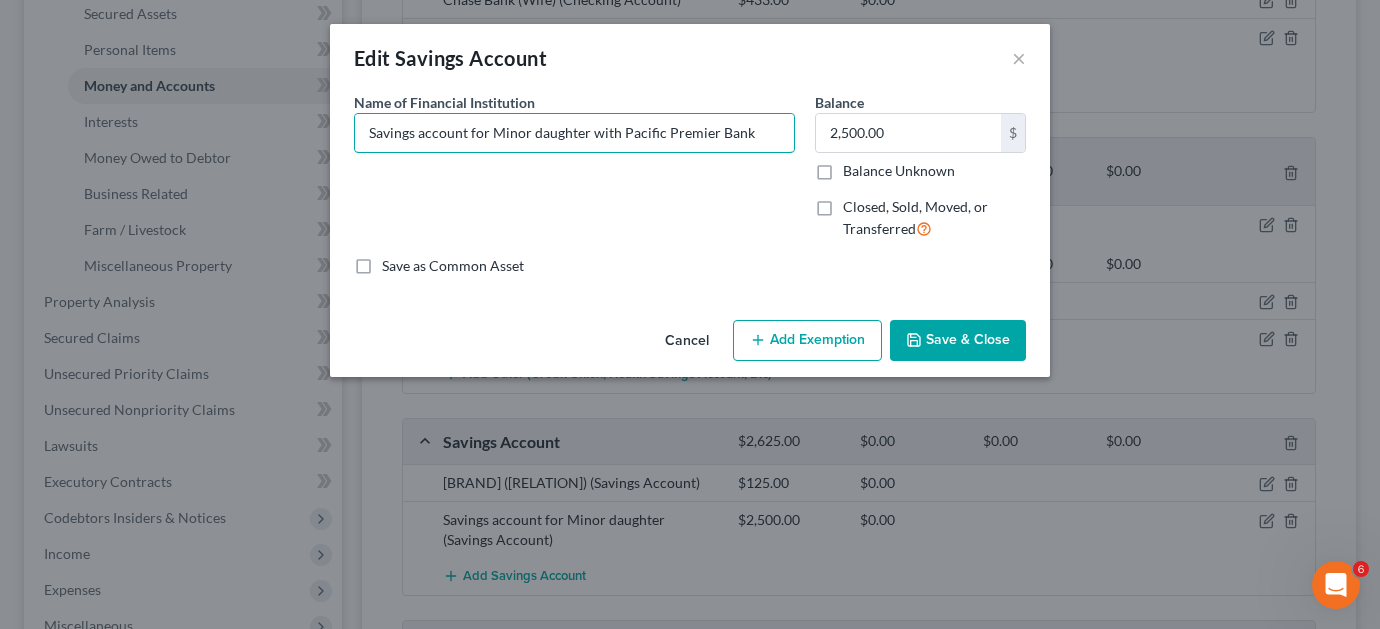 type on "Savings account for Minor daughter with Pacific Premier Bank" 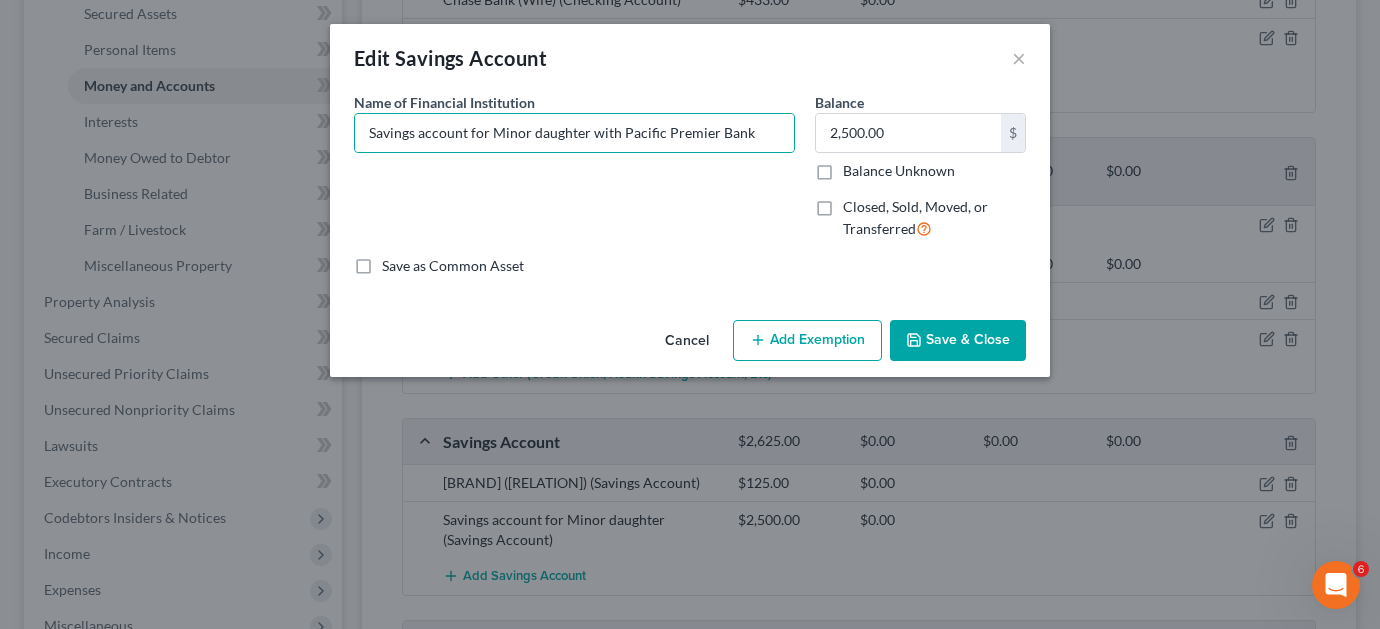 click on "Save & Close" at bounding box center [958, 341] 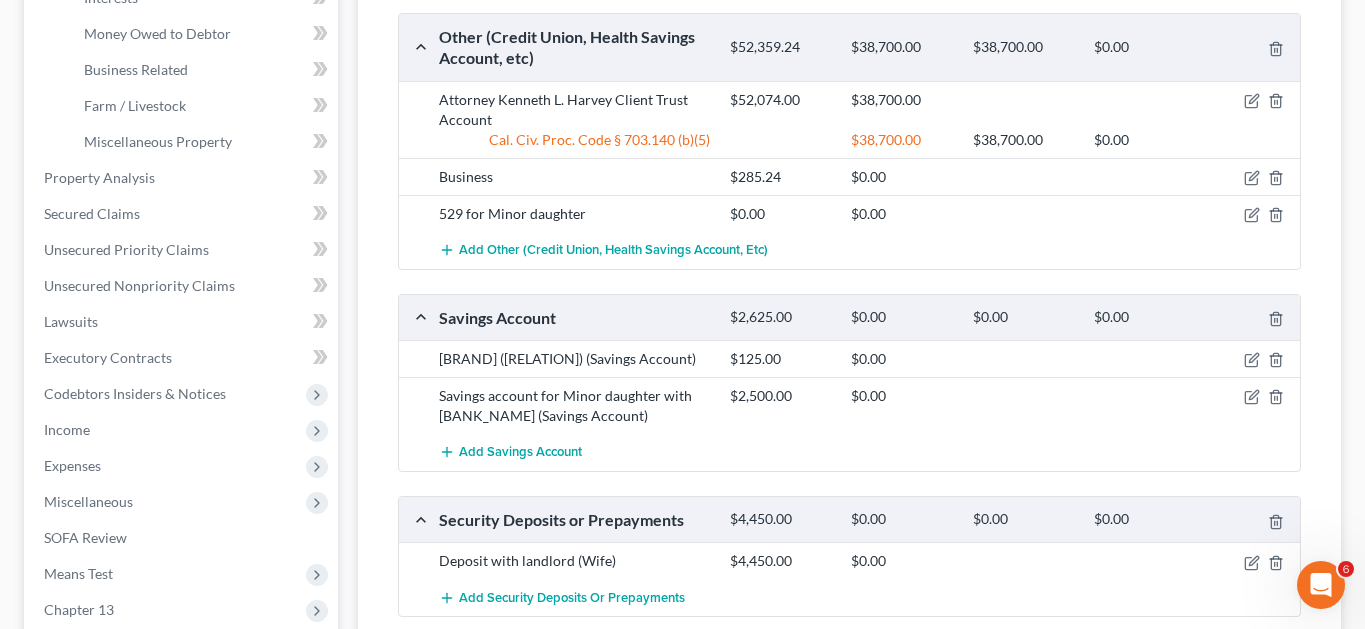 scroll, scrollTop: 800, scrollLeft: 0, axis: vertical 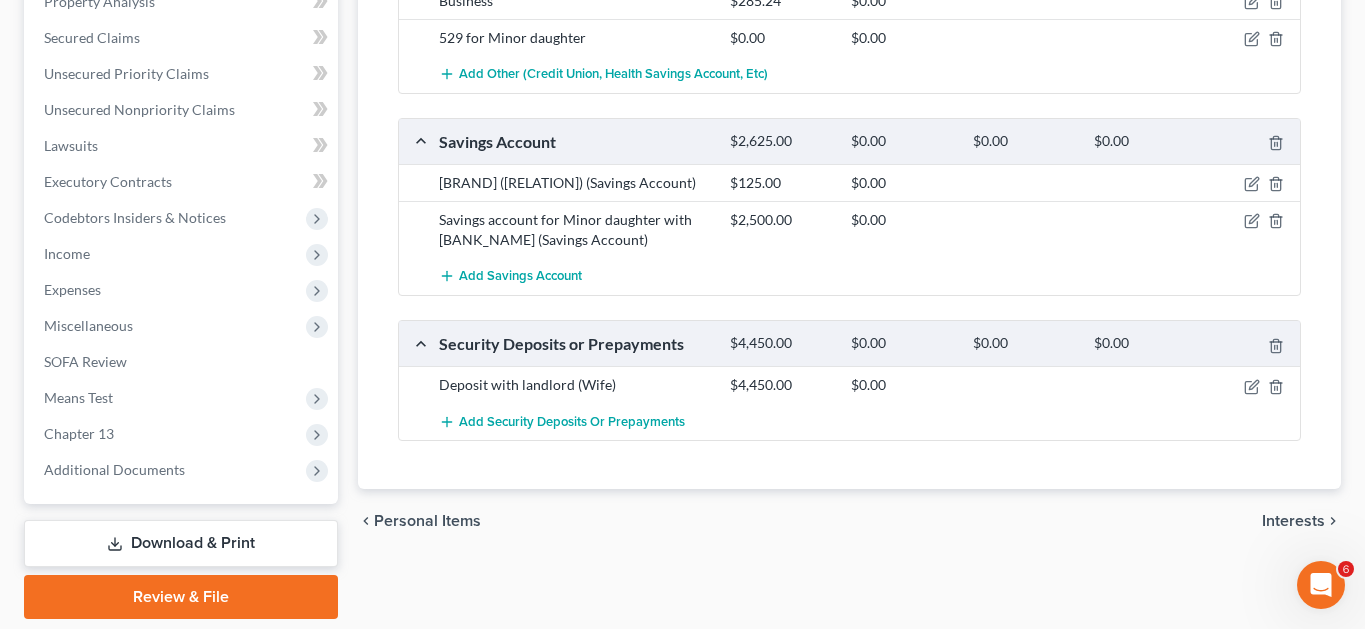 click on "Download & Print" at bounding box center (181, 543) 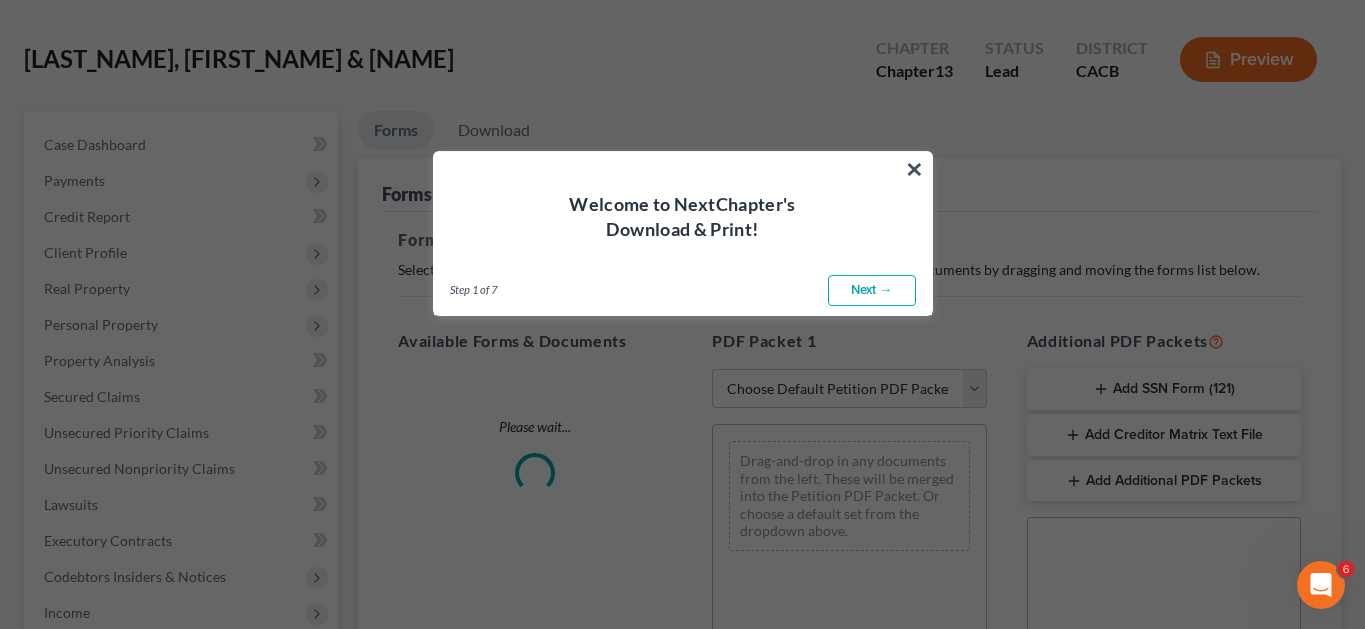scroll, scrollTop: 0, scrollLeft: 0, axis: both 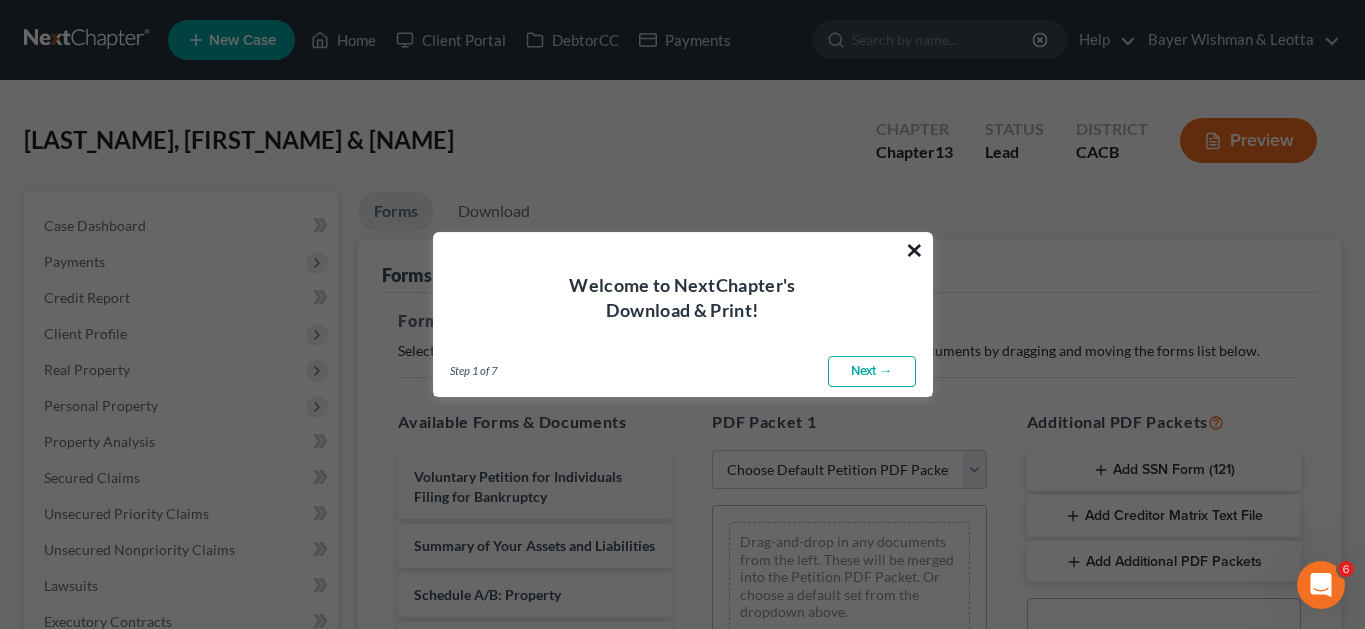 click on "×" at bounding box center [914, 250] 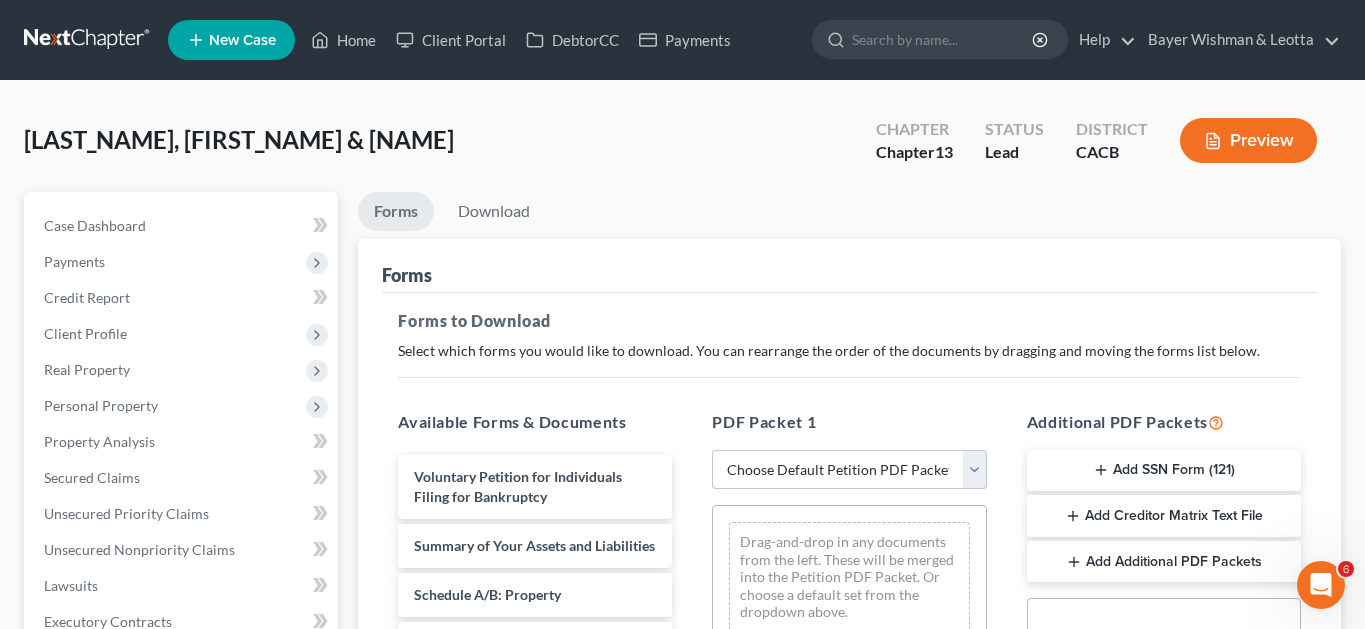 click on "Choose Default Petition PDF Packet Complete Bankruptcy Petition (all forms and schedules) Emergency Filing Forms (Petition and Creditor List Only) Amended Forms Signature Pages Only Supplemental Post Petition (Sch. I & J) Supplemental Post Petition (Sch. I) Supplemental Post Petition (Sch. J) On [DATE] Debtors sold real property located at  [NUMBER] [STREET], [CITY], [STATE] [POSTAL_CODE] and received approximately $[AMOUNT].  Money held in a trust witorney." at bounding box center [849, 470] 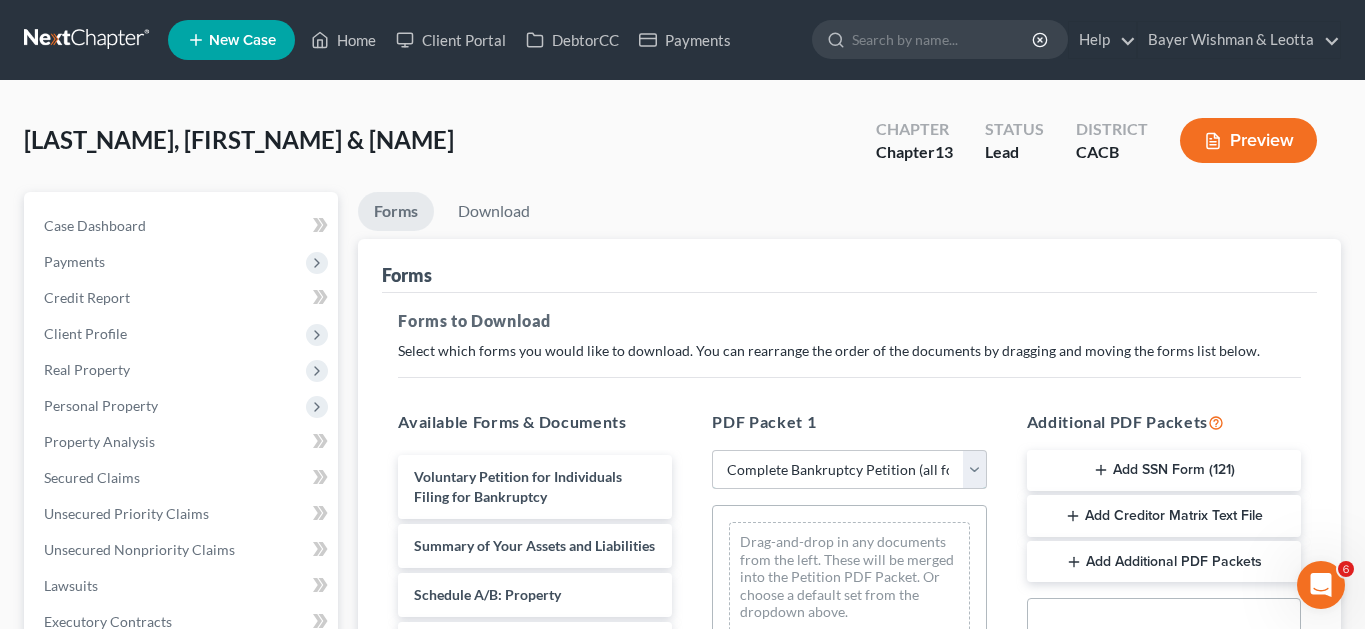 click on "Choose Default Petition PDF Packet Complete Bankruptcy Petition (all forms and schedules) Emergency Filing Forms (Petition and Creditor List Only) Amended Forms Signature Pages Only Supplemental Post Petition (Sch. I & J) Supplemental Post Petition (Sch. I) Supplemental Post Petition (Sch. J) On [DATE] Debtors sold real property located at  [NUMBER] [STREET], [CITY], [STATE] [POSTAL_CODE] and received approximately $[AMOUNT].  Money held in a trust witorney." at bounding box center (849, 470) 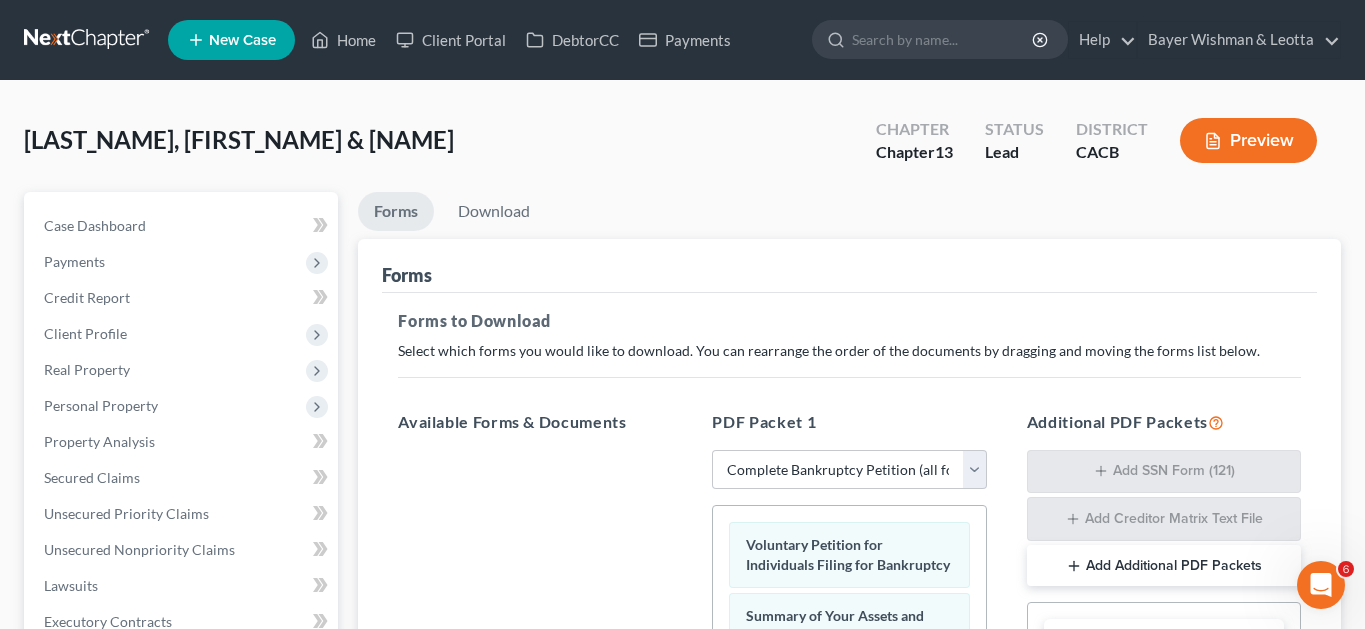 click on "Forms
Download" at bounding box center (849, 215) 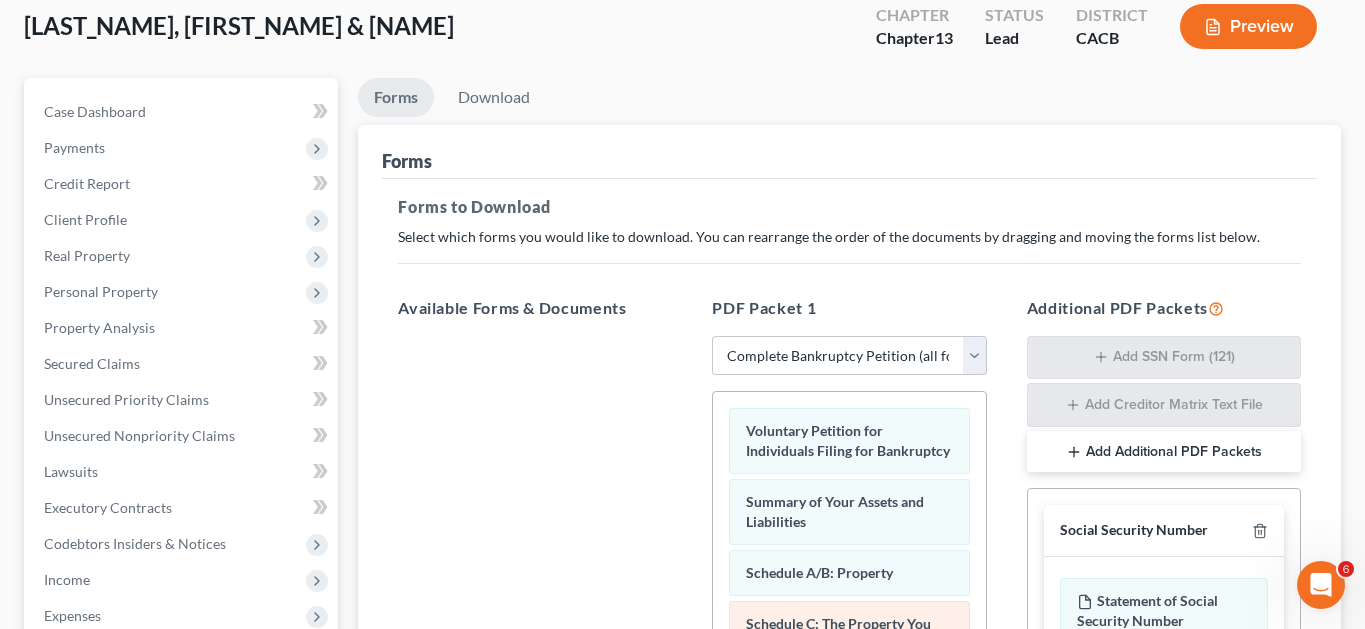 scroll, scrollTop: 400, scrollLeft: 0, axis: vertical 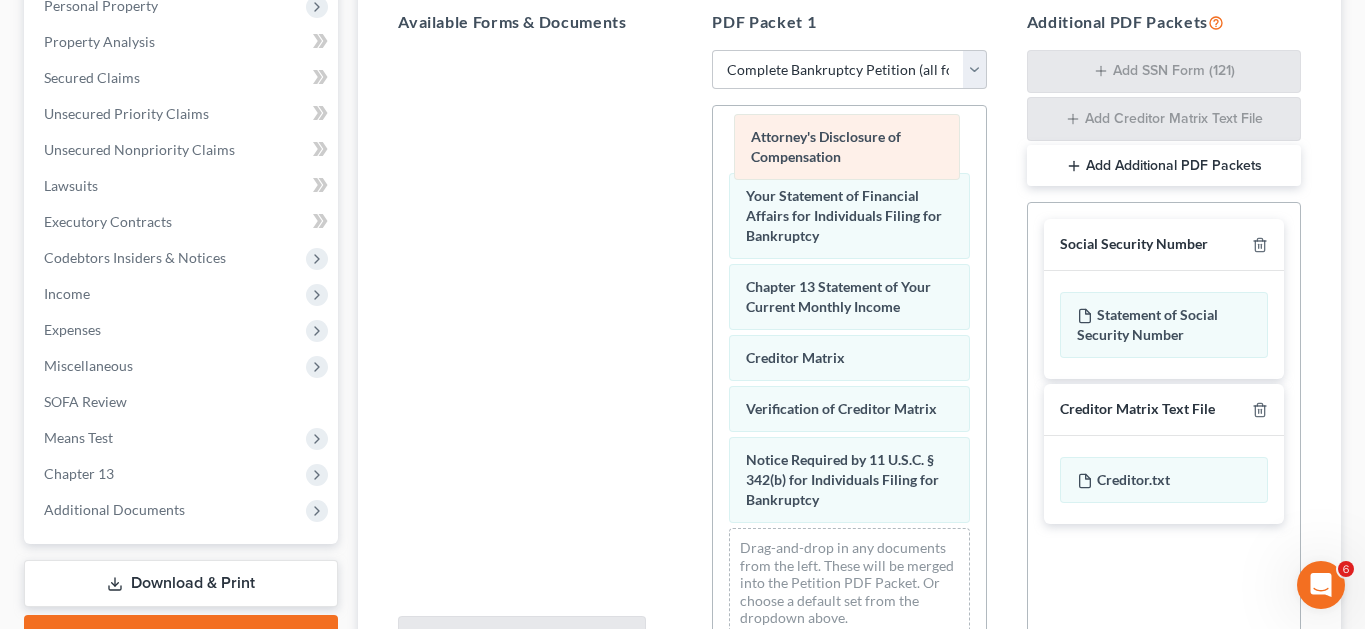 drag, startPoint x: 862, startPoint y: 500, endPoint x: 866, endPoint y: 152, distance: 348.02298 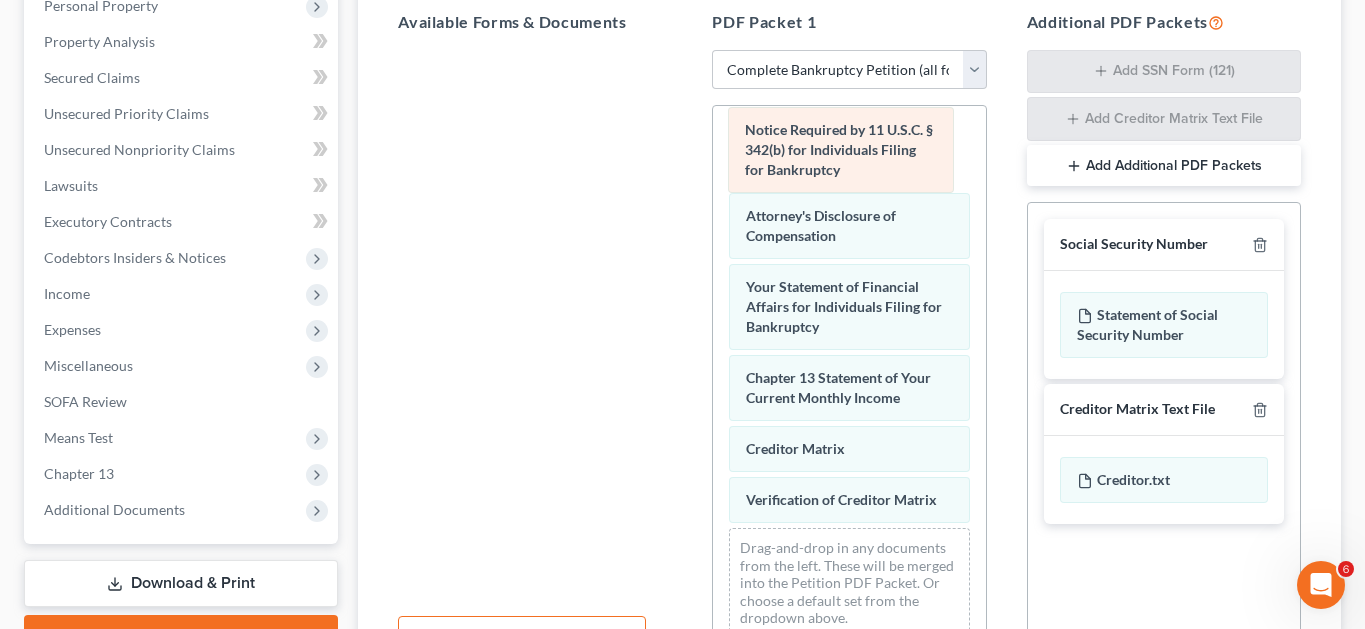 drag, startPoint x: 846, startPoint y: 480, endPoint x: 845, endPoint y: 150, distance: 330.00153 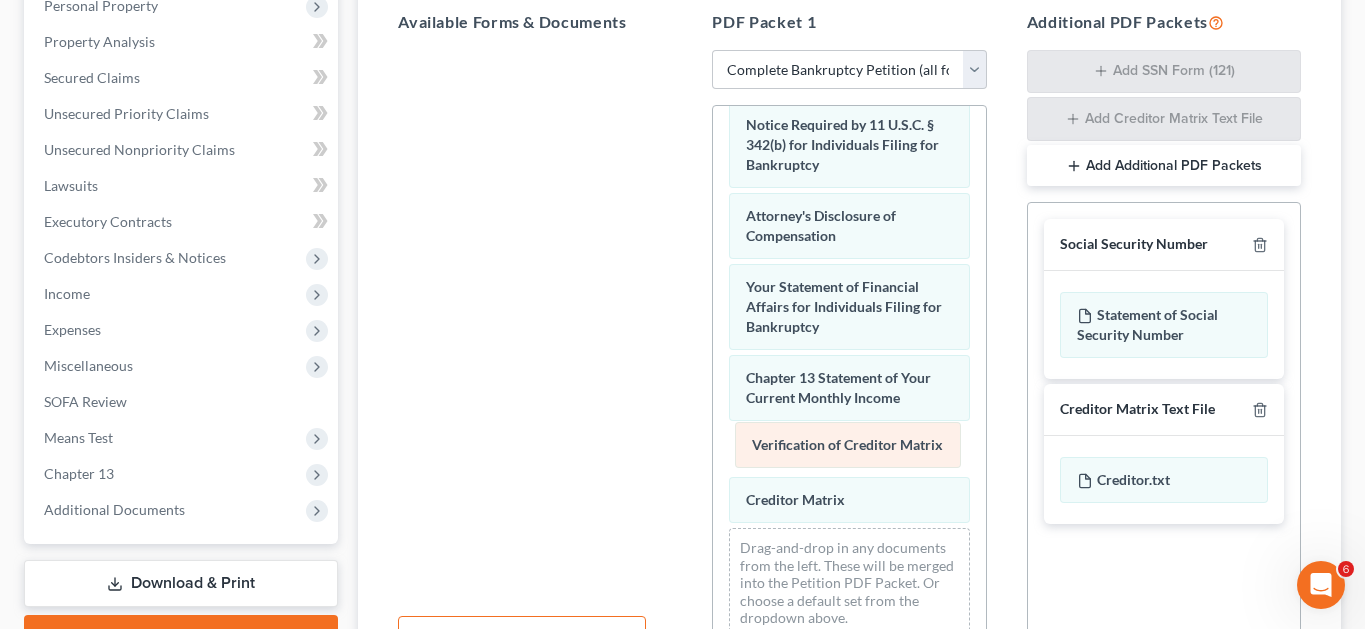 drag, startPoint x: 839, startPoint y: 501, endPoint x: 844, endPoint y: 445, distance: 56.22277 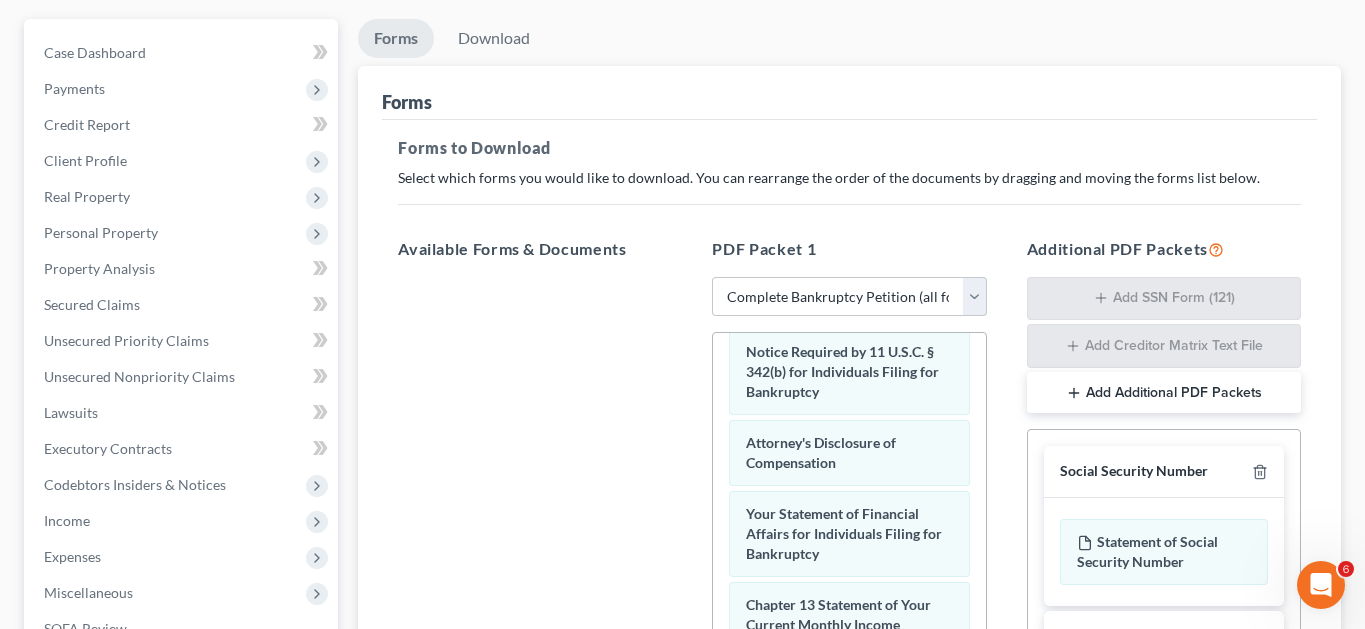 scroll, scrollTop: 200, scrollLeft: 0, axis: vertical 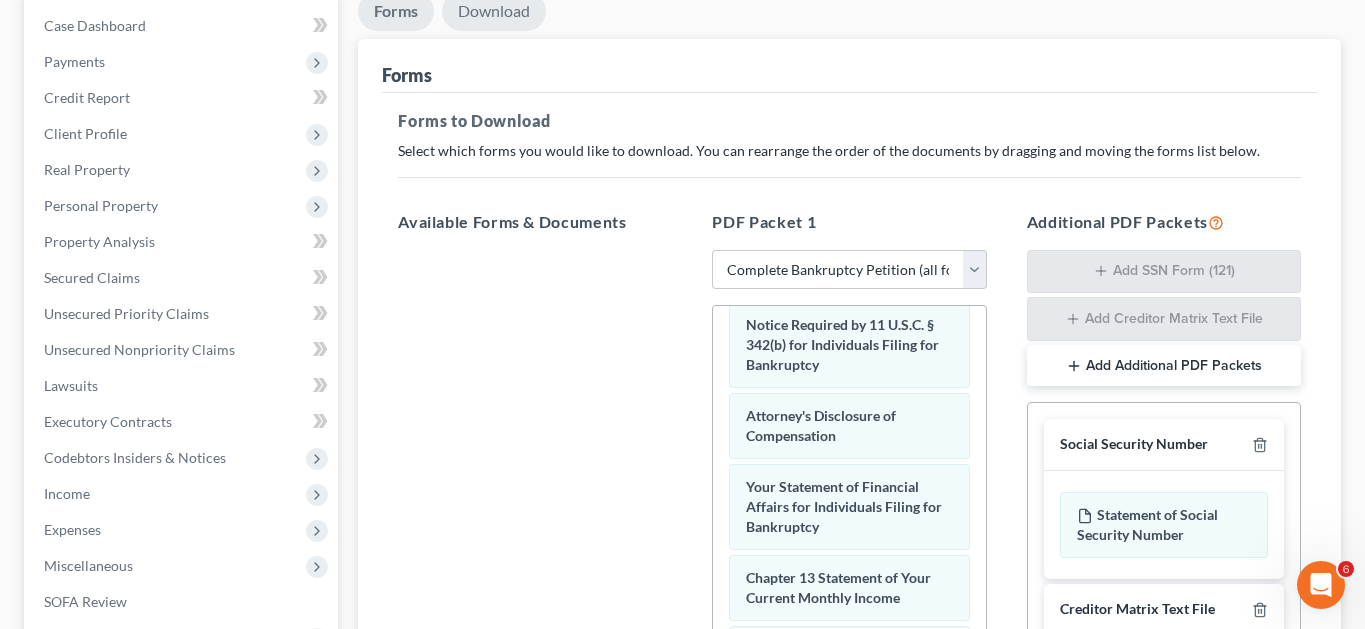 click on "Download" at bounding box center (494, 11) 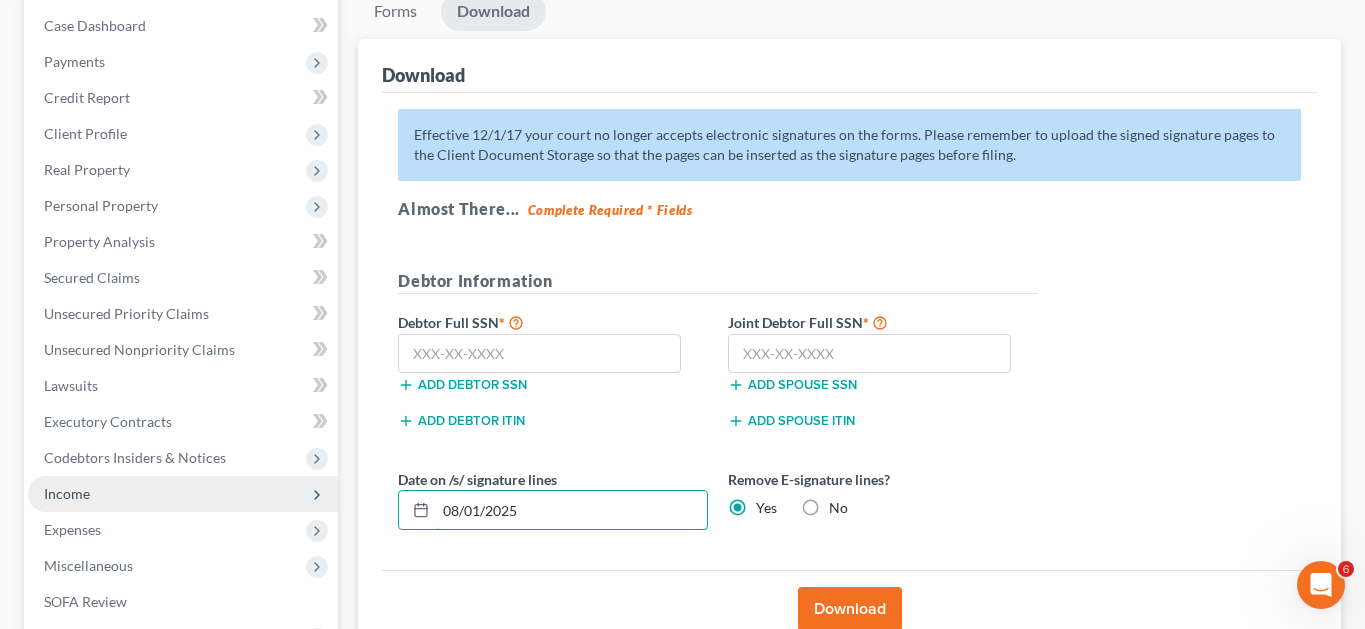 drag, startPoint x: 595, startPoint y: 504, endPoint x: 329, endPoint y: 507, distance: 266.0169 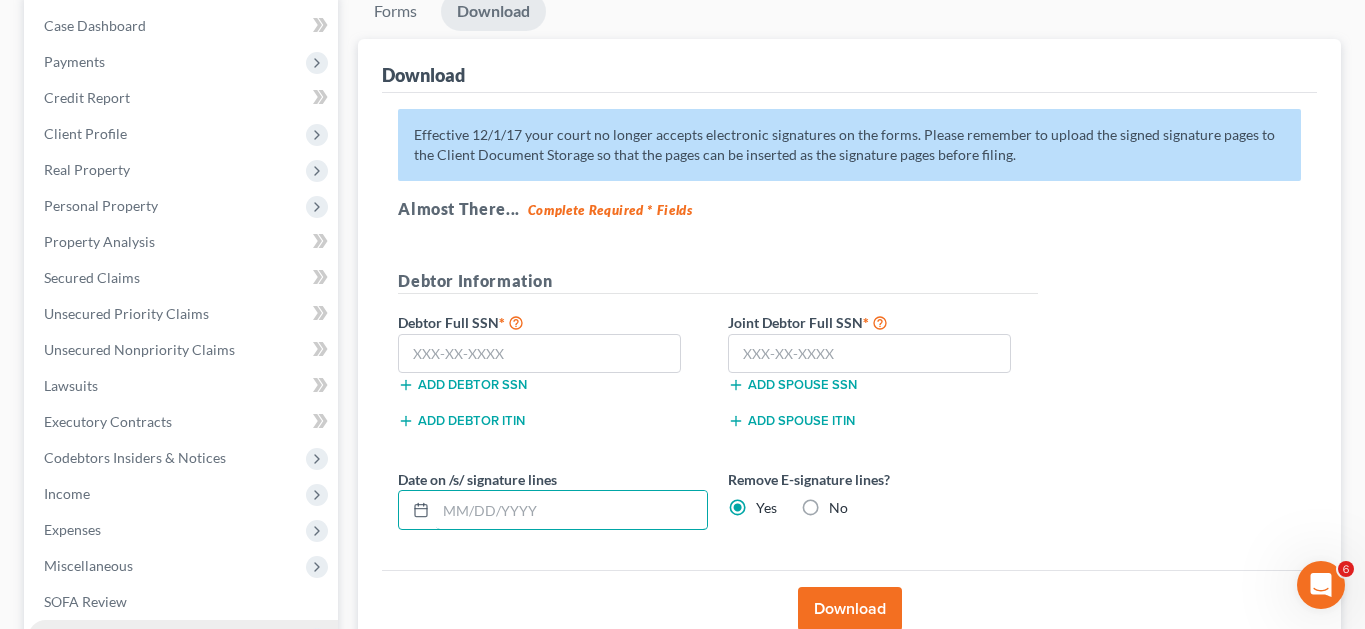 type 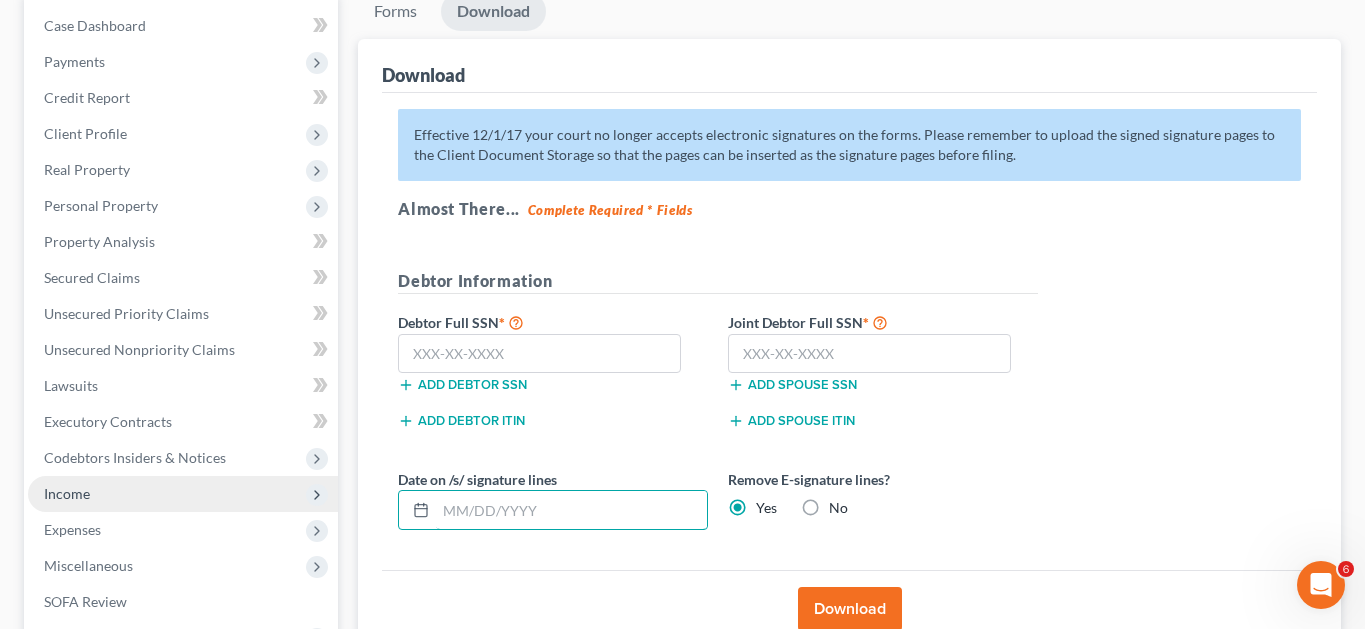 scroll, scrollTop: 300, scrollLeft: 0, axis: vertical 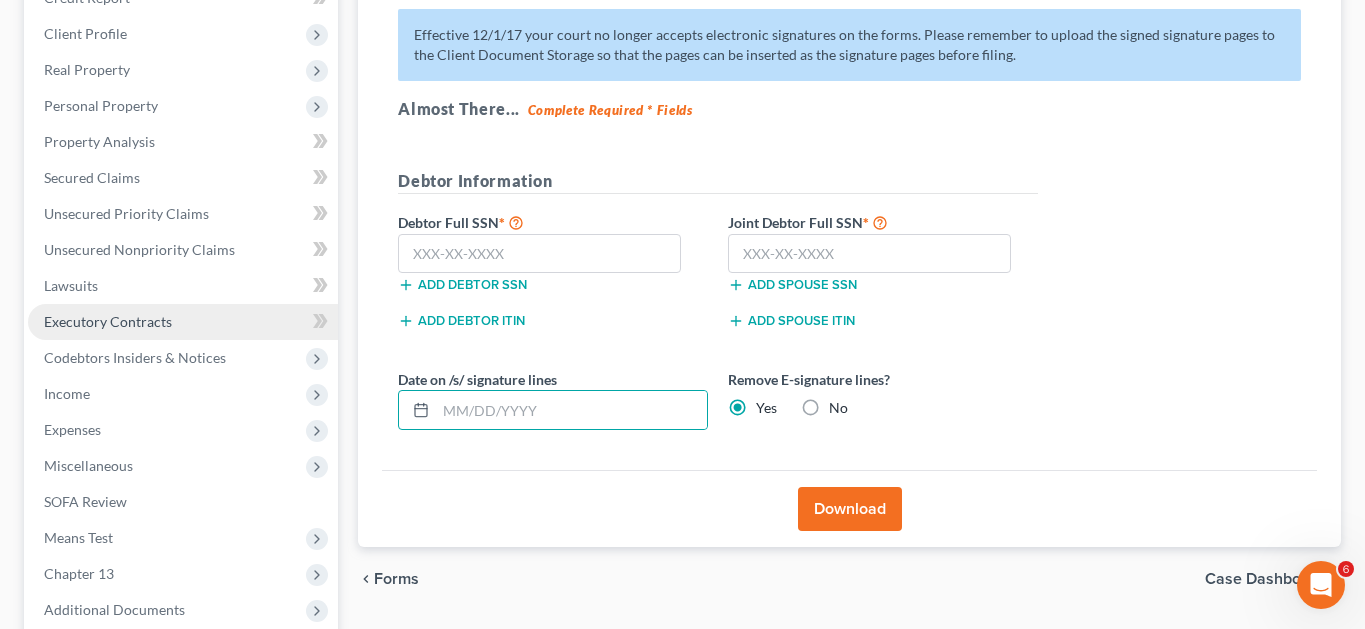 click on "Executory Contracts" at bounding box center [183, 322] 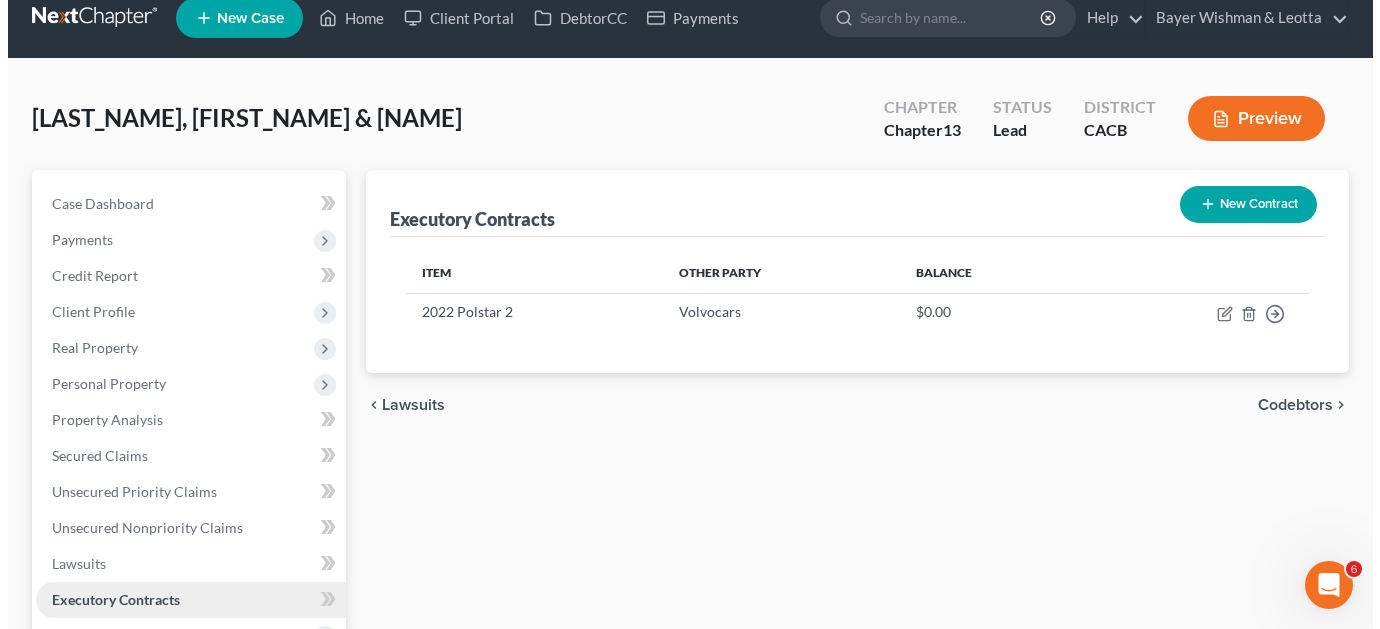 scroll, scrollTop: 0, scrollLeft: 0, axis: both 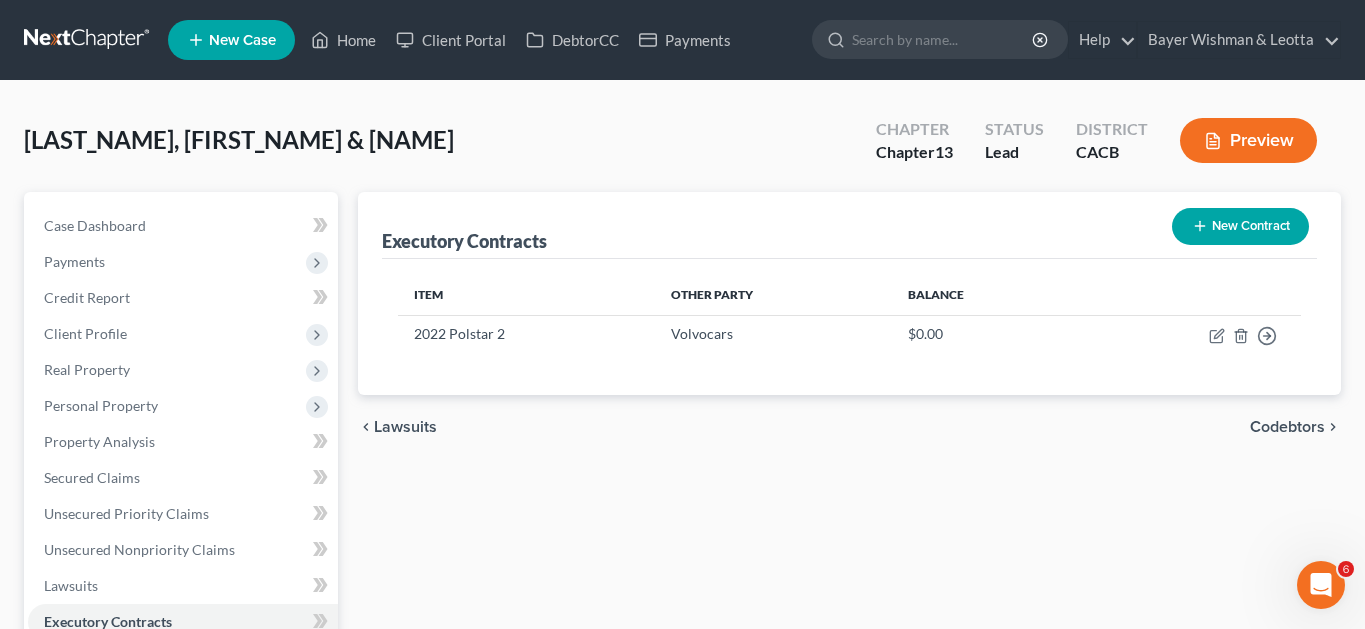click on "New Contract" at bounding box center (1240, 226) 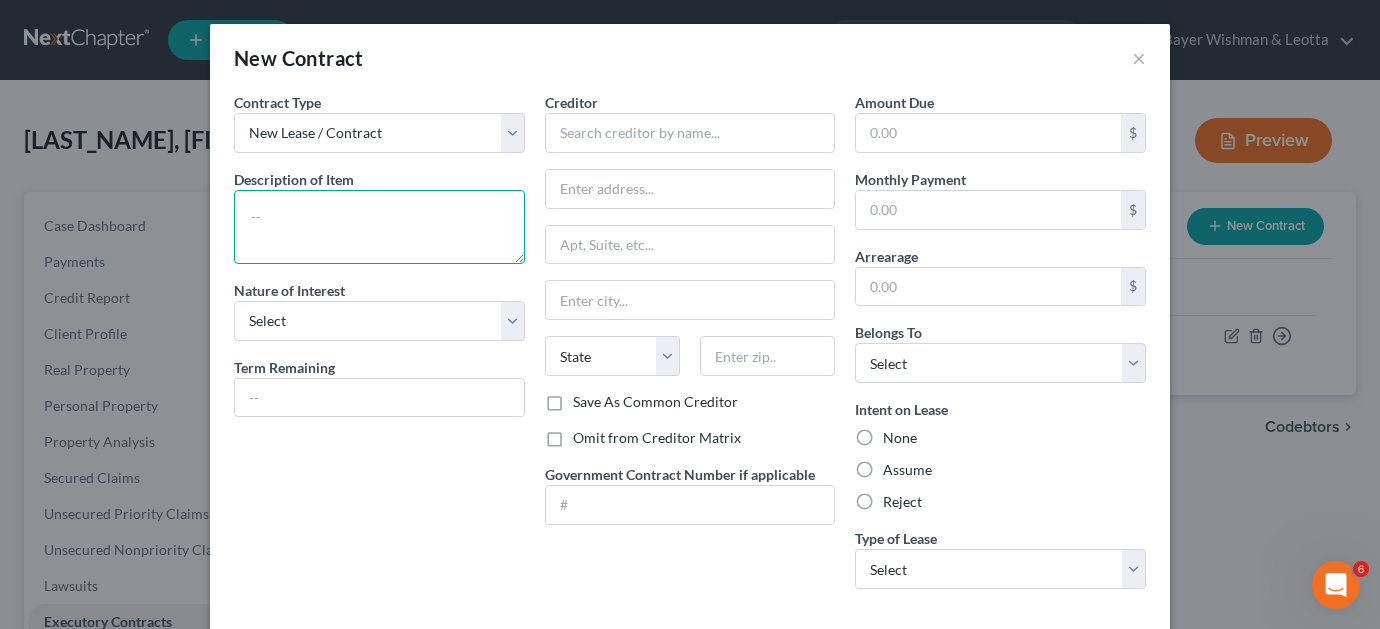 click at bounding box center (379, 227) 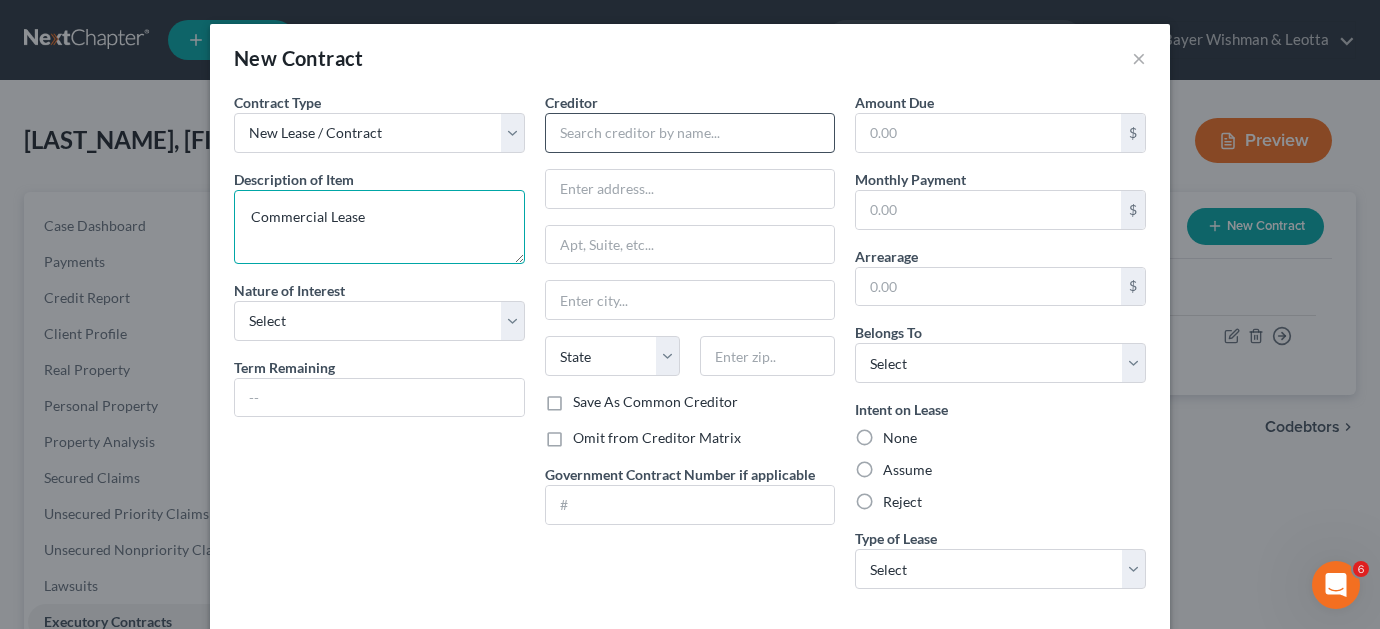 type on "Commercial Lease" 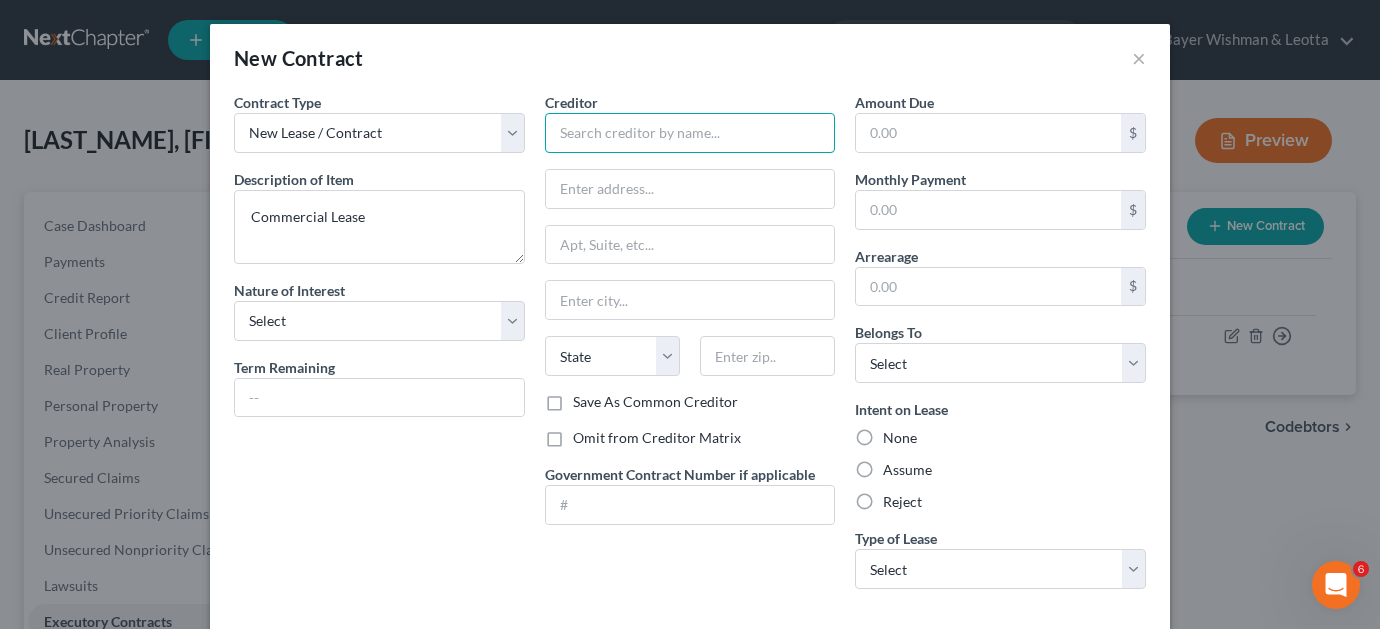 click at bounding box center [690, 133] 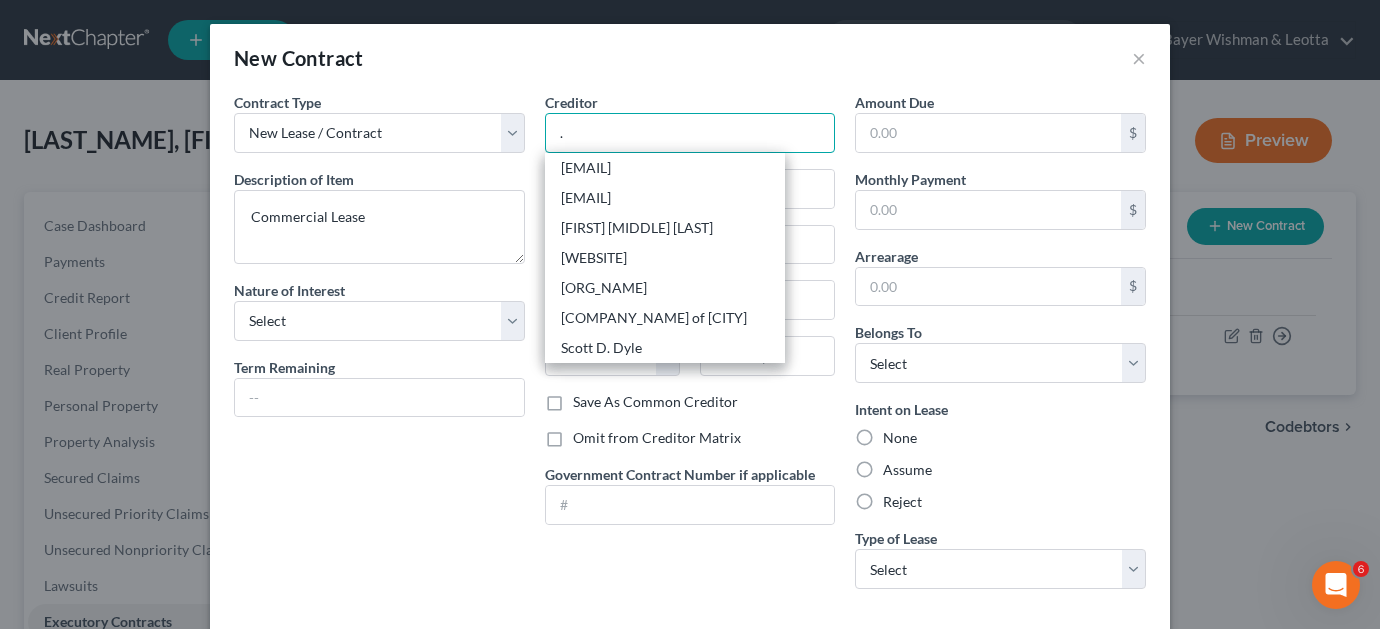 type on "." 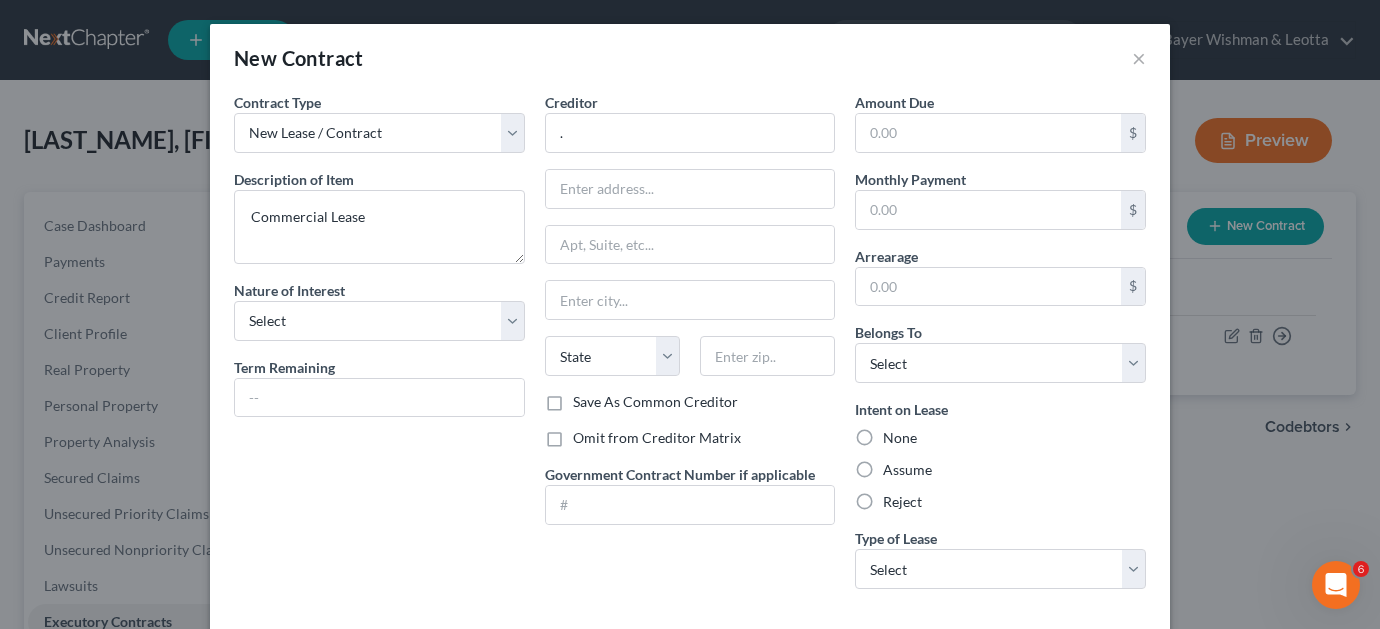 click on "Contract Type New Lease / Contract New Timeshare Description of non-residential real property * * Description of Item * Commercial Lease Nature of Interest Select Purchaser Agent Lessor Lessee Term Remaining" at bounding box center (379, 348) 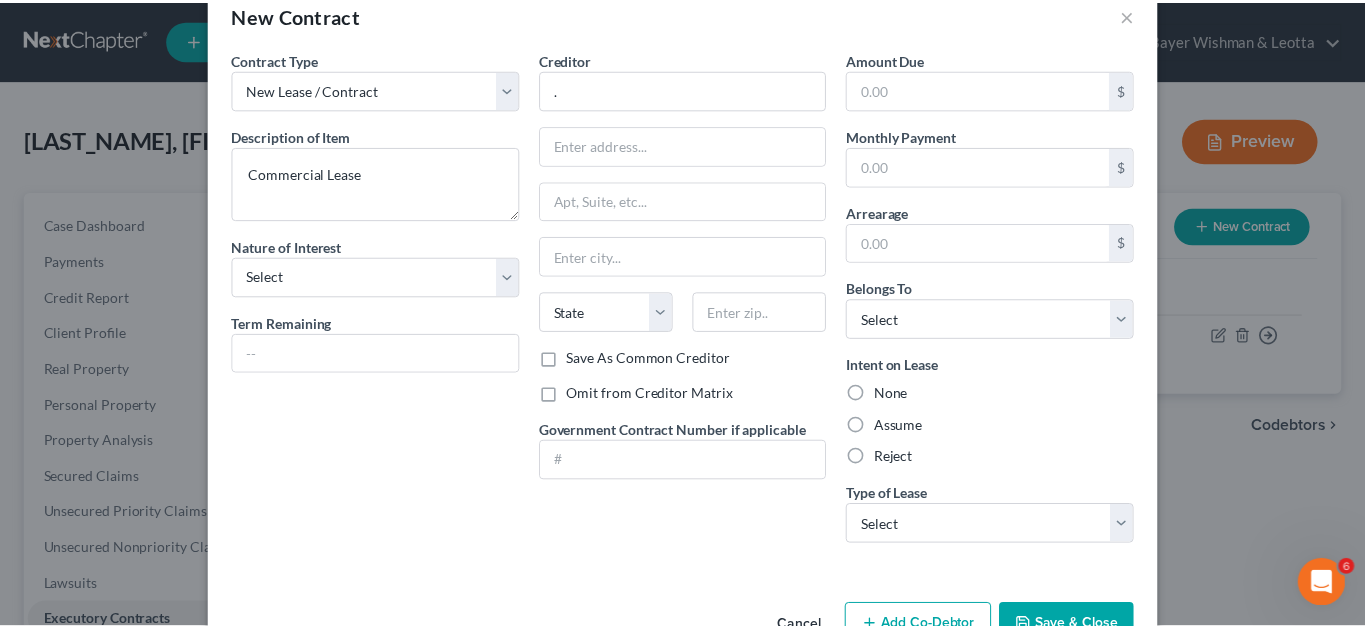 scroll, scrollTop: 102, scrollLeft: 0, axis: vertical 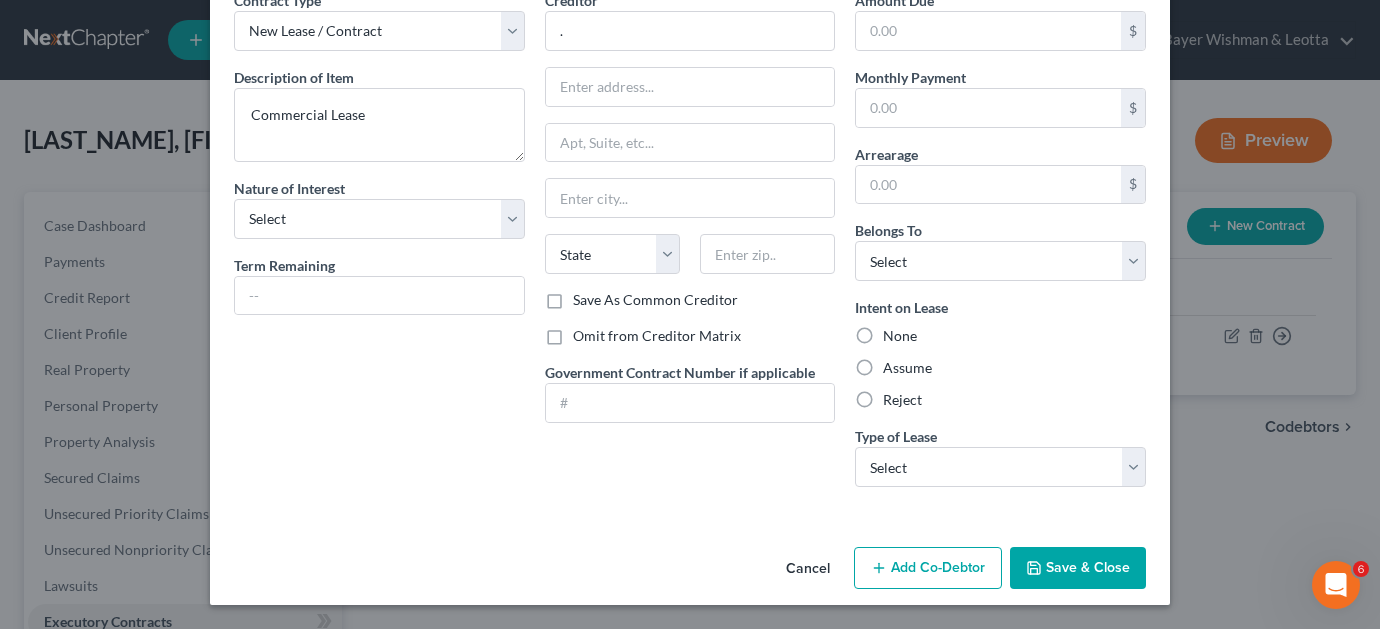 click on "Cancel" at bounding box center (808, 569) 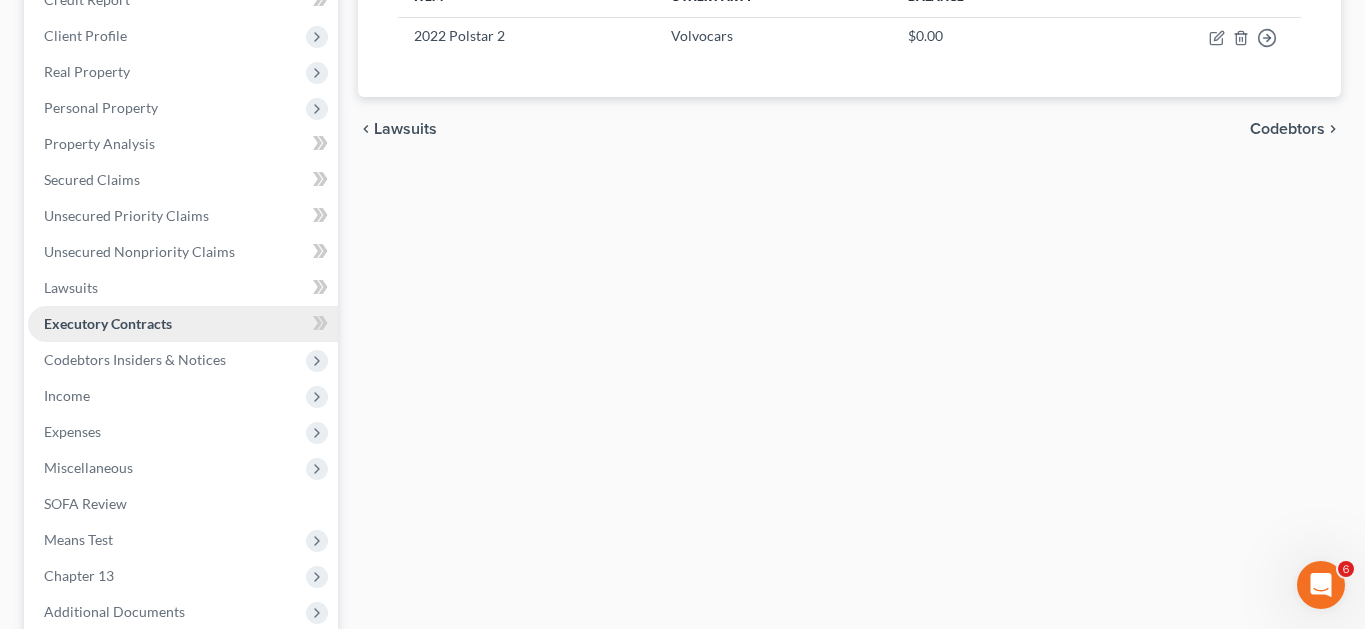 scroll, scrollTop: 300, scrollLeft: 0, axis: vertical 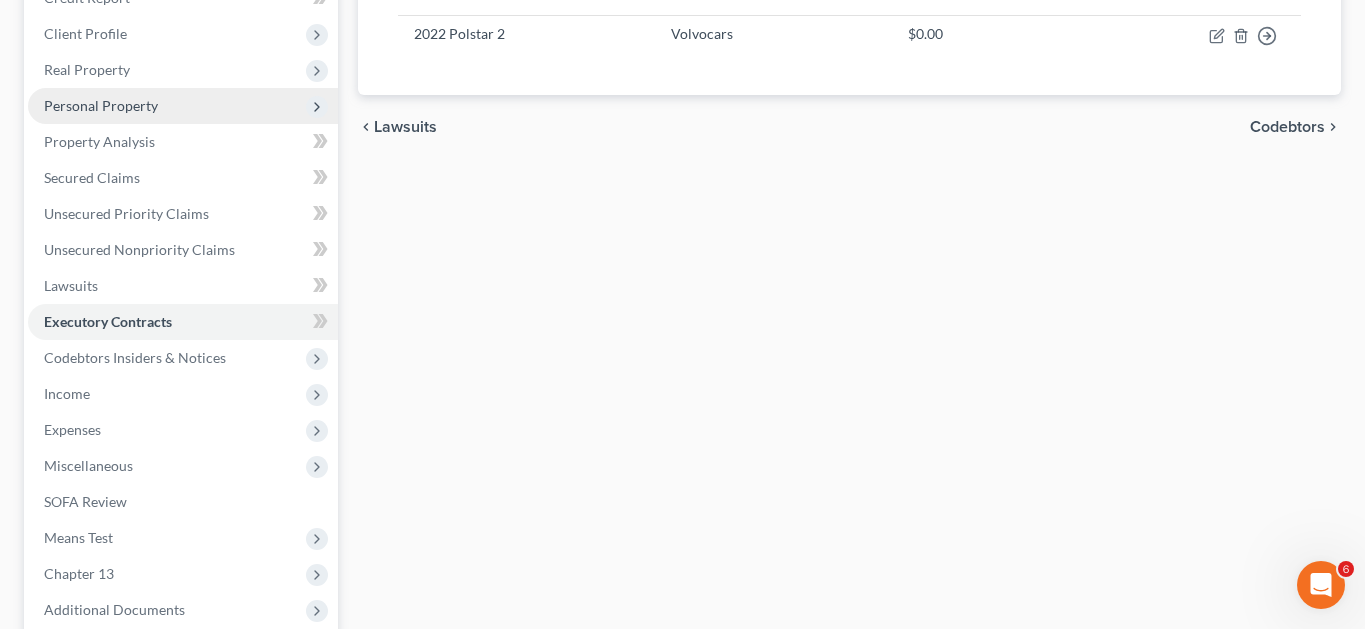 click on "Personal Property" at bounding box center (183, 106) 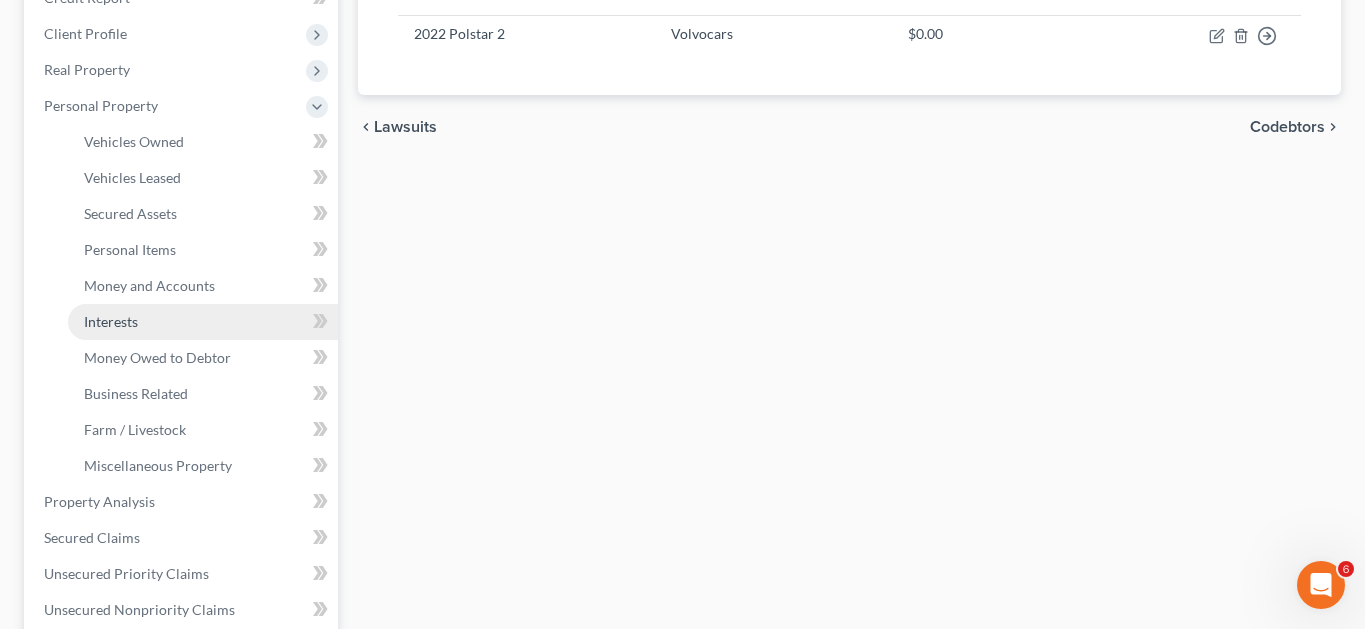 click on "Interests" at bounding box center [203, 322] 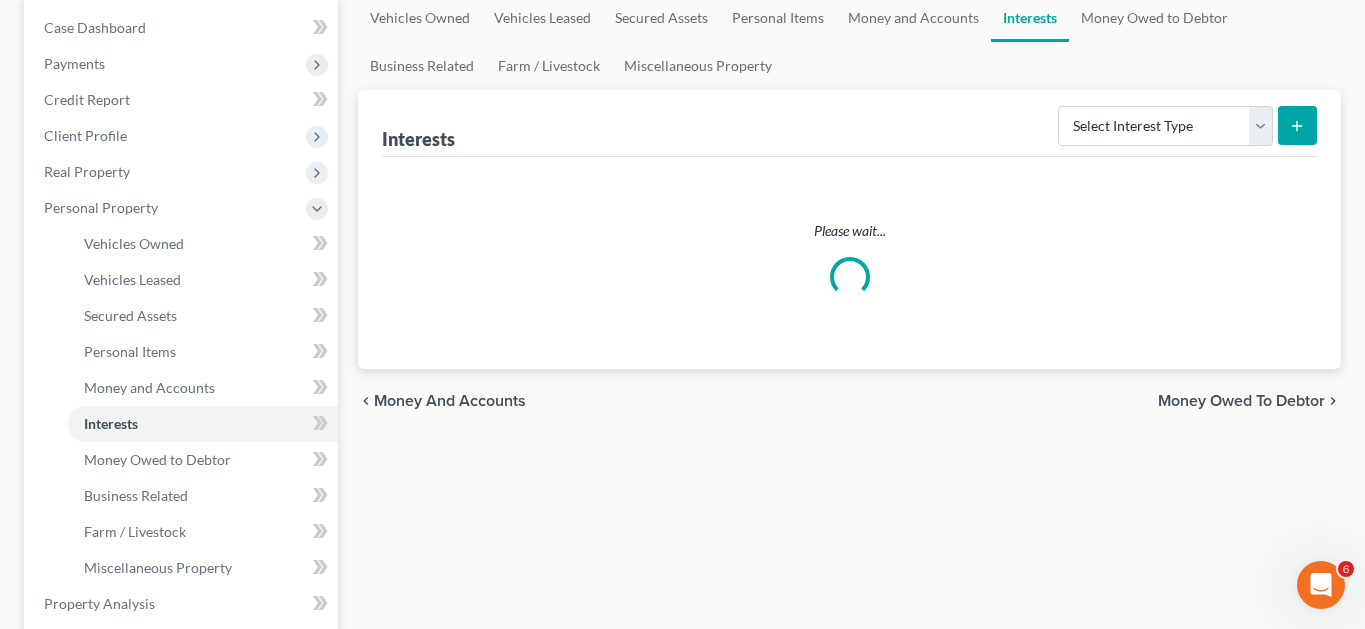 scroll, scrollTop: 0, scrollLeft: 0, axis: both 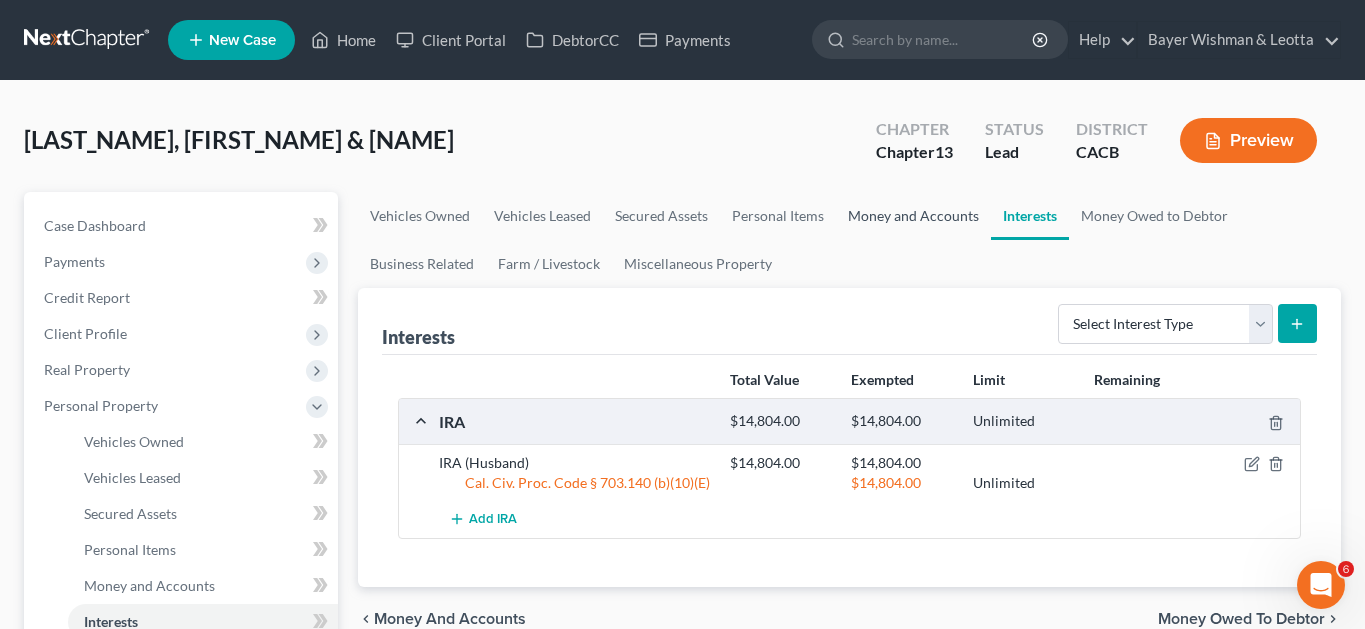 click on "Money and Accounts" at bounding box center [913, 216] 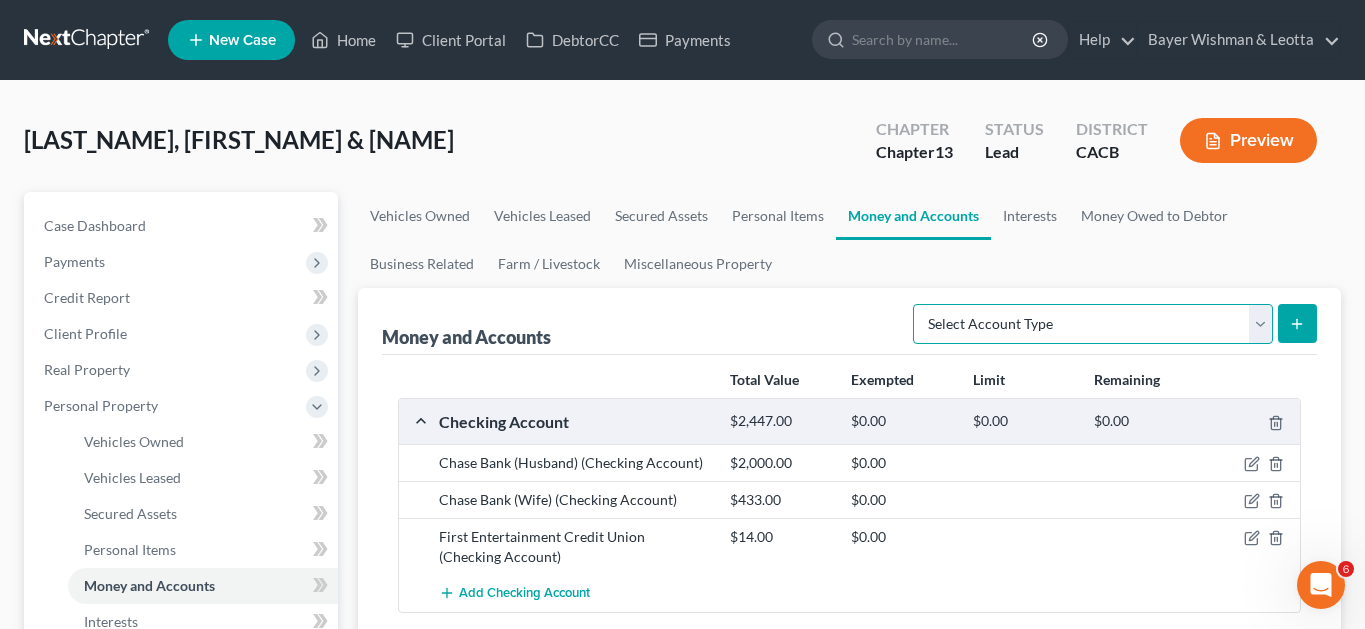 drag, startPoint x: 1239, startPoint y: 317, endPoint x: 1221, endPoint y: 326, distance: 20.12461 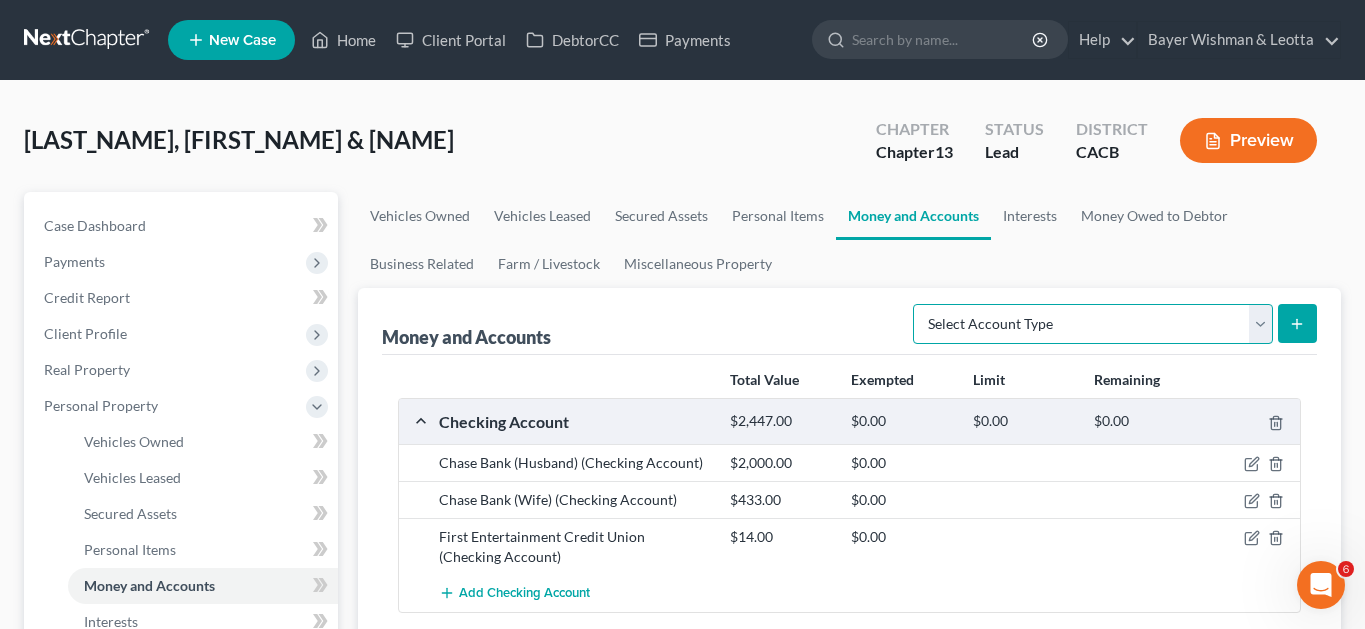 select on "security_deposits" 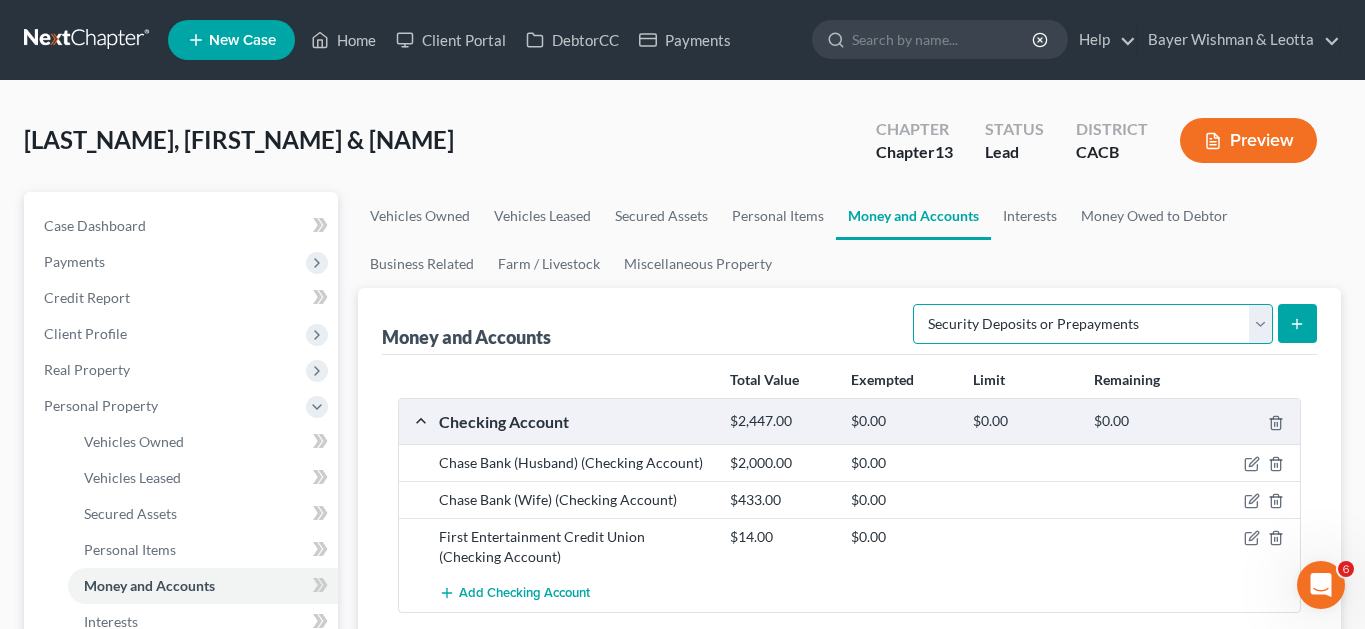 click on "Select Account Type Brokerage Cash on Hand Certificates of Deposit Checking Account Money Market Other (Credit Union, Health Savings Account, etc) Safe Deposit Box Savings Account Security Deposits or Prepayments" at bounding box center (1093, 324) 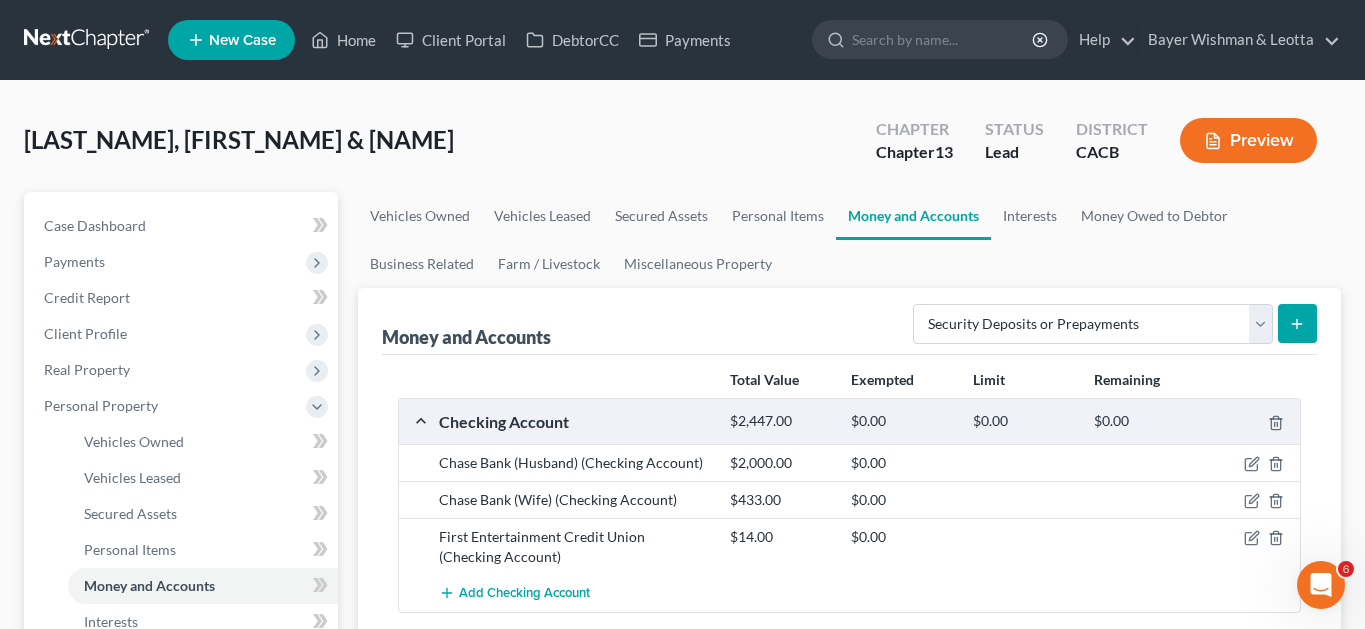 click at bounding box center [1297, 323] 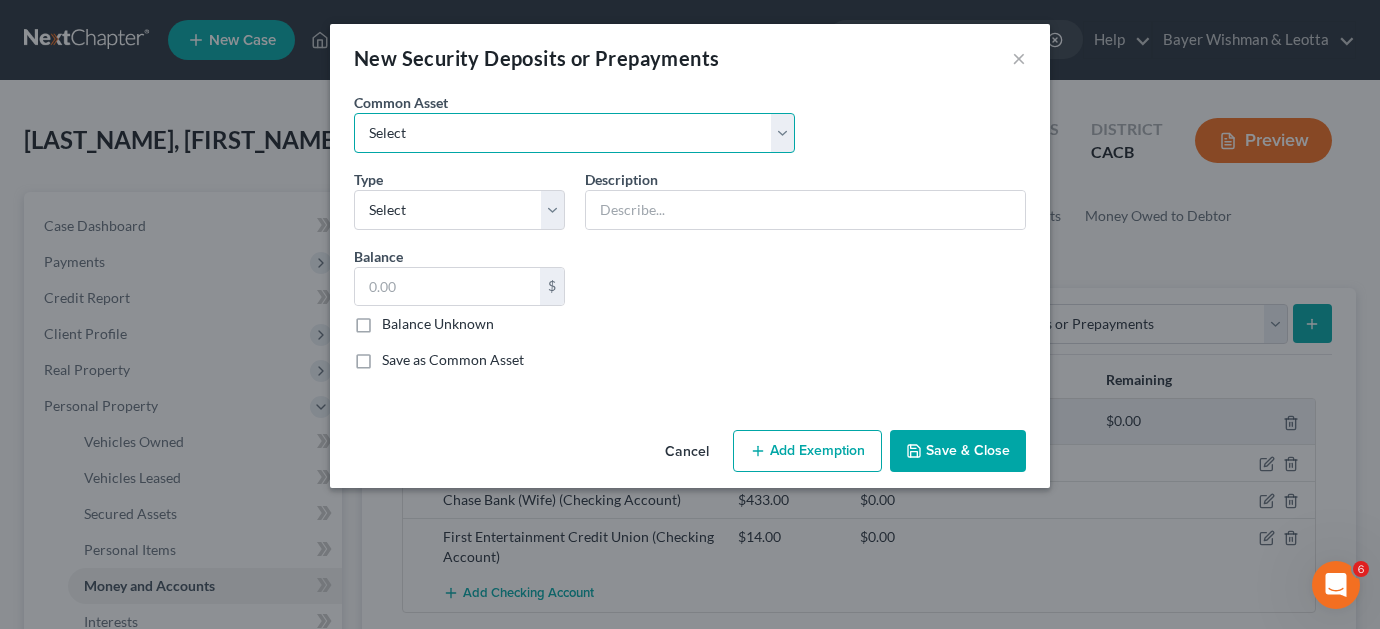 click on "Select Utility deposit Deposit with landlord" at bounding box center [574, 133] 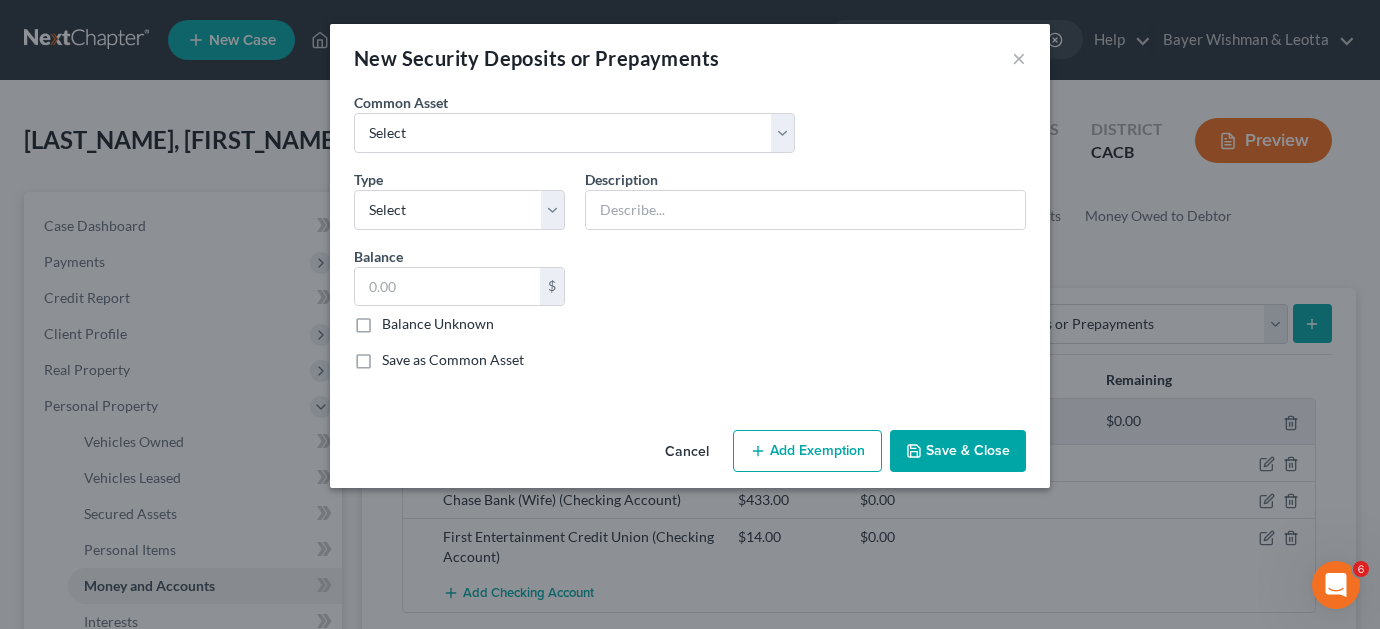 click on "Common Asset Select Utility deposit Deposit with landlord" at bounding box center (690, 130) 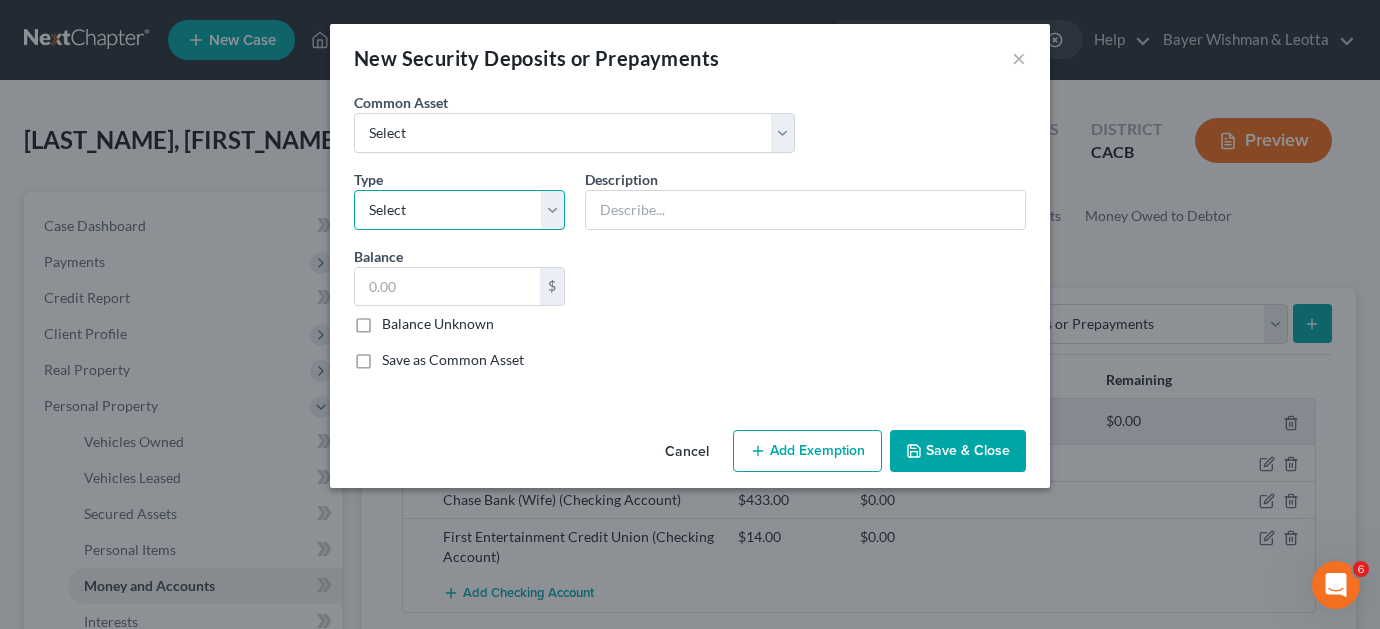 click on "Select Electric Gas Heating Oil Security Deposit On Rental Unit Prepaid Rent Telephone Water Rented Furniture Other" at bounding box center [459, 210] 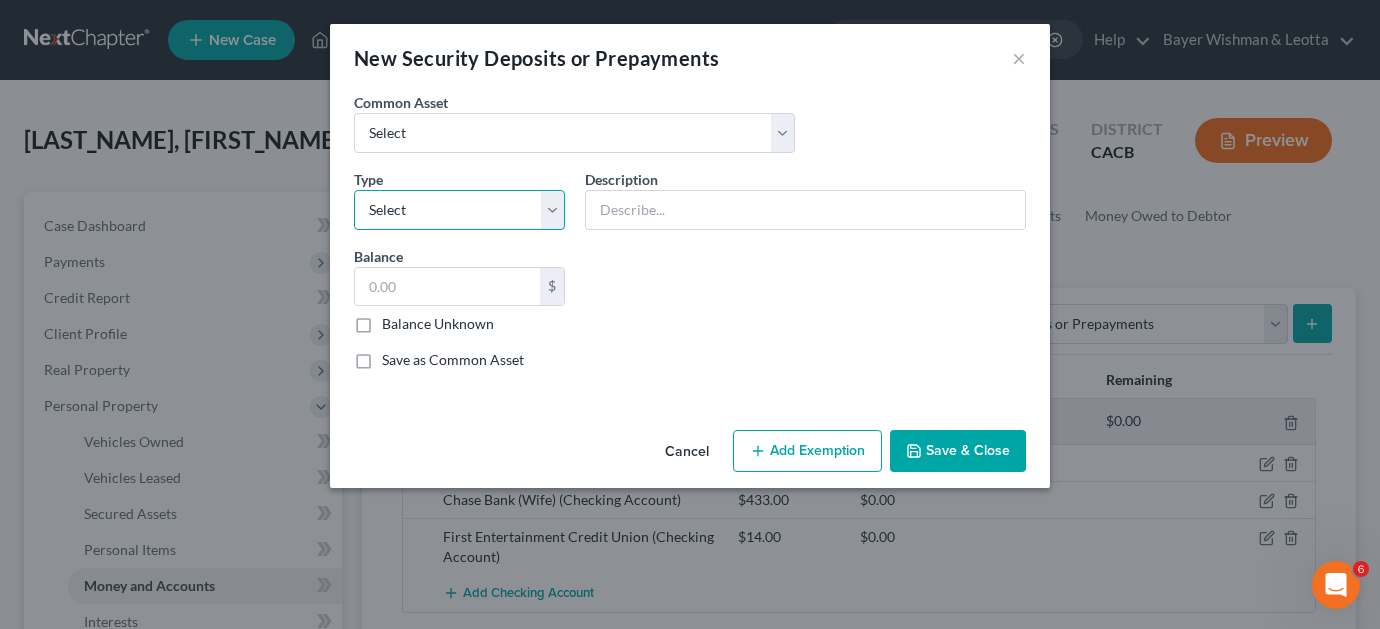 select on "8" 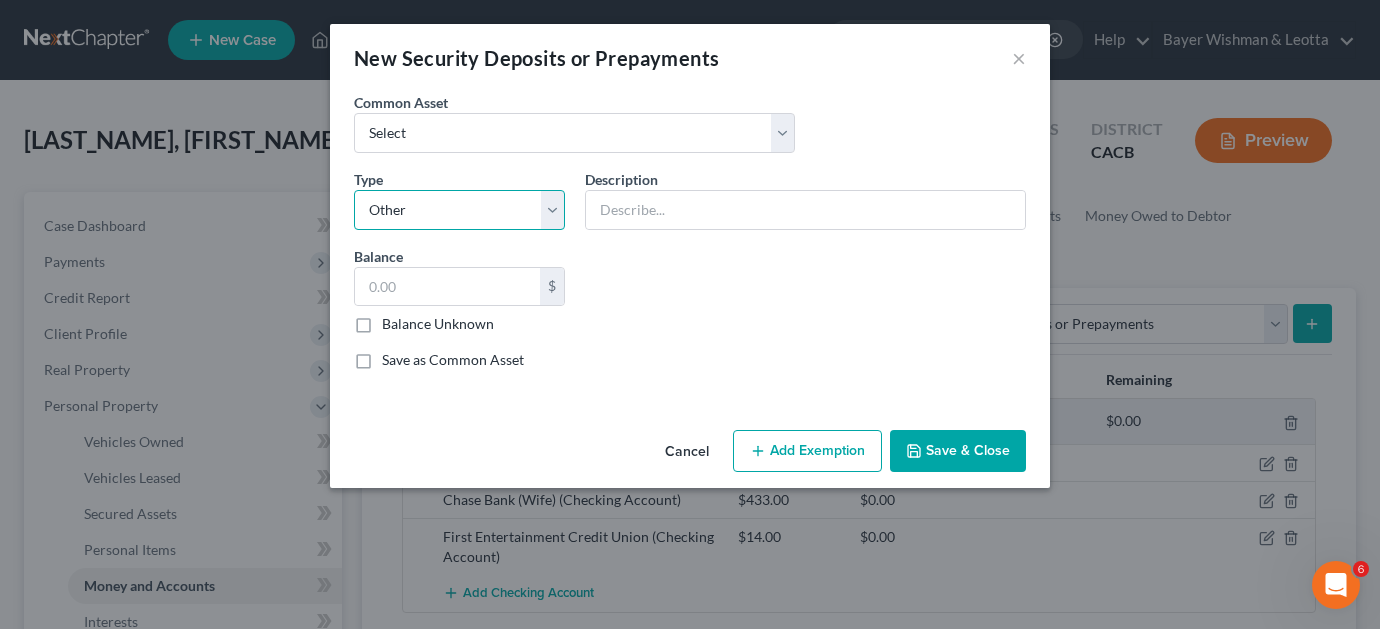 click on "Select Electric Gas Heating Oil Security Deposit On Rental Unit Prepaid Rent Telephone Water Rented Furniture Other" at bounding box center [459, 210] 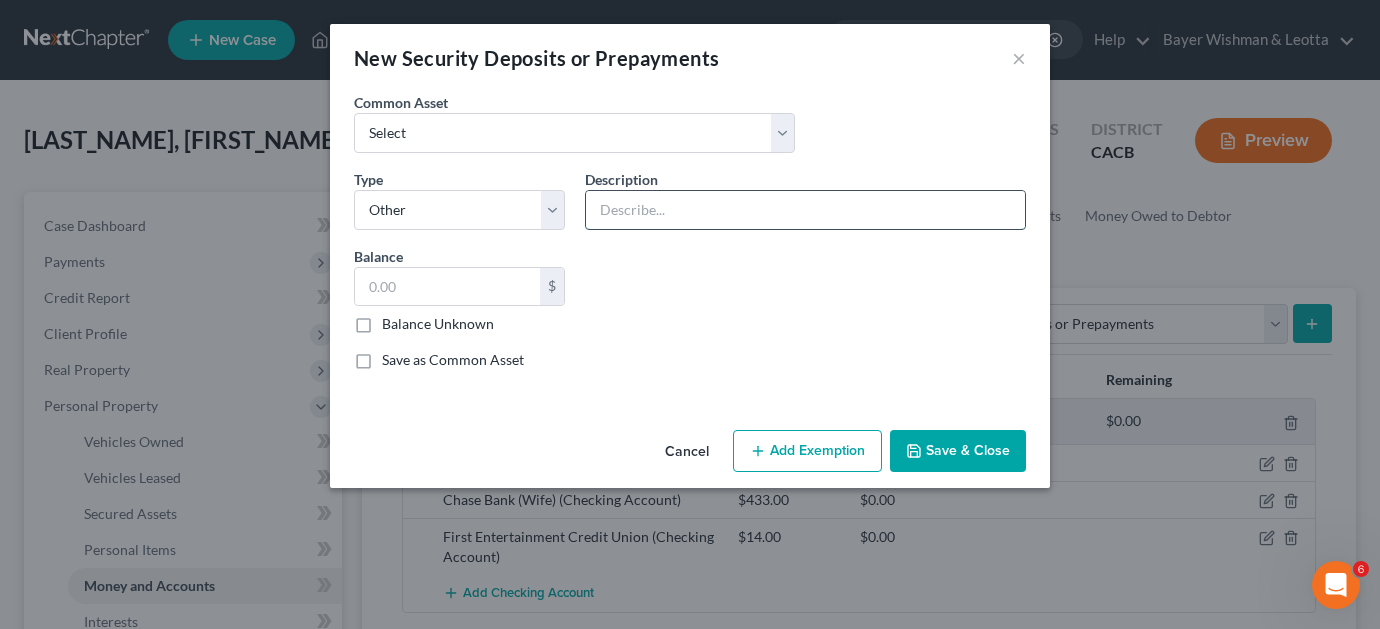 click at bounding box center (805, 210) 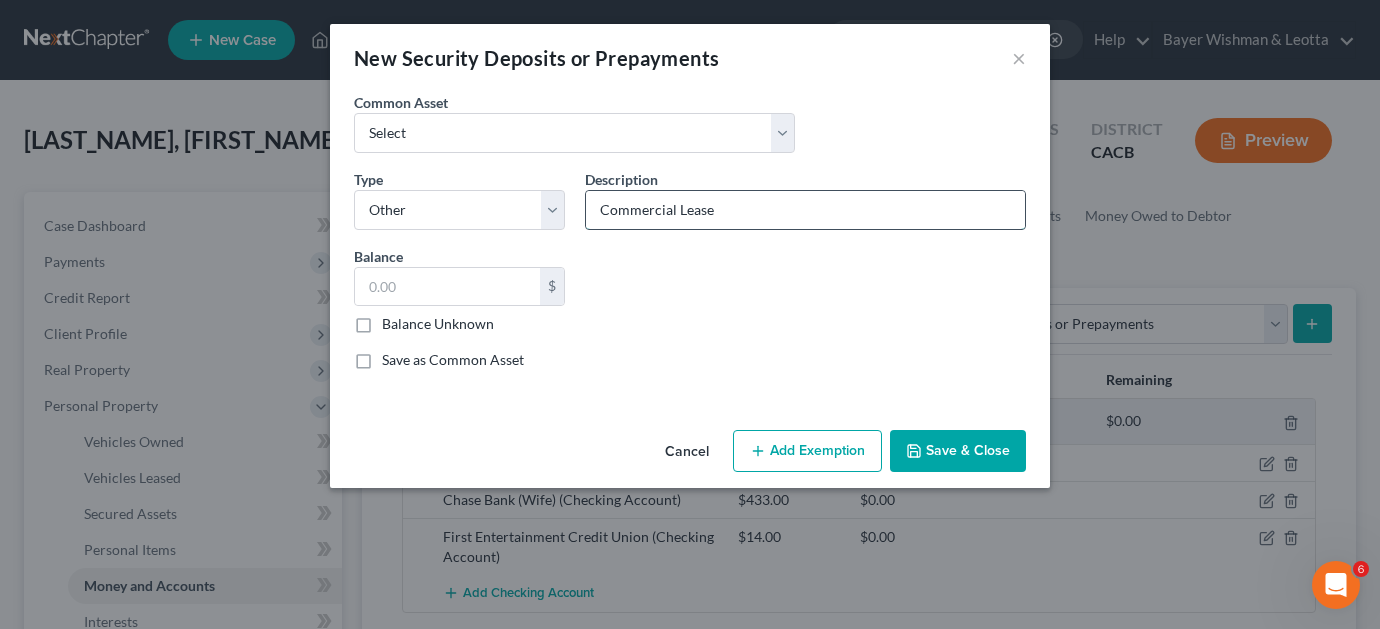 type on "Commercial Lease" 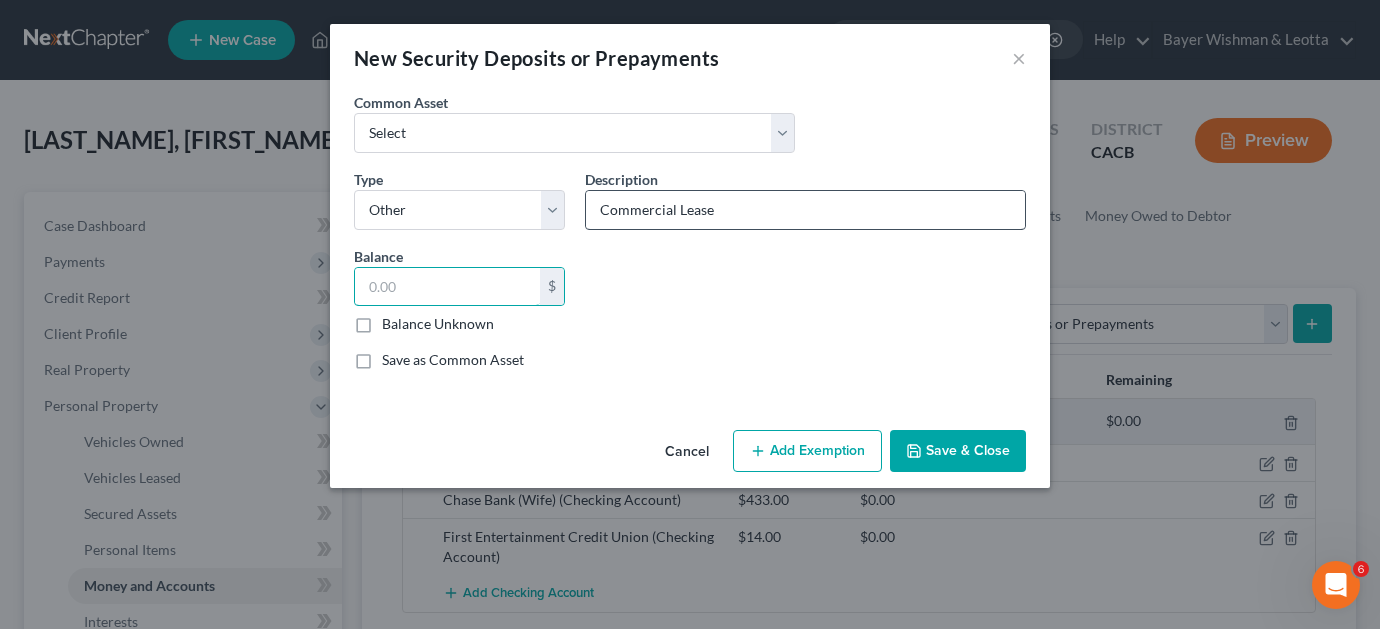 type on "5" 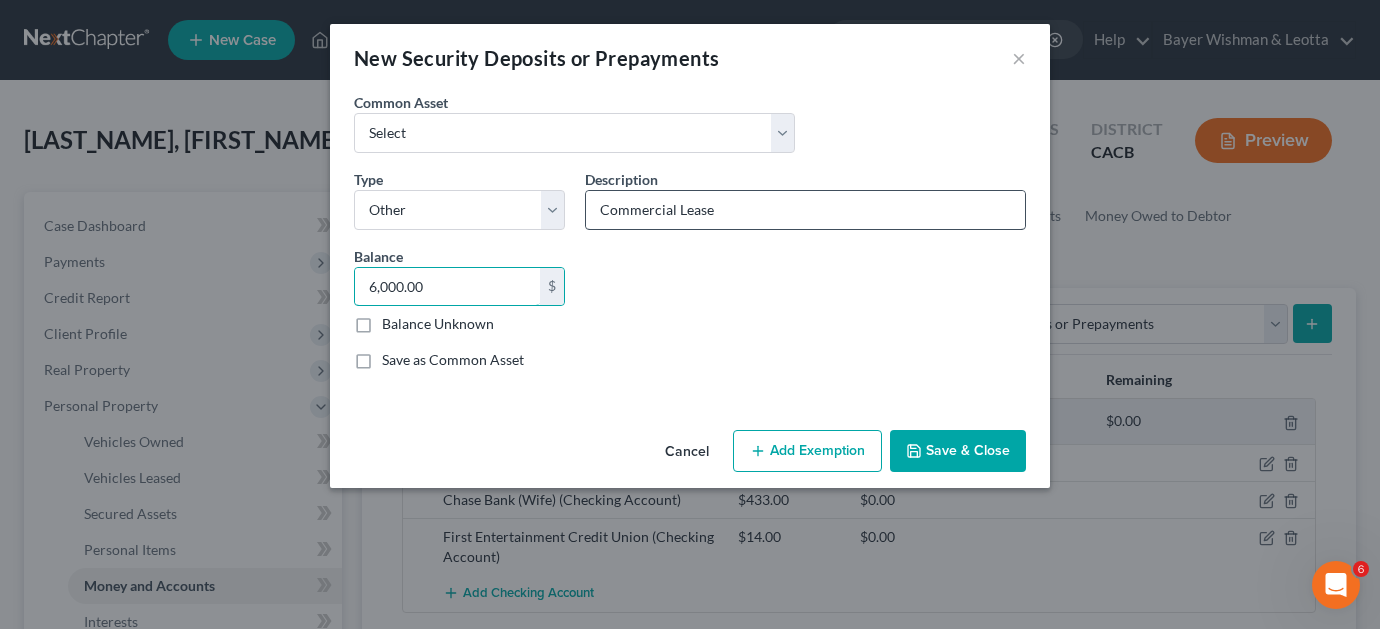 type on "6,000.00" 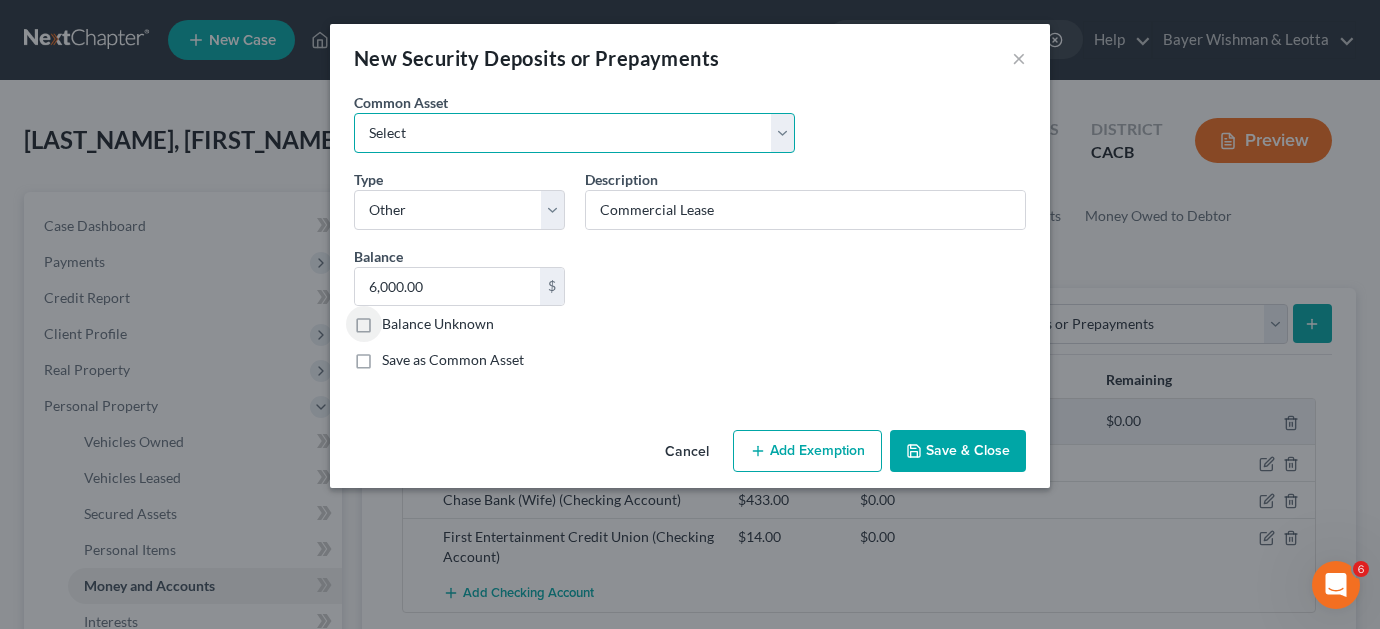 click on "Select Utility deposit Deposit with landlord" at bounding box center (574, 133) 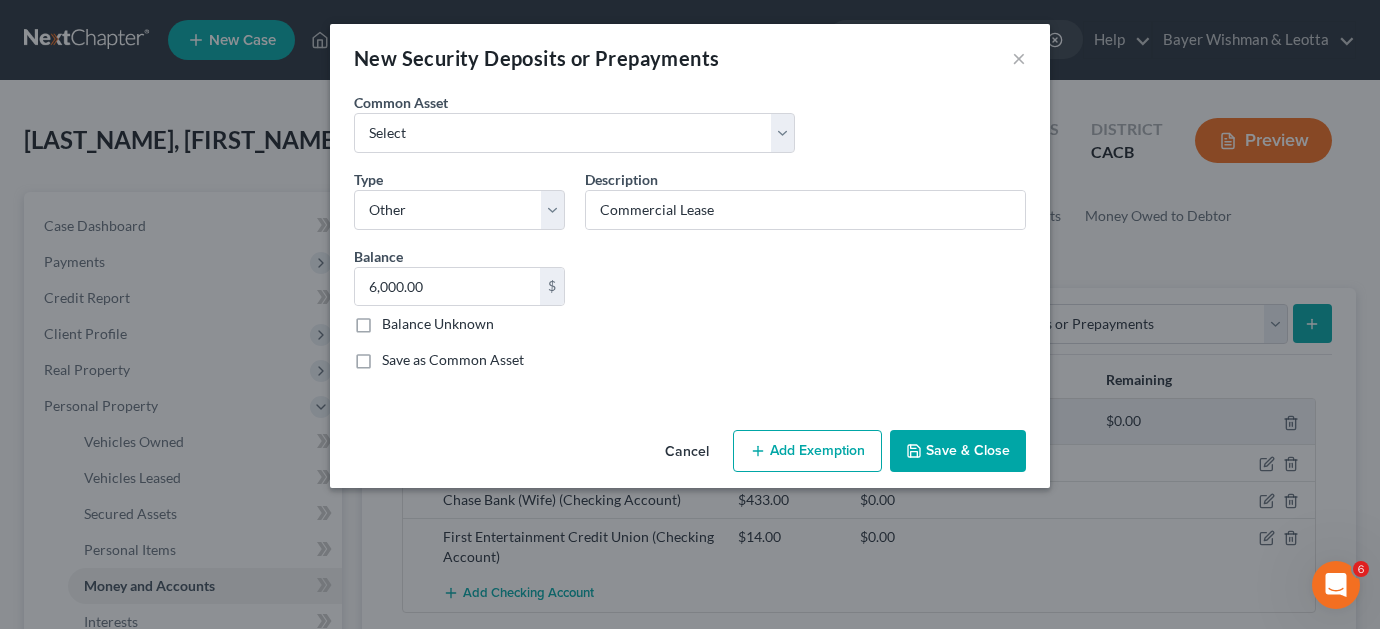 drag, startPoint x: 957, startPoint y: 139, endPoint x: 938, endPoint y: 139, distance: 19 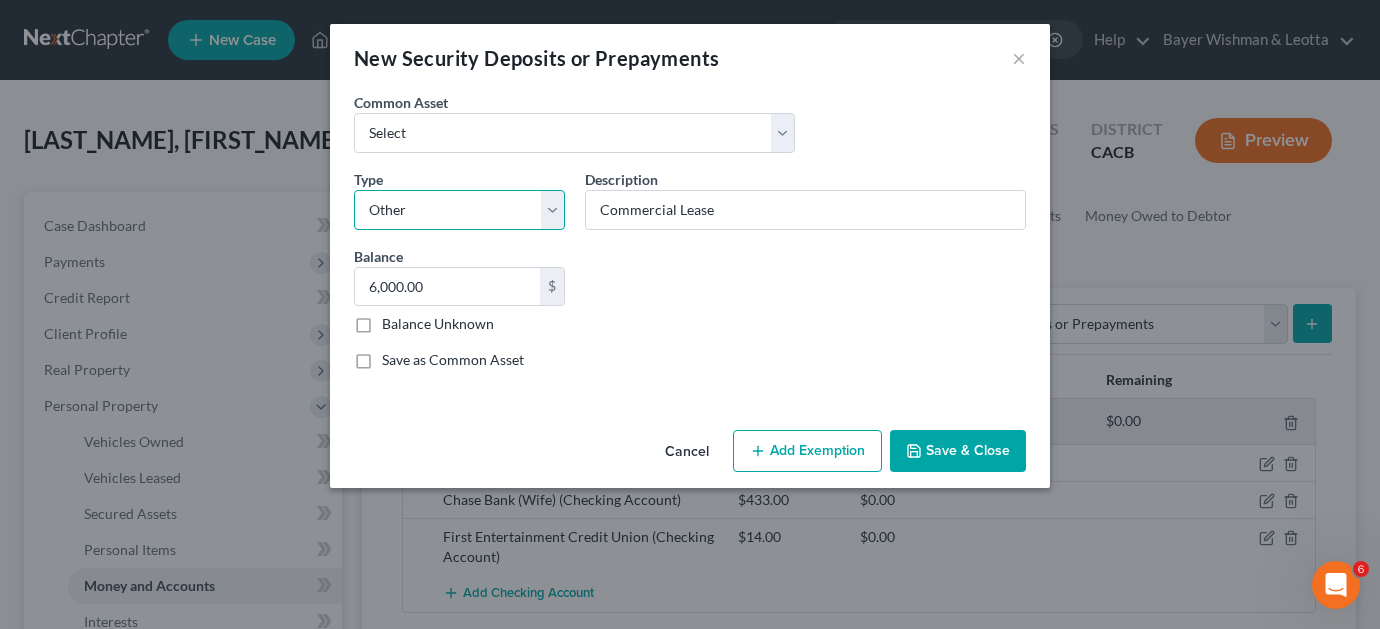 click on "Select Electric Gas Heating Oil Security Deposit On Rental Unit Prepaid Rent Telephone Water Rented Furniture Other" at bounding box center [459, 210] 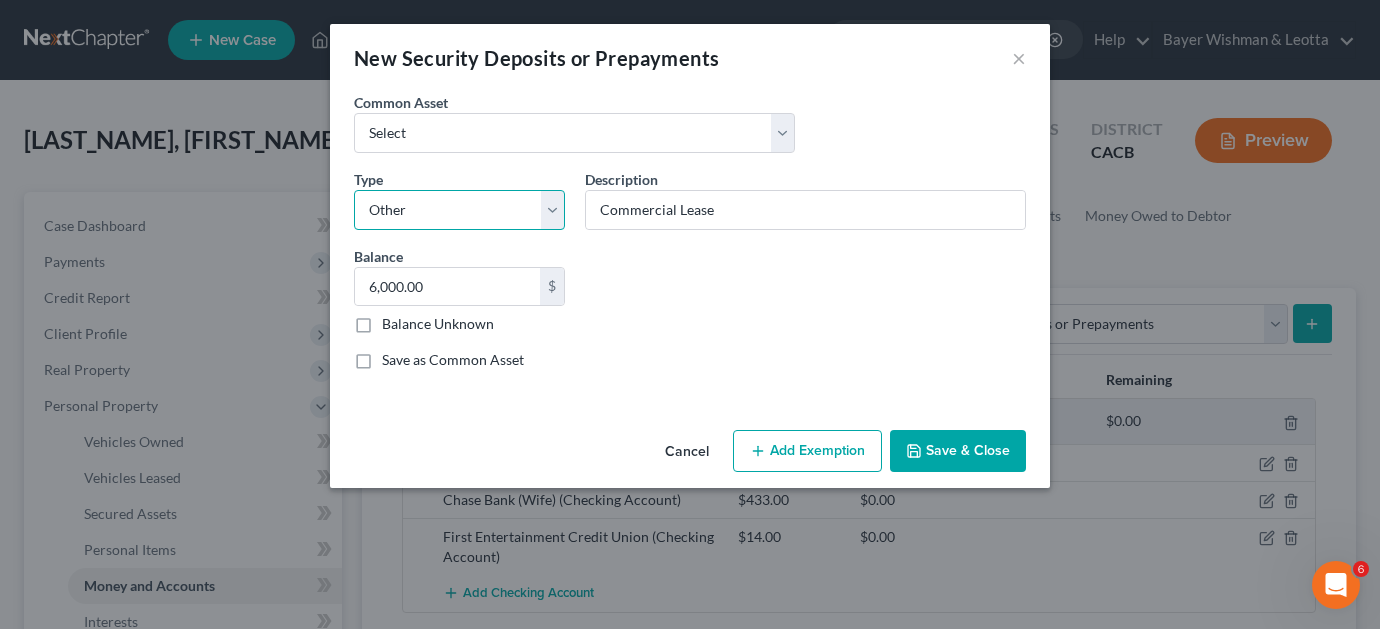 select on "3" 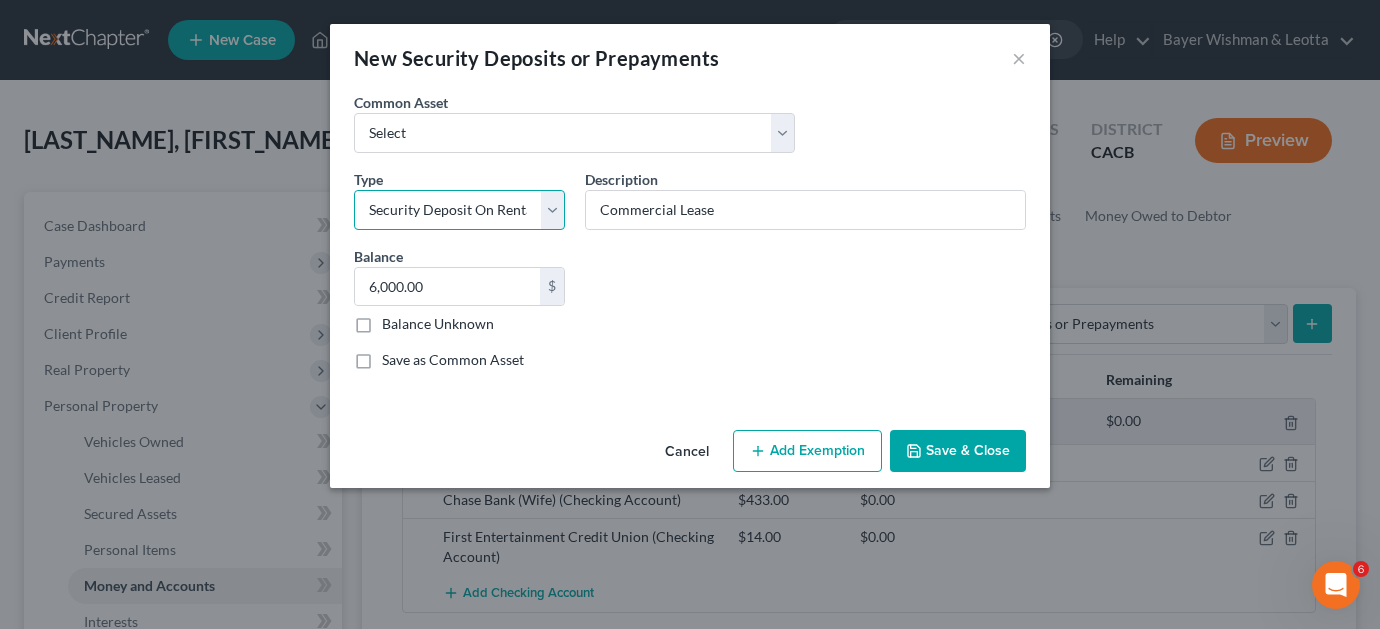 click on "Select Electric Gas Heating Oil Security Deposit On Rental Unit Prepaid Rent Telephone Water Rented Furniture Other" at bounding box center [459, 210] 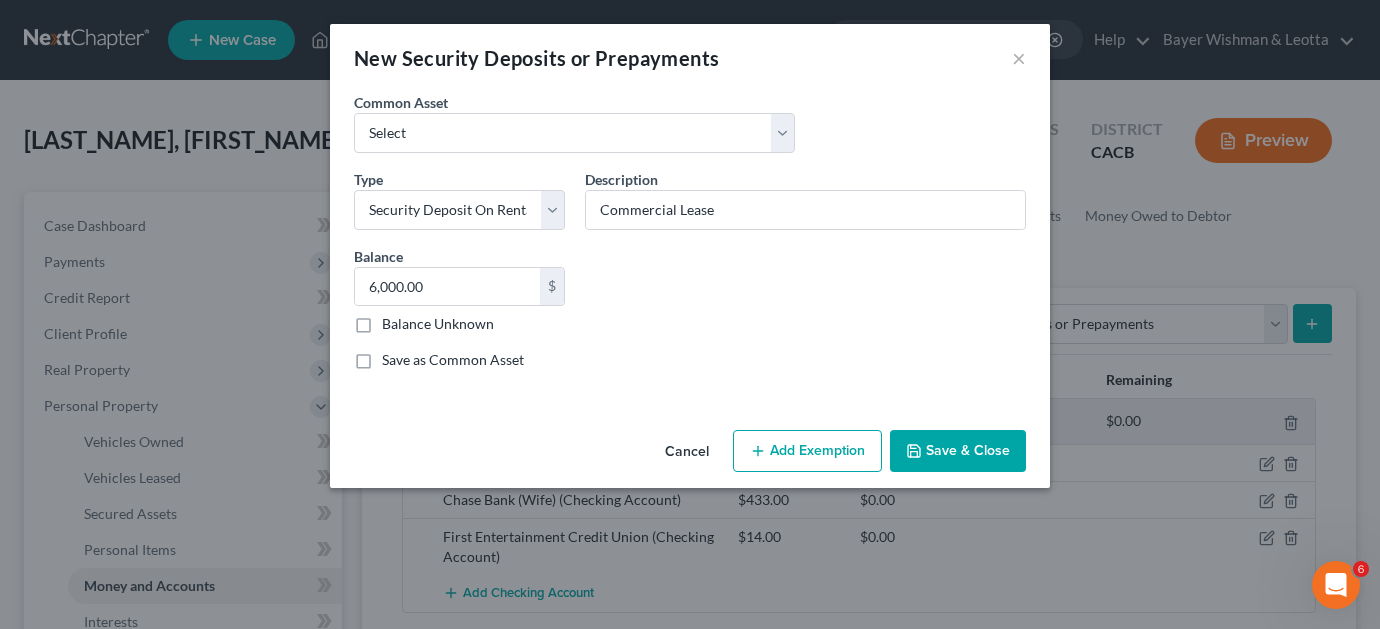 click on "Save & Close" at bounding box center (958, 451) 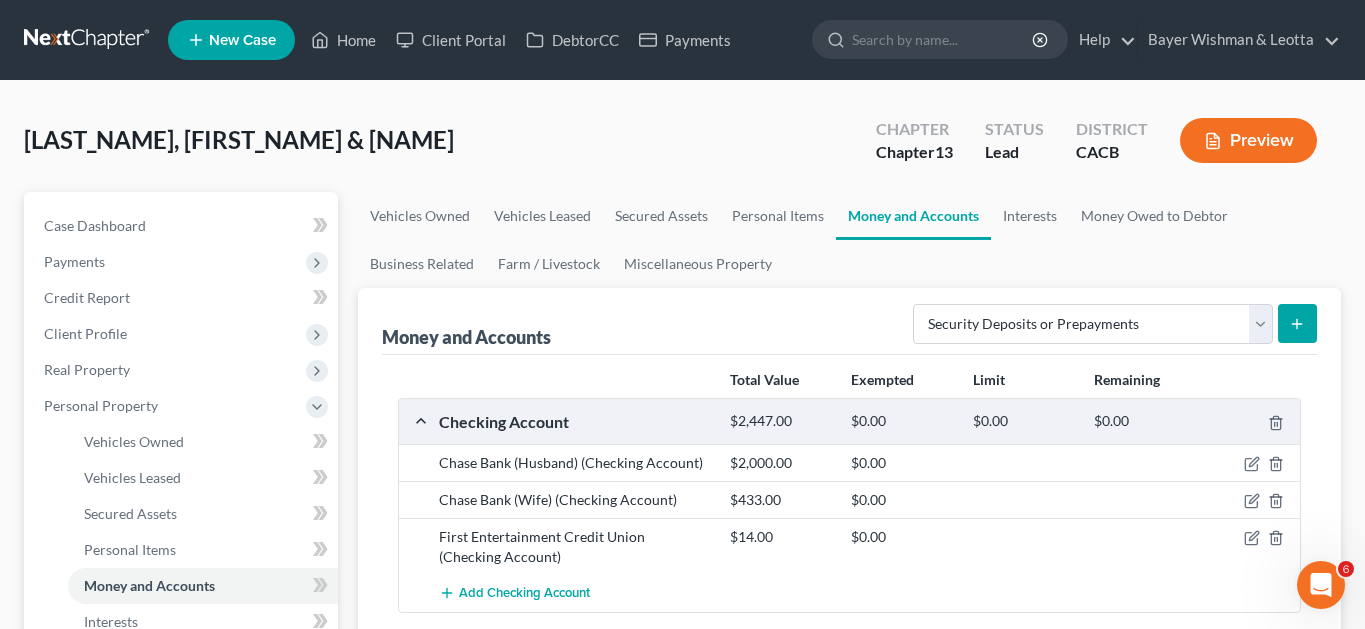 click on "Preview" at bounding box center (1248, 140) 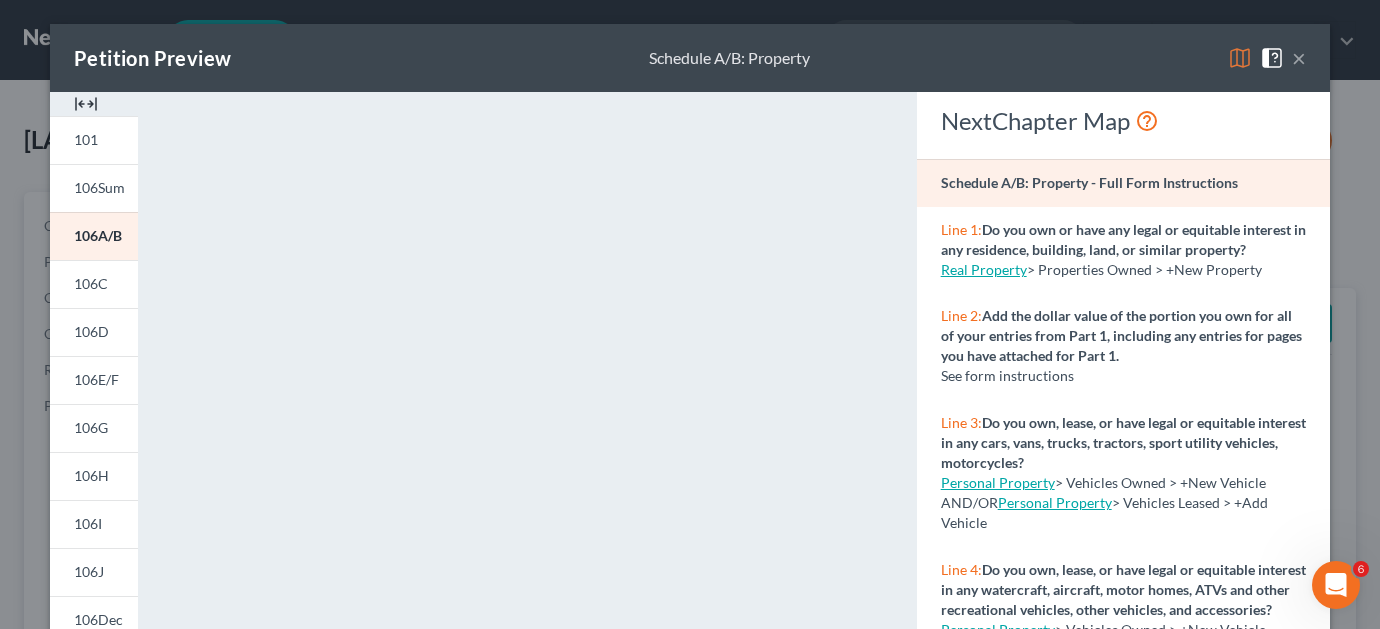 click on "×" at bounding box center (1299, 58) 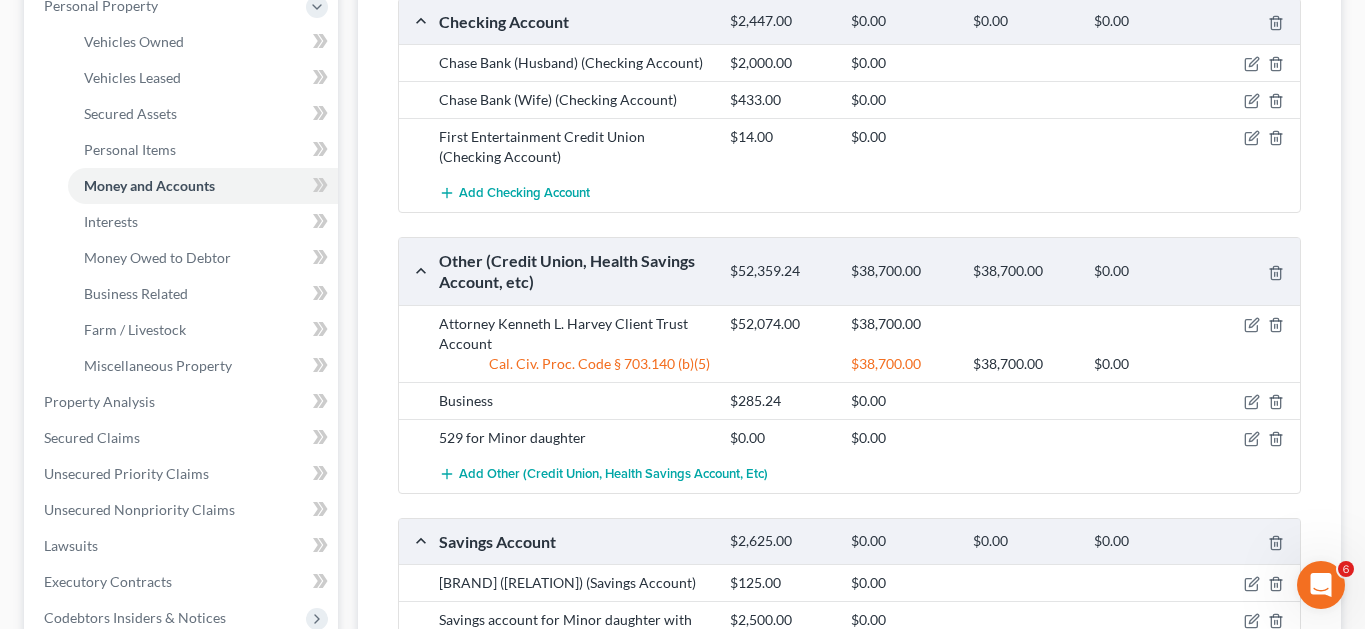 scroll, scrollTop: 800, scrollLeft: 0, axis: vertical 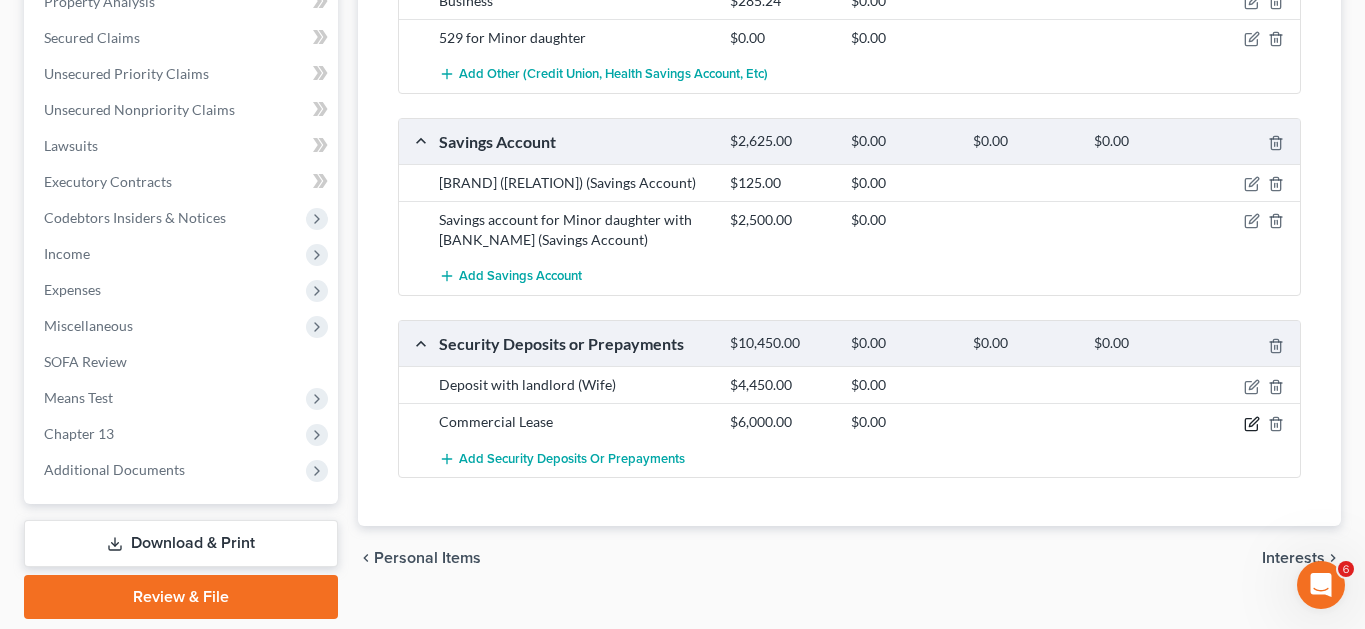 click 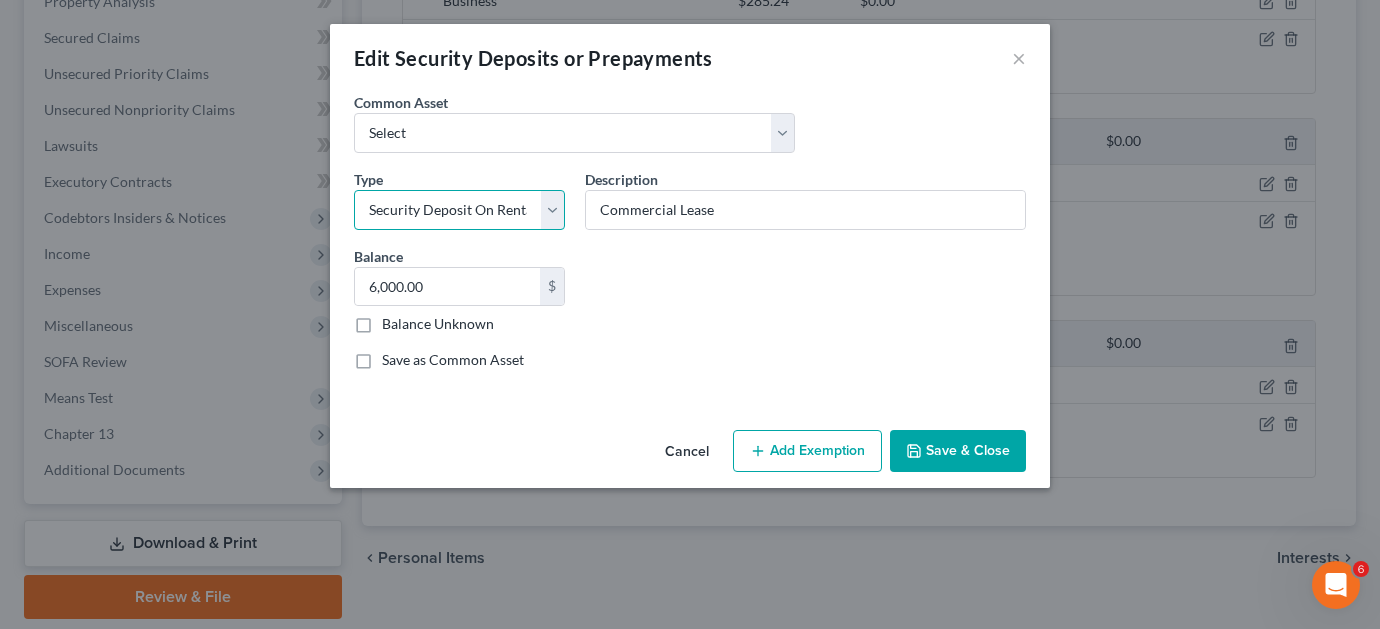 click on "Select Electric Gas Heating Oil Security Deposit On Rental Unit Prepaid Rent Telephone Water Rented Furniture Other" at bounding box center [459, 210] 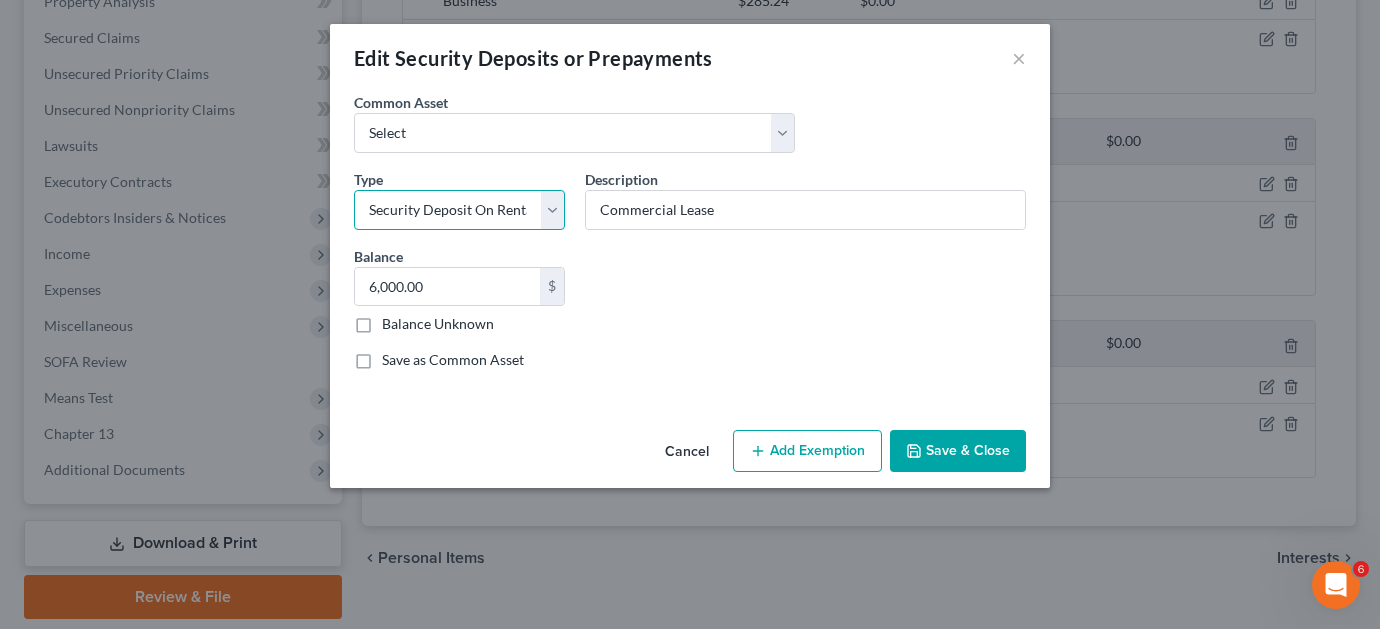 select on "8" 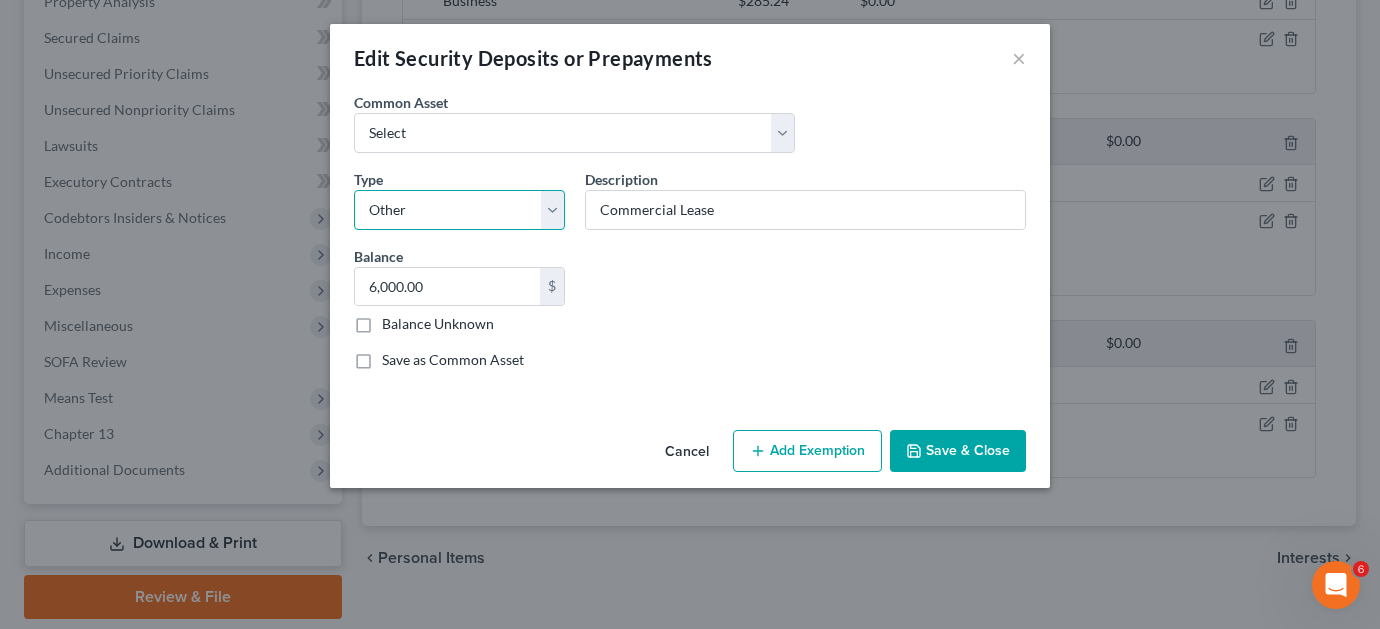click on "Select Electric Gas Heating Oil Security Deposit On Rental Unit Prepaid Rent Telephone Water Rented Furniture Other" at bounding box center [459, 210] 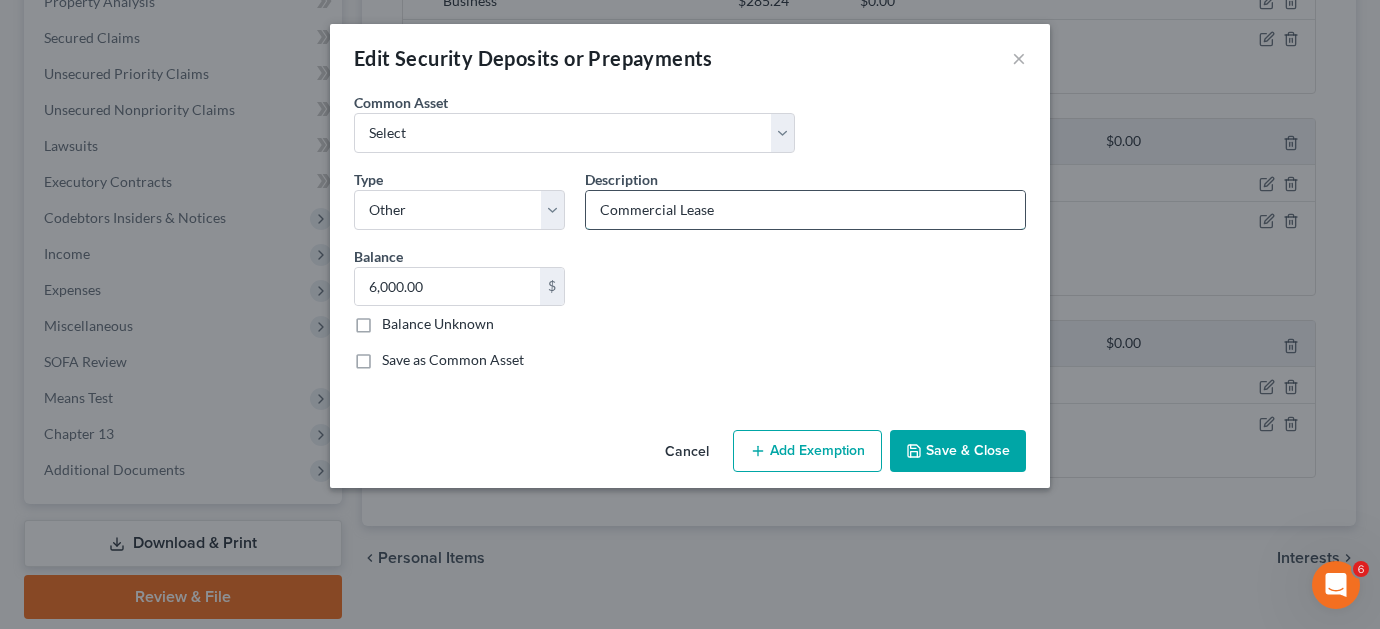 click on "Commercial Lease" at bounding box center (805, 210) 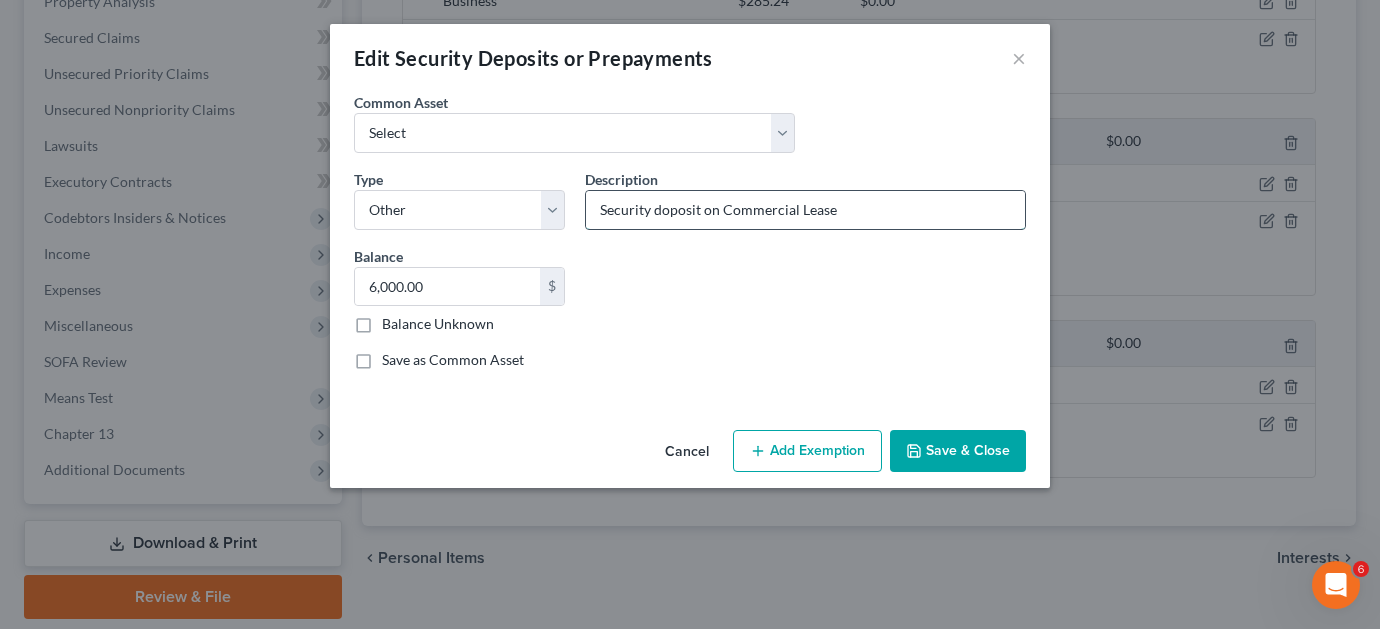 click on "Security doposit on Commercial Lease" at bounding box center [805, 210] 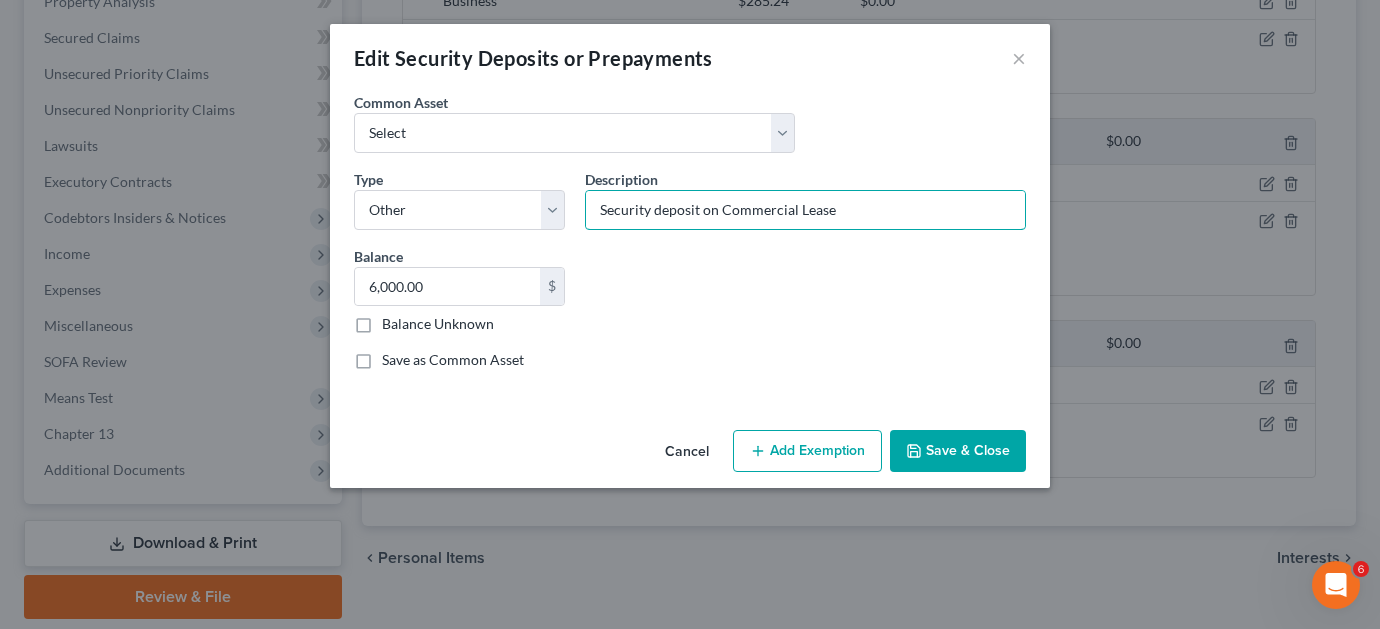 type on "Security deposit on Commercial Lease" 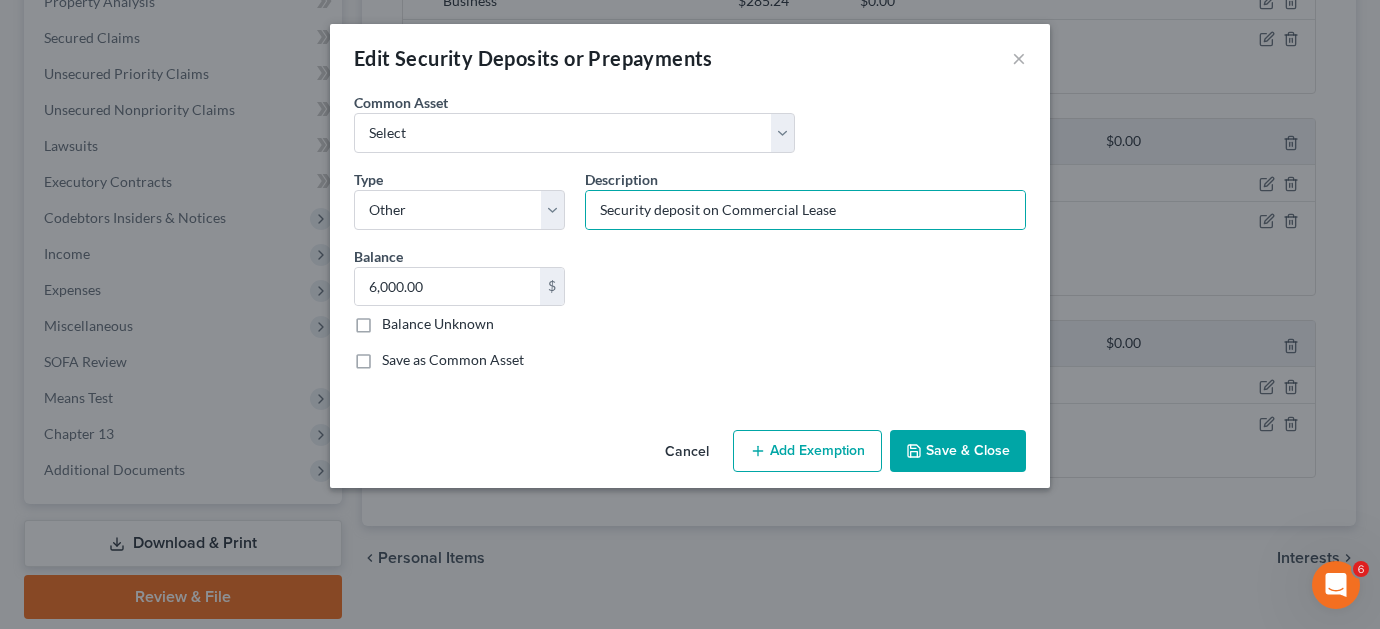 drag, startPoint x: 973, startPoint y: 451, endPoint x: 947, endPoint y: 441, distance: 27.856777 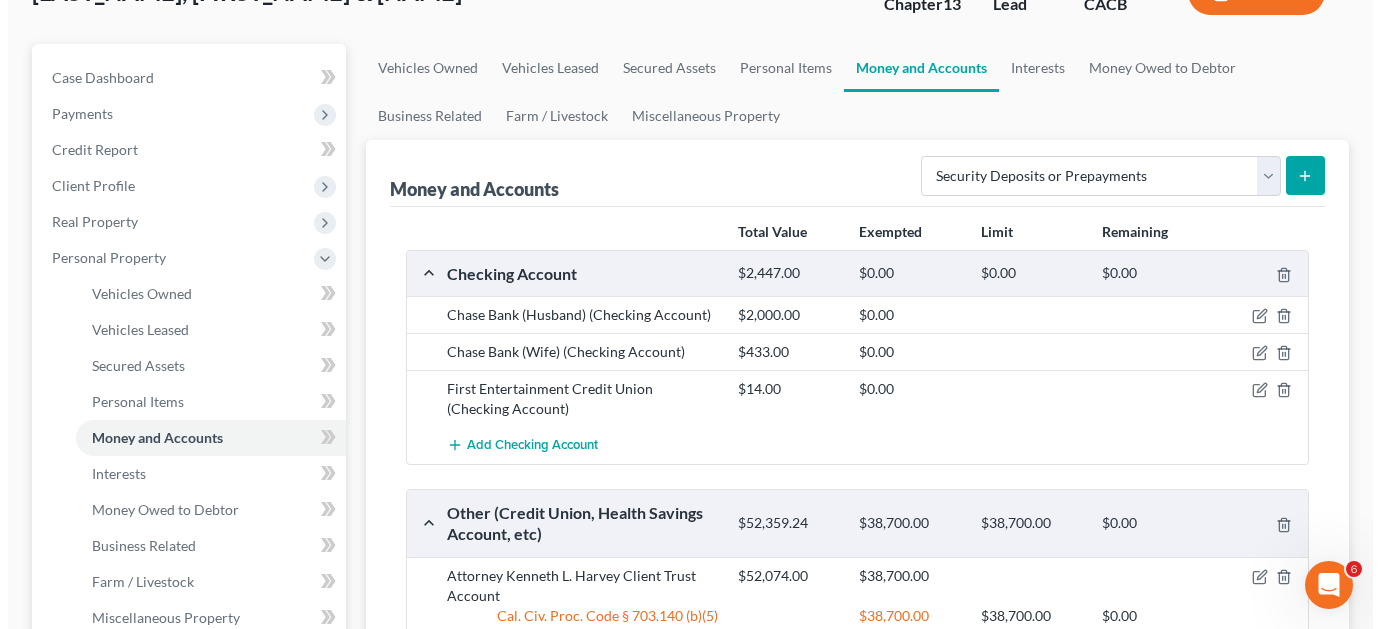 scroll, scrollTop: 100, scrollLeft: 0, axis: vertical 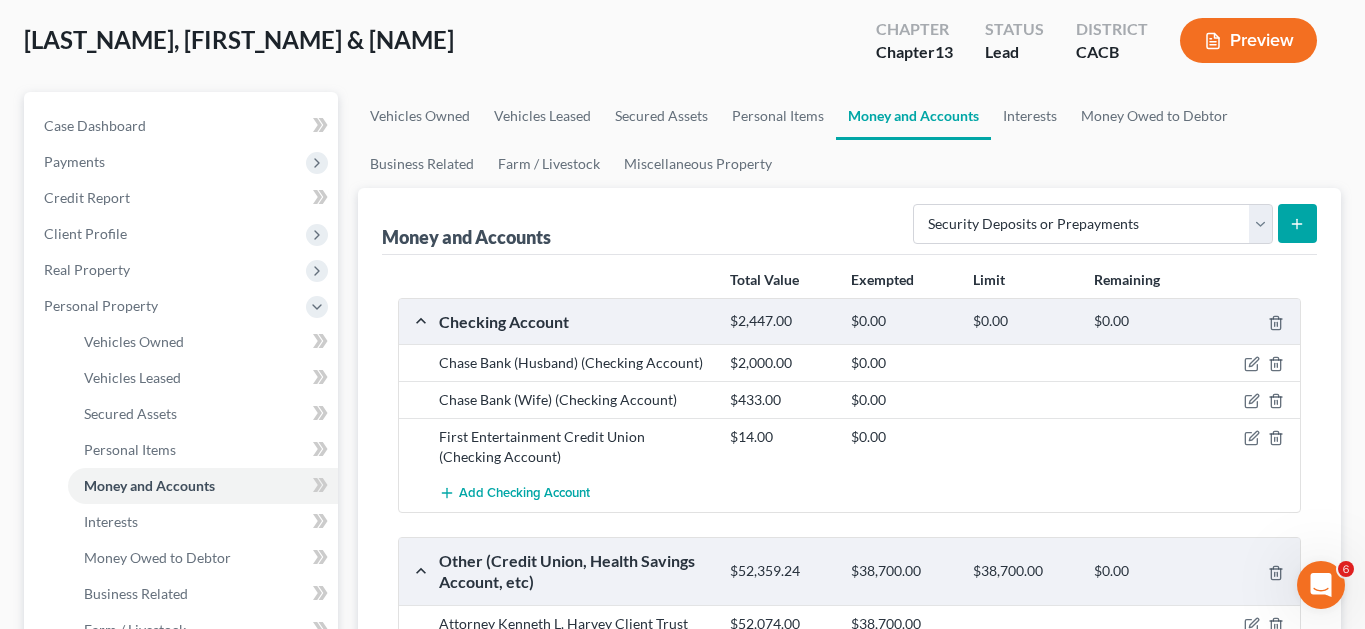 click on "Preview" at bounding box center (1248, 40) 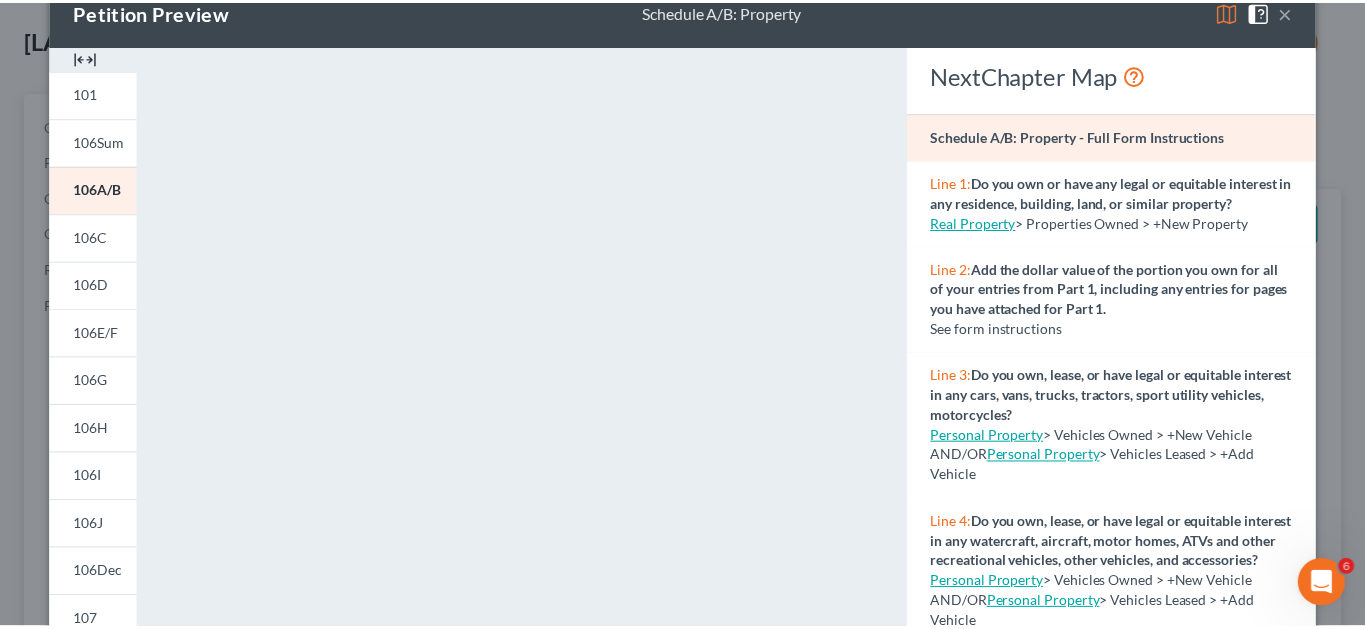 scroll, scrollTop: 0, scrollLeft: 0, axis: both 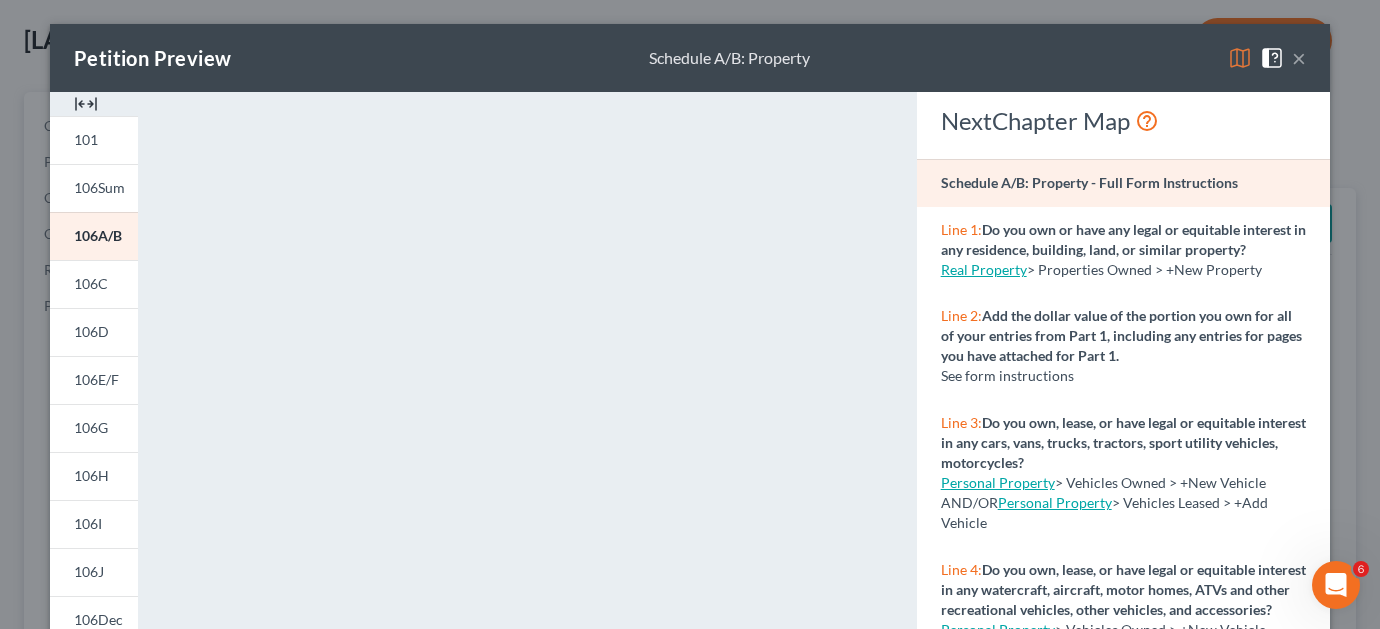 click on "×" at bounding box center (1299, 58) 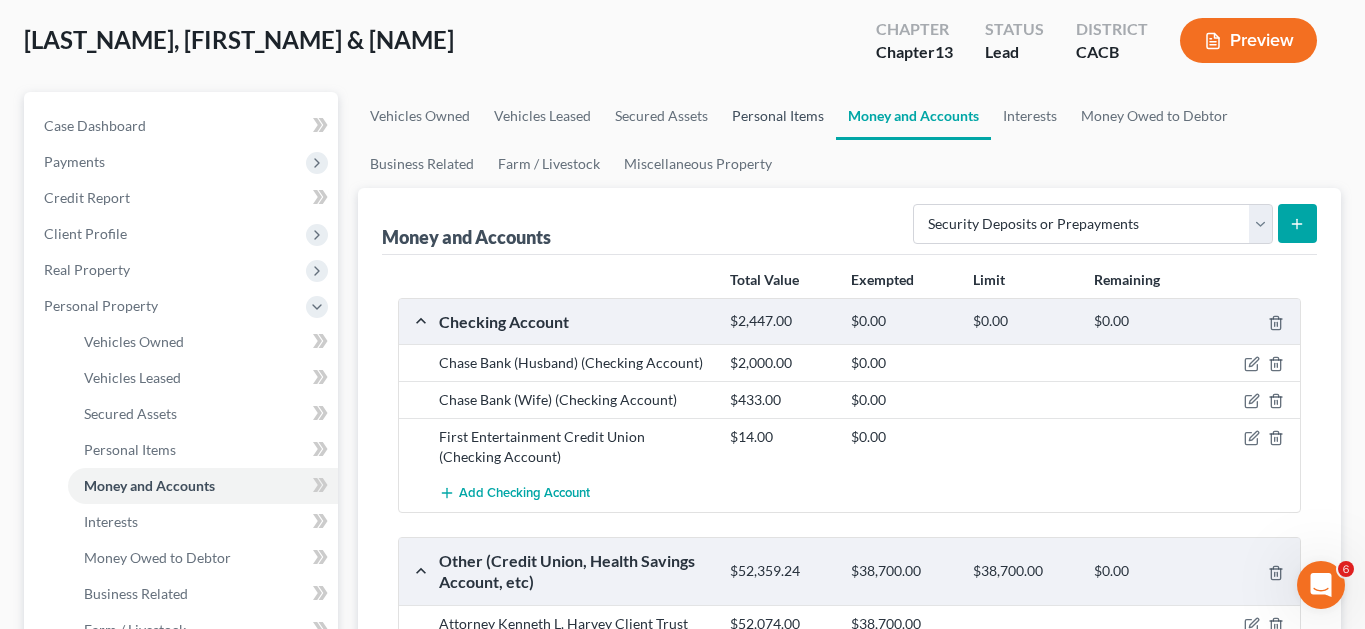 click on "Personal Items" at bounding box center (778, 116) 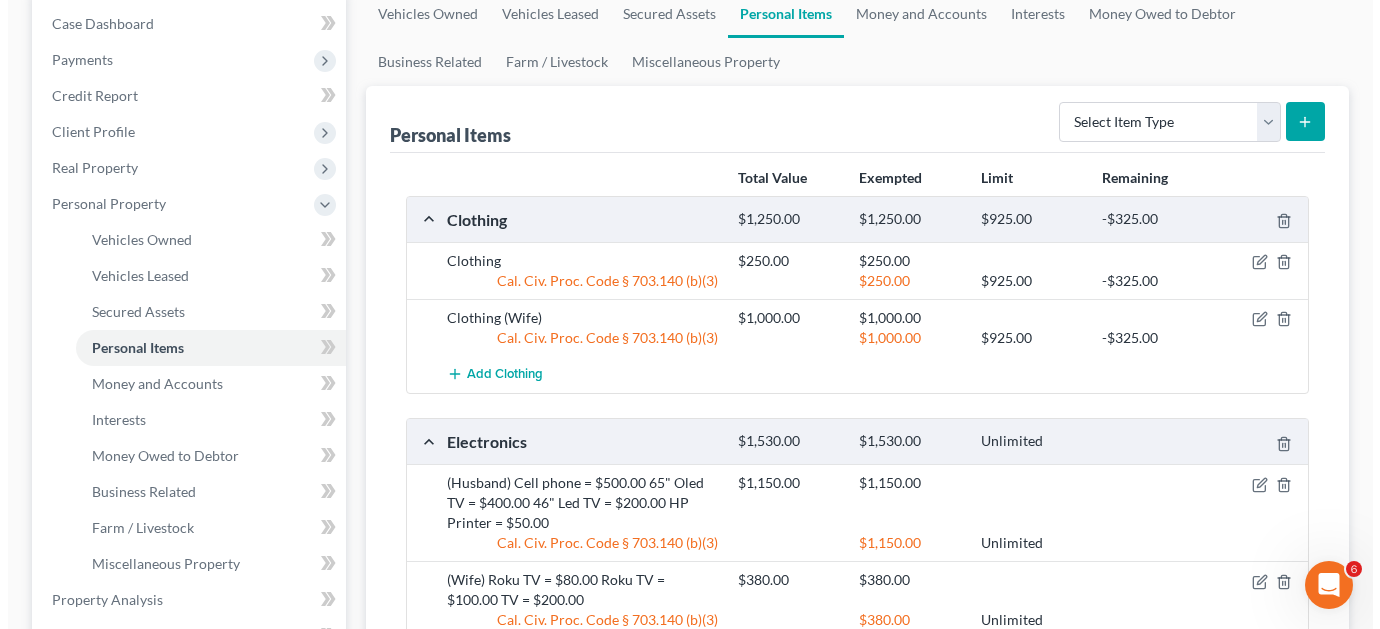 scroll, scrollTop: 200, scrollLeft: 0, axis: vertical 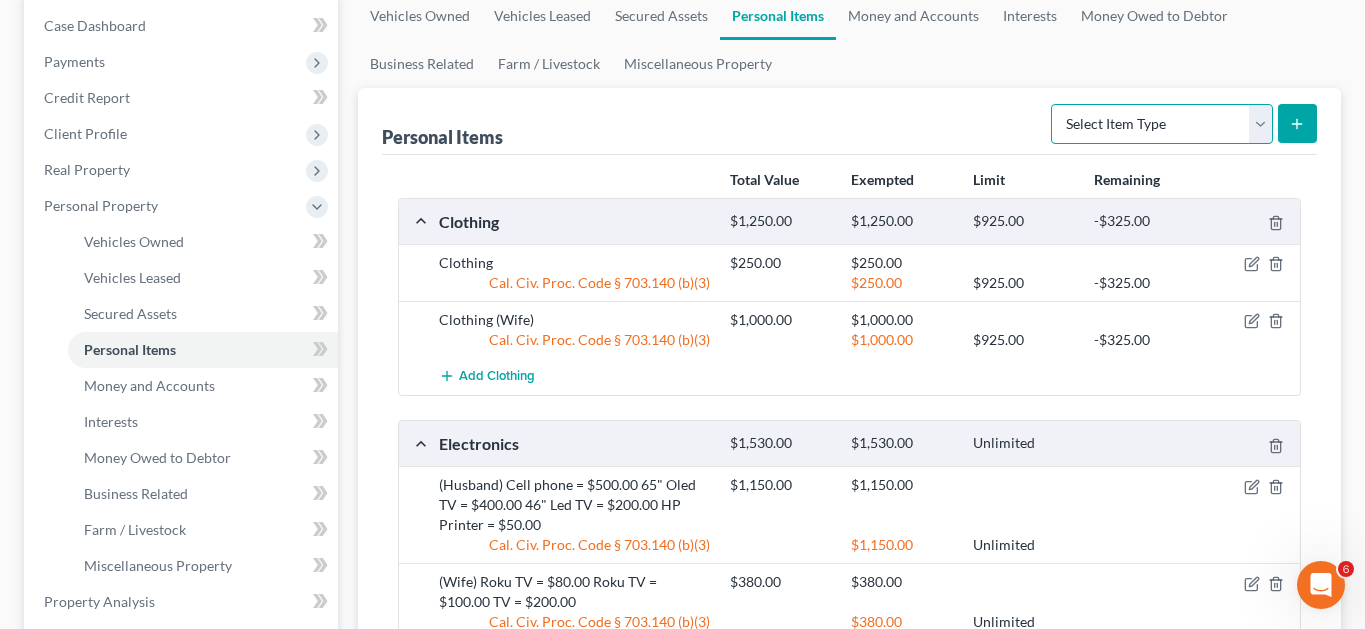 click on "Select Item Type Clothing Collectibles Of Value Electronics Firearms Household Goods Jewelry Other Pet(s) Sports & Hobby Equipment" at bounding box center [1162, 124] 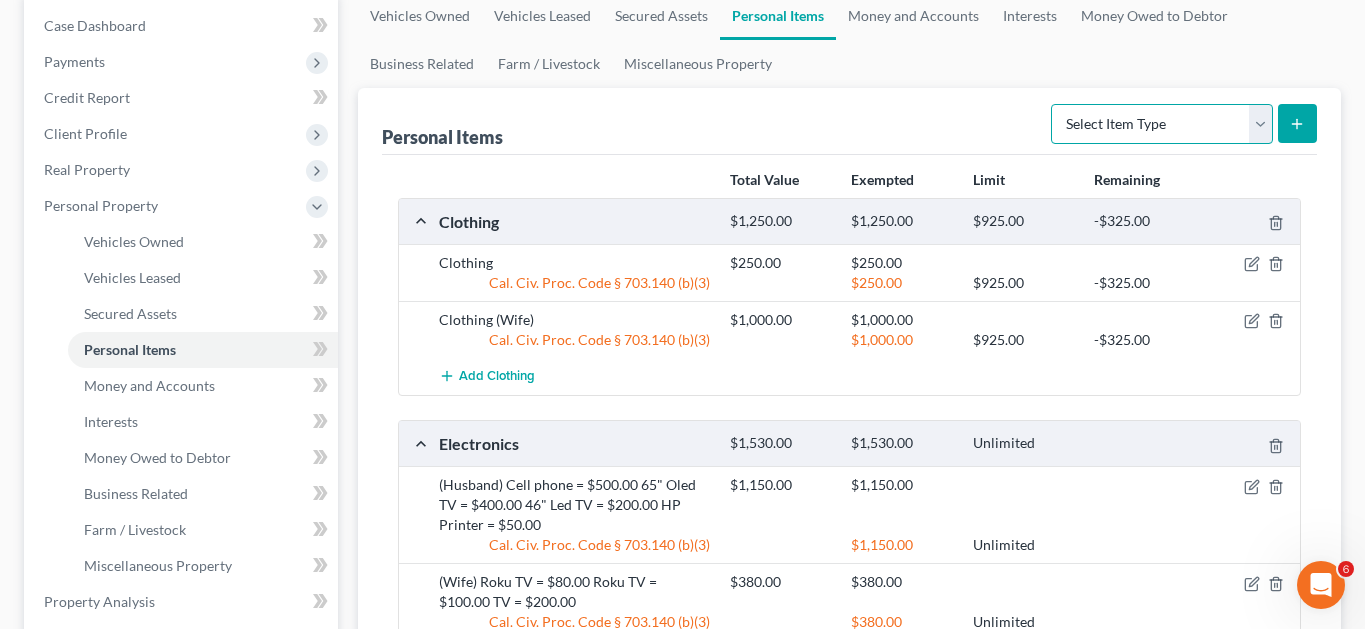 select on "other" 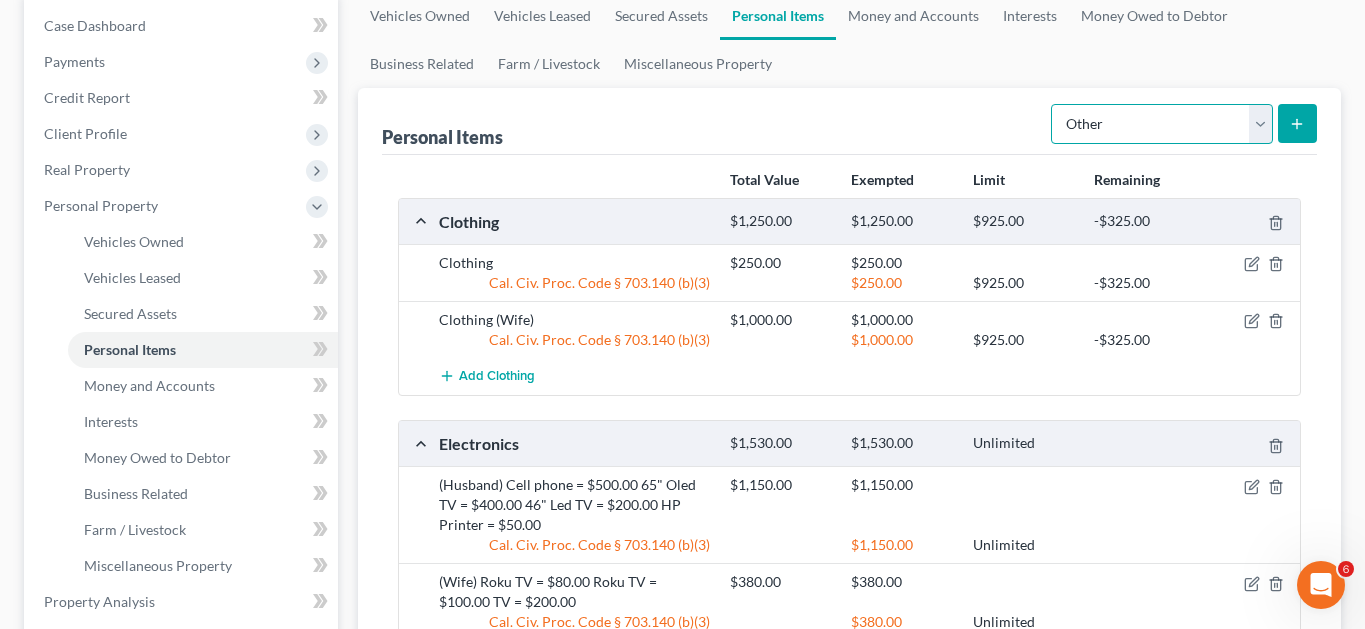 click on "Select Item Type Clothing Collectibles Of Value Electronics Firearms Household Goods Jewelry Other Pet(s) Sports & Hobby Equipment" at bounding box center [1162, 124] 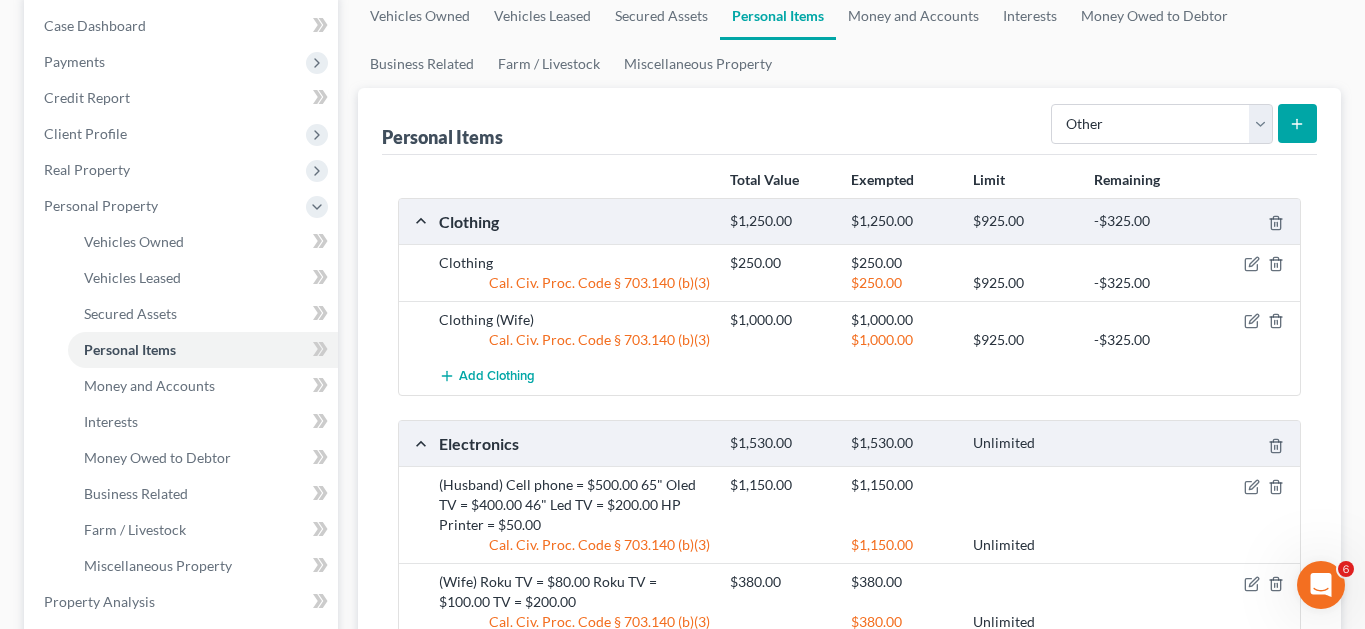 click at bounding box center [1297, 123] 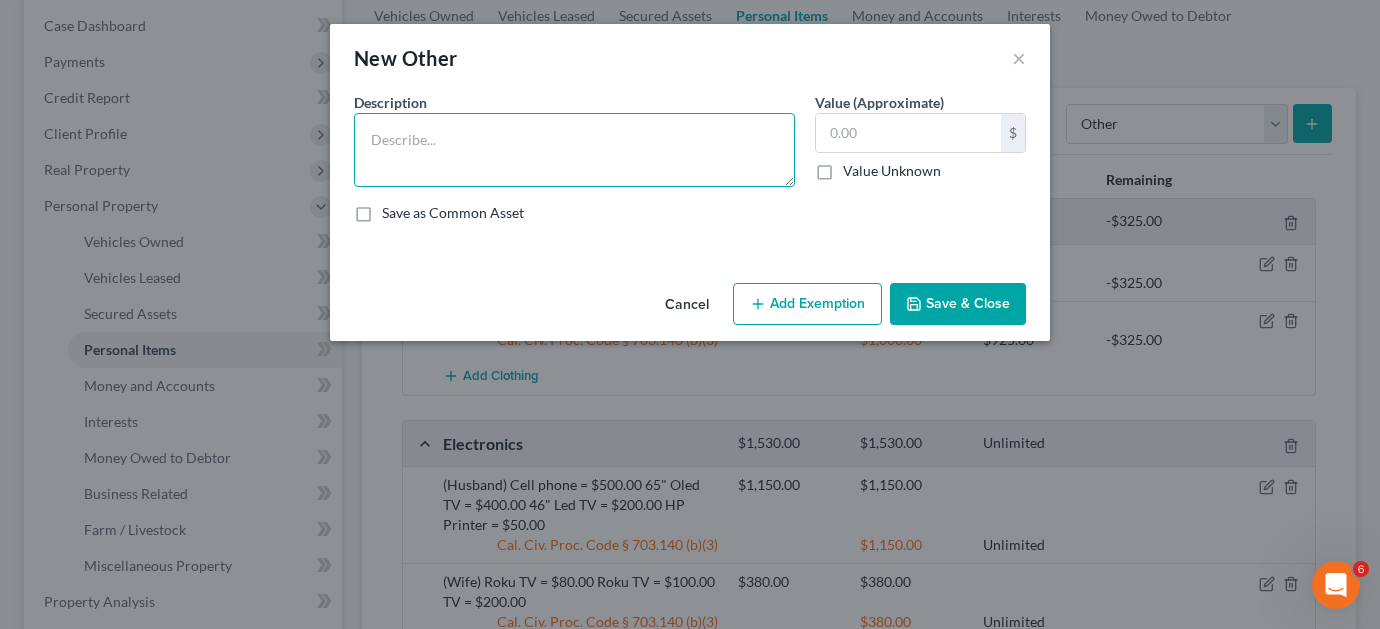 click at bounding box center [574, 150] 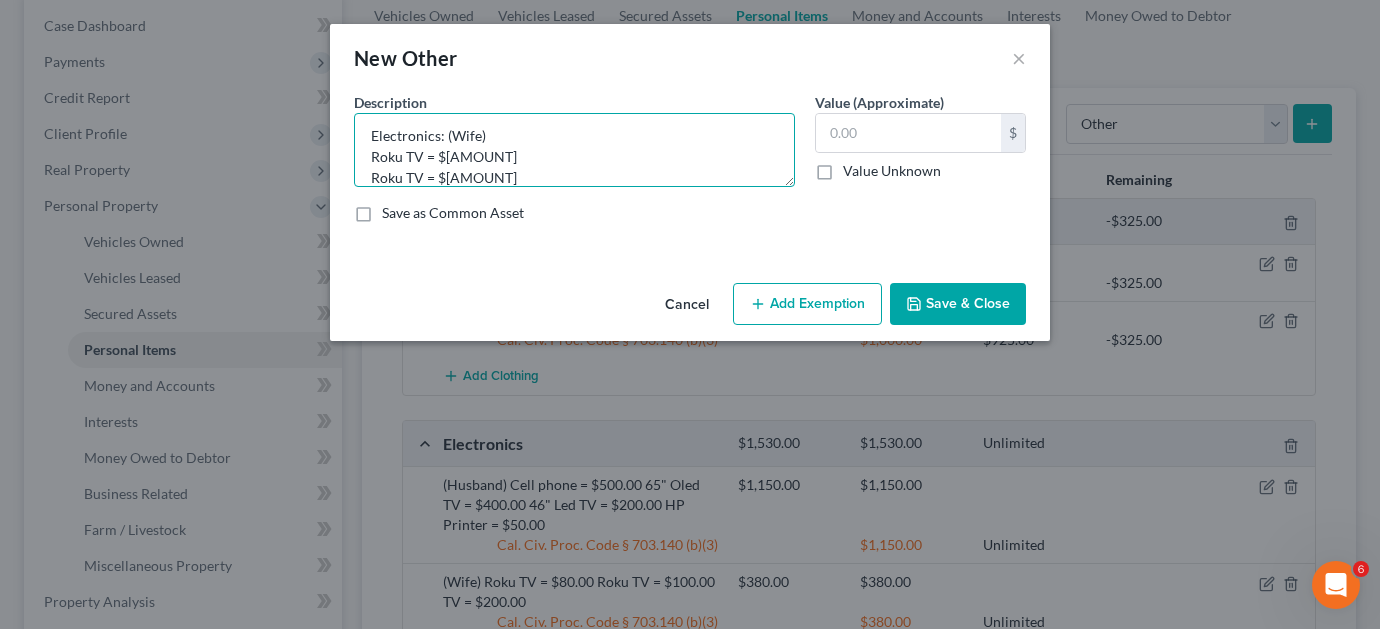 scroll, scrollTop: 25, scrollLeft: 0, axis: vertical 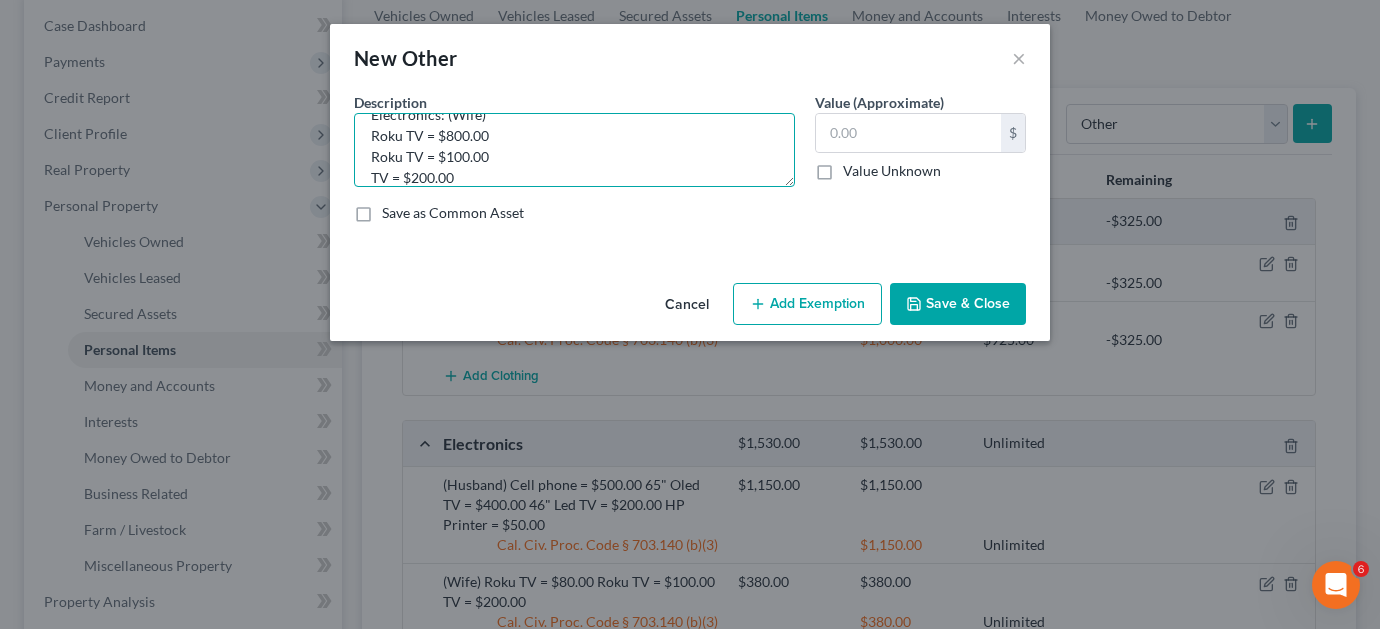 click on "Electronics: (Wife)
Roku TV = $800.00
Roku TV = $100.00
TV = $200.00" at bounding box center (574, 150) 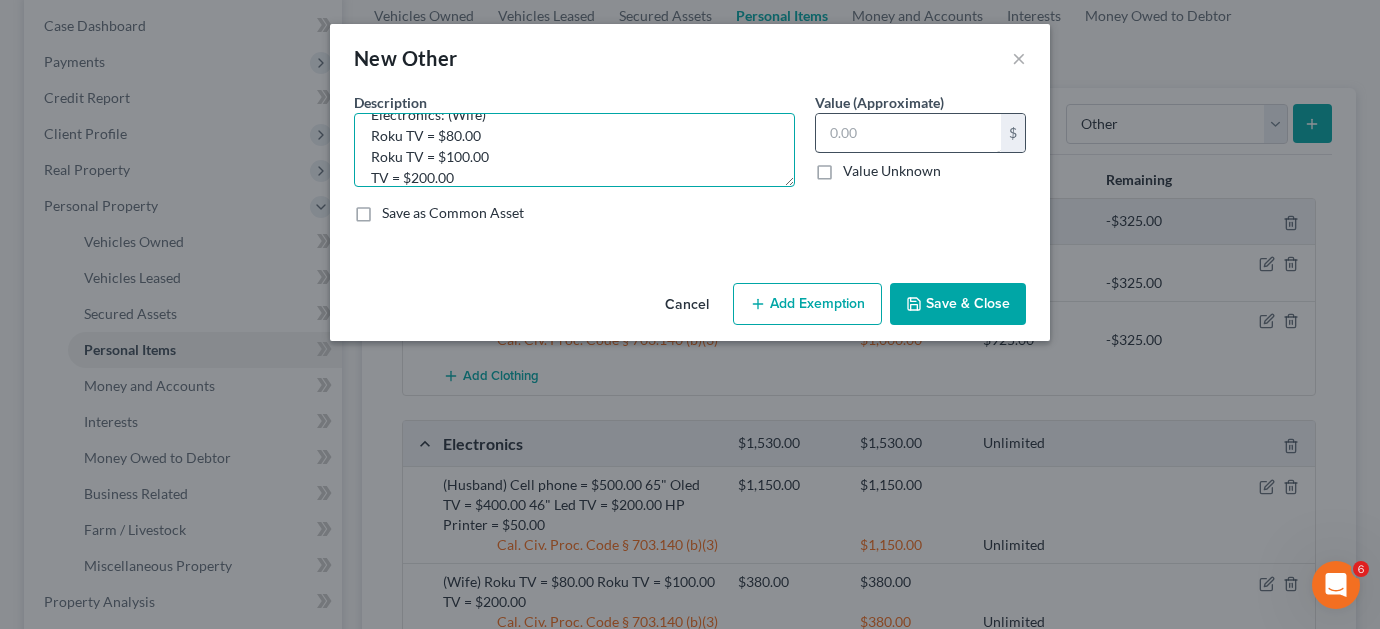 type on "Electronics: (Wife)
Roku TV = $80.00
Roku TV = $100.00
TV = $200.00" 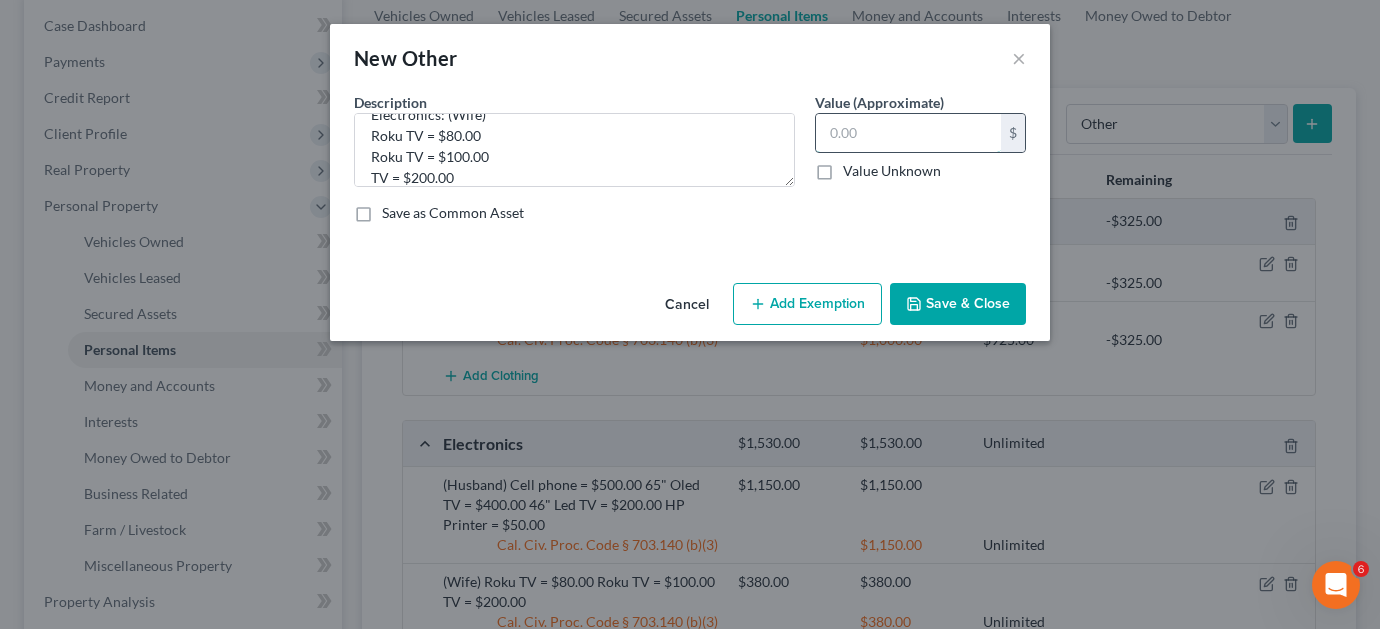 click at bounding box center [908, 133] 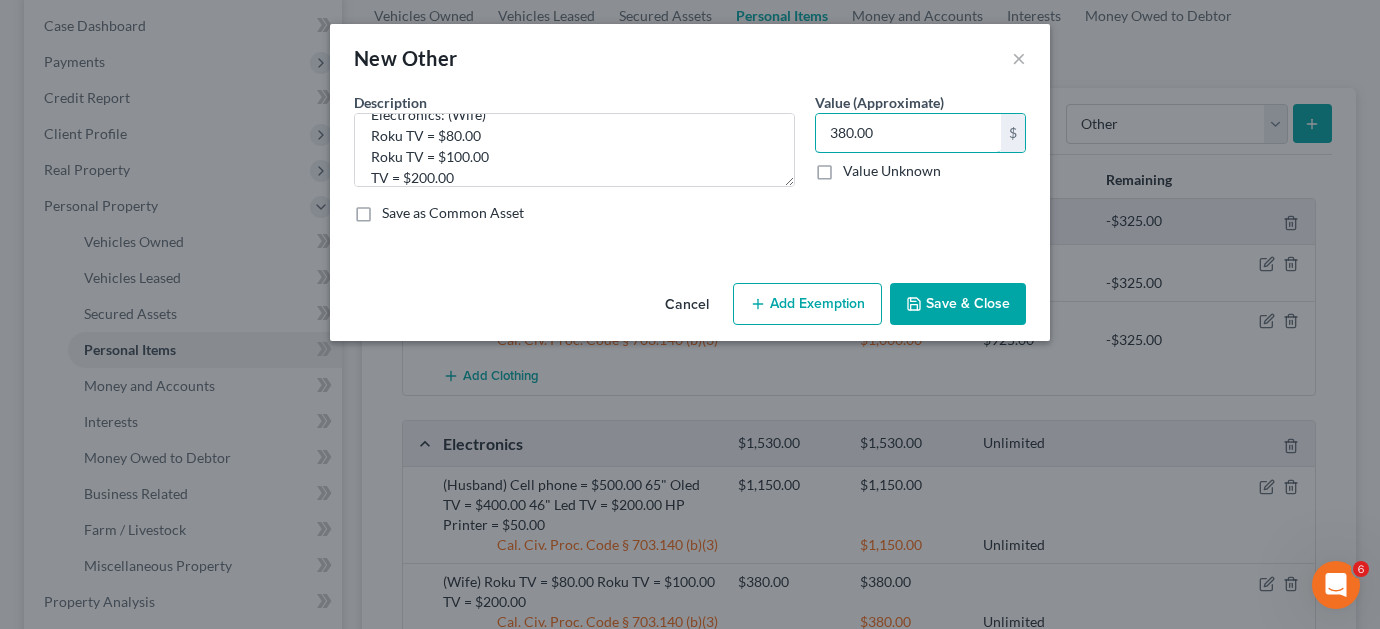 type on "380.00" 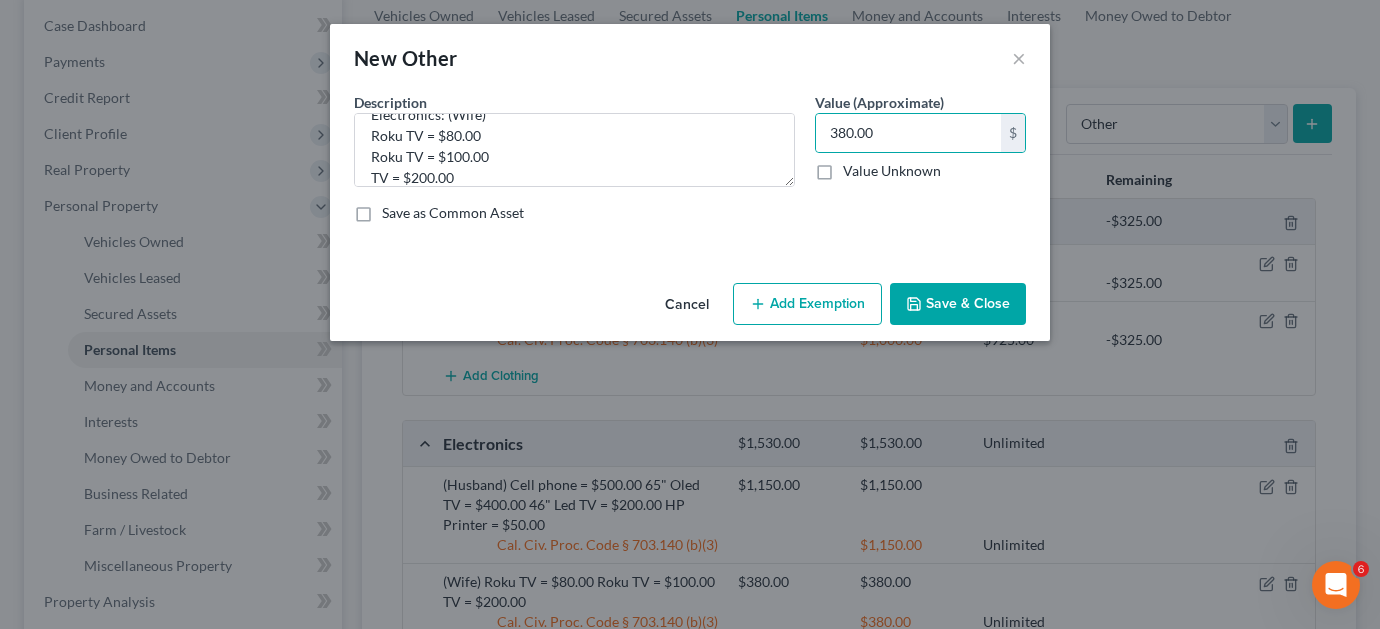 click on "Add Exemption" at bounding box center (807, 304) 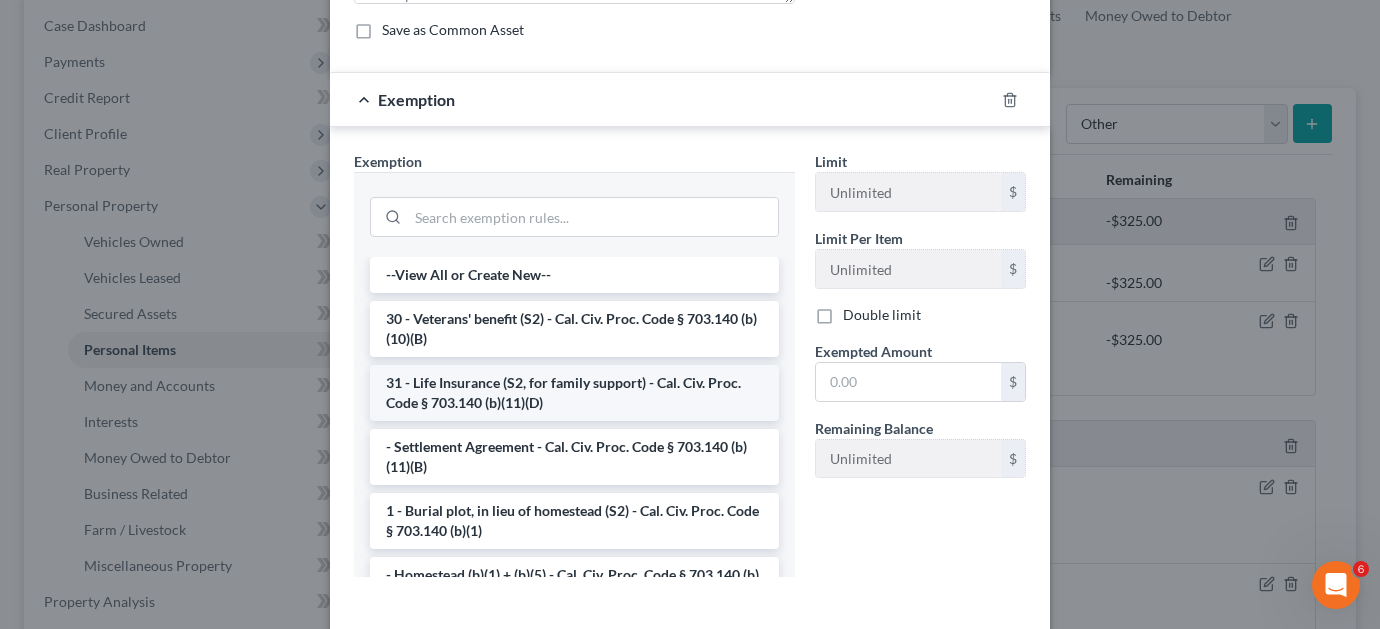 scroll, scrollTop: 200, scrollLeft: 0, axis: vertical 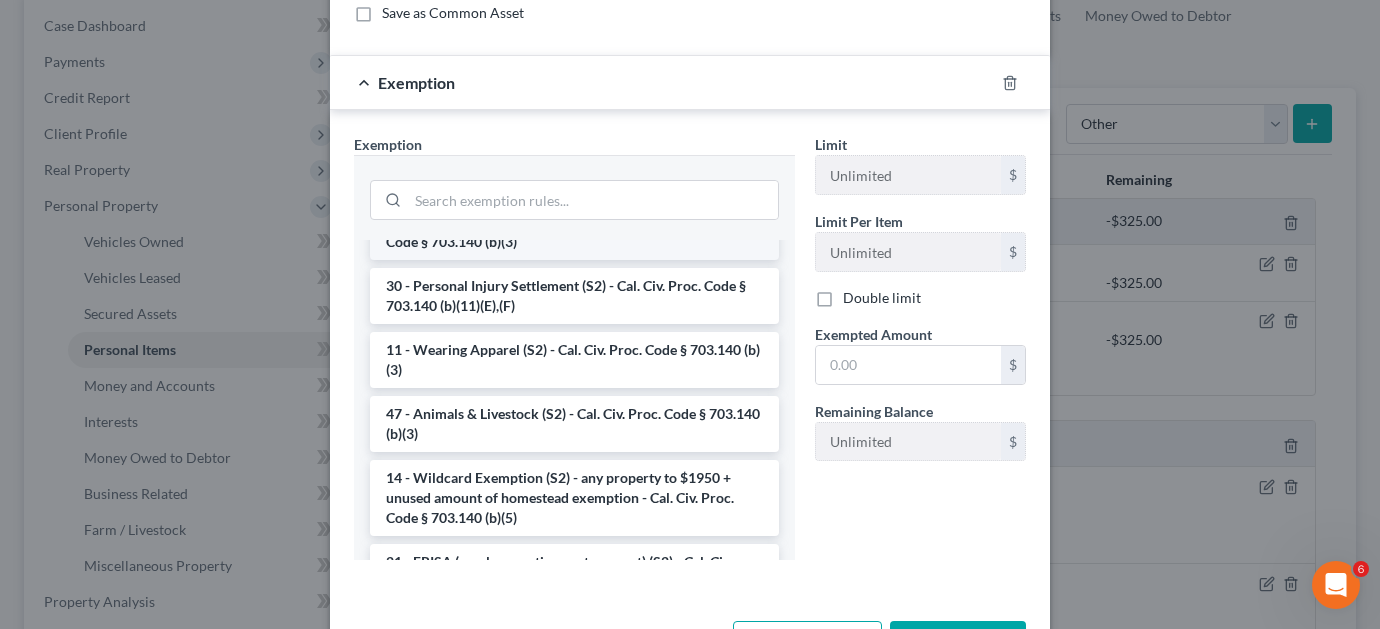click on "6 - Household Goods and Furnishings (S2) - Cal. Civ. Proc. Code § 703.140 (b)(3)" at bounding box center [574, 232] 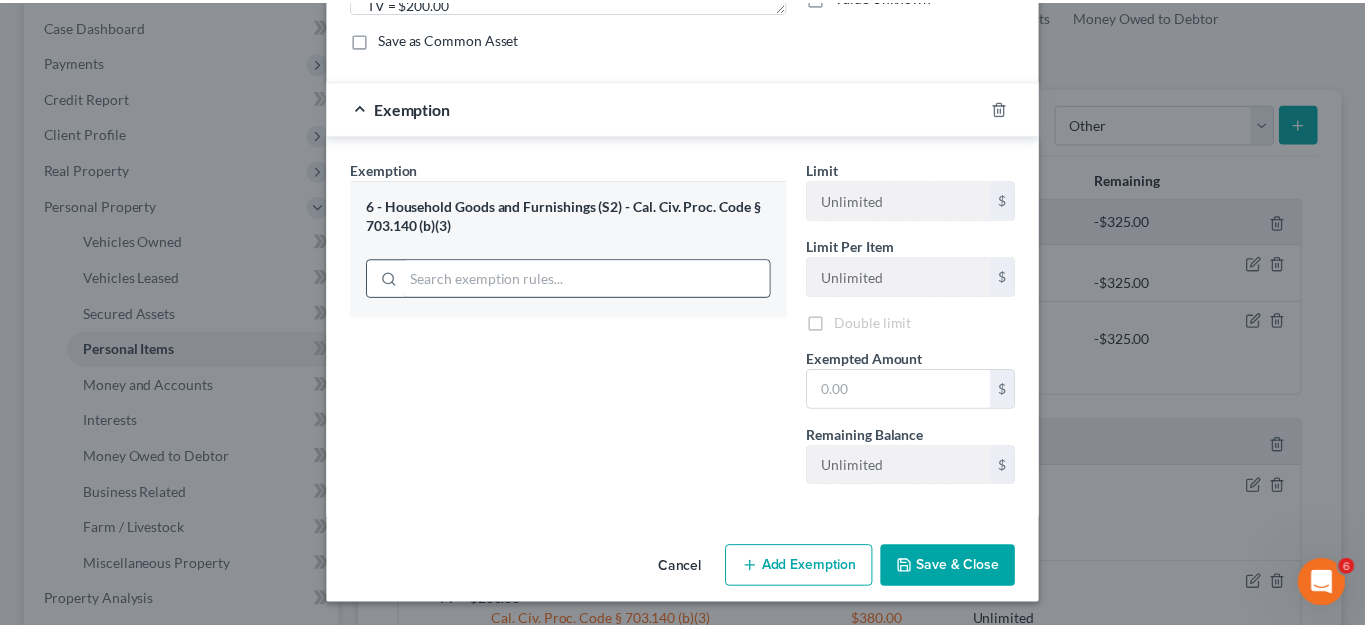 scroll, scrollTop: 178, scrollLeft: 0, axis: vertical 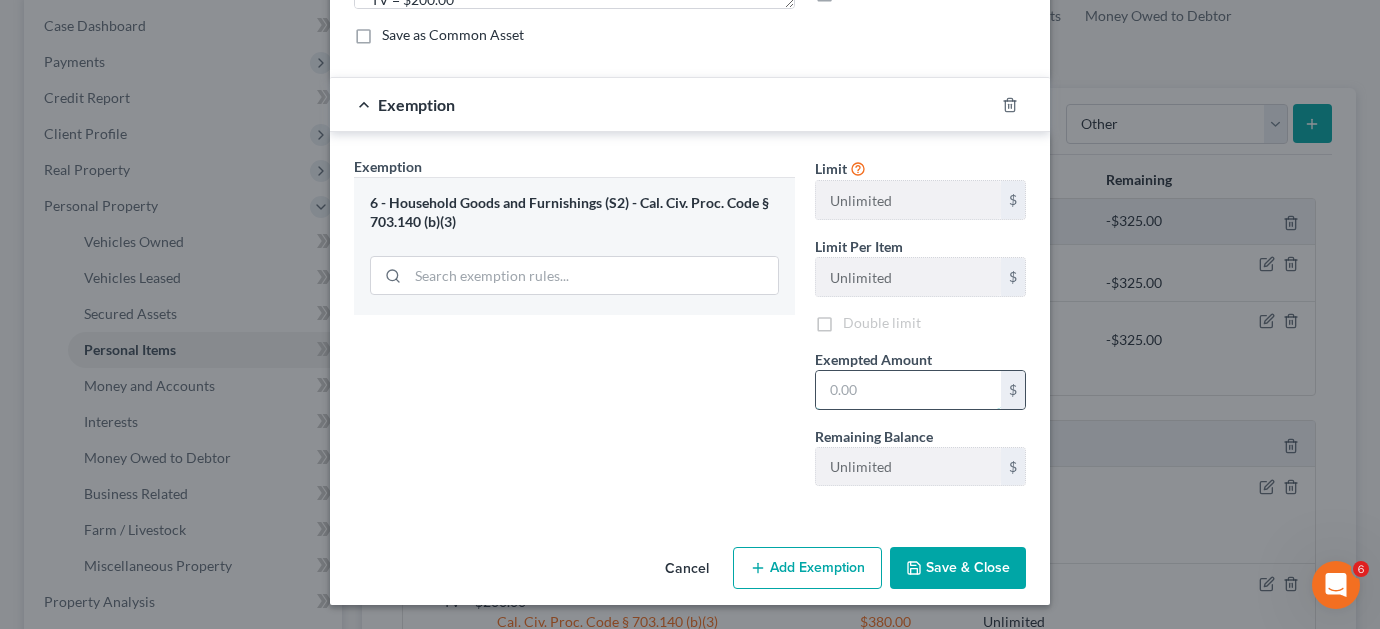 click at bounding box center (908, 390) 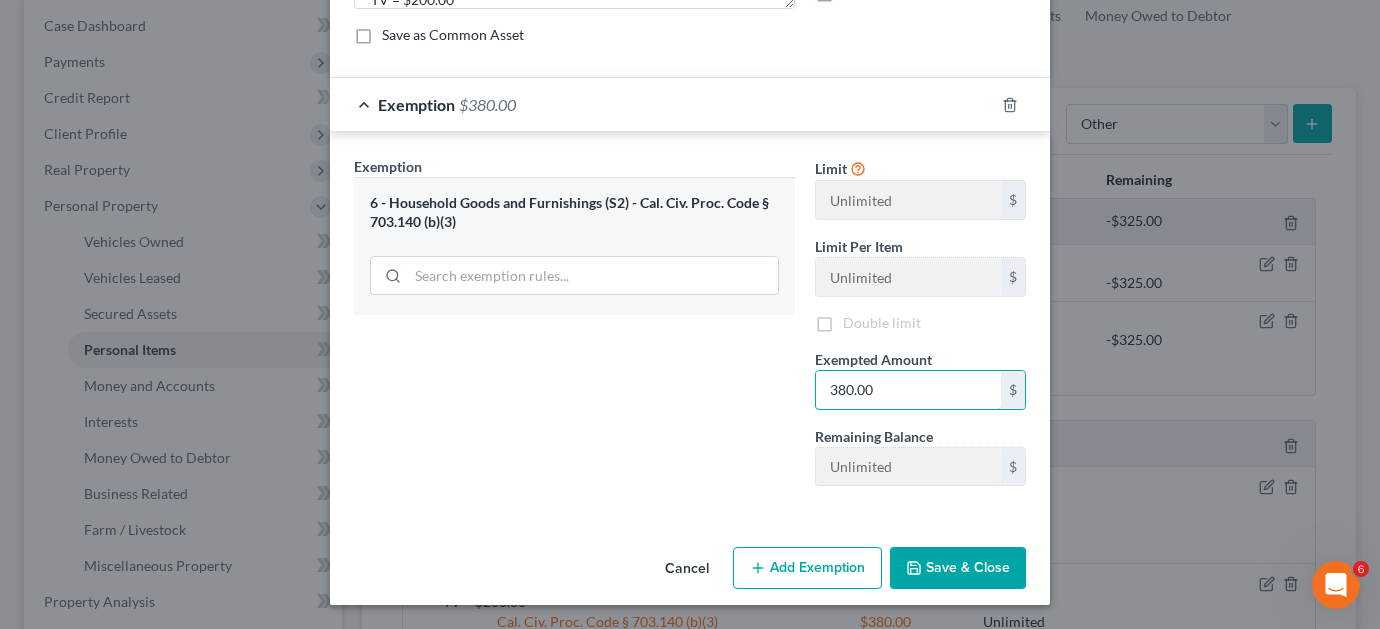 type on "380.00" 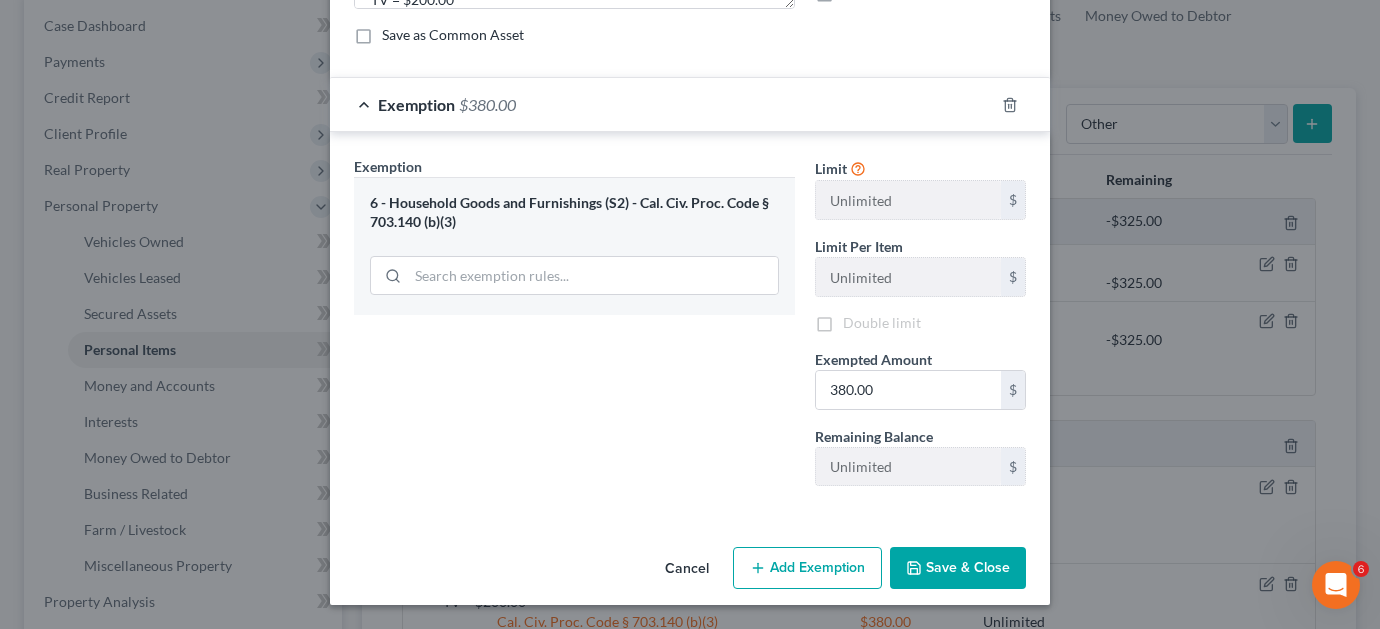 click on "Save & Close" at bounding box center [958, 568] 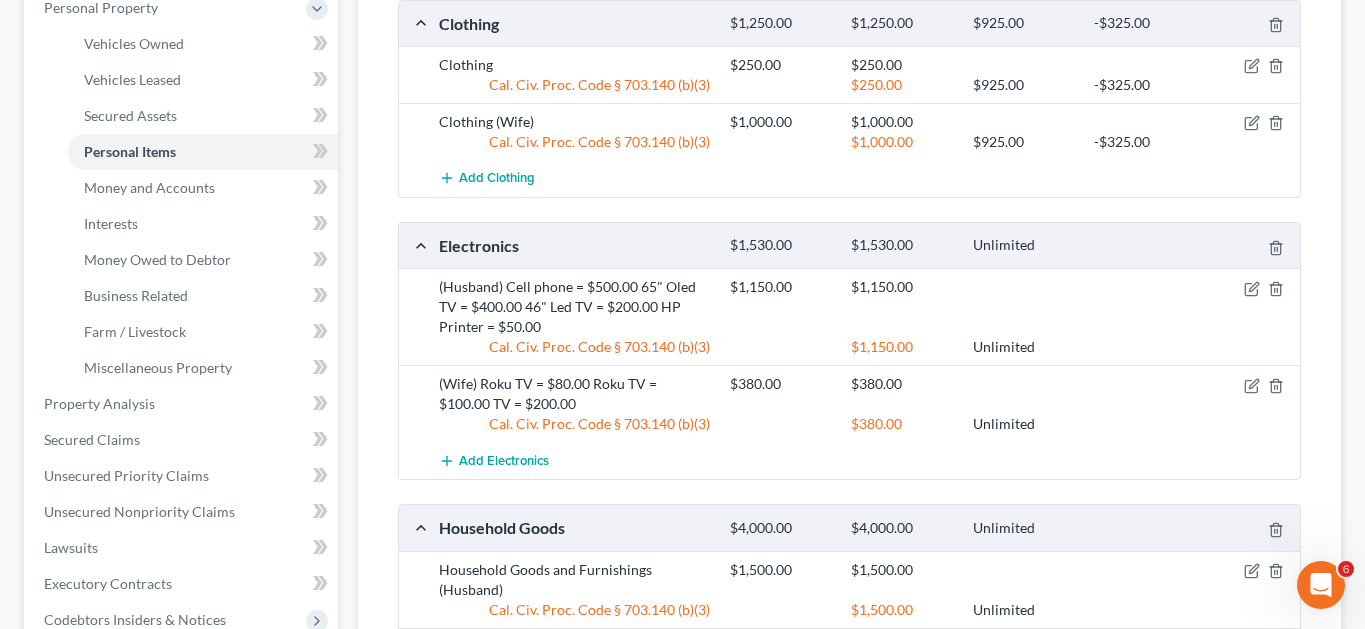 scroll, scrollTop: 400, scrollLeft: 0, axis: vertical 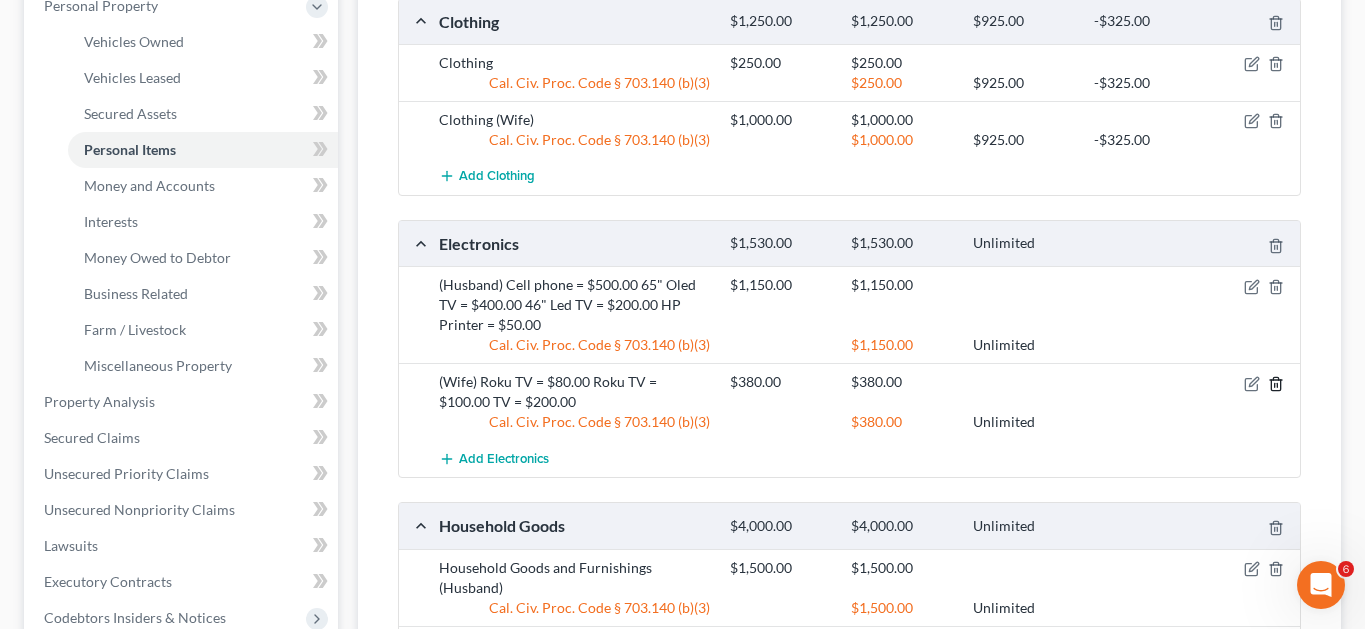 click 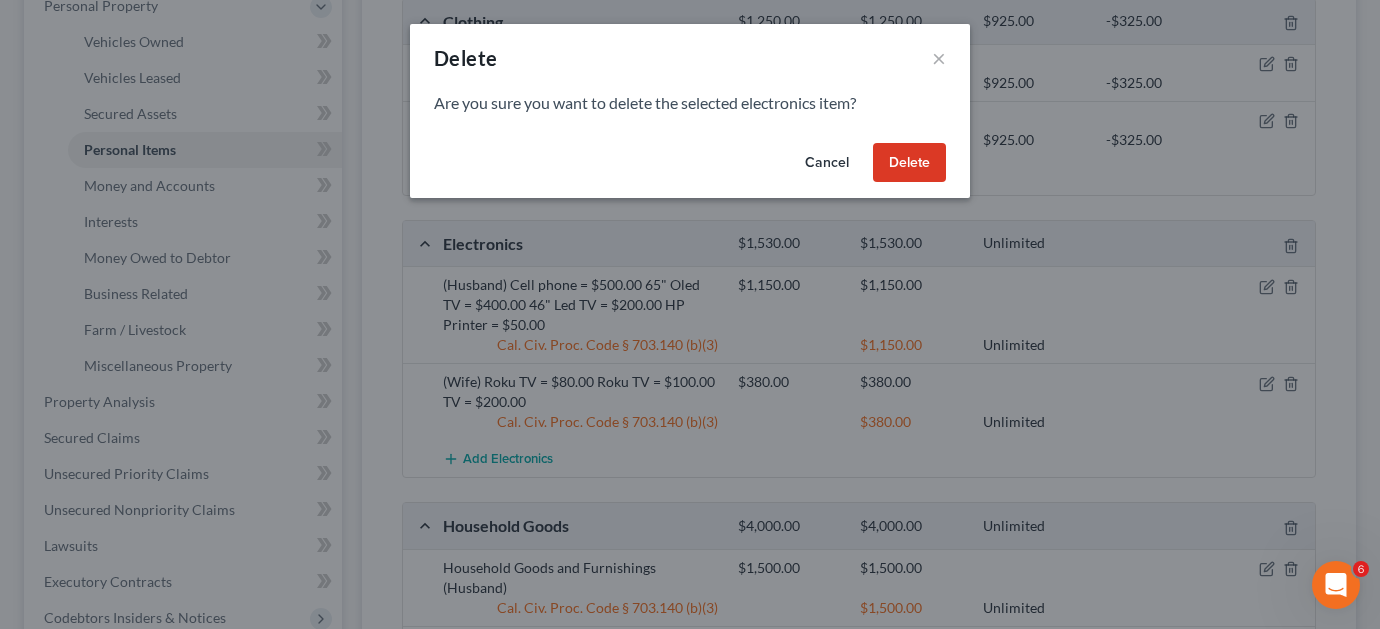 click on "Delete" at bounding box center (909, 163) 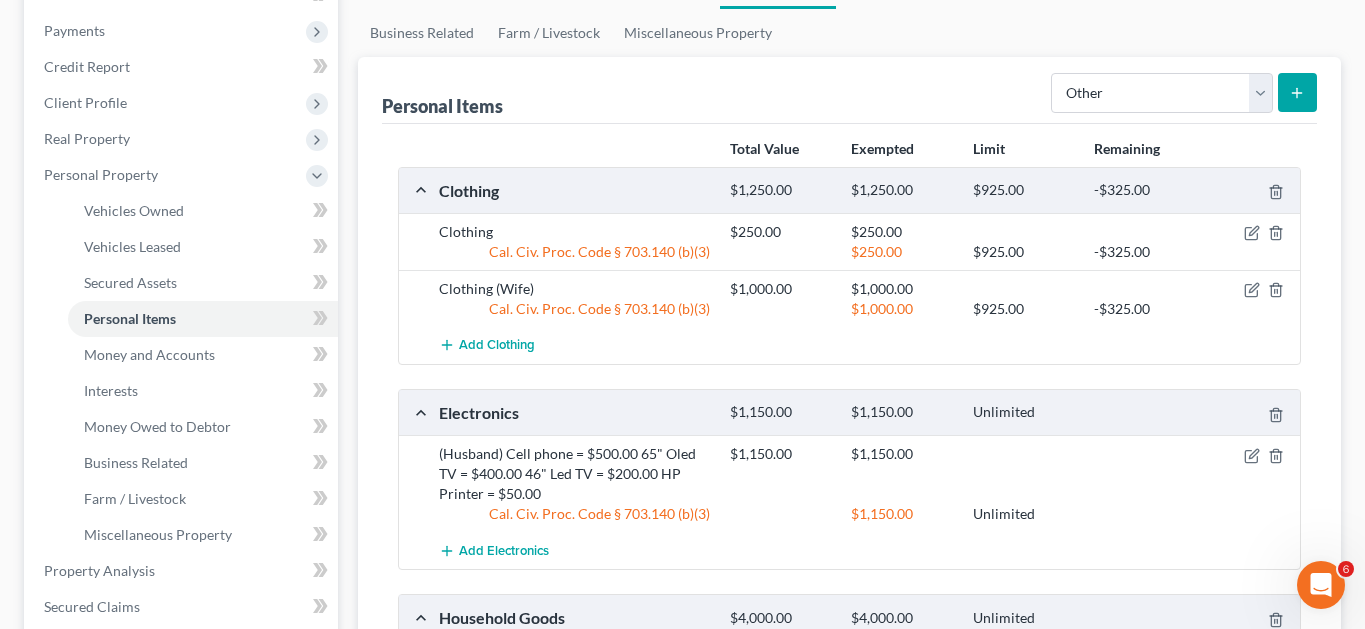 scroll, scrollTop: 153, scrollLeft: 0, axis: vertical 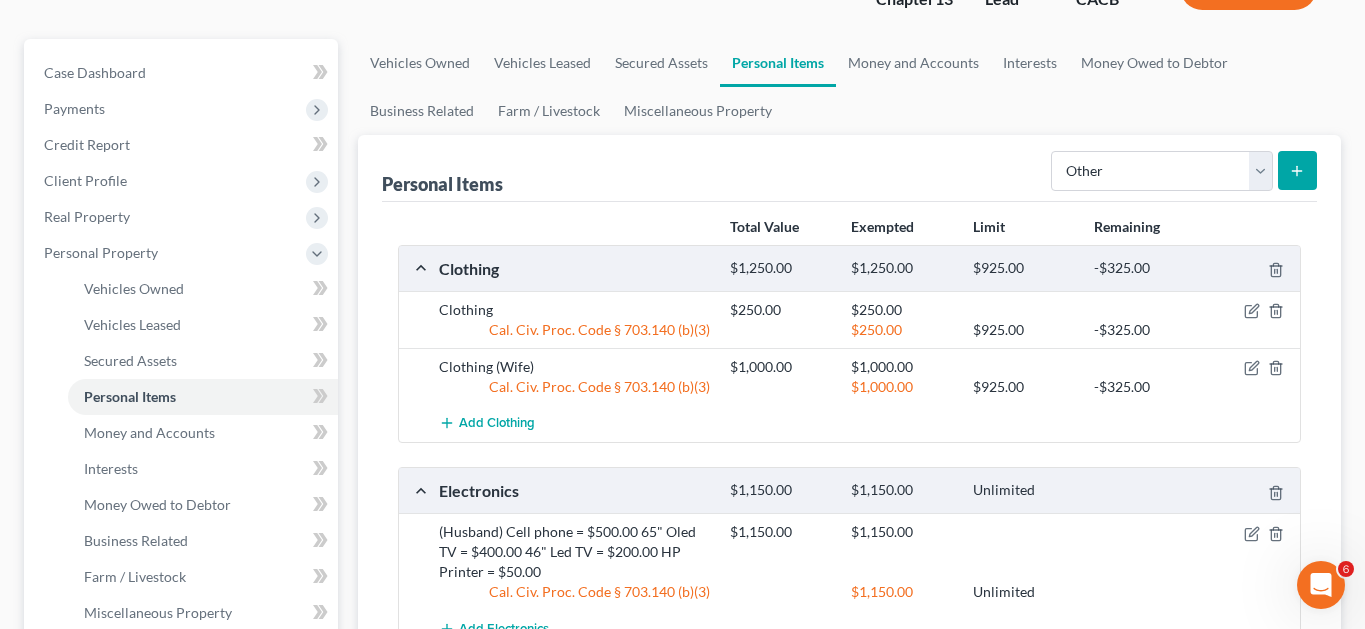 click on "Preview" at bounding box center (1248, -13) 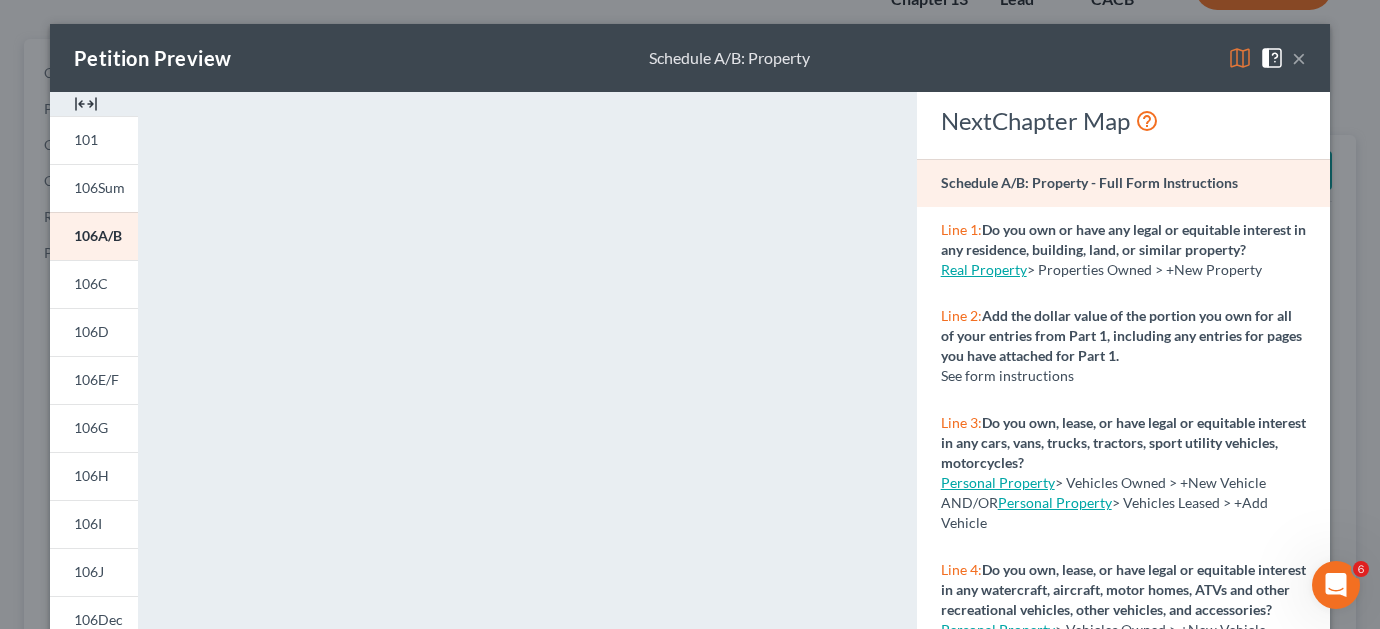 click on "×" at bounding box center (1299, 58) 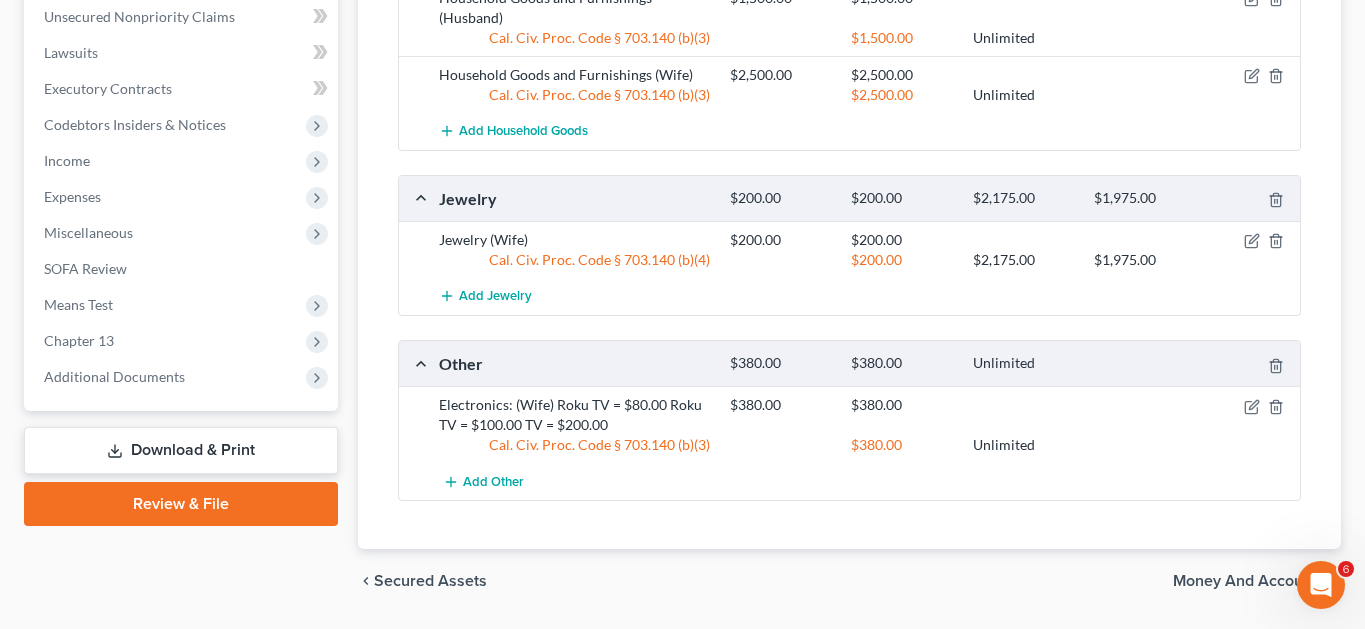 scroll, scrollTop: 953, scrollLeft: 0, axis: vertical 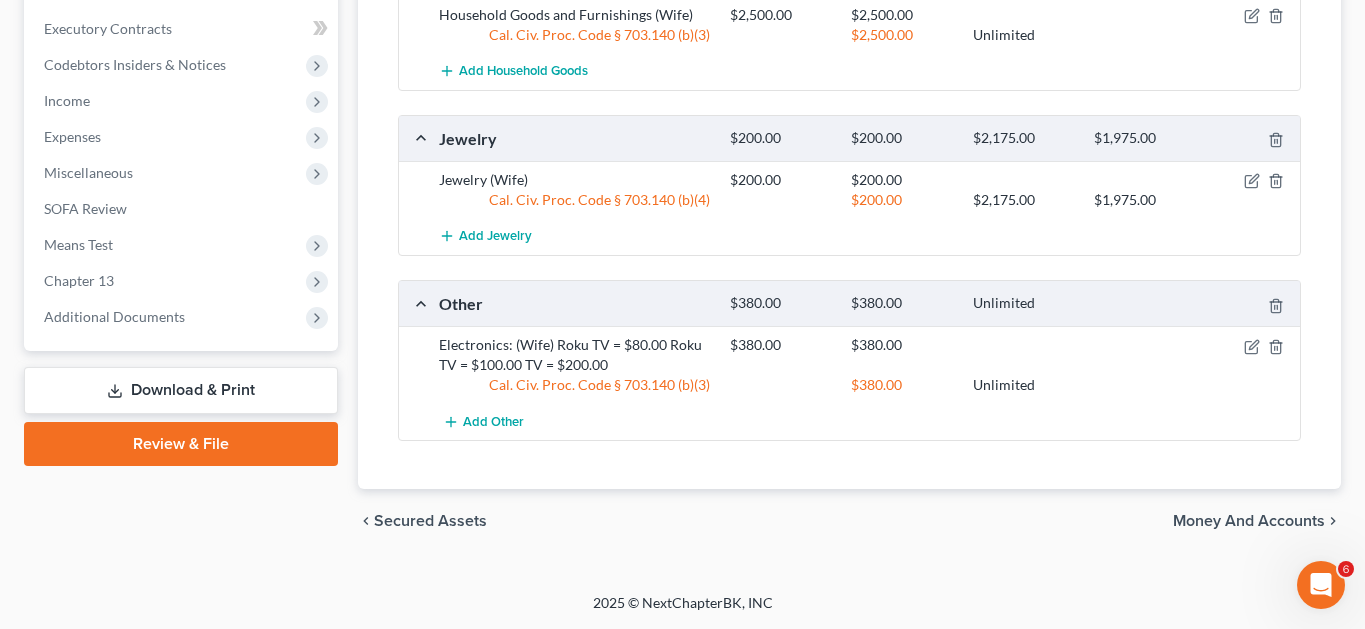 click on "Vehicles Owned
Vehicles Leased
Secured Assets
Personal Items
Money and Accounts
Interests
Money Owed to Debtor
Business Related
Farm / Livestock
Miscellaneous Property
Personal Items Select Item Type Clothing Collectibles Of Value Electronics Firearms Household Goods Jewelry Other Pet(s) Sports & Hobby Equipment
Total Value Exempted Limit Remaining
Clothing $1,250.00 $1,250.00 $925.00 -$325.00
Clothing $250.00 $250.00 Cal. Civ. Proc. Code § 703.140 (b)(3) $250.00 $925.00 -$325.00 Clothing (Wife) $1,000.00 $1,000.00 Cal. Civ. Proc. Code § 703.140 (b)(3) $1,000.00 $925.00 -$325.00 Add Clothing
Electronics $1,150.00 $1,150.00 Unlimited
(Husband)
Cell phone = $500.00
65" Oled TV = $400.00
46" Led TV = $200.00
HP Printer = $50.00 $1,150.00 $1,150.00 Cal. Civ. Proc. Code § 703.140 (b)(3) $1,150.00 Unlimited Add Electronics" at bounding box center [849, -104] 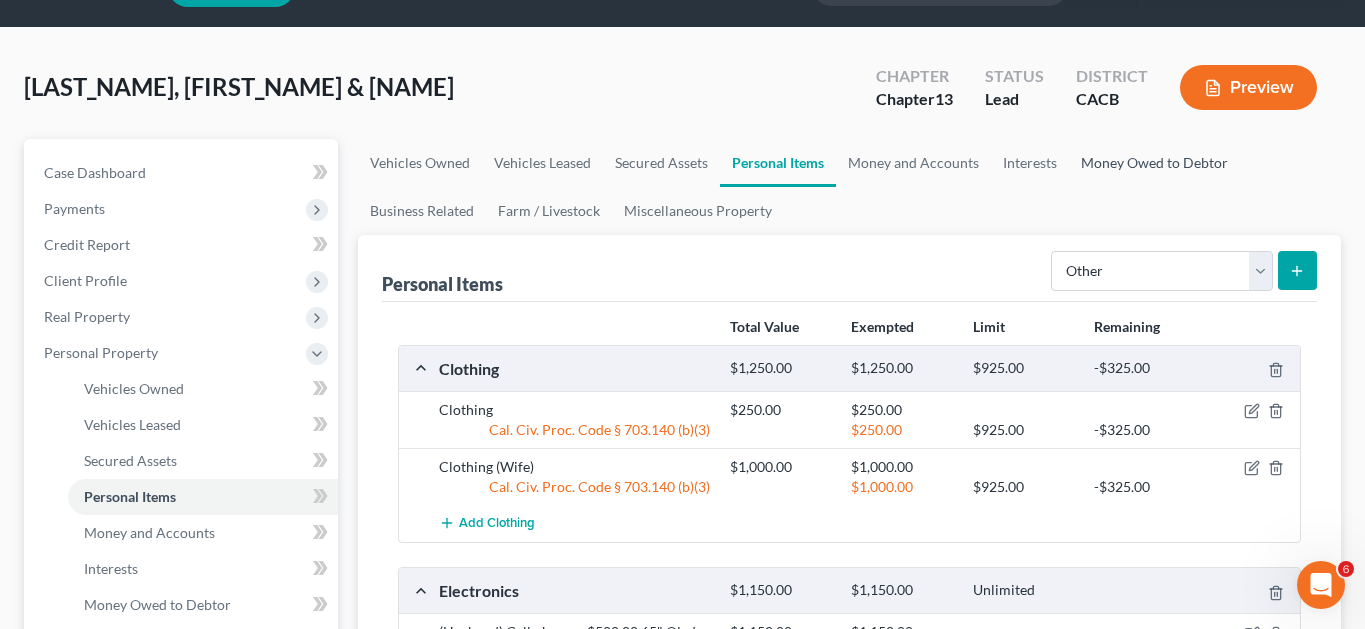 scroll, scrollTop: 153, scrollLeft: 0, axis: vertical 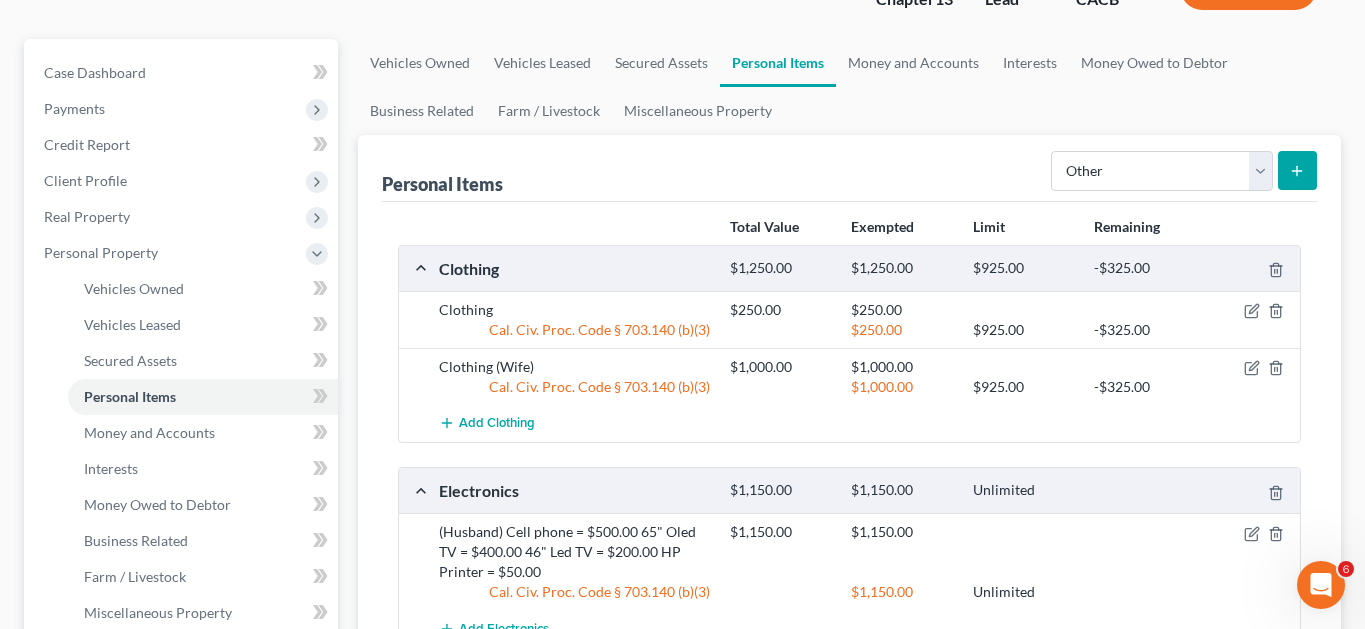 click on "Preview" at bounding box center (1248, -13) 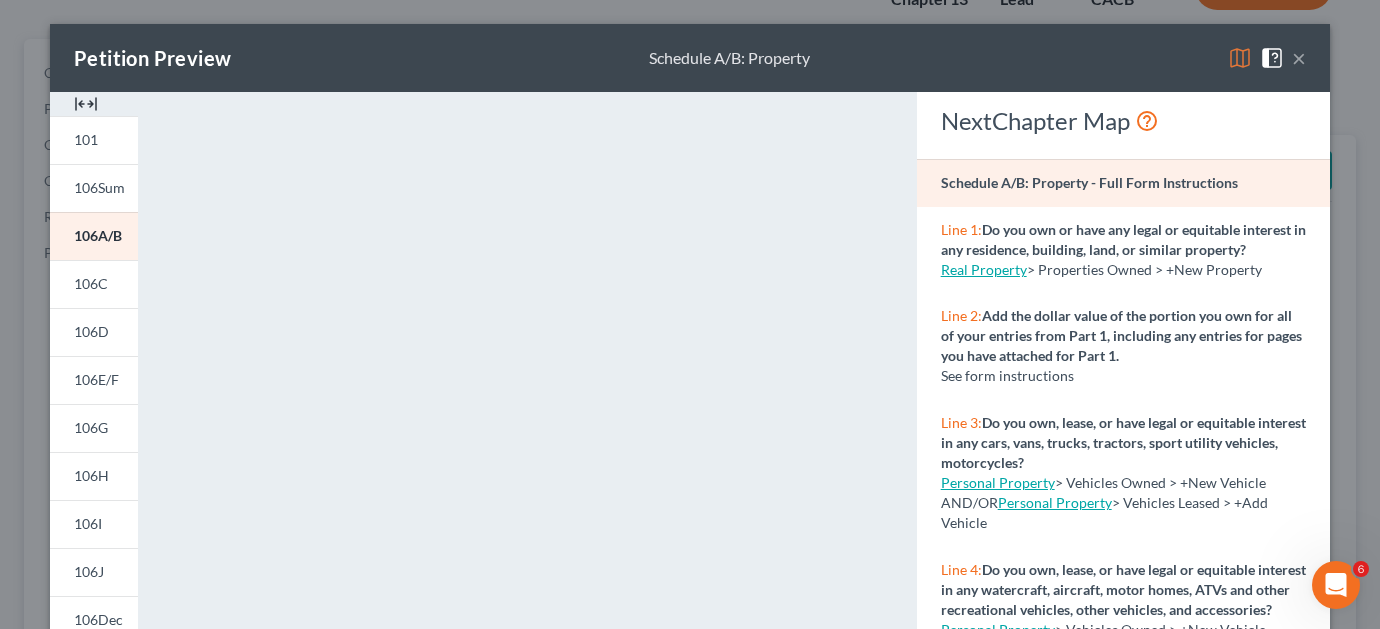 click on "×" at bounding box center [1299, 58] 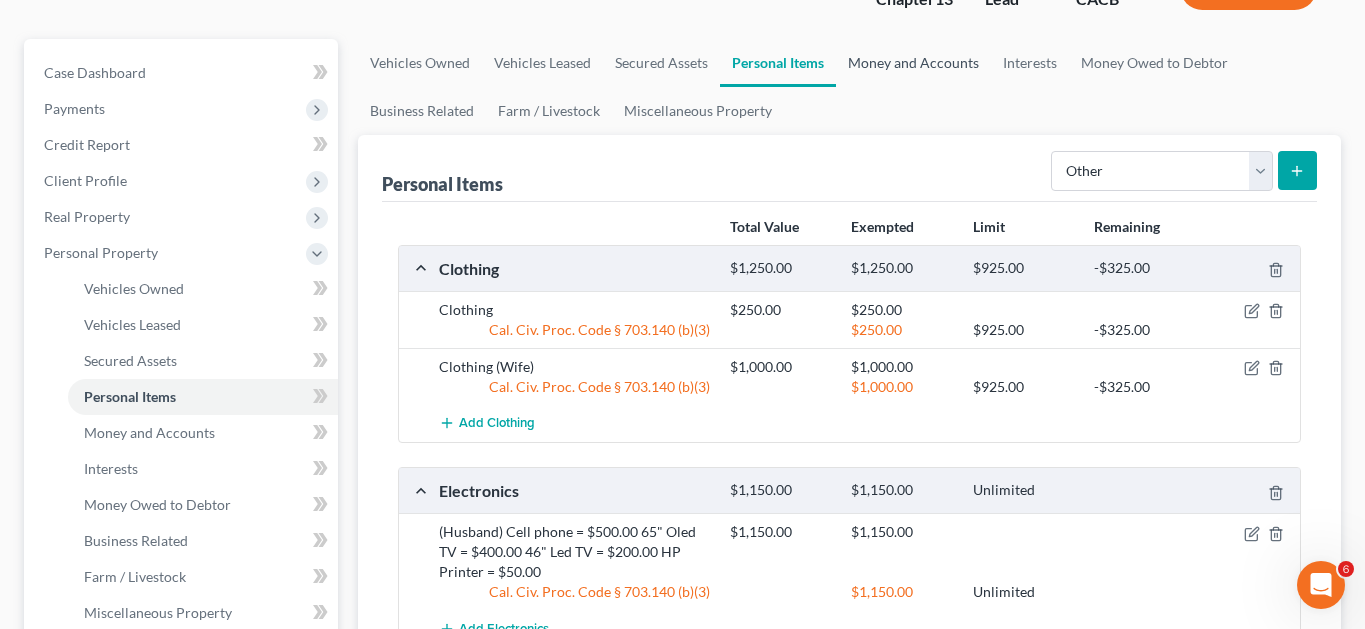 click on "Money and Accounts" at bounding box center (913, 63) 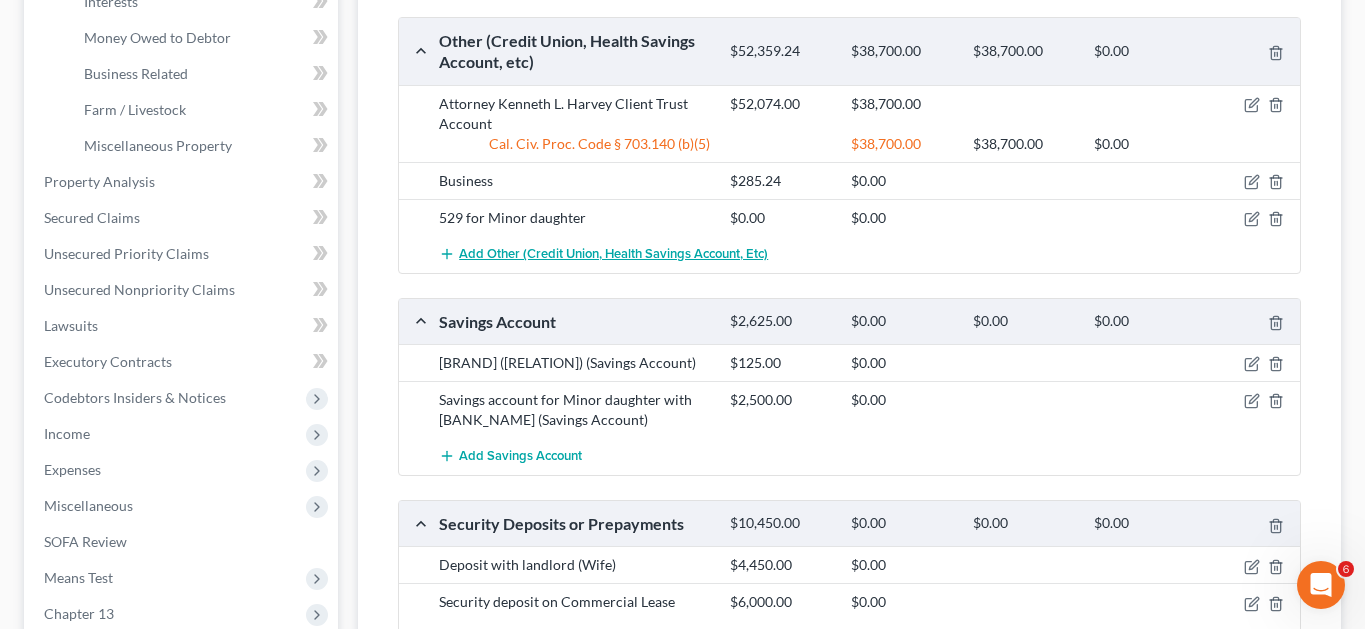 scroll, scrollTop: 700, scrollLeft: 0, axis: vertical 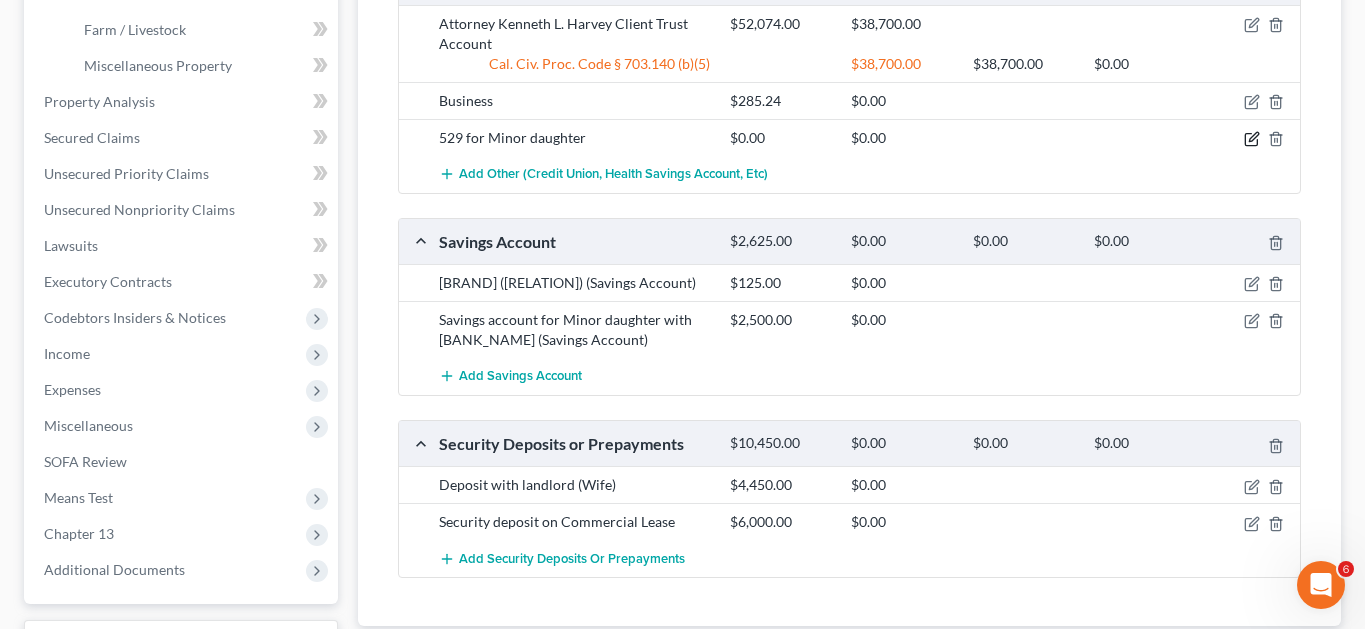 click 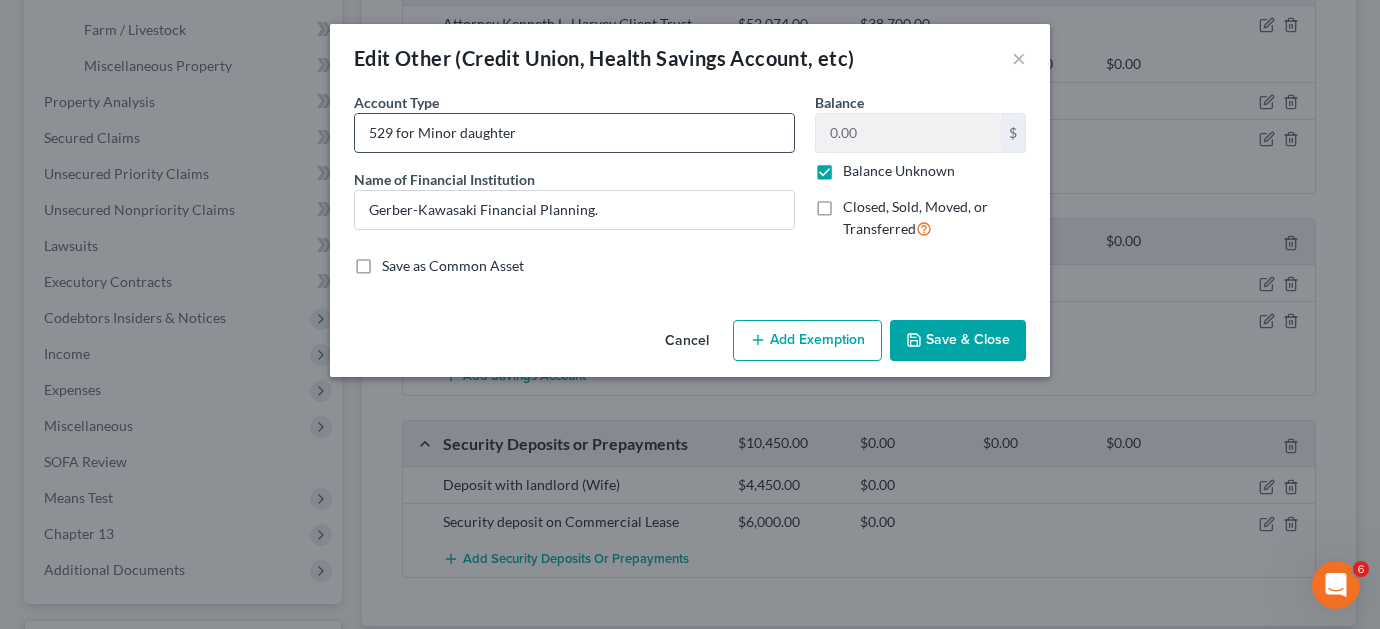 click on "529 for Minor daughter" at bounding box center (574, 133) 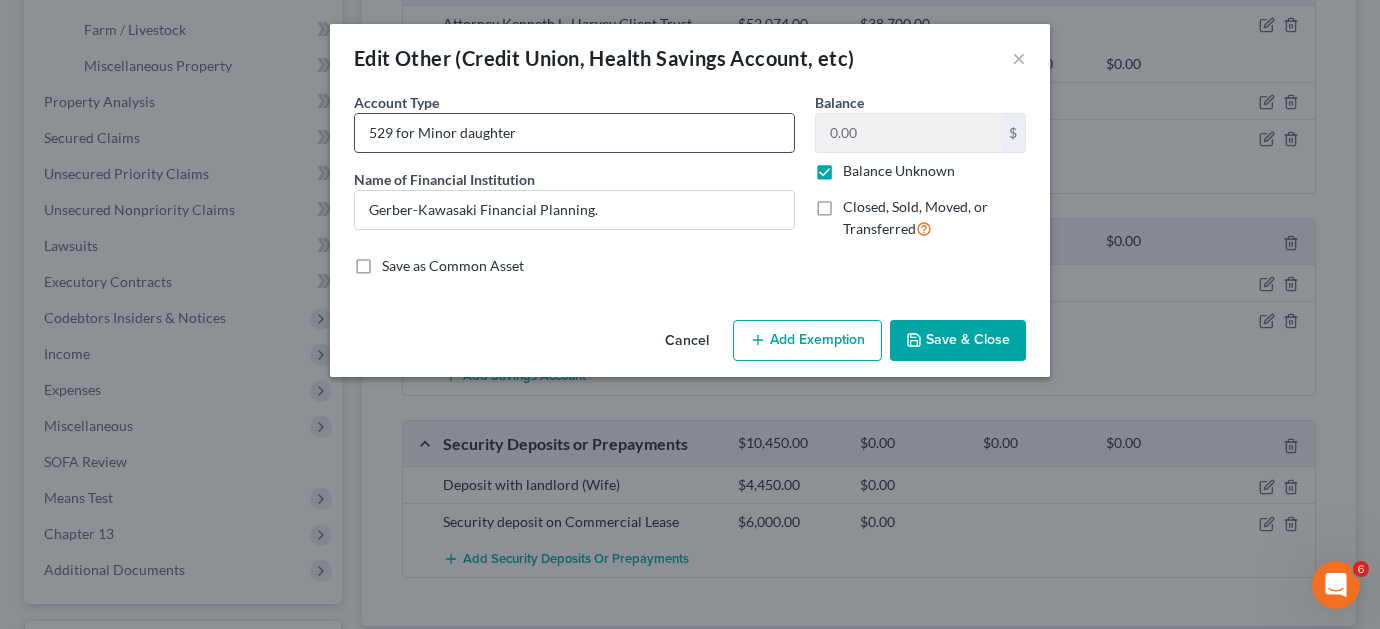 click on "529 for Minor daughter" at bounding box center (574, 133) 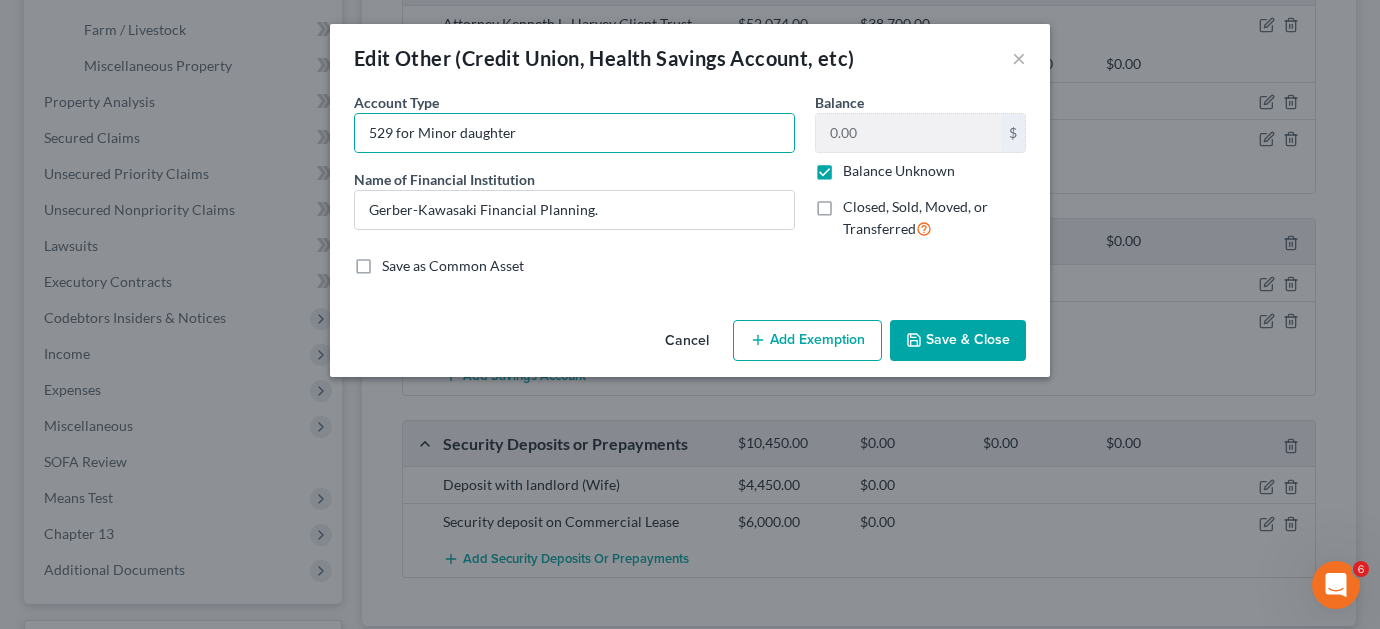 click on "Cancel Add Exemption Save & Close" at bounding box center [690, 345] 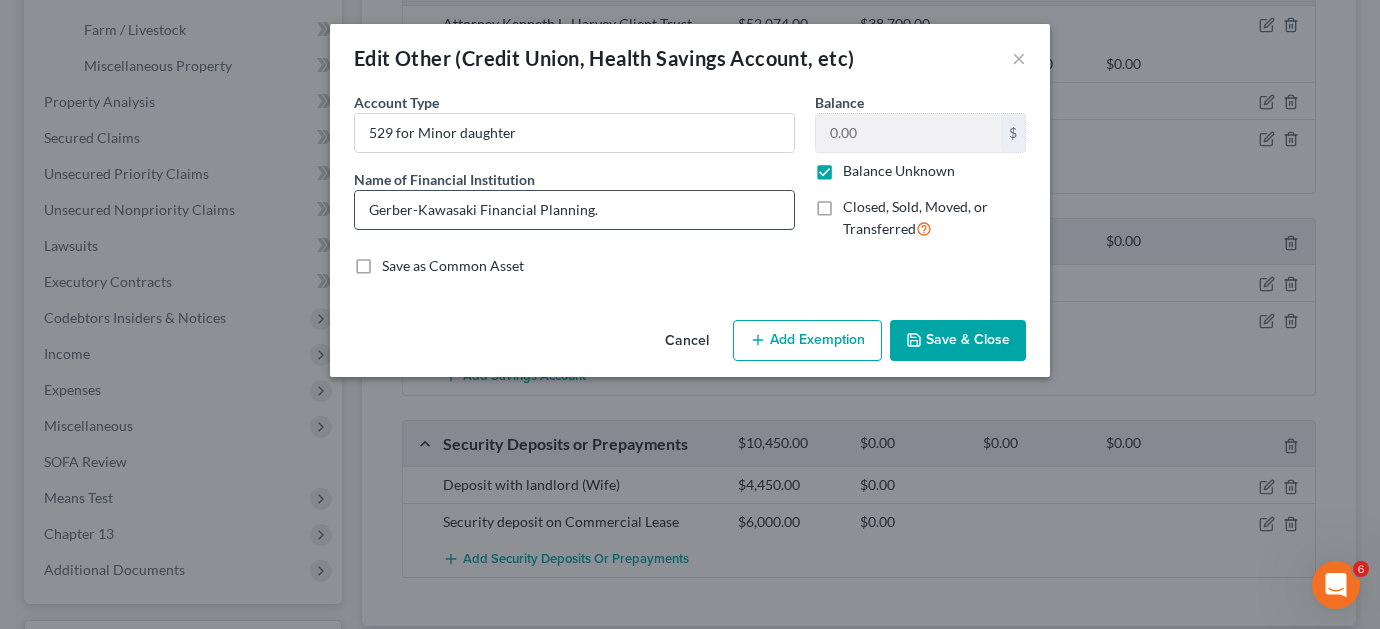 click on "Gerber-Kawasaki Financial Planning." at bounding box center (574, 210) 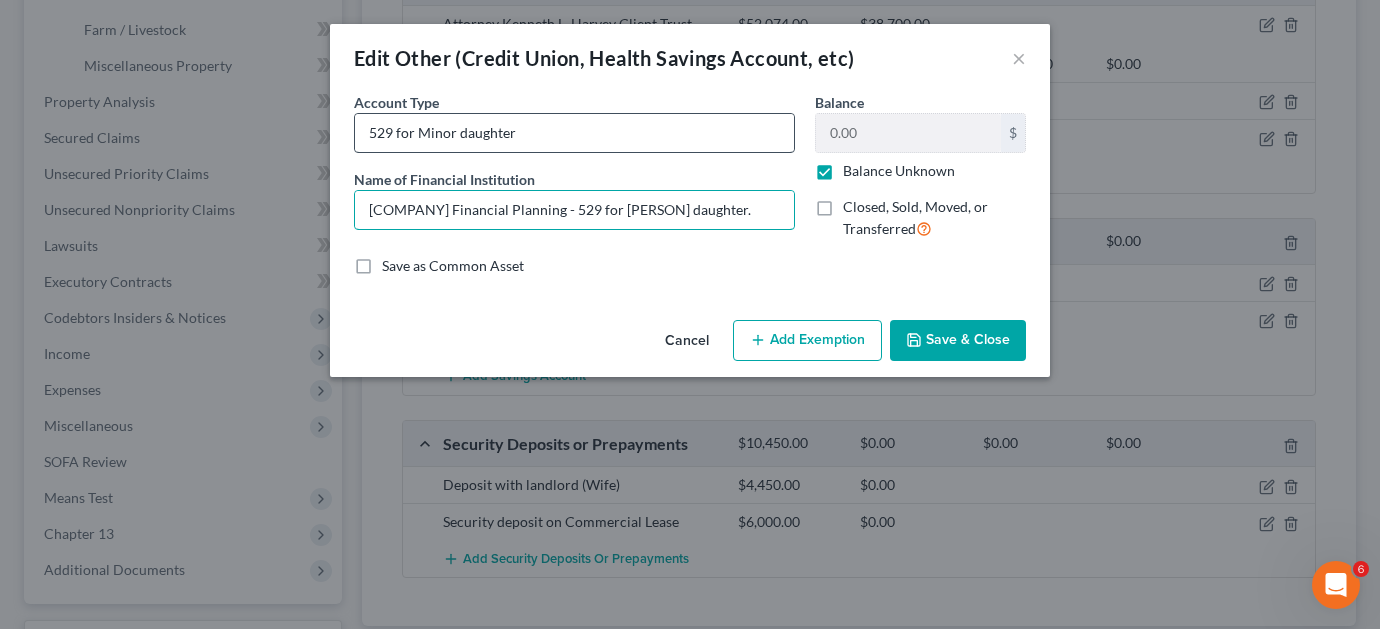 type on "[COMPANY] Financial Planning - 529 for [PERSON] daughter." 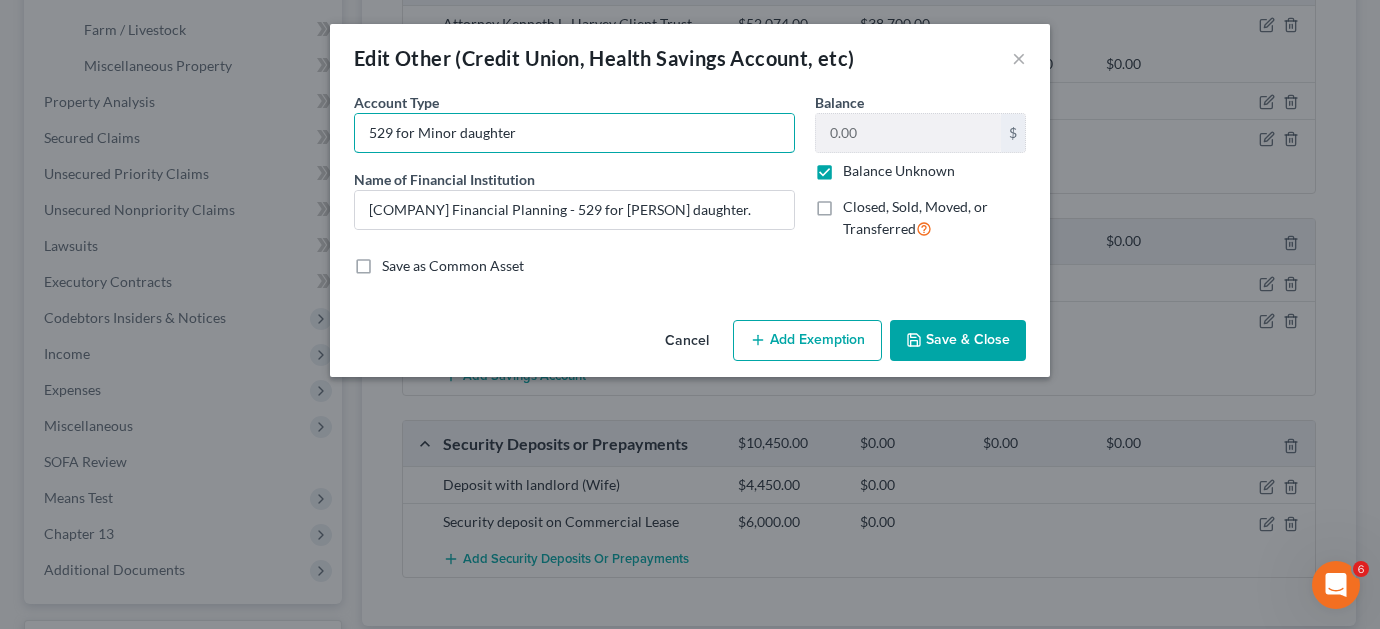 drag, startPoint x: 483, startPoint y: 130, endPoint x: 278, endPoint y: 120, distance: 205.24376 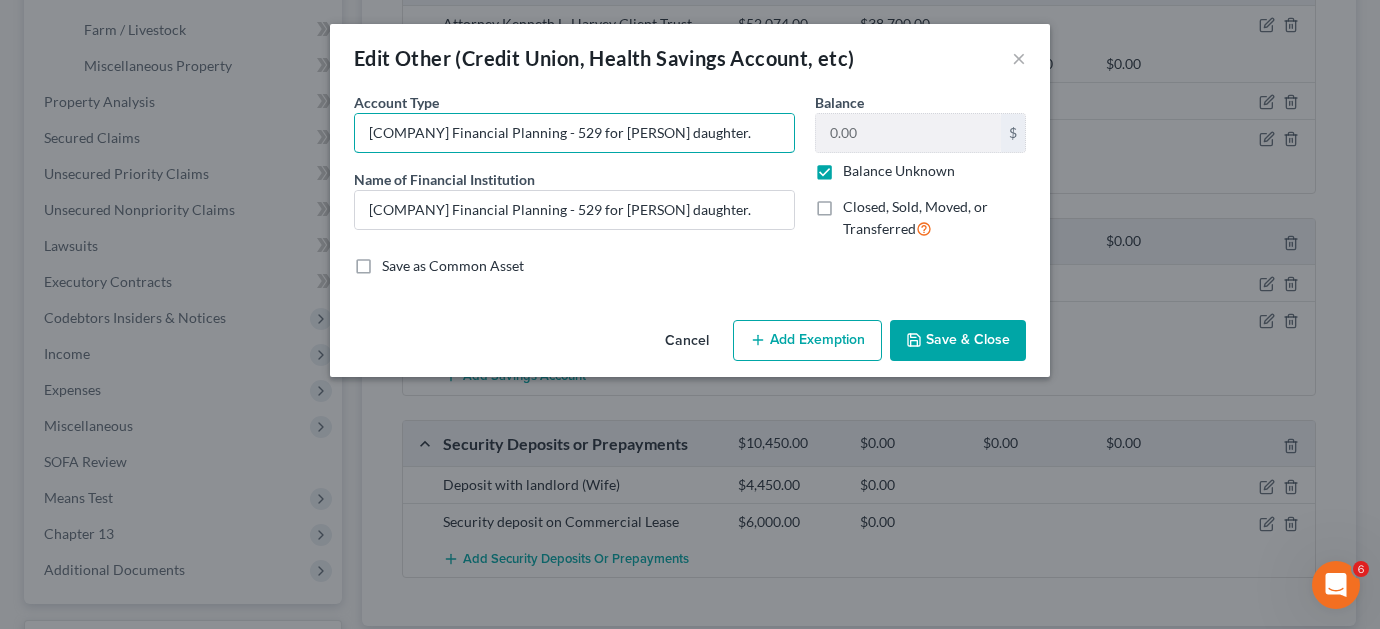 type on "[COMPANY] Financial Planning - 529 for [PERSON] daughter." 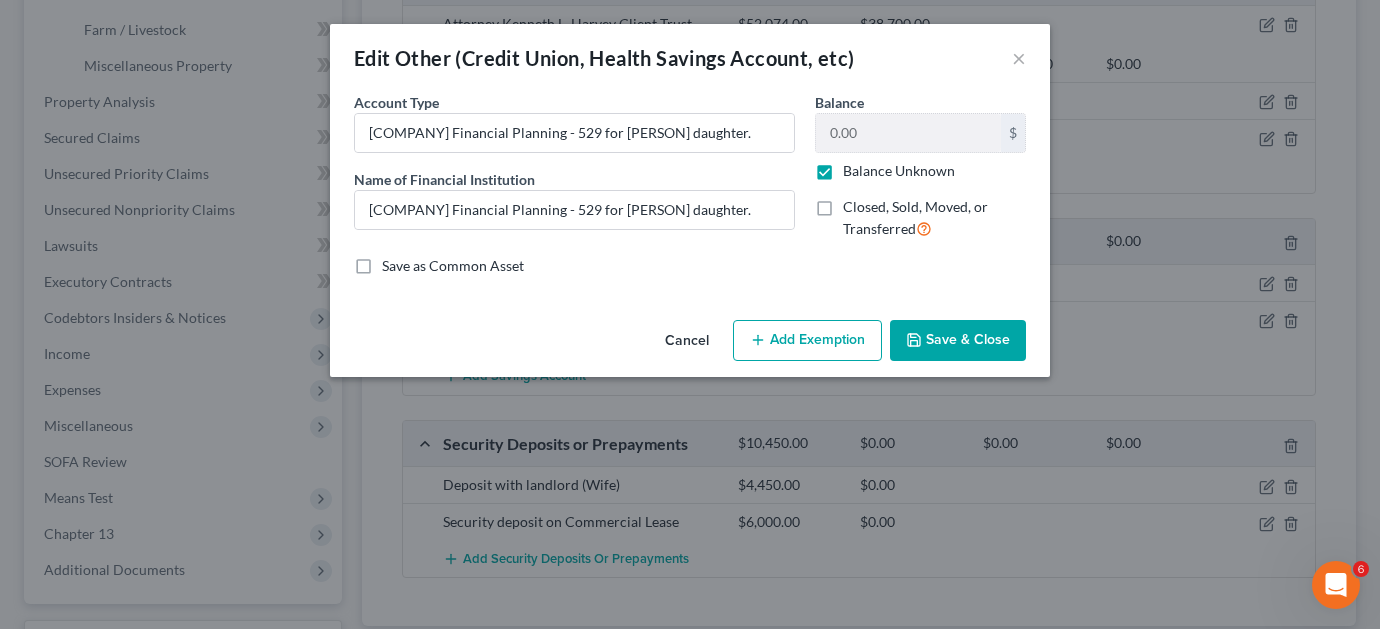 click on "Save & Close" at bounding box center [958, 341] 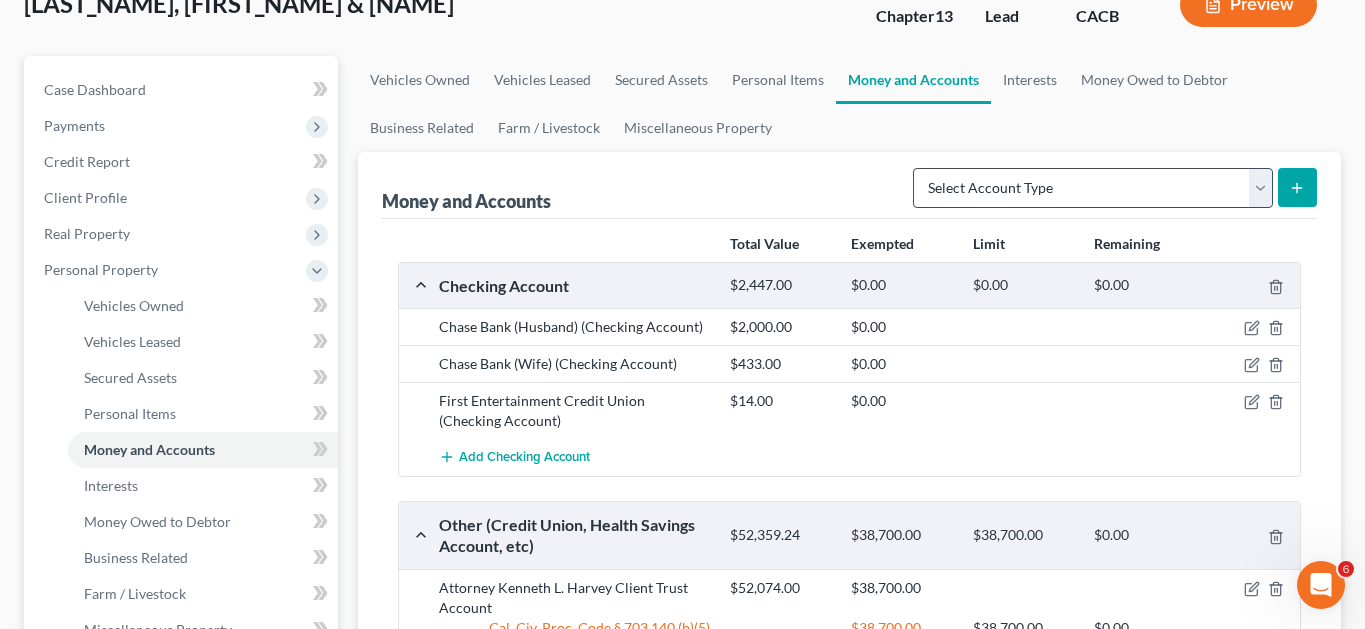 scroll, scrollTop: 100, scrollLeft: 0, axis: vertical 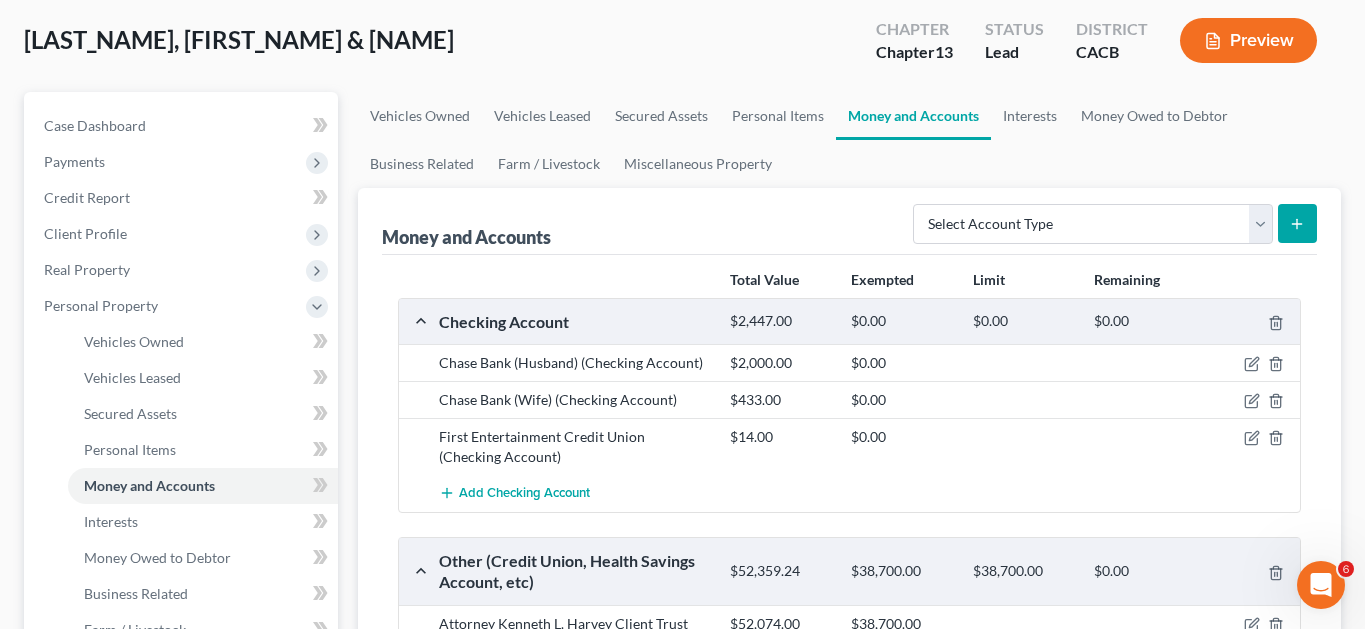 click on "Preview" at bounding box center [1248, 40] 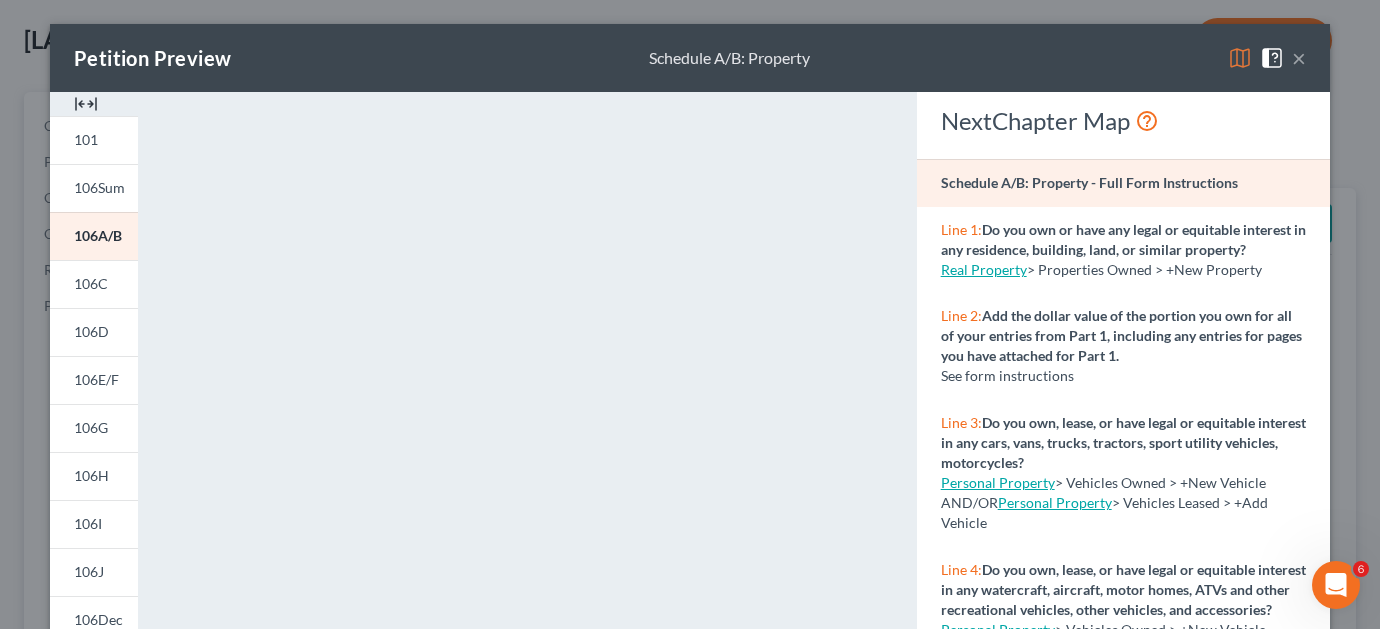 click on "×" at bounding box center (1299, 58) 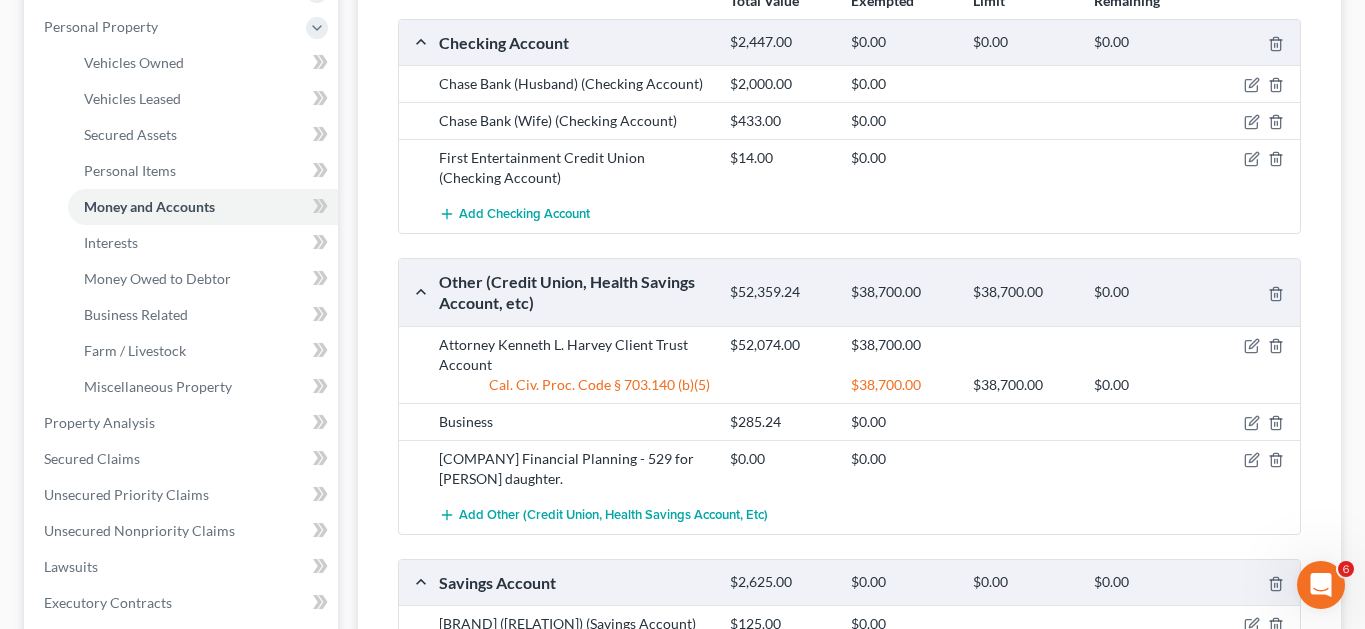 scroll, scrollTop: 600, scrollLeft: 0, axis: vertical 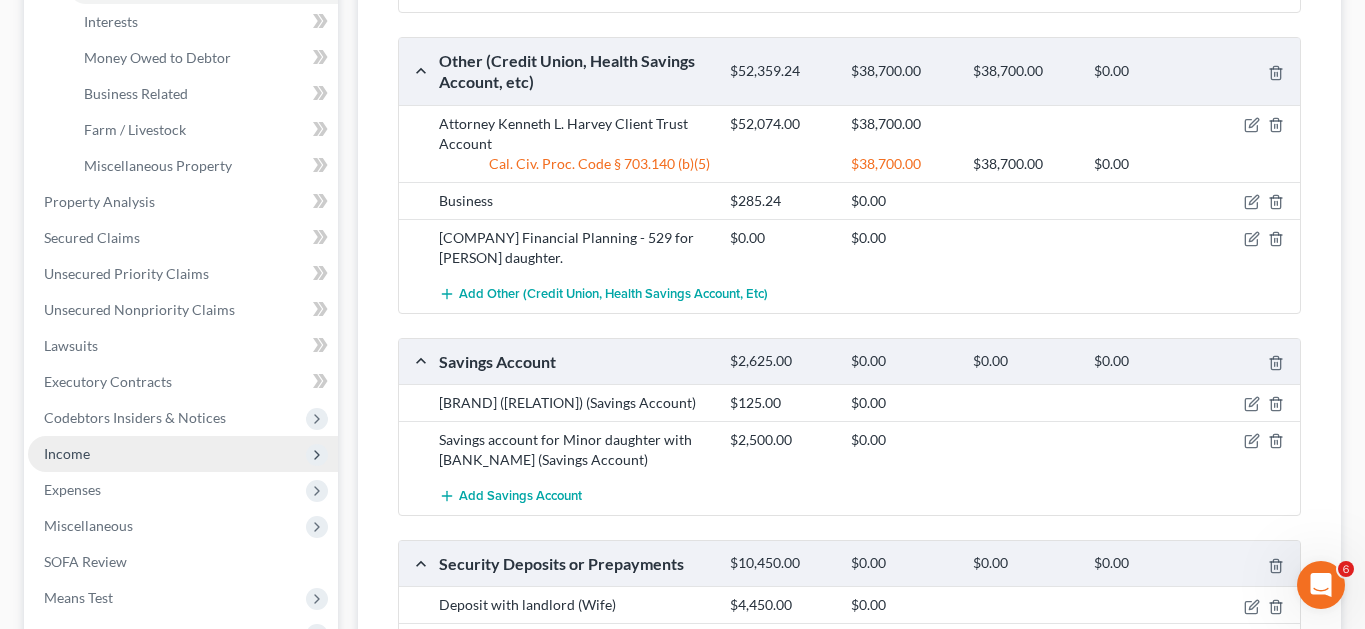 click on "Income" at bounding box center (183, 454) 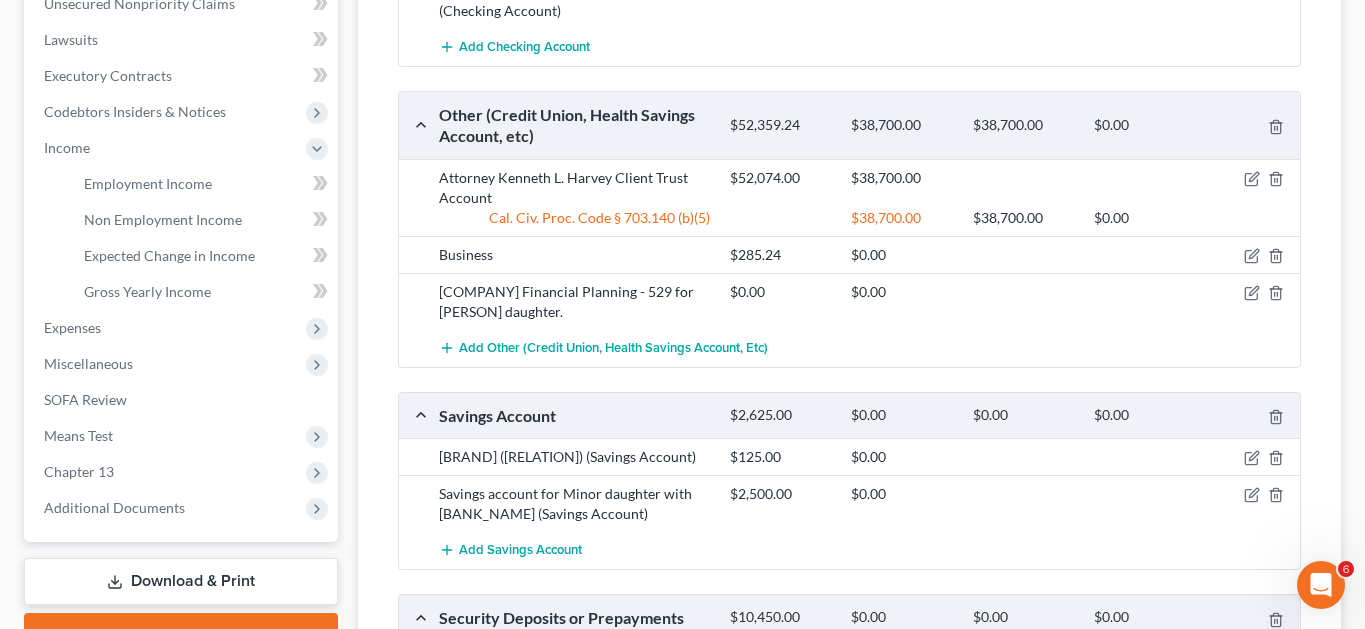 scroll, scrollTop: 500, scrollLeft: 0, axis: vertical 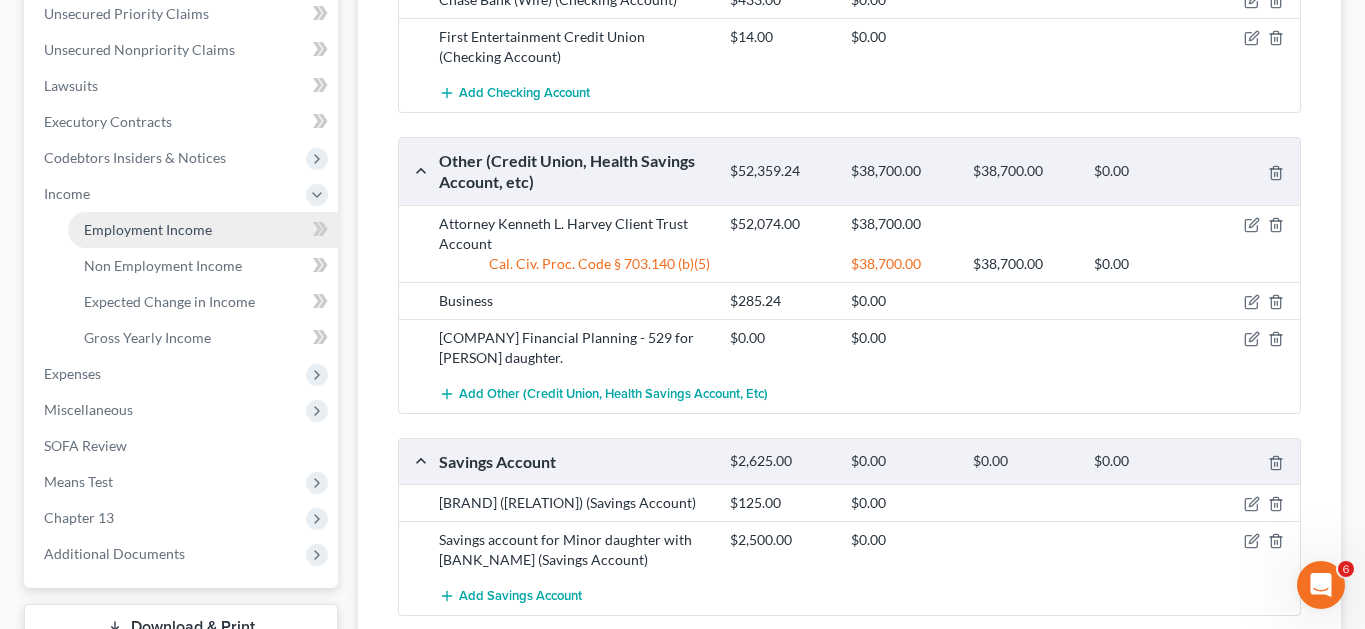 click on "Employment Income" at bounding box center (203, 230) 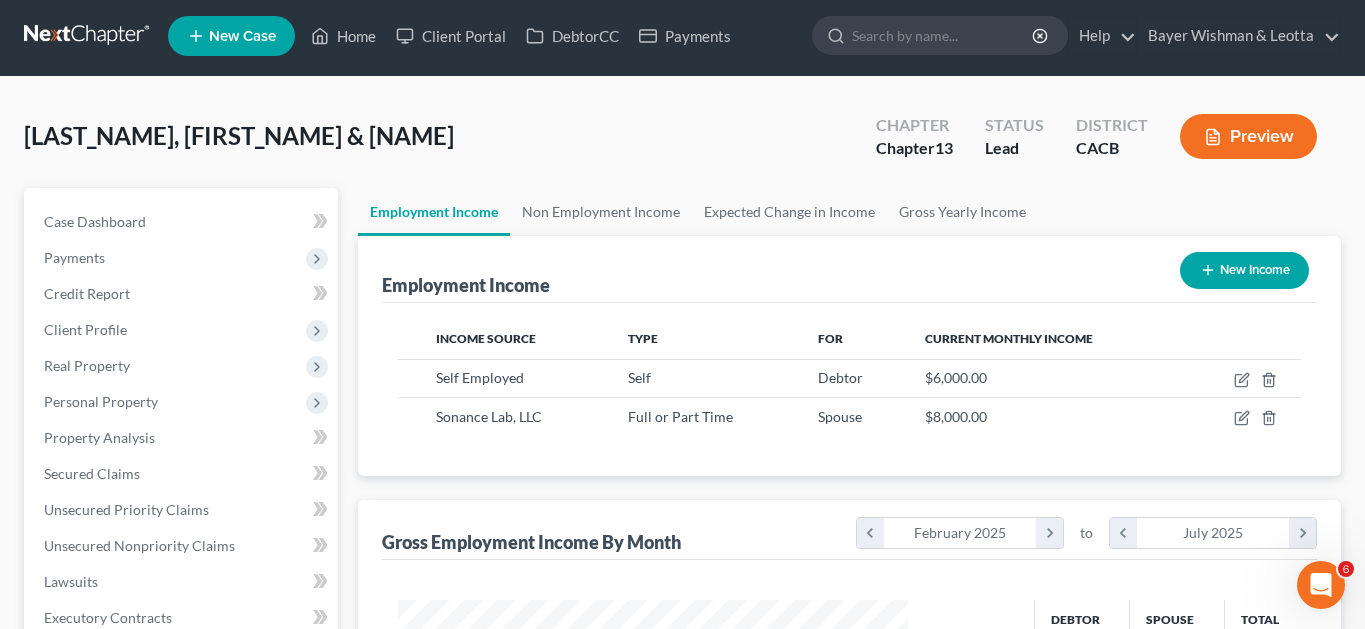 scroll, scrollTop: 0, scrollLeft: 0, axis: both 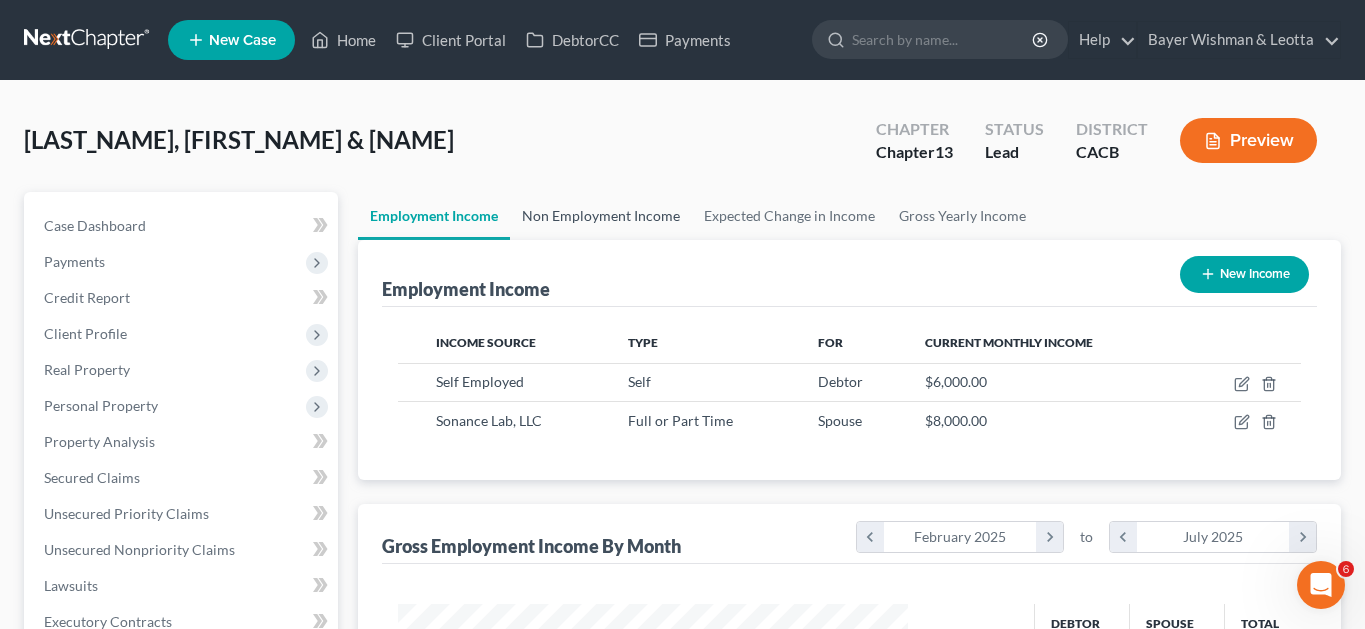 click on "Non Employment Income" at bounding box center [601, 216] 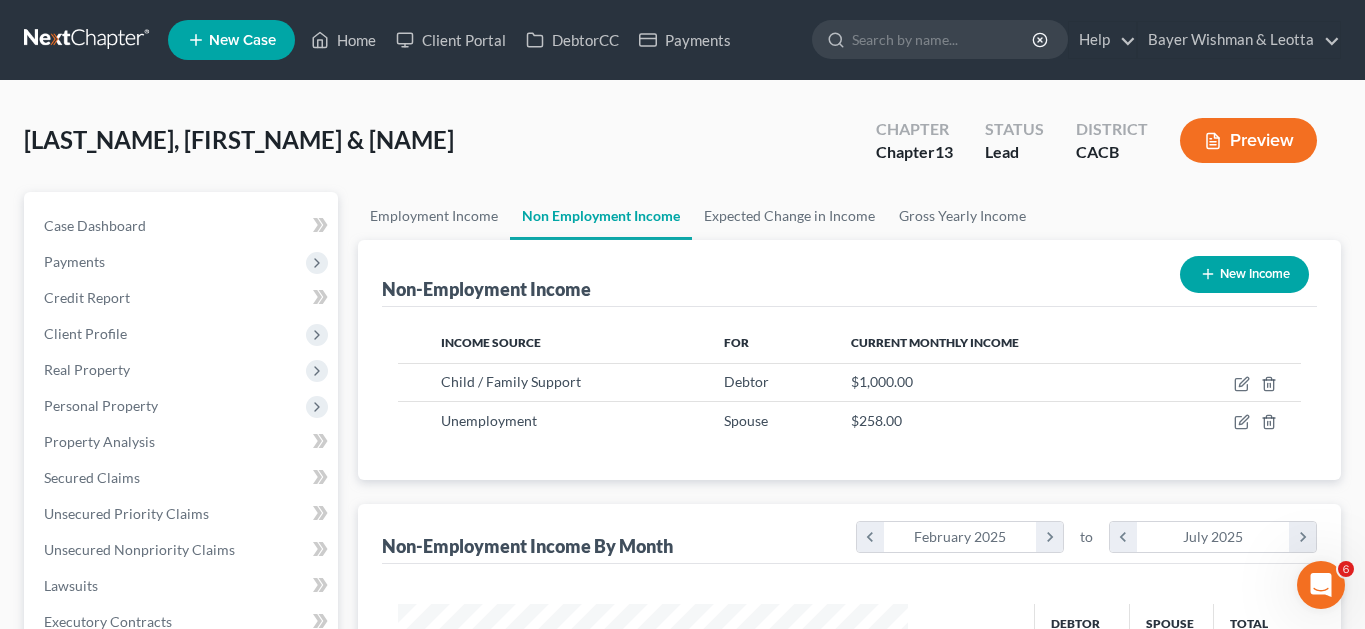 scroll, scrollTop: 999642, scrollLeft: 999450, axis: both 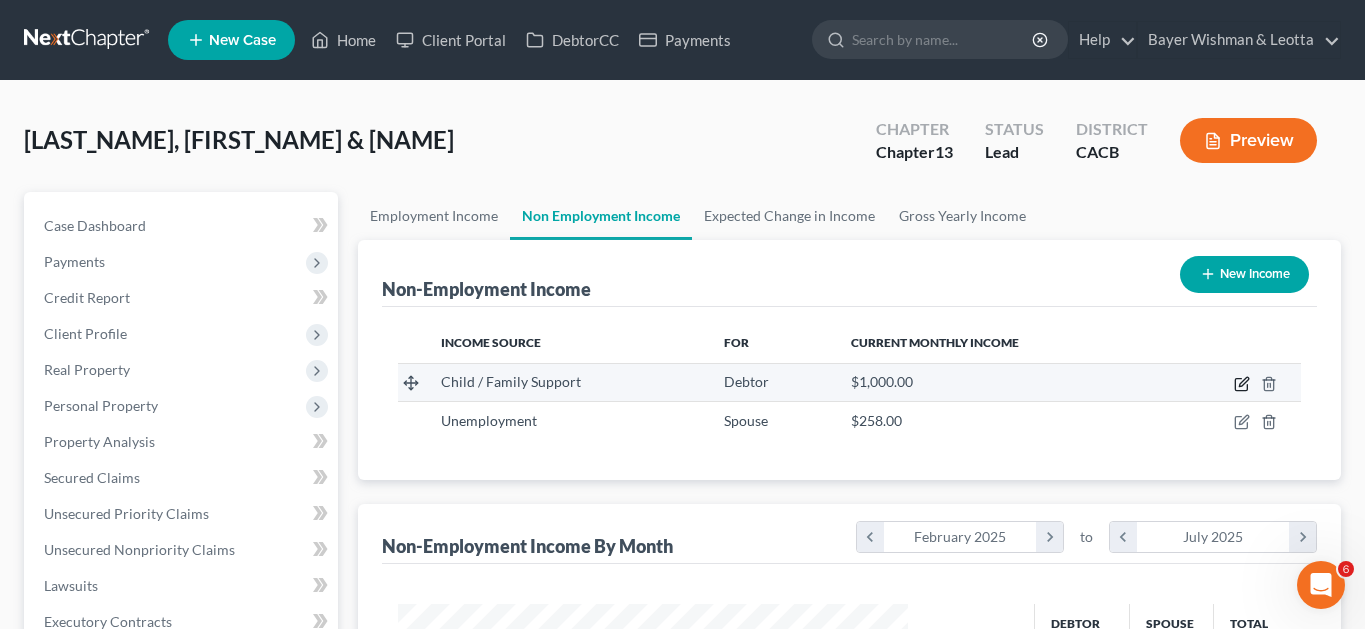 click 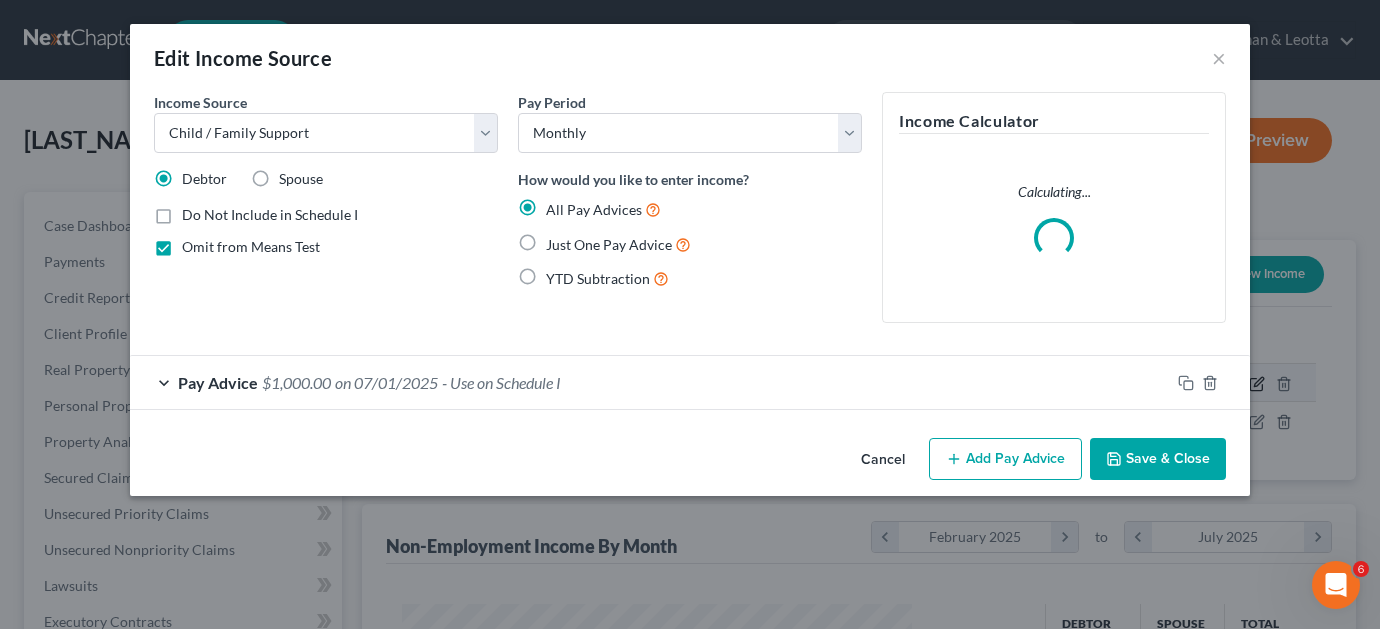 scroll, scrollTop: 999642, scrollLeft: 999443, axis: both 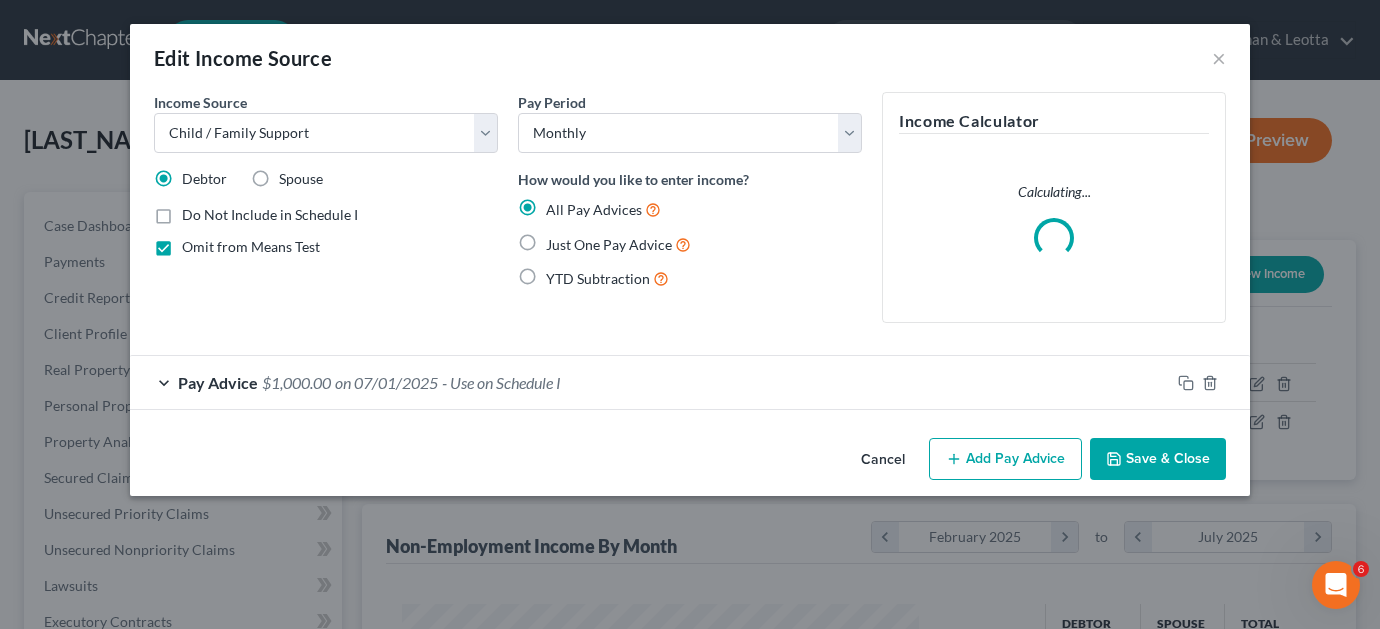 click on "Spouse" at bounding box center [301, 179] 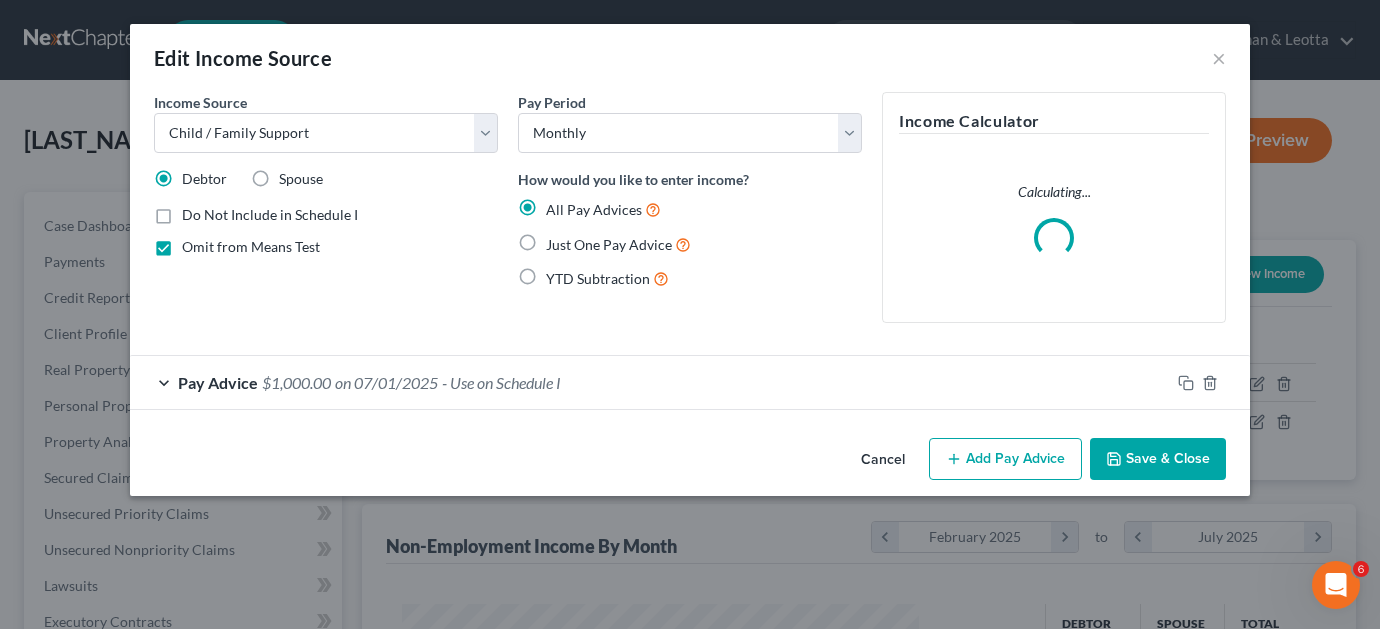 radio on "true" 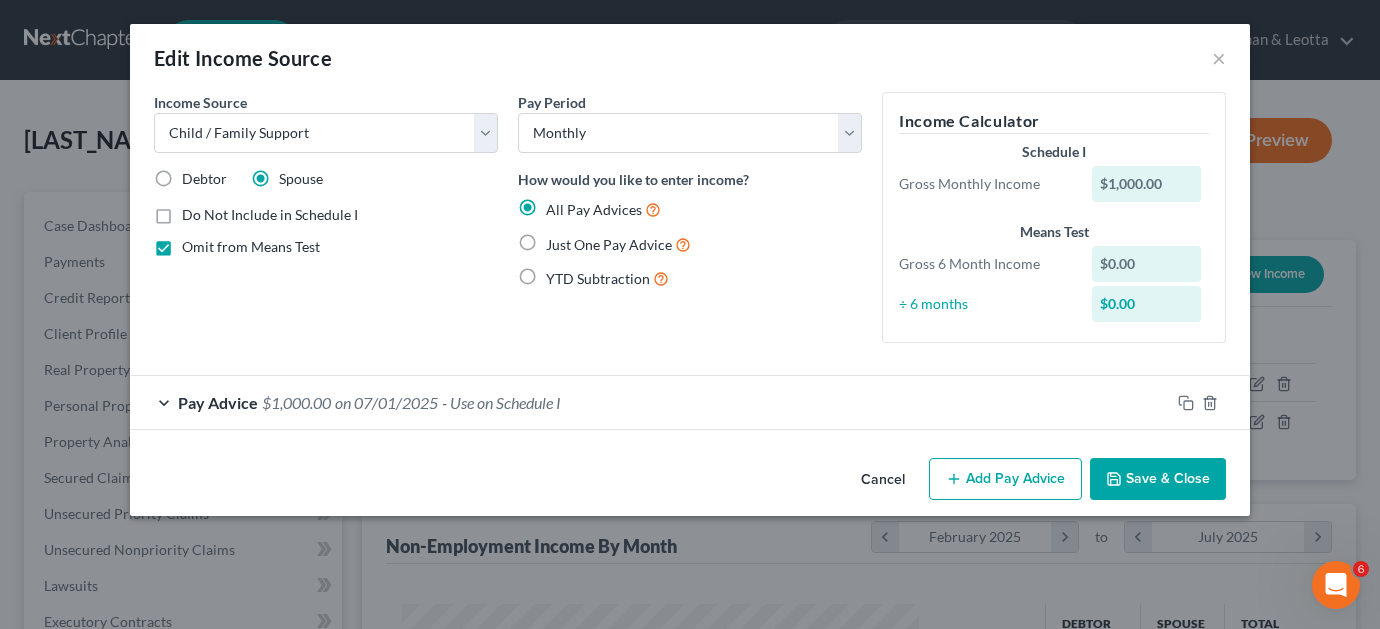 click on "Save & Close" at bounding box center (1158, 479) 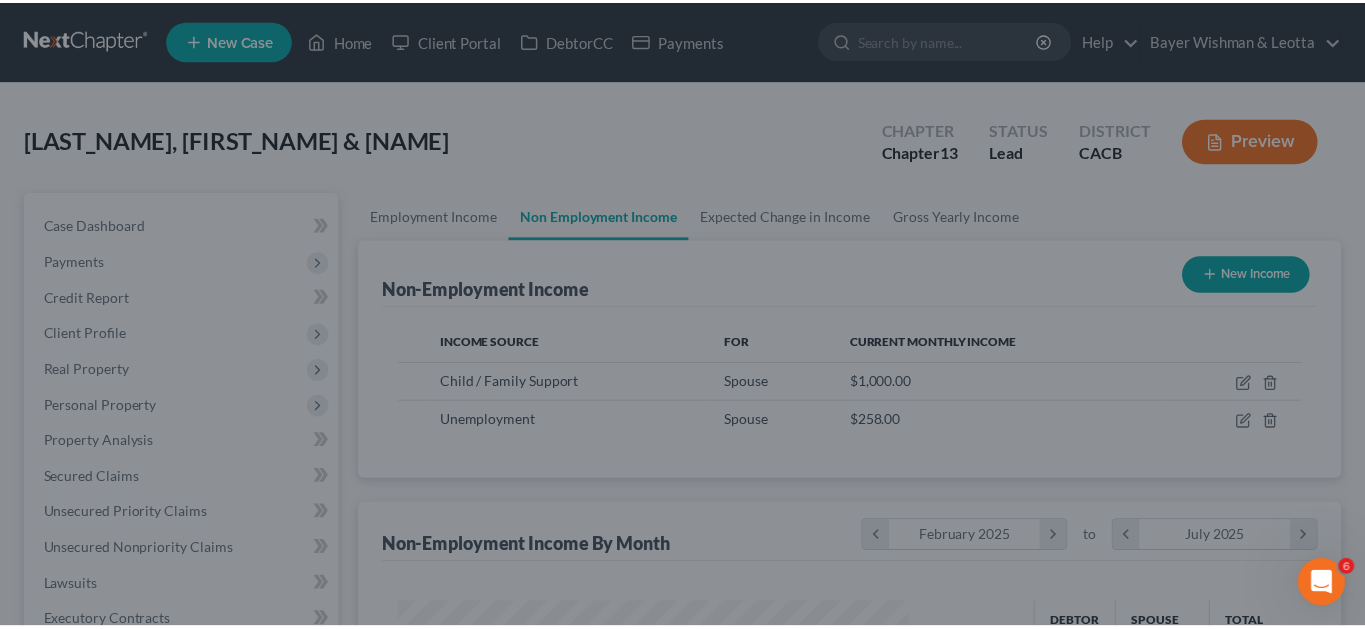scroll, scrollTop: 359, scrollLeft: 550, axis: both 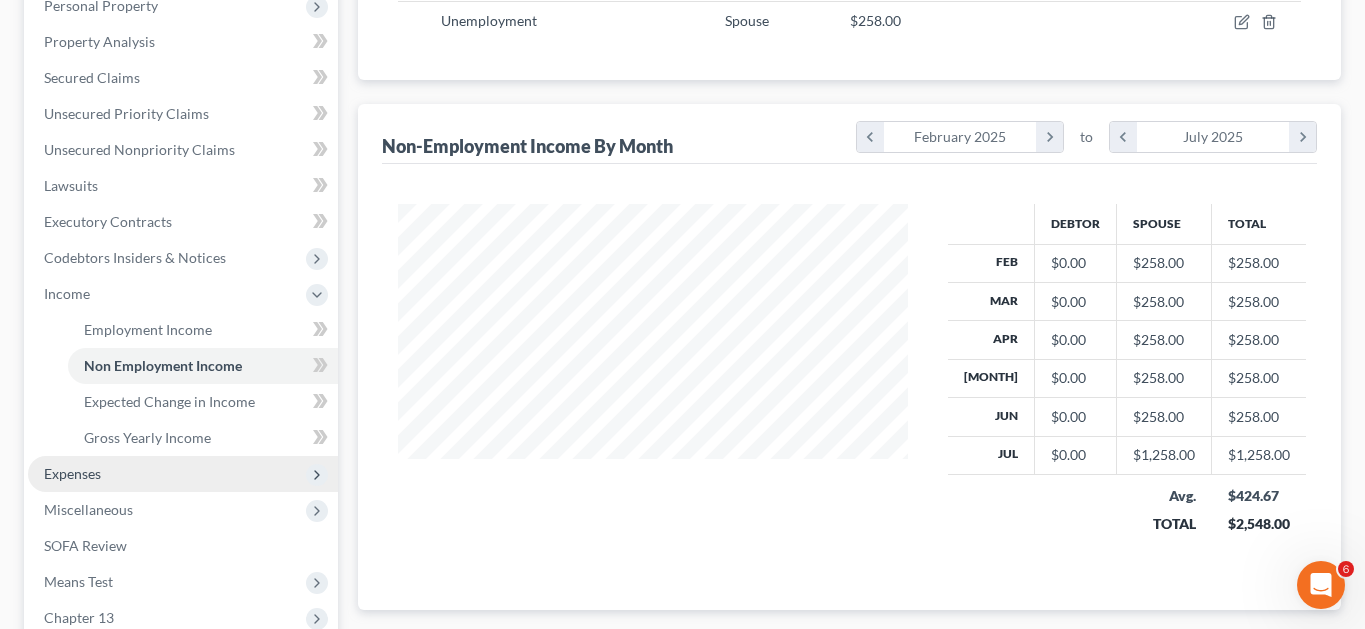 click on "Expenses" at bounding box center [183, 474] 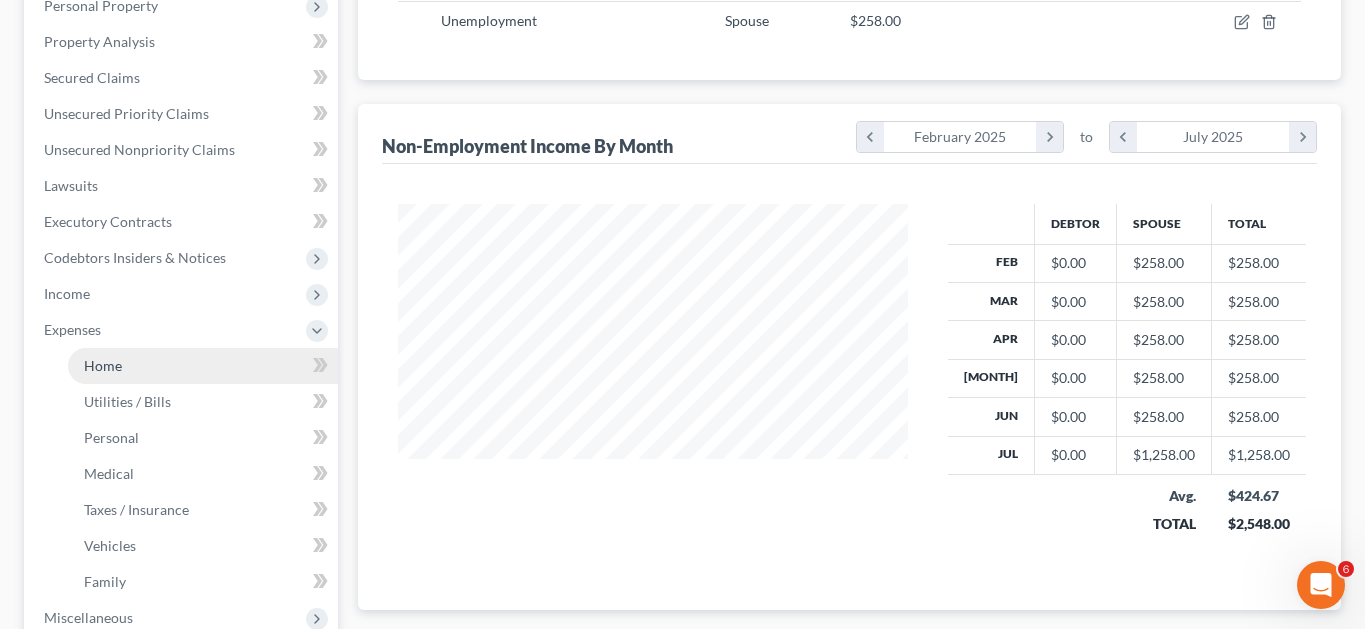 click on "Home" at bounding box center (203, 366) 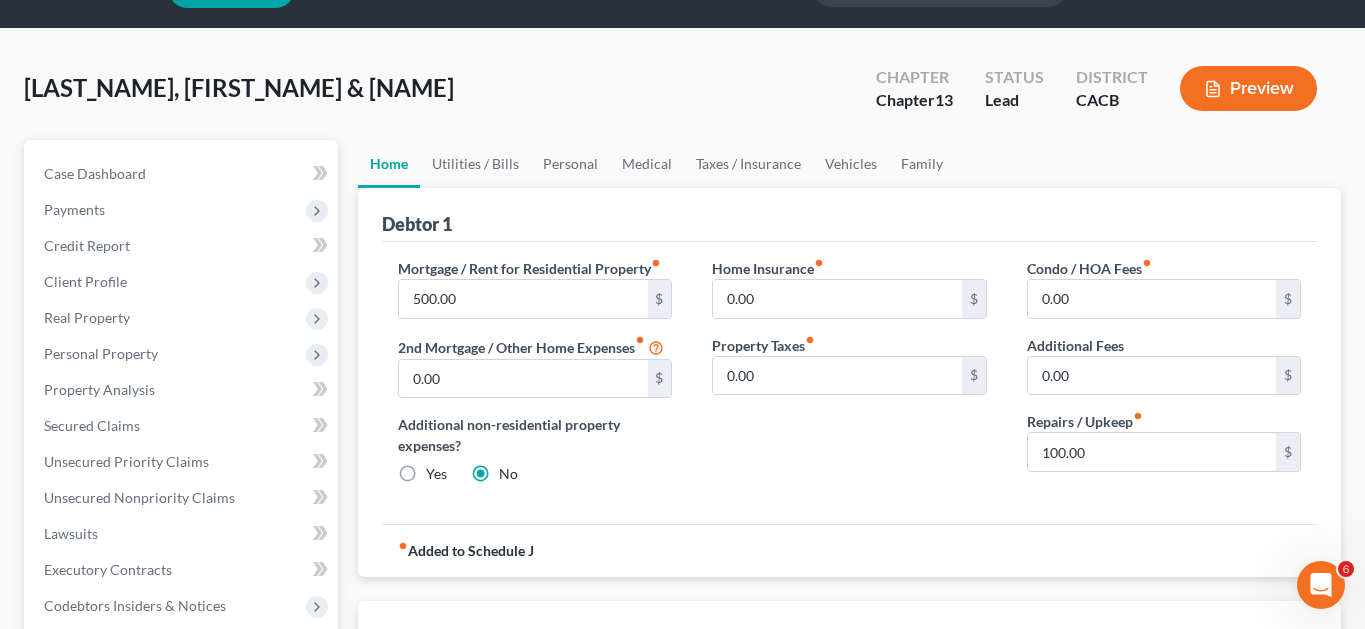scroll, scrollTop: 0, scrollLeft: 0, axis: both 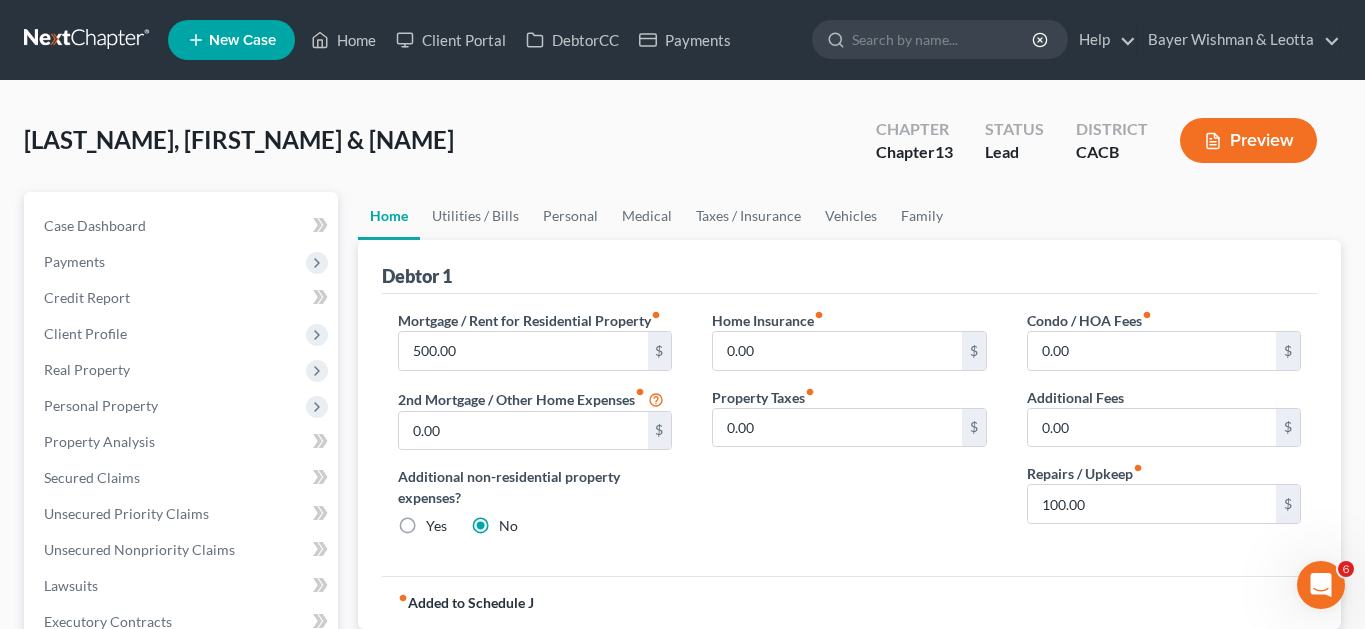click on "Home Insurance  fiber_manual_record 0.00 $ Property Taxes  fiber_manual_record 0.00 $" at bounding box center [849, 431] 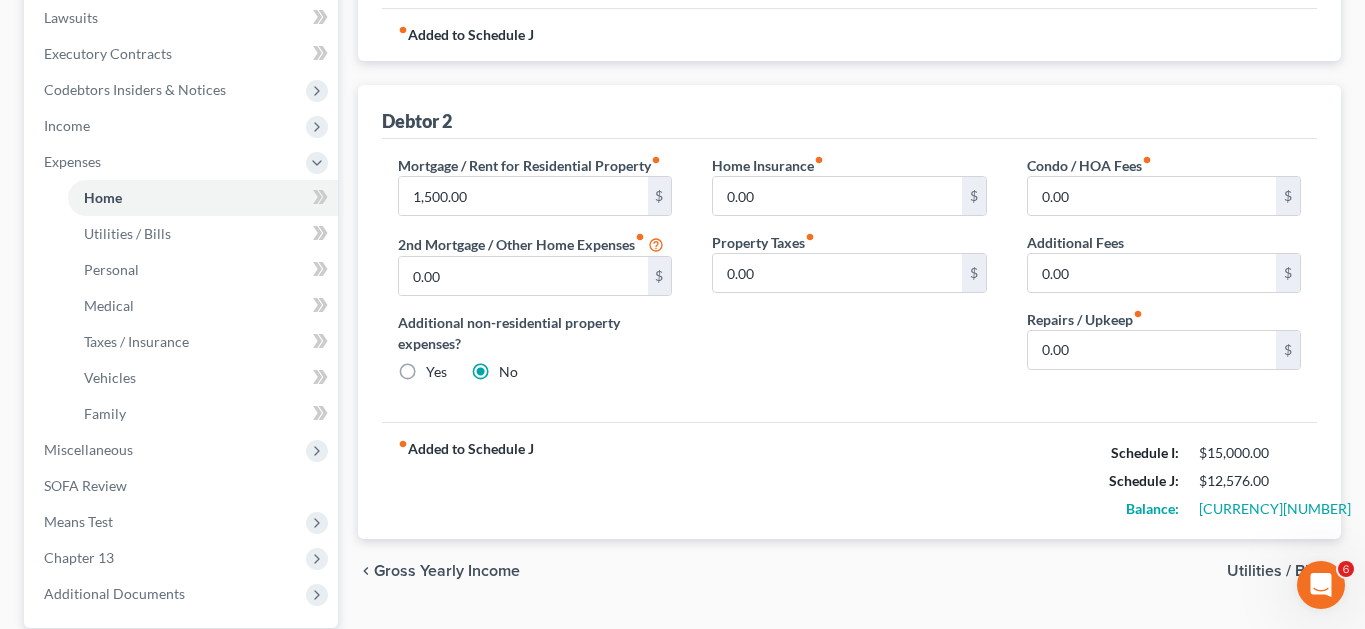 scroll, scrollTop: 600, scrollLeft: 0, axis: vertical 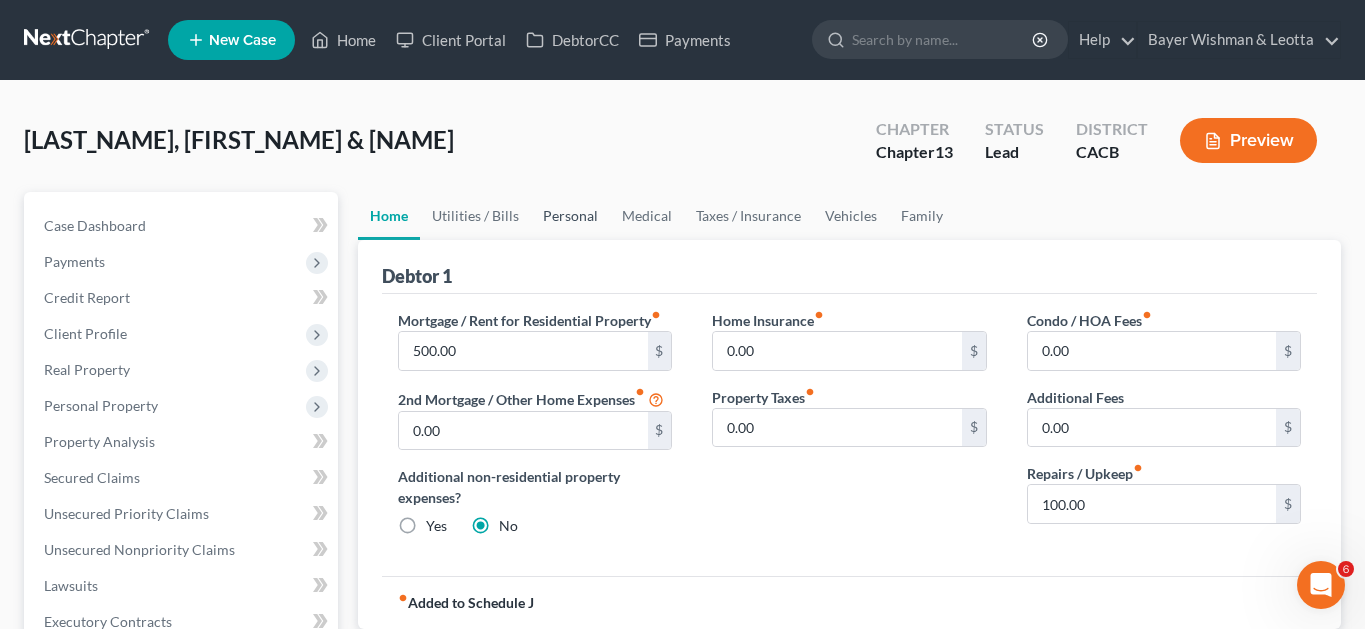 type on "75.00" 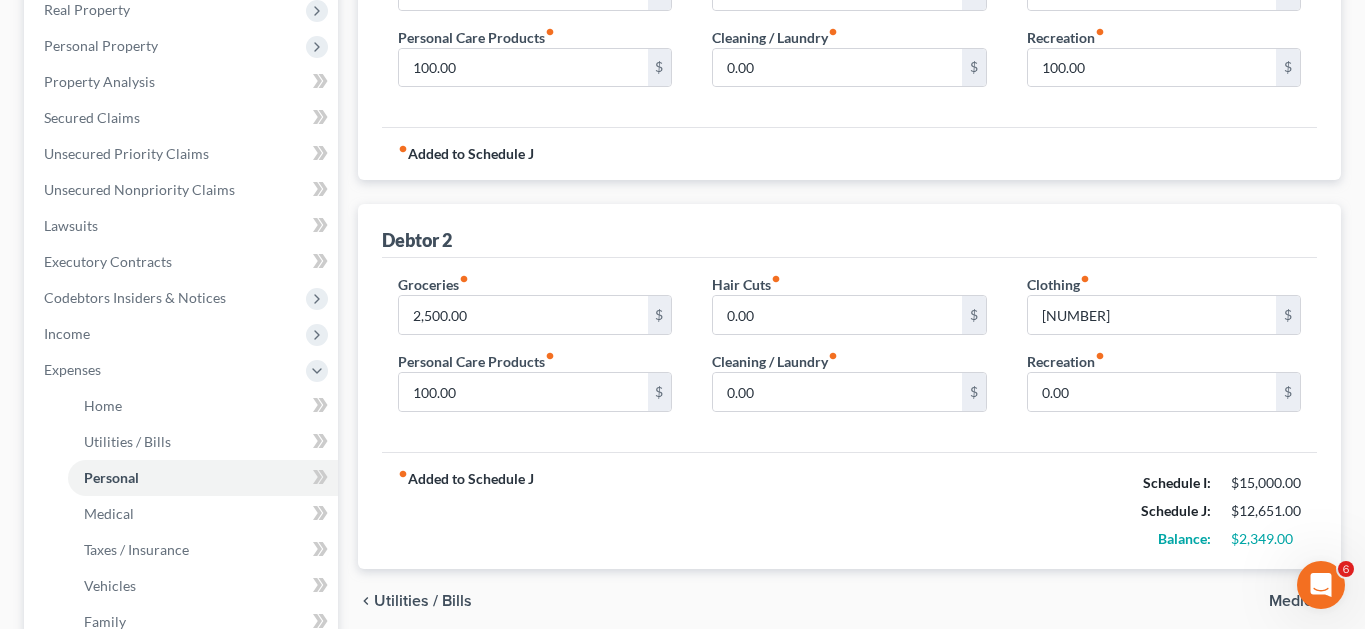 scroll, scrollTop: 400, scrollLeft: 0, axis: vertical 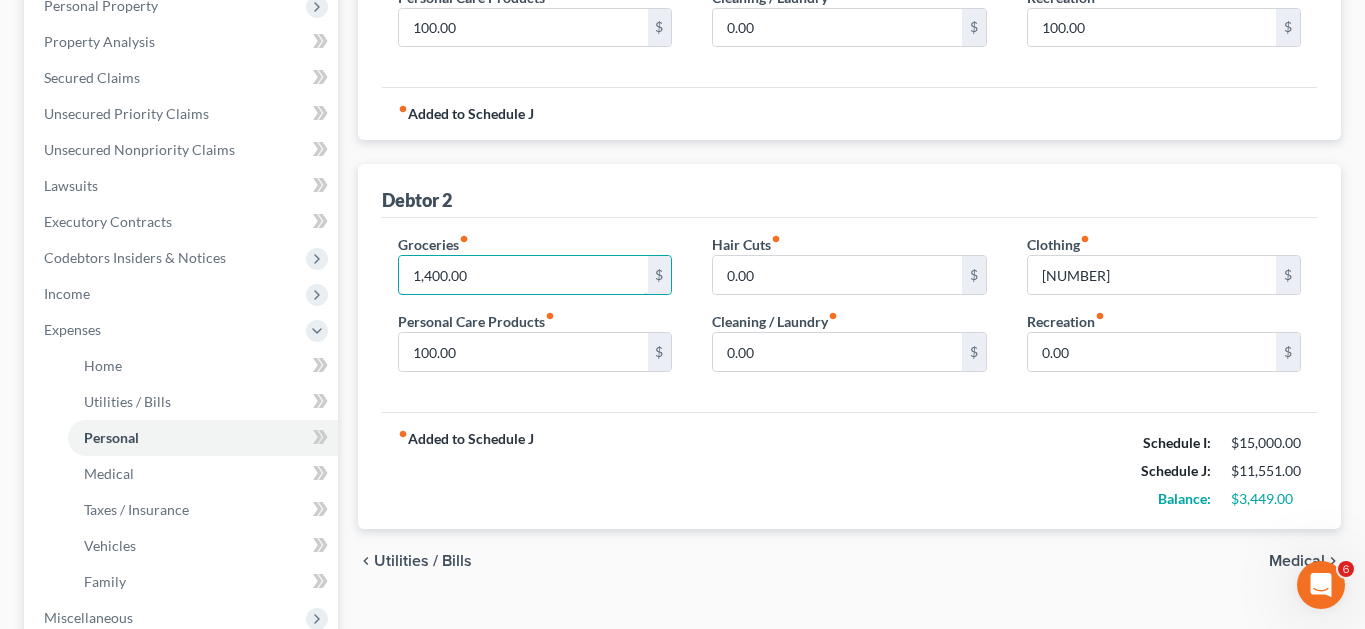 type on "1,400.00" 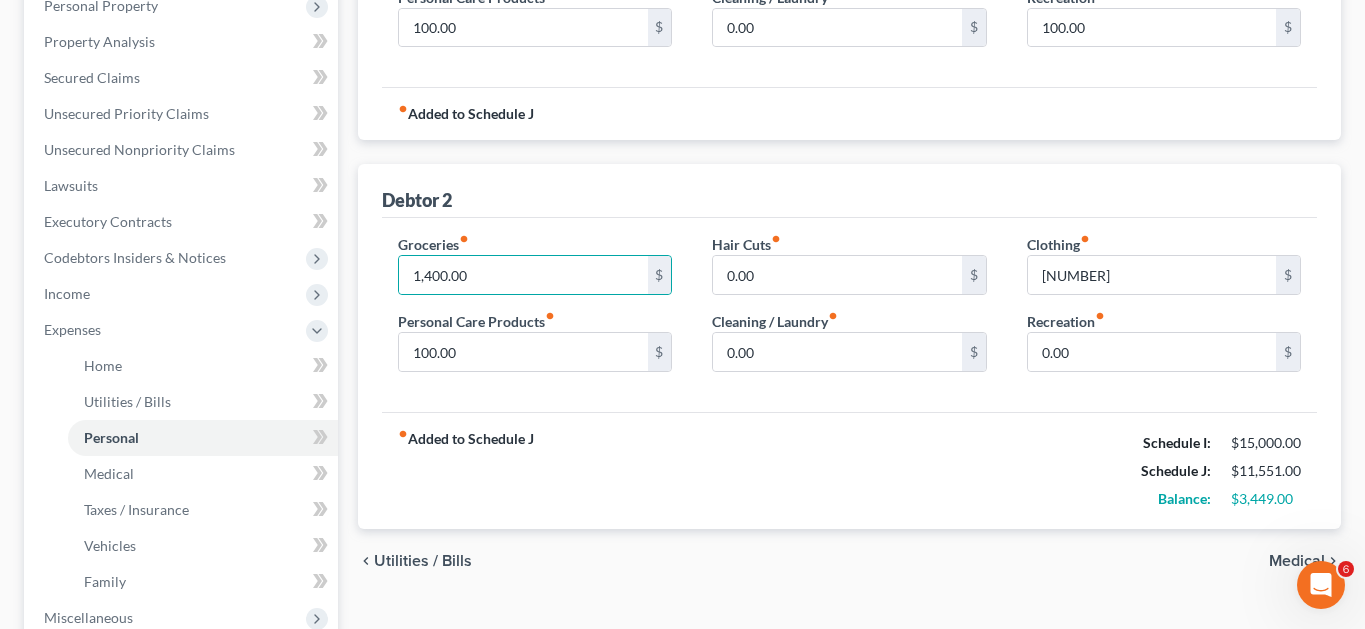 click on "fiber_manual_record  Added to Schedule J Schedule I: $[MONEY] Schedule J: $[MONEY] Balance: $[MONEY]" at bounding box center (849, 470) 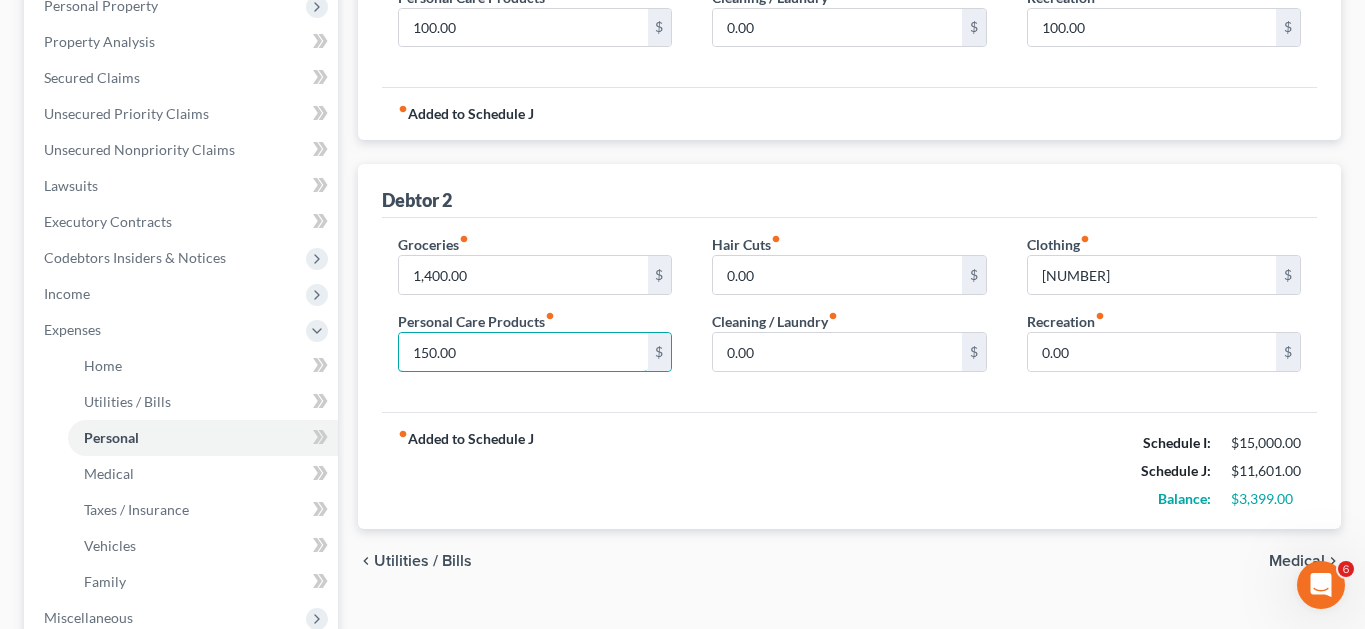 type on "150.00" 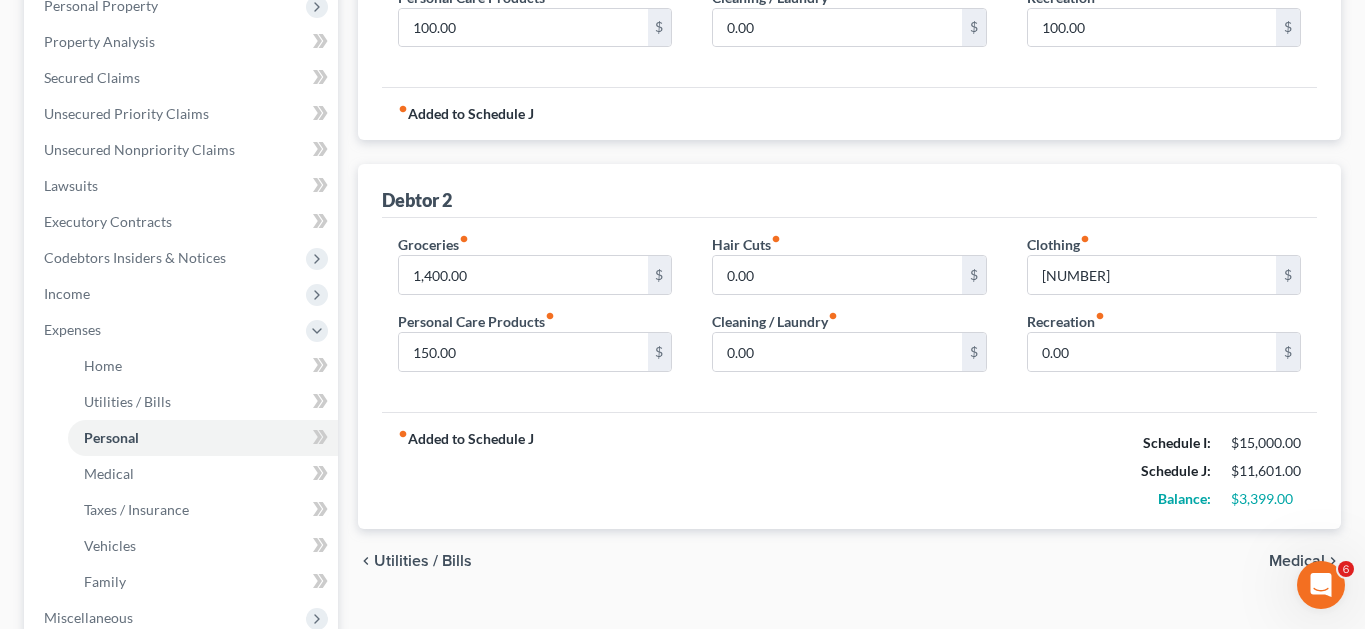 click on "fiber_manual_record  Added to Schedule J Schedule I: $15,000.00 Schedule J: $11,601.00 Balance: $3,399.00" at bounding box center (849, 470) 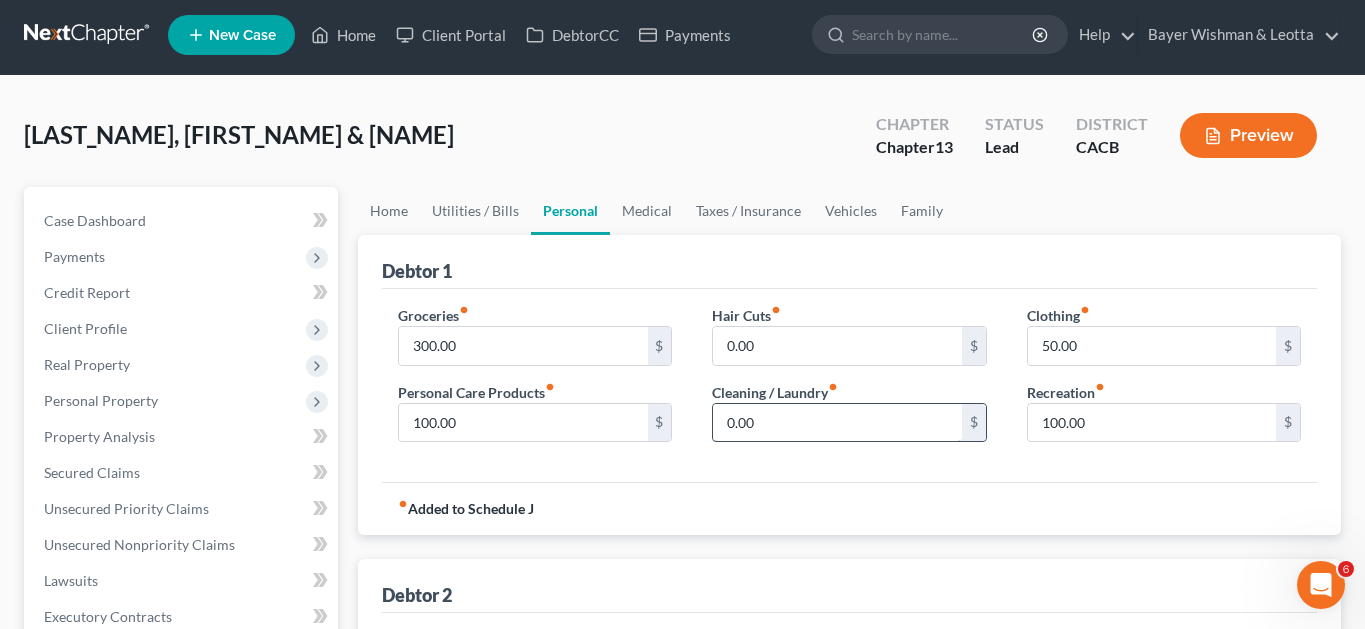 scroll, scrollTop: 0, scrollLeft: 0, axis: both 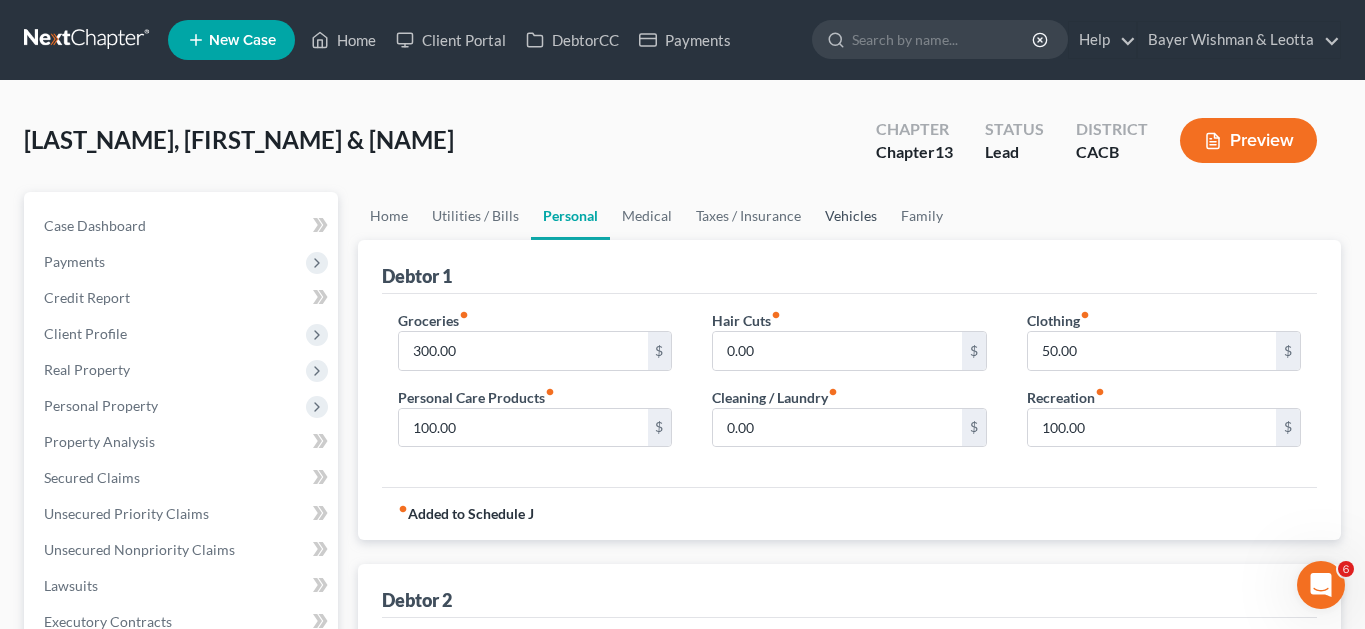click on "Vehicles" at bounding box center [851, 216] 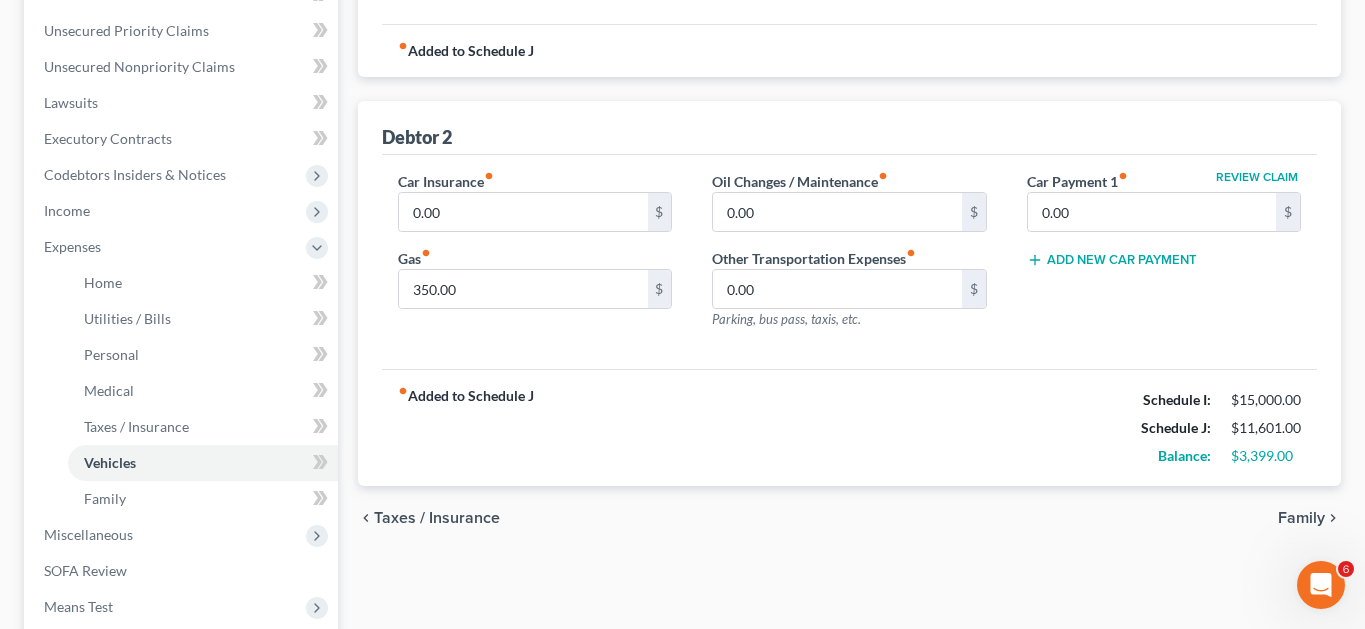 scroll, scrollTop: 500, scrollLeft: 0, axis: vertical 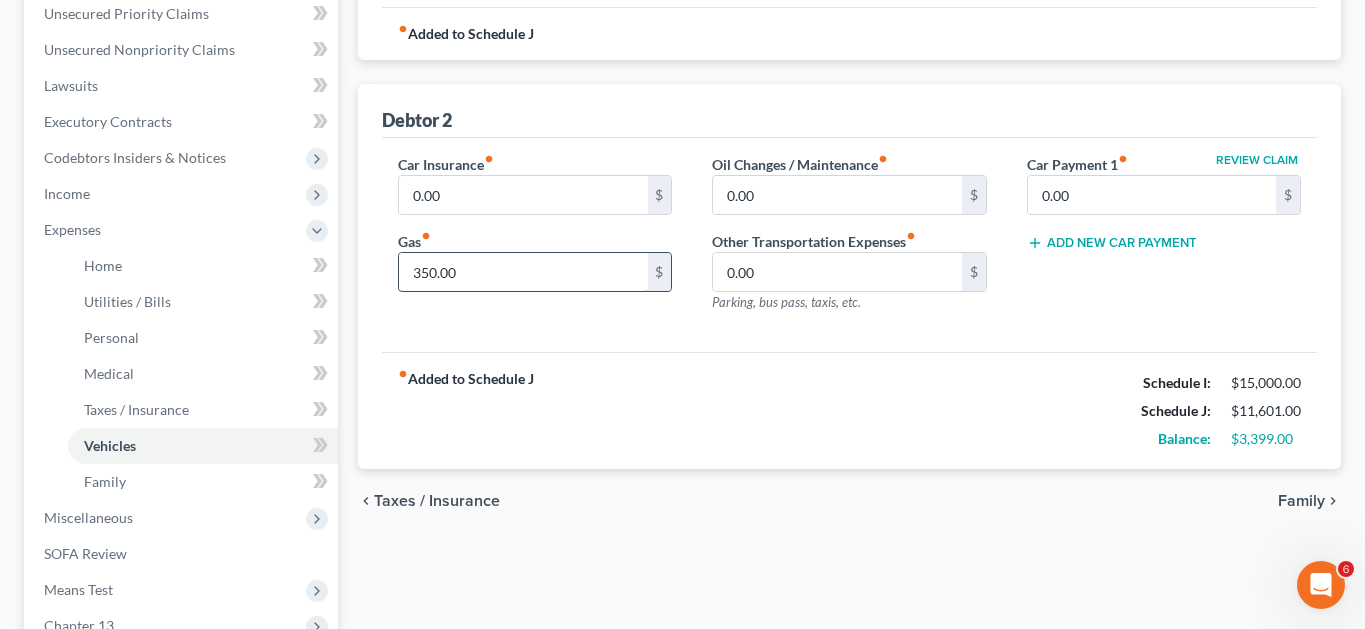 click on "350.00" at bounding box center [523, 272] 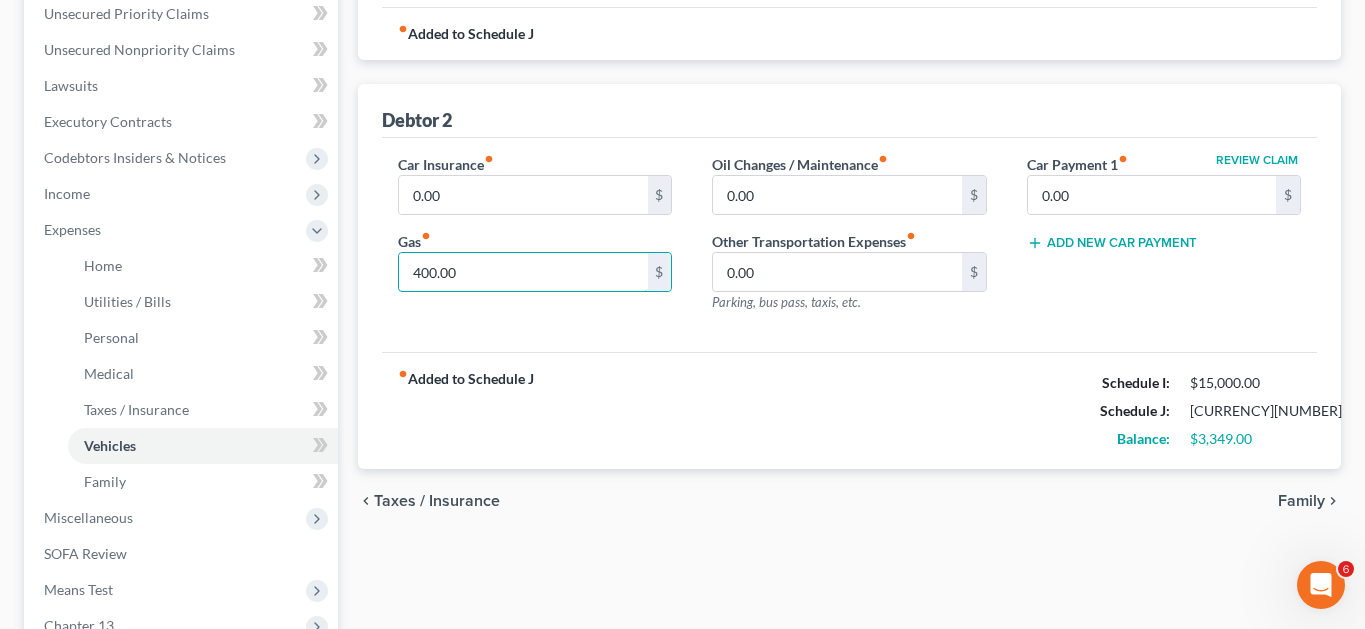 type on "400.00" 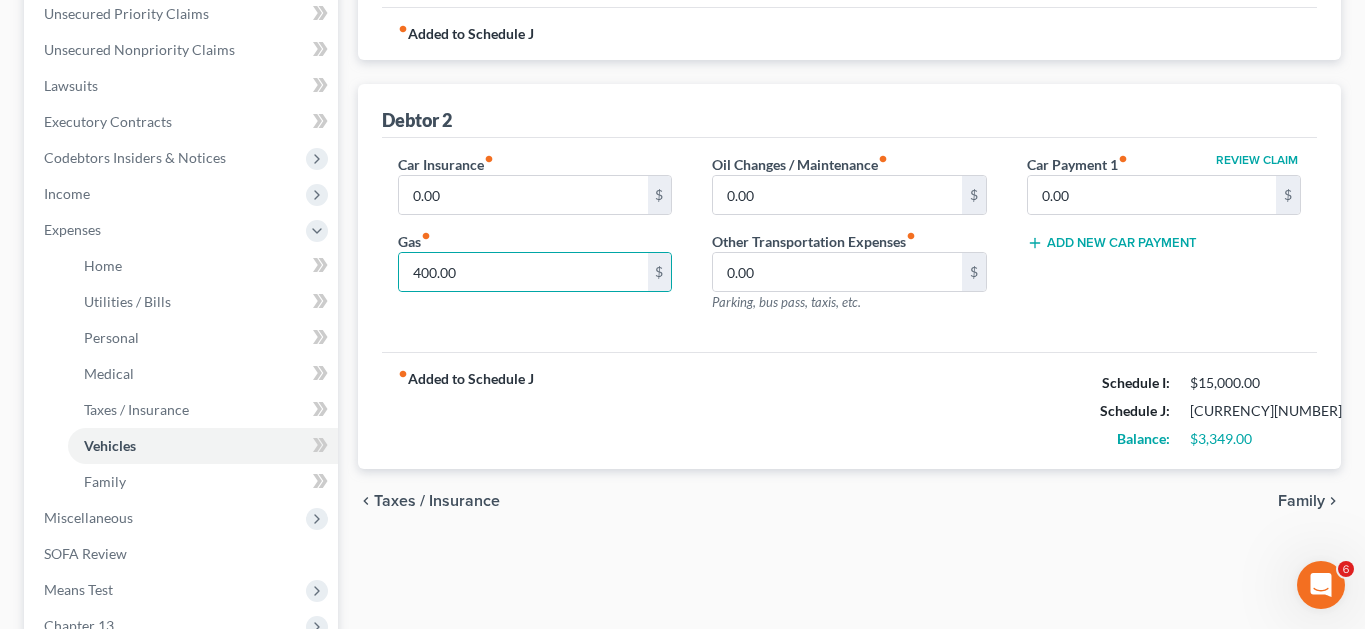 click on "fiber_manual_record  Added to Schedule J Schedule I: $15,000.00 Schedule J: $11,651.00 Balance: $3,349.00" at bounding box center (849, 410) 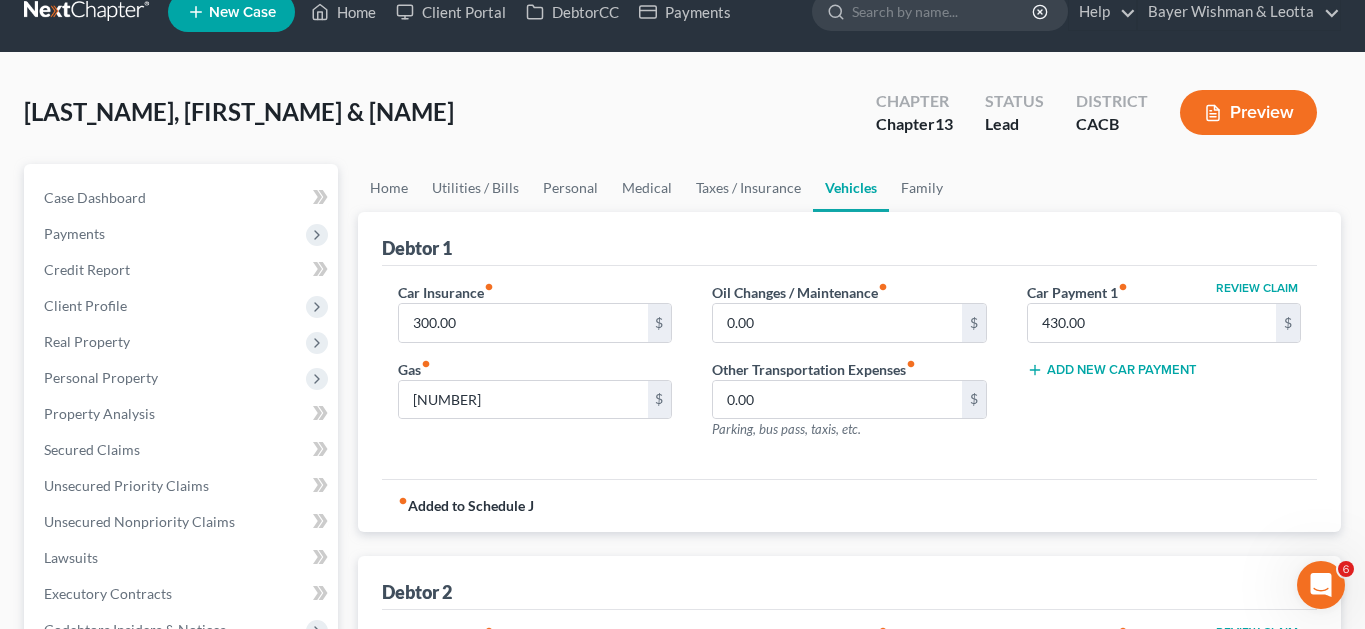 scroll, scrollTop: 0, scrollLeft: 0, axis: both 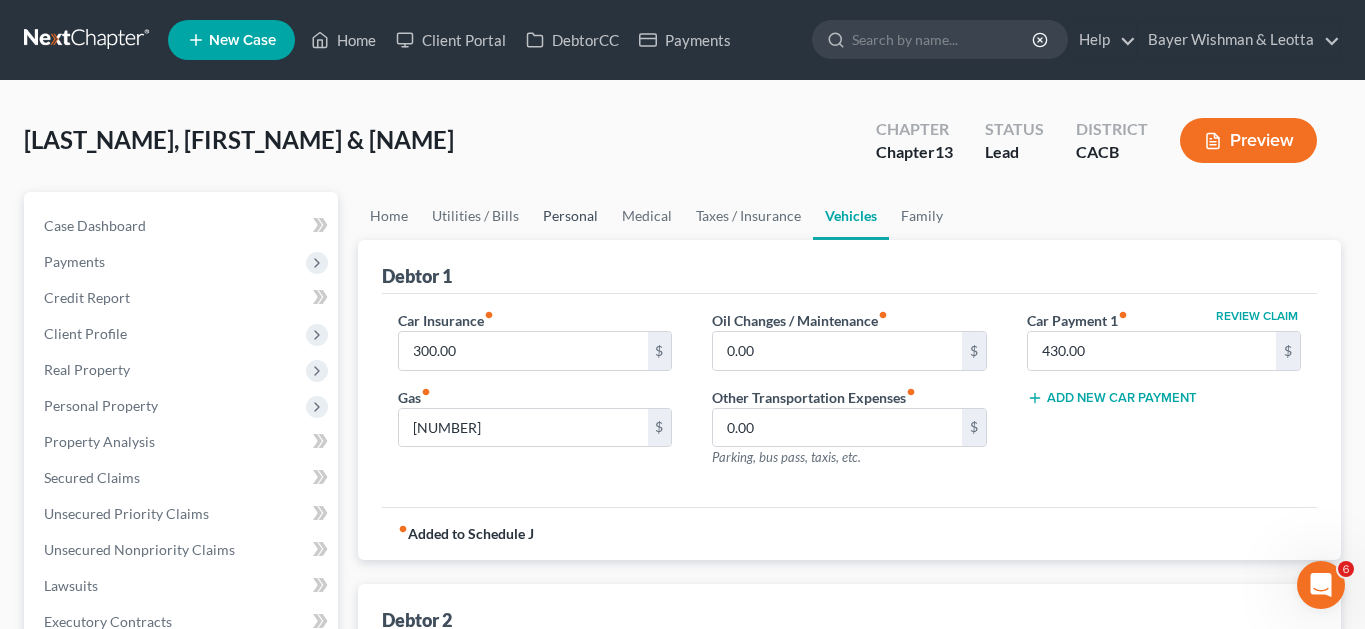 click on "Personal" at bounding box center [570, 216] 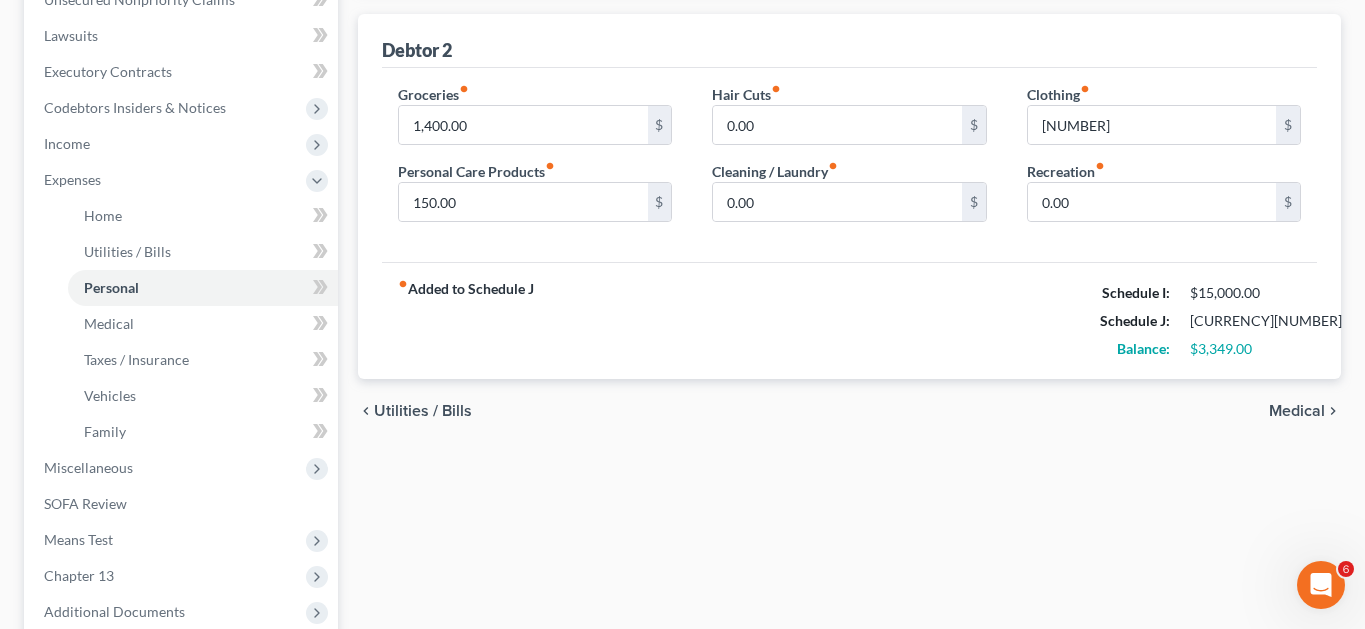 scroll, scrollTop: 600, scrollLeft: 0, axis: vertical 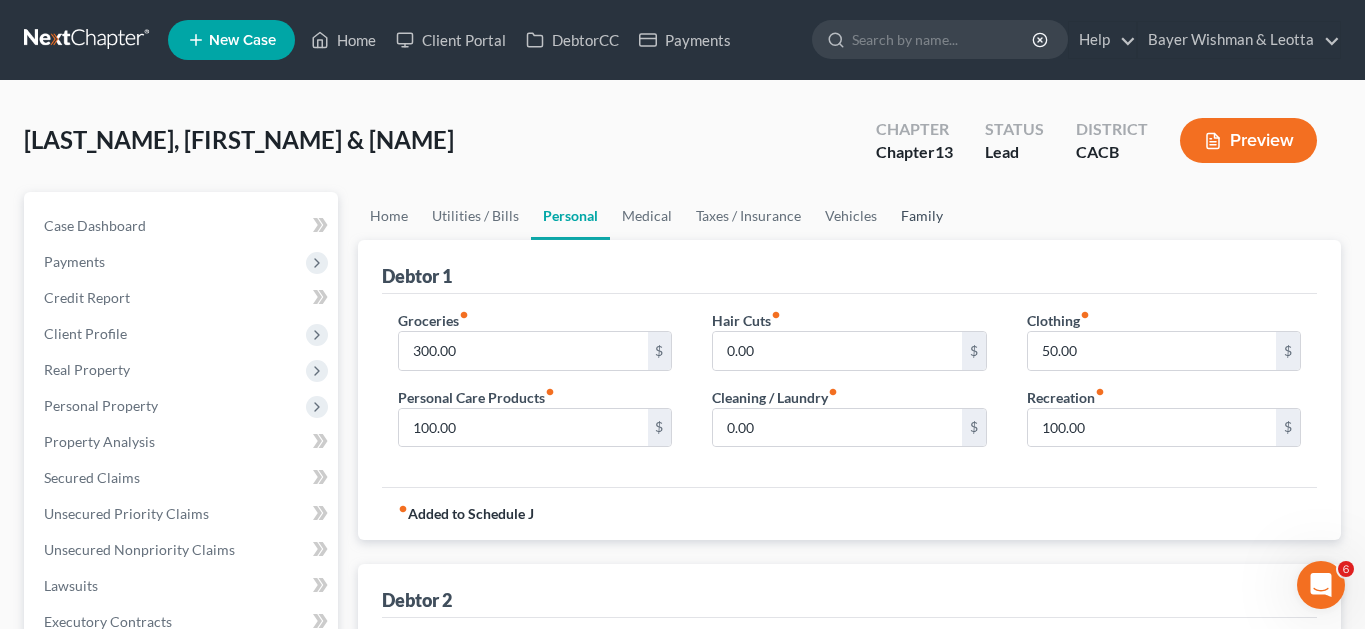 type on "[NUMBER]" 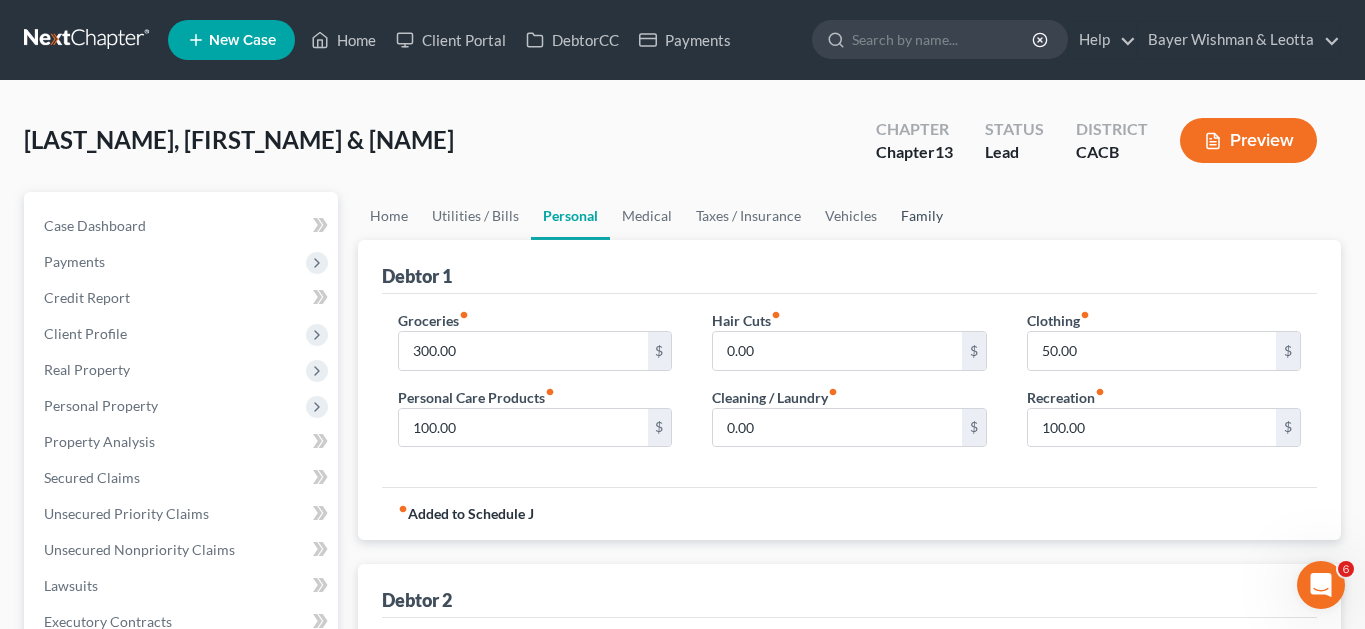 click on "Family" at bounding box center [922, 216] 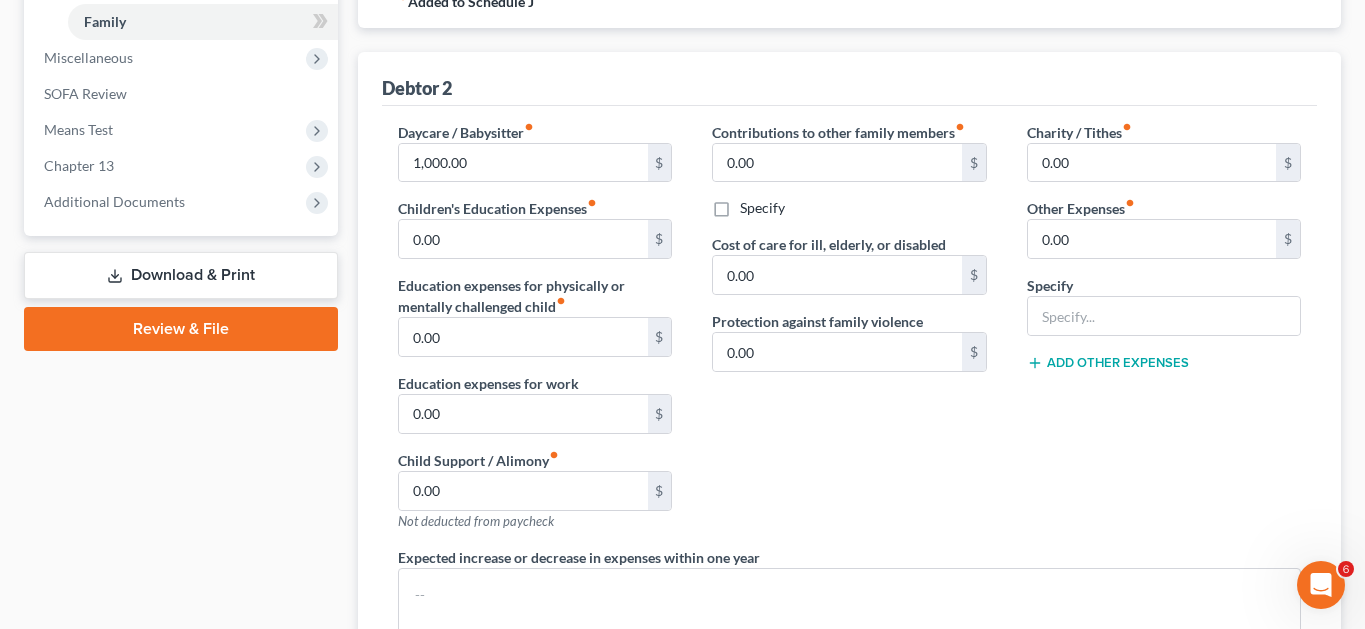 scroll, scrollTop: 1000, scrollLeft: 0, axis: vertical 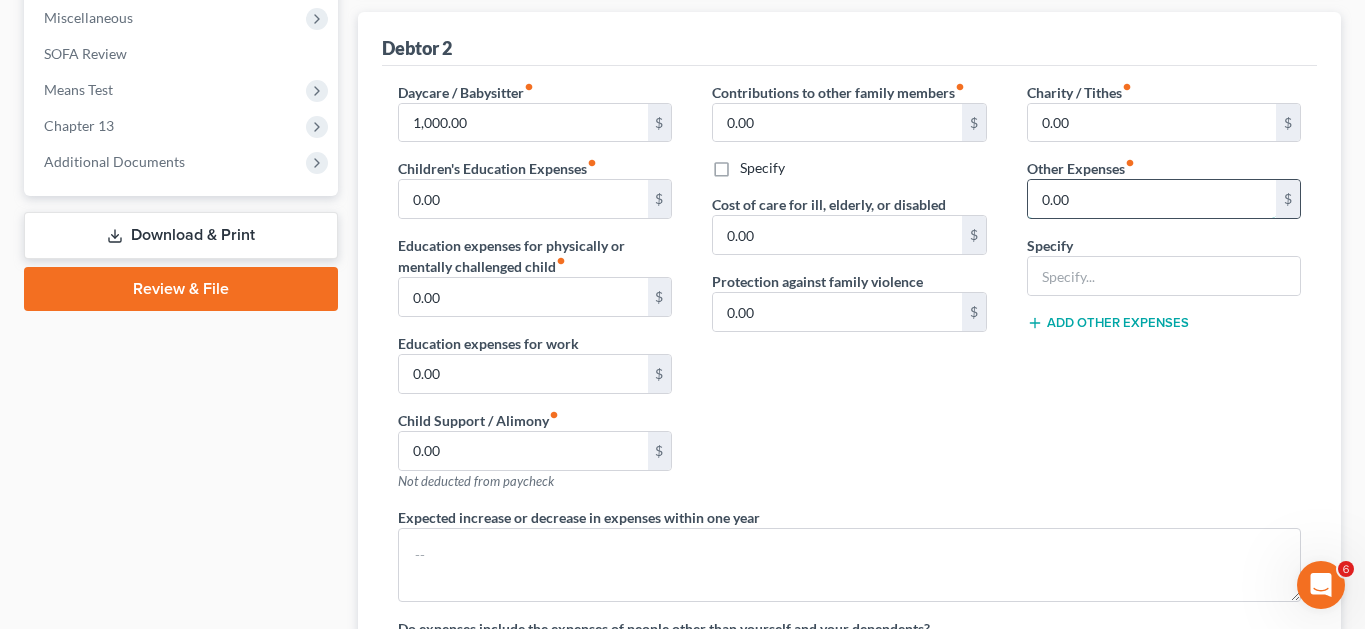 click on "0.00" at bounding box center (1152, 199) 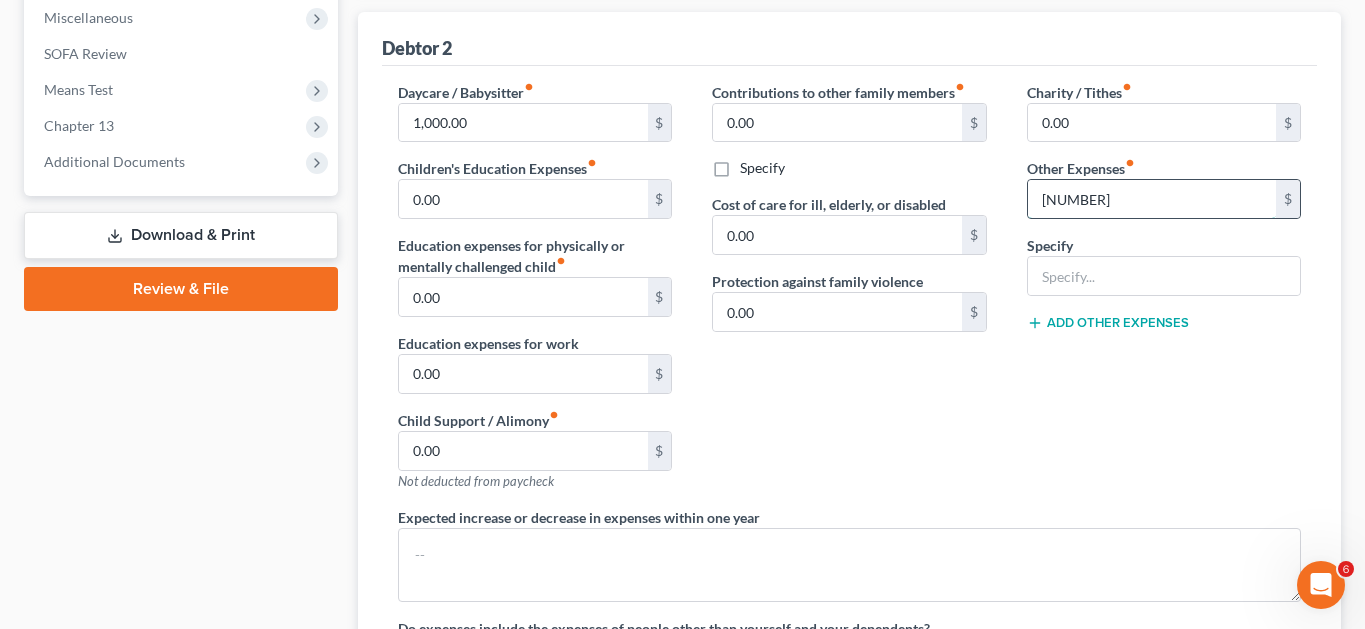 type on "[NUMBER]" 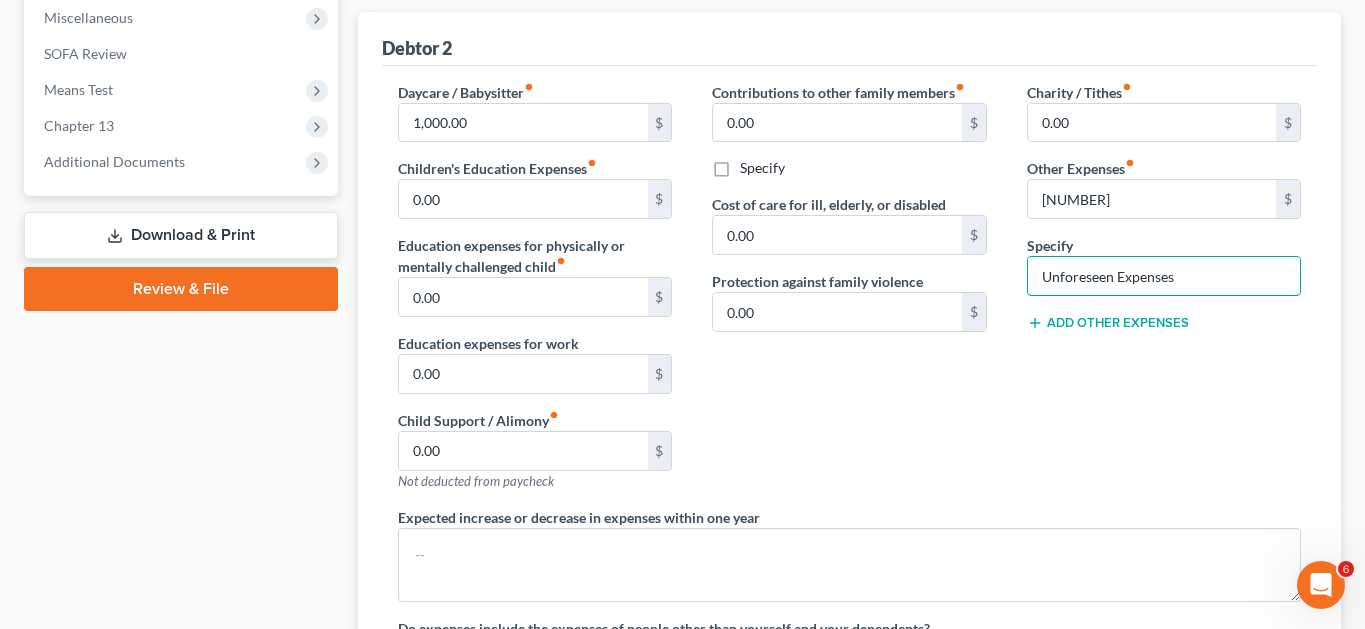 type on "Unforeseen Expenses" 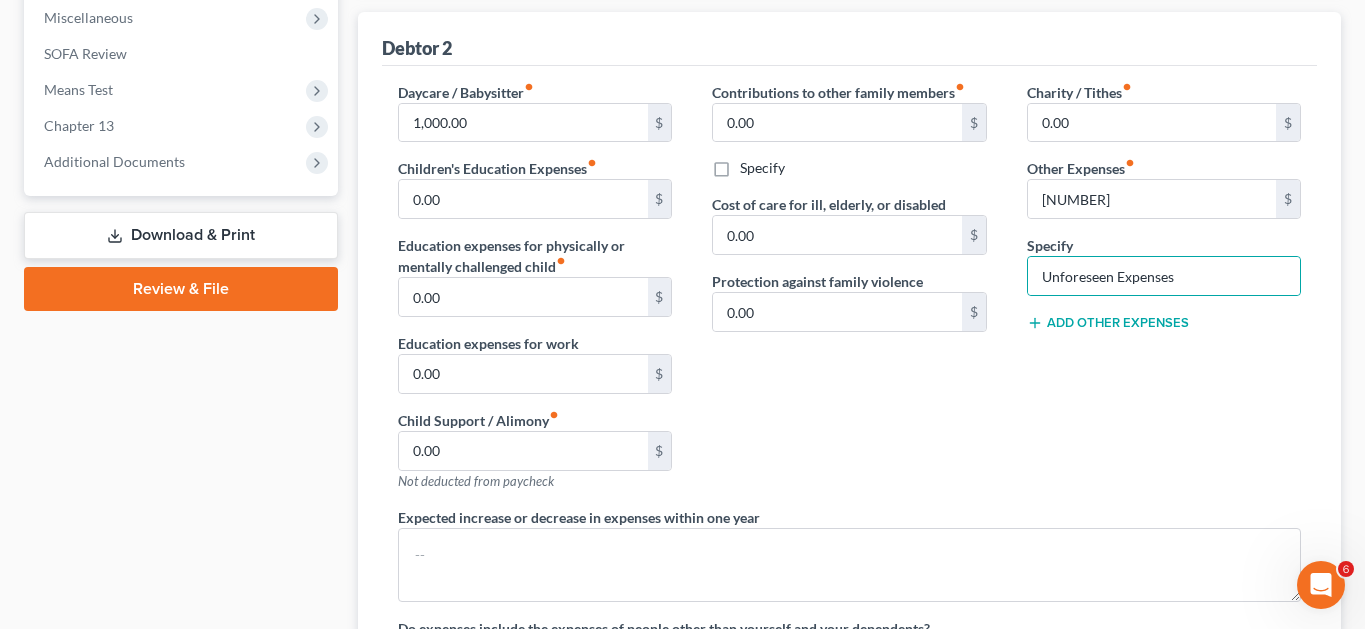 click on "Expected increase or decrease in expenses within one year" at bounding box center [849, 554] 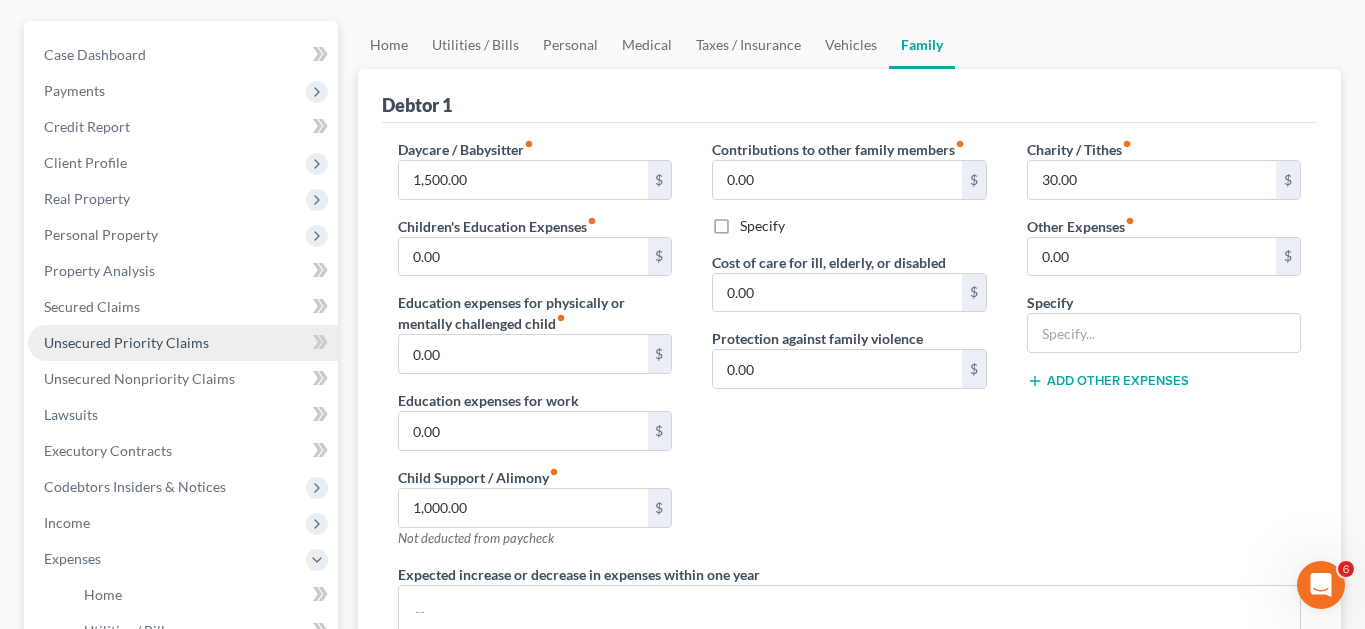 scroll, scrollTop: 135, scrollLeft: 0, axis: vertical 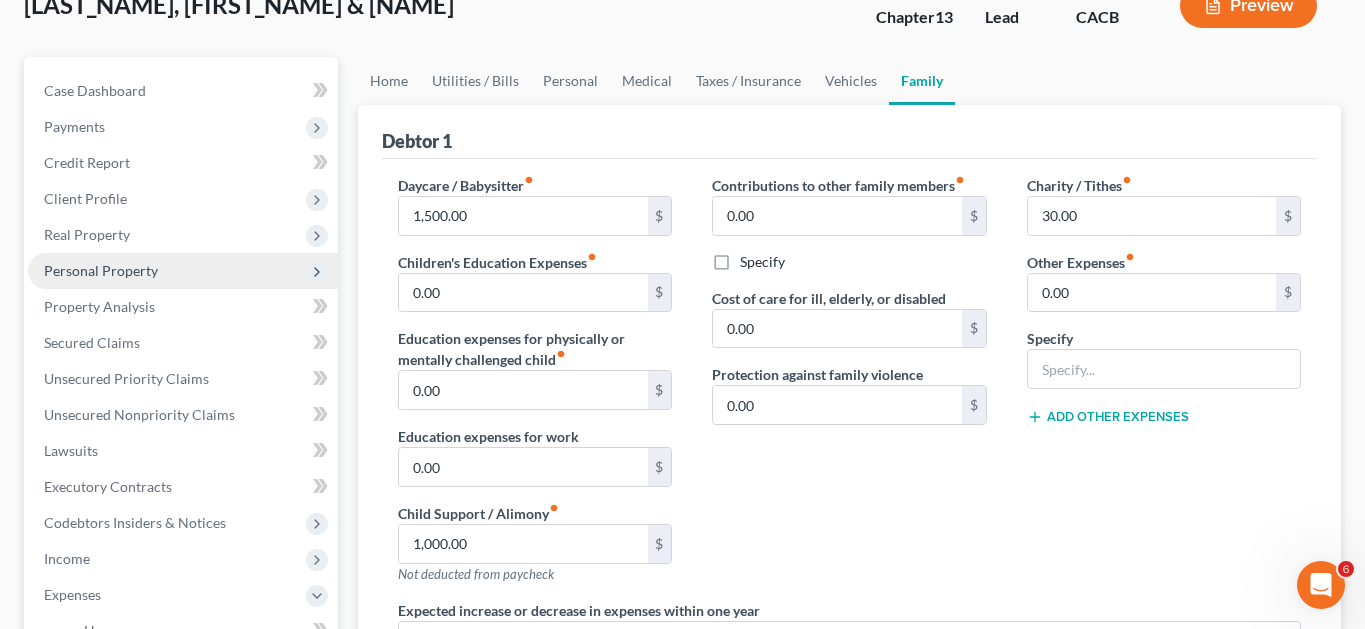 click on "Personal Property" at bounding box center (101, 270) 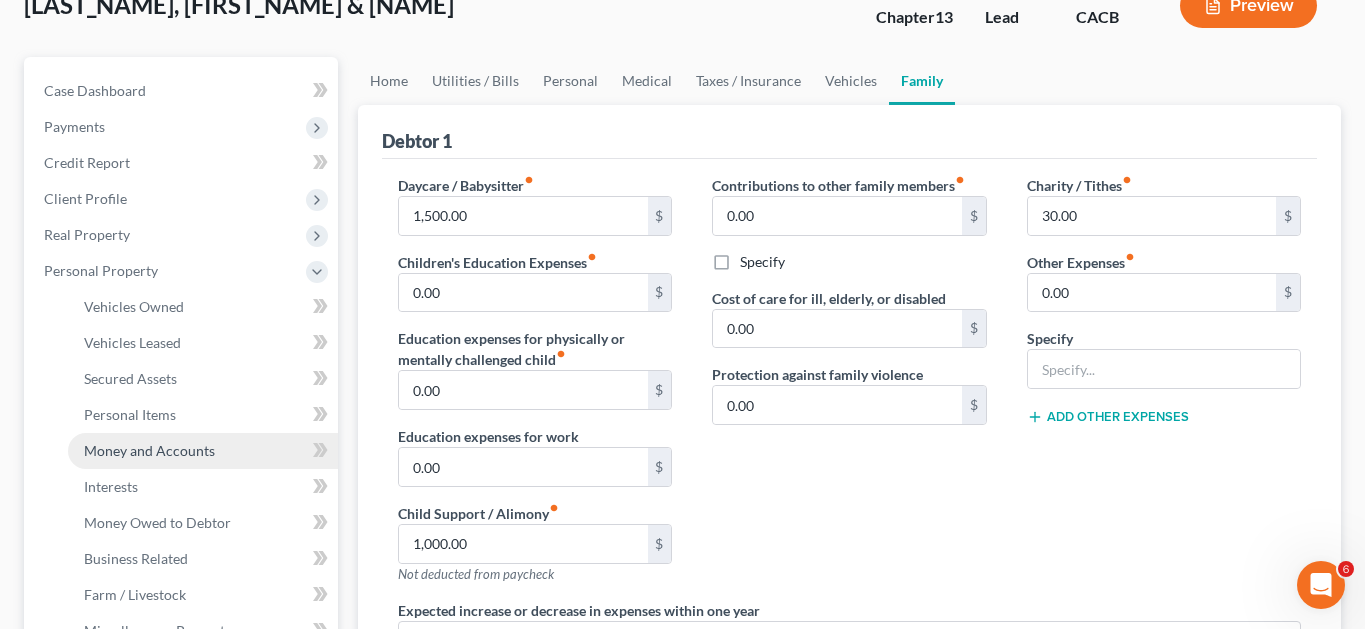 click on "Money and Accounts" at bounding box center (149, 450) 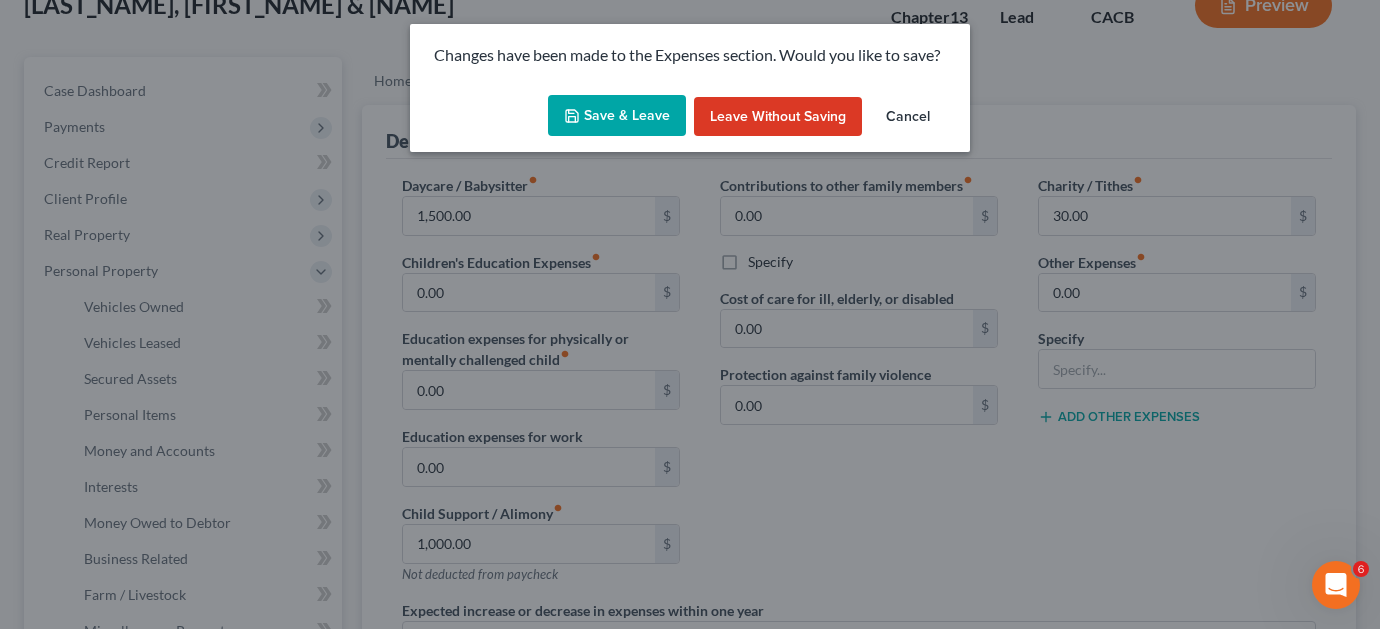 click on "Save & Leave" at bounding box center (617, 116) 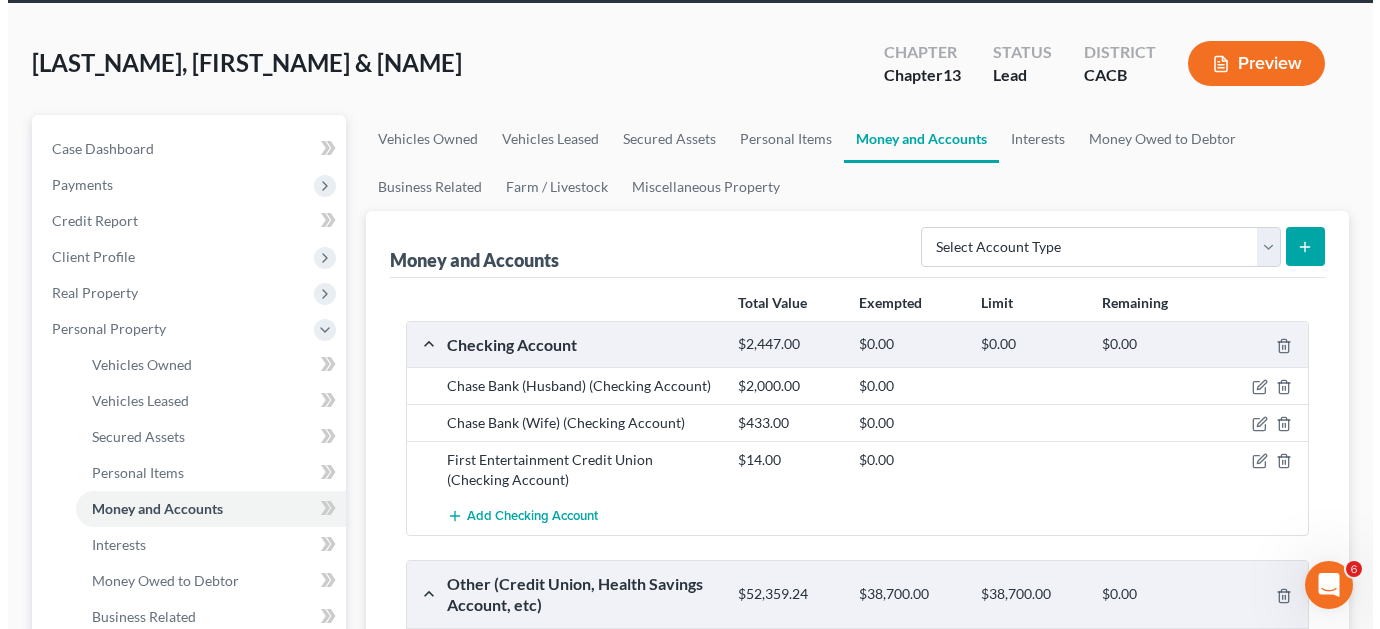scroll, scrollTop: 66, scrollLeft: 0, axis: vertical 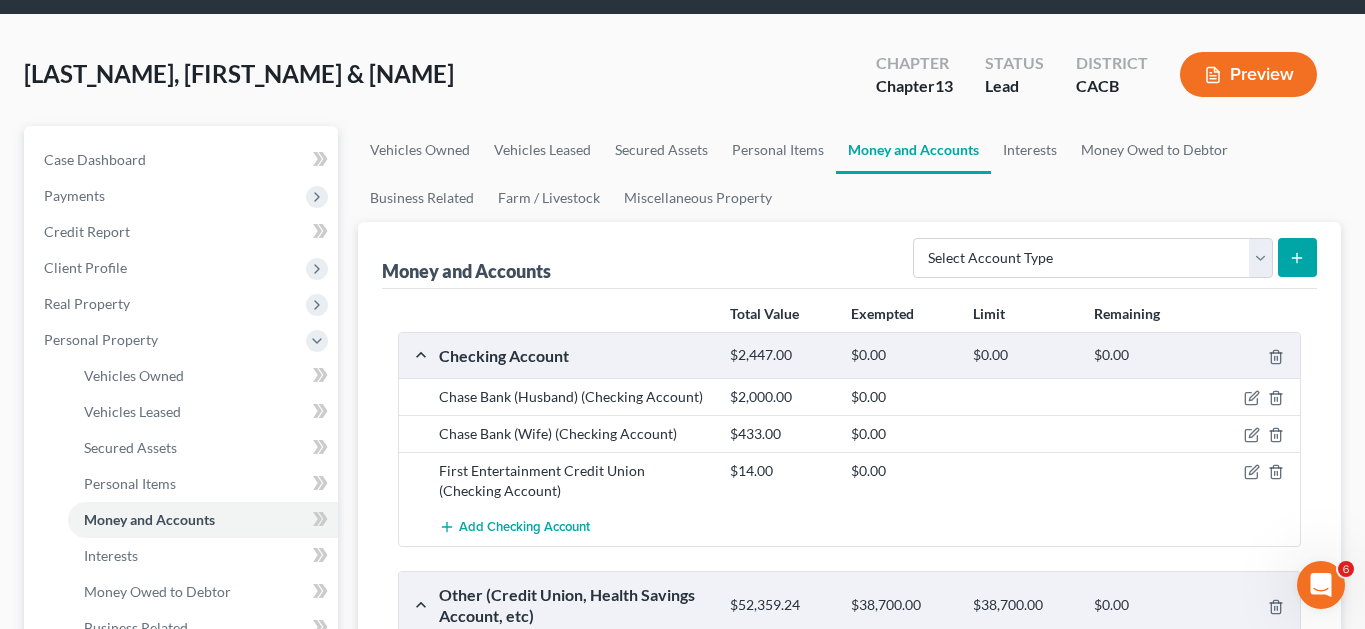 click on "Preview" at bounding box center [1248, 74] 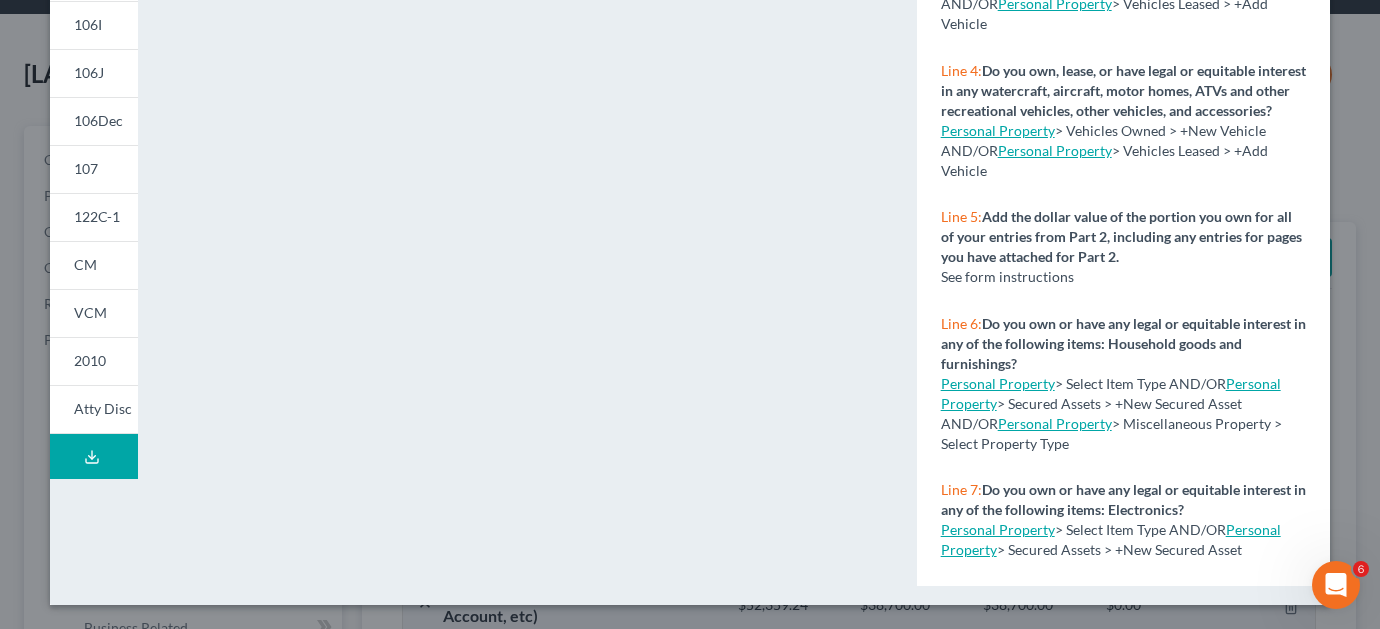 click on "Download Draft" at bounding box center [94, 456] 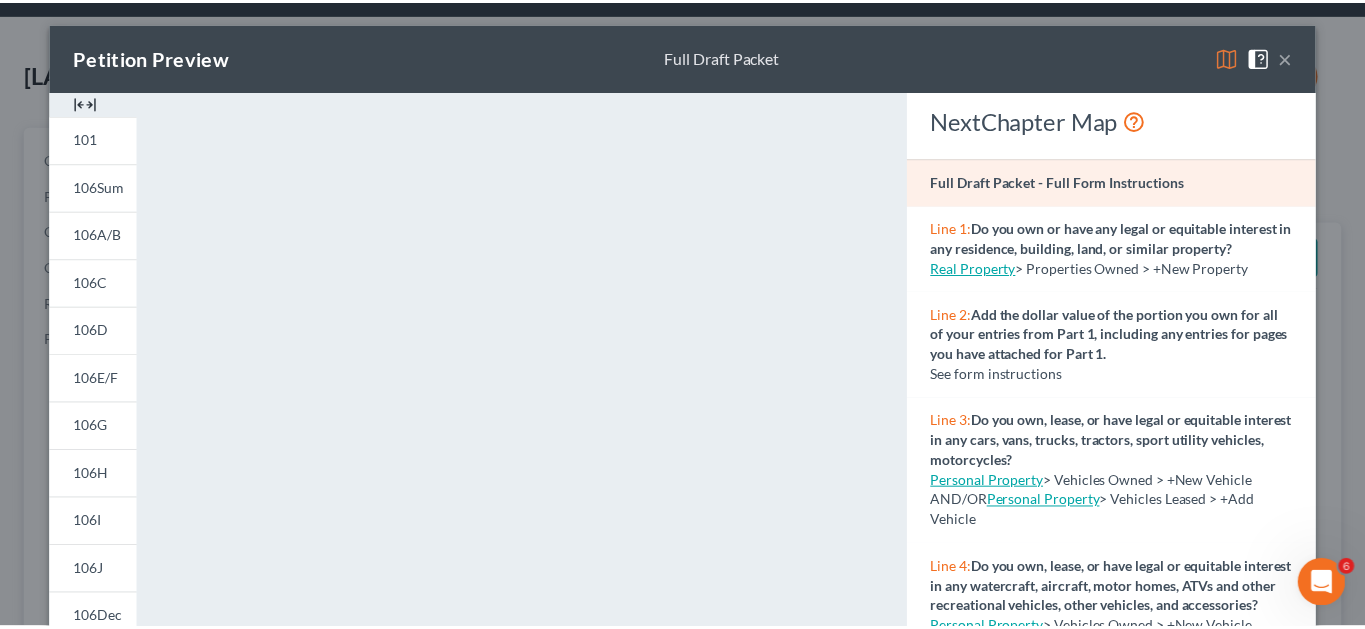 scroll, scrollTop: 0, scrollLeft: 0, axis: both 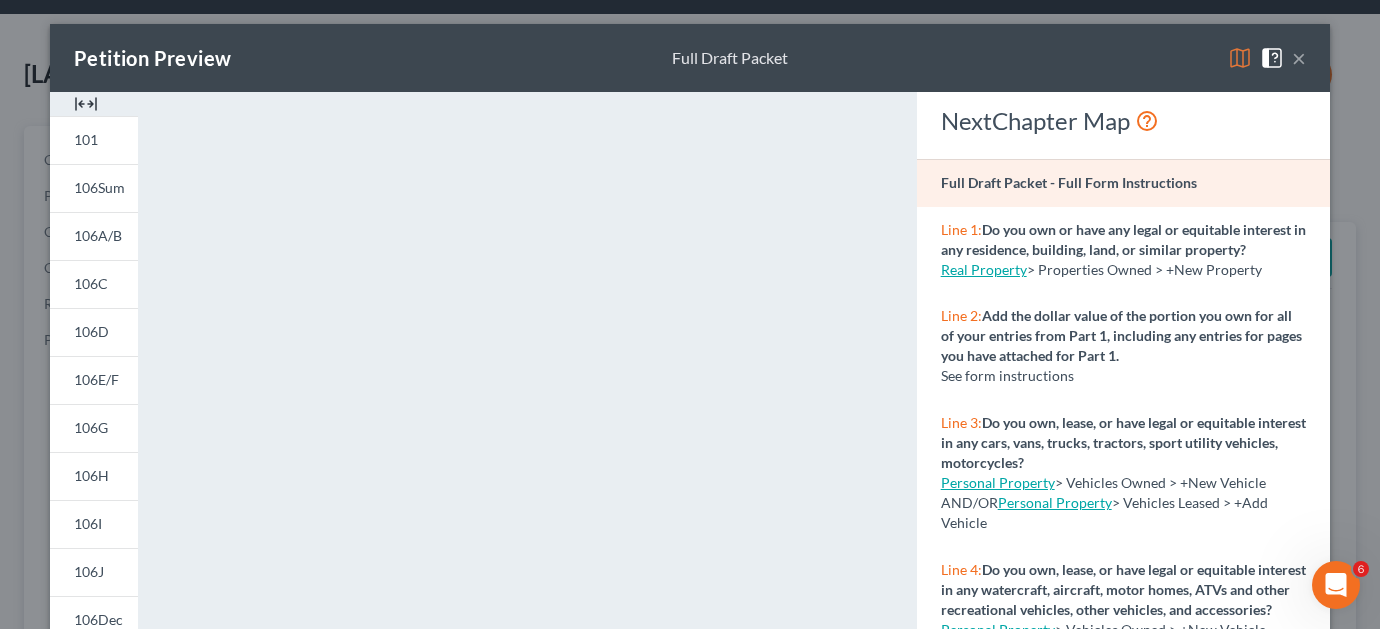 click on "×" at bounding box center [1299, 58] 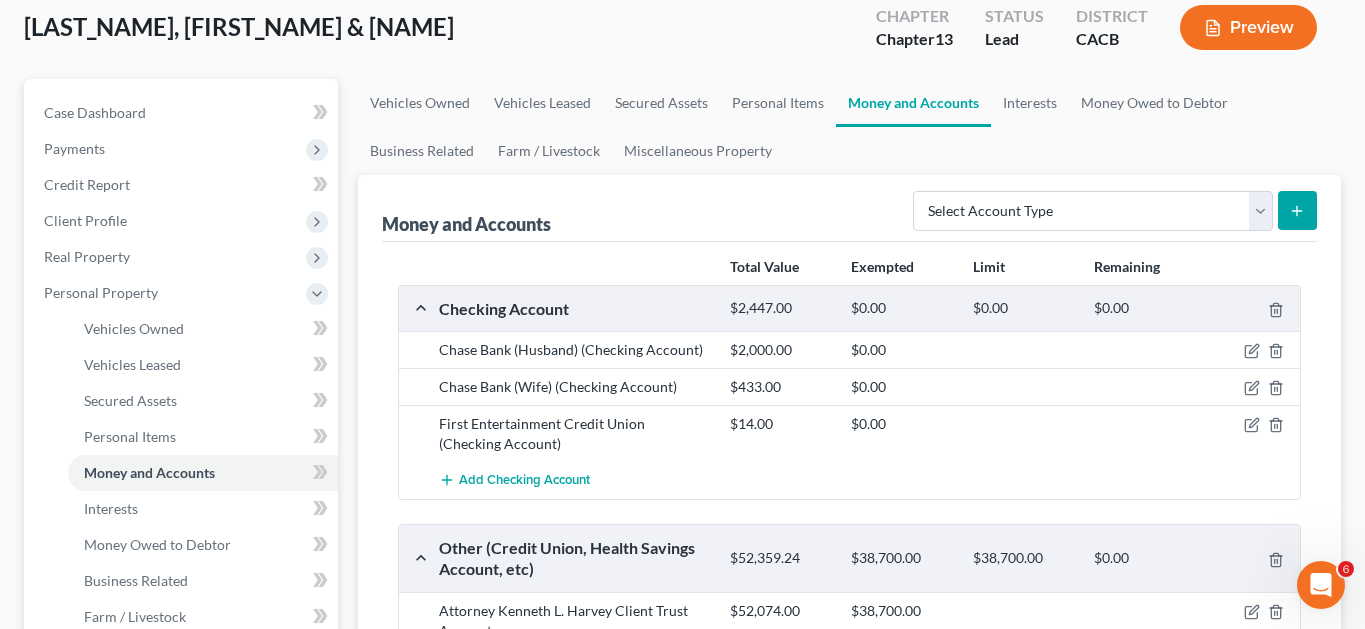 scroll, scrollTop: 66, scrollLeft: 0, axis: vertical 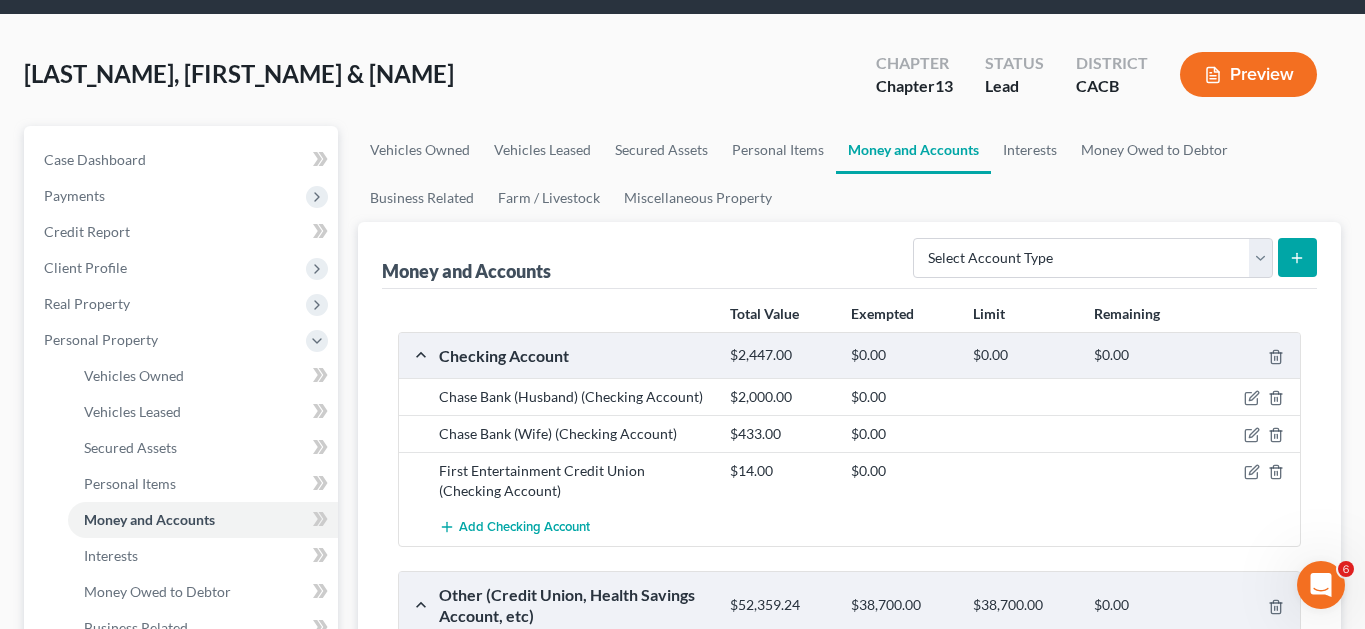 click on "Preview" at bounding box center [1248, 74] 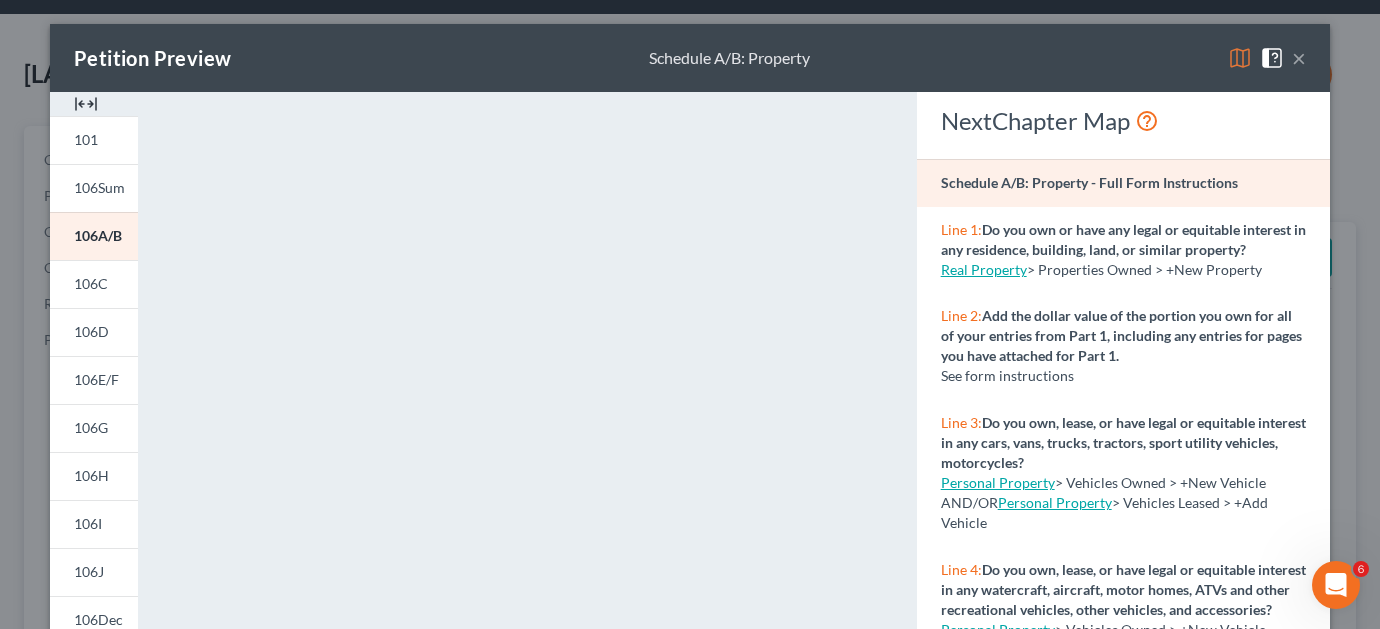 click on "×" at bounding box center (1299, 58) 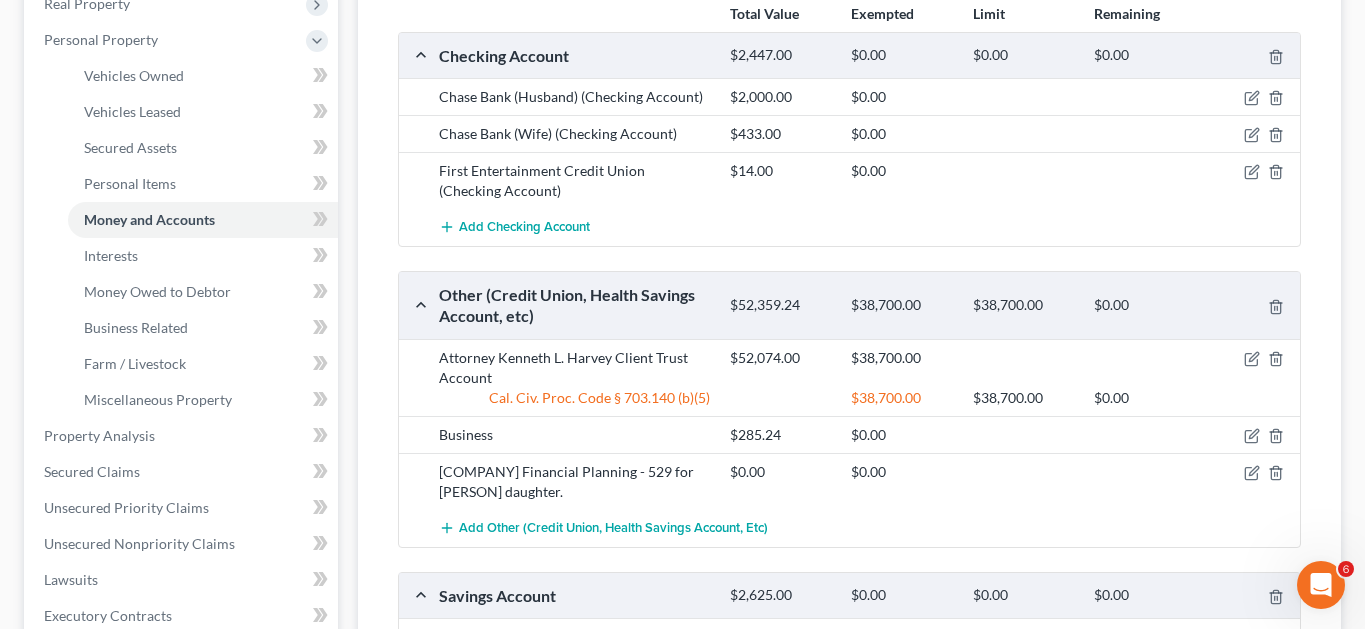 scroll, scrollTop: 166, scrollLeft: 0, axis: vertical 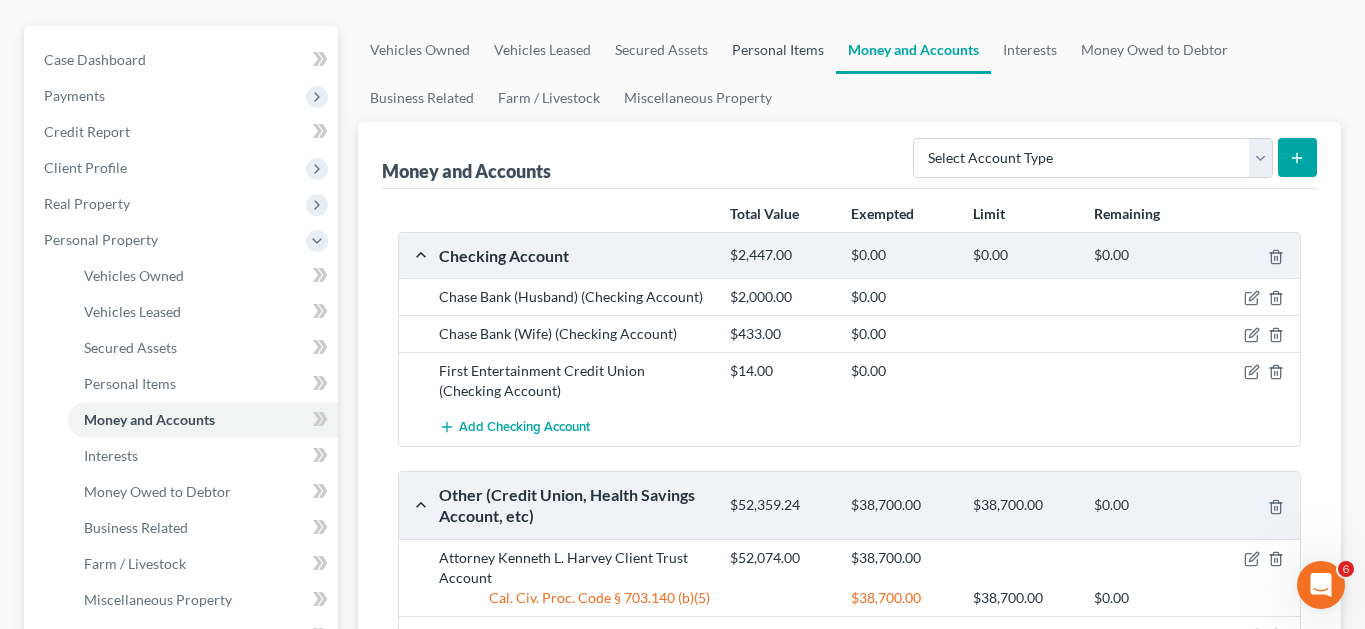 click on "Personal Items" at bounding box center (778, 50) 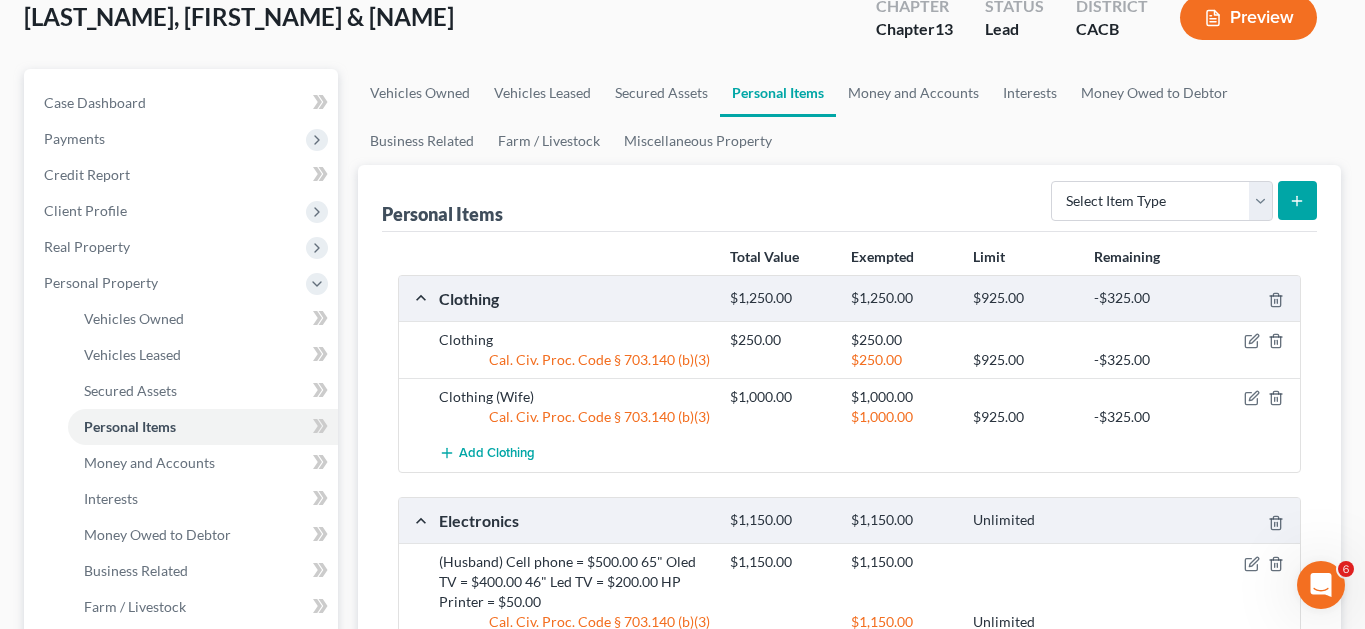 scroll, scrollTop: 300, scrollLeft: 0, axis: vertical 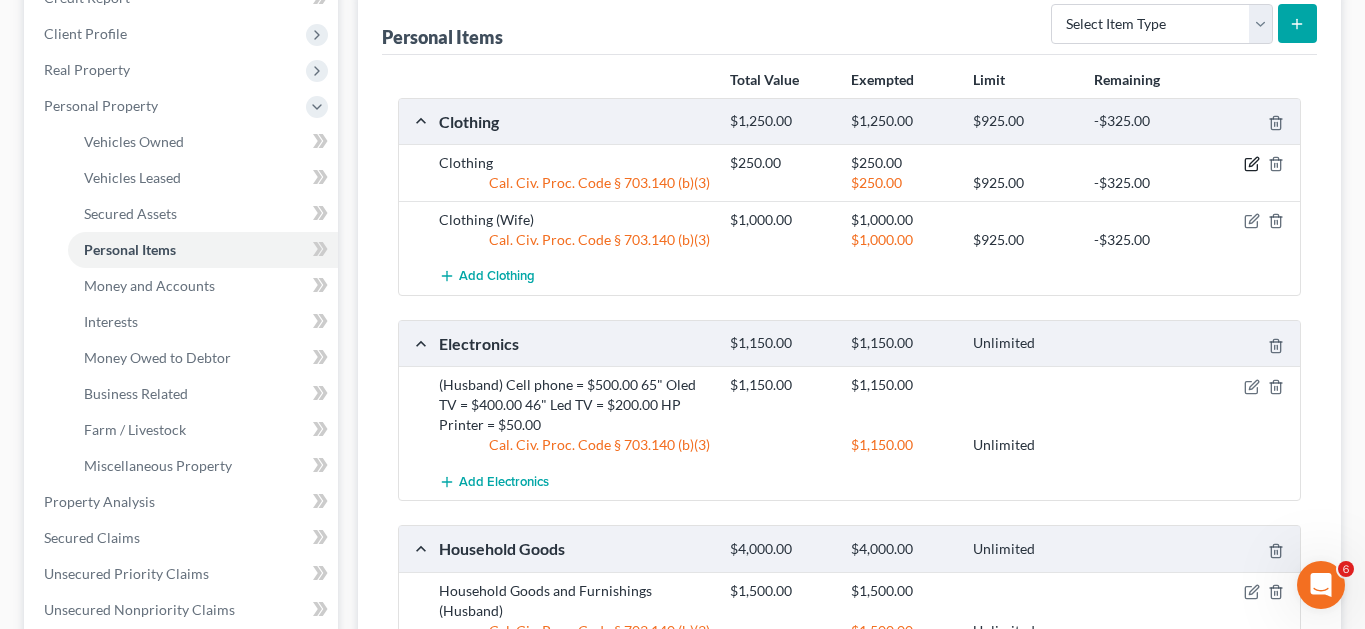 click 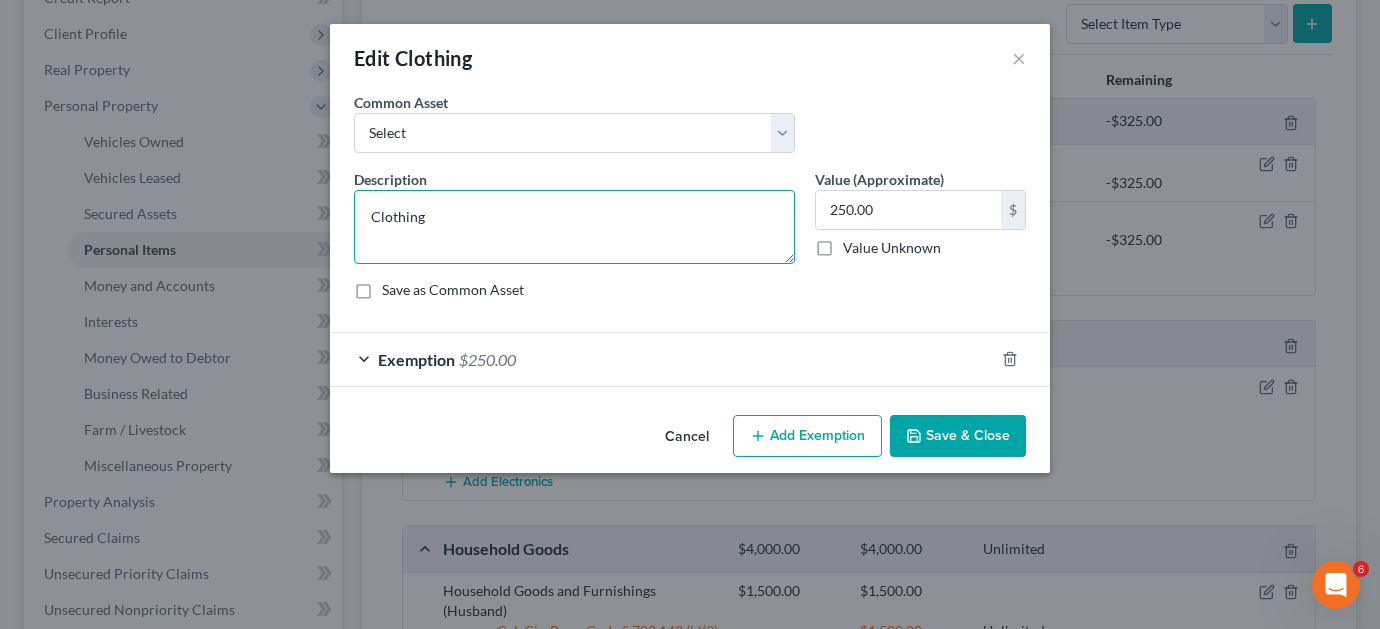 click on "Clothing" at bounding box center (574, 227) 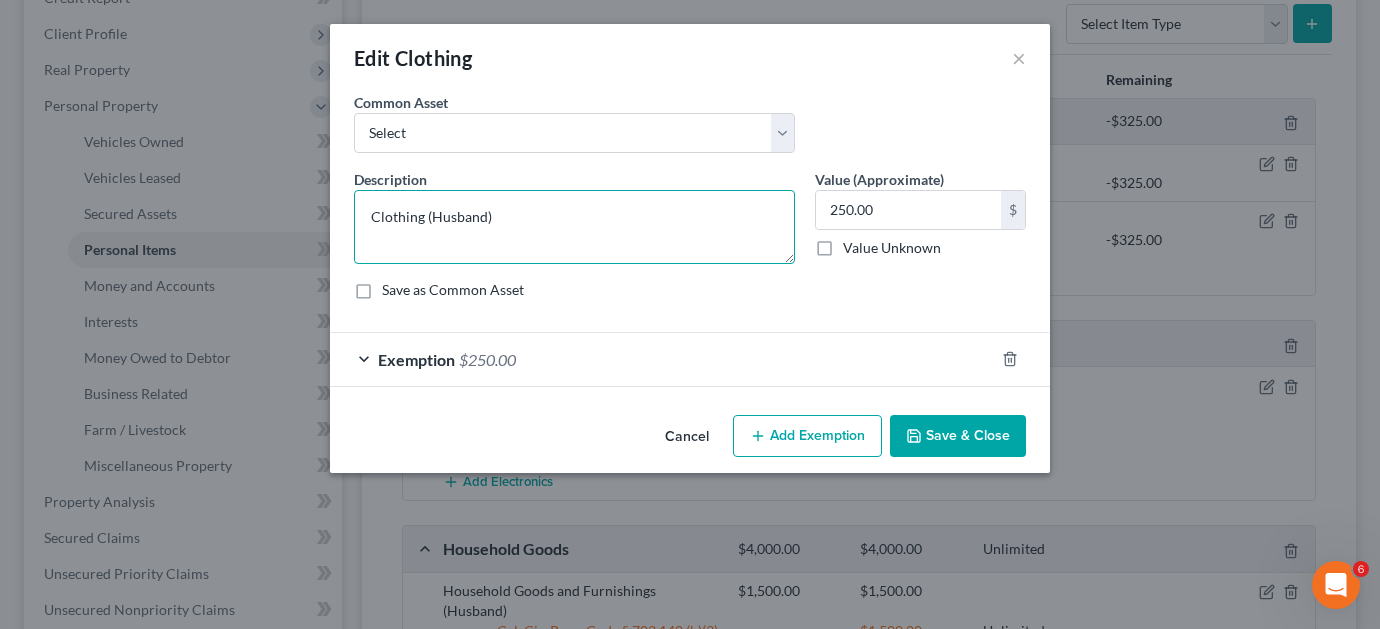 type on "Clothing (Husband)" 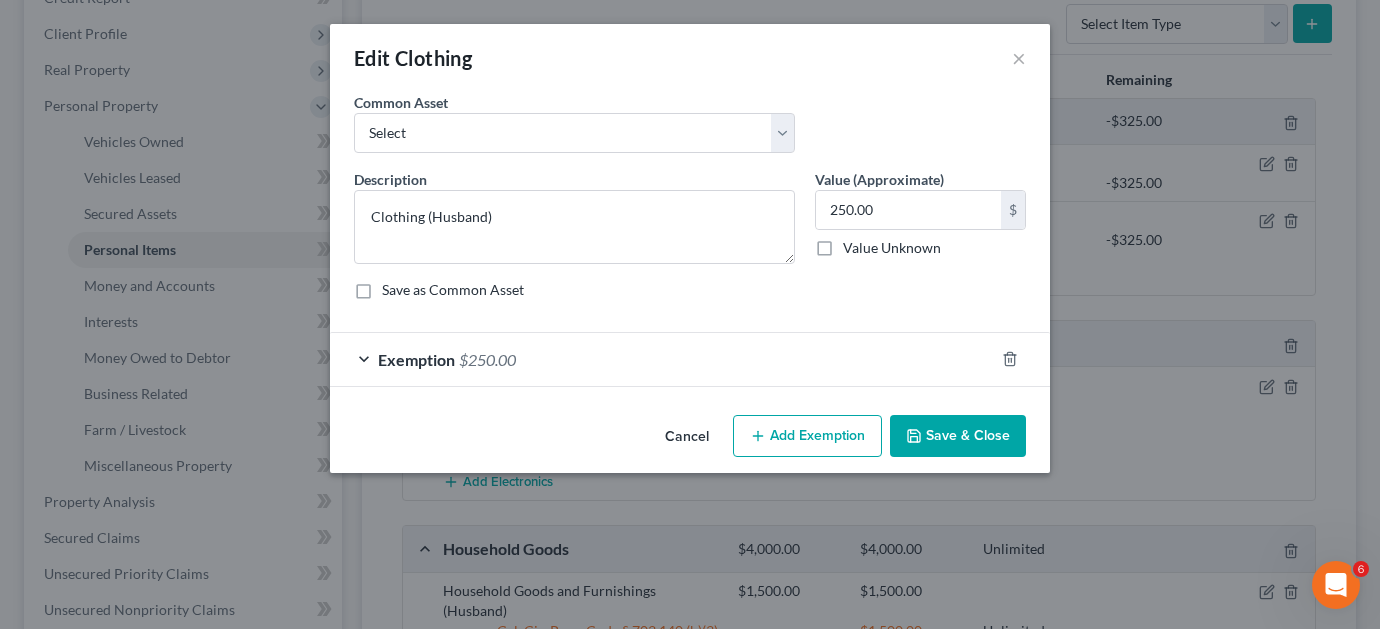 click on "Save & Close" at bounding box center [958, 436] 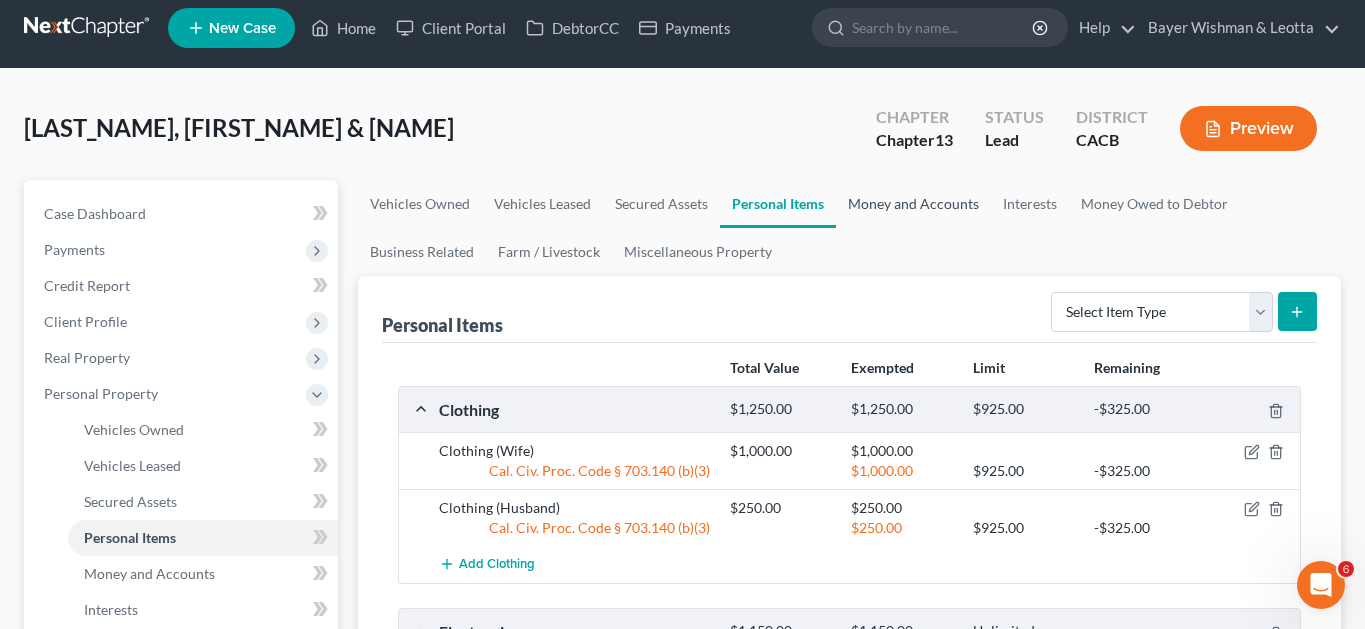 scroll, scrollTop: 0, scrollLeft: 0, axis: both 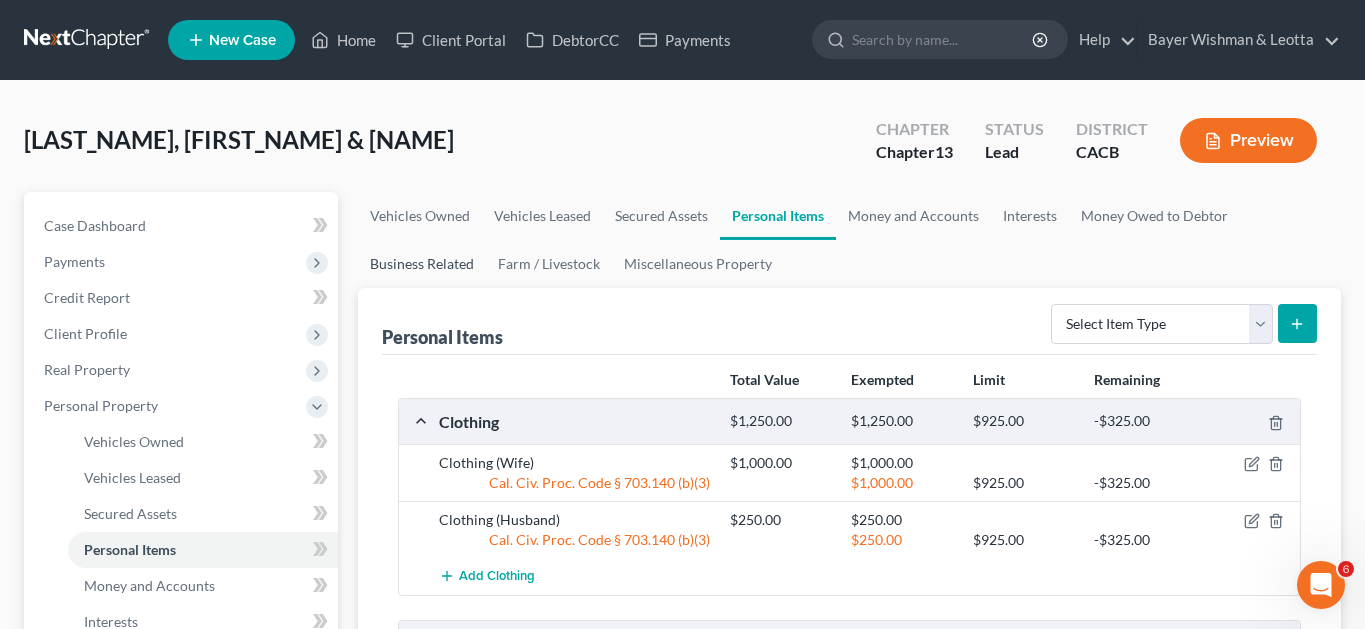 click on "Business Related" at bounding box center (422, 264) 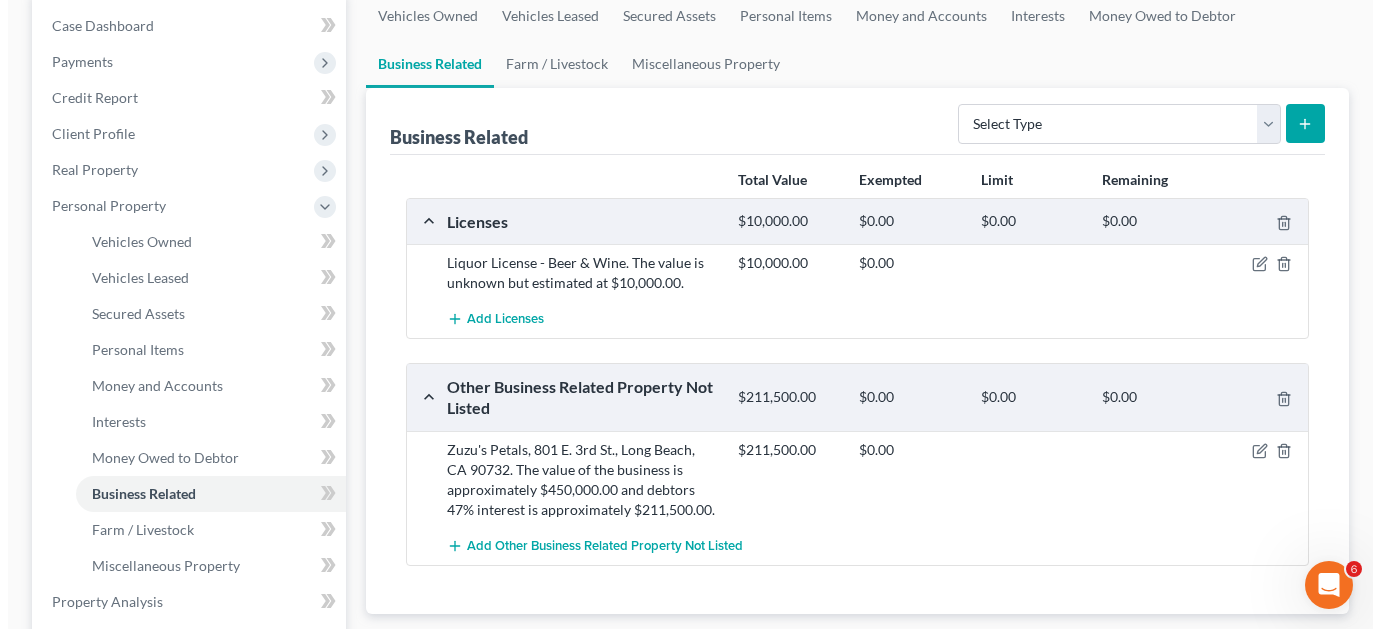 scroll, scrollTop: 300, scrollLeft: 0, axis: vertical 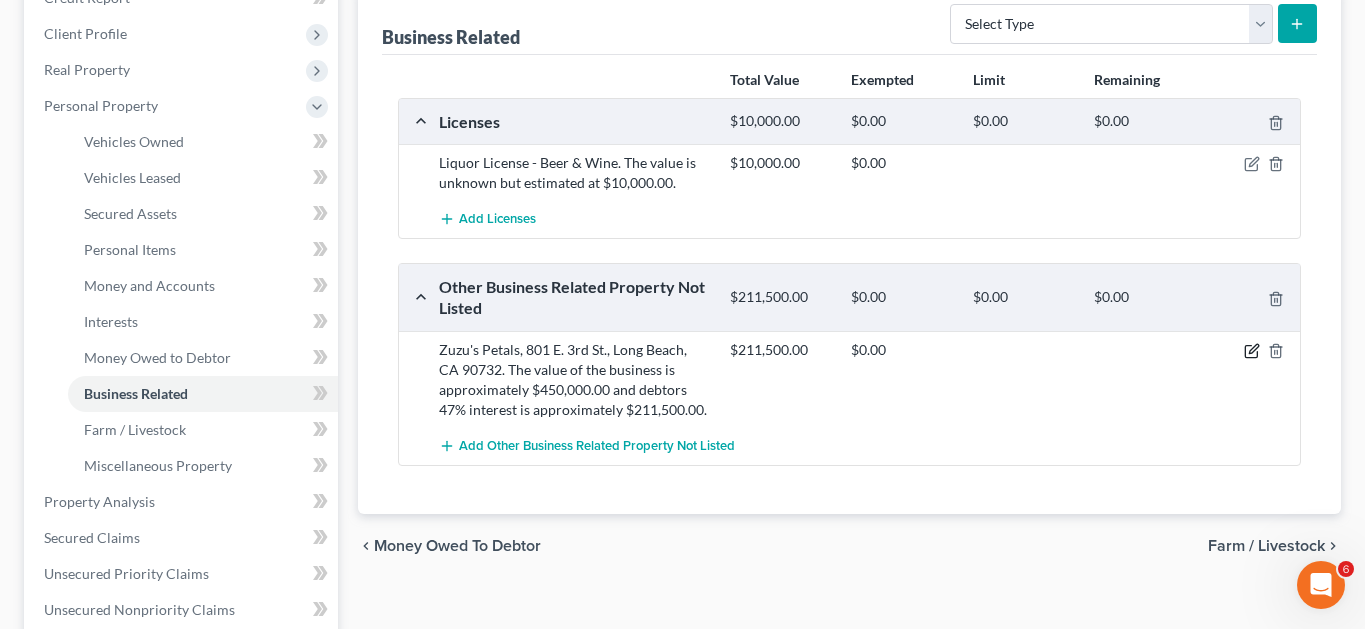 click 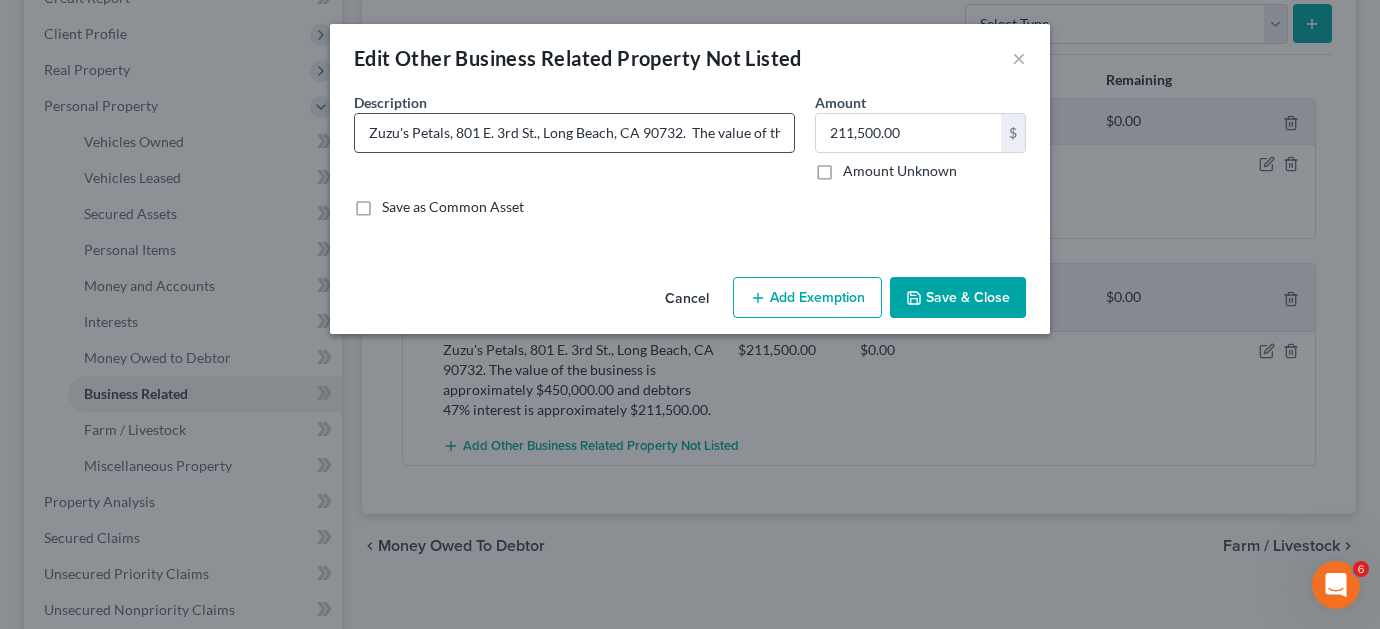 click on "Zuzu's Petals, 801 E. 3rd St., Long Beach, CA 90732.  The value of the business is approximately $450,000.00 and debtors 47% interest is approximately $211,500.00." at bounding box center [574, 133] 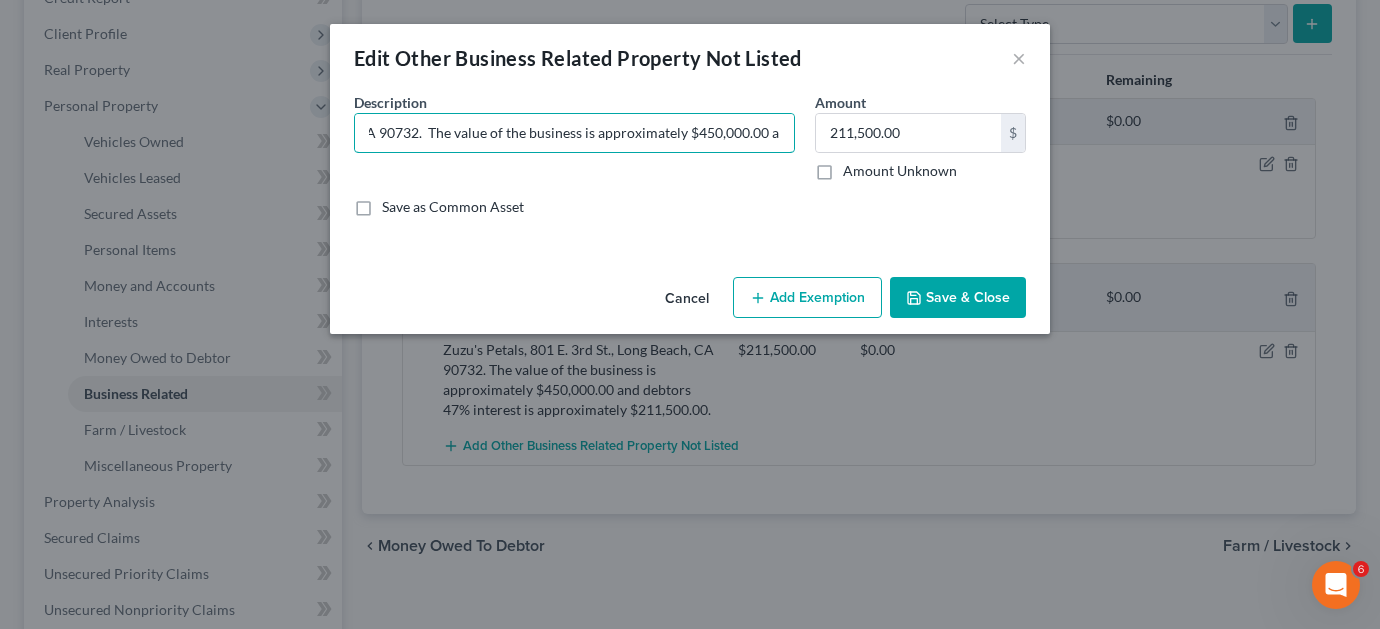scroll, scrollTop: 0, scrollLeft: 272, axis: horizontal 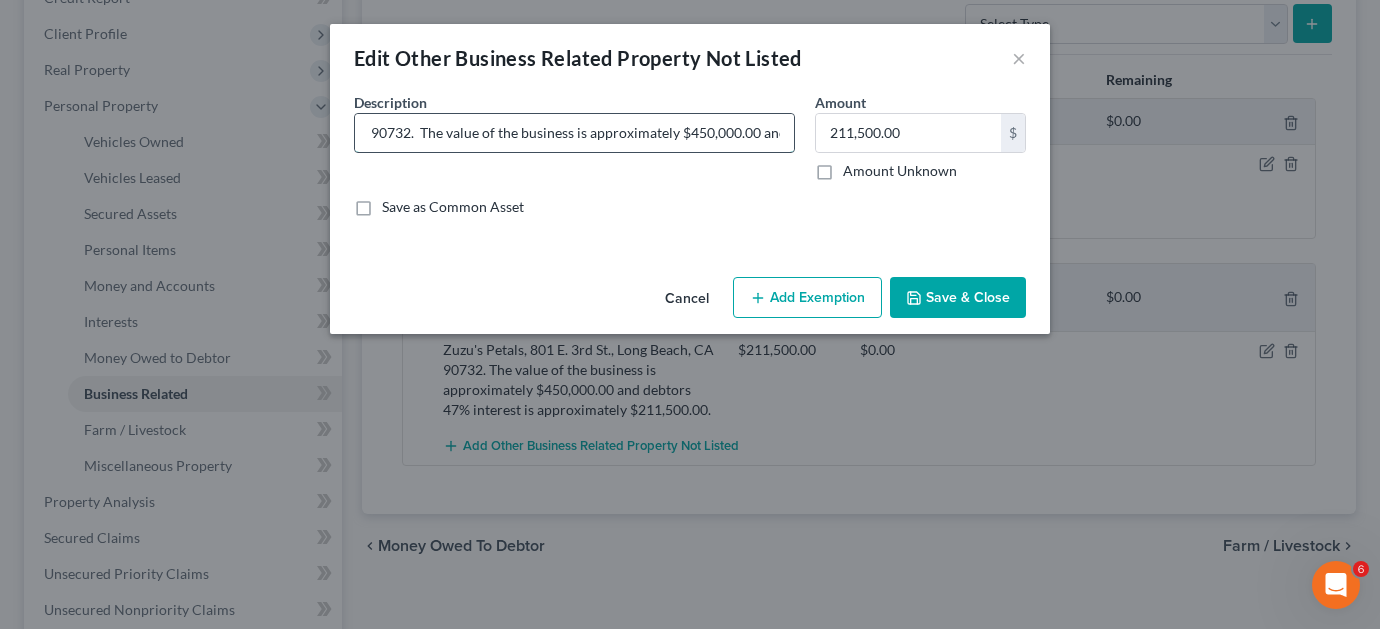 click on "Zuzu's Petals, 801 E. 3rd St., Long Beach, CA 90732.  The value of the business is approximately $450,000.00 and debtors 47% interest is approximately $211,500.00." at bounding box center [574, 133] 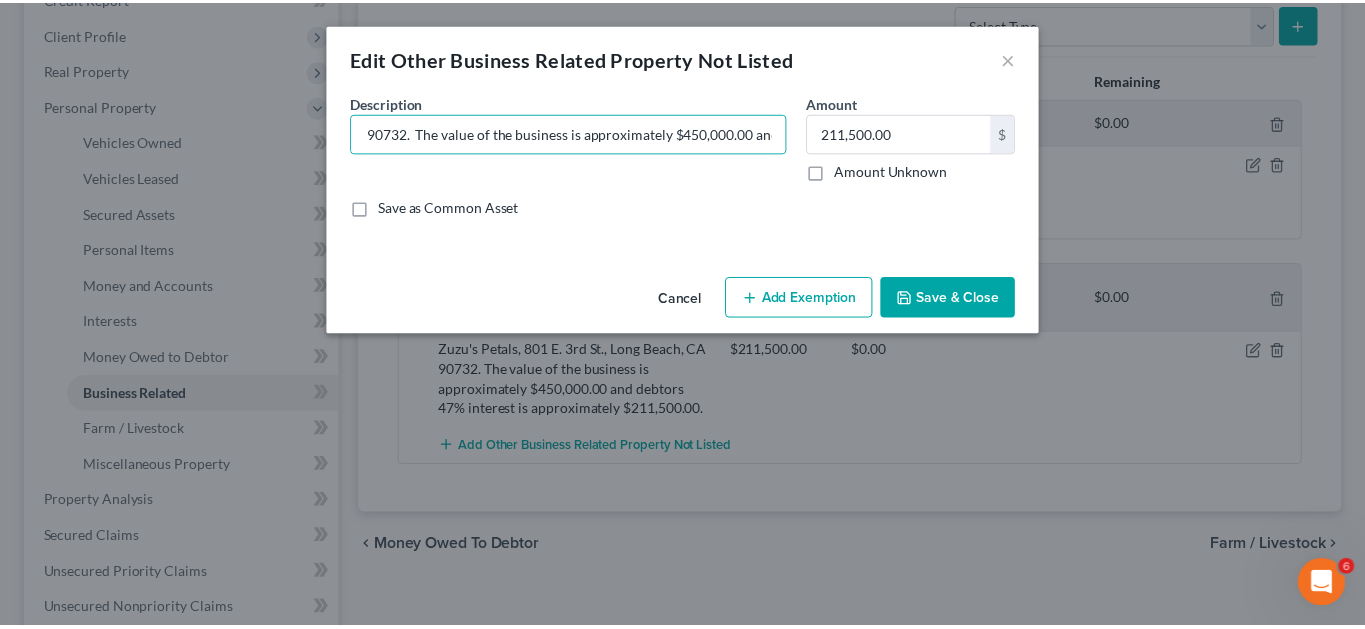 scroll, scrollTop: 0, scrollLeft: 0, axis: both 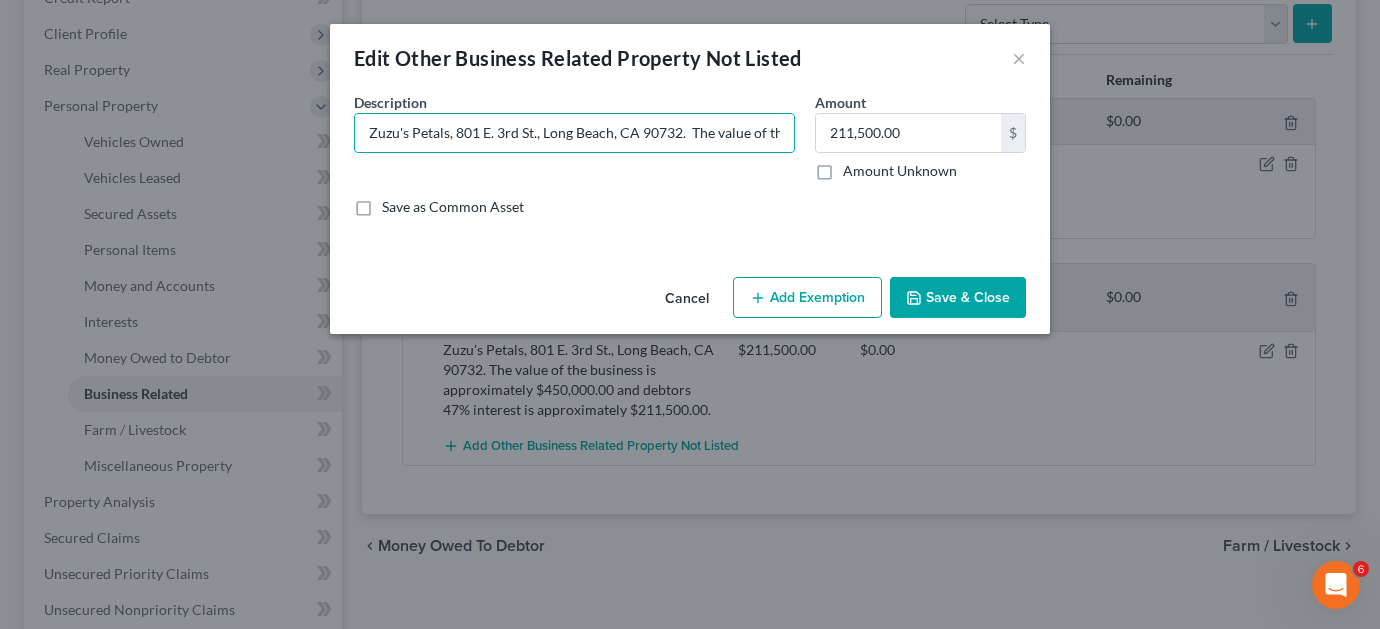 click on "Cancel" at bounding box center [687, 299] 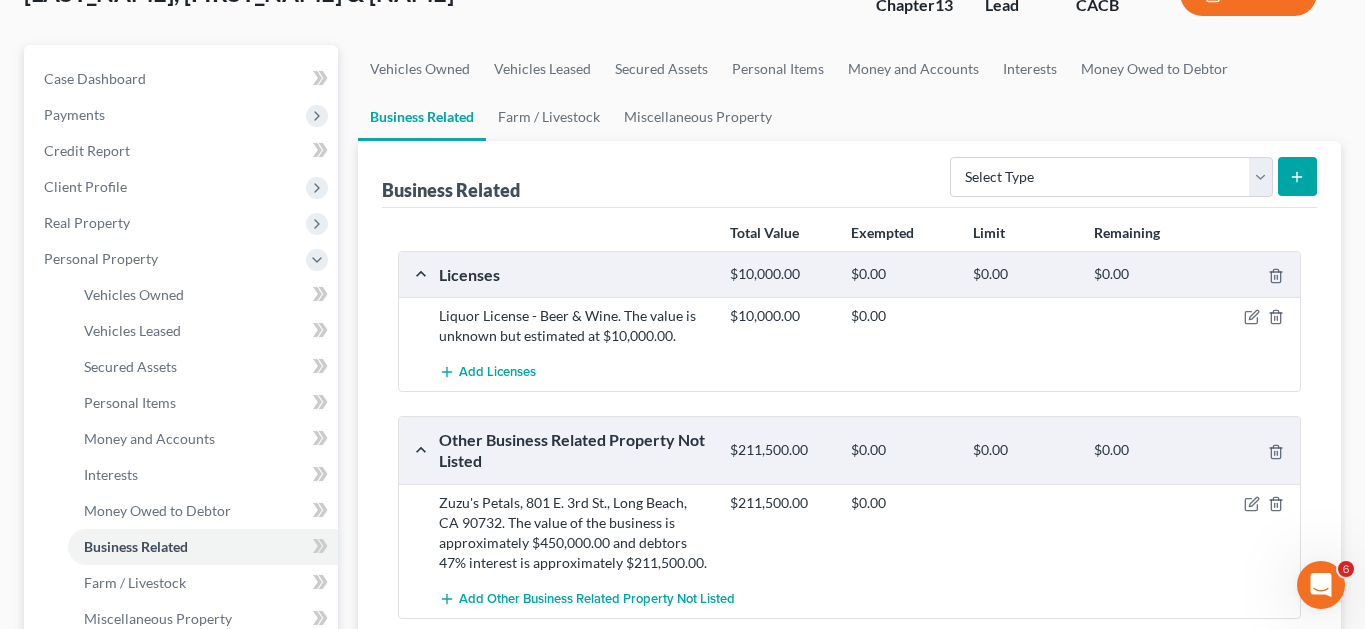 scroll, scrollTop: 100, scrollLeft: 0, axis: vertical 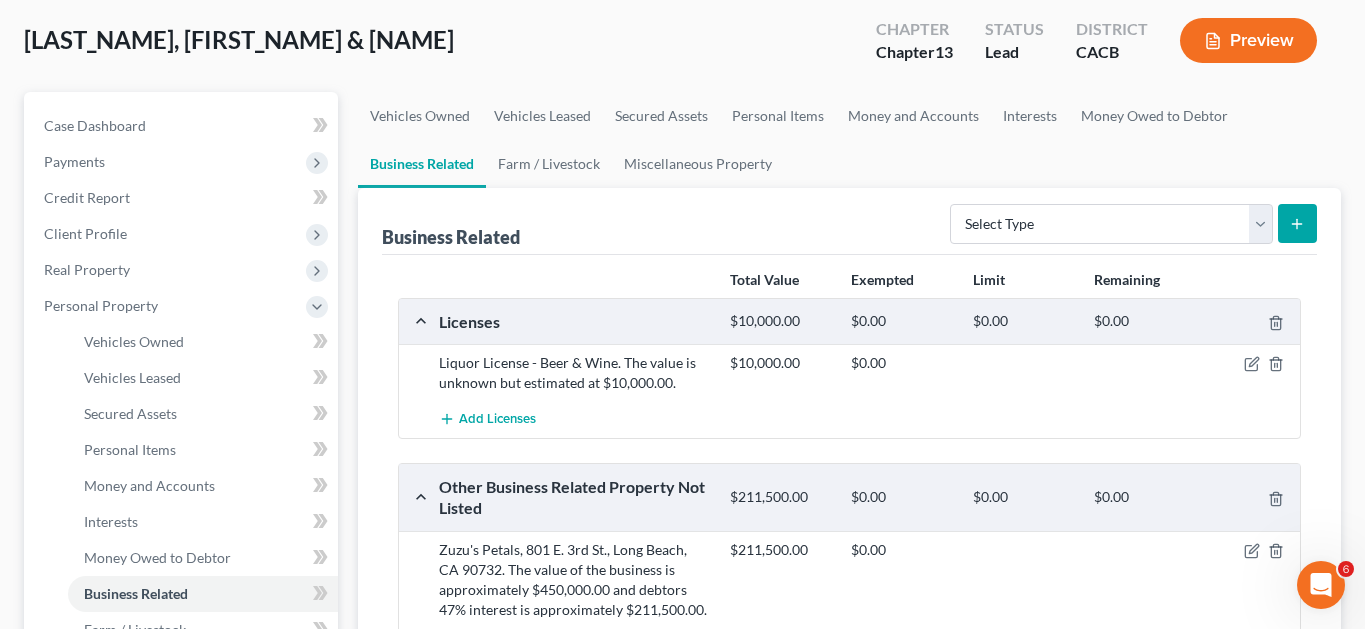 click on "Preview" at bounding box center [1248, 40] 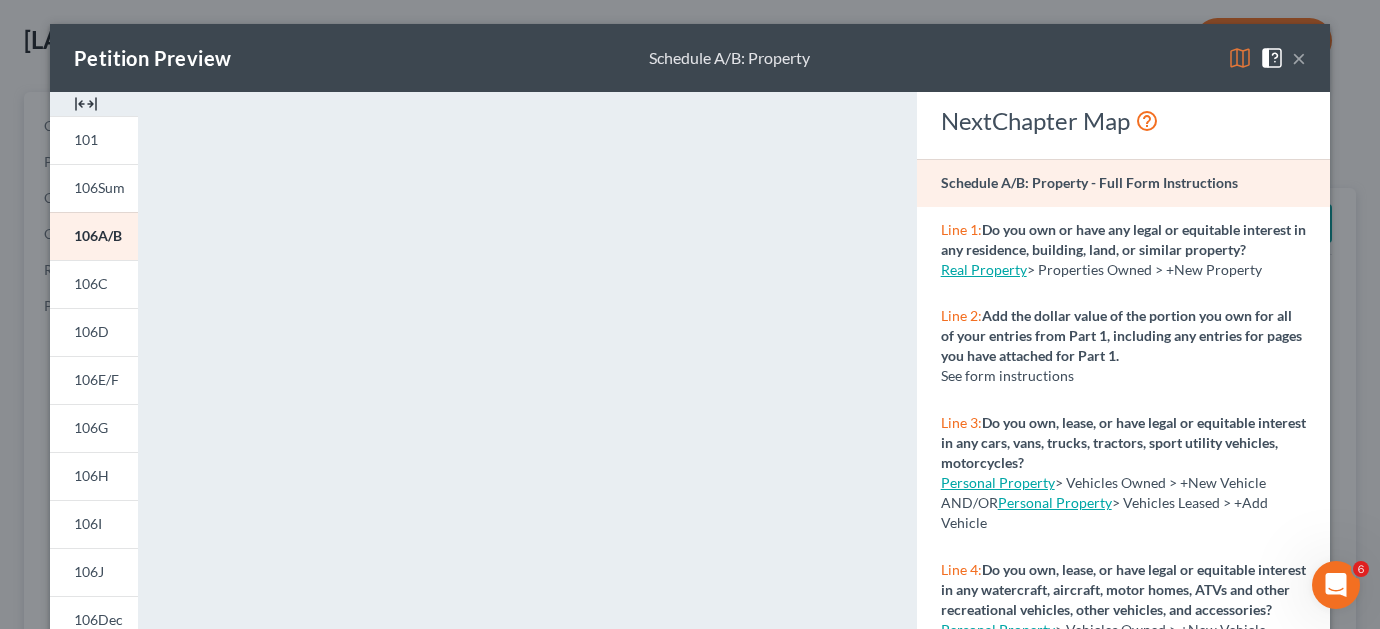 drag, startPoint x: 1290, startPoint y: 58, endPoint x: 1261, endPoint y: 143, distance: 89.81091 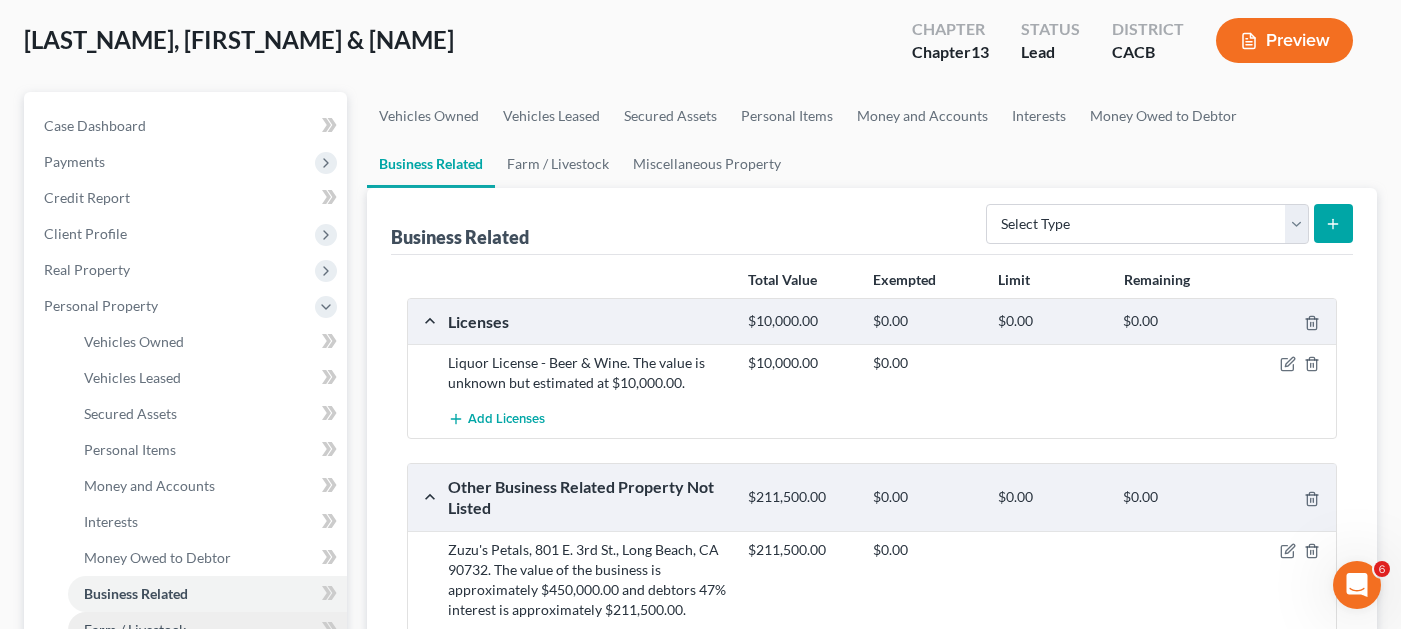 scroll, scrollTop: 0, scrollLeft: 0, axis: both 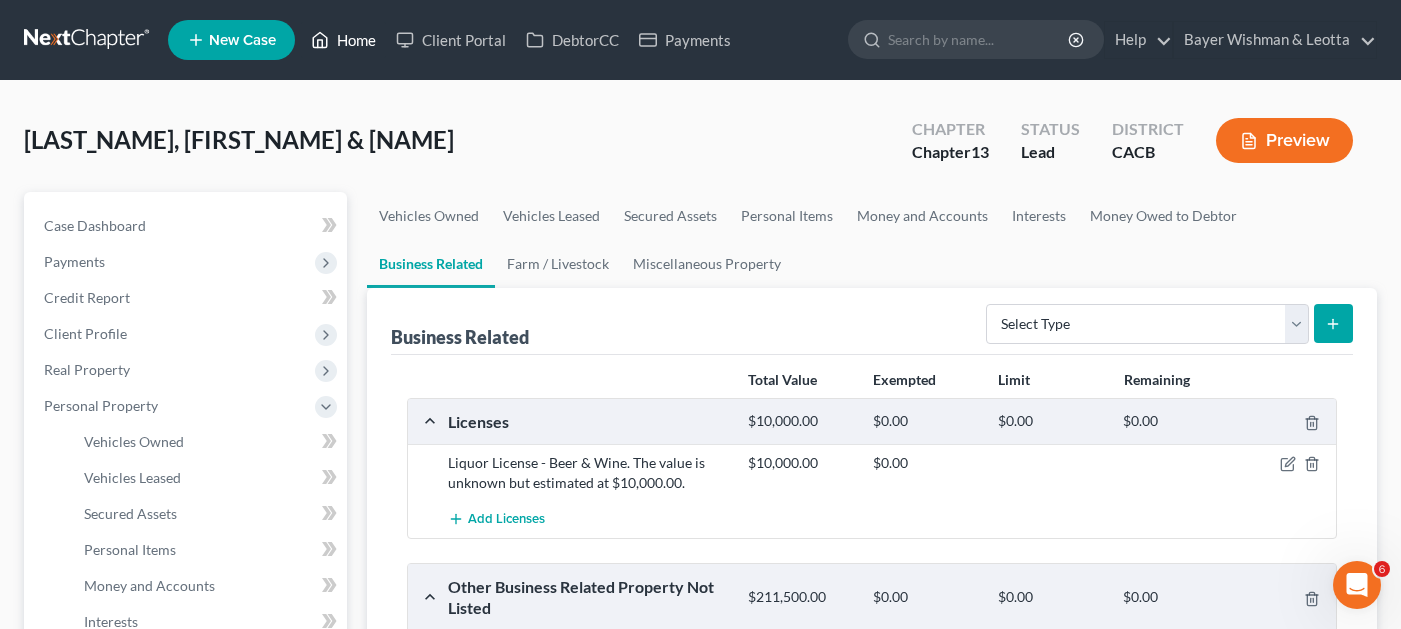 click on "Home" at bounding box center [343, 40] 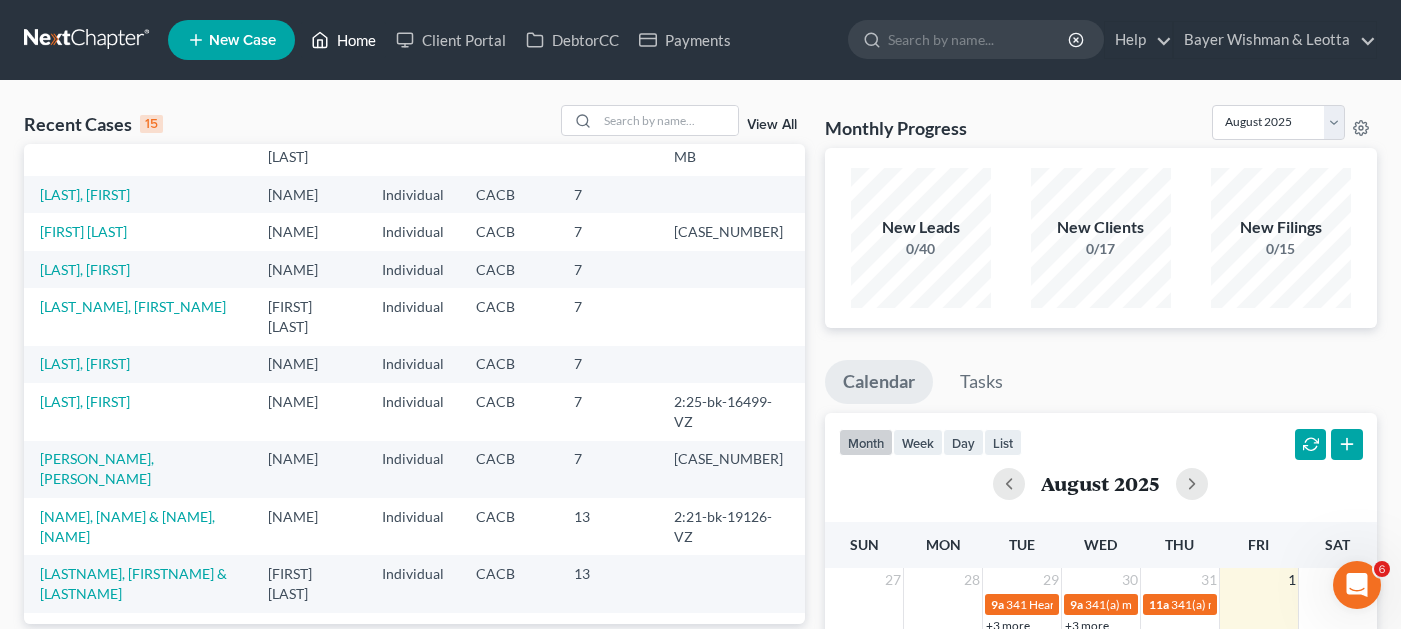 scroll, scrollTop: 200, scrollLeft: 0, axis: vertical 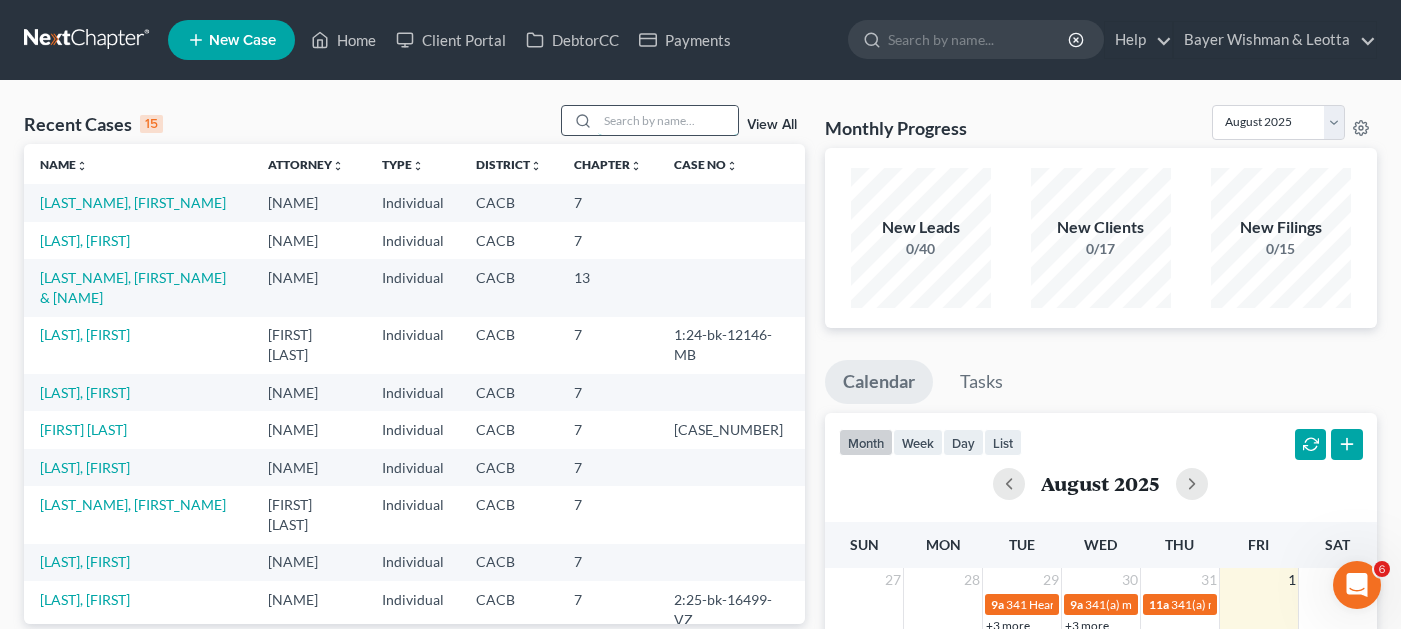 click at bounding box center [668, 120] 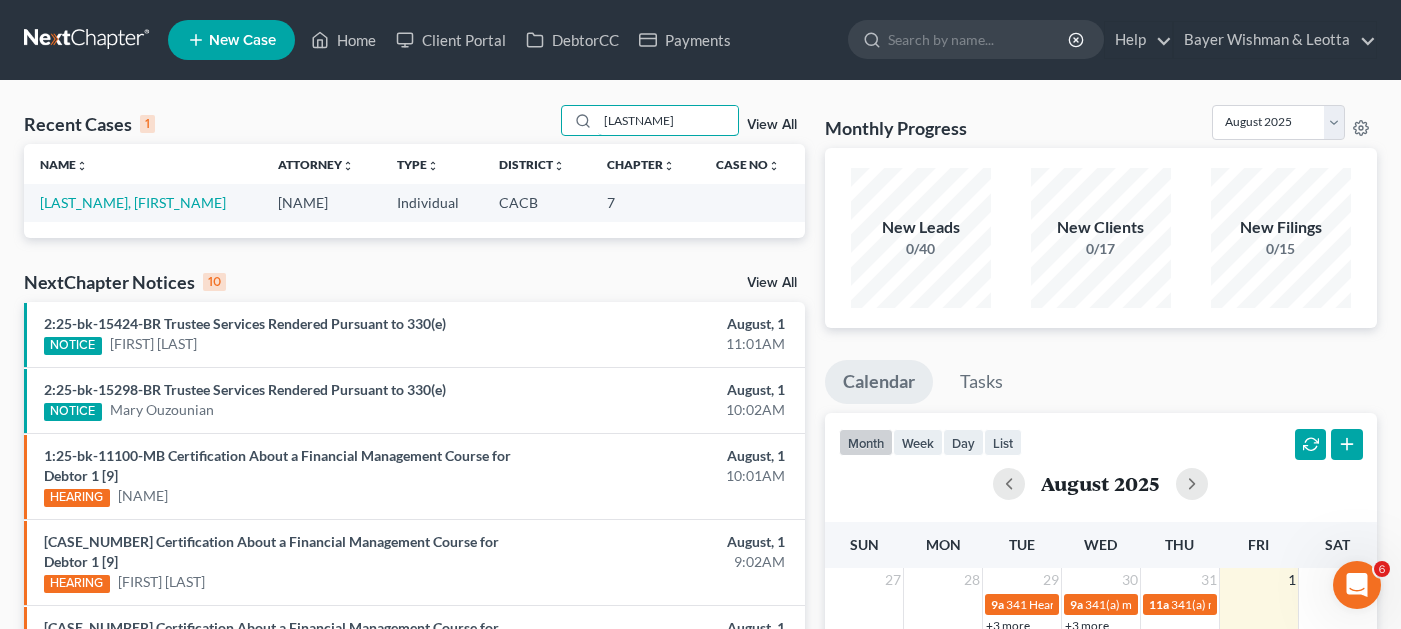type on "[LASTNAME]" 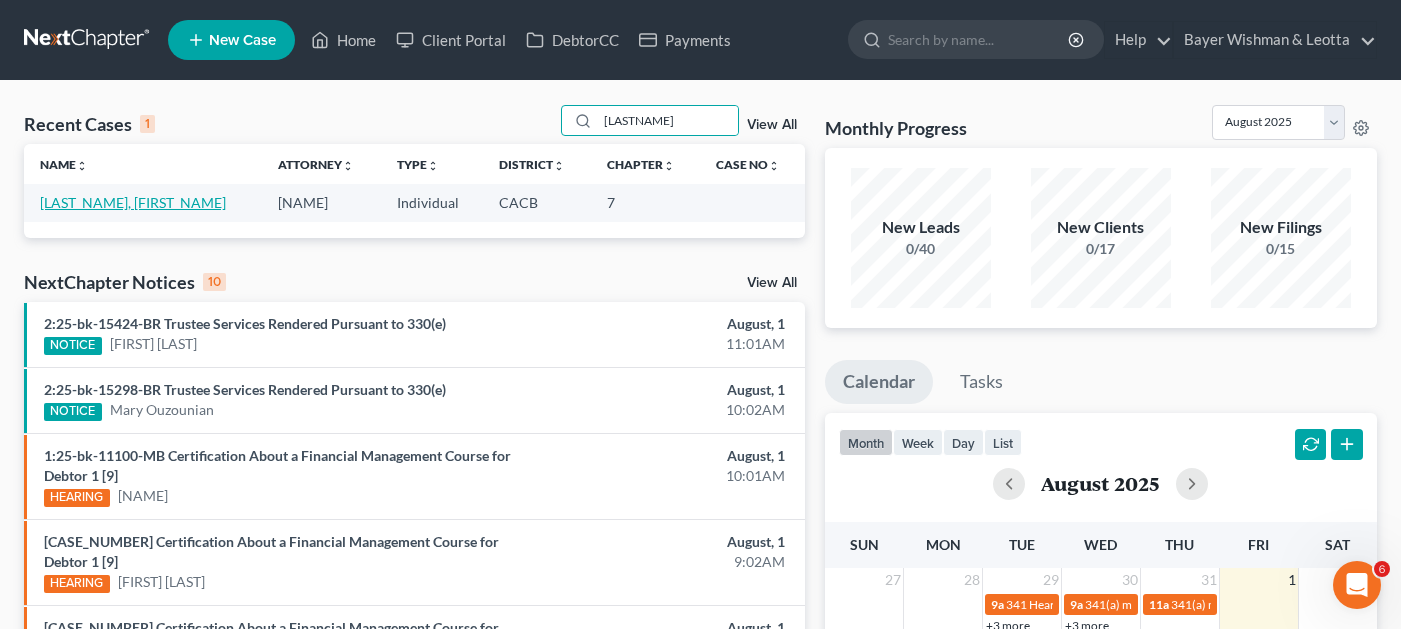 click on "[LAST_NAME], [FIRST_NAME]" at bounding box center [133, 202] 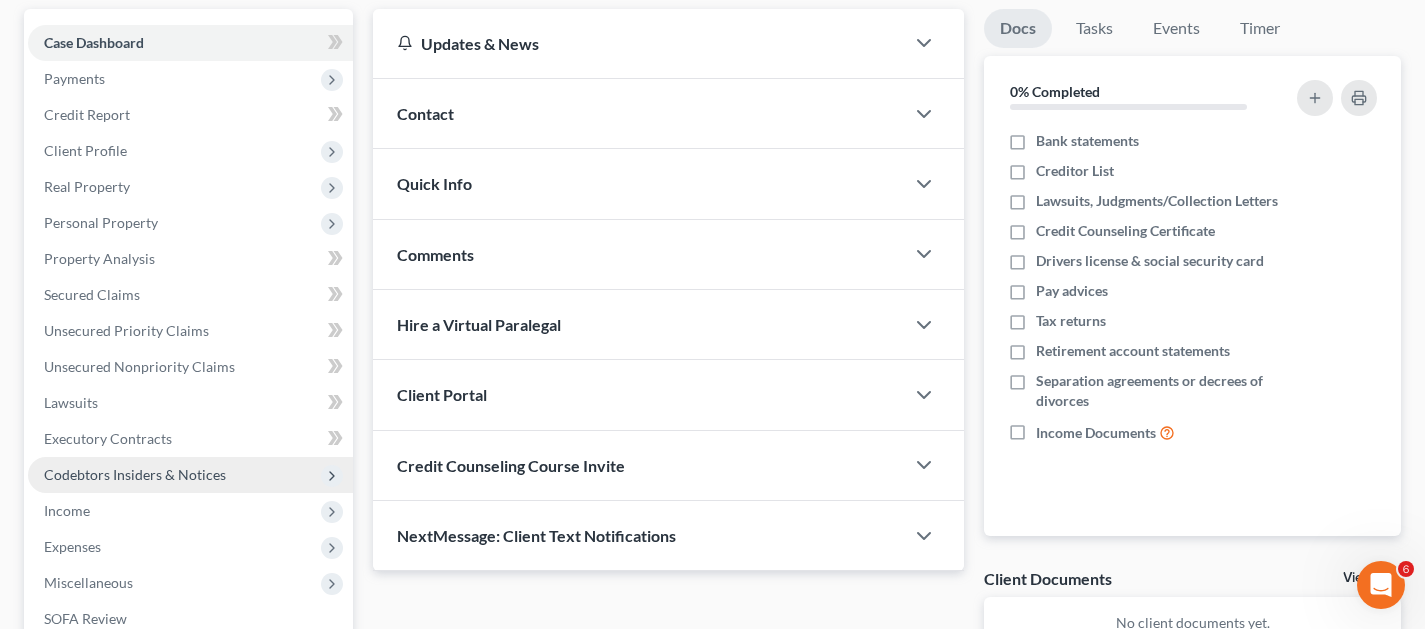 scroll, scrollTop: 200, scrollLeft: 0, axis: vertical 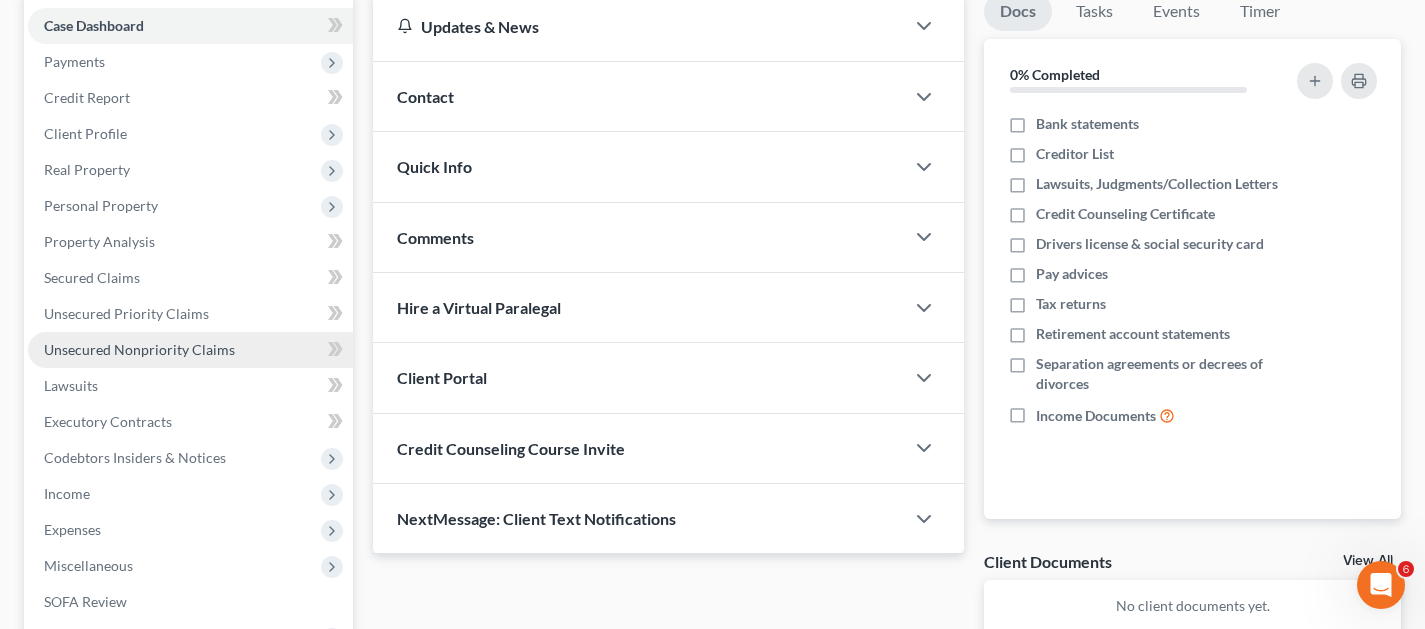 click on "Unsecured Nonpriority Claims" at bounding box center [139, 349] 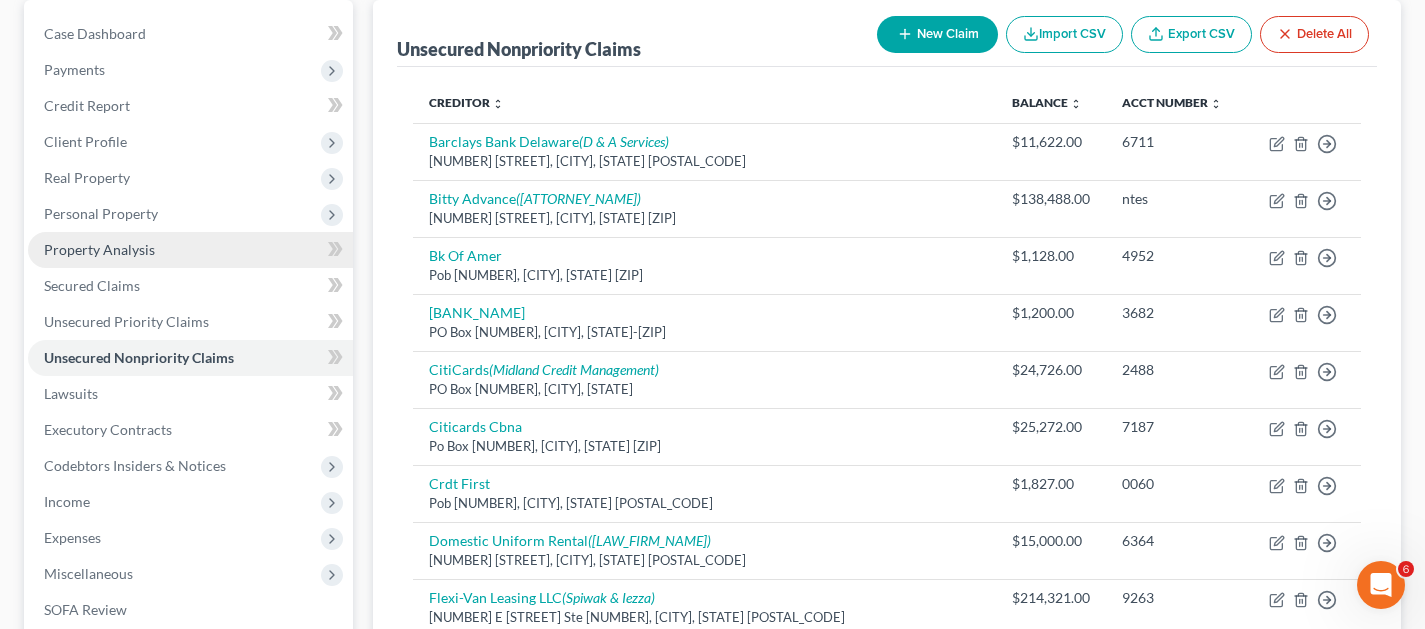 scroll, scrollTop: 200, scrollLeft: 0, axis: vertical 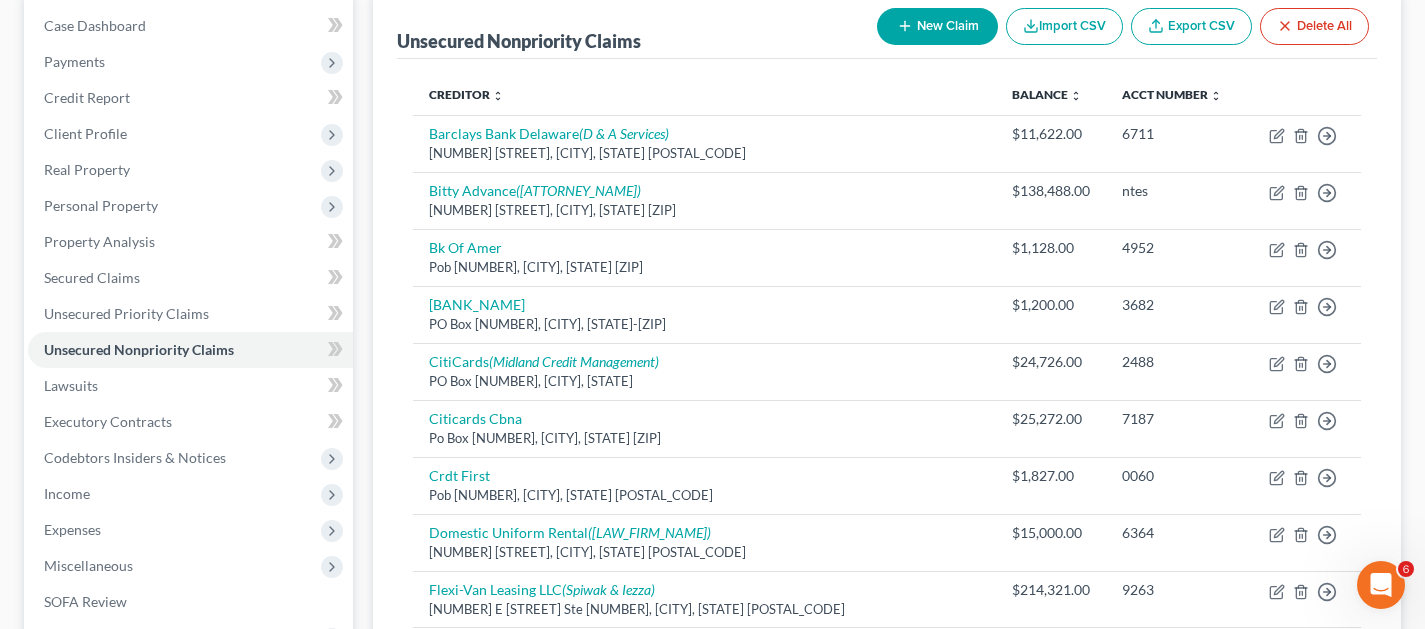 click on "New Claim" at bounding box center [937, 26] 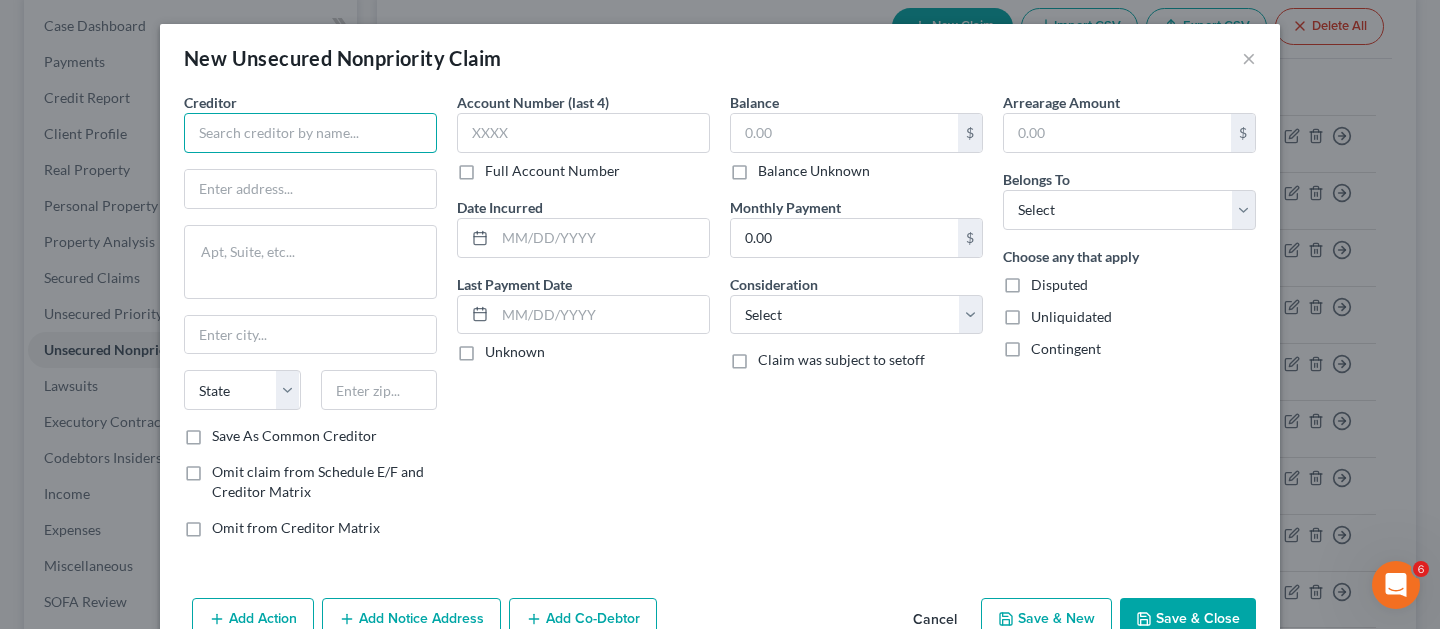 click at bounding box center [310, 133] 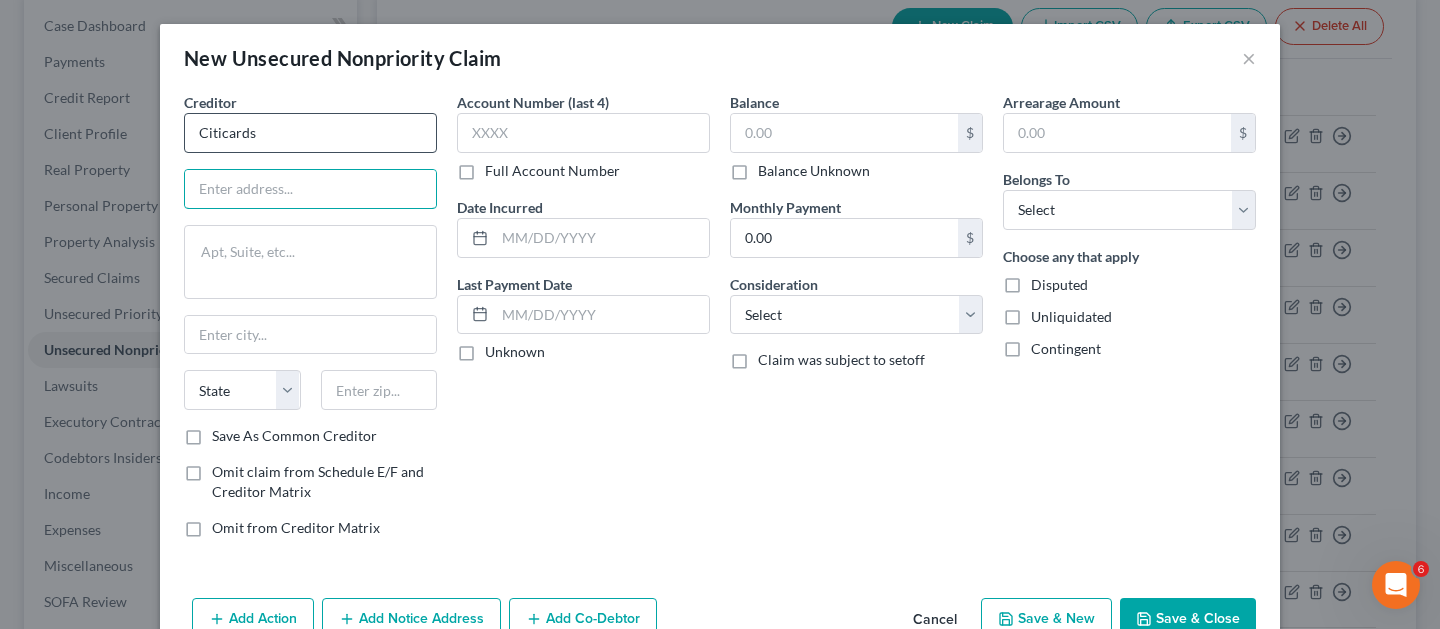 type on "Citicards" 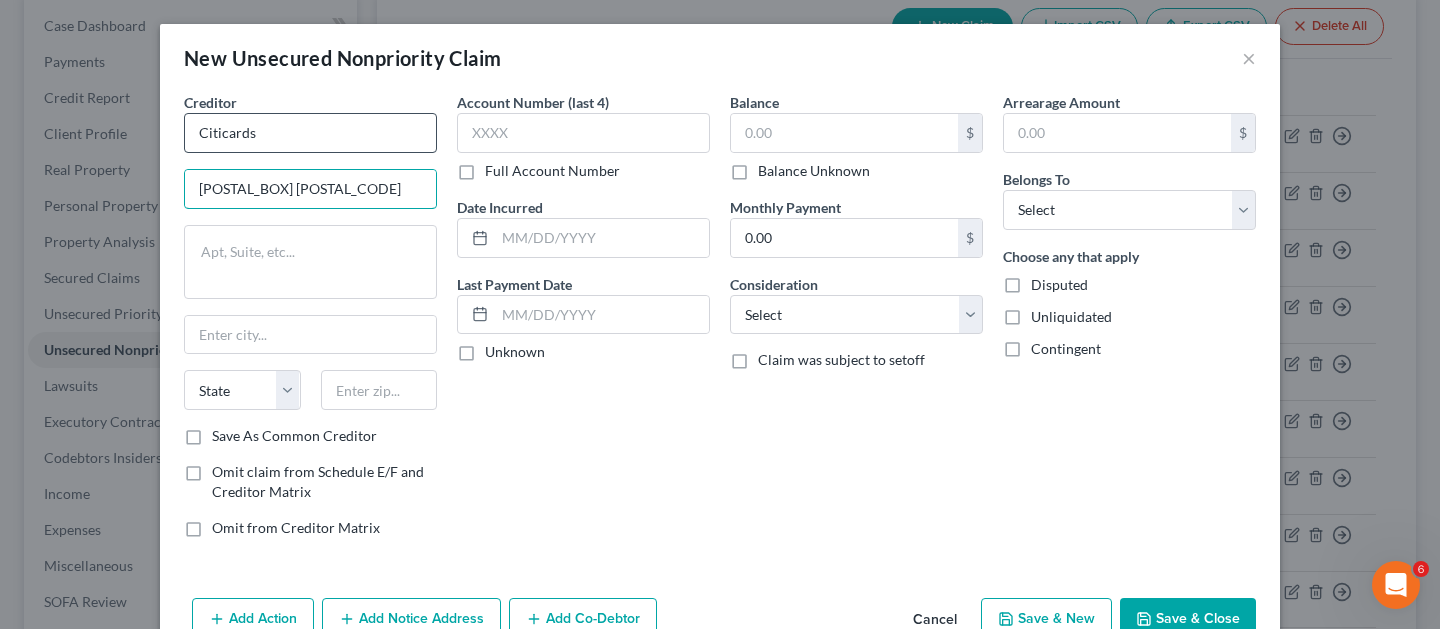 type on "[POSTAL_BOX] [POSTAL_CODE]" 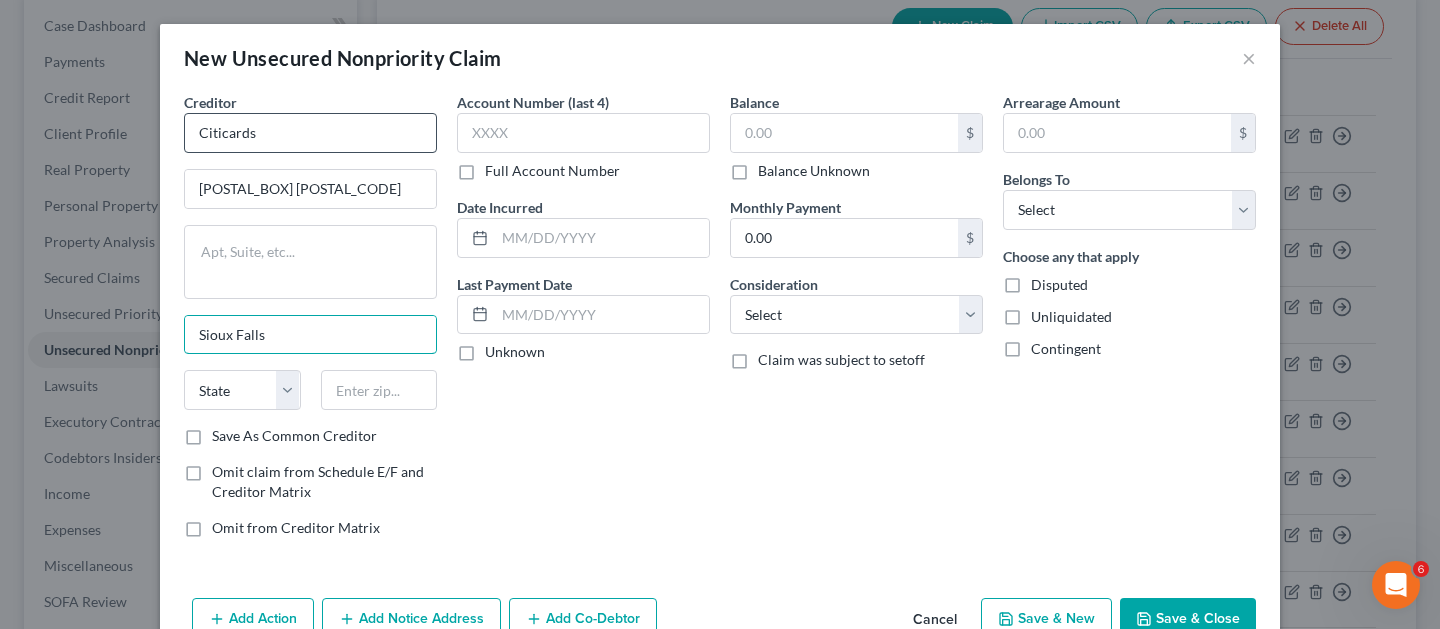 type on "Sioux Falls" 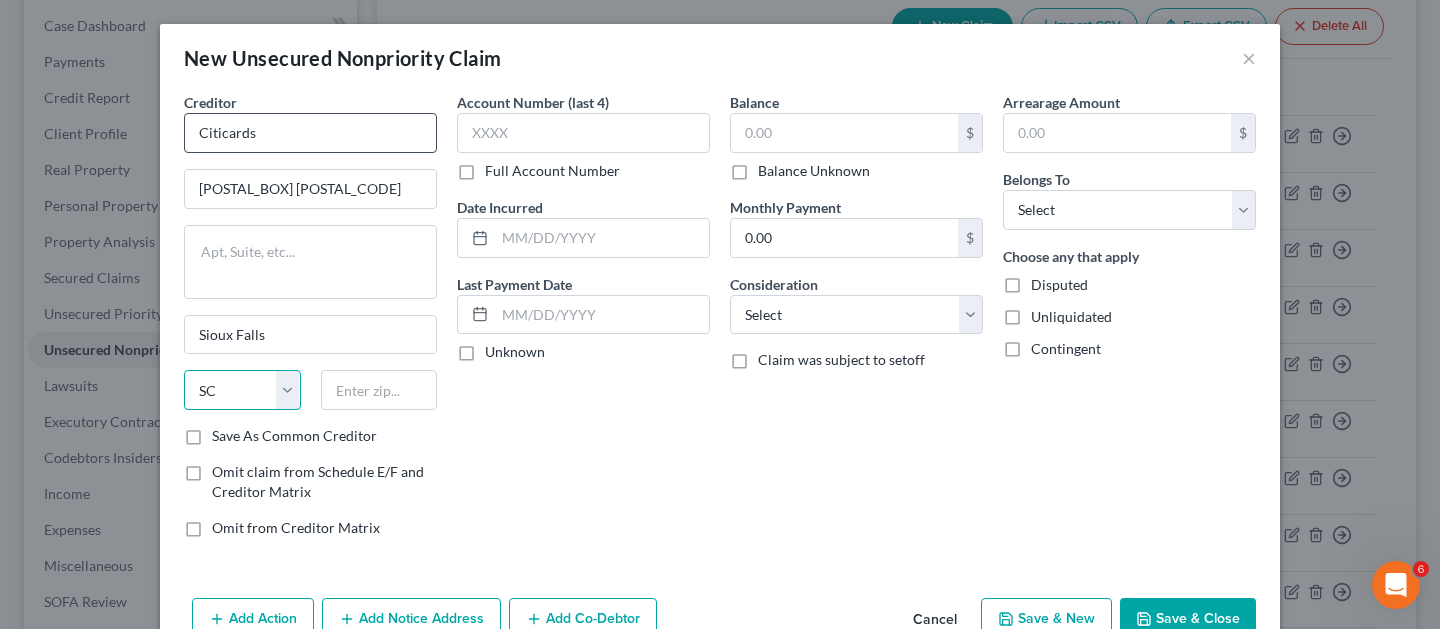 select on "43" 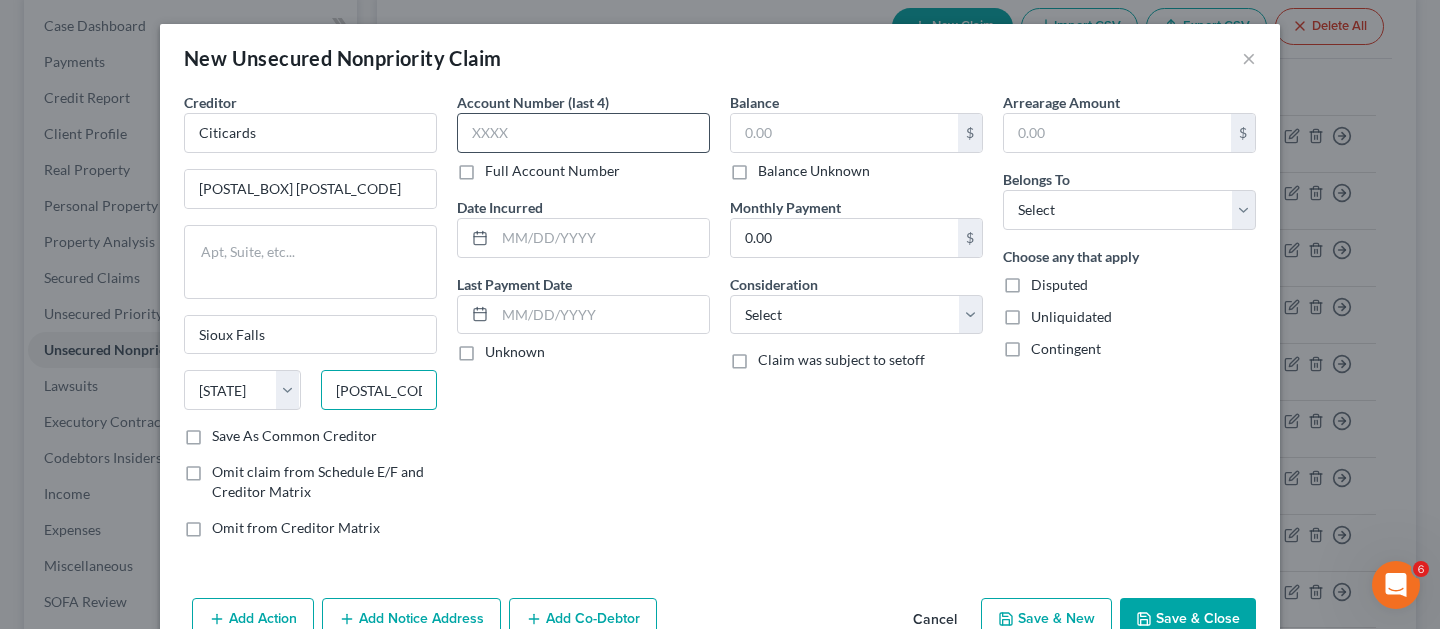 type on "[POSTAL_CODE]" 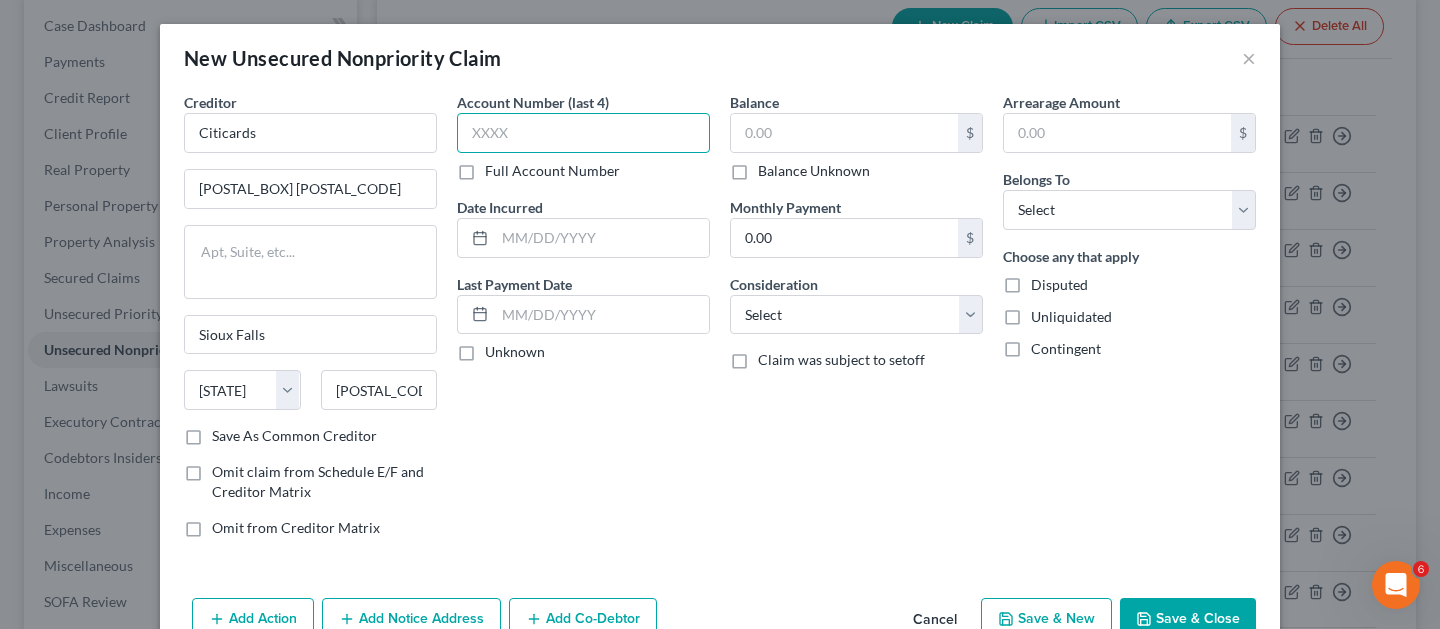 click at bounding box center [583, 133] 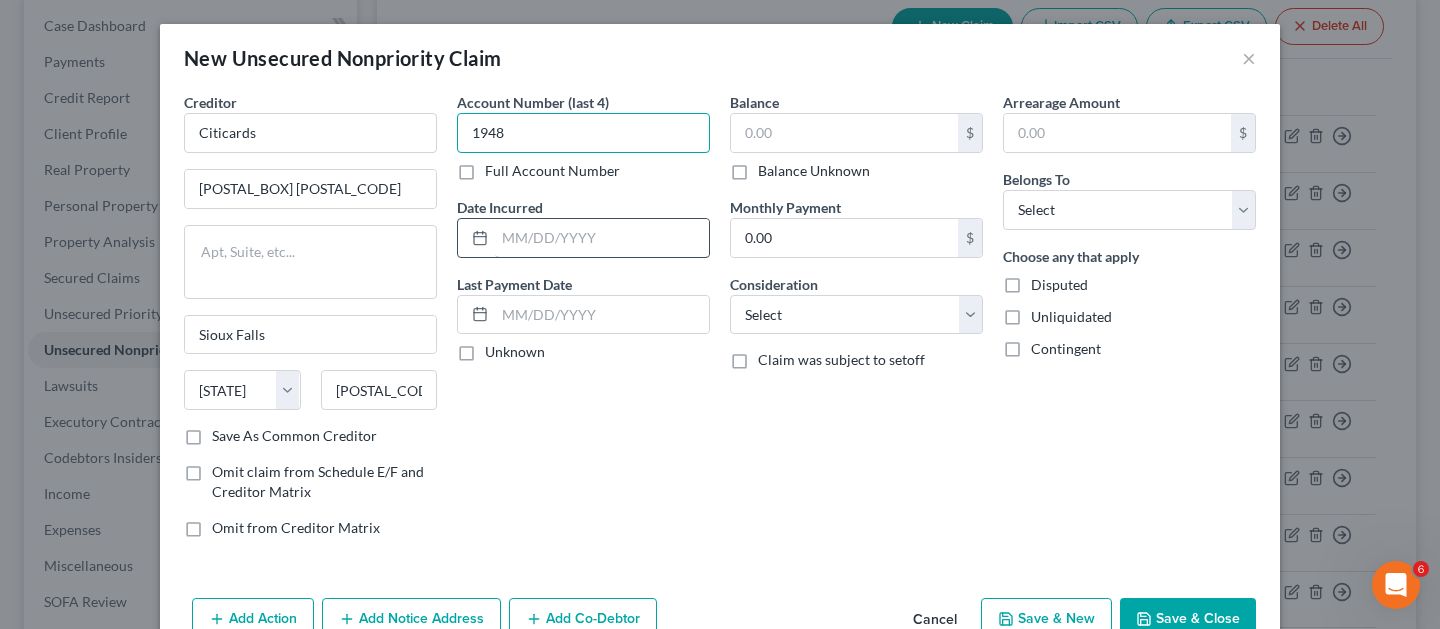 type on "1948" 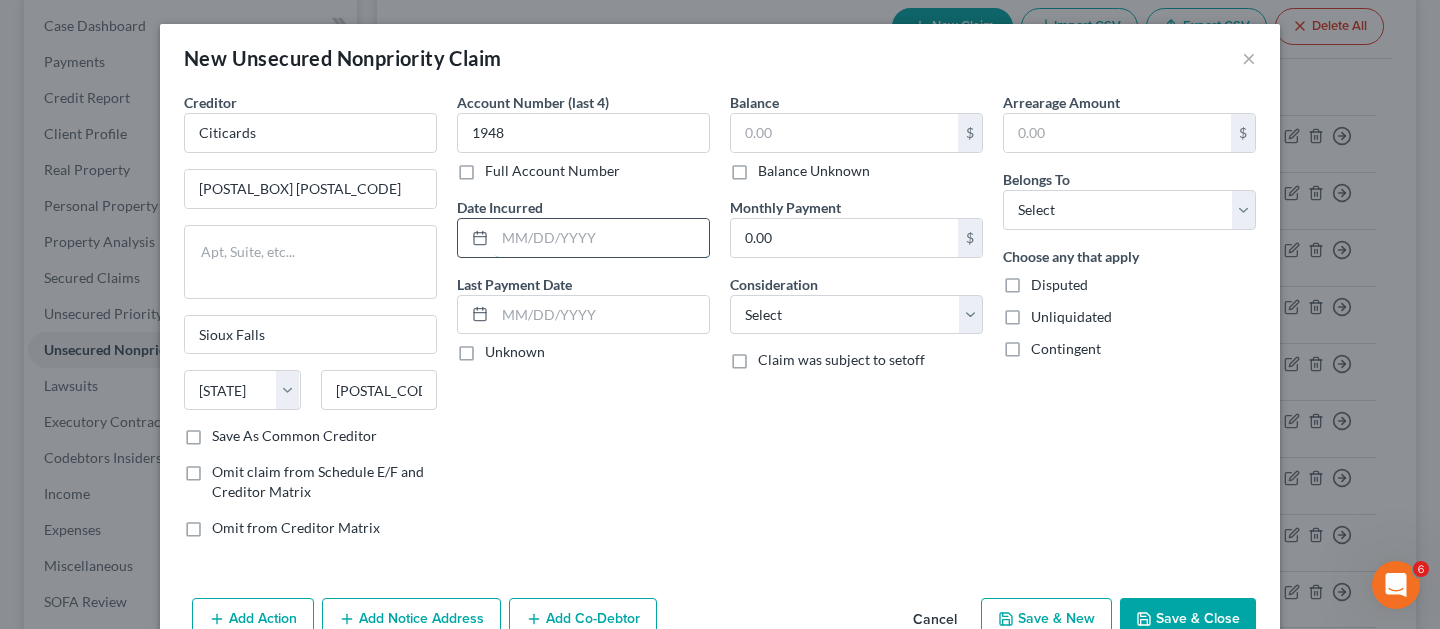 click at bounding box center (602, 238) 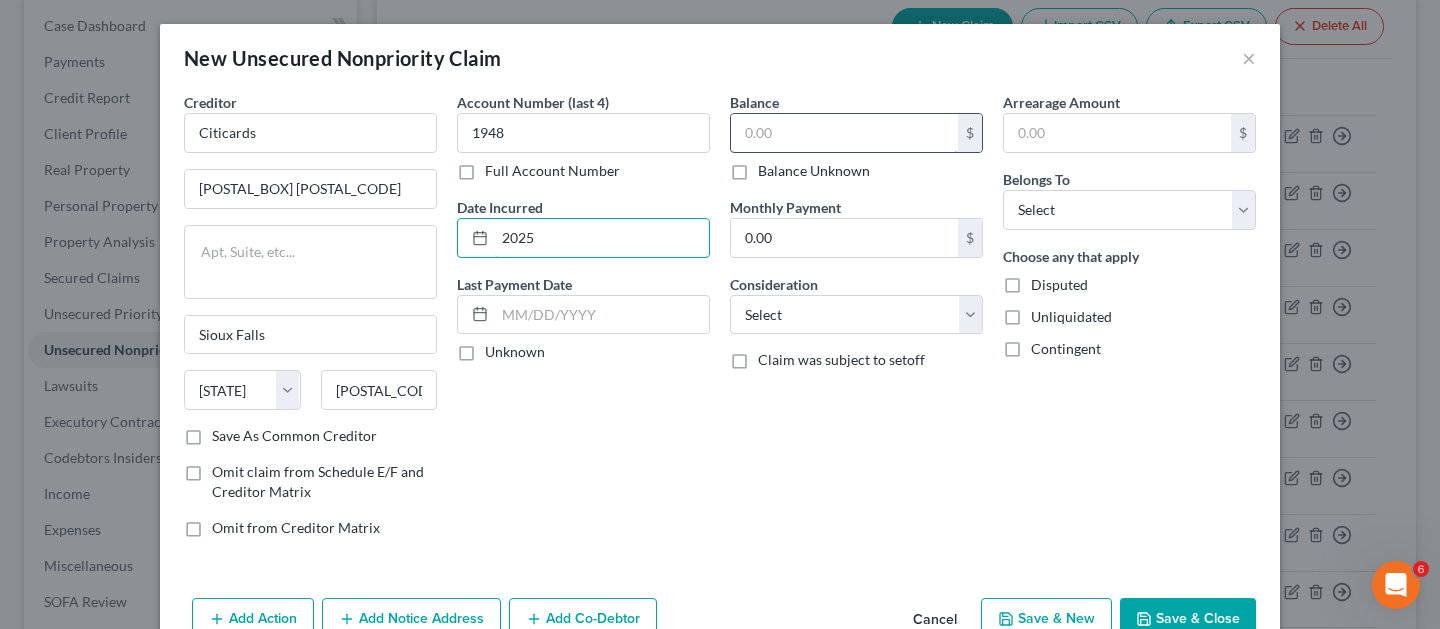 type on "2025" 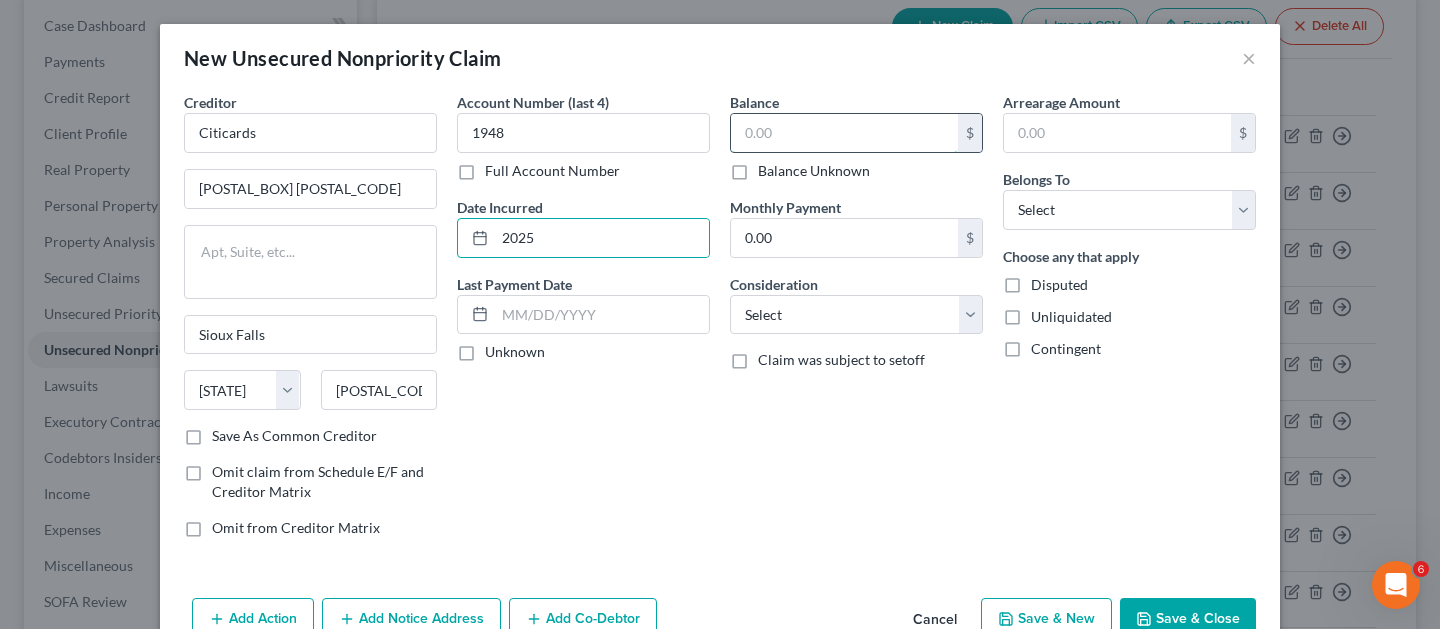 click at bounding box center (844, 133) 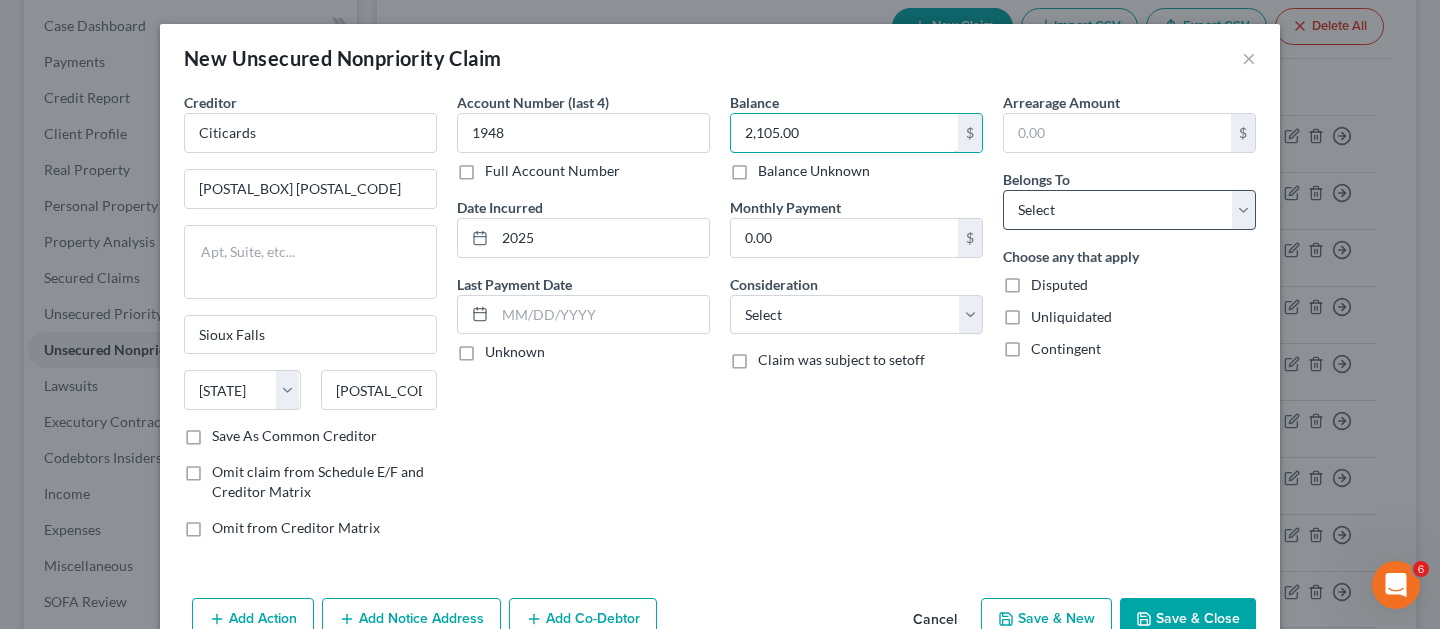 type on "2,105.00" 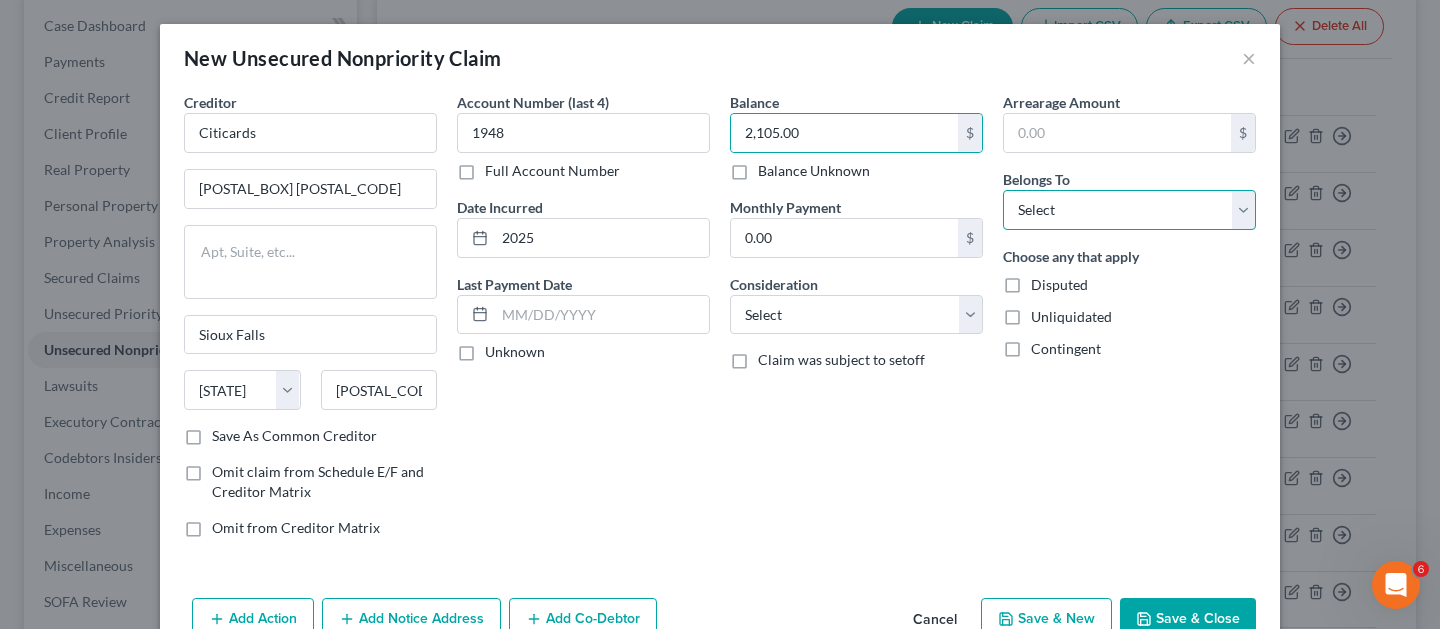 drag, startPoint x: 1110, startPoint y: 209, endPoint x: 1108, endPoint y: 229, distance: 20.09975 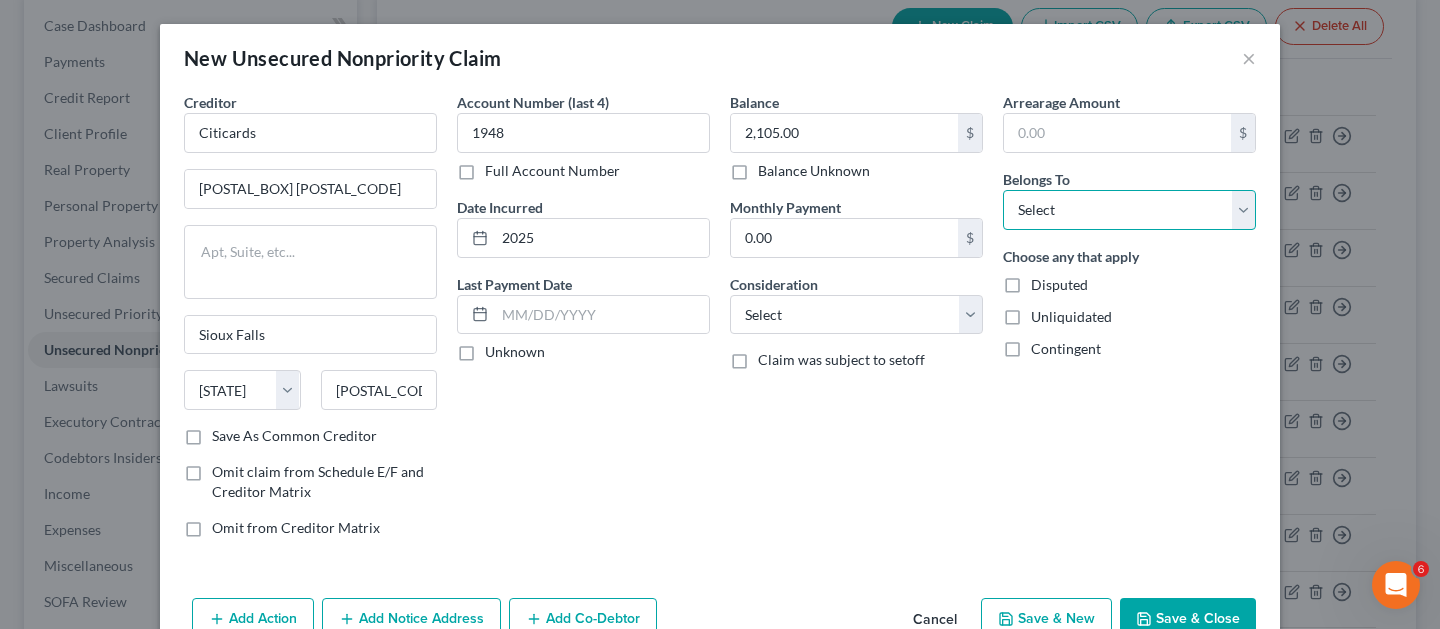 select on "0" 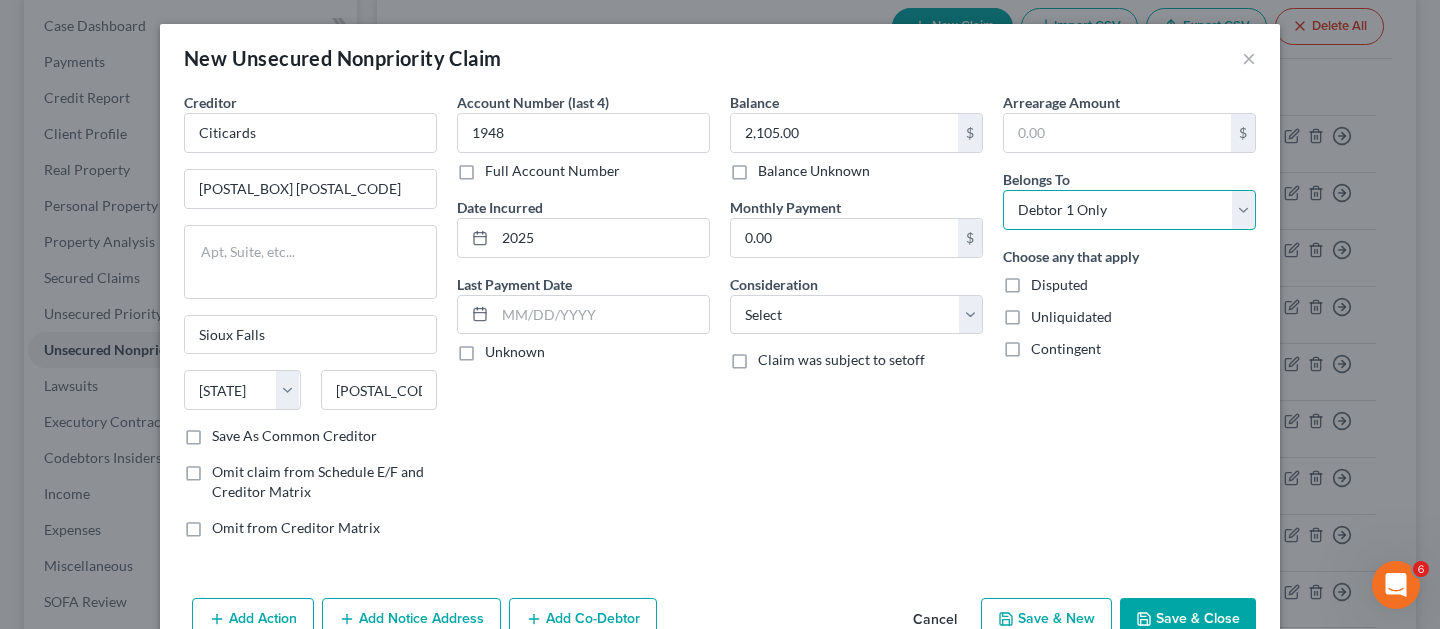 click on "Select Debtor 1 Only Debtor 2 Only Debtor 1 And Debtor 2 Only At Least One Of The Debtors And Another Community Property" at bounding box center [1129, 210] 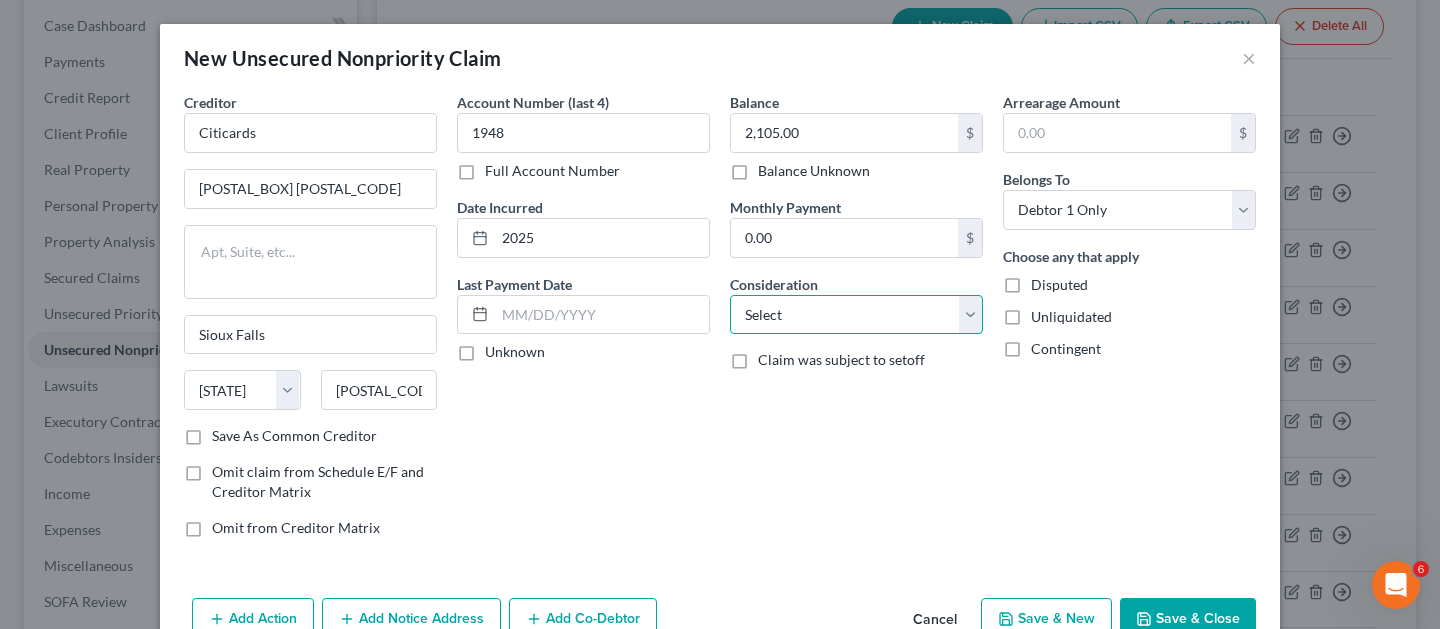 drag, startPoint x: 796, startPoint y: 306, endPoint x: 814, endPoint y: 356, distance: 53.14132 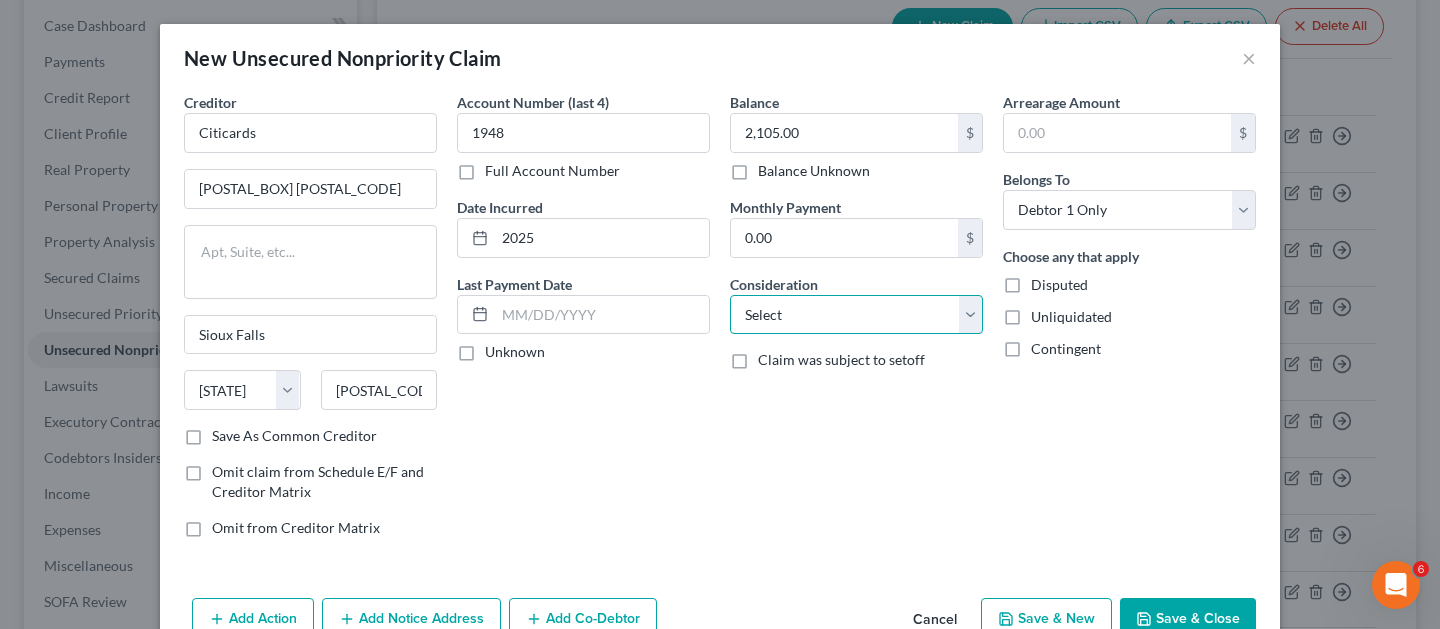 select on "2" 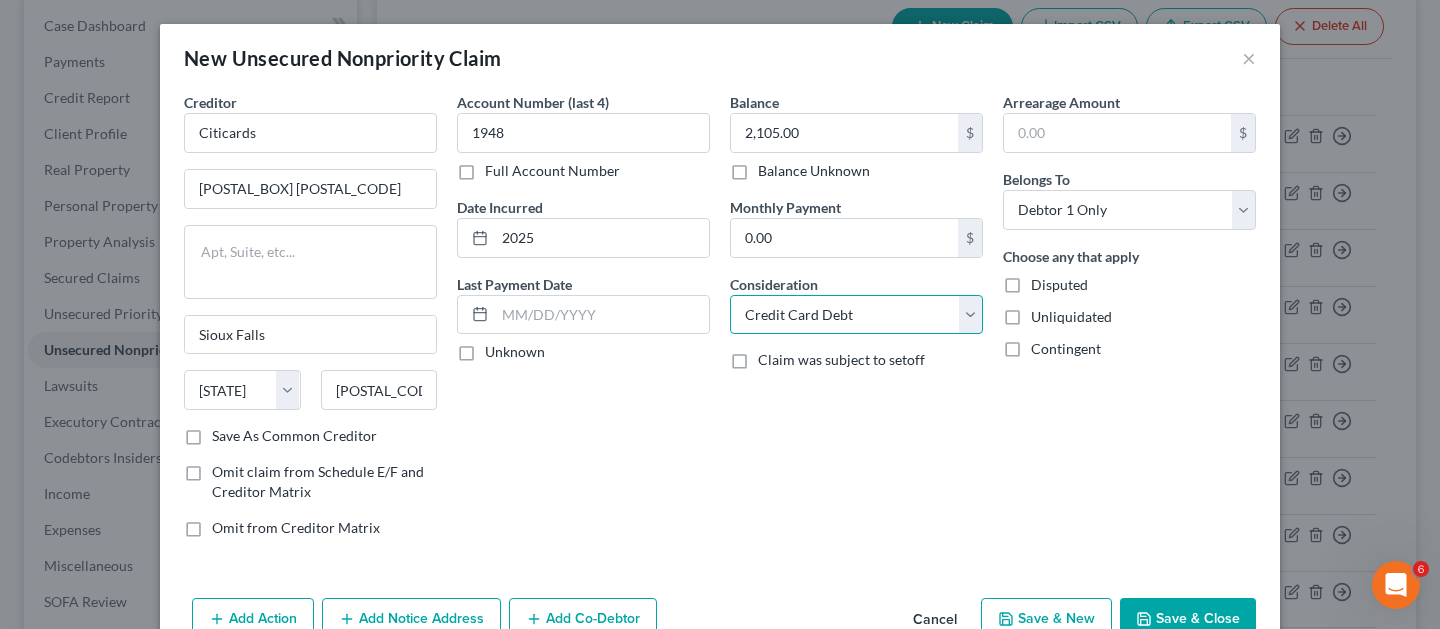 click on "Select Cable / Satellite Services Collection Agency Credit Card Debt Debt Counseling / Attorneys Deficiency Balance Domestic Support Obligations Home / Car Repairs Income Taxes Judgment Liens Medical Services Monies Loaned / Advanced Mortgage Obligation From Divorce Or Separation Obligation To Pensions Other Overdrawn Bank Account Promised To Help Pay Creditors Student Loans Suppliers And Vendors Telephone / Internet Services Utility Services" at bounding box center (856, 315) 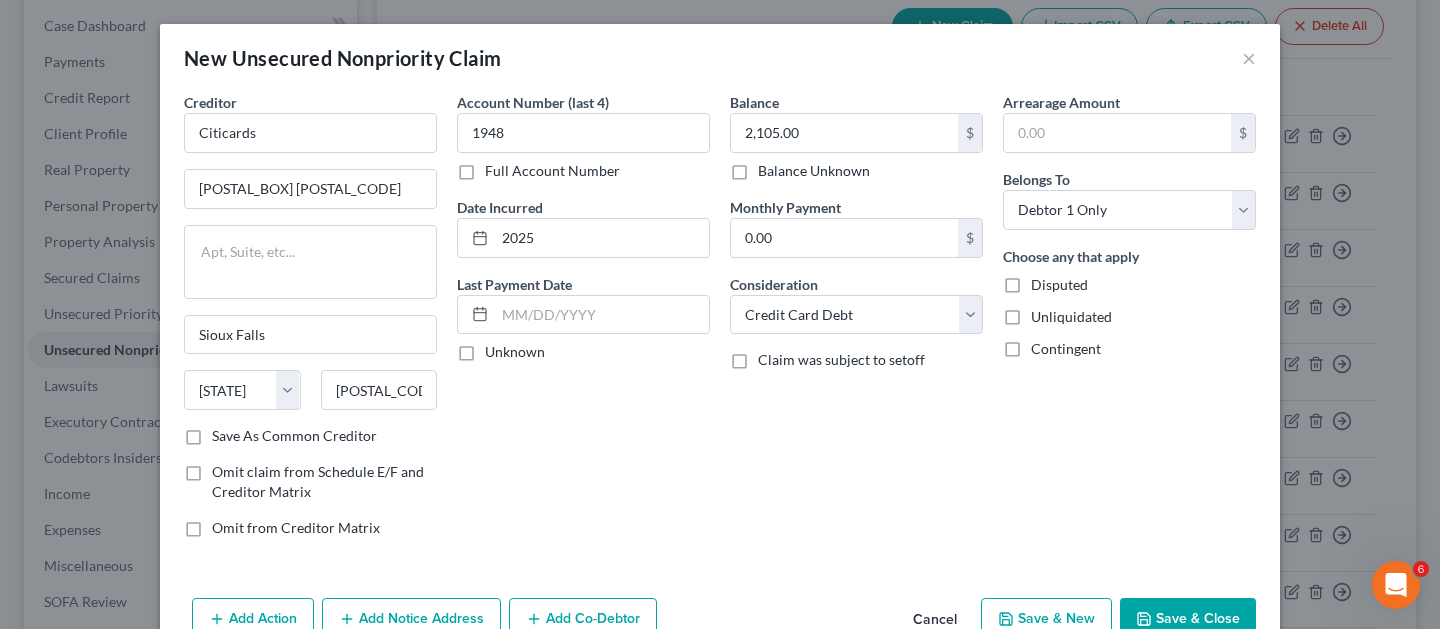 click on "Save & New" at bounding box center (1046, 619) 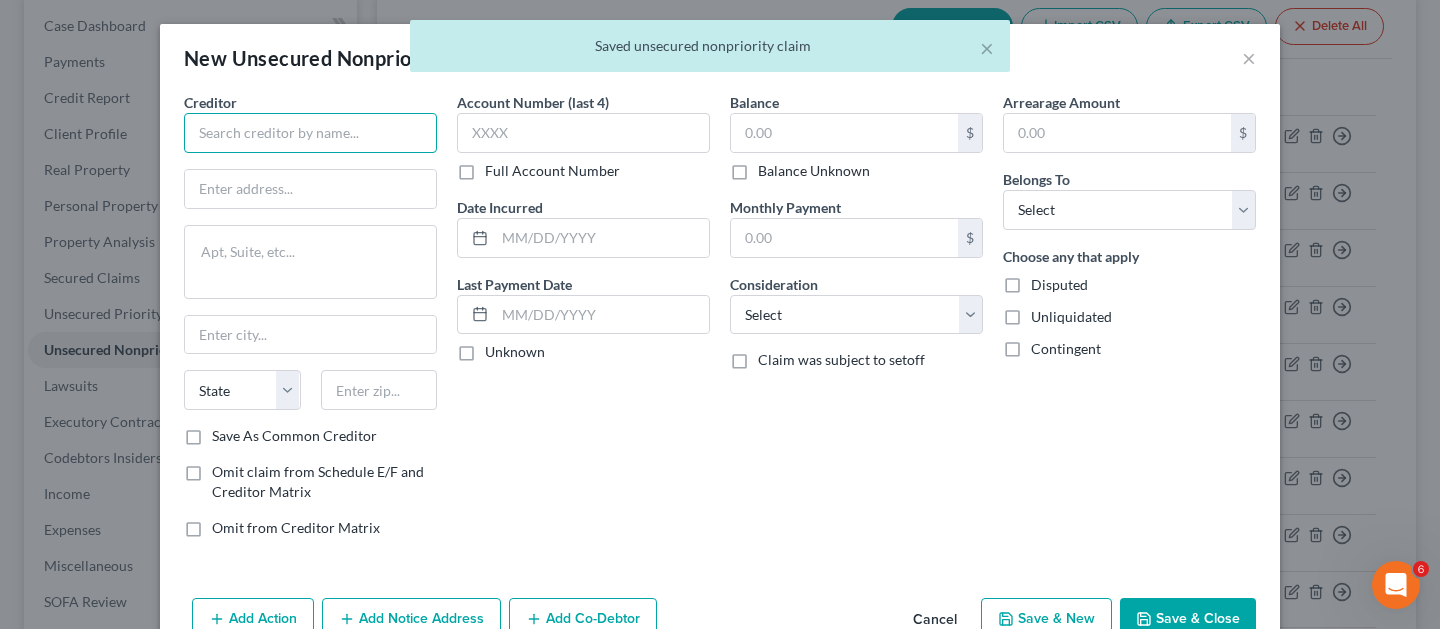 click at bounding box center [310, 133] 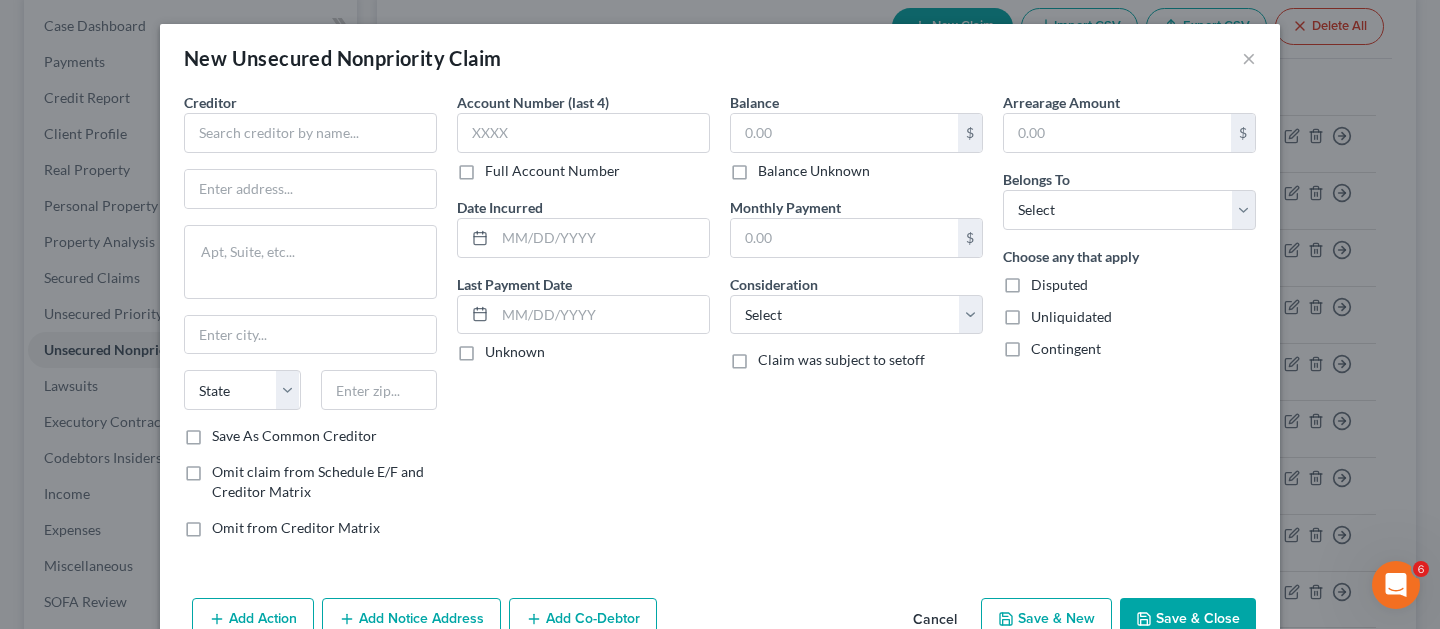 click on "Cancel" at bounding box center (935, 620) 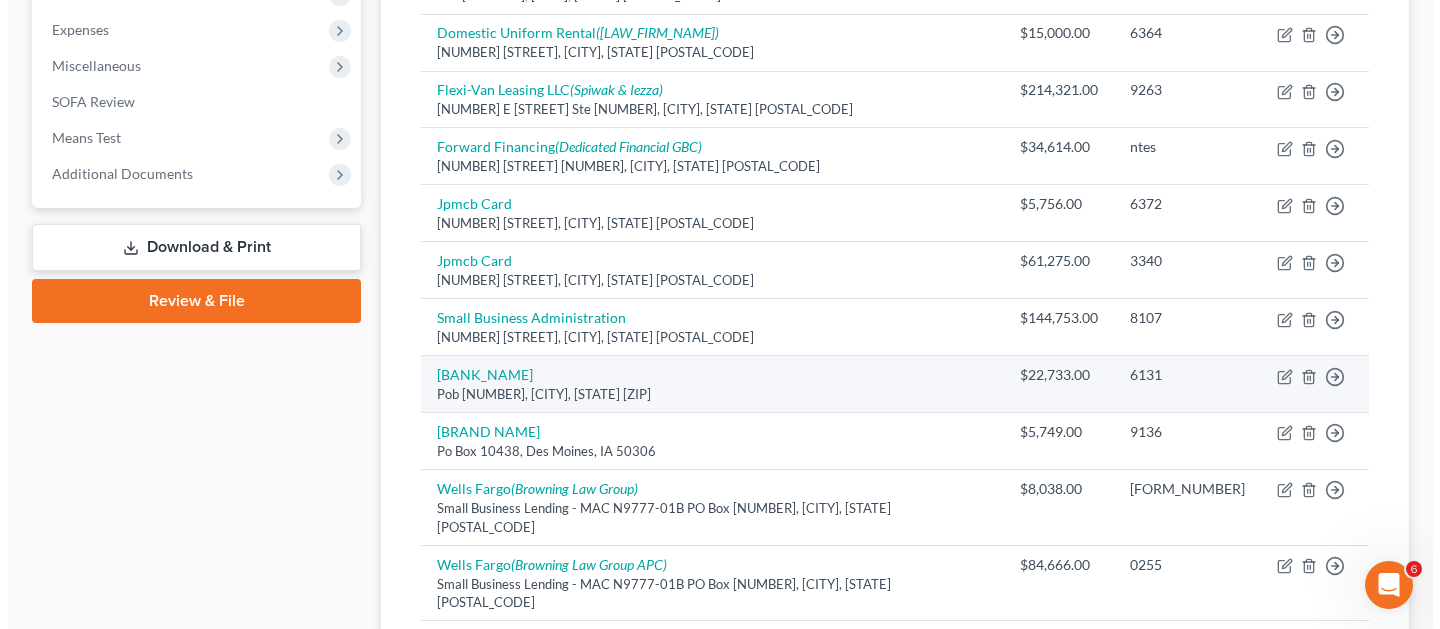 scroll, scrollTop: 1156, scrollLeft: 0, axis: vertical 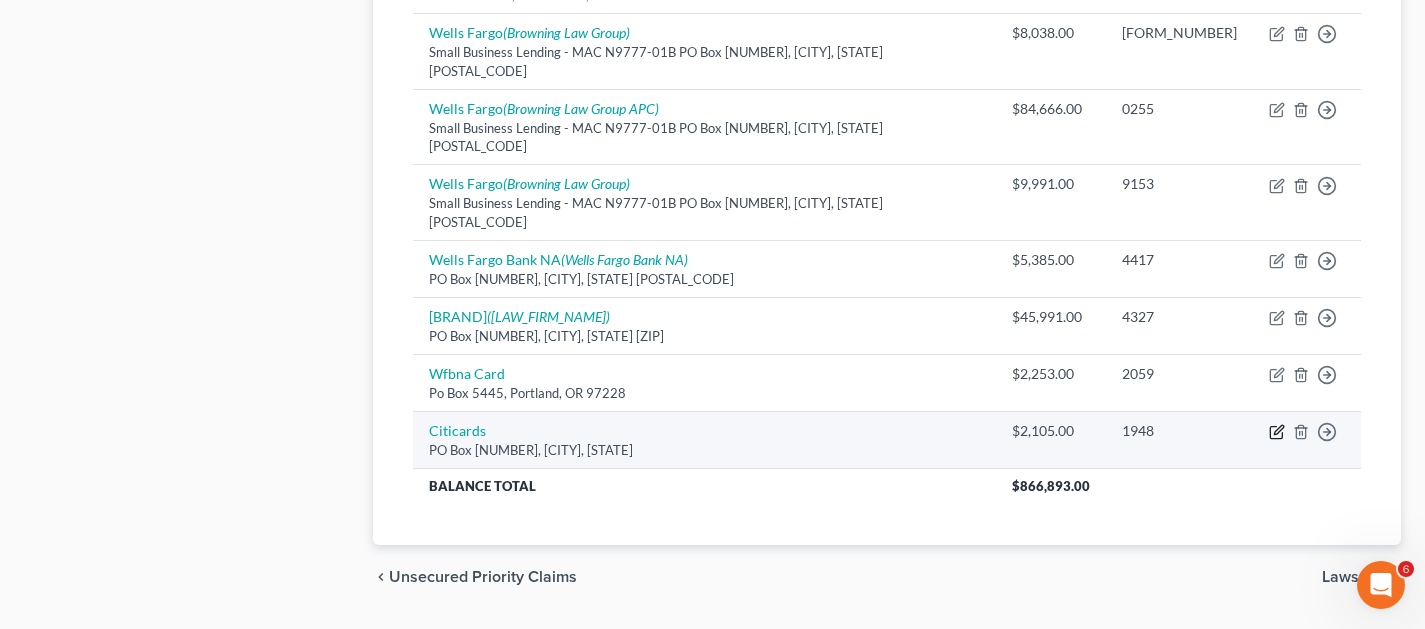 click 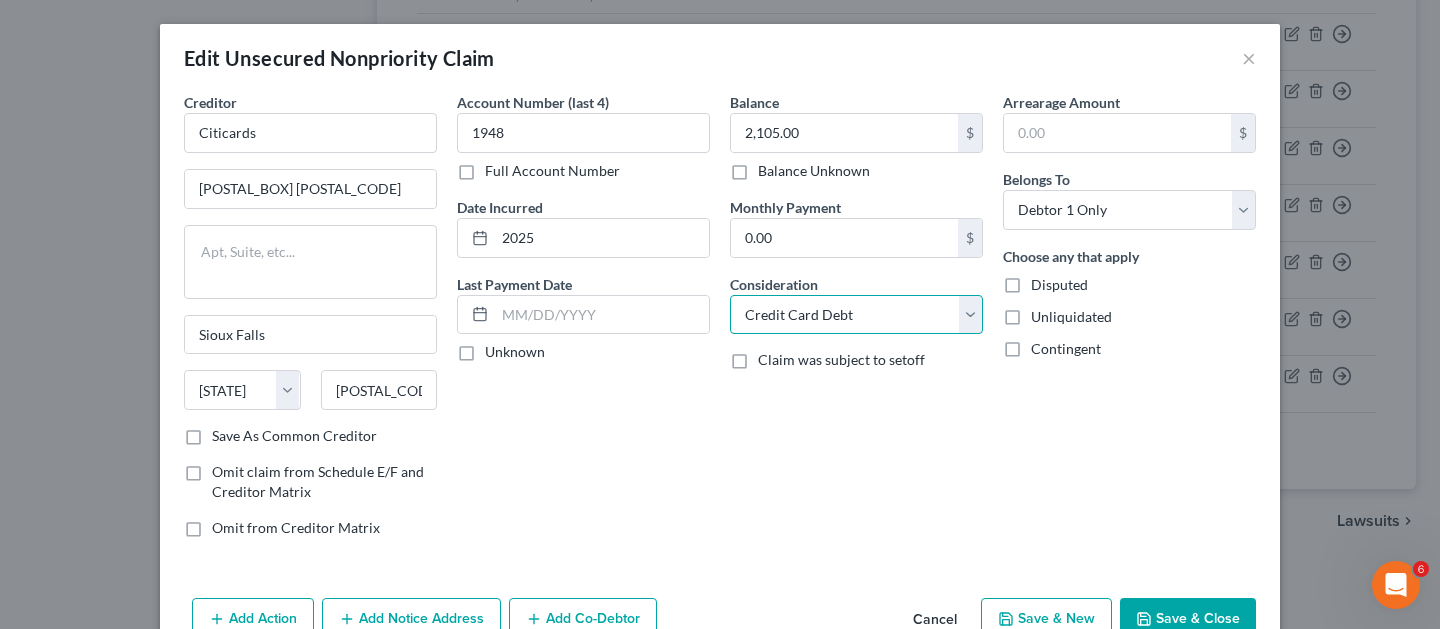 click on "Select Cable / Satellite Services Collection Agency Credit Card Debt Debt Counseling / Attorneys Deficiency Balance Domestic Support Obligations Home / Car Repairs Income Taxes Judgment Liens Medical Services Monies Loaned / Advanced Mortgage Obligation From Divorce Or Separation Obligation To Pensions Other Overdrawn Bank Account Promised To Help Pay Creditors Student Loans Suppliers And Vendors Telephone / Internet Services Utility Services" at bounding box center (856, 315) 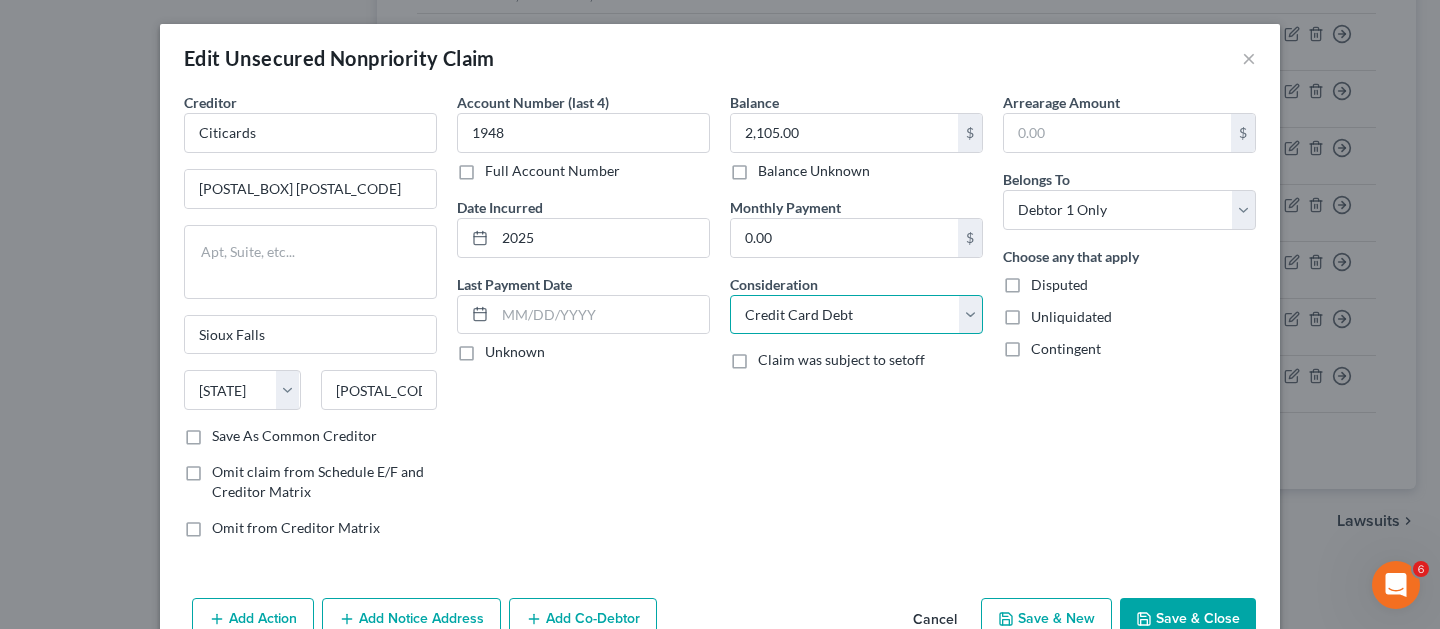 select on "14" 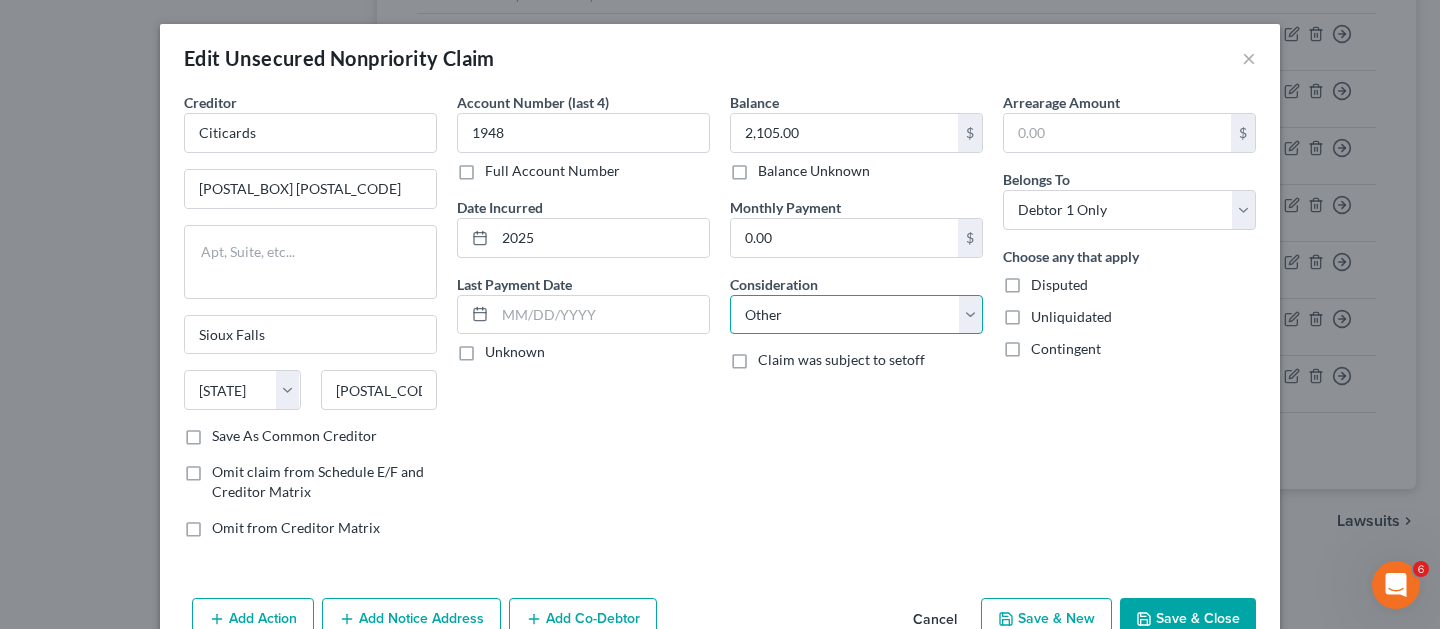 click on "Select Cable / Satellite Services Collection Agency Credit Card Debt Debt Counseling / Attorneys Deficiency Balance Domestic Support Obligations Home / Car Repairs Income Taxes Judgment Liens Medical Services Monies Loaned / Advanced Mortgage Obligation From Divorce Or Separation Obligation To Pensions Other Overdrawn Bank Account Promised To Help Pay Creditors Student Loans Suppliers And Vendors Telephone / Internet Services Utility Services" at bounding box center (856, 315) 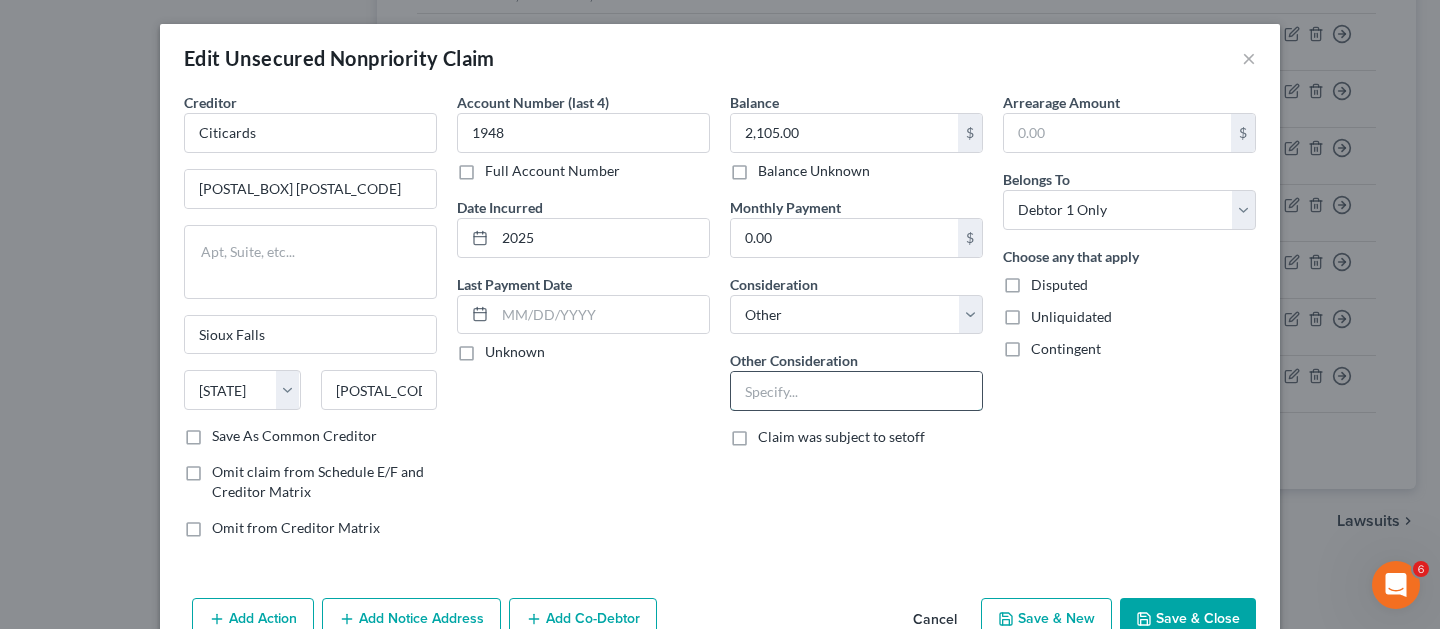 click at bounding box center [856, 391] 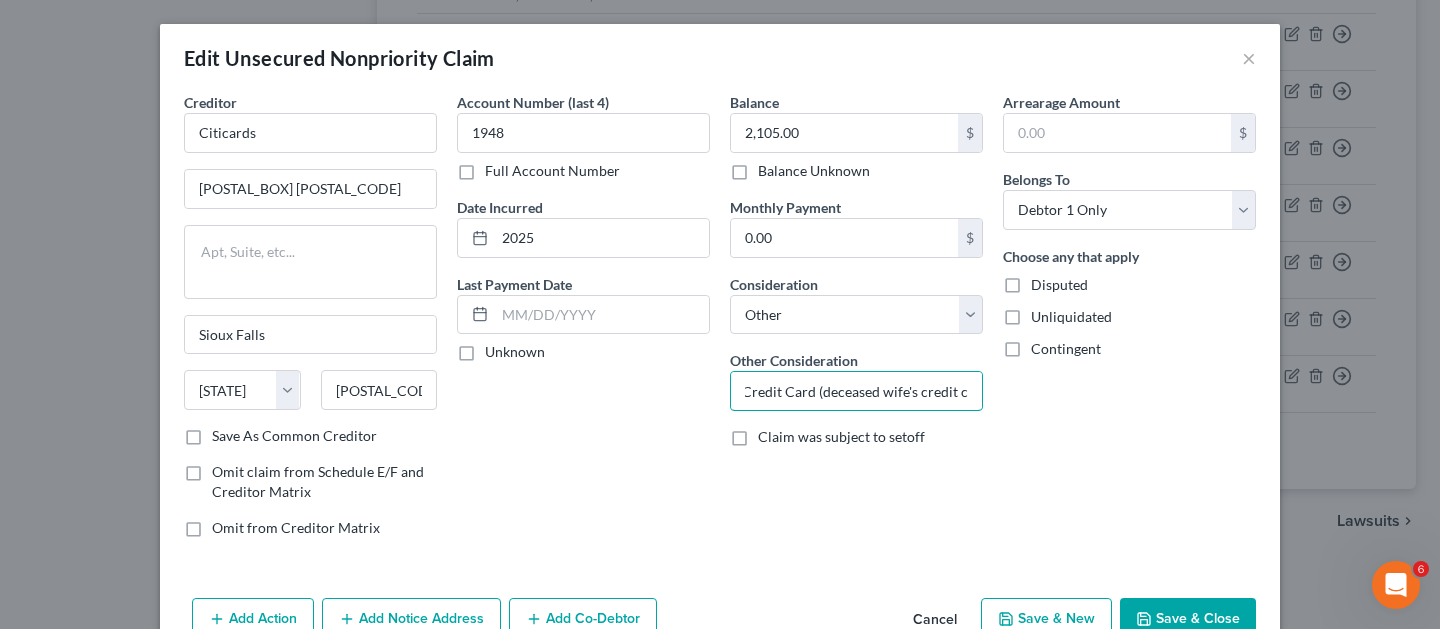 scroll, scrollTop: 0, scrollLeft: 0, axis: both 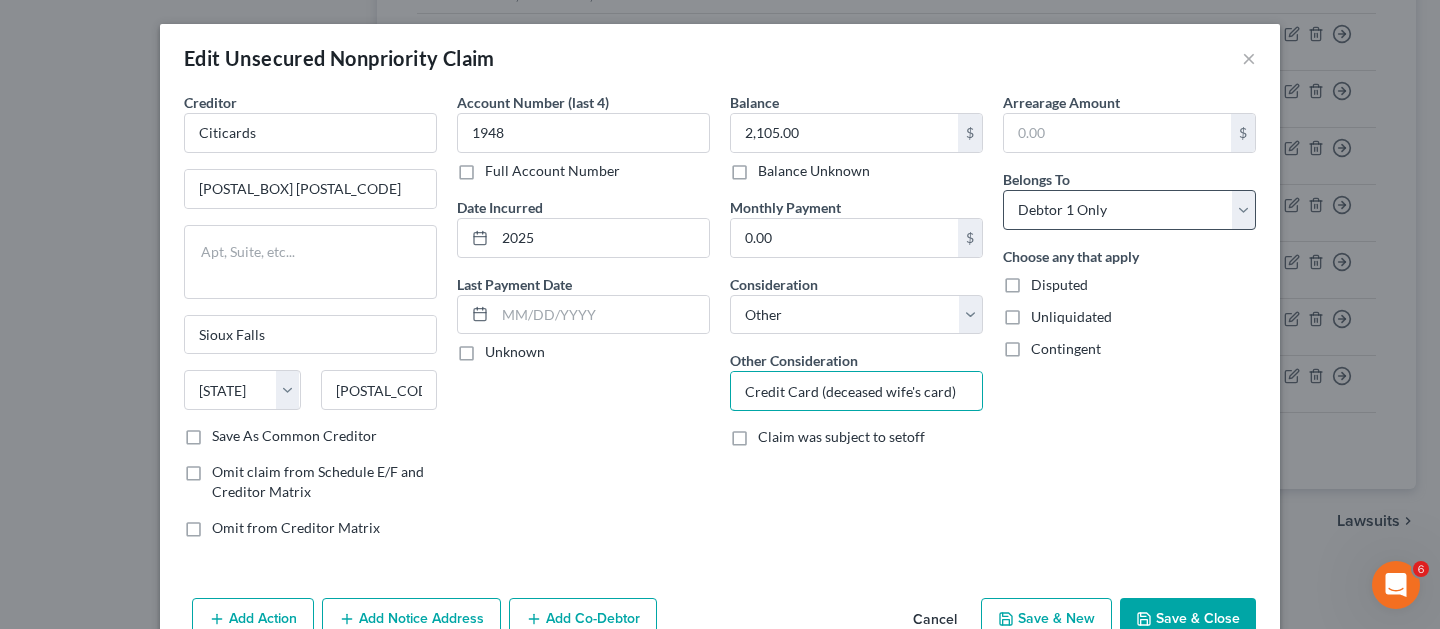 type on "Credit Card (deceased wife's card)" 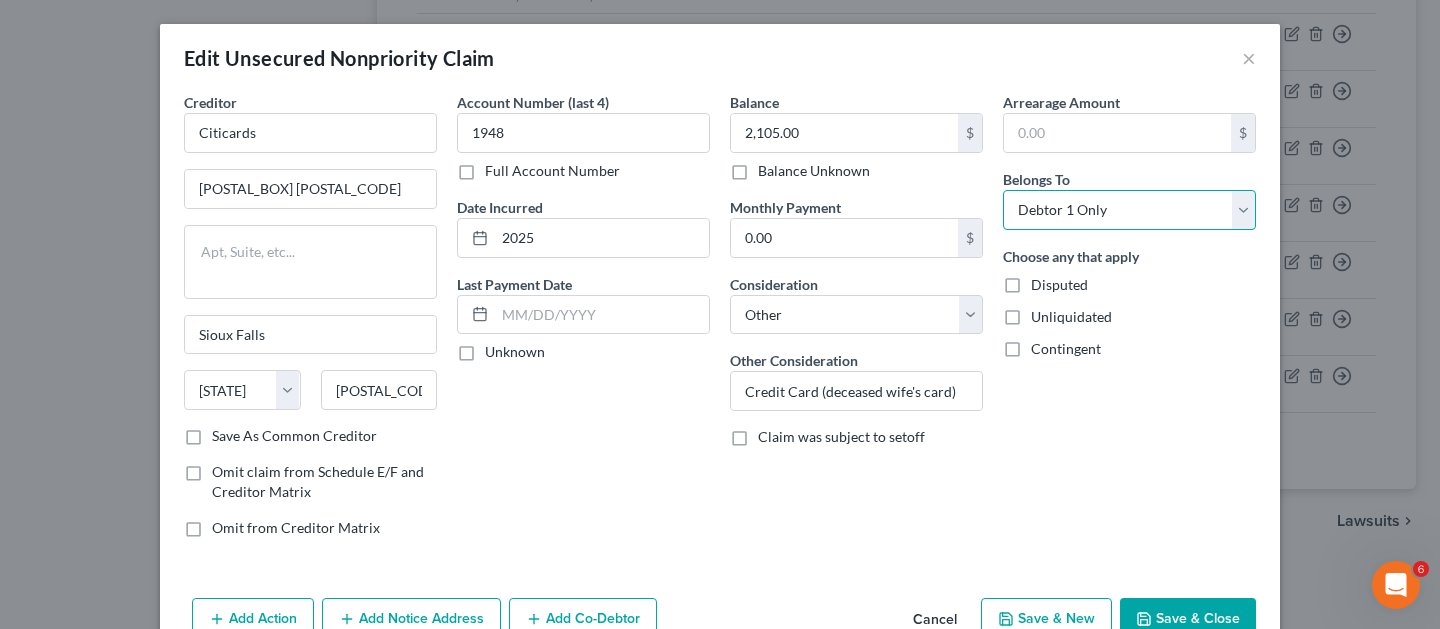 click on "Select Debtor 1 Only Debtor 2 Only Debtor 1 And Debtor 2 Only At Least One Of The Debtors And Another Community Property" at bounding box center [1129, 210] 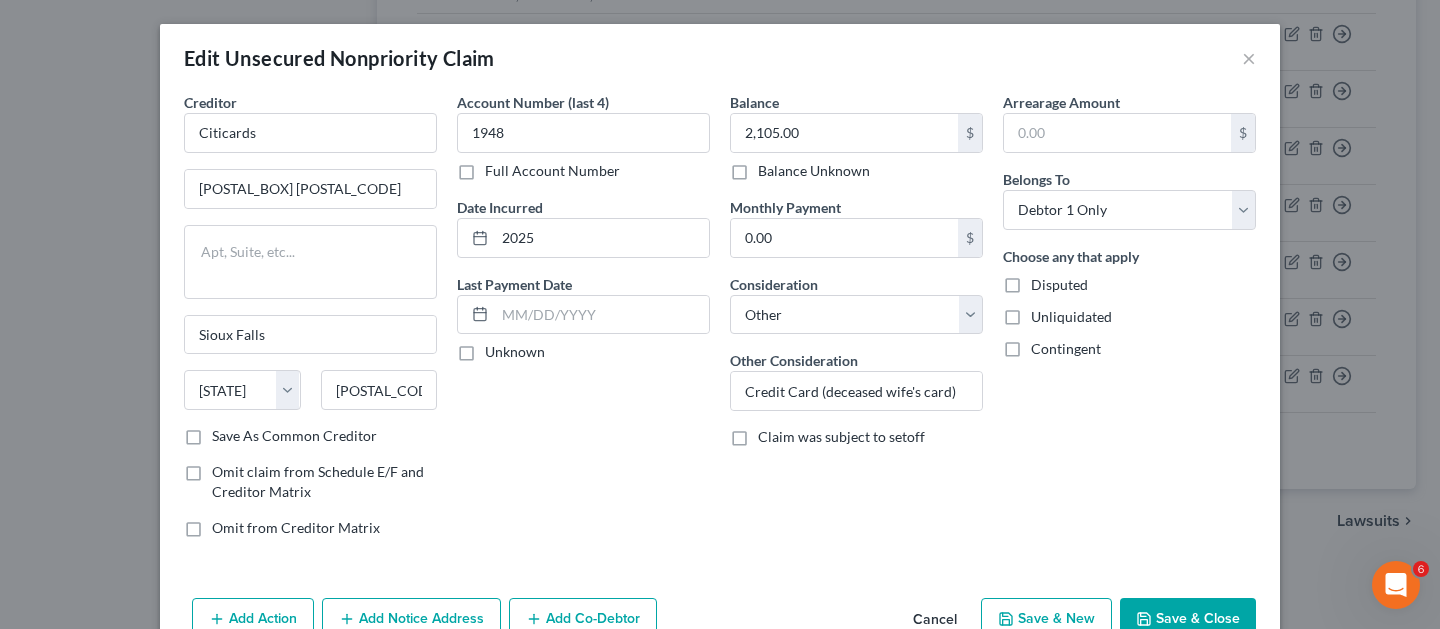 click on "Arrearage Amount $
Belongs To
*
Select Debtor 1 Only Debtor 2 Only Debtor 1 And Debtor 2 Only At Least One Of The Debtors And Another Community Property Choose any that apply Disputed Unliquidated Contingent" at bounding box center (1129, 323) 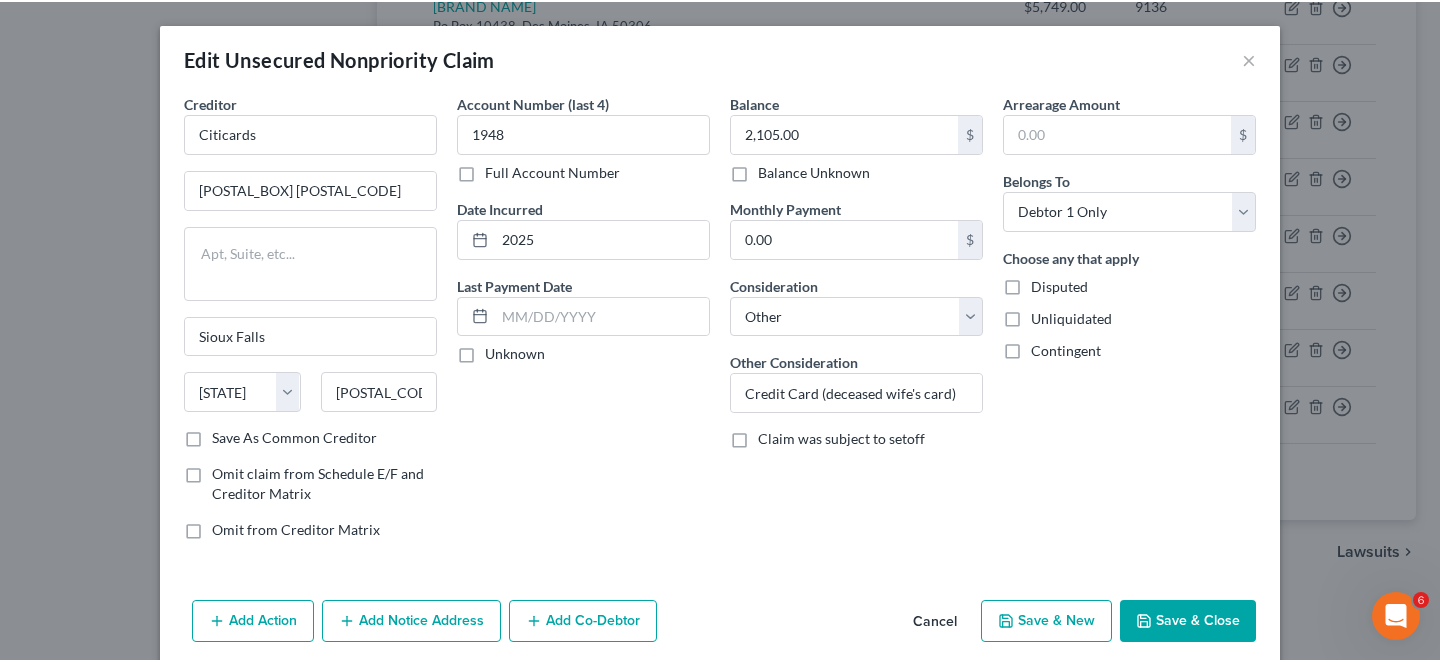 scroll, scrollTop: 1123, scrollLeft: 0, axis: vertical 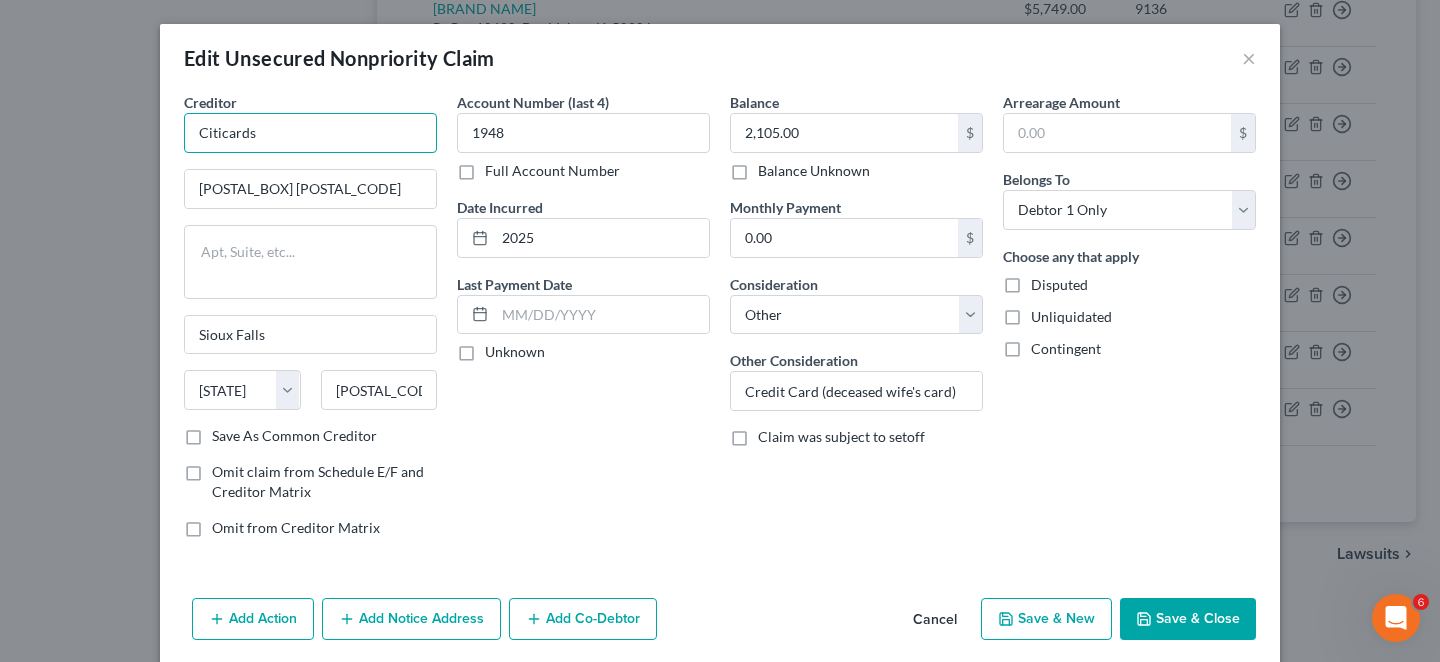 click on "Citicards" at bounding box center (310, 133) 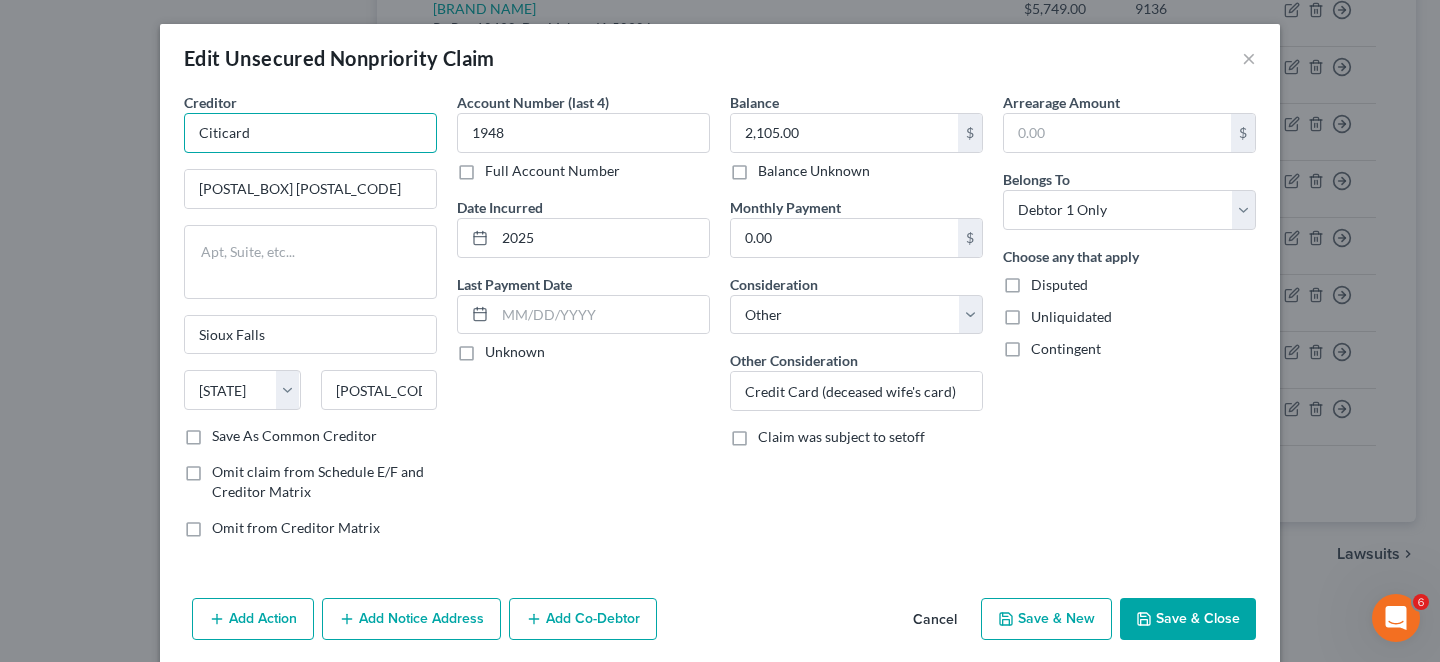 type on "Citicards" 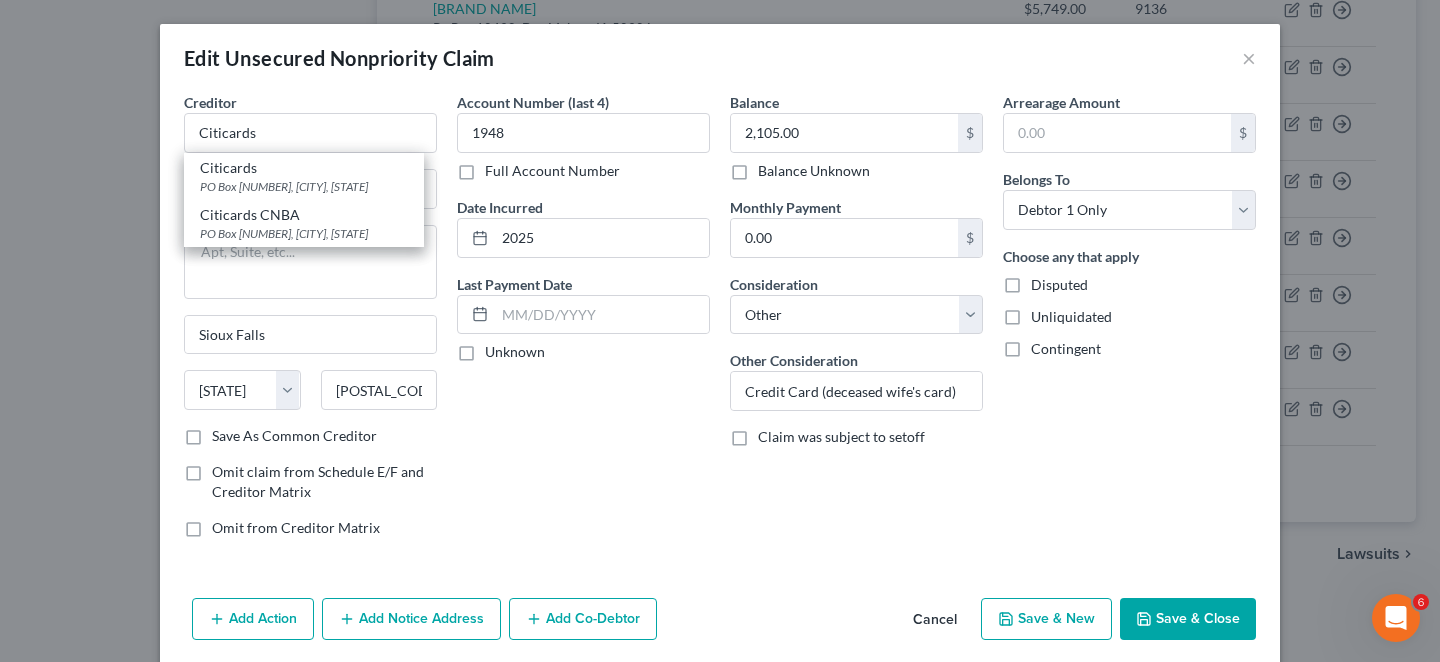 click on "Account Number (last 4)
[NUMBER]
Full Account Number
Date Incurred         [DATE] Last Payment Date         Unknown" at bounding box center [583, 323] 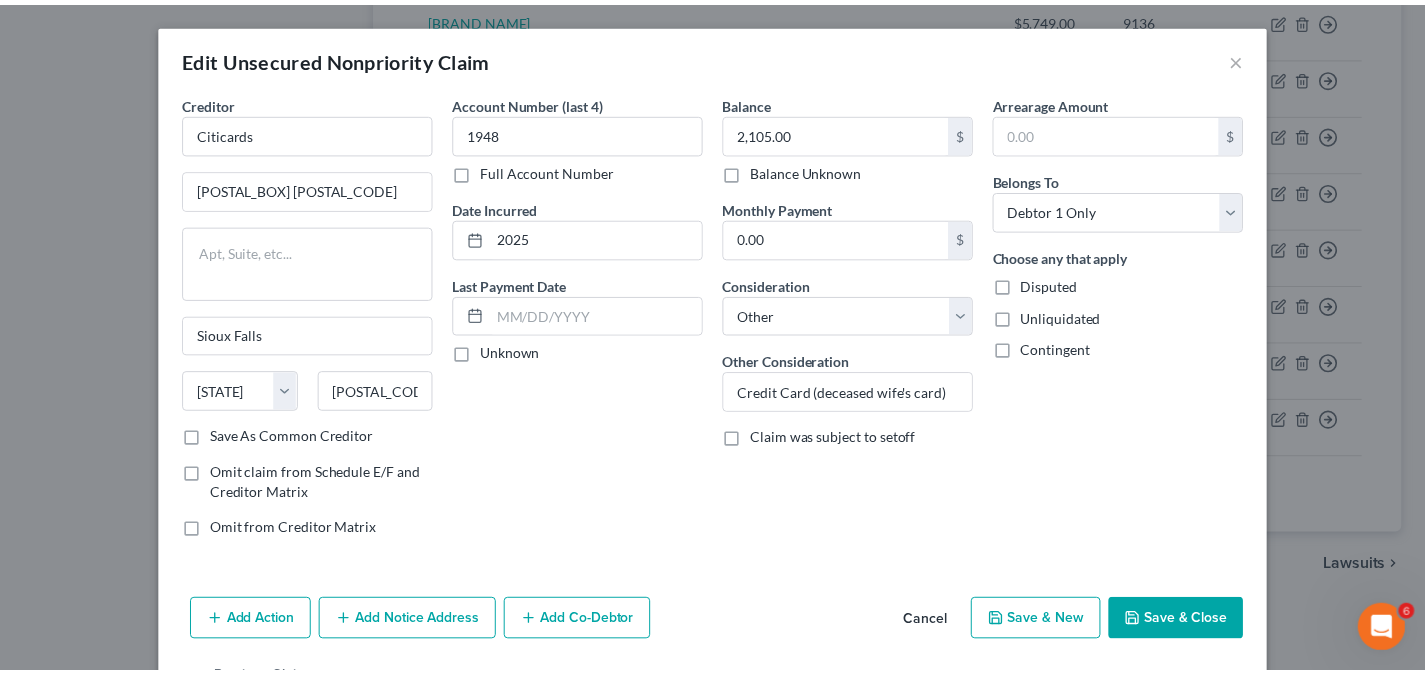 scroll, scrollTop: 1111, scrollLeft: 0, axis: vertical 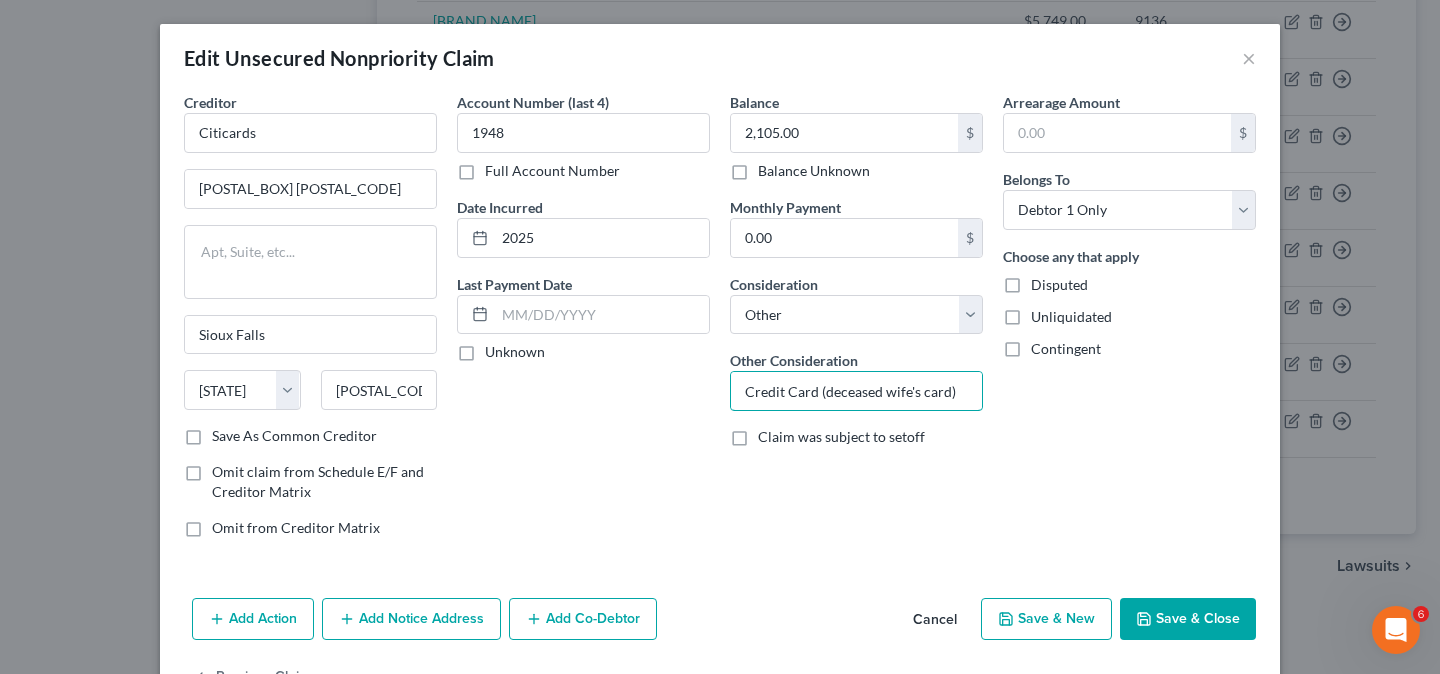 drag, startPoint x: 964, startPoint y: 395, endPoint x: 583, endPoint y: 387, distance: 381.08398 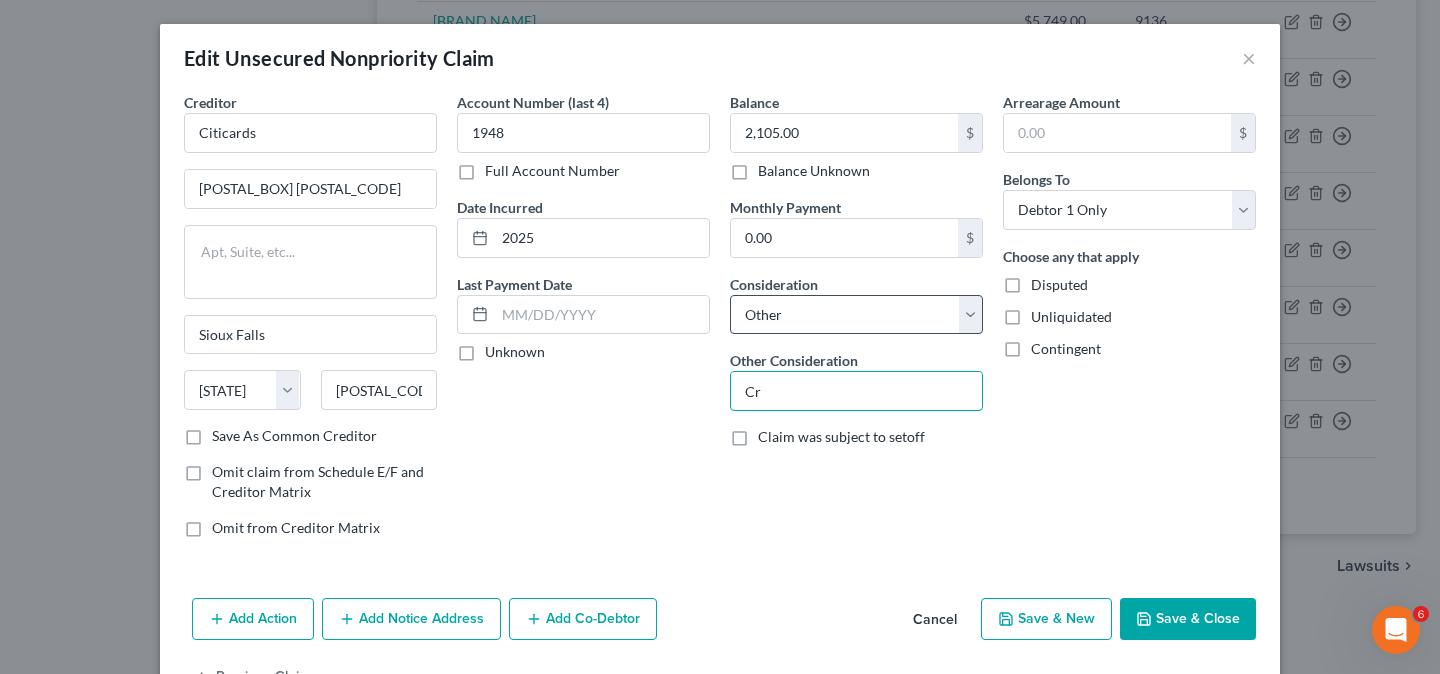 type on "Cr" 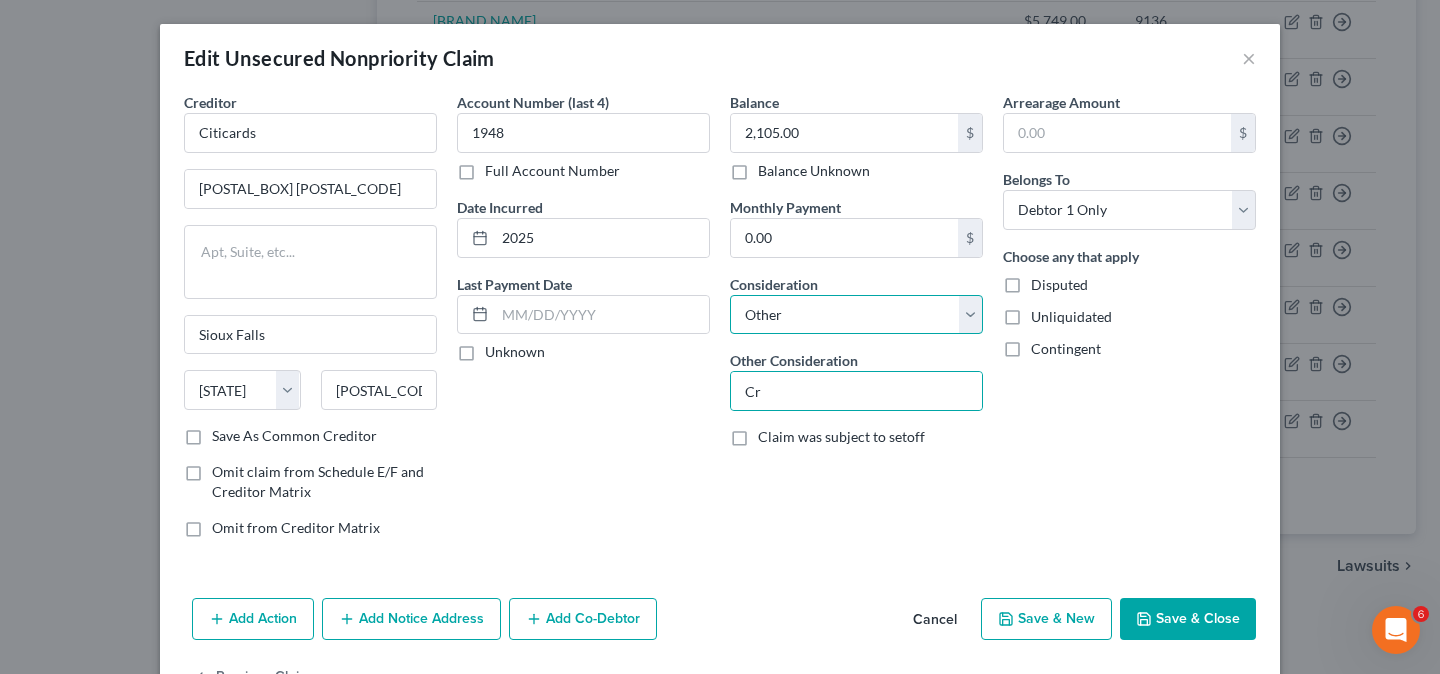 drag, startPoint x: 783, startPoint y: 323, endPoint x: 794, endPoint y: 295, distance: 30.083218 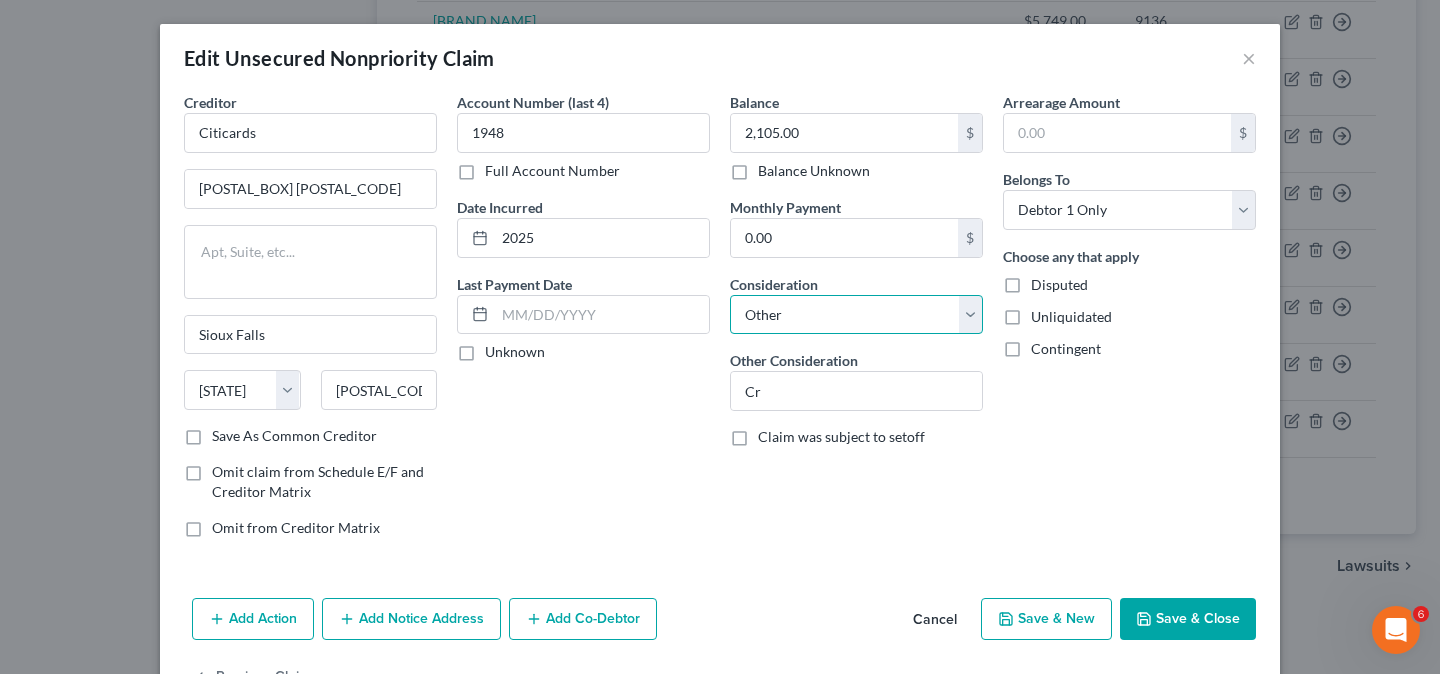 select on "2" 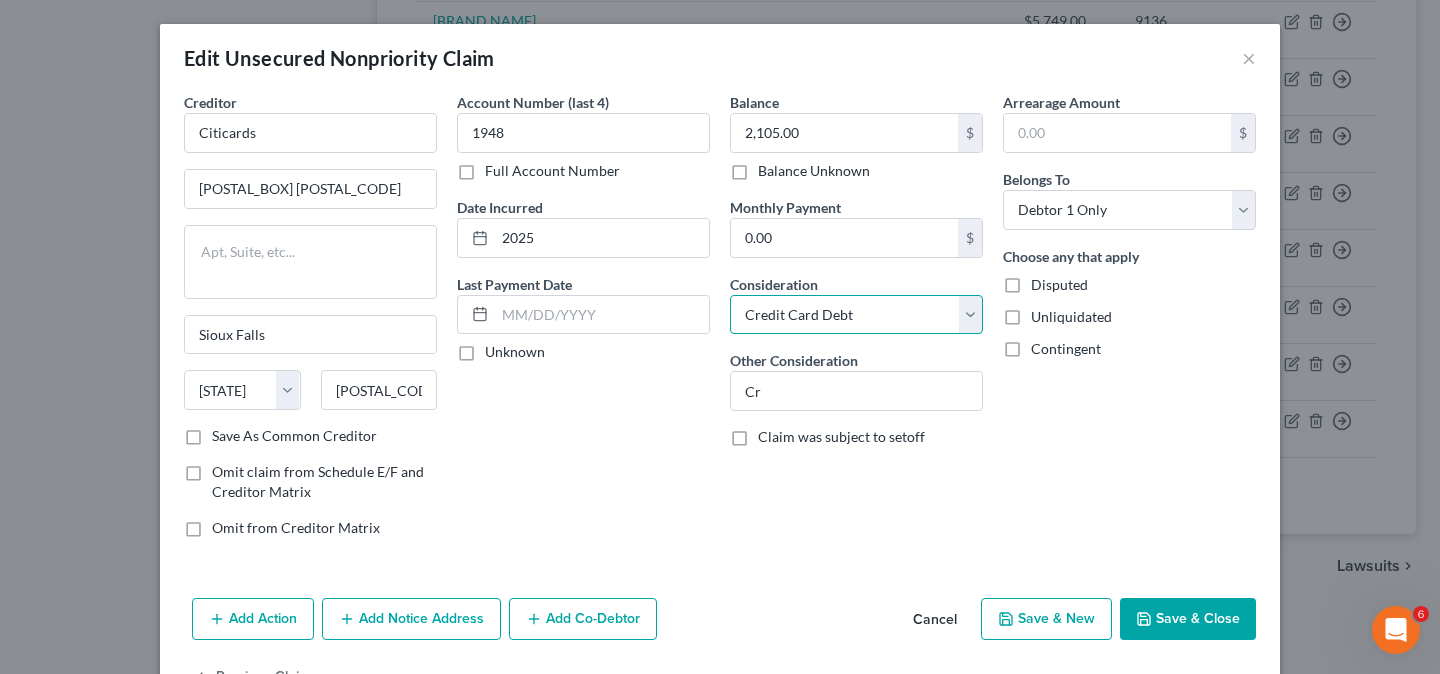click on "Select Cable / Satellite Services Collection Agency Credit Card Debt Debt Counseling / Attorneys Deficiency Balance Domestic Support Obligations Home / Car Repairs Income Taxes Judgment Liens Medical Services Monies Loaned / Advanced Mortgage Obligation From Divorce Or Separation Obligation To Pensions Other Overdrawn Bank Account Promised To Help Pay Creditors Student Loans Suppliers And Vendors Telephone / Internet Services Utility Services" at bounding box center [856, 315] 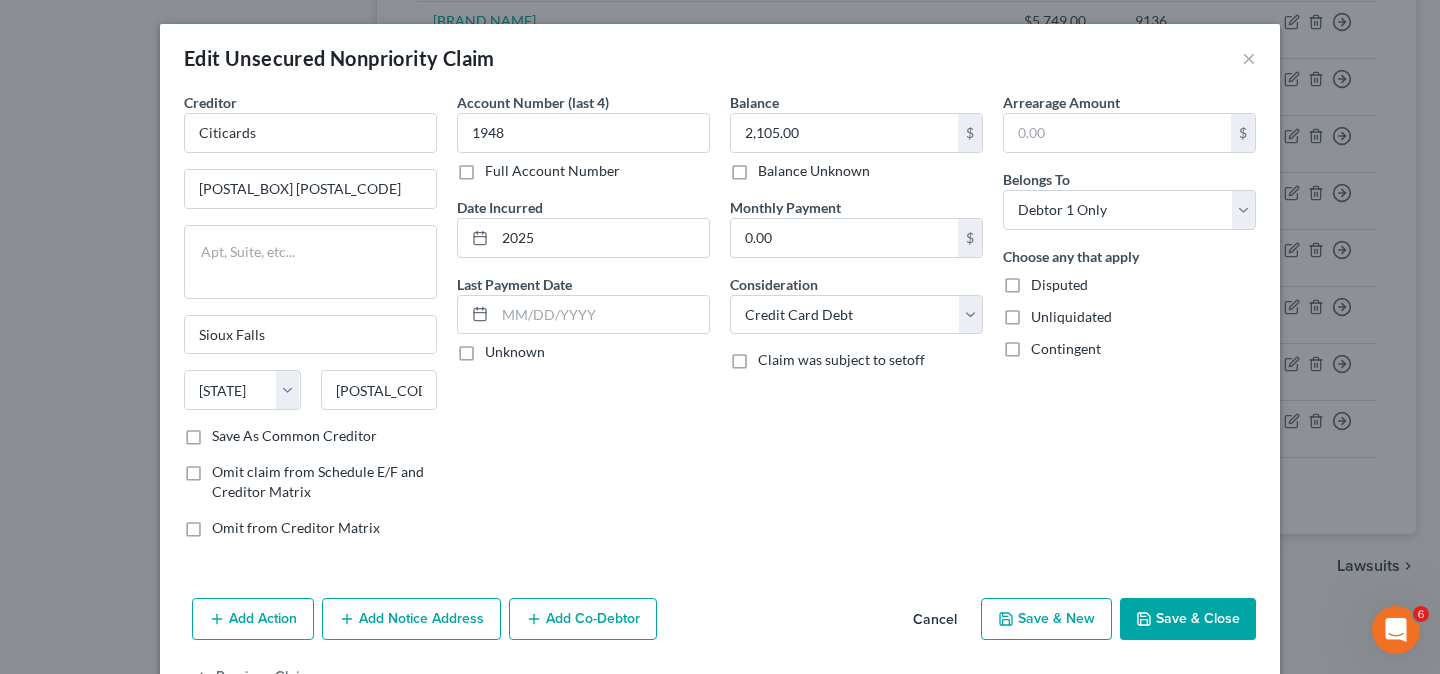 drag, startPoint x: 1209, startPoint y: 608, endPoint x: 1174, endPoint y: 621, distance: 37.336308 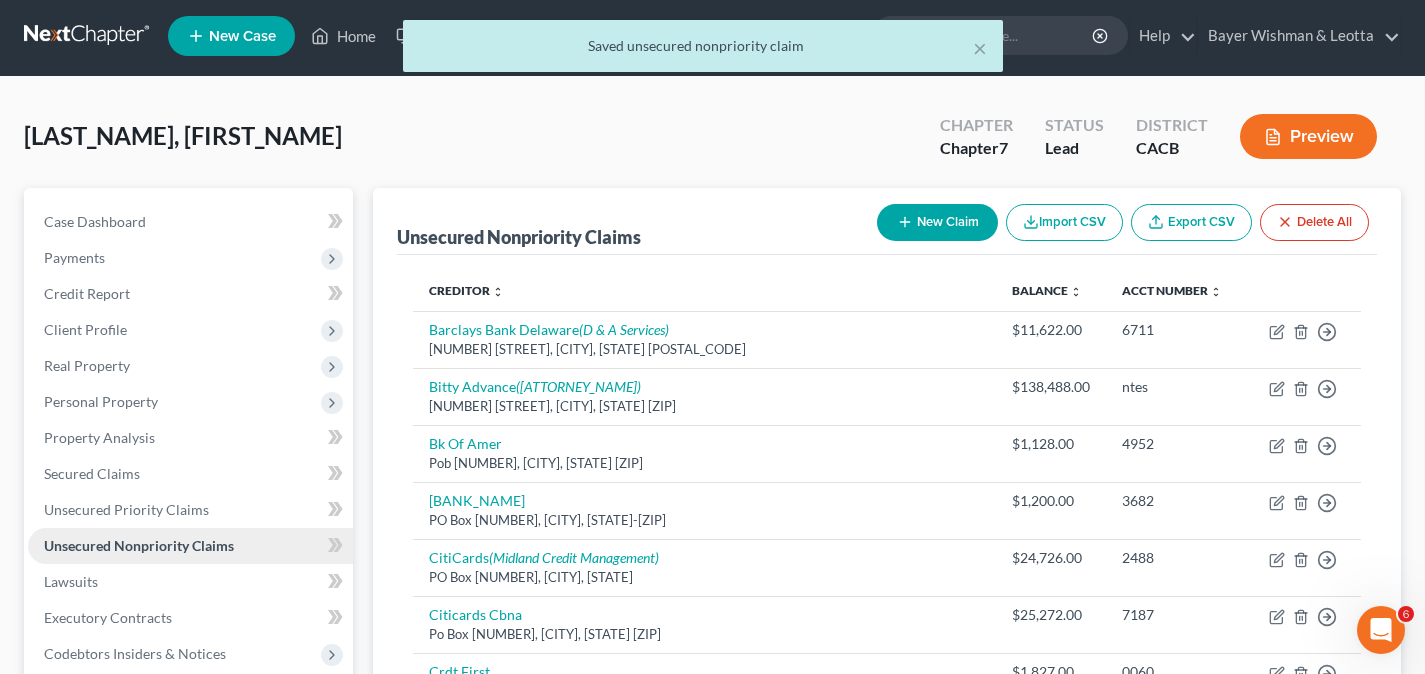 scroll, scrollTop: 0, scrollLeft: 0, axis: both 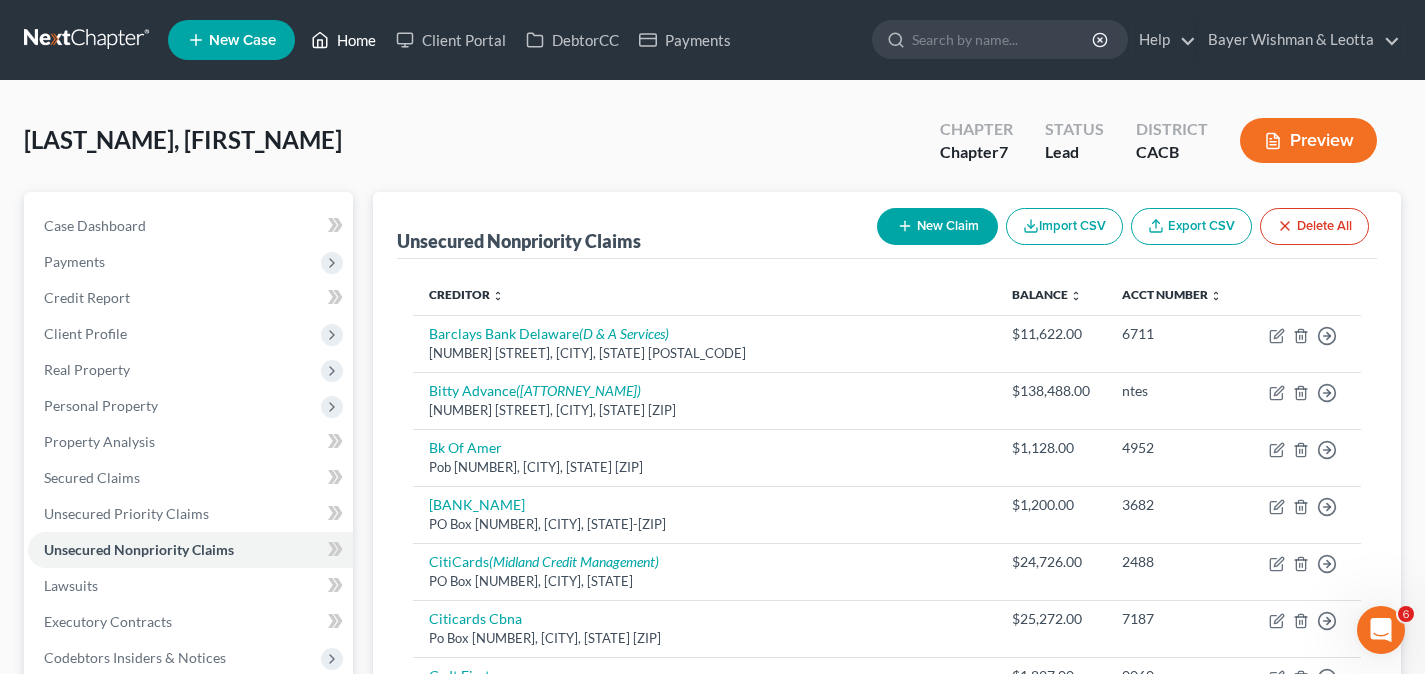 click on "Home" at bounding box center (343, 40) 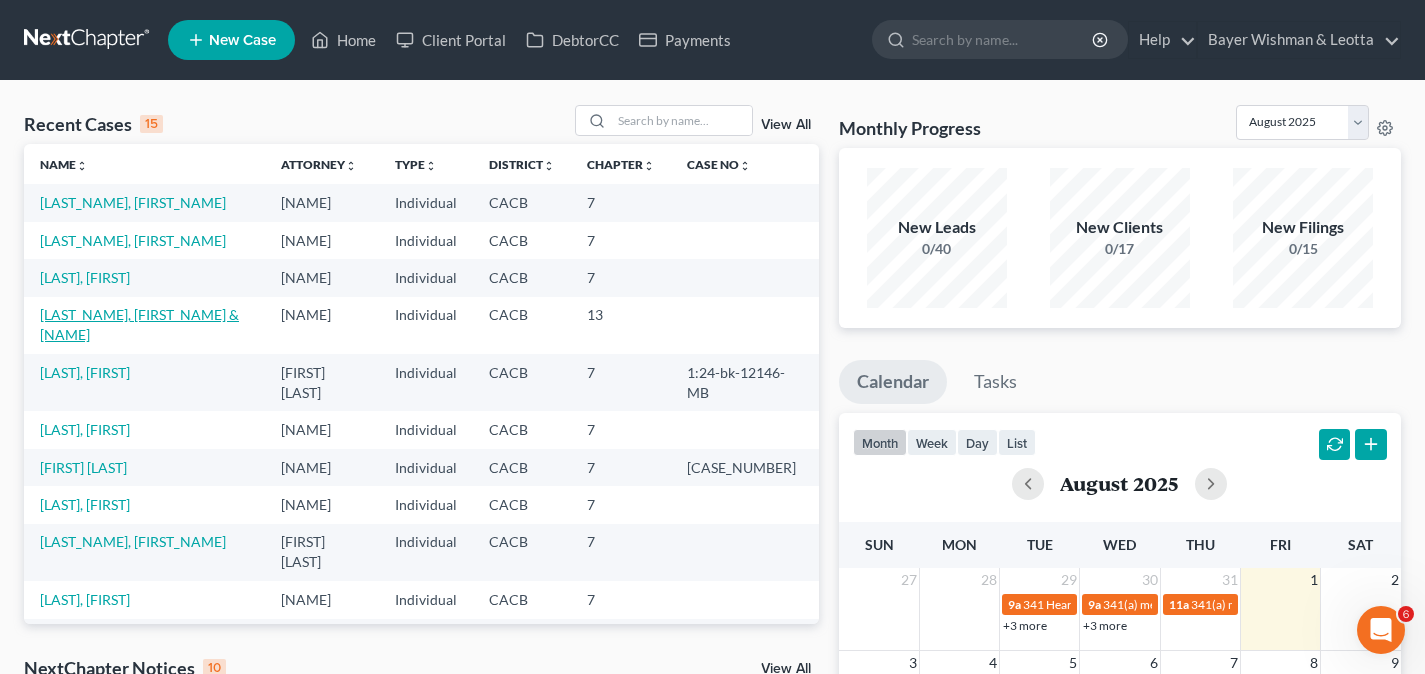 click on "[LAST_NAME], [FIRST_NAME] & [NAME]" at bounding box center (139, 324) 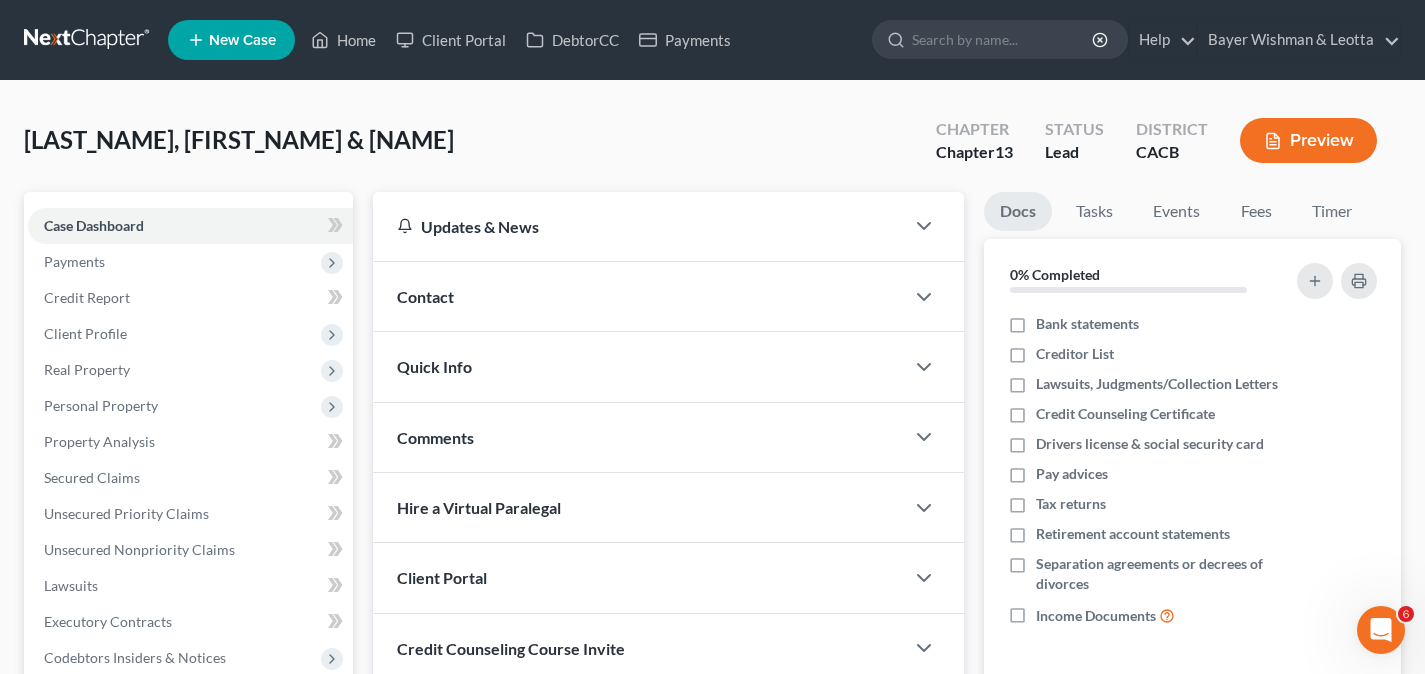 scroll, scrollTop: 400, scrollLeft: 0, axis: vertical 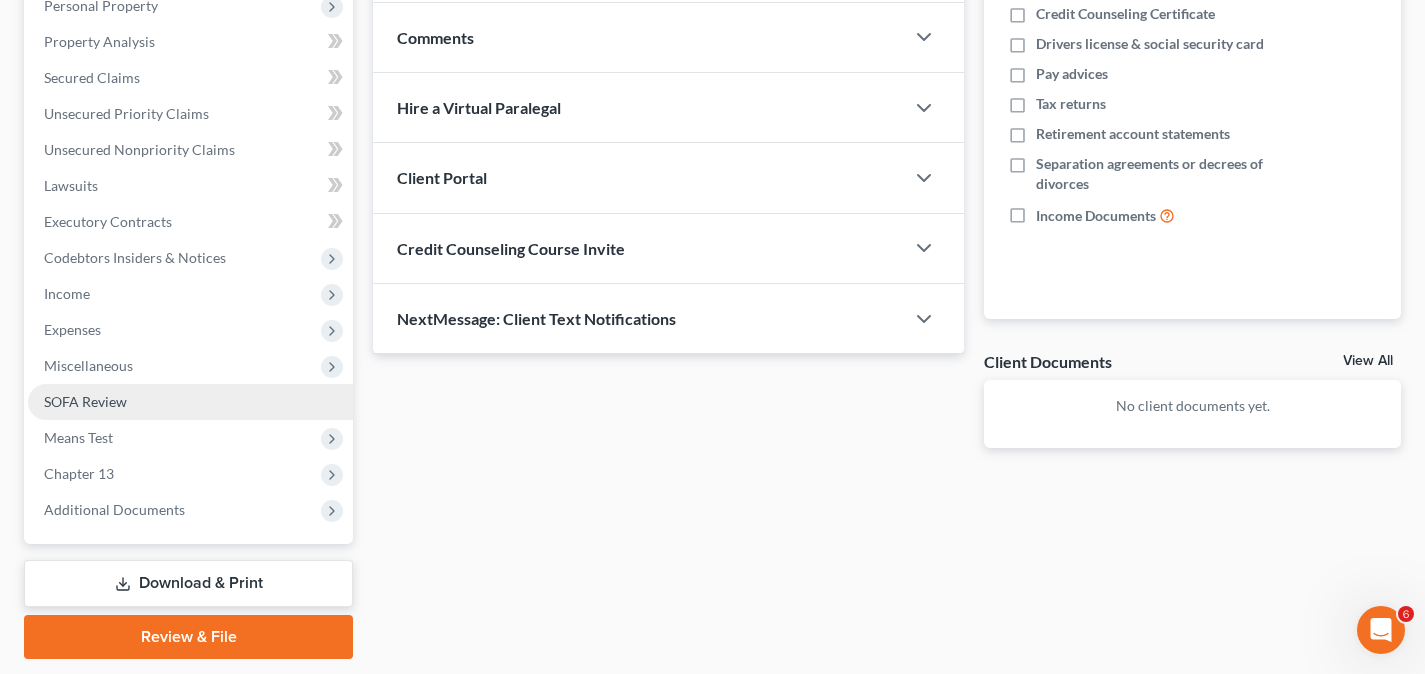 click on "SOFA Review" at bounding box center (190, 402) 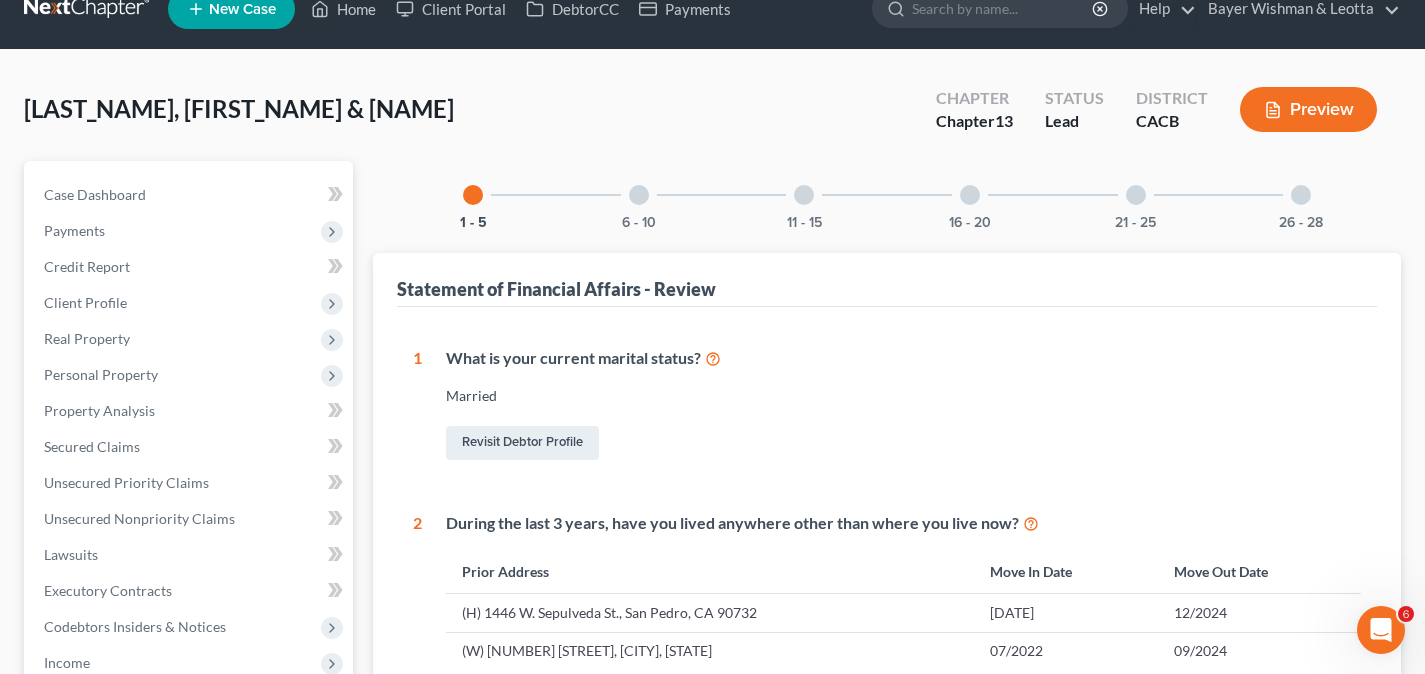 scroll, scrollTop: 0, scrollLeft: 0, axis: both 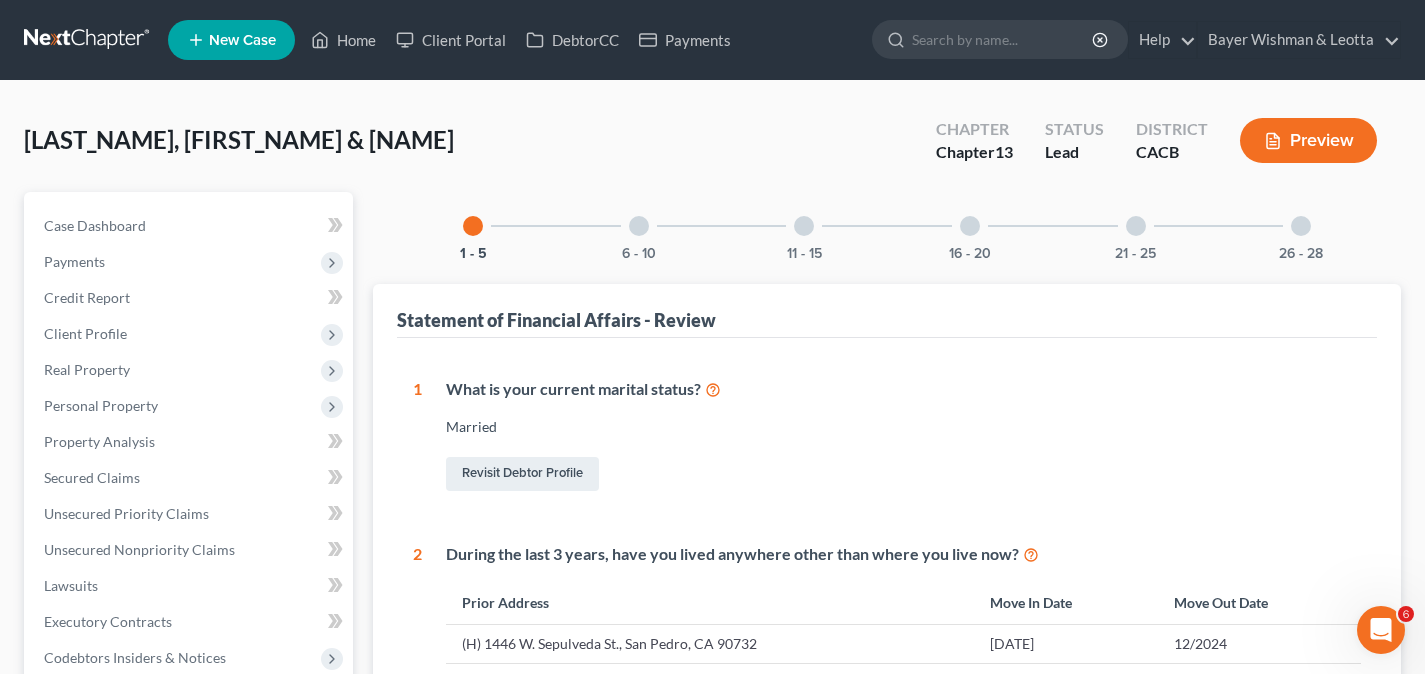 click at bounding box center [804, 226] 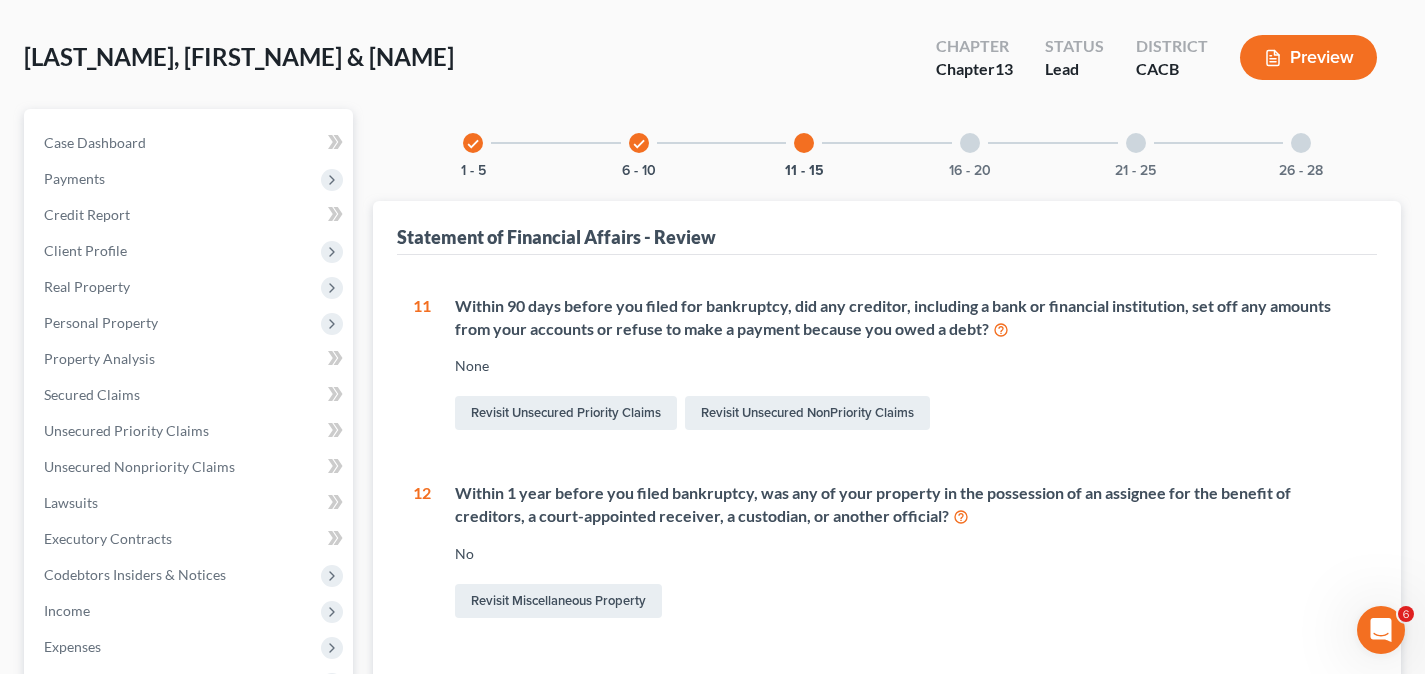 scroll, scrollTop: 0, scrollLeft: 0, axis: both 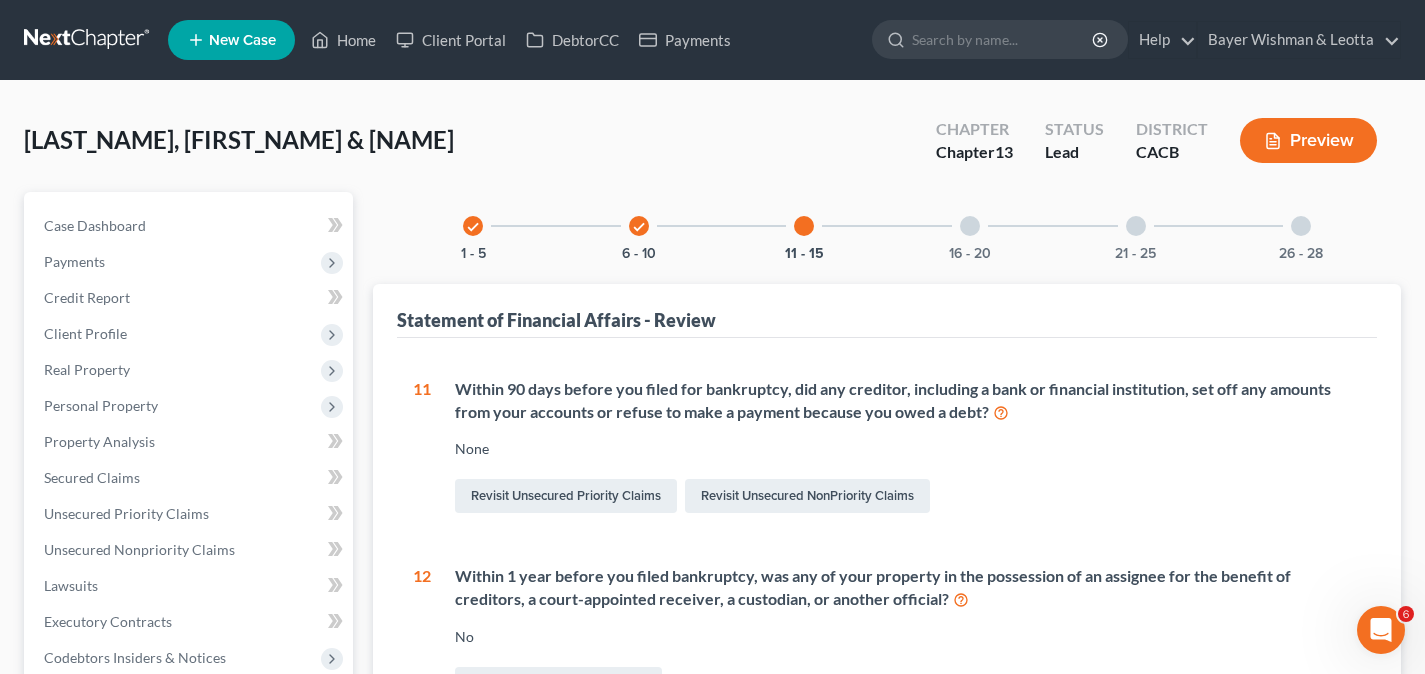 click at bounding box center (970, 226) 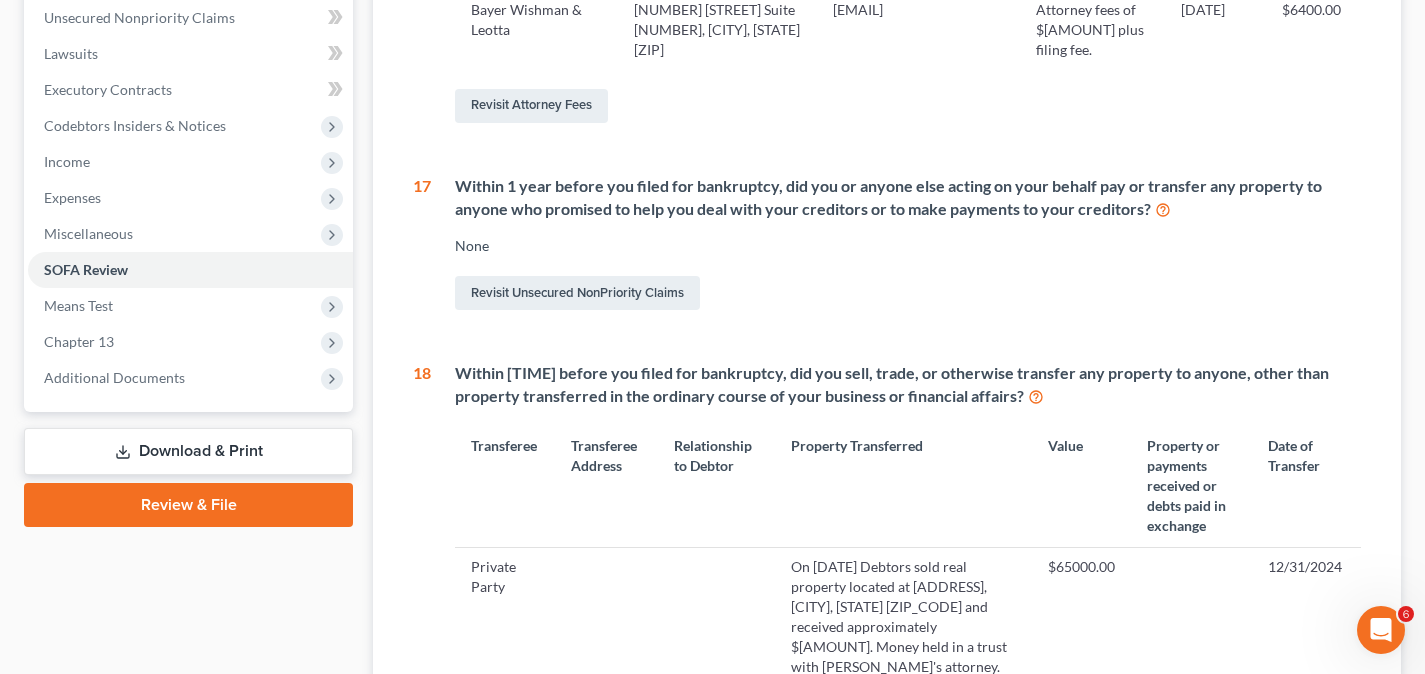 scroll, scrollTop: 700, scrollLeft: 0, axis: vertical 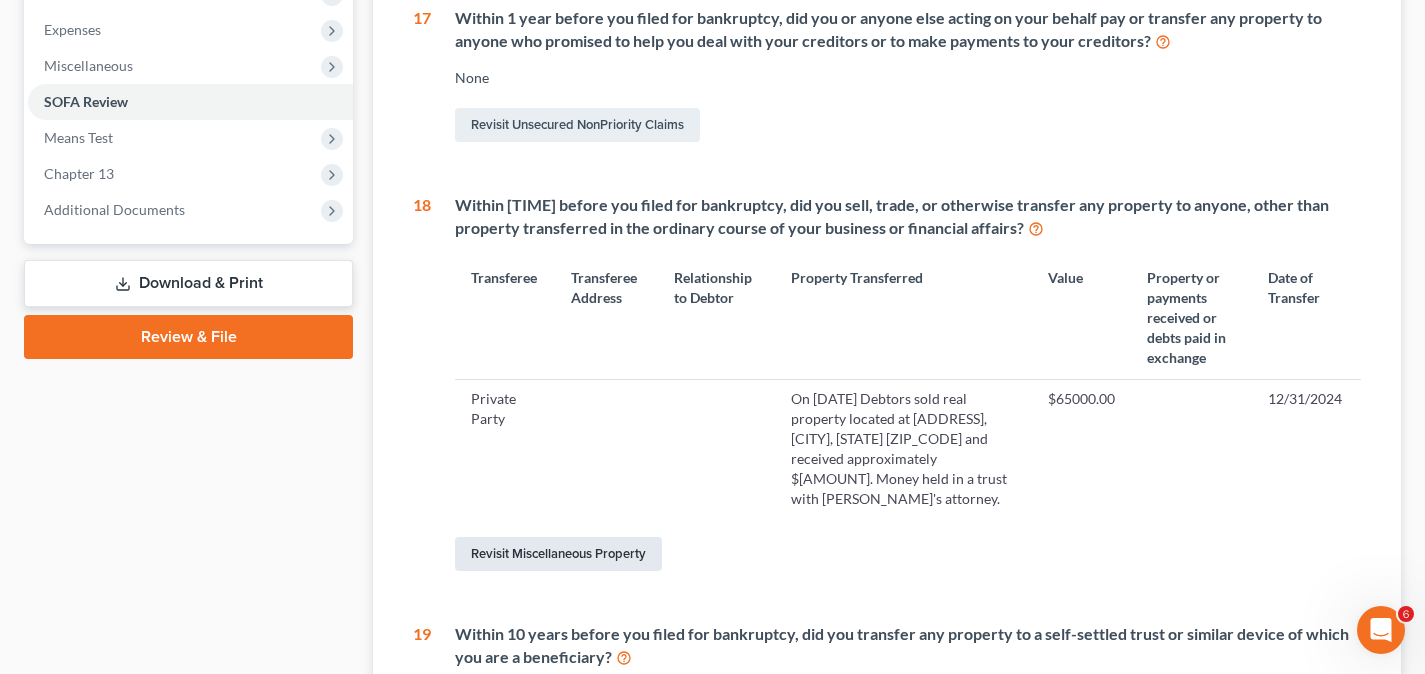 click on "Revisit Miscellaneous Property" at bounding box center [558, 554] 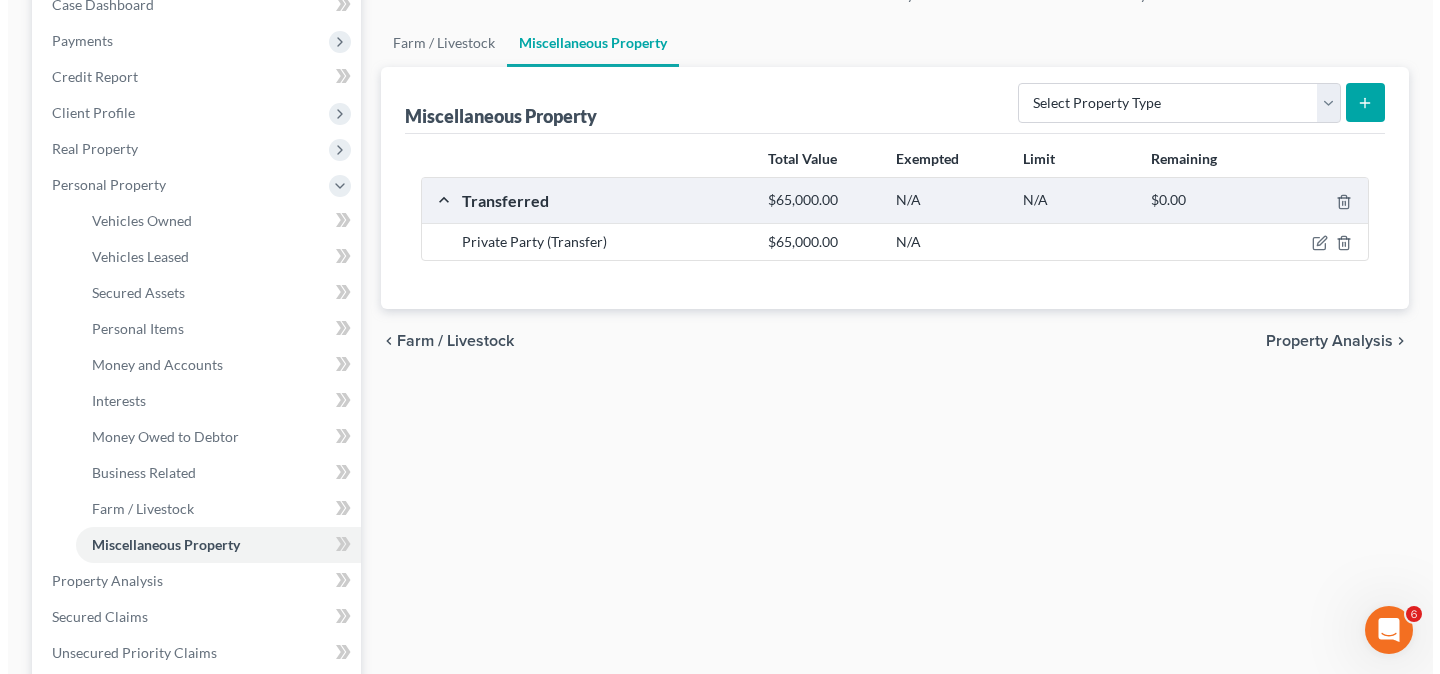 scroll, scrollTop: 0, scrollLeft: 0, axis: both 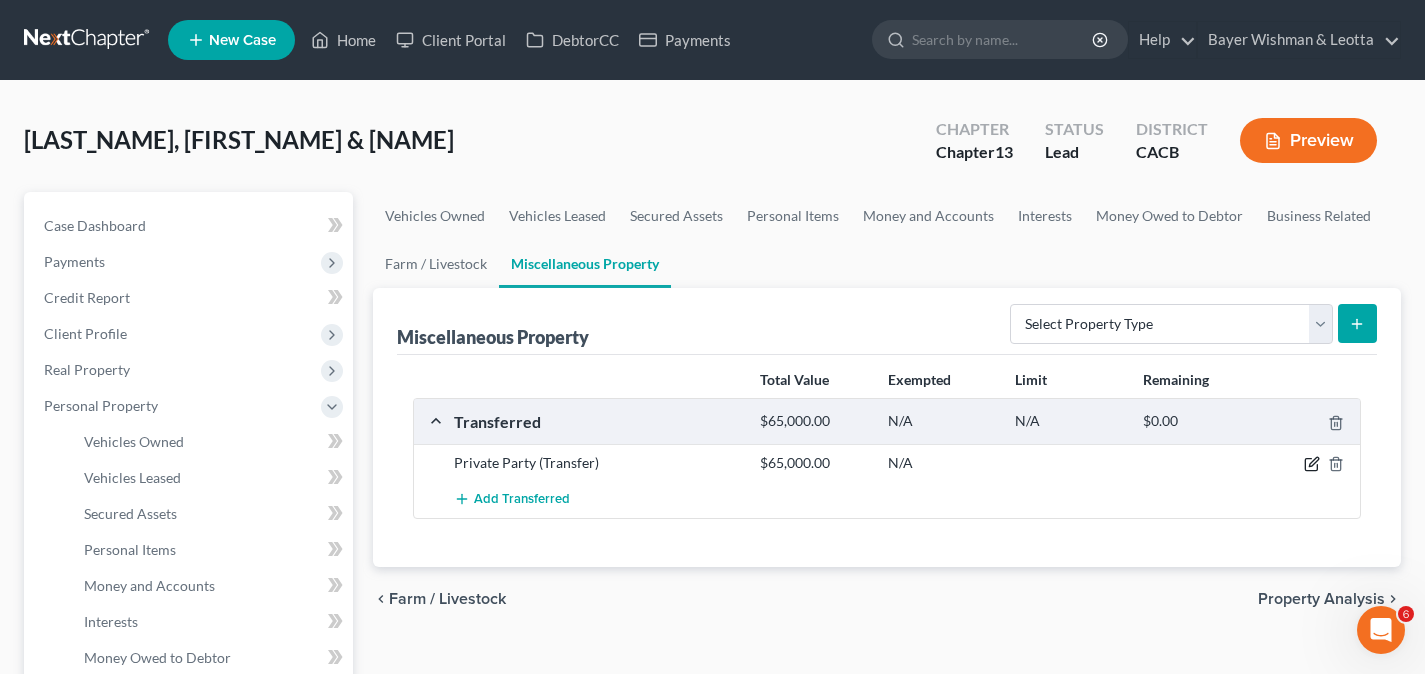 click 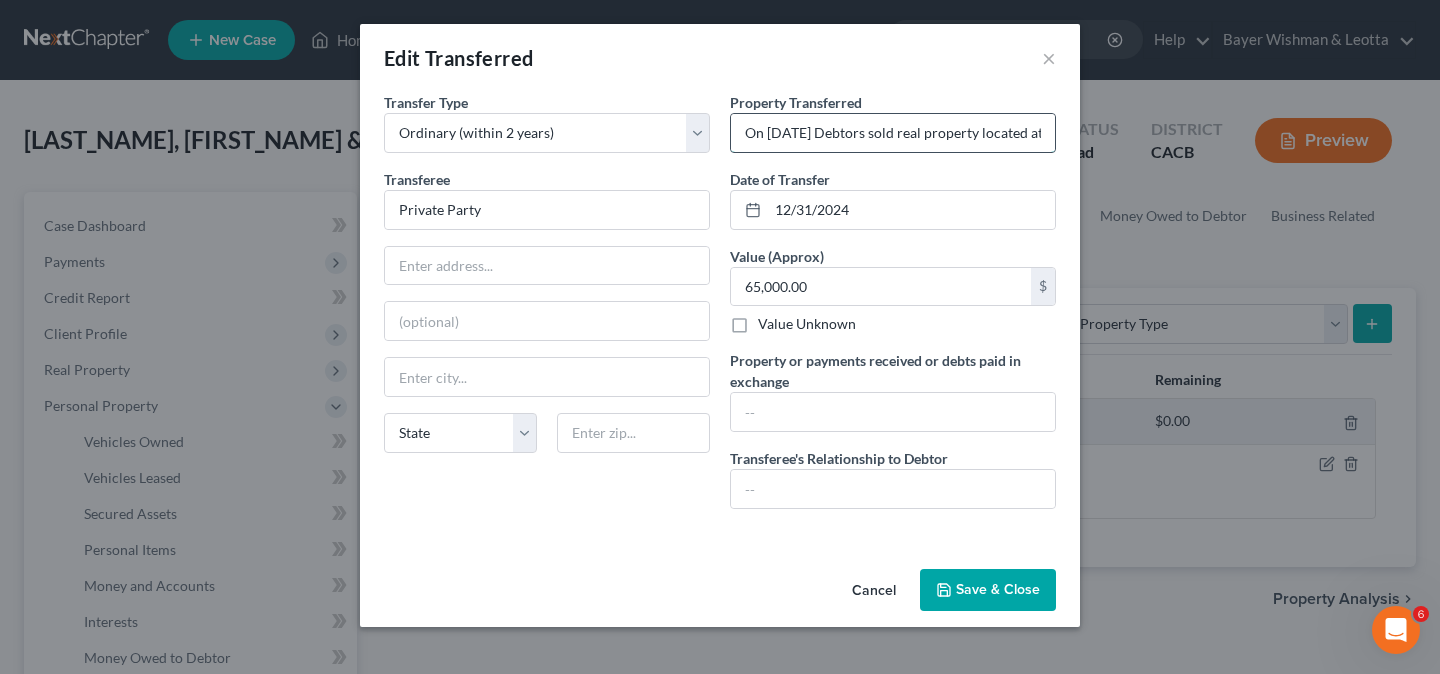 click on "On [DATE] Debtors sold real property located at [ADDRESS], [CITY], [STATE] [ZIP_CODE] and received approximately $[AMOUNT]. Money held in a trust with [PERSON_NAME]'s attorney." at bounding box center (893, 133) 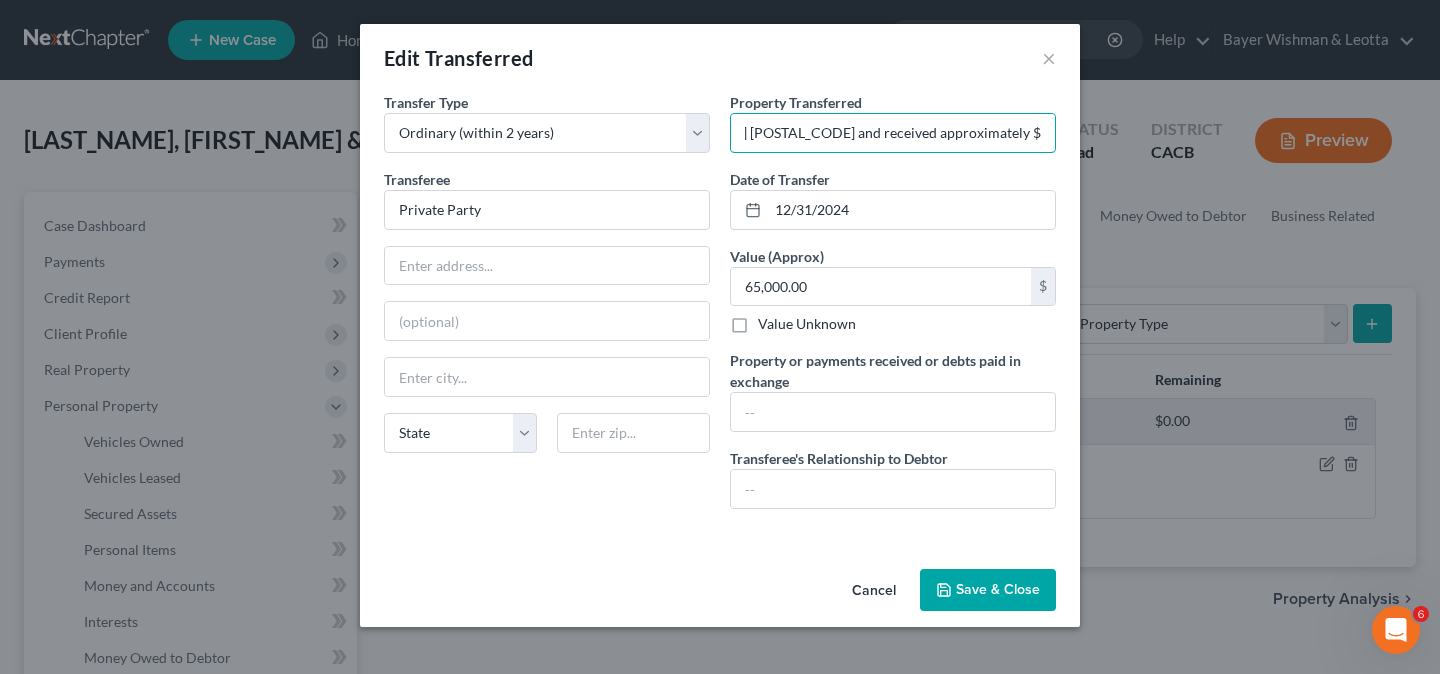 scroll, scrollTop: 0, scrollLeft: 602, axis: horizontal 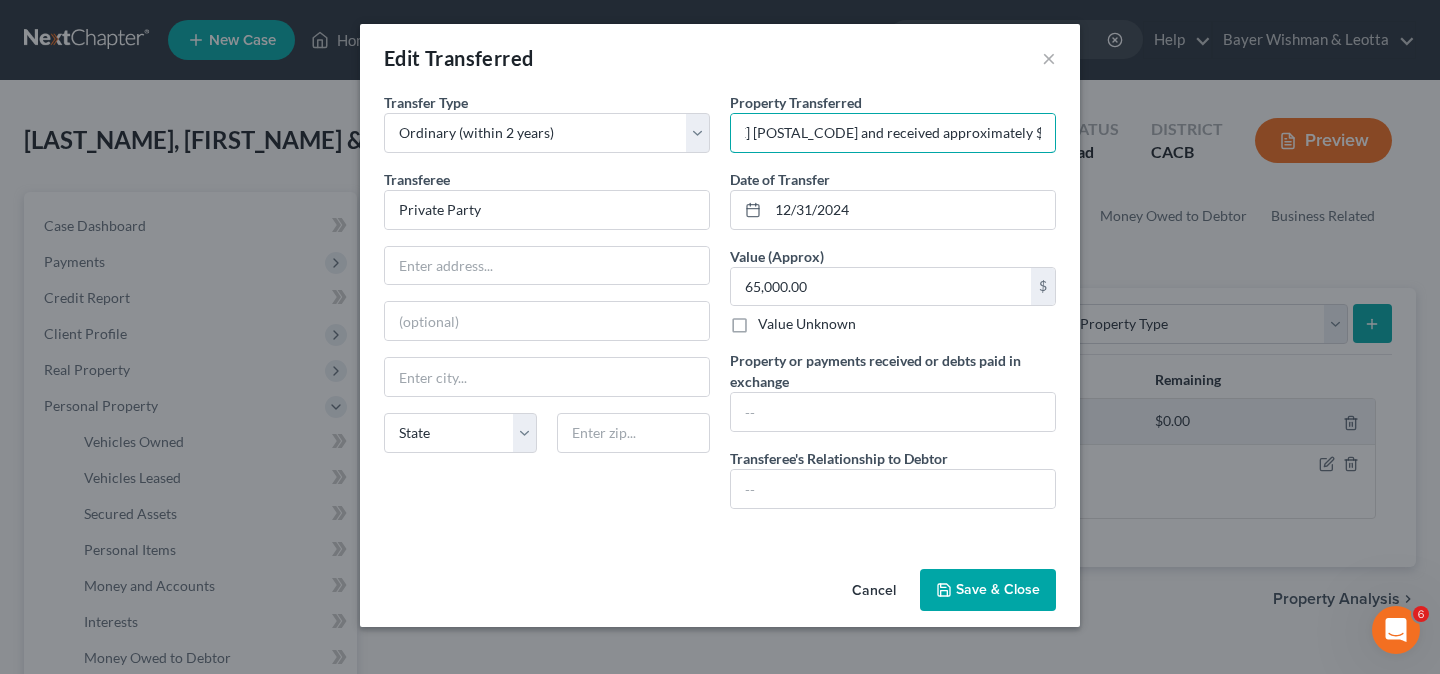 type on "On December 31, 2024 Debtors sold real property located at  [NUMBER] [STREET], [CITY], [STATE] [POSTAL_CODE] and received approximately $65,000.00." 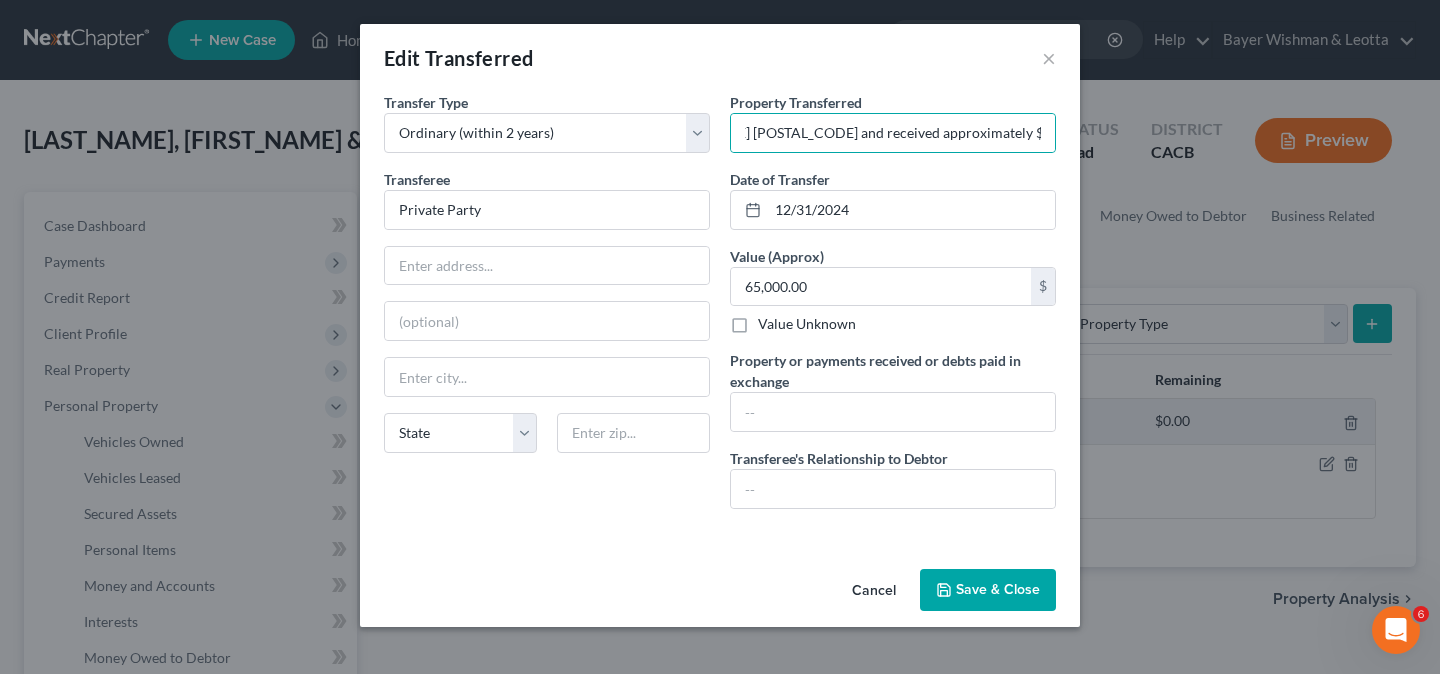 drag, startPoint x: 983, startPoint y: 597, endPoint x: 953, endPoint y: 583, distance: 33.105892 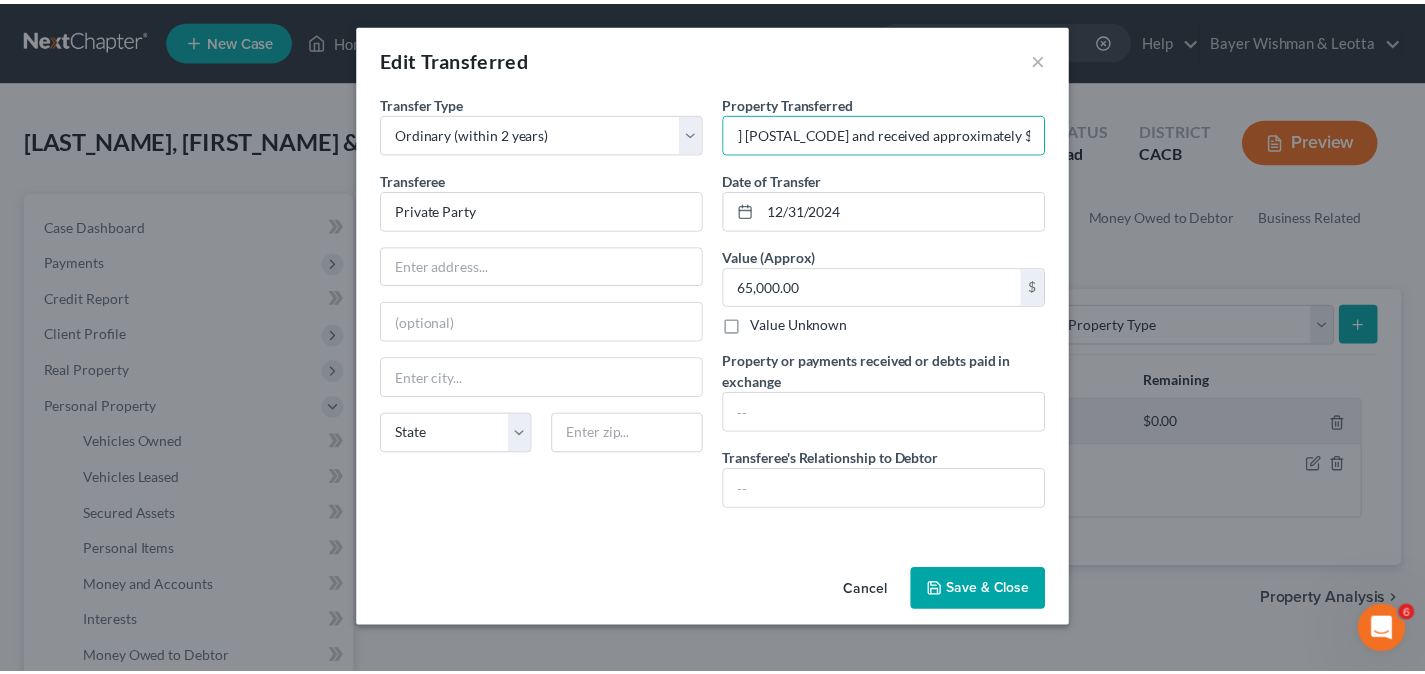 scroll, scrollTop: 0, scrollLeft: 0, axis: both 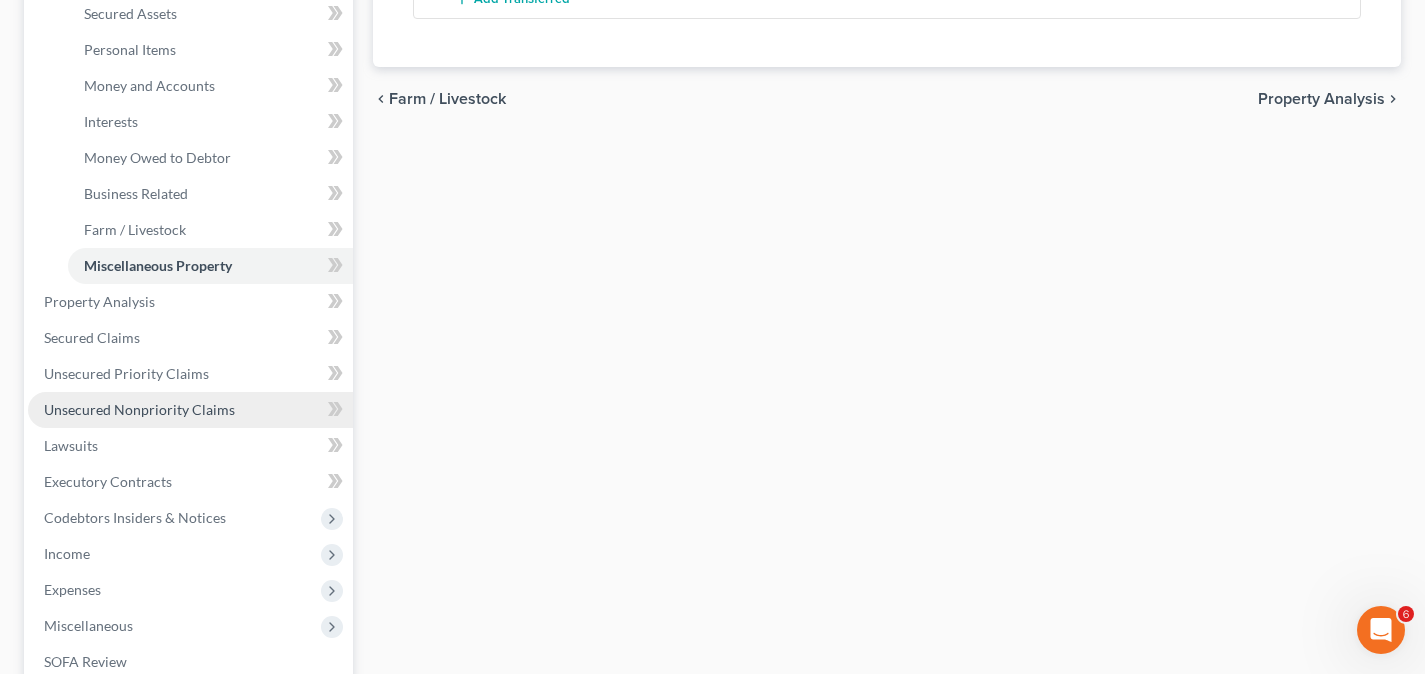 click on "Unsecured Nonpriority Claims" at bounding box center [139, 409] 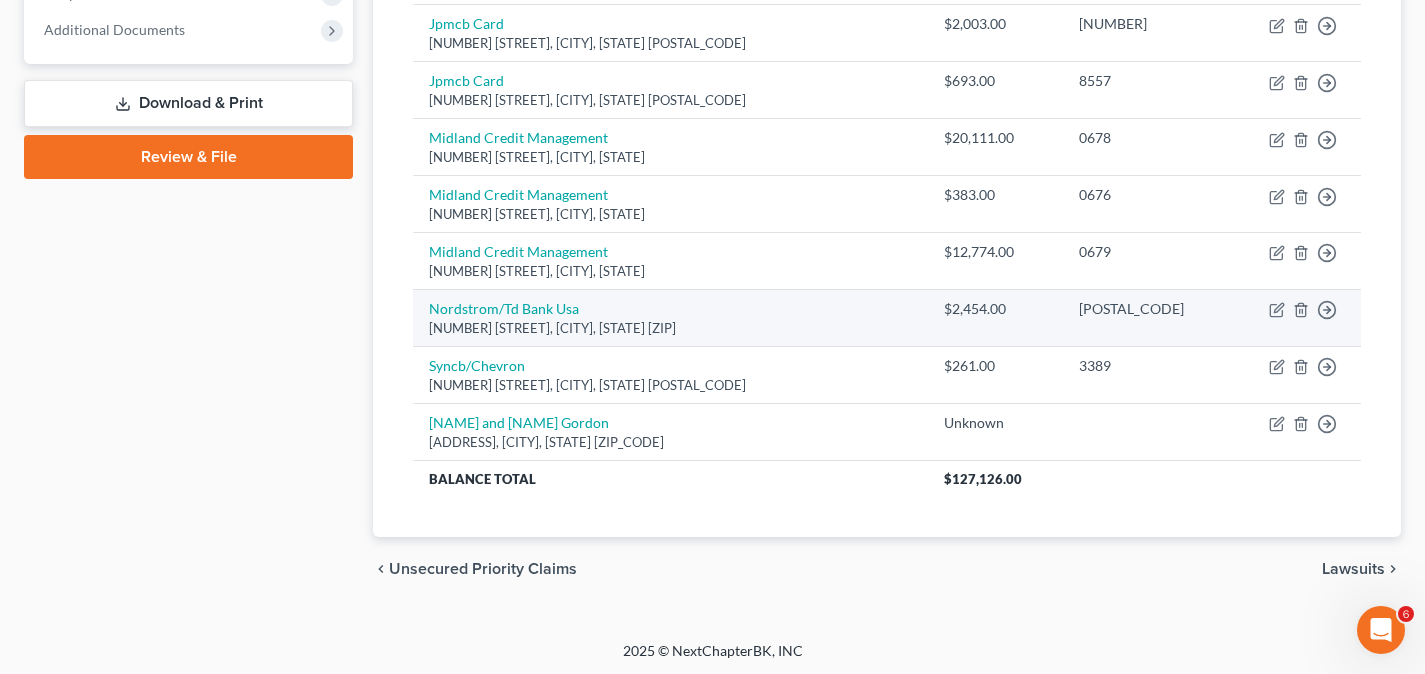 scroll, scrollTop: 883, scrollLeft: 0, axis: vertical 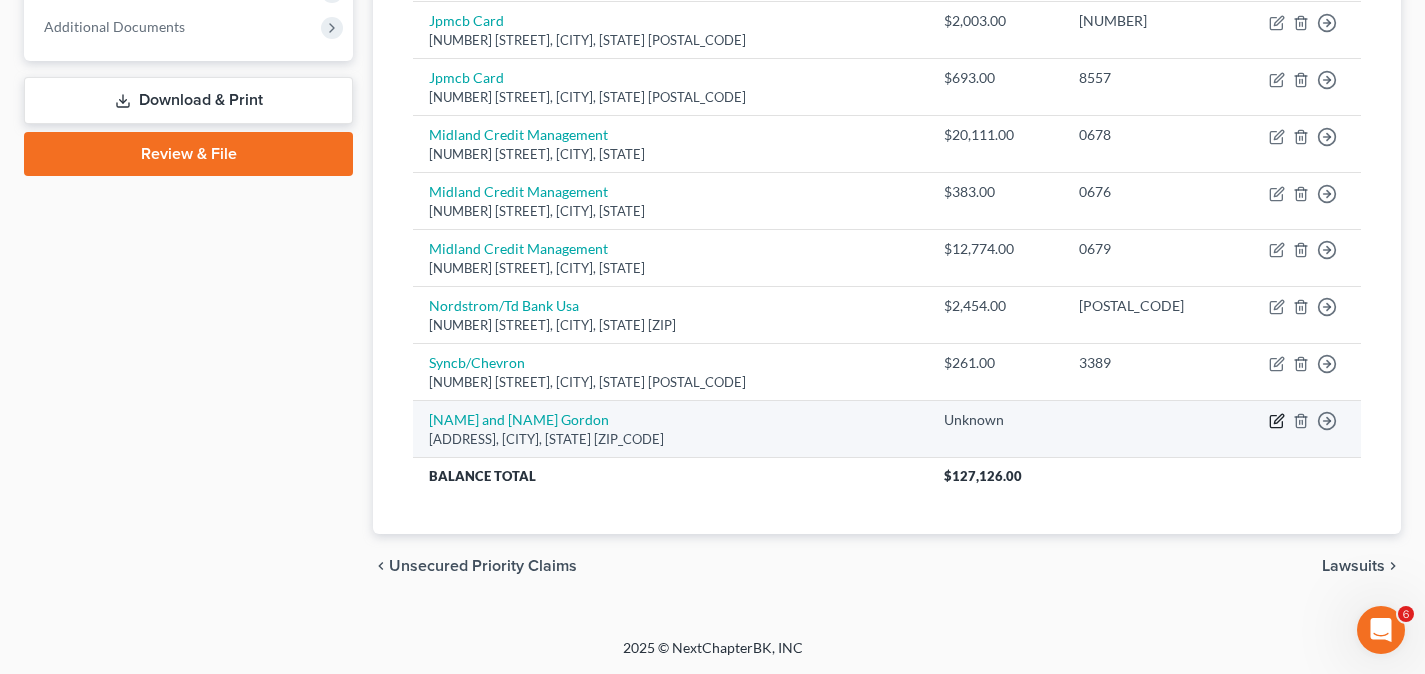 click 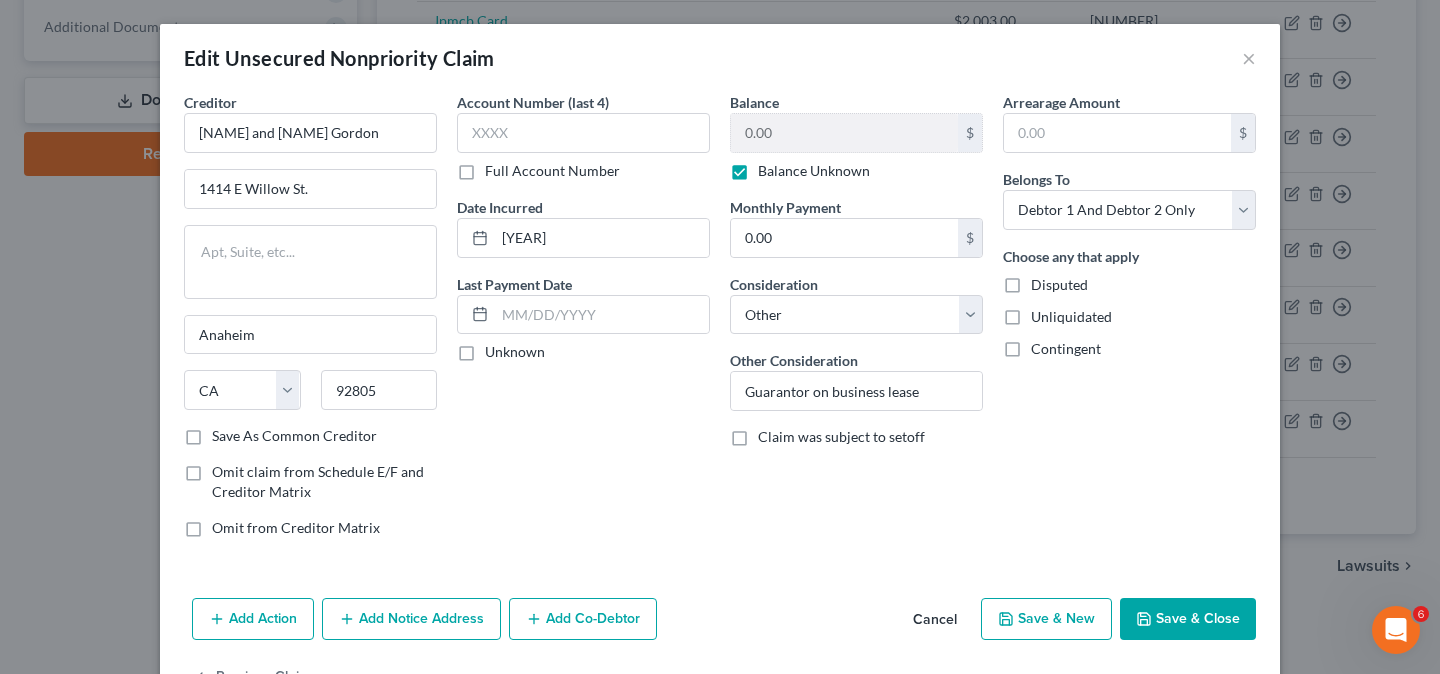click on "Balance Unknown" at bounding box center (814, 171) 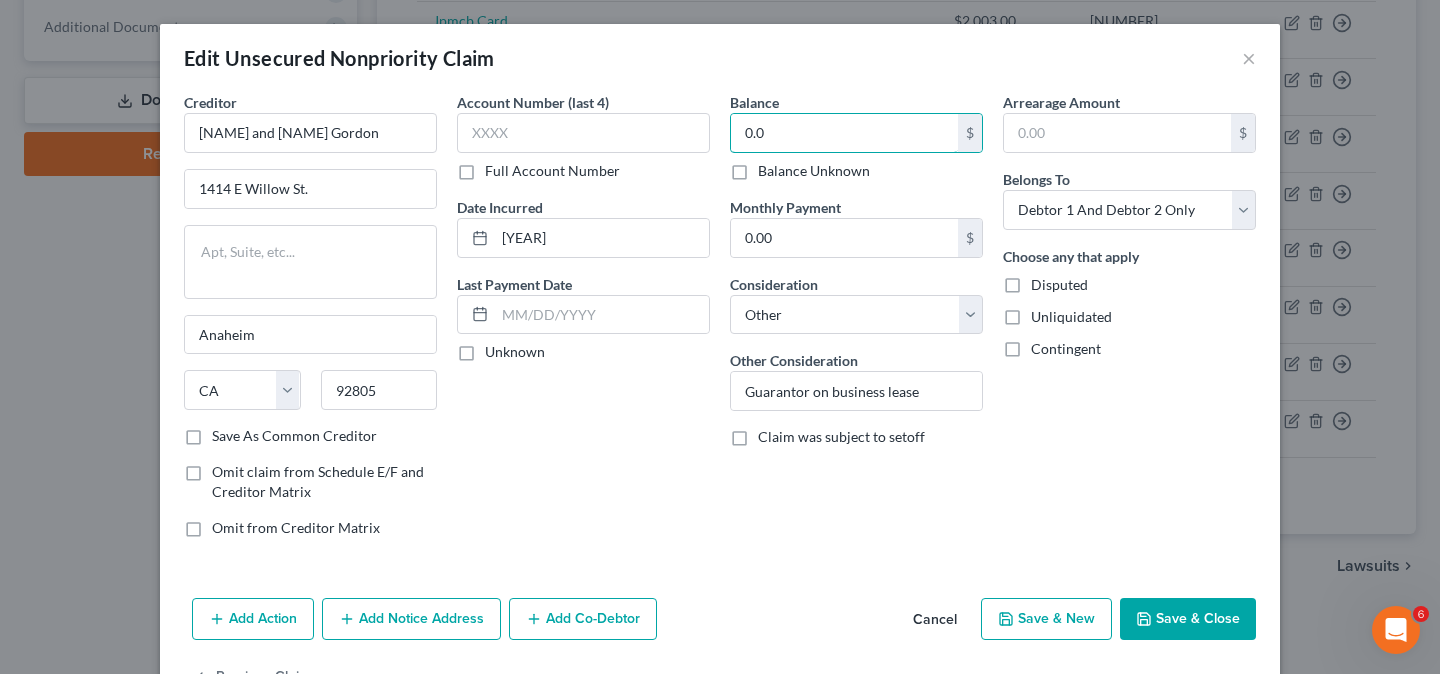 type on "0.00" 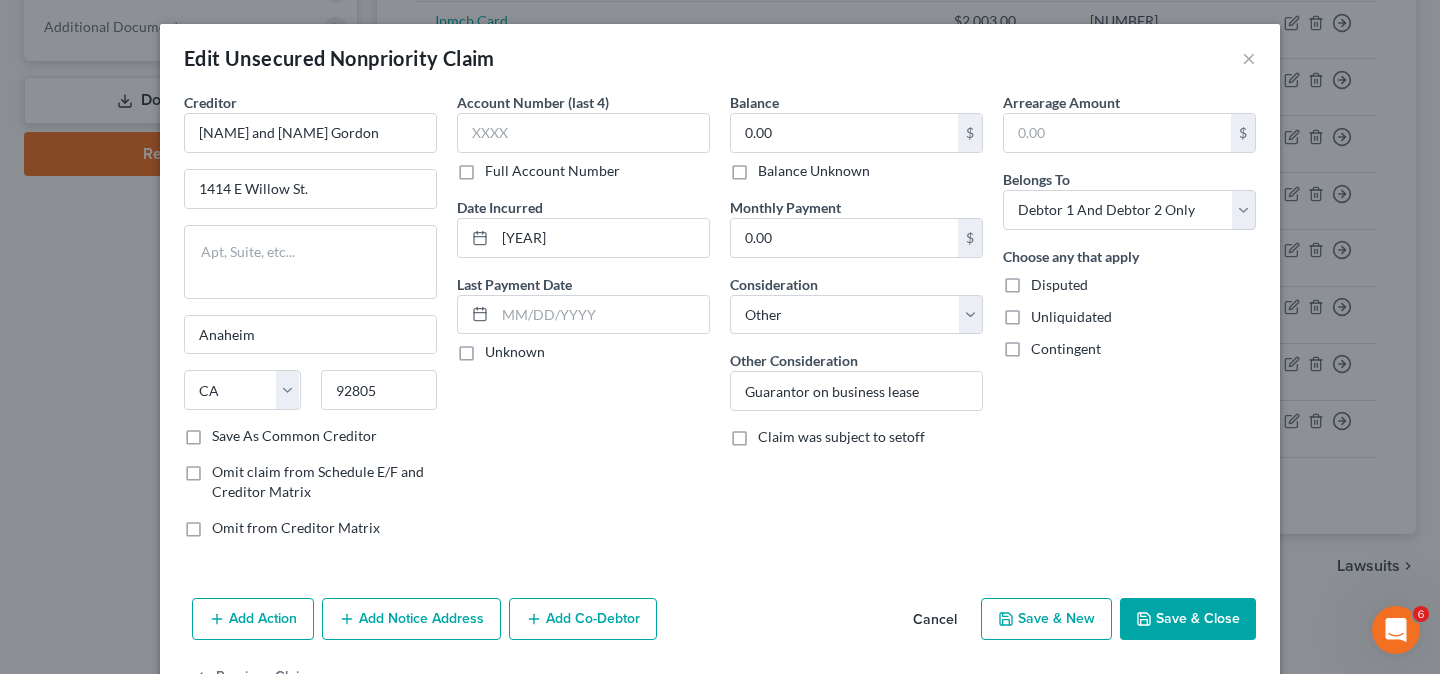 drag, startPoint x: 1188, startPoint y: 613, endPoint x: 1154, endPoint y: 597, distance: 37.576588 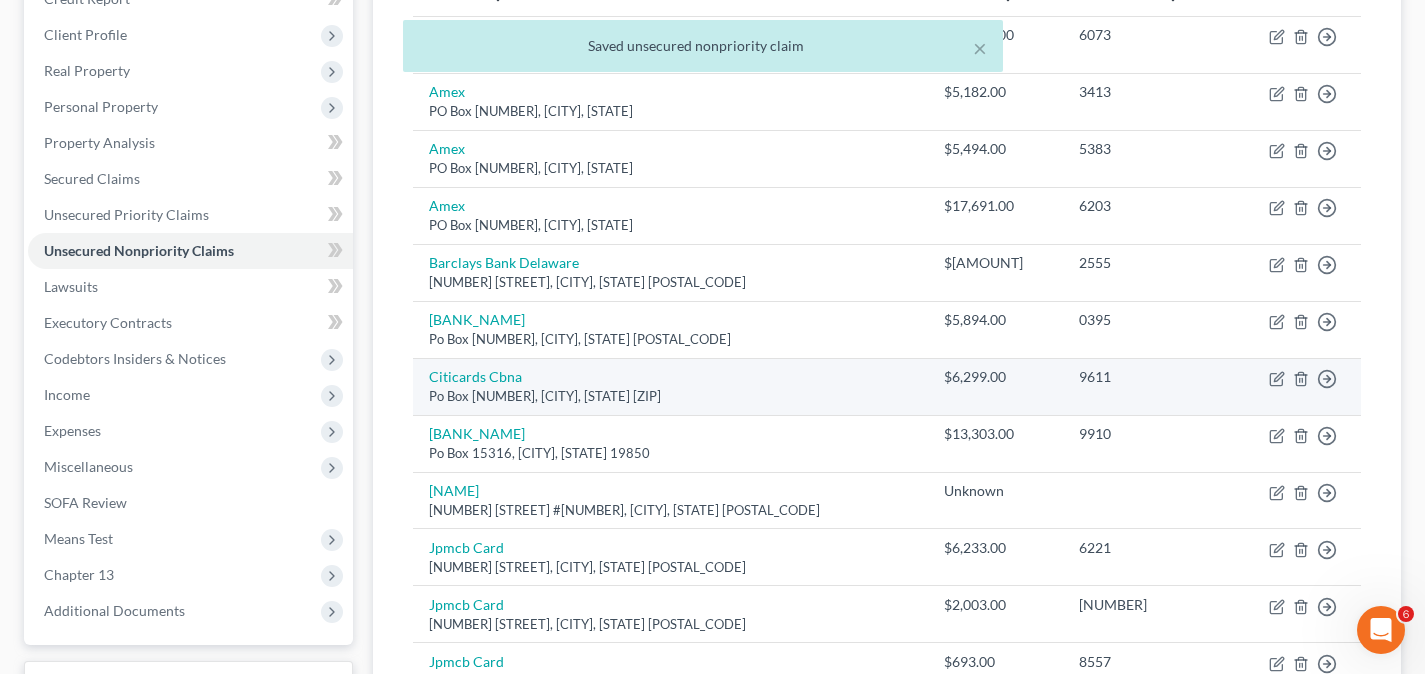 scroll, scrollTop: 283, scrollLeft: 0, axis: vertical 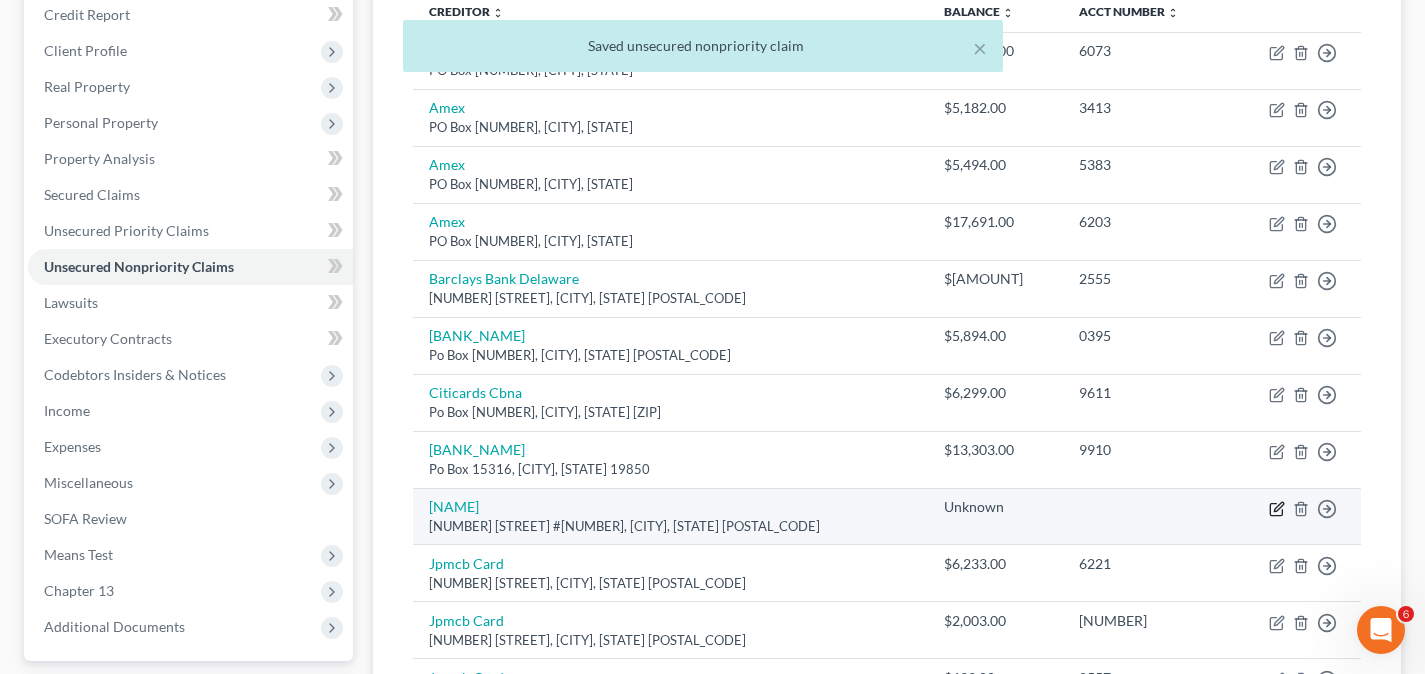 click 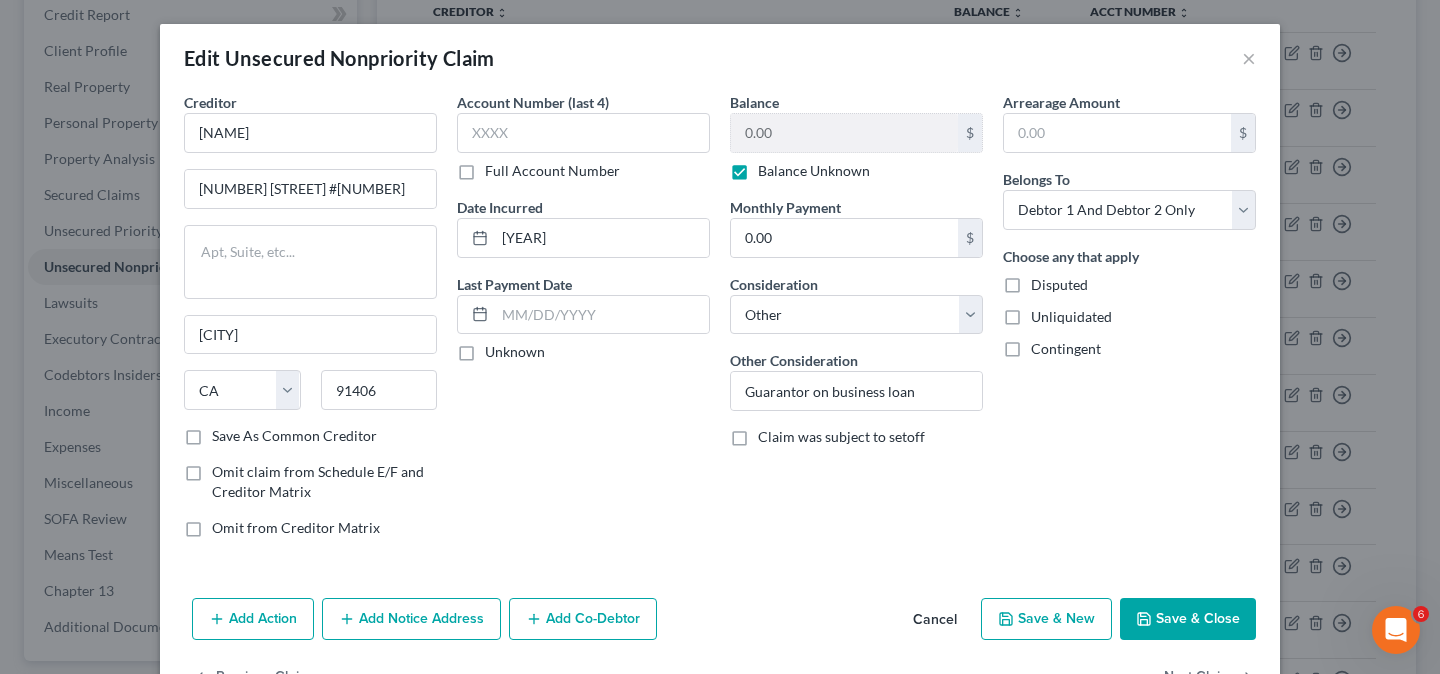 click on "Balance Unknown" at bounding box center [814, 171] 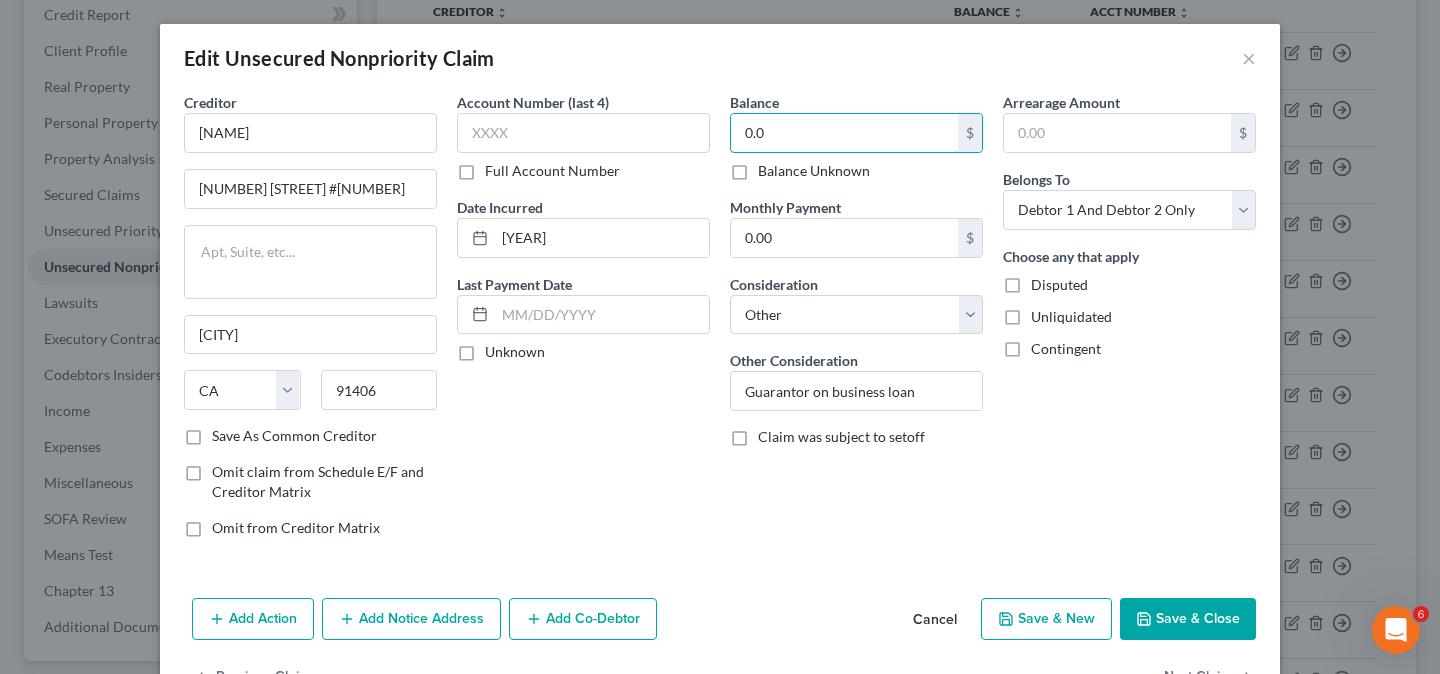type on "0.00" 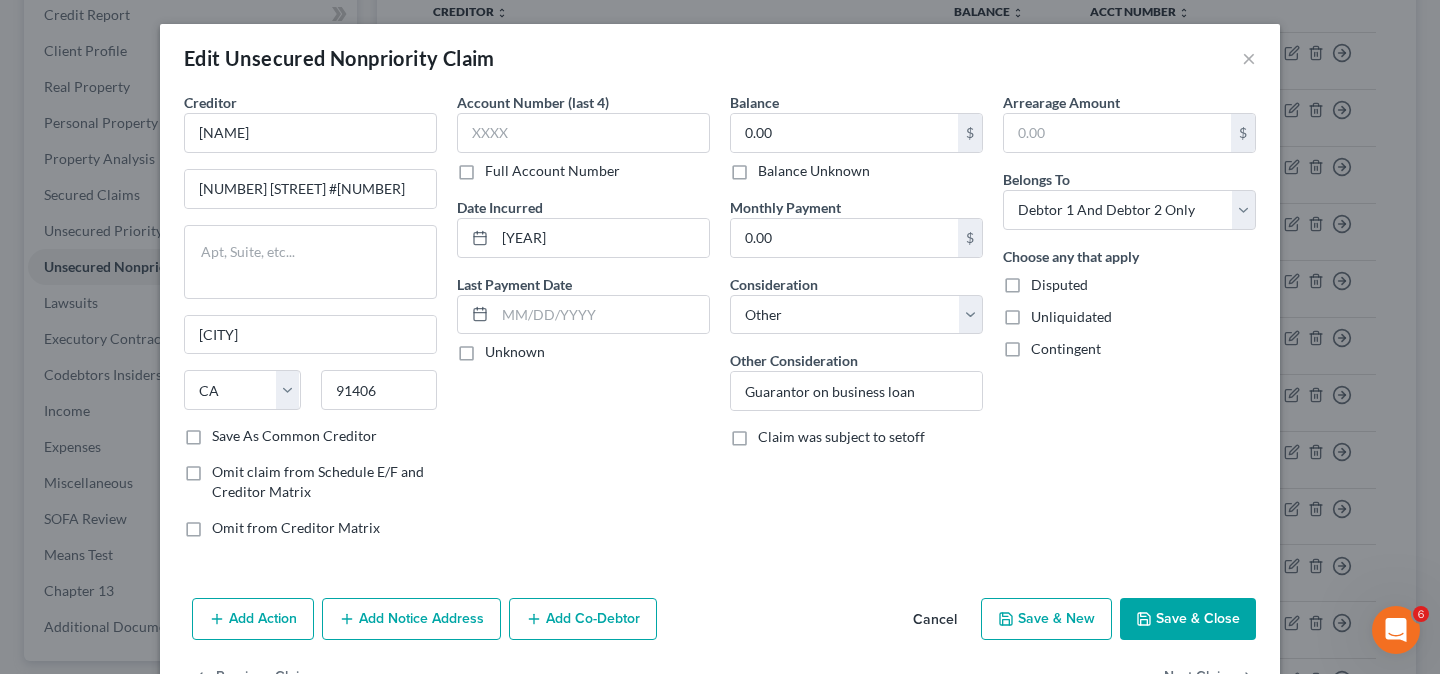 click on "Arrearage Amount $
Belongs To
*
Select Debtor 1 Only Debtor 2 Only Debtor 1 And Debtor 2 Only At Least One Of The Debtors And Another Community Property Choose any that apply Disputed Unliquidated Contingent" at bounding box center (1129, 323) 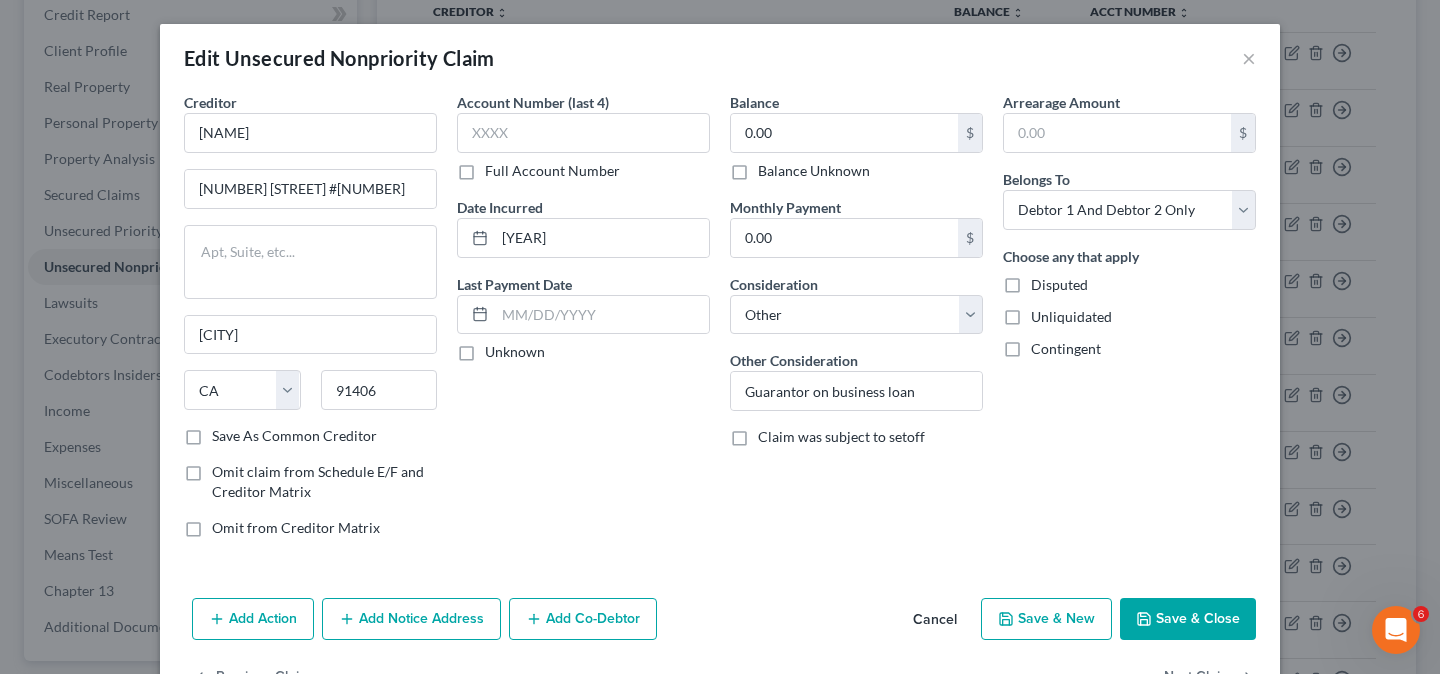 click on "Save & Close" at bounding box center (1188, 619) 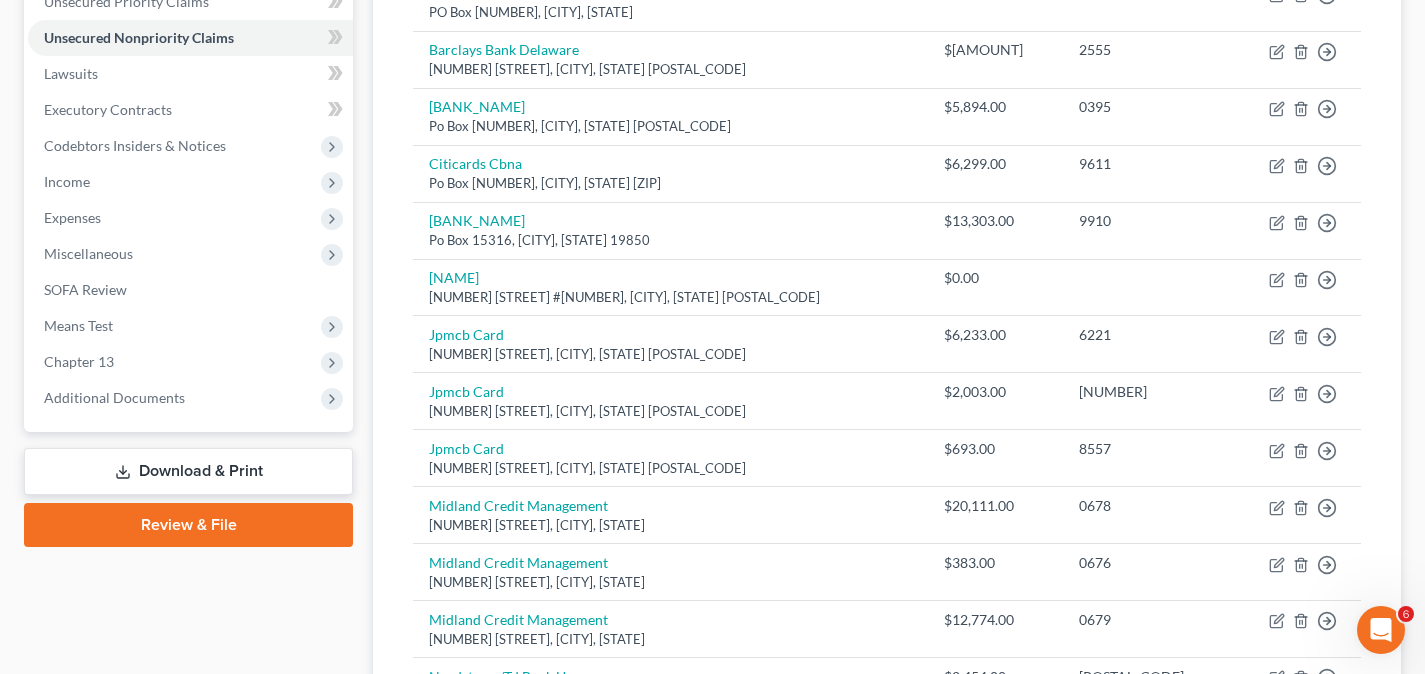 scroll, scrollTop: 583, scrollLeft: 0, axis: vertical 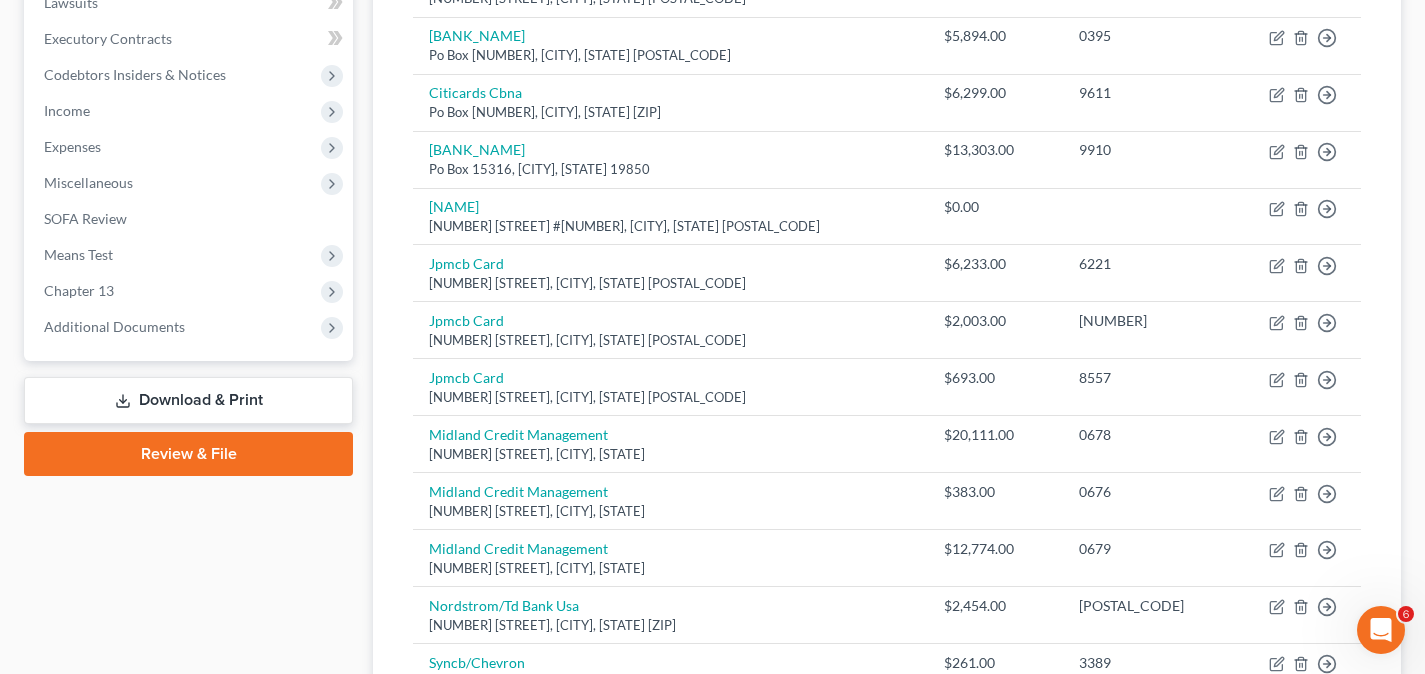 click on "Download & Print" at bounding box center (188, 400) 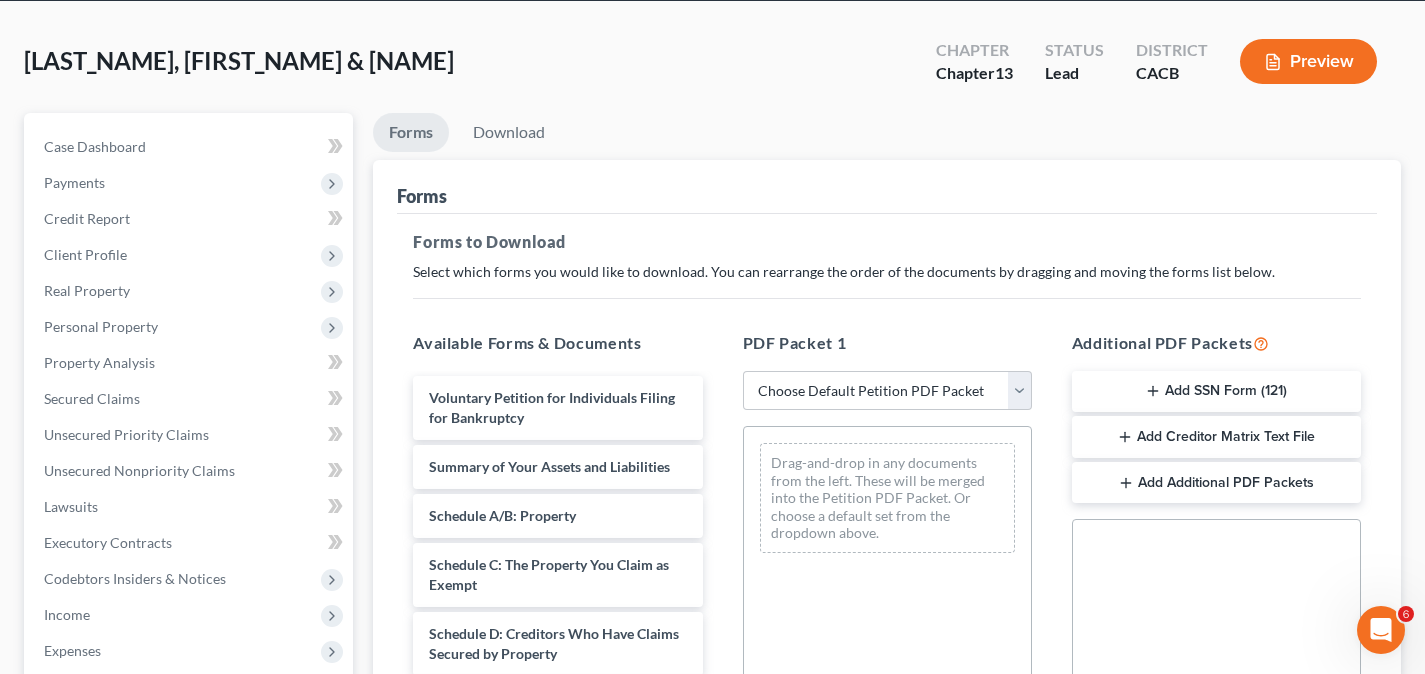scroll, scrollTop: 200, scrollLeft: 0, axis: vertical 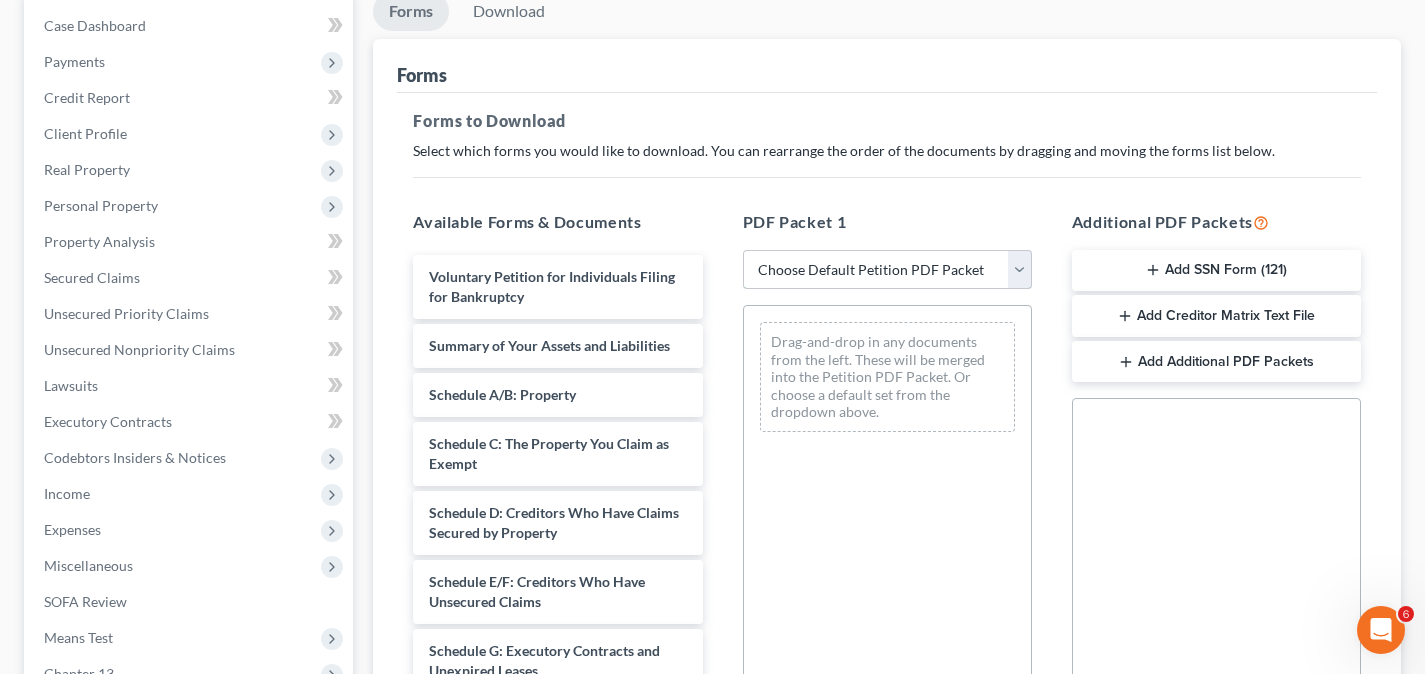 click on "Choose Default Petition PDF Packet Complete Bankruptcy Petition (all forms and schedules) Emergency Filing Forms (Petition and Creditor List Only) Amended Forms Signature Pages Only Supplemental Post Petition (Sch. I & J) Supplemental Post Petition (Sch. I) Supplemental Post Petition (Sch. J) On [DATE] Debtors sold real property located at  [NUMBER] [STREET], [CITY], [STATE] [POSTAL_CODE] and received approximately $[AMOUNT].  Money held in a trust witorney." at bounding box center (887, 270) 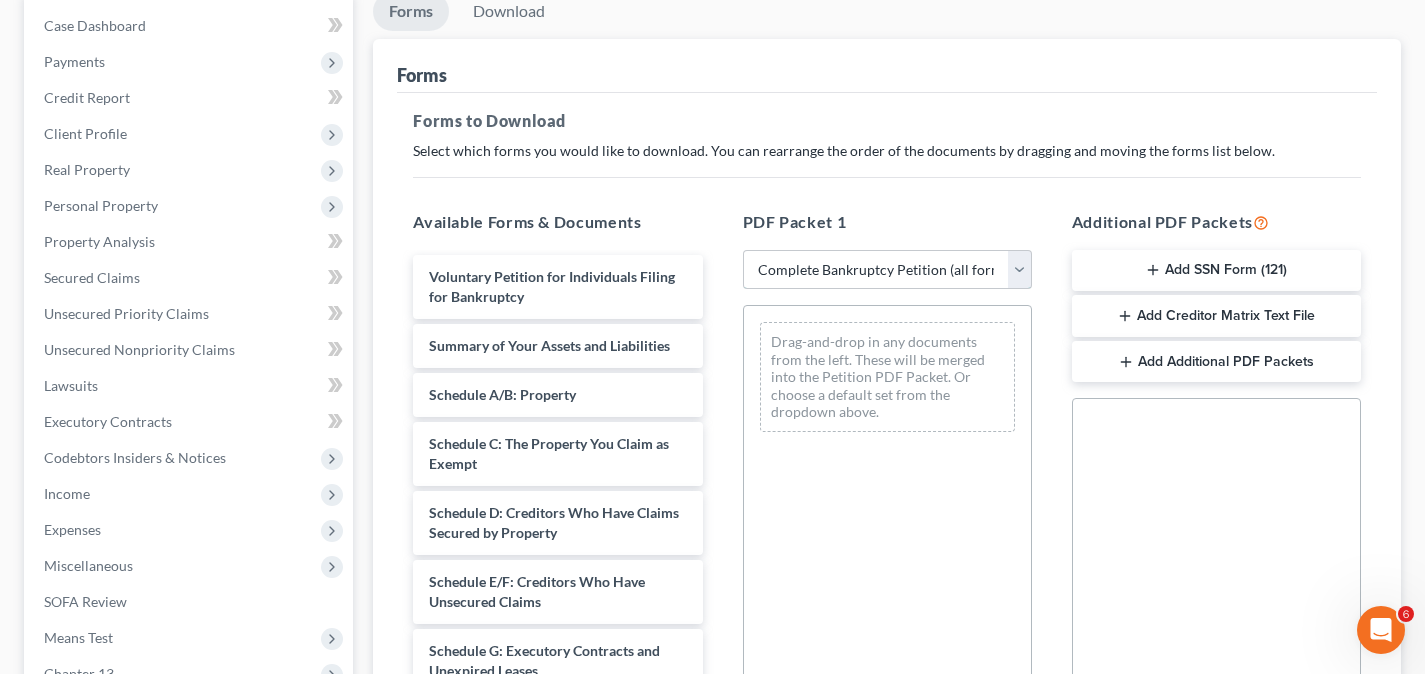 click on "Choose Default Petition PDF Packet Complete Bankruptcy Petition (all forms and schedules) Emergency Filing Forms (Petition and Creditor List Only) Amended Forms Signature Pages Only Supplemental Post Petition (Sch. I & J) Supplemental Post Petition (Sch. I) Supplemental Post Petition (Sch. J) On [DATE] Debtors sold real property located at  [NUMBER] [STREET], [CITY], [STATE] [POSTAL_CODE] and received approximately $[AMOUNT].  Money held in a trust witorney." at bounding box center (887, 270) 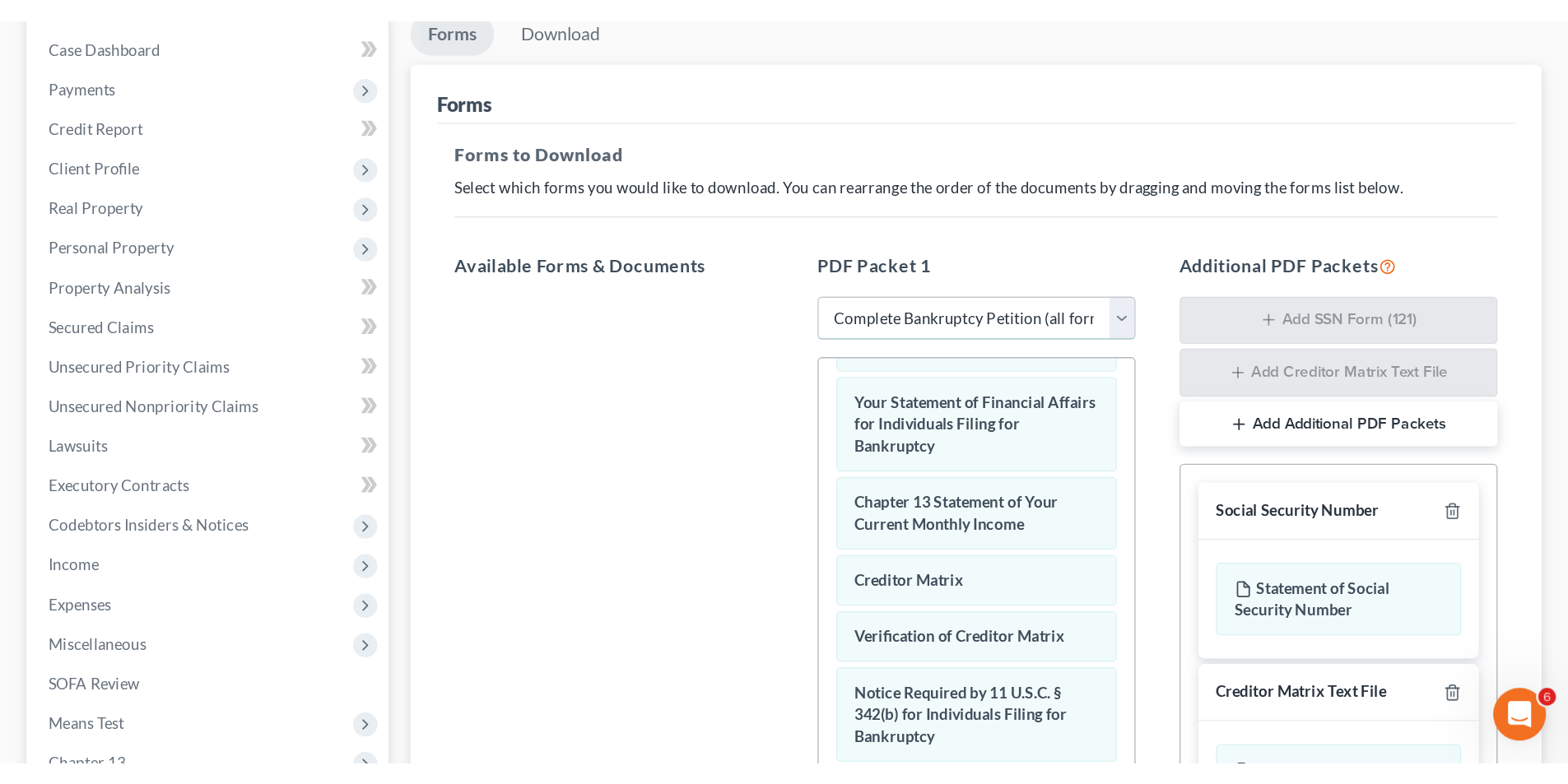 scroll, scrollTop: 466, scrollLeft: 0, axis: vertical 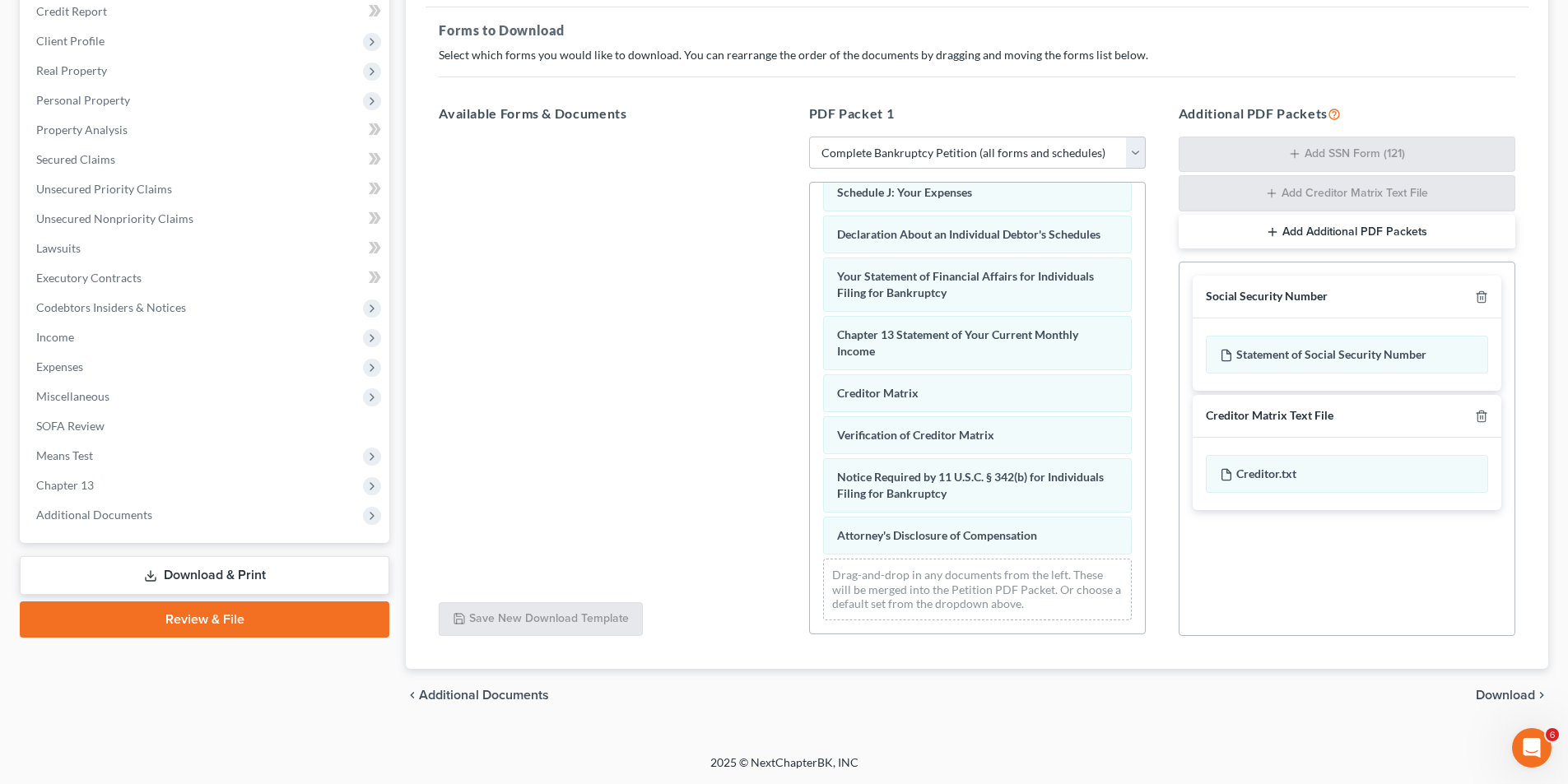 click on "chevron_left   Additional Documents Download   chevron_right" at bounding box center [977, 695] 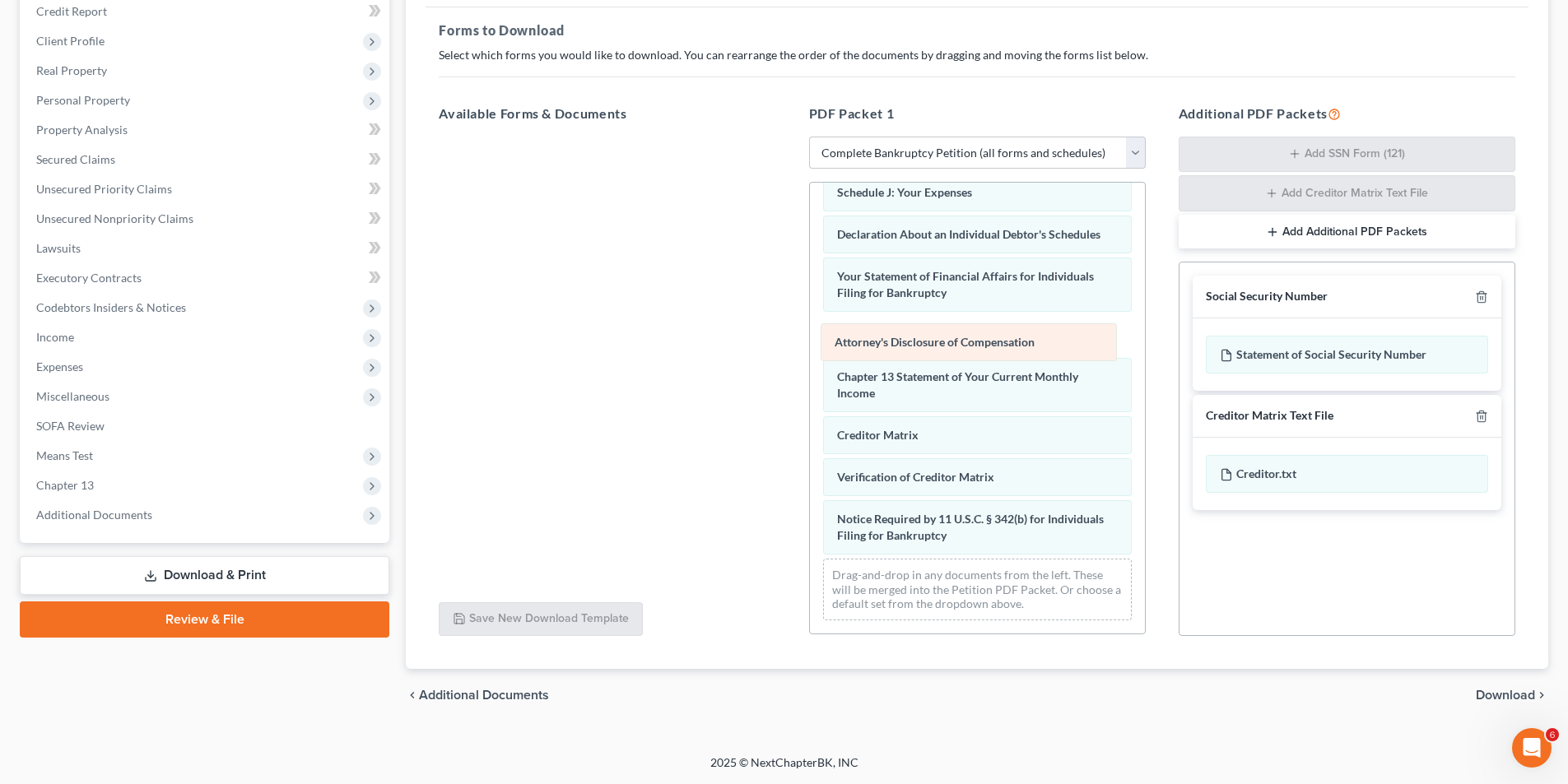 drag, startPoint x: 1002, startPoint y: 543, endPoint x: 999, endPoint y: 350, distance: 193.02331 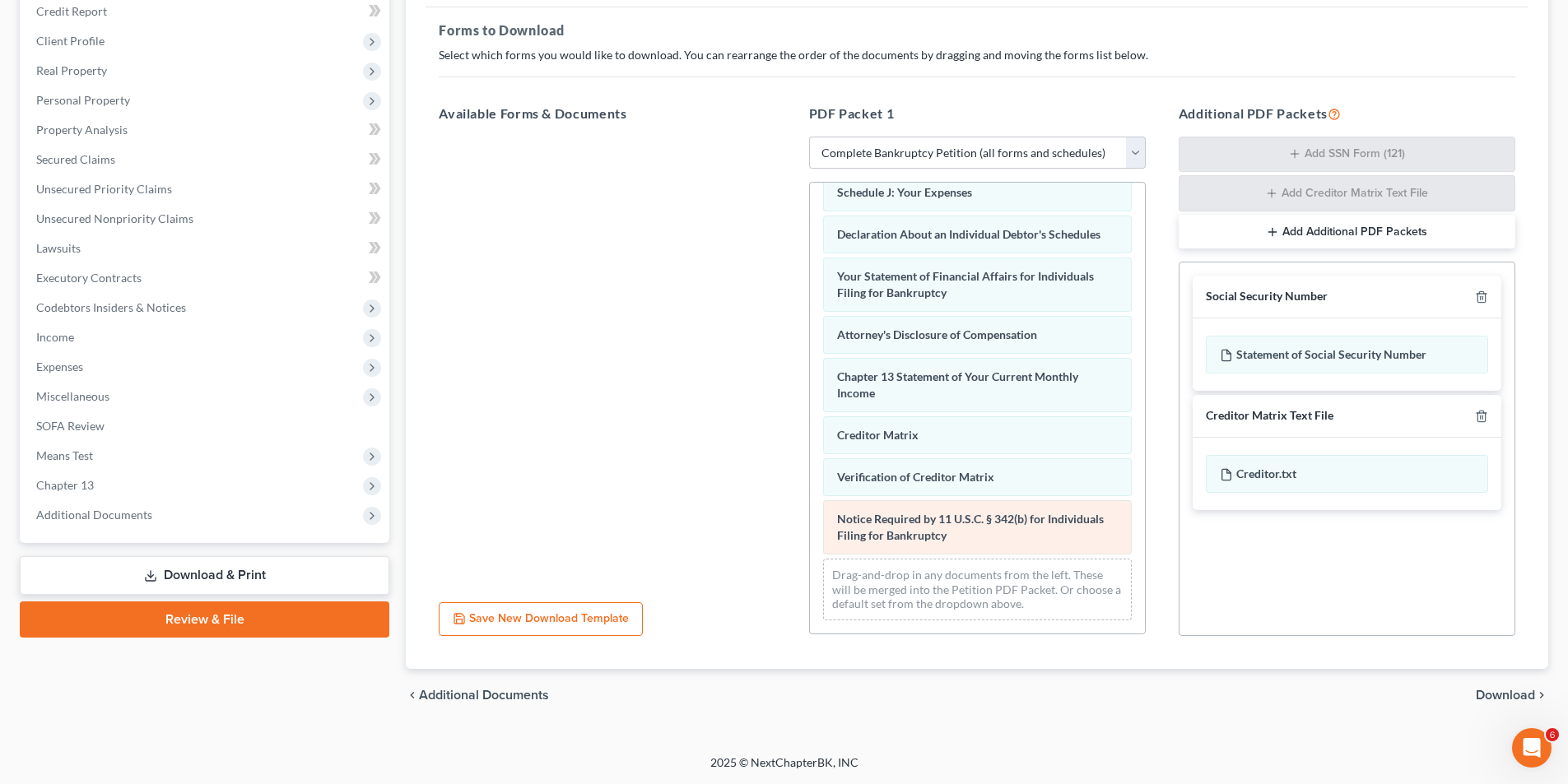 click on "Notice Required by 11 U.S.C. § 342(b) for Individuals Filing for Bankruptcy" at bounding box center [970, 527] 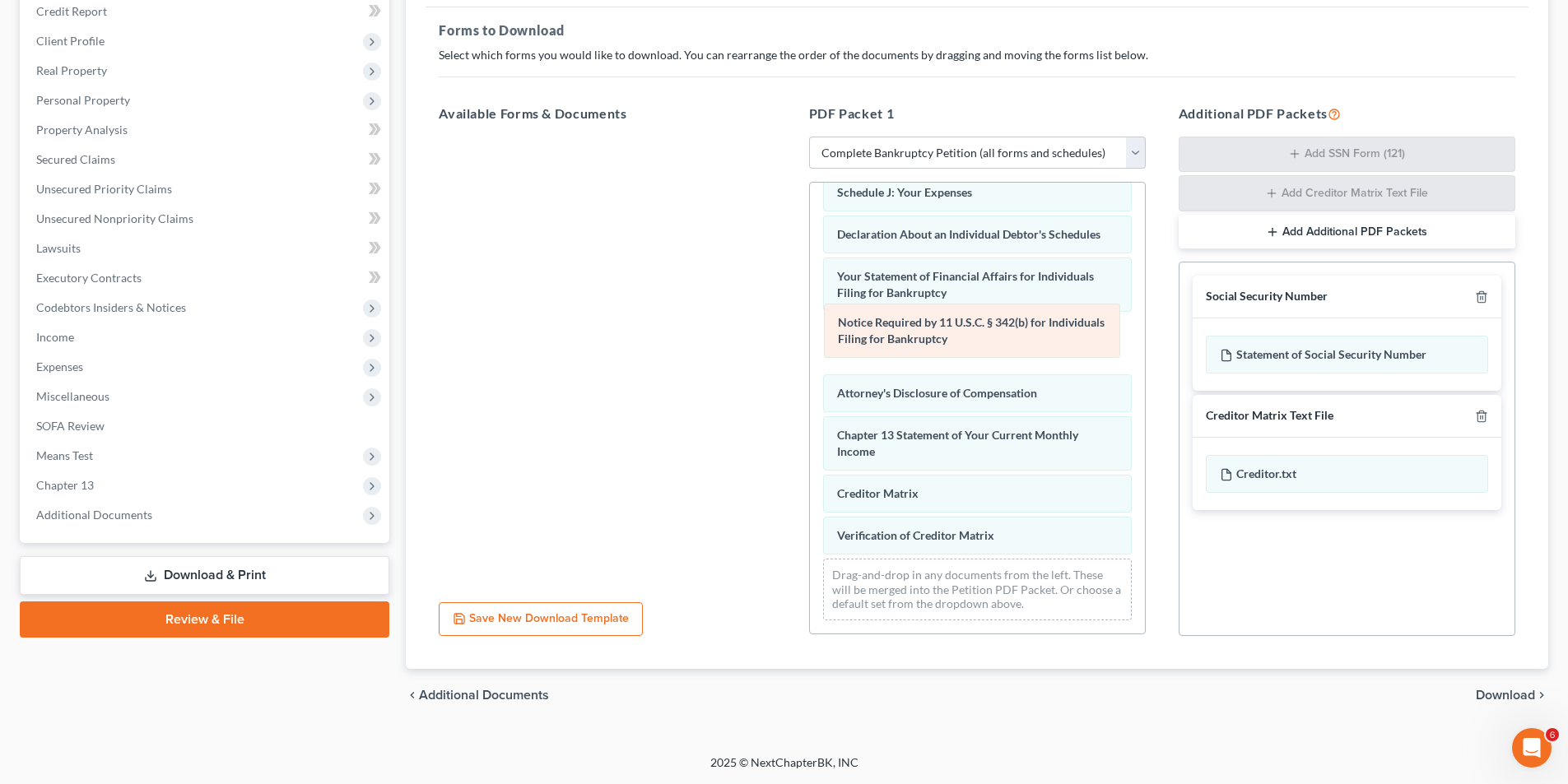 drag, startPoint x: 942, startPoint y: 533, endPoint x: 942, endPoint y: 342, distance: 191 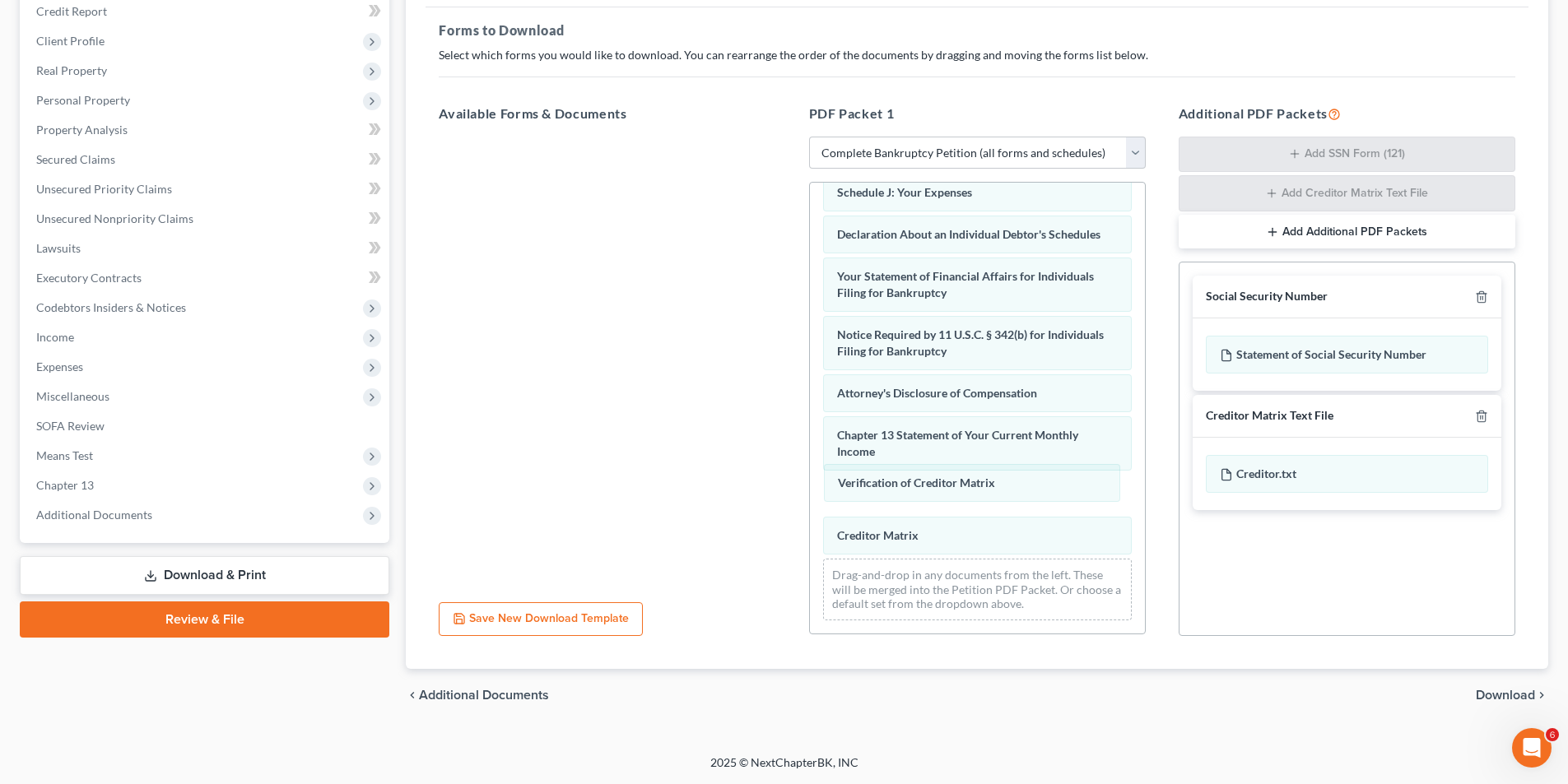 drag, startPoint x: 949, startPoint y: 537, endPoint x: 952, endPoint y: 506, distance: 31.144823 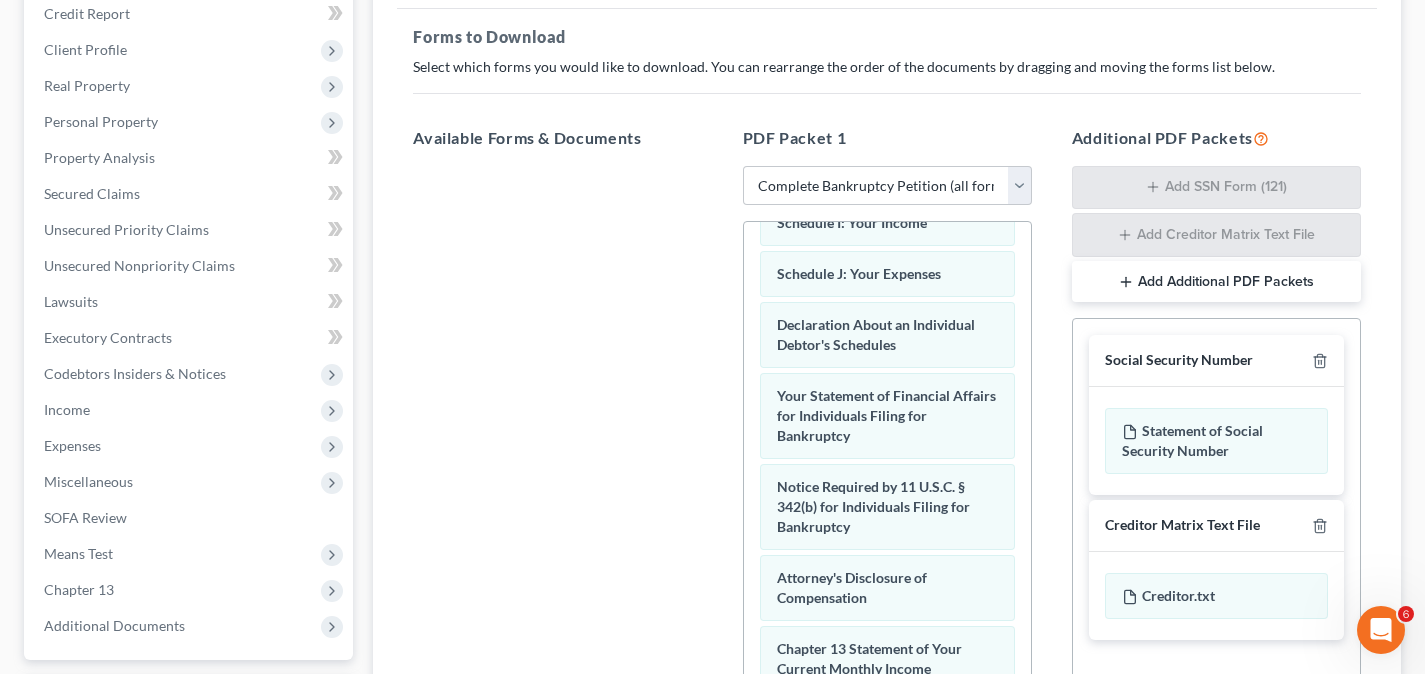 scroll, scrollTop: 700, scrollLeft: 0, axis: vertical 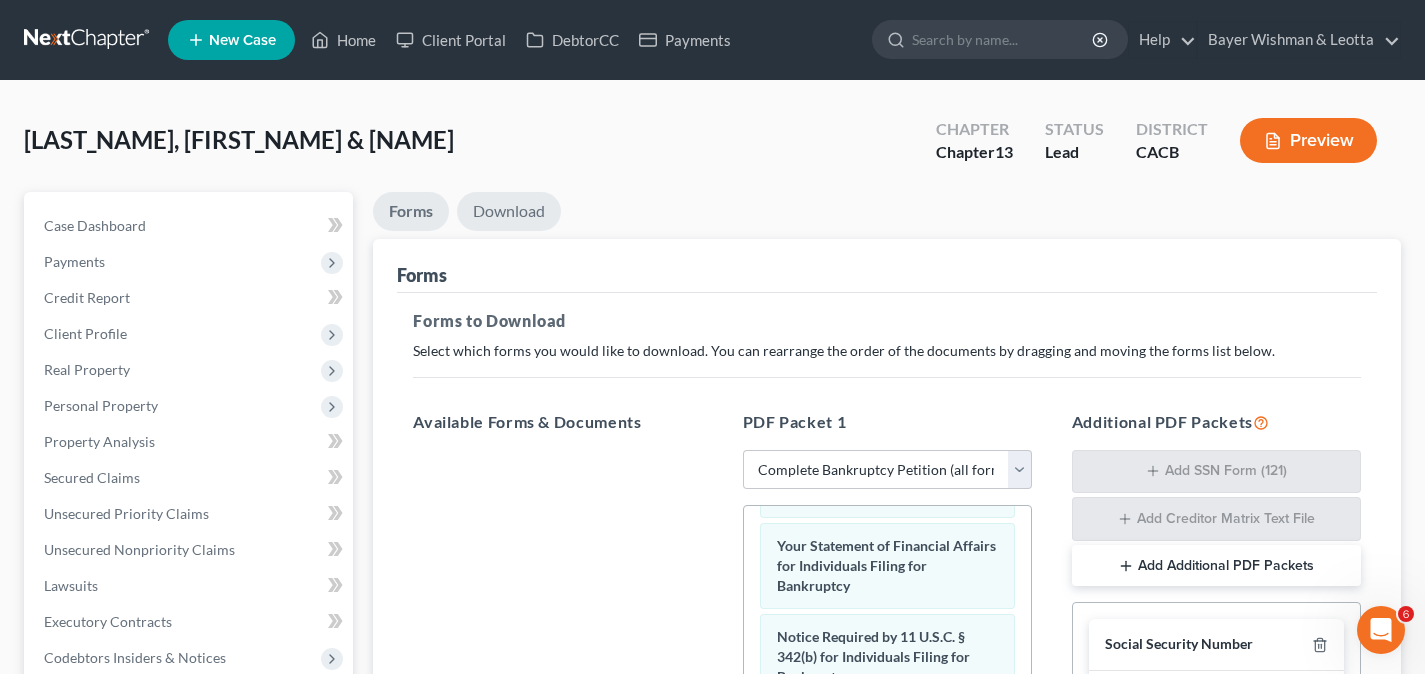 click on "Download" at bounding box center [509, 211] 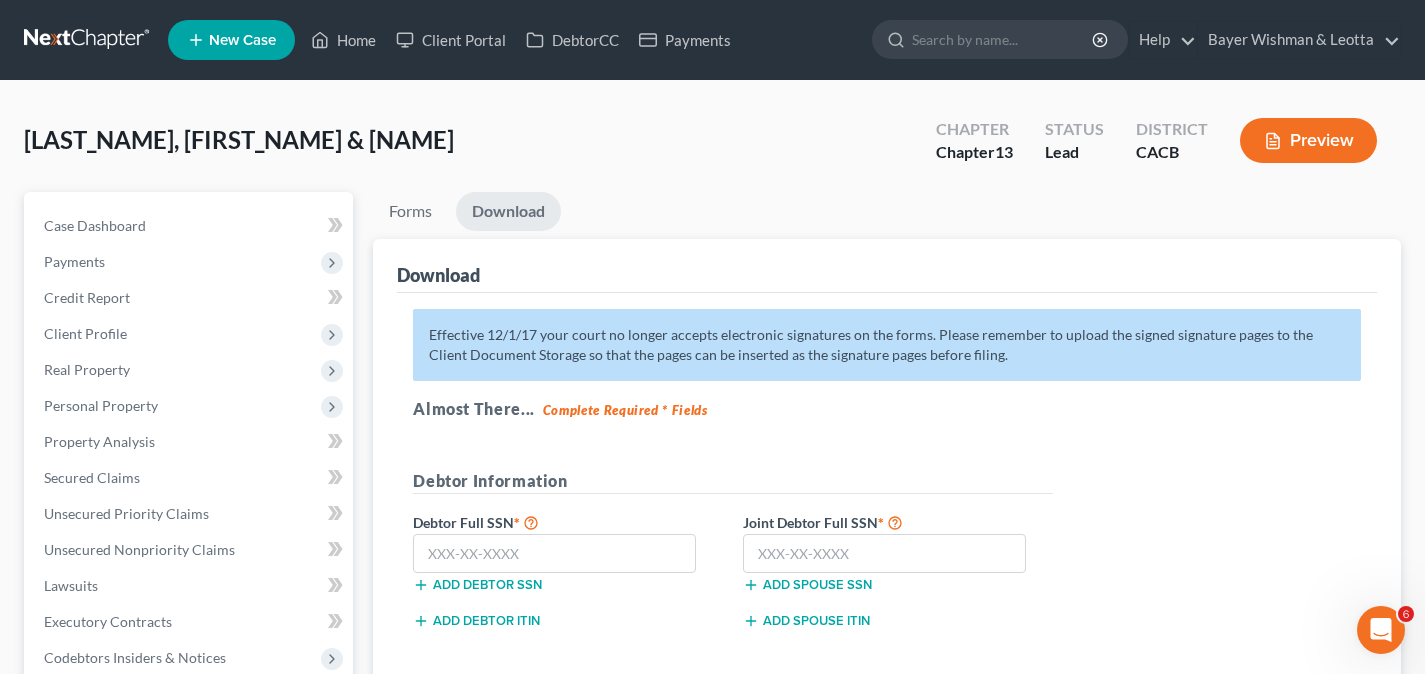 scroll, scrollTop: 300, scrollLeft: 0, axis: vertical 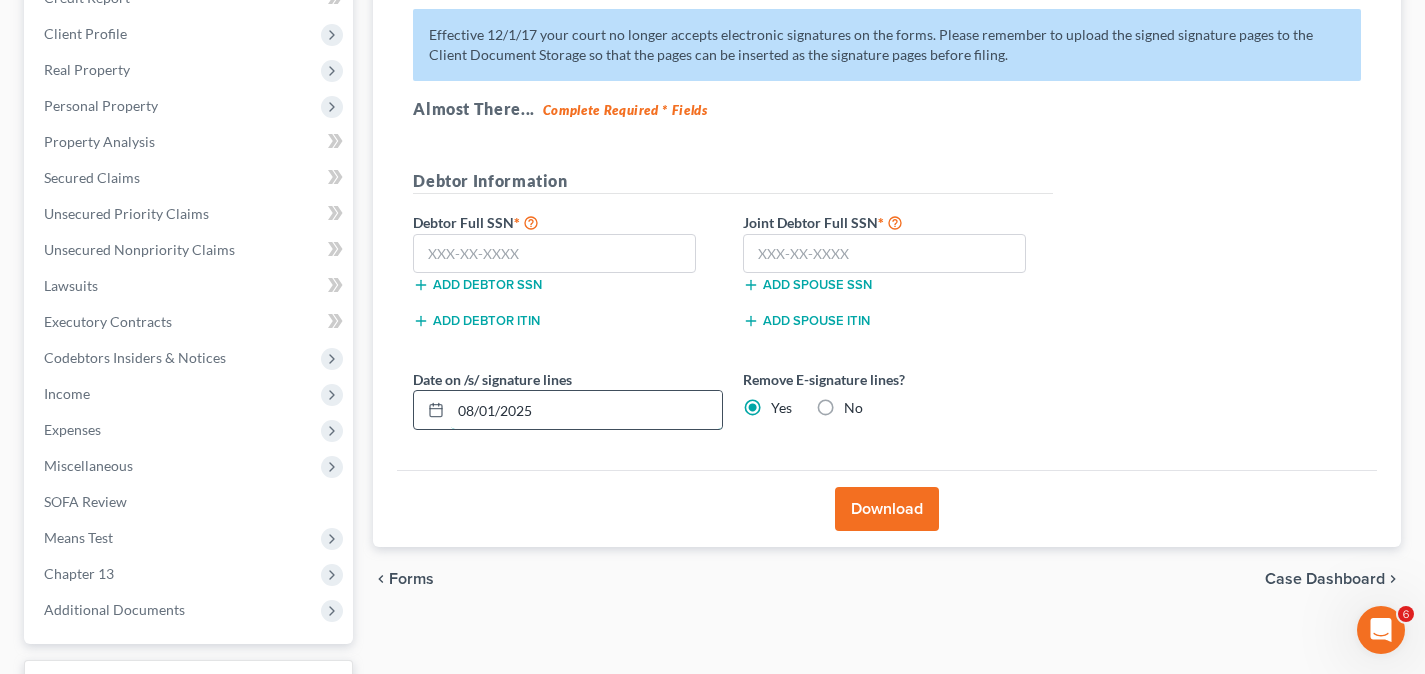 drag, startPoint x: 585, startPoint y: 418, endPoint x: 451, endPoint y: 403, distance: 134.83694 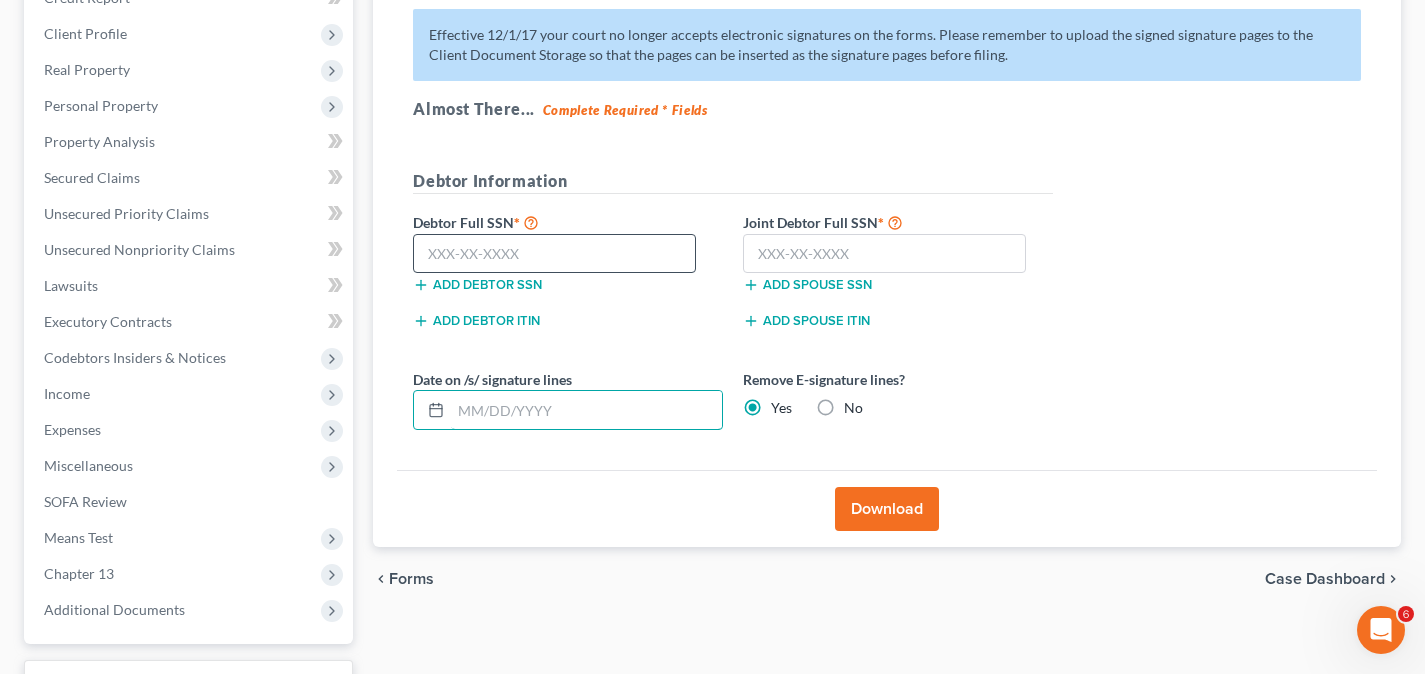 type 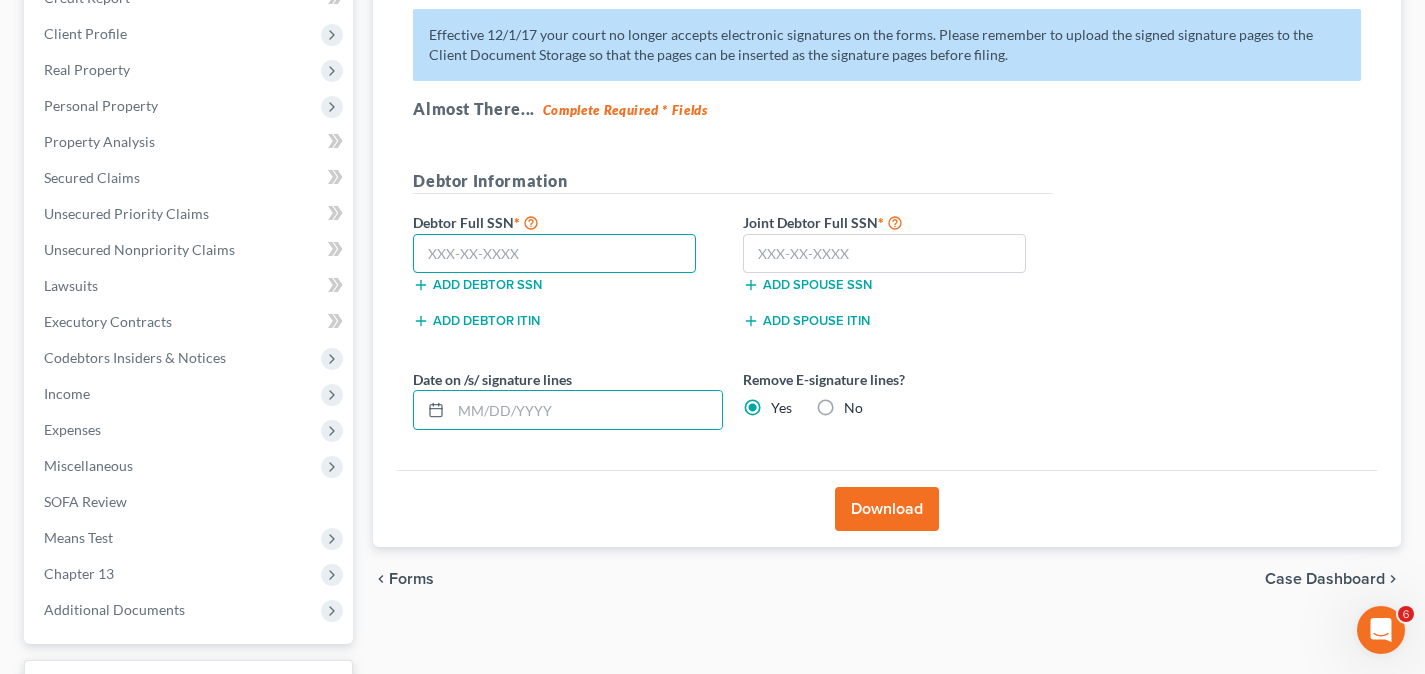 click at bounding box center [554, 254] 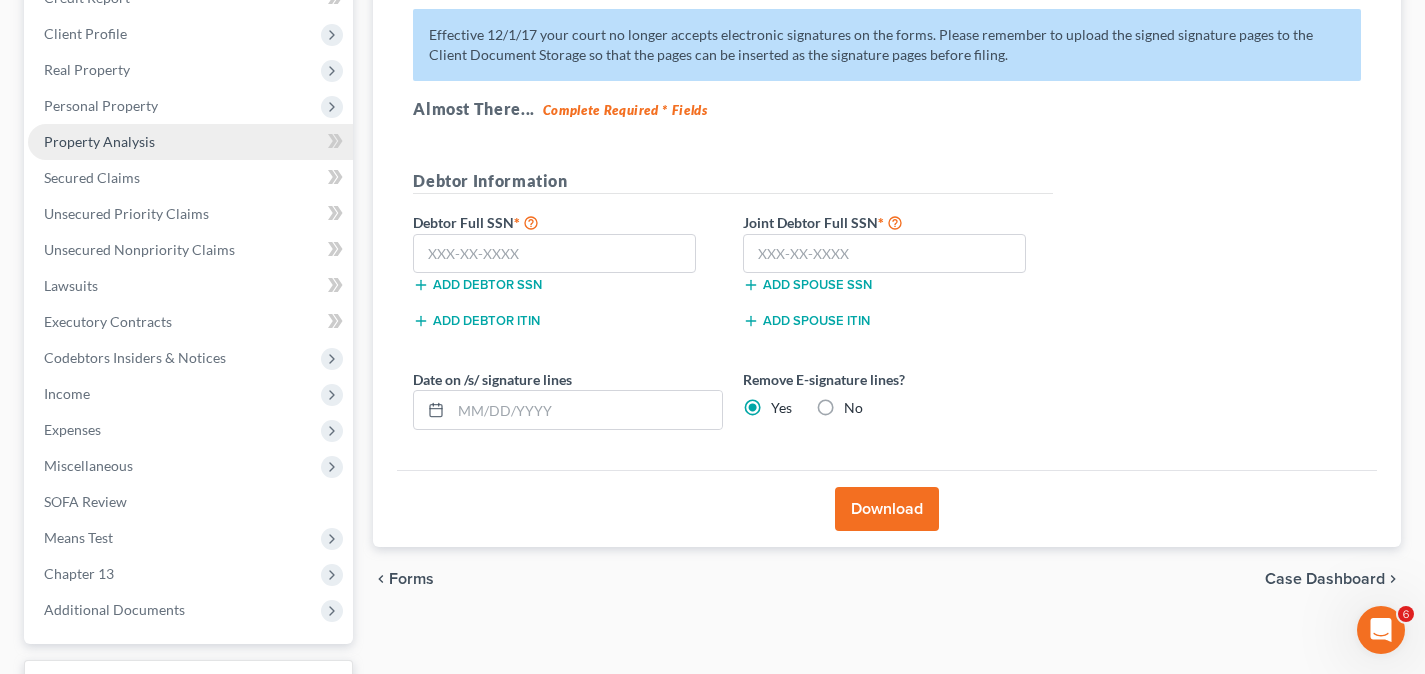 click on "Personal Property" at bounding box center (190, 106) 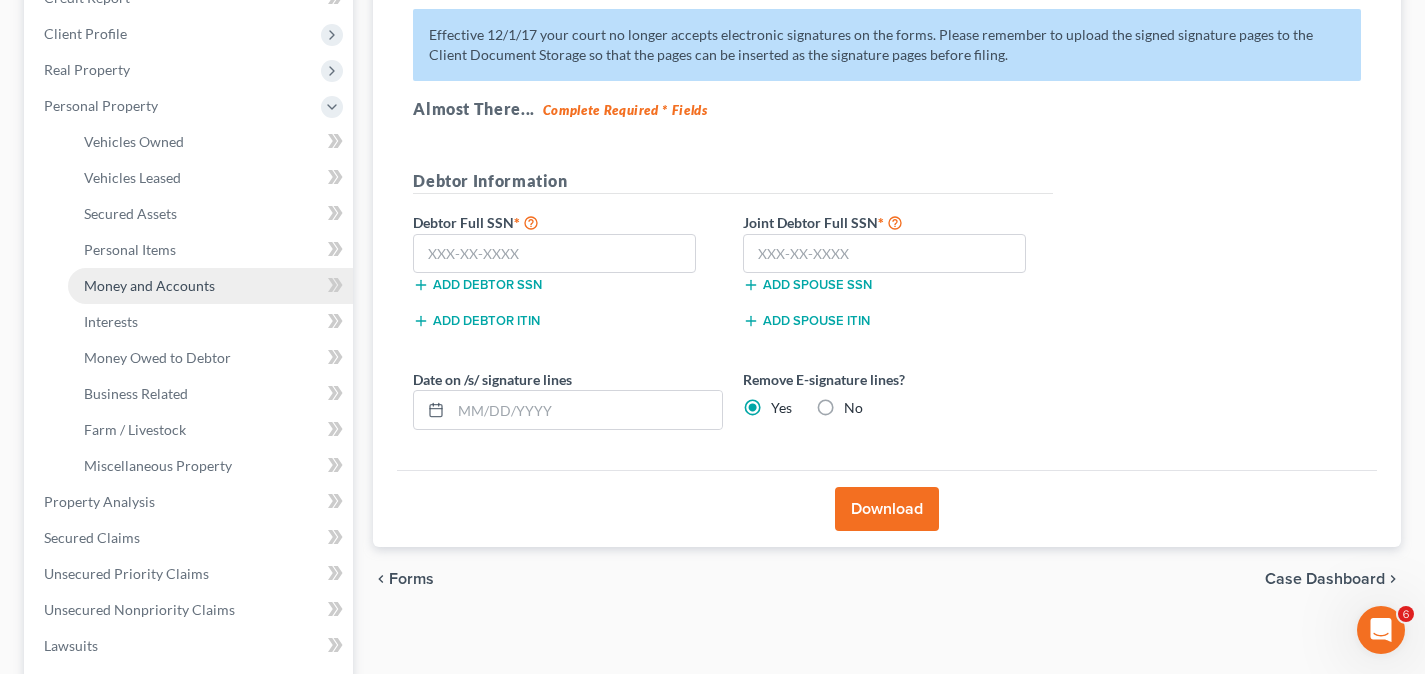 click on "Money and Accounts" at bounding box center (149, 285) 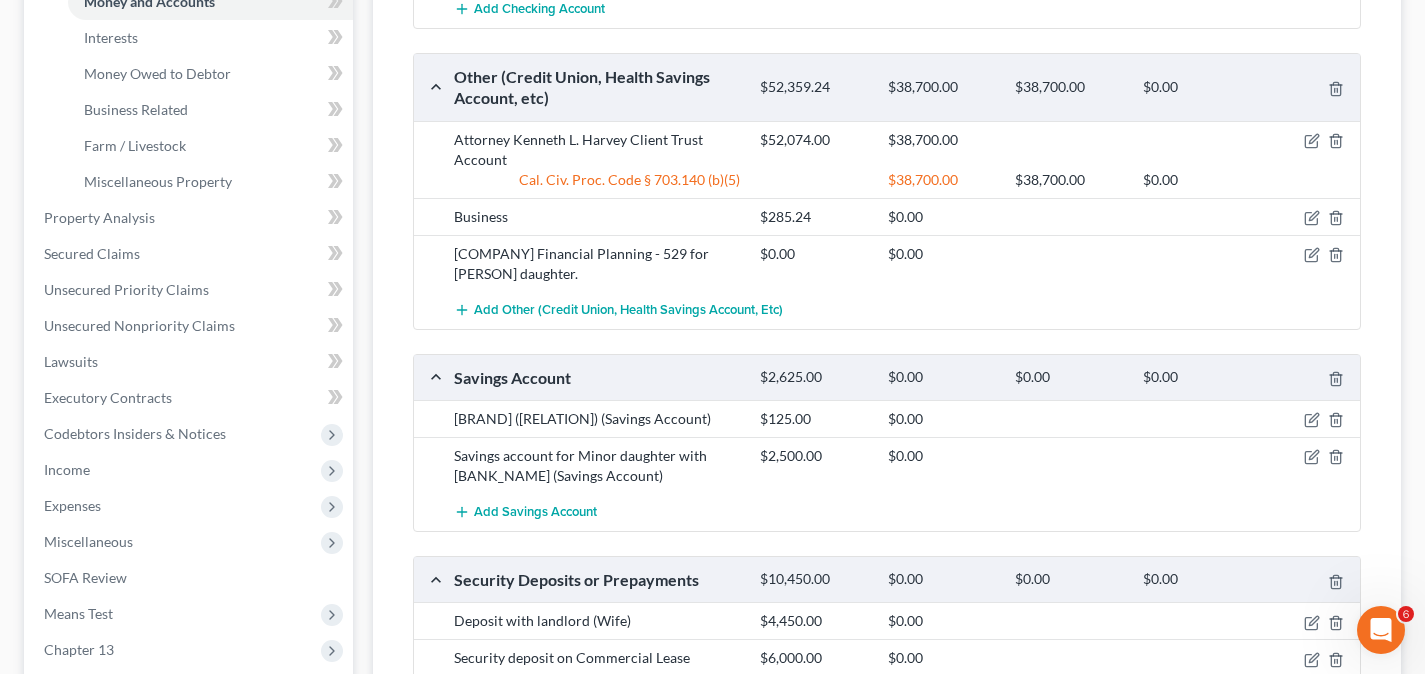 scroll, scrollTop: 700, scrollLeft: 0, axis: vertical 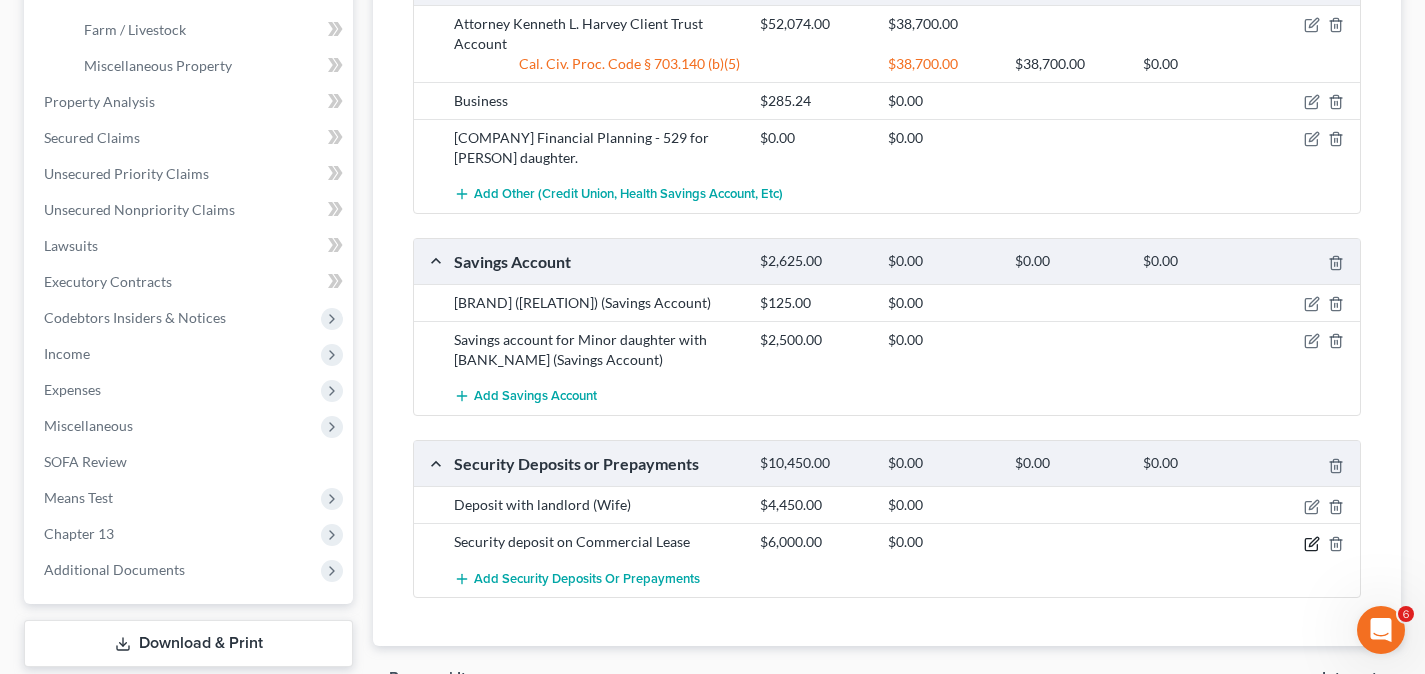click 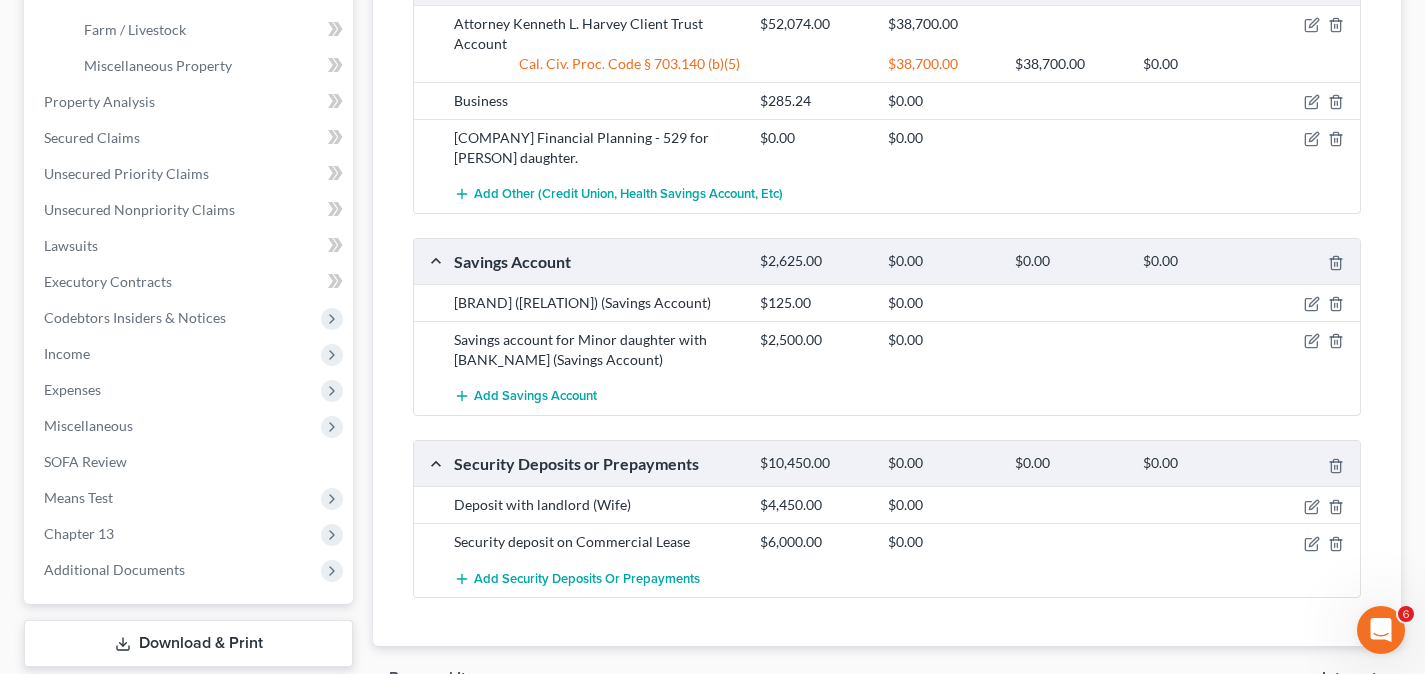 select on "8" 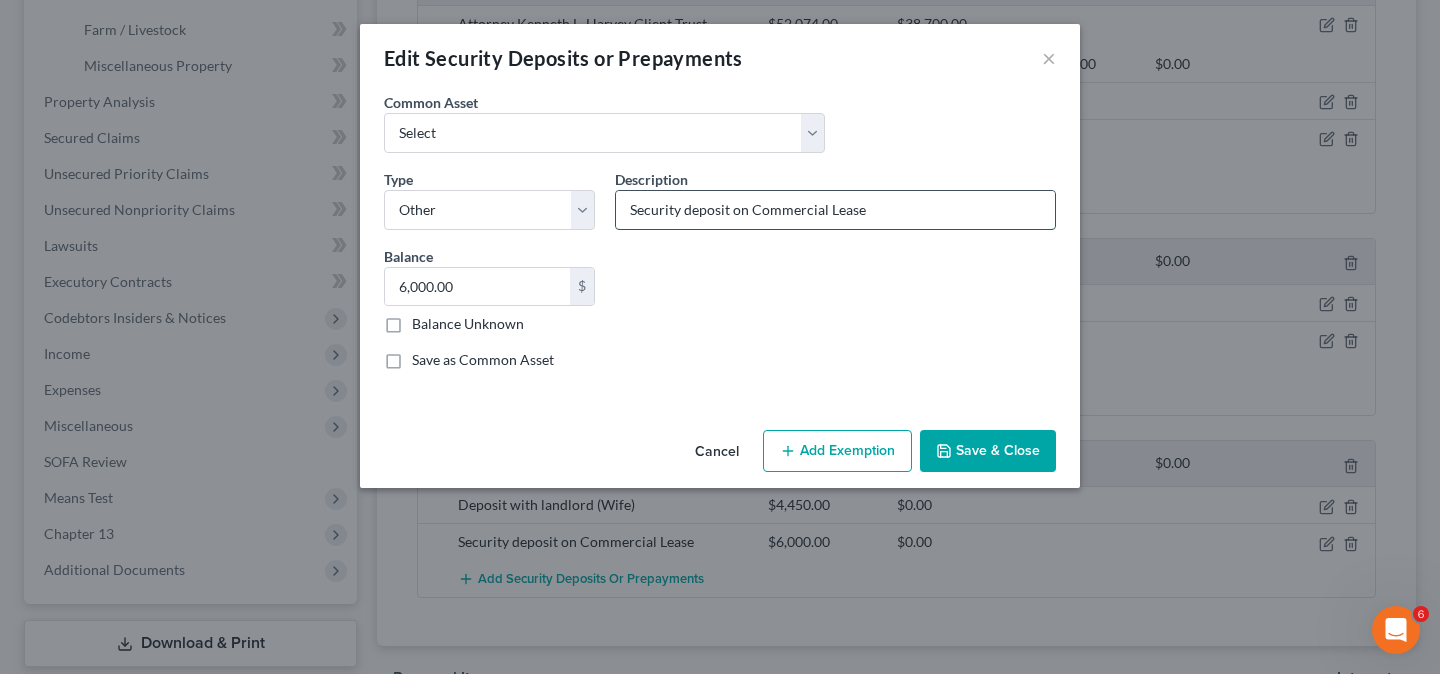 click on "Security deposit on Commercial Lease" at bounding box center [835, 210] 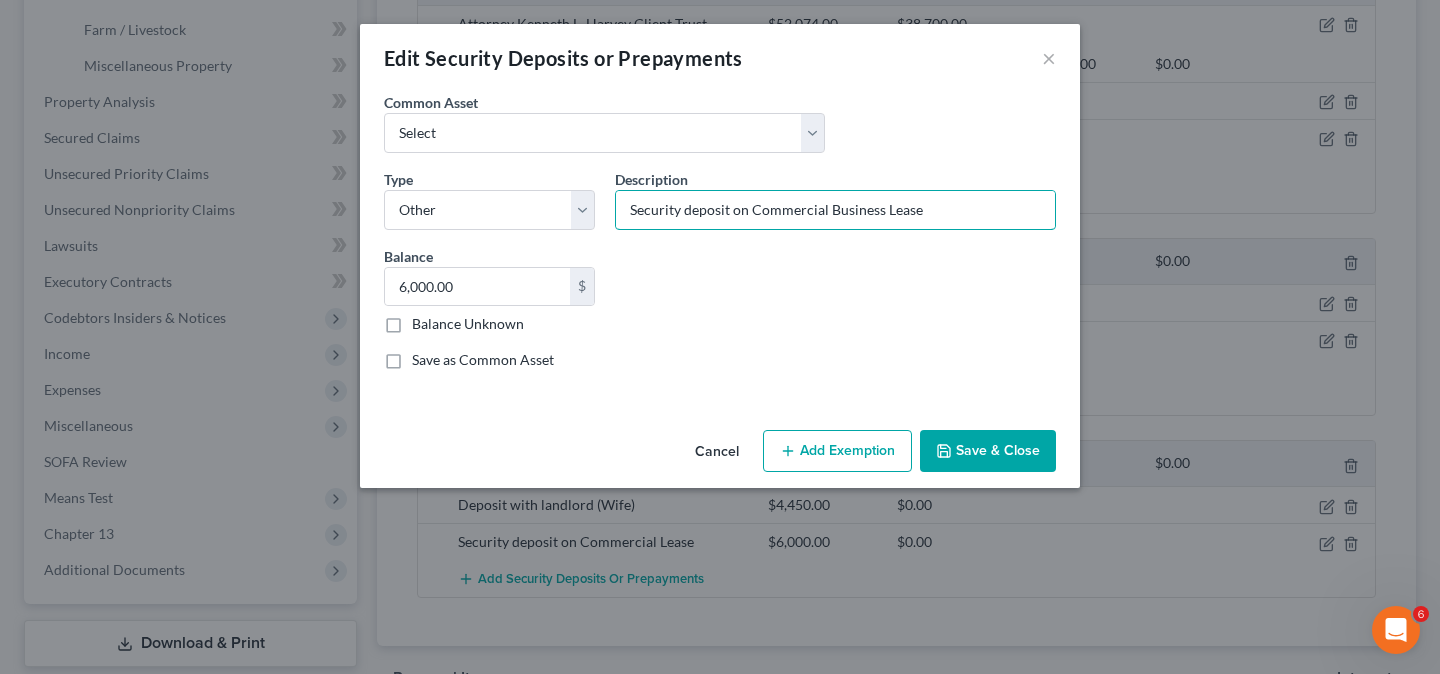 type on "Security deposit on Commercial Business Lease" 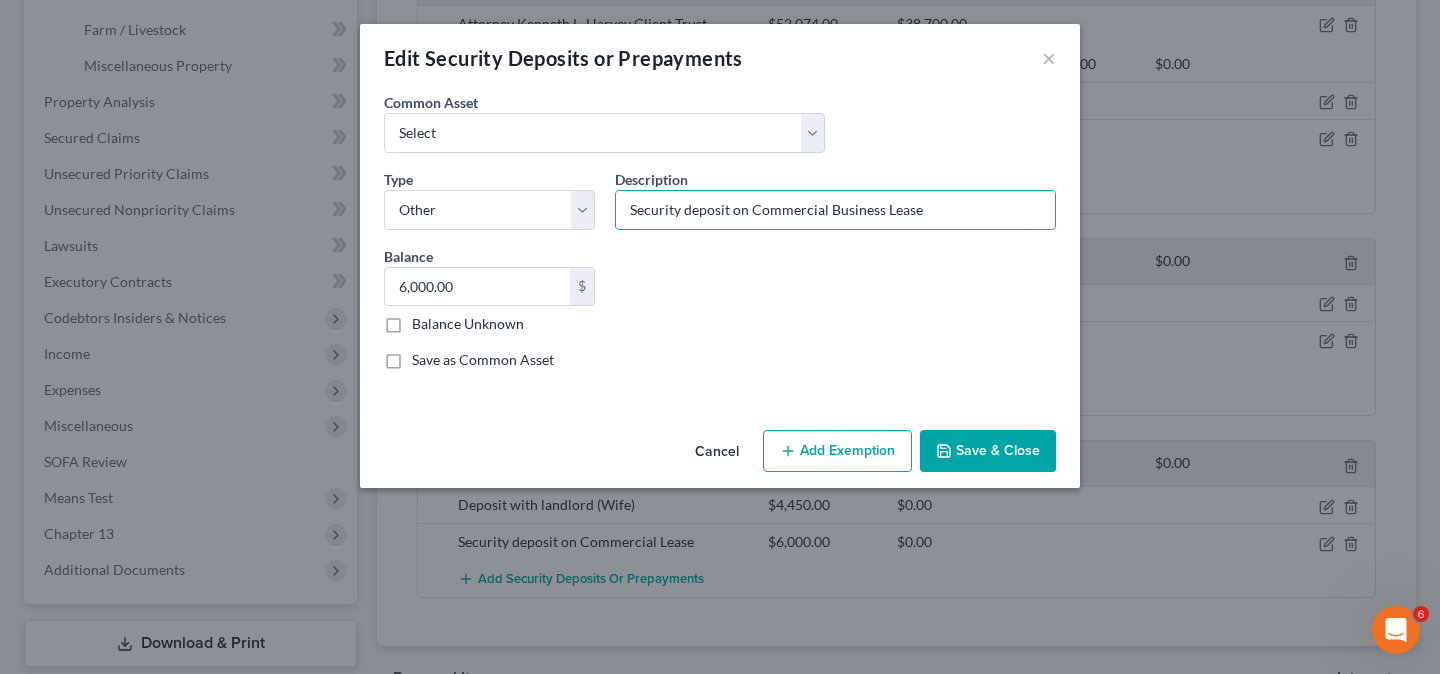 click on "Save & Close" at bounding box center [988, 451] 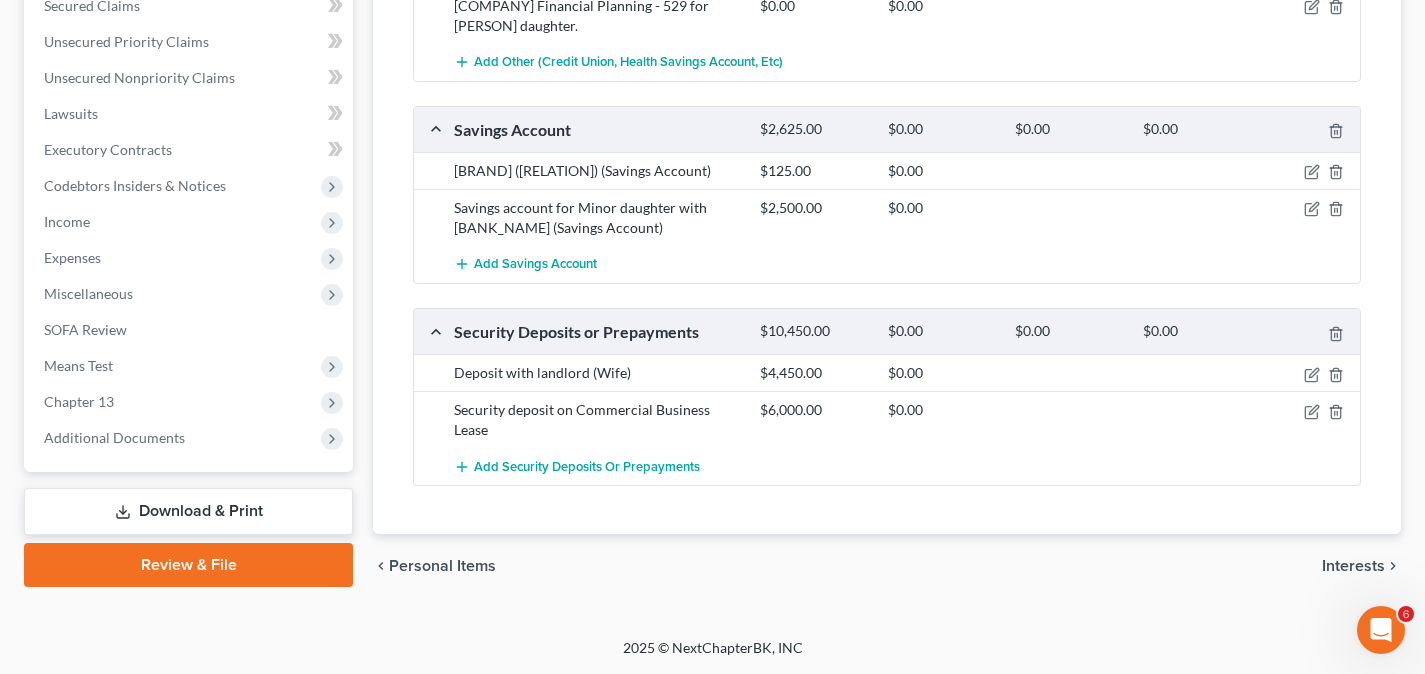 click on "Download & Print" at bounding box center (188, 511) 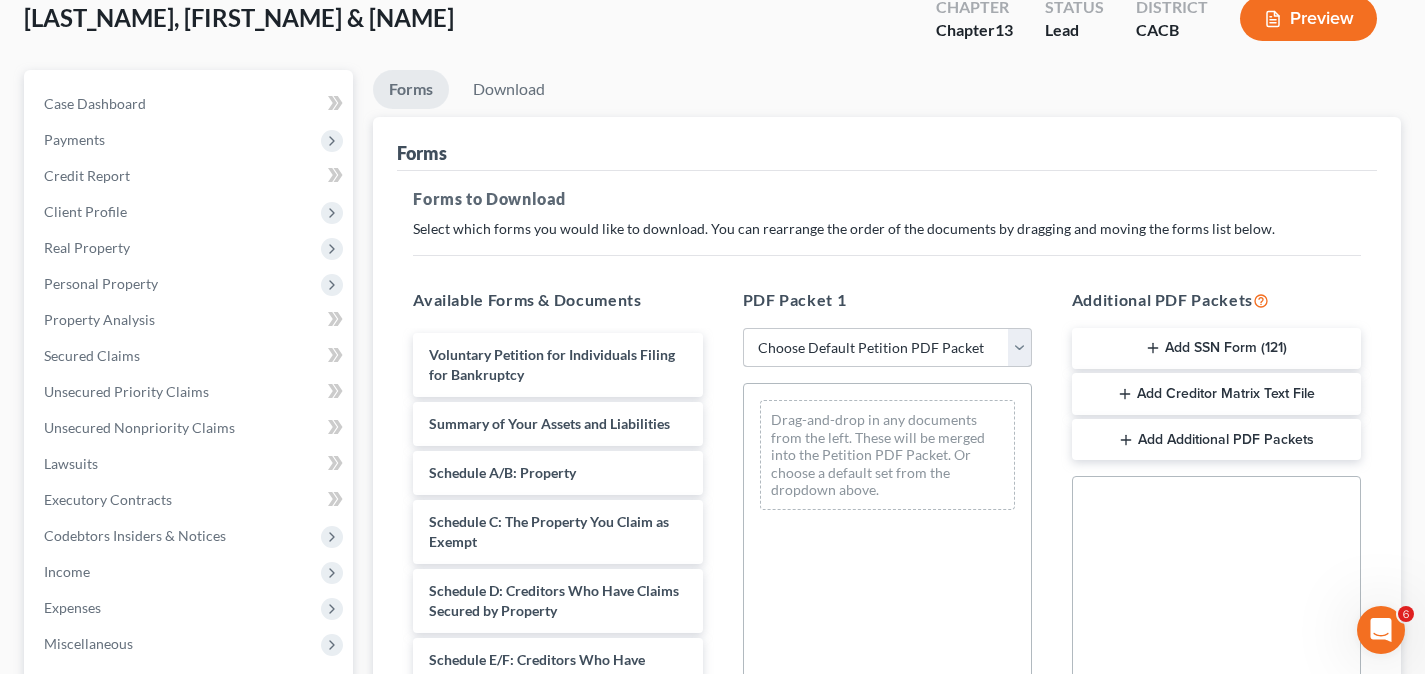scroll, scrollTop: 0, scrollLeft: 0, axis: both 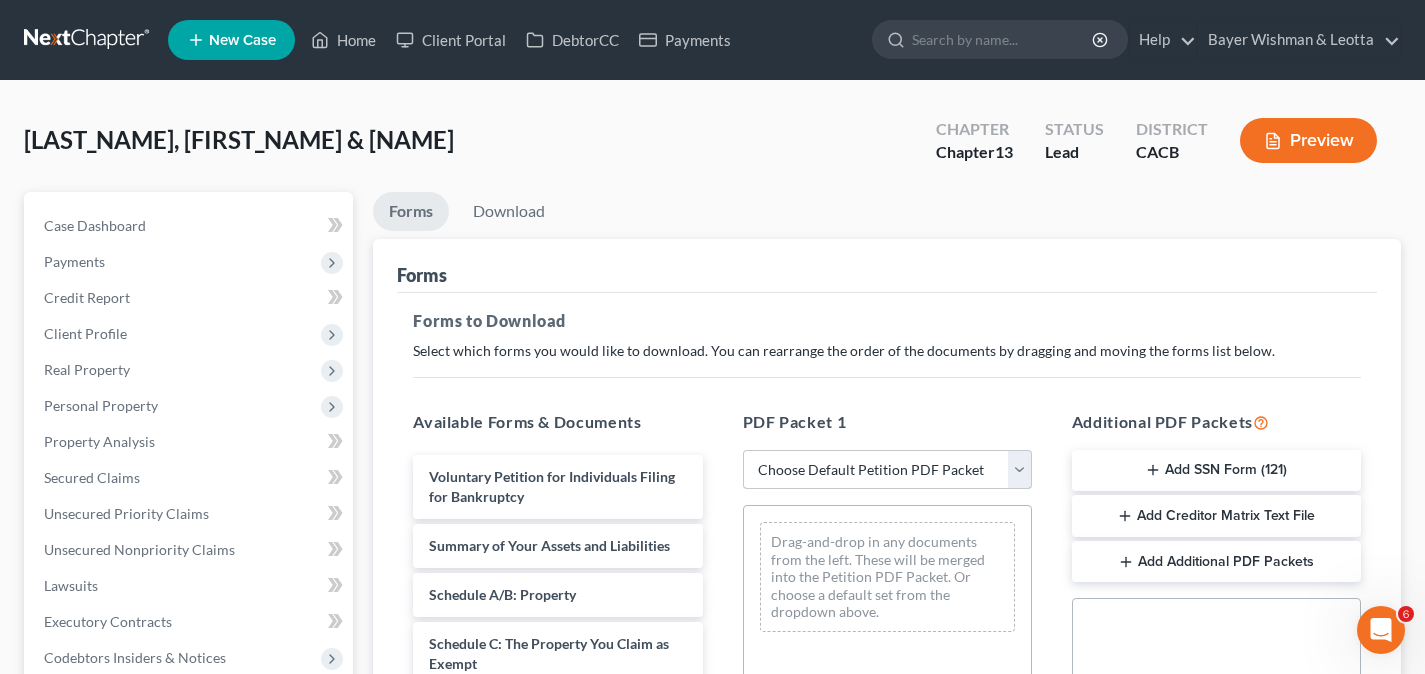 click on "Choose Default Petition PDF Packet Complete Bankruptcy Petition (all forms and schedules) Emergency Filing Forms (Petition and Creditor List Only) Amended Forms Signature Pages Only Supplemental Post Petition (Sch. I & J) Supplemental Post Petition (Sch. I) Supplemental Post Petition (Sch. J) On [DATE] Debtors sold real property located at  [NUMBER] [STREET], [CITY], [STATE] [POSTAL_CODE] and received approximately $[AMOUNT].  Money held in a trust witorney." at bounding box center [887, 470] 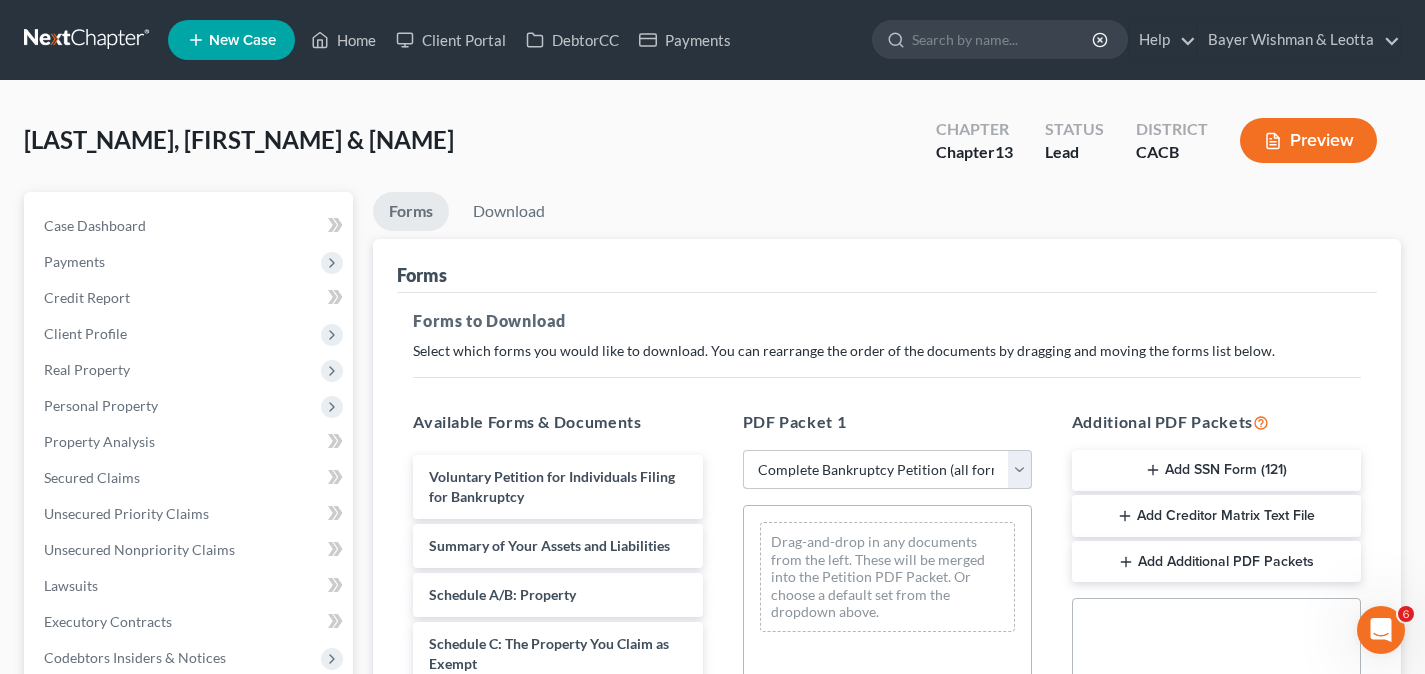 click on "Choose Default Petition PDF Packet Complete Bankruptcy Petition (all forms and schedules) Emergency Filing Forms (Petition and Creditor List Only) Amended Forms Signature Pages Only Supplemental Post Petition (Sch. I & J) Supplemental Post Petition (Sch. I) Supplemental Post Petition (Sch. J) On [DATE] Debtors sold real property located at  [NUMBER] [STREET], [CITY], [STATE] [POSTAL_CODE] and received approximately $[AMOUNT].  Money held in a trust witorney." at bounding box center [887, 470] 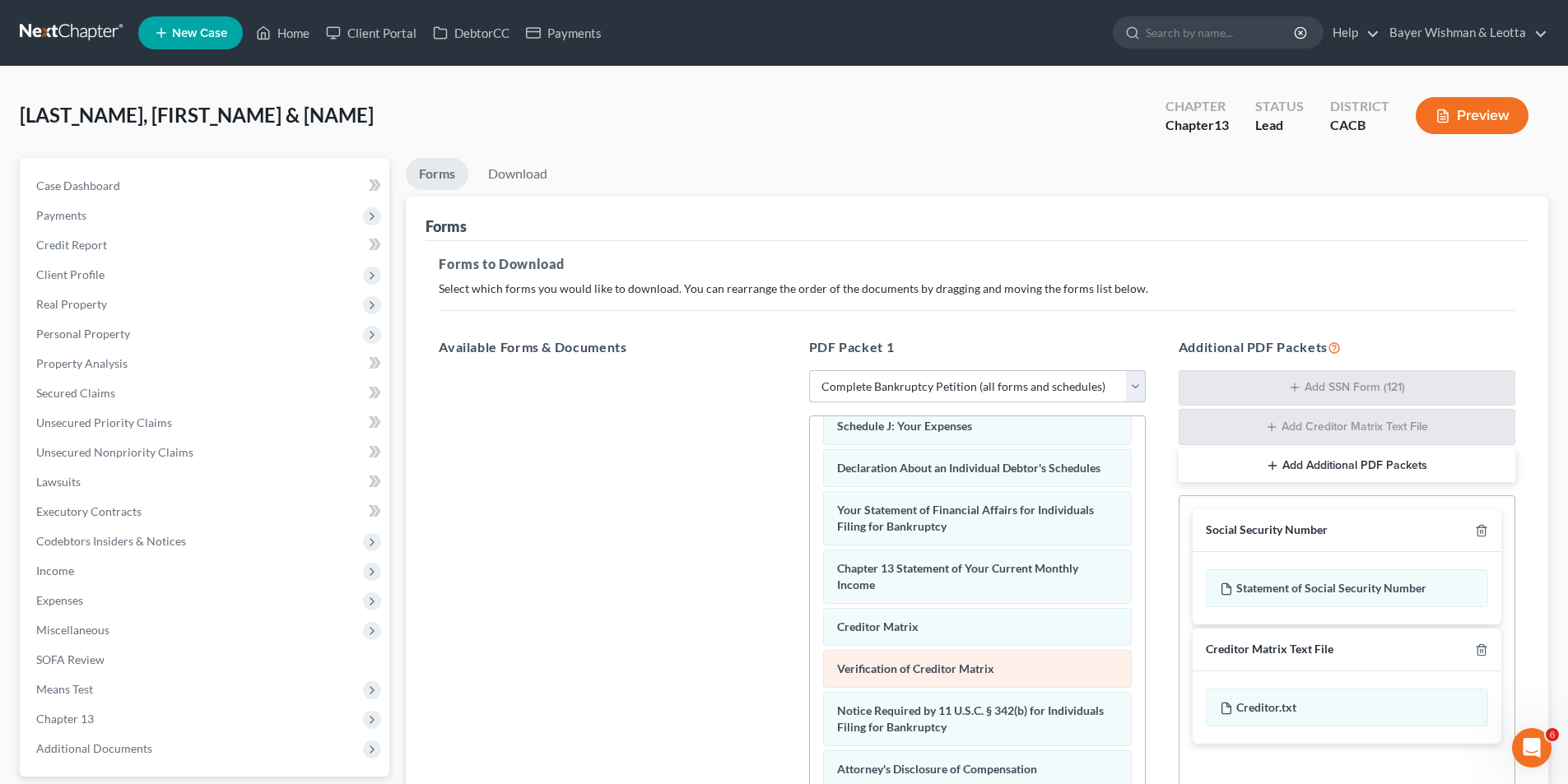 scroll, scrollTop: 466, scrollLeft: 0, axis: vertical 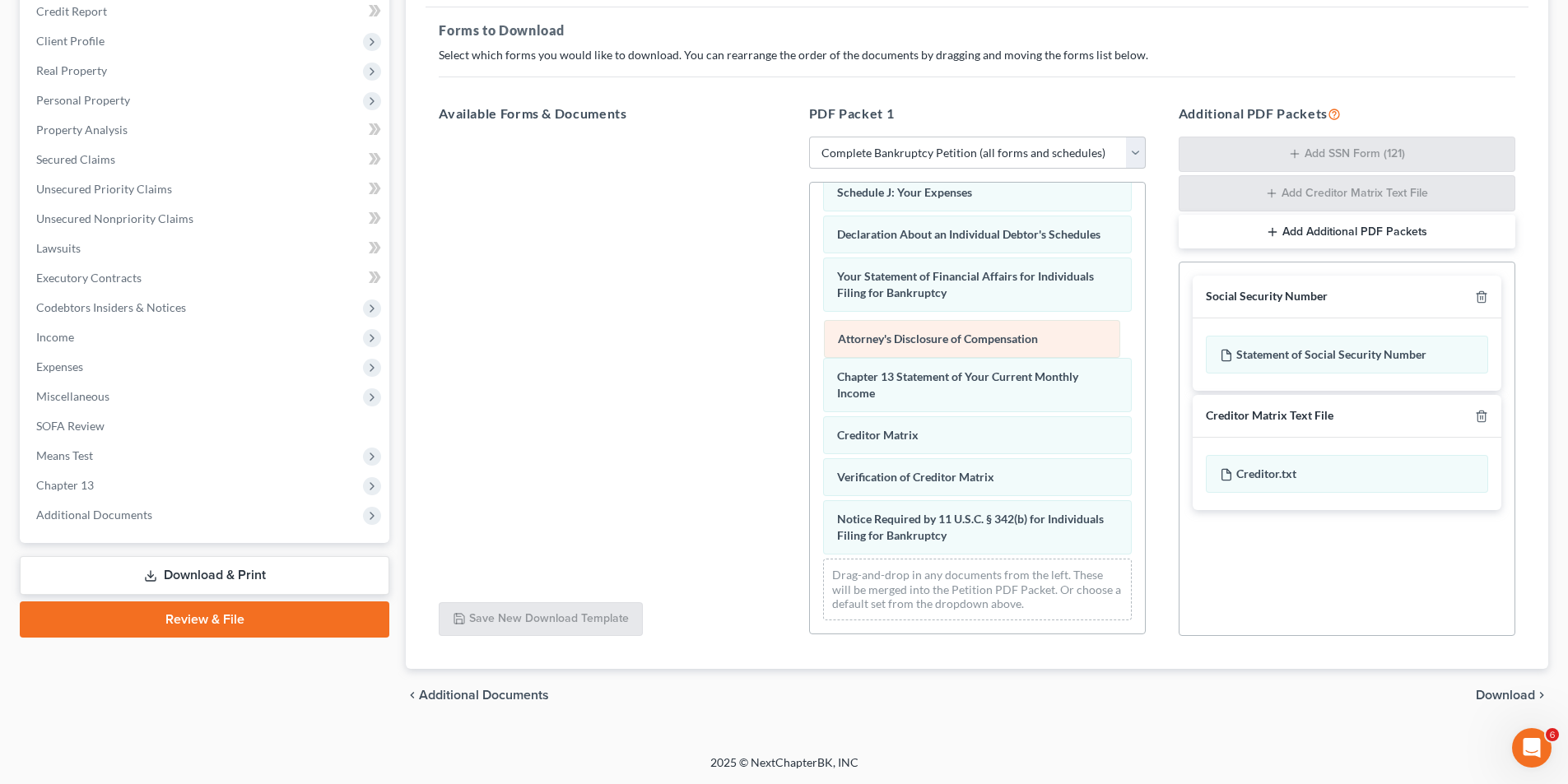 drag, startPoint x: 998, startPoint y: 539, endPoint x: 999, endPoint y: 348, distance: 191.00262 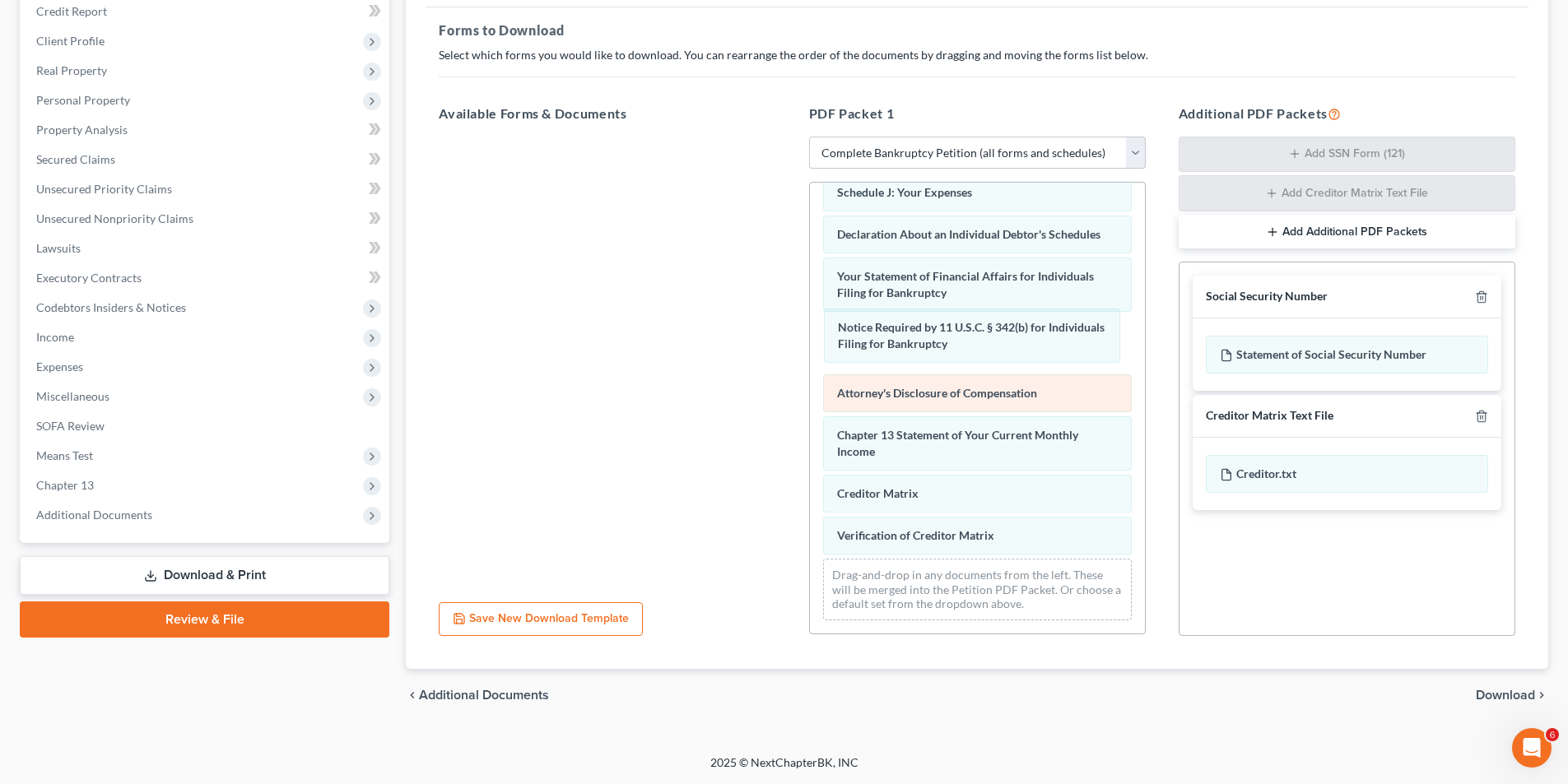 drag, startPoint x: 959, startPoint y: 532, endPoint x: 969, endPoint y: 375, distance: 157.31815 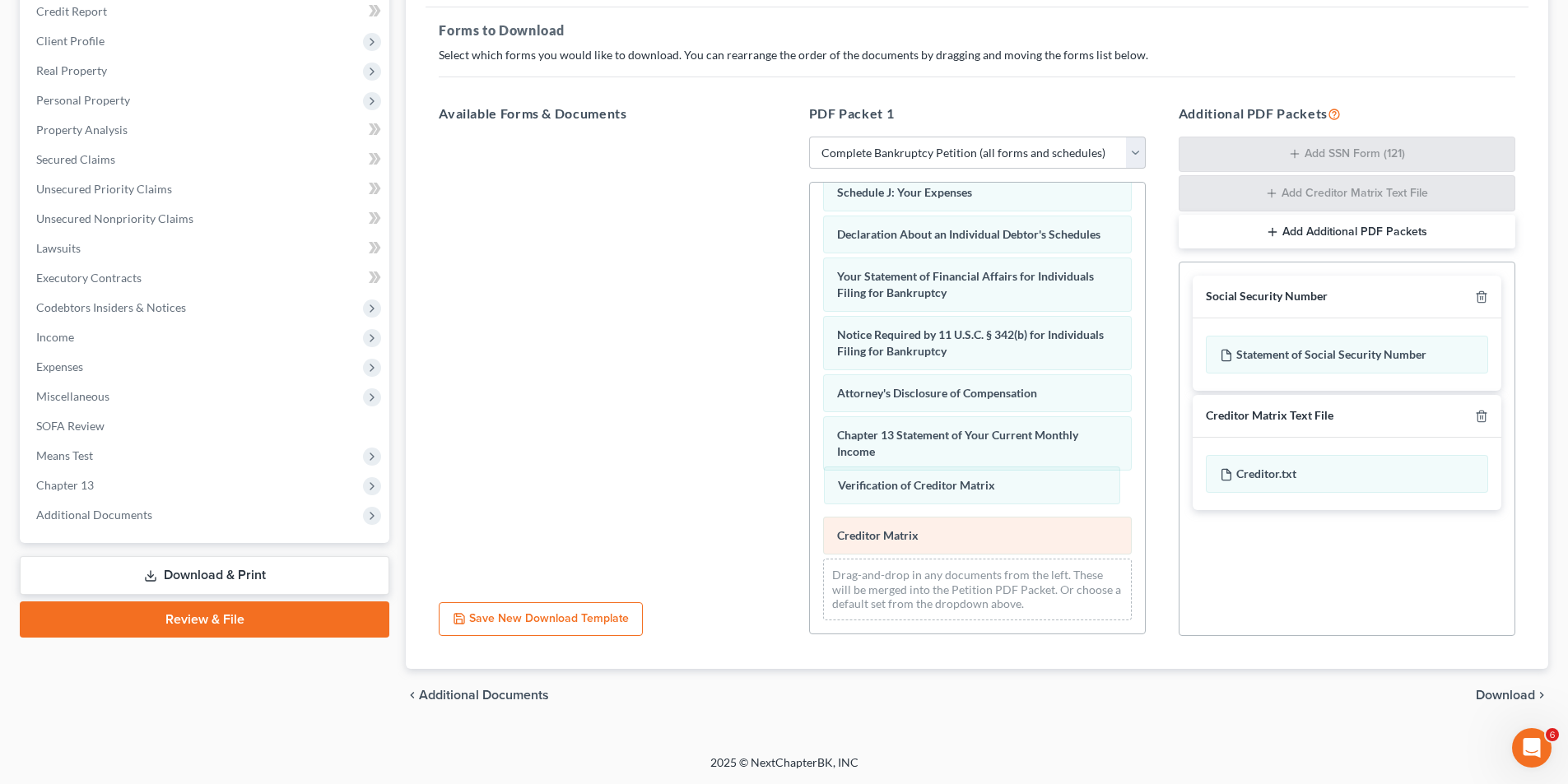 drag, startPoint x: 938, startPoint y: 543, endPoint x: 982, endPoint y: 520, distance: 49.648766 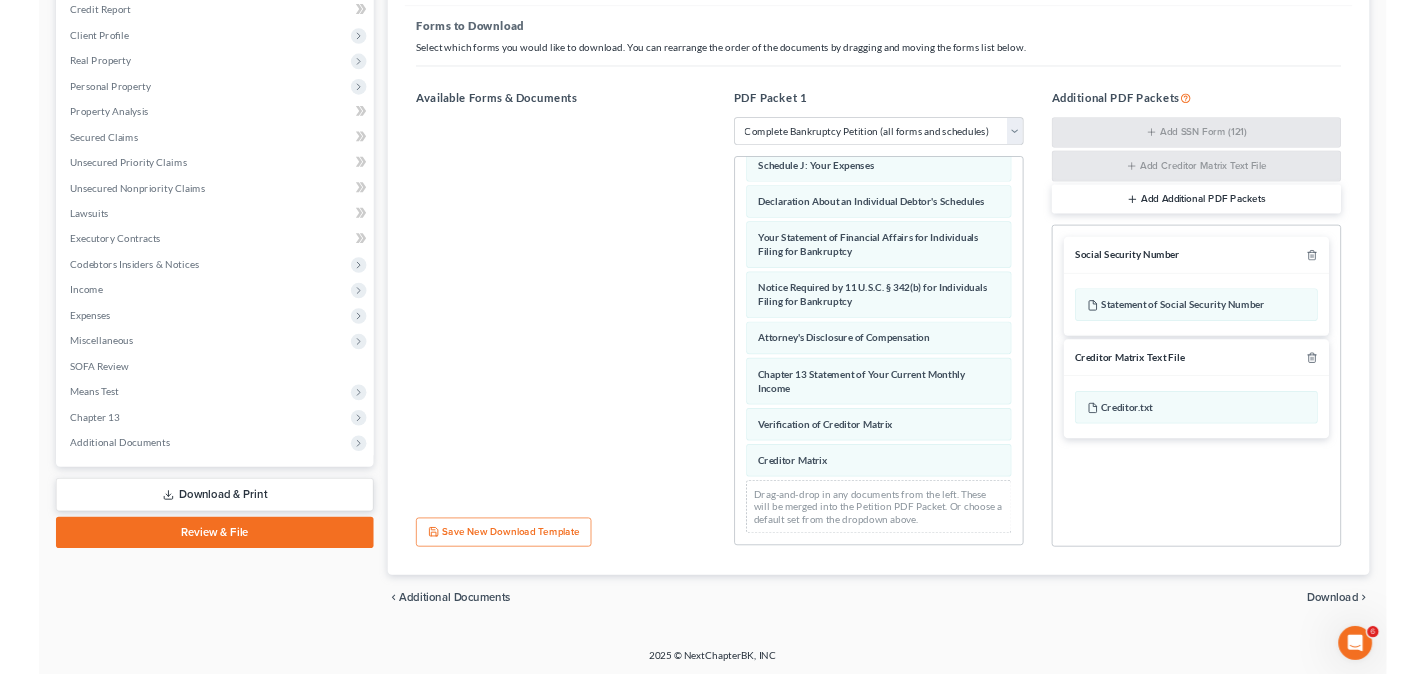 scroll, scrollTop: 606, scrollLeft: 0, axis: vertical 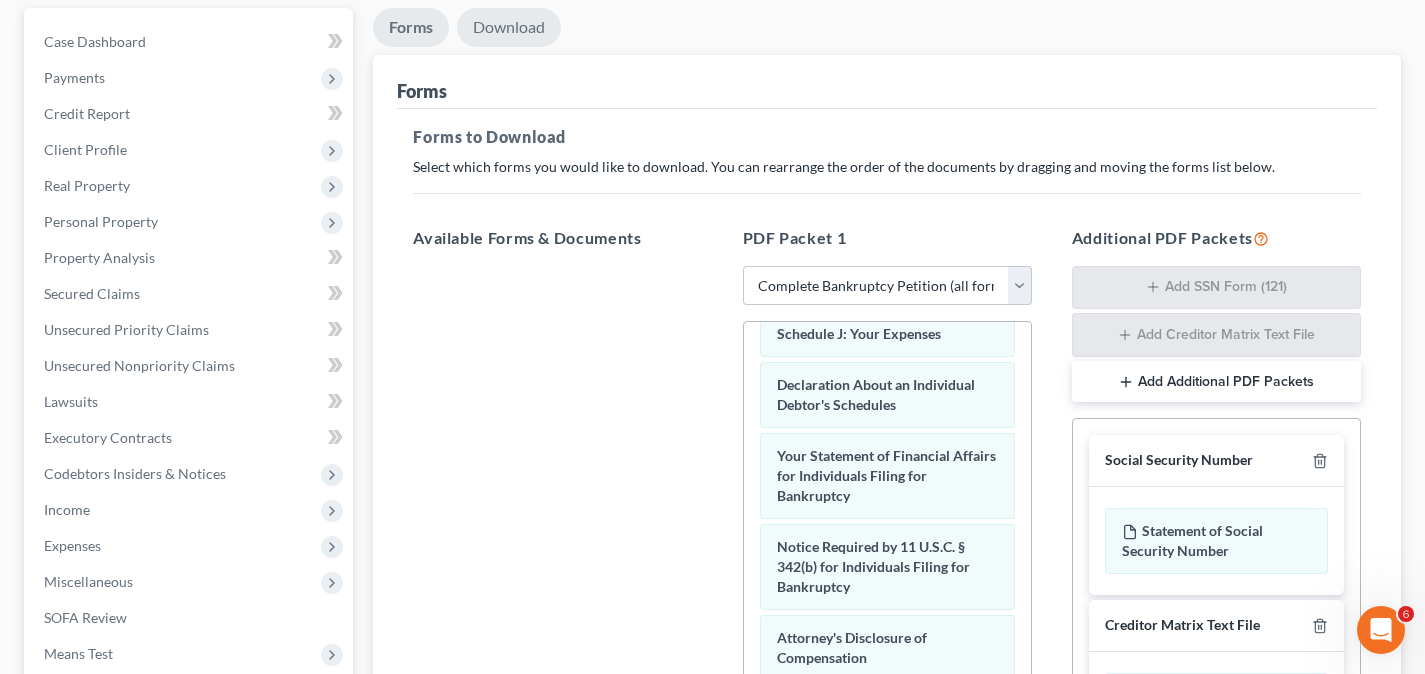 click on "Download" at bounding box center (509, 27) 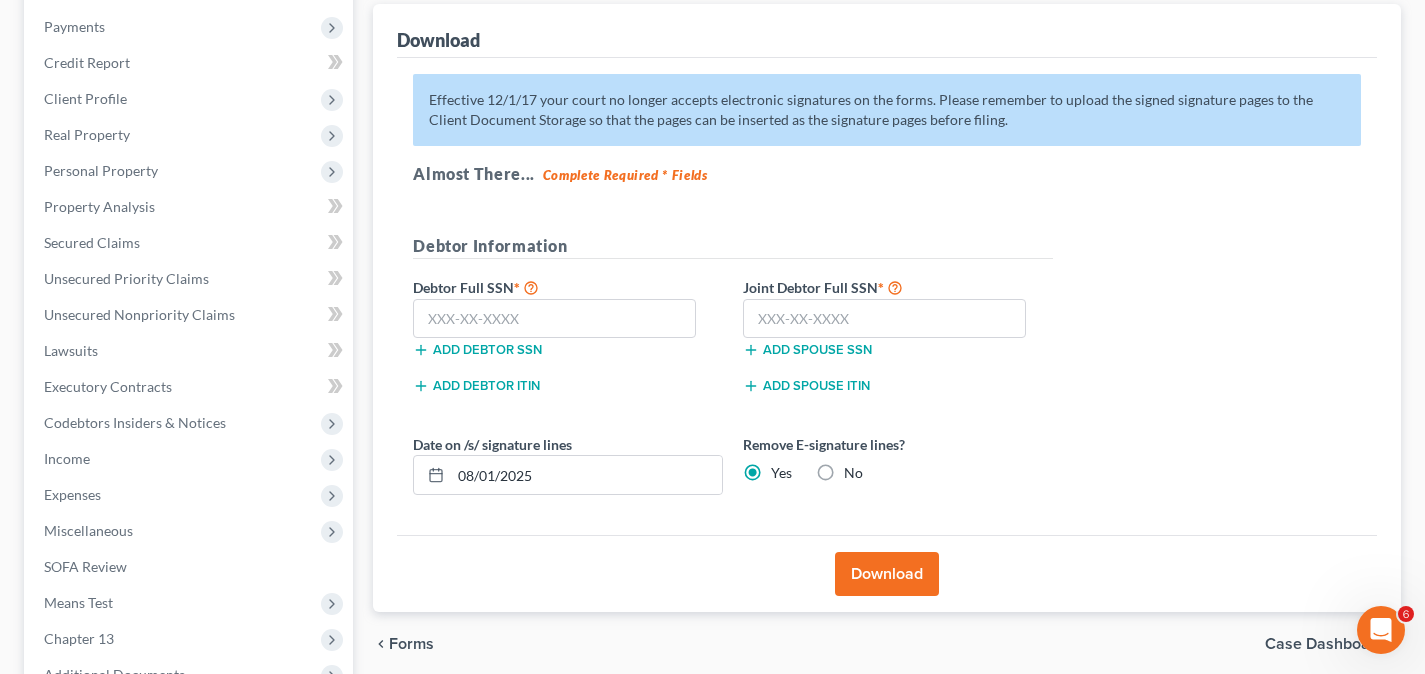 scroll, scrollTop: 284, scrollLeft: 0, axis: vertical 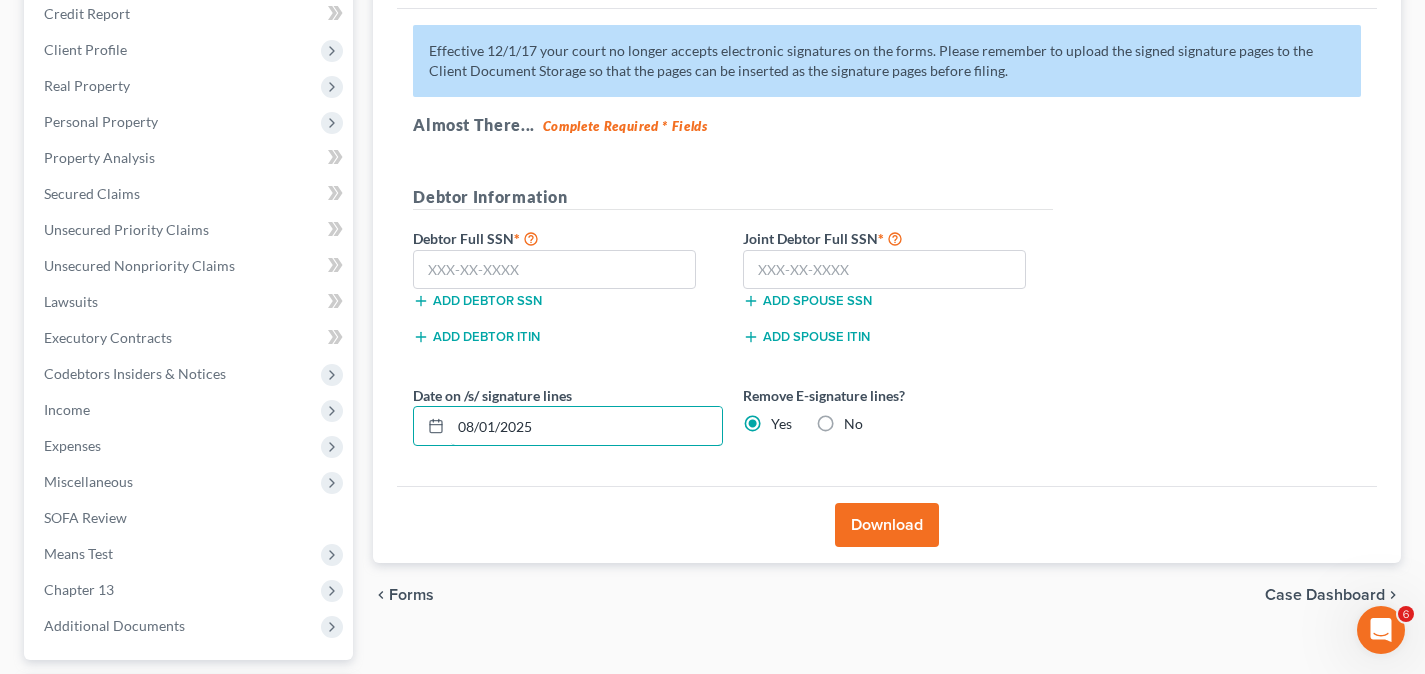 drag, startPoint x: 571, startPoint y: 434, endPoint x: 391, endPoint y: 435, distance: 180.00278 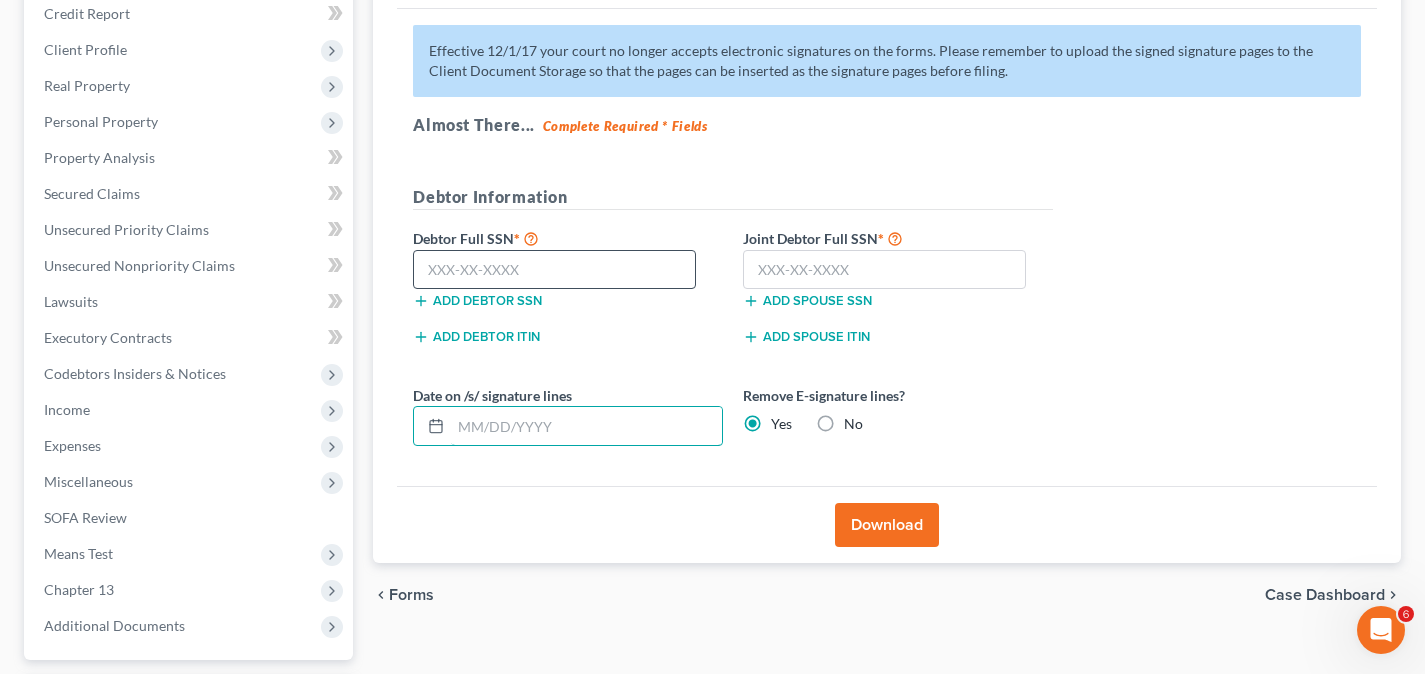 type 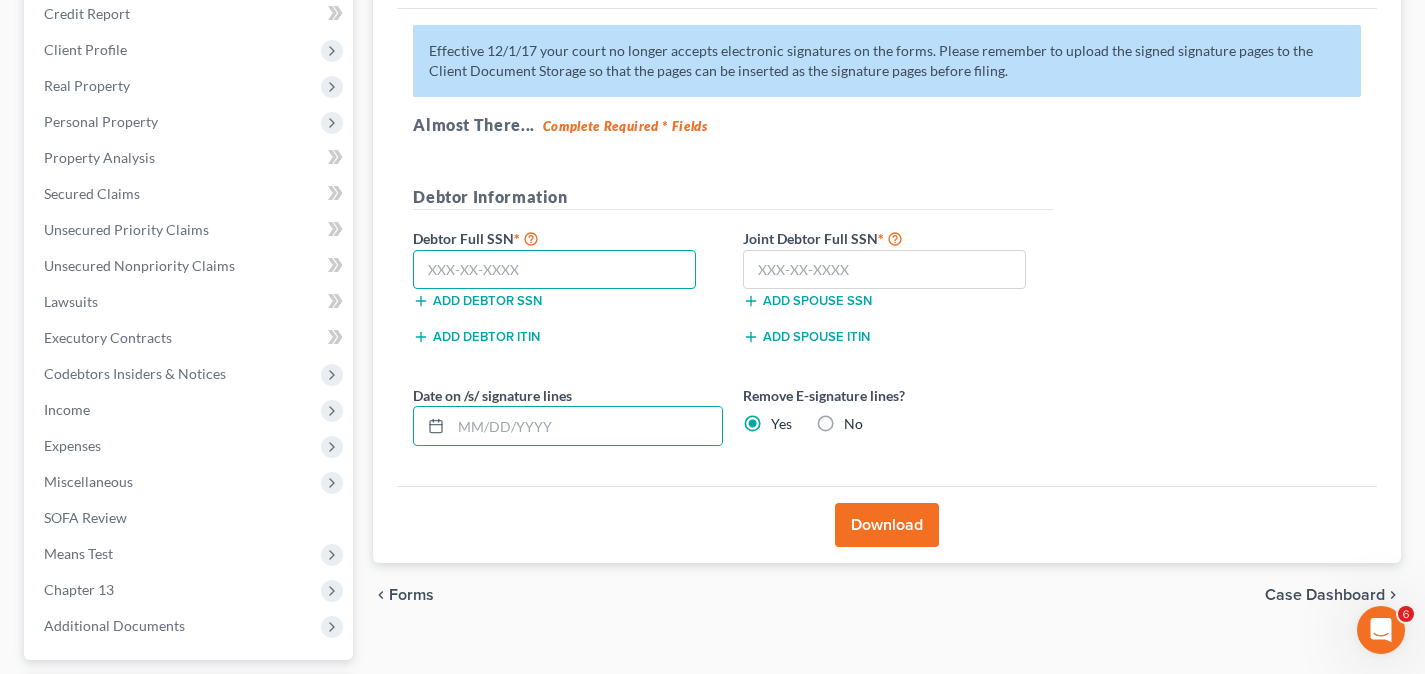 click at bounding box center (554, 270) 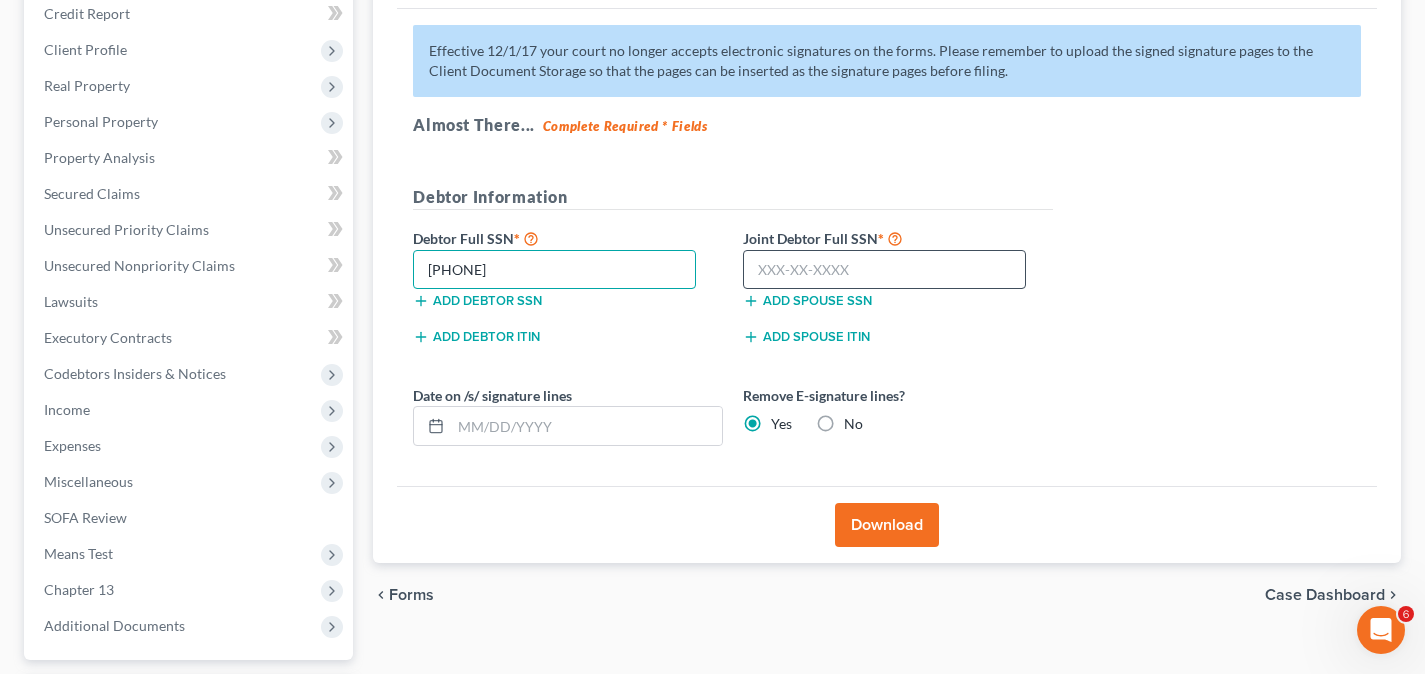 type on "[PHONE]" 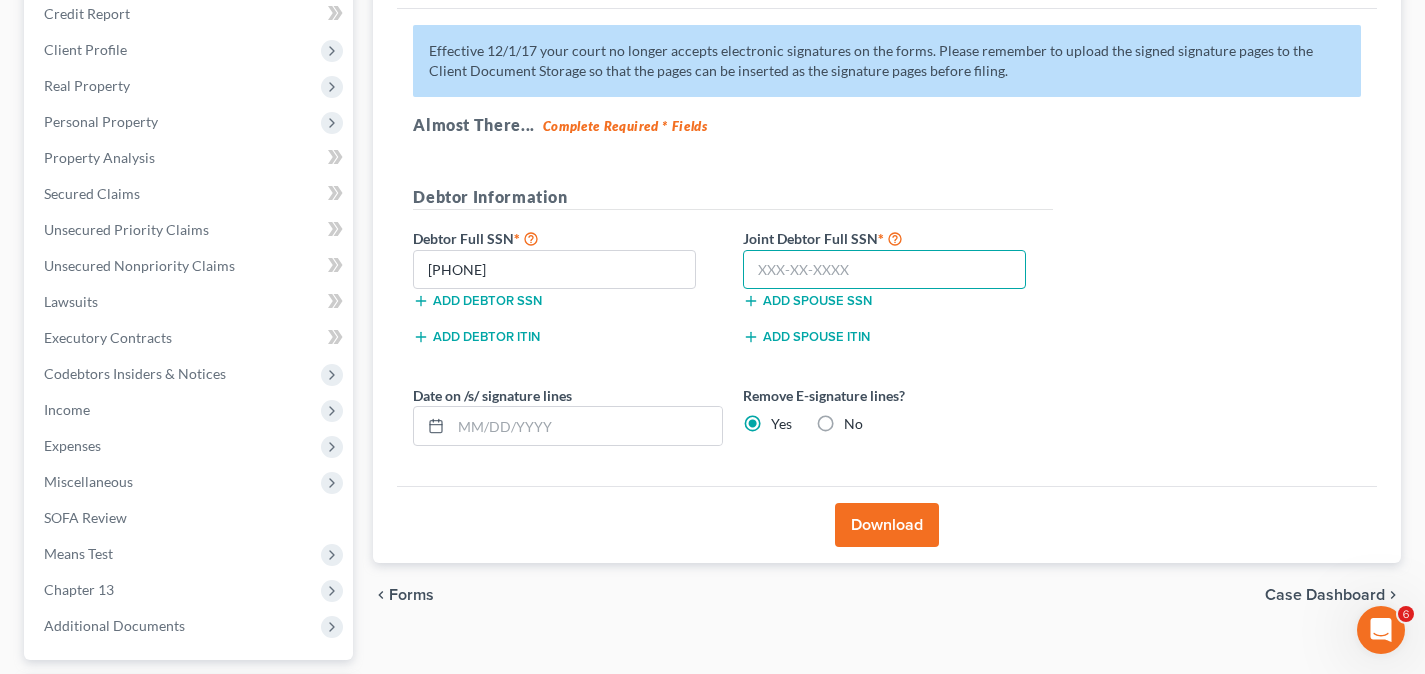 click at bounding box center (884, 270) 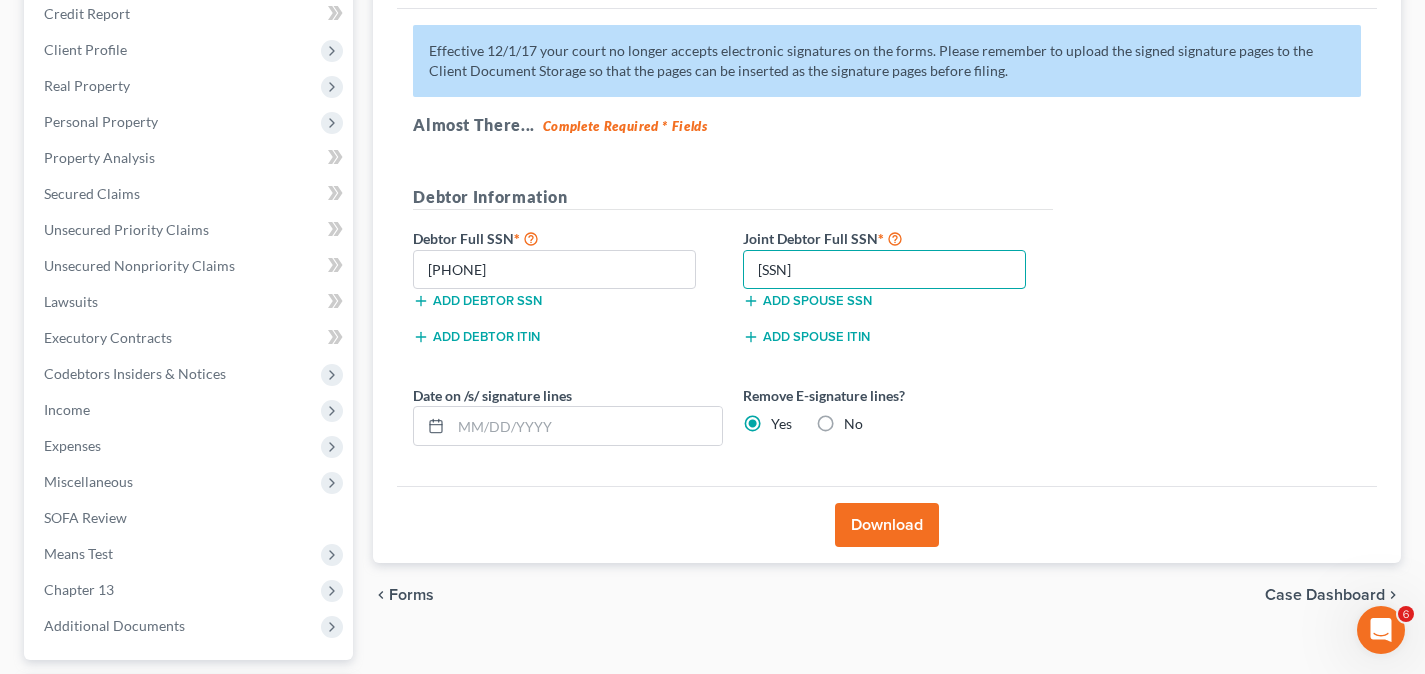 type on "[SSN]" 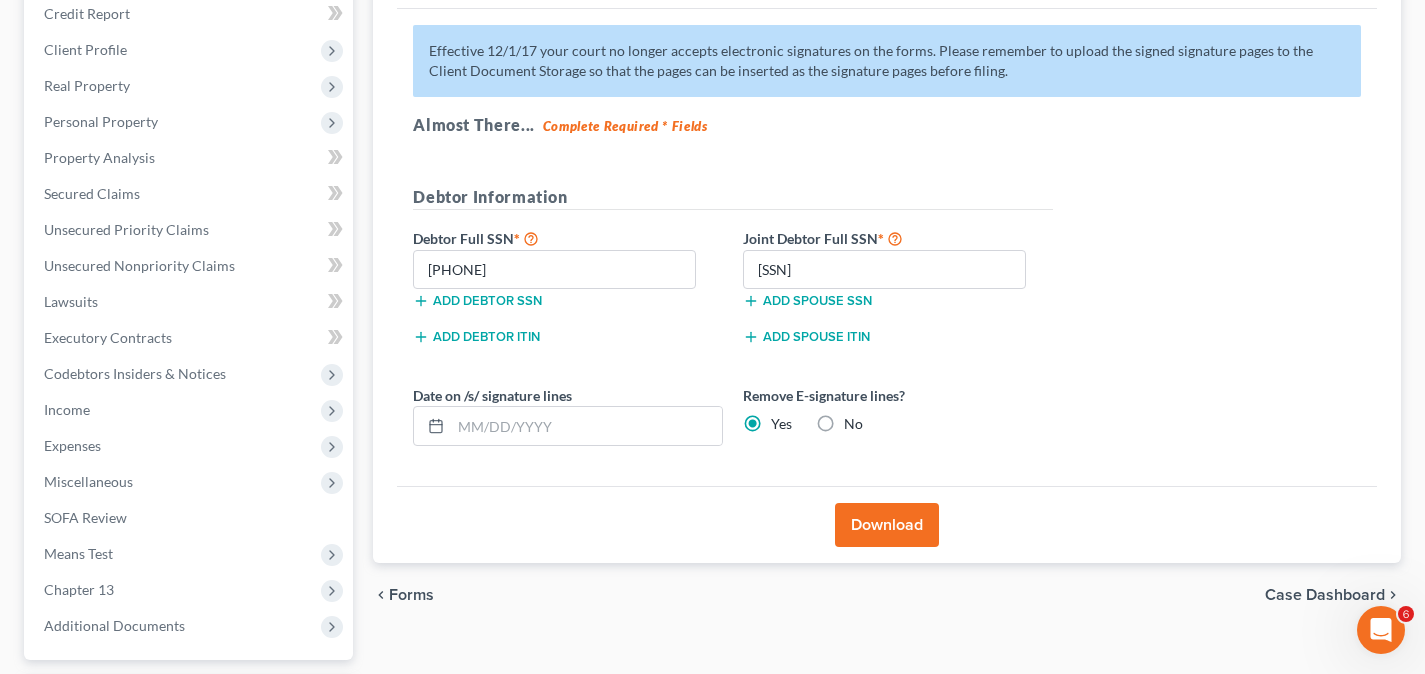 click on "Download" at bounding box center (887, 525) 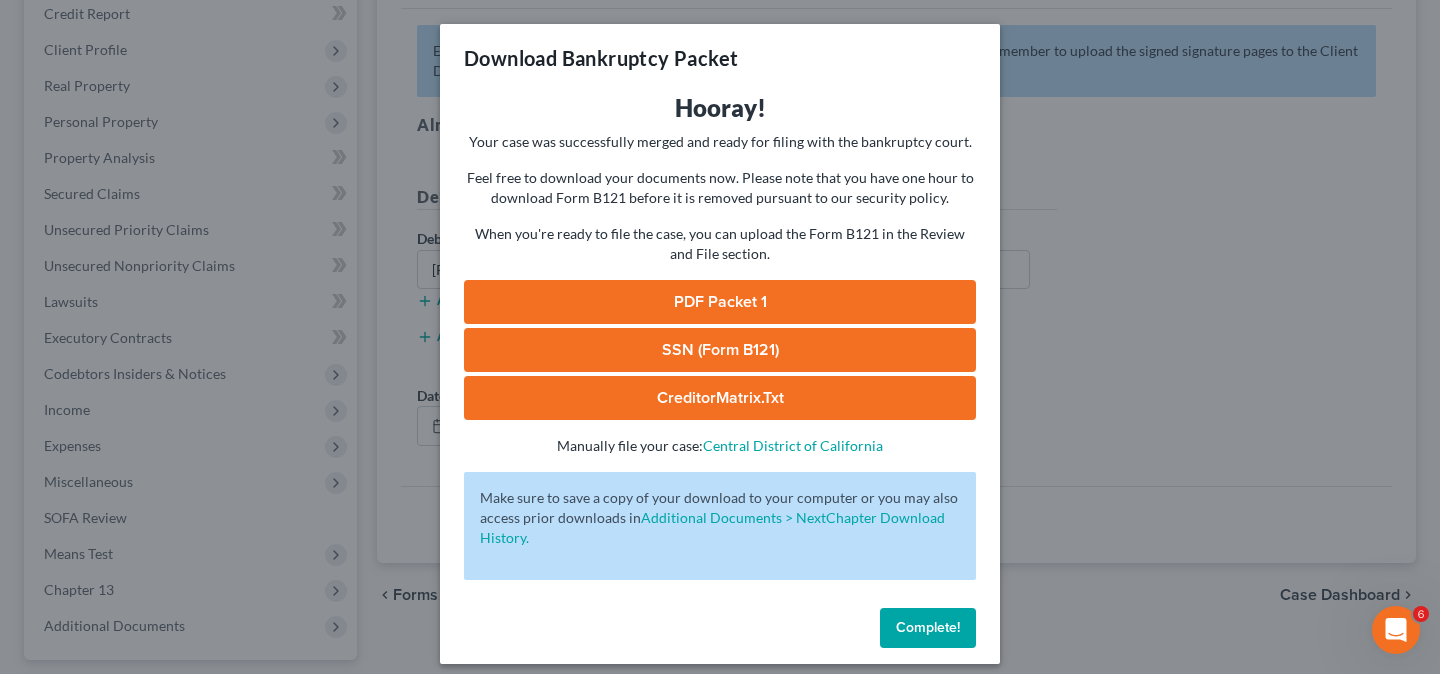 click on "CreditorMatrix.txt" at bounding box center [720, 398] 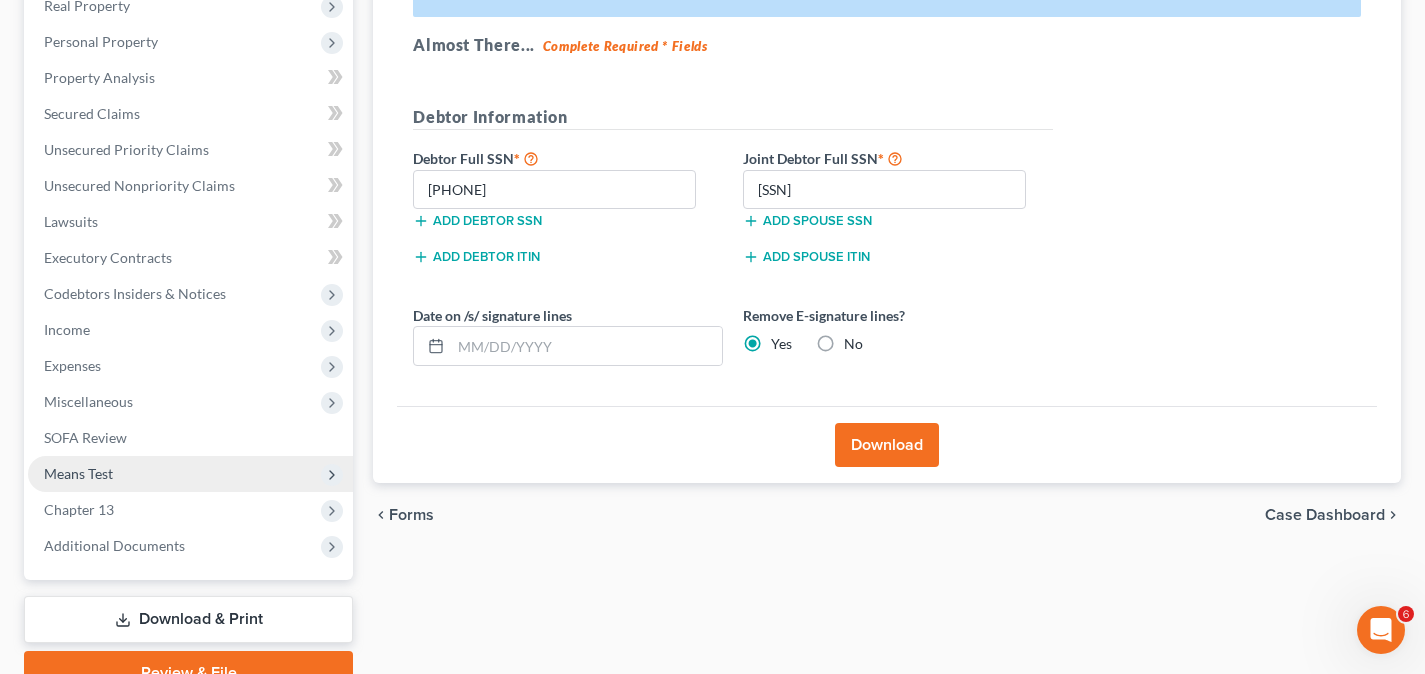 scroll, scrollTop: 461, scrollLeft: 0, axis: vertical 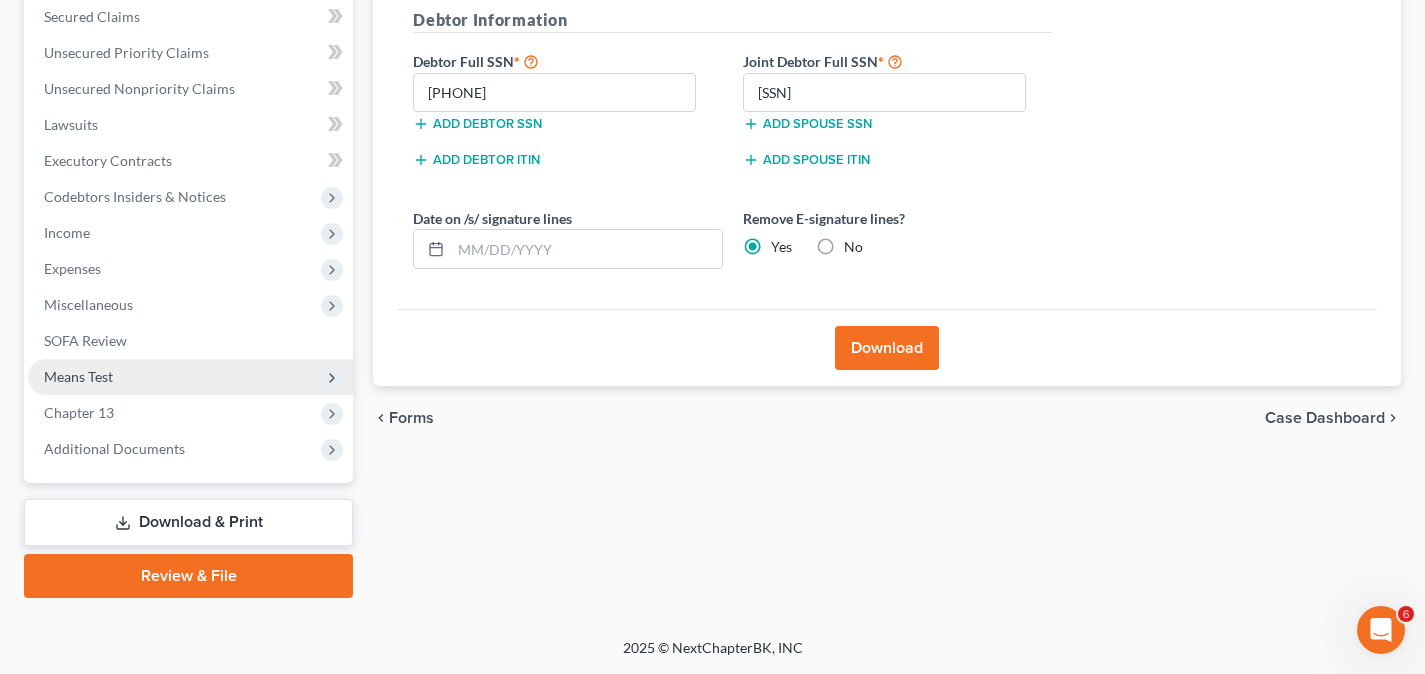 click on "Means Test" at bounding box center [190, 377] 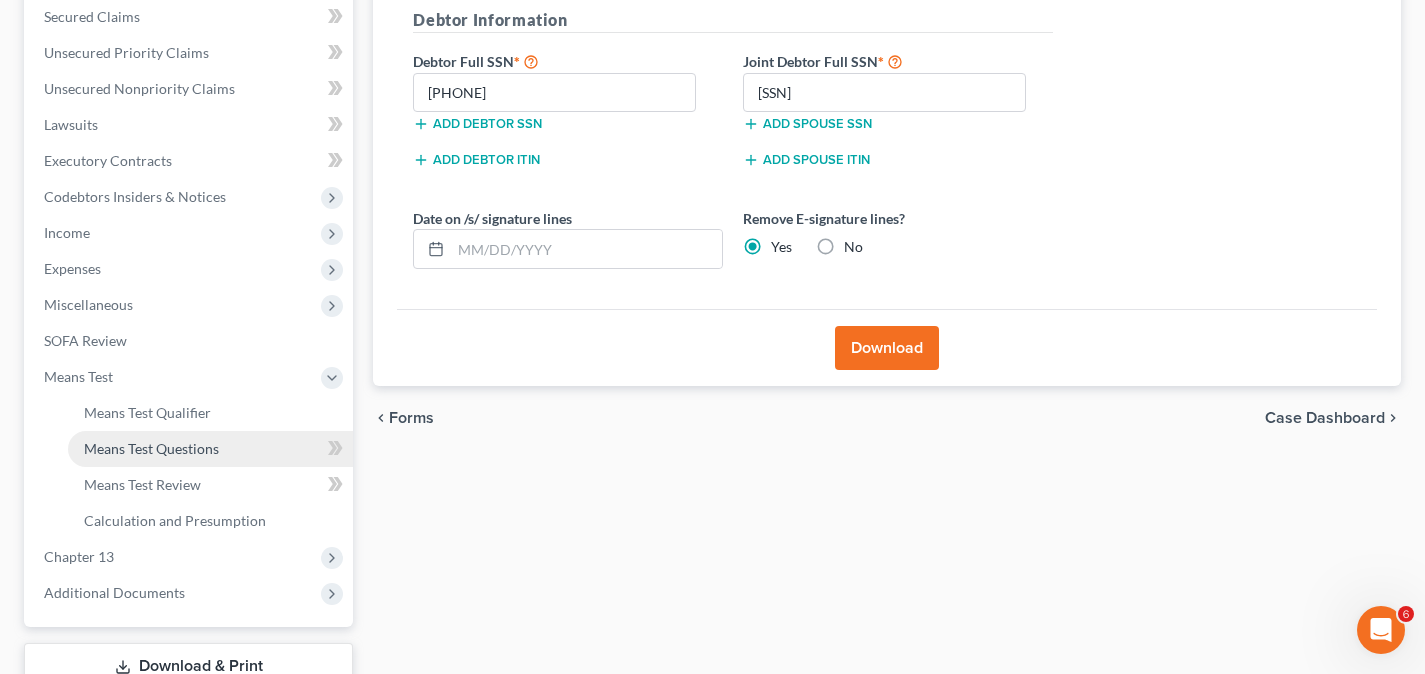 click on "Means Test Questions" at bounding box center [151, 448] 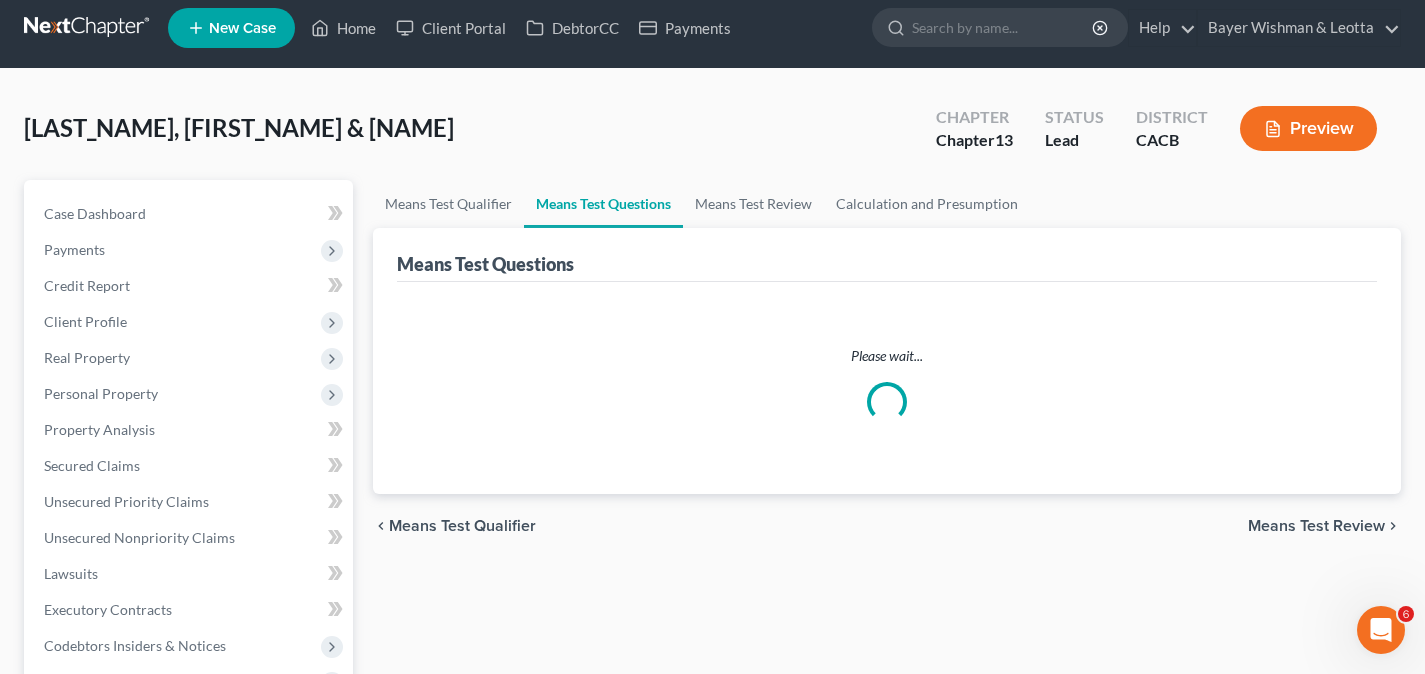scroll, scrollTop: 0, scrollLeft: 0, axis: both 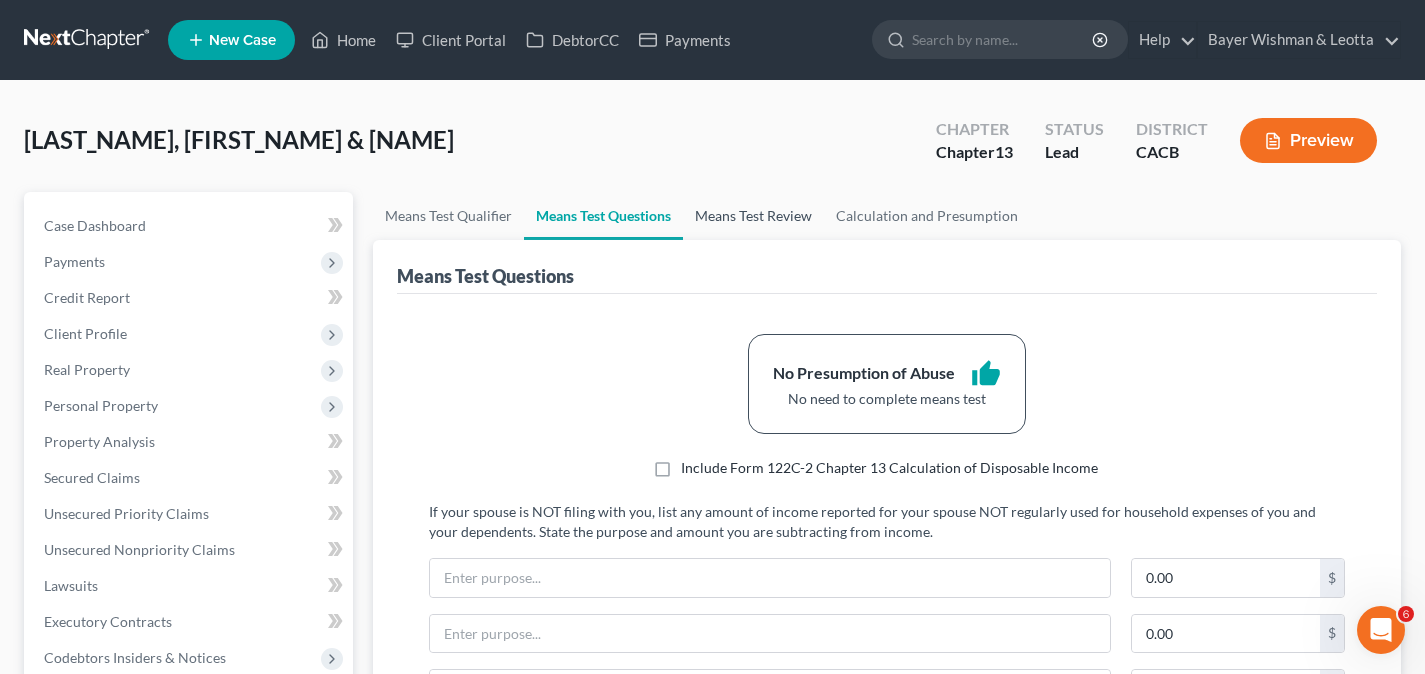 click on "Means Test Review" at bounding box center [753, 216] 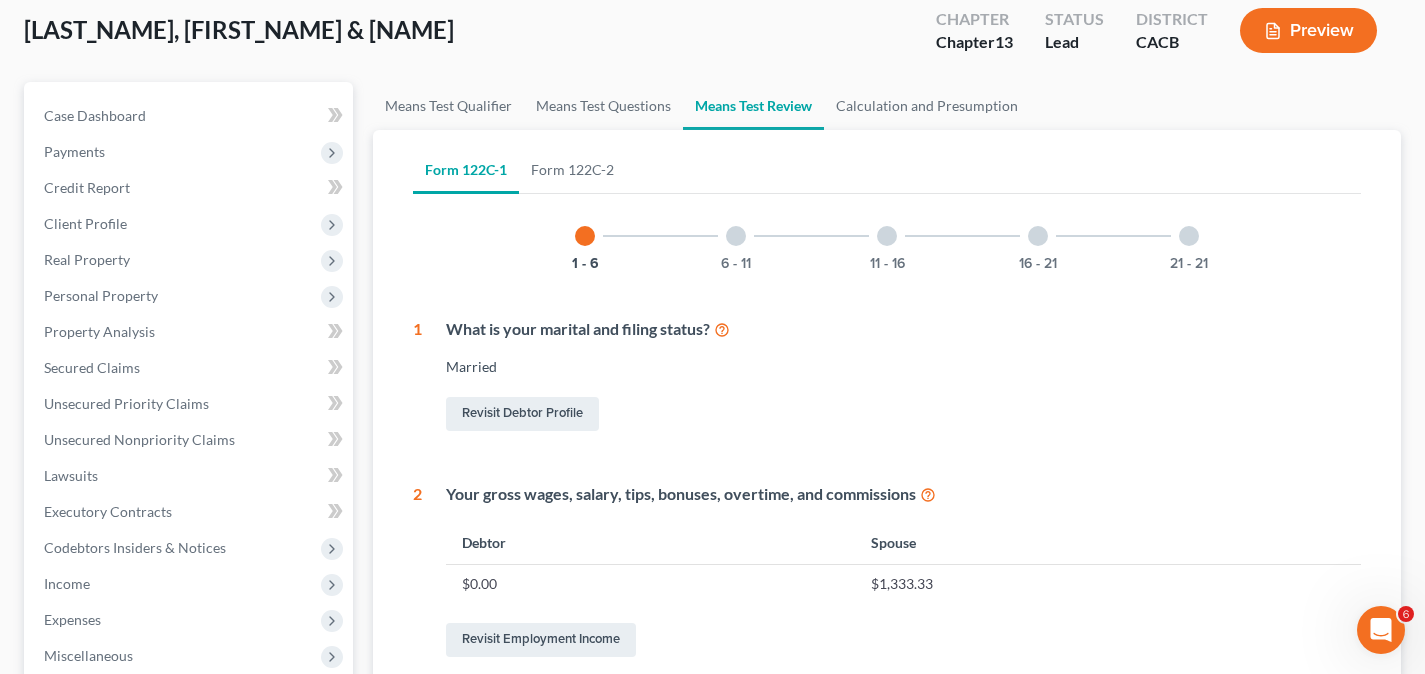 scroll, scrollTop: 300, scrollLeft: 0, axis: vertical 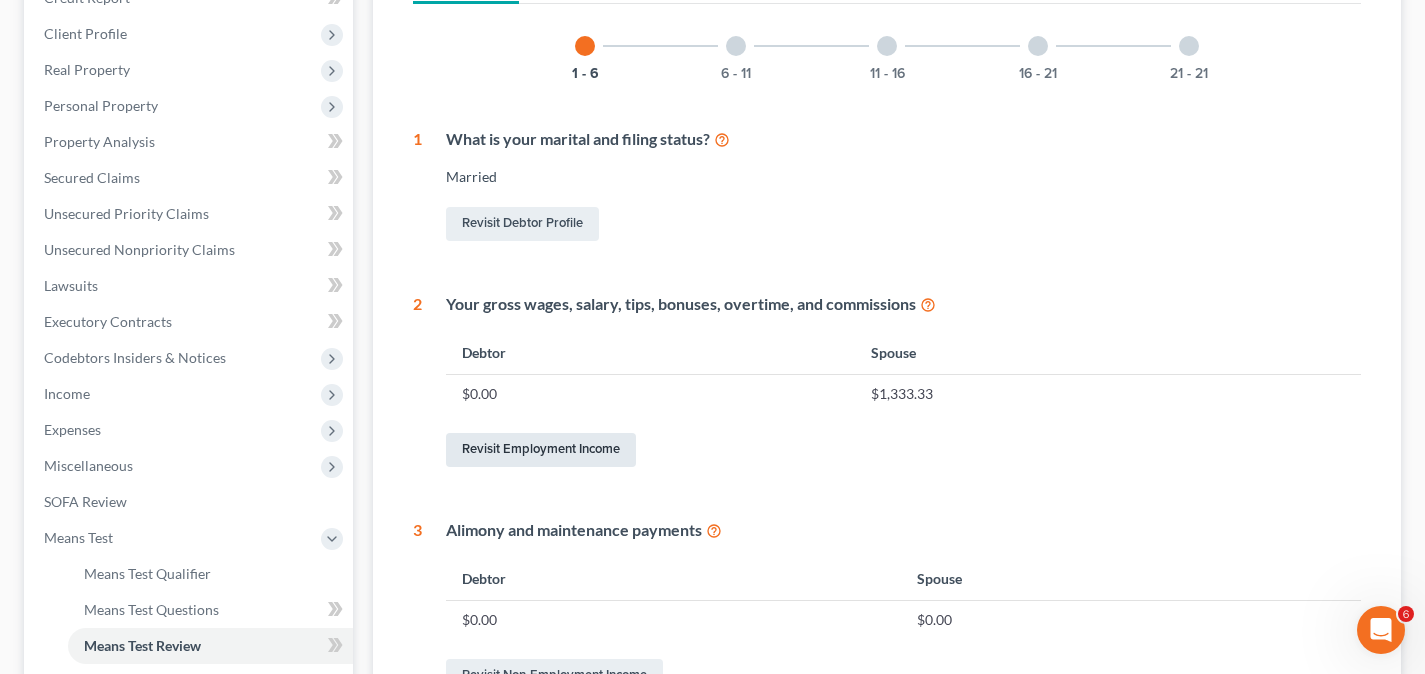 click on "Revisit Employment Income" at bounding box center [541, 450] 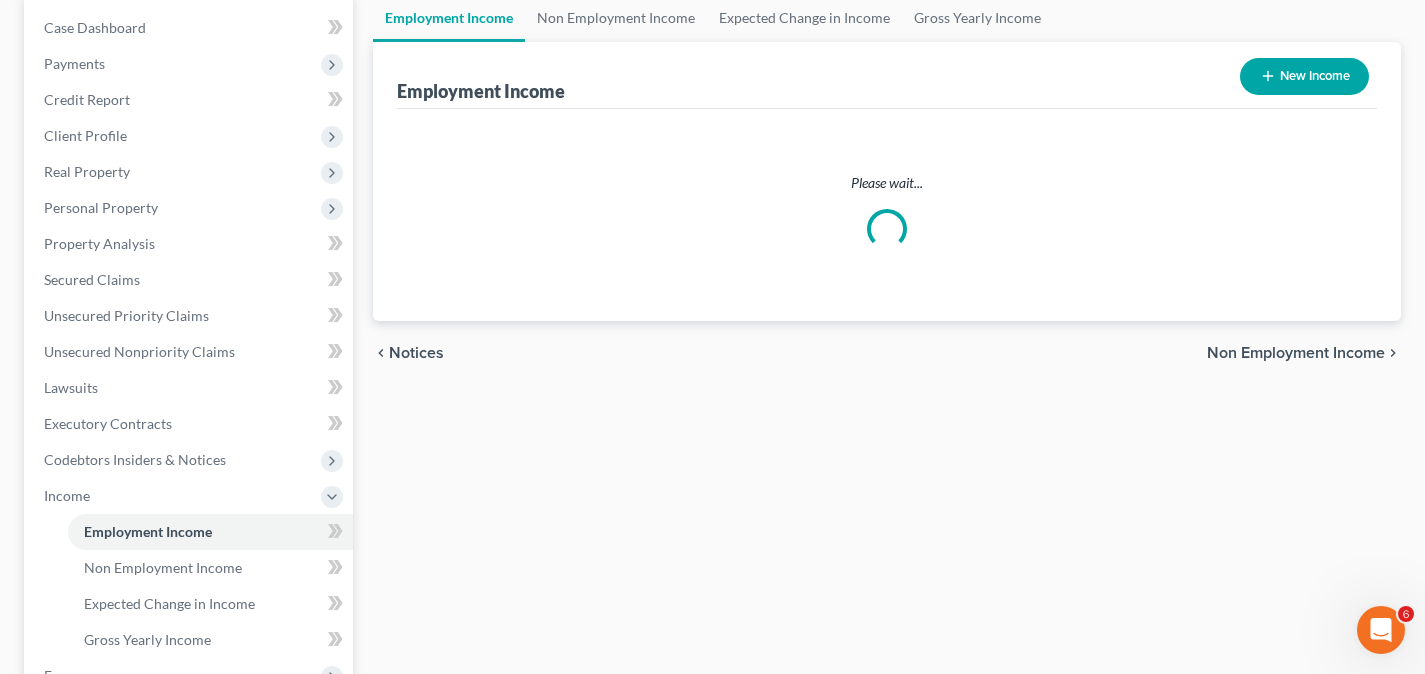 scroll, scrollTop: 0, scrollLeft: 0, axis: both 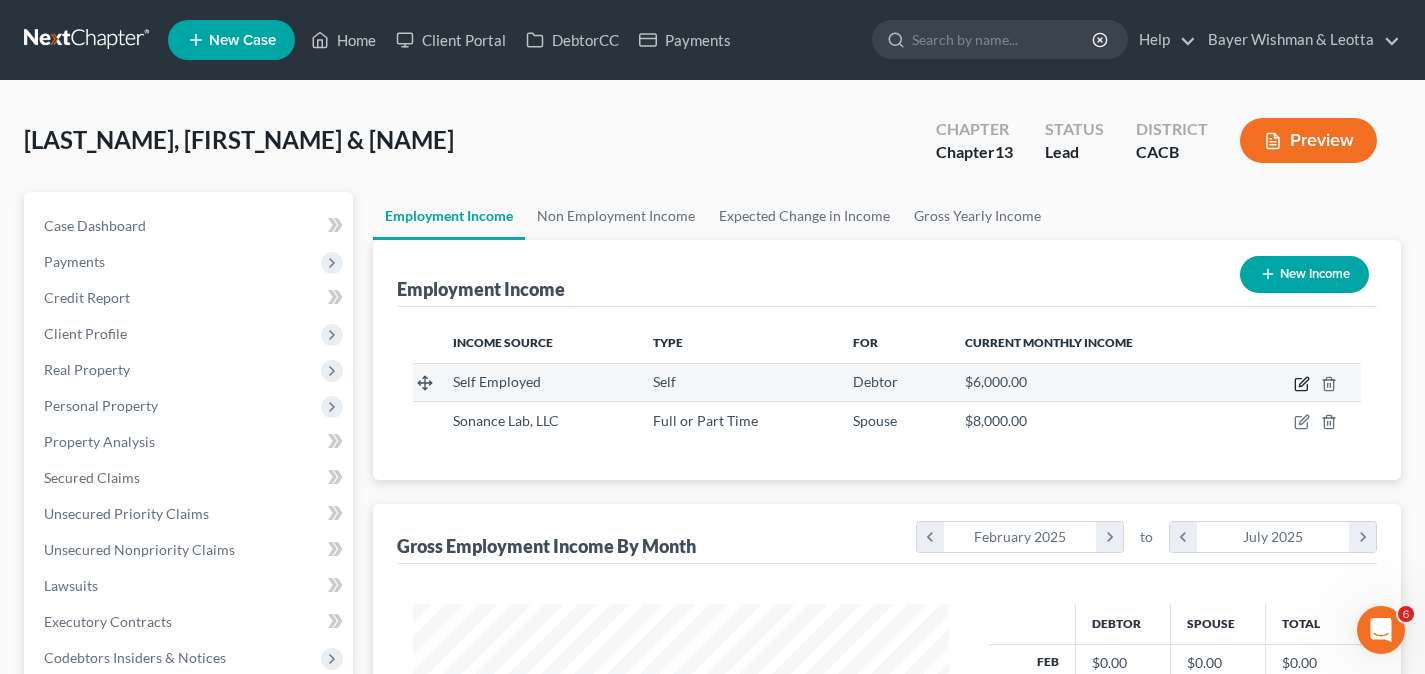 click 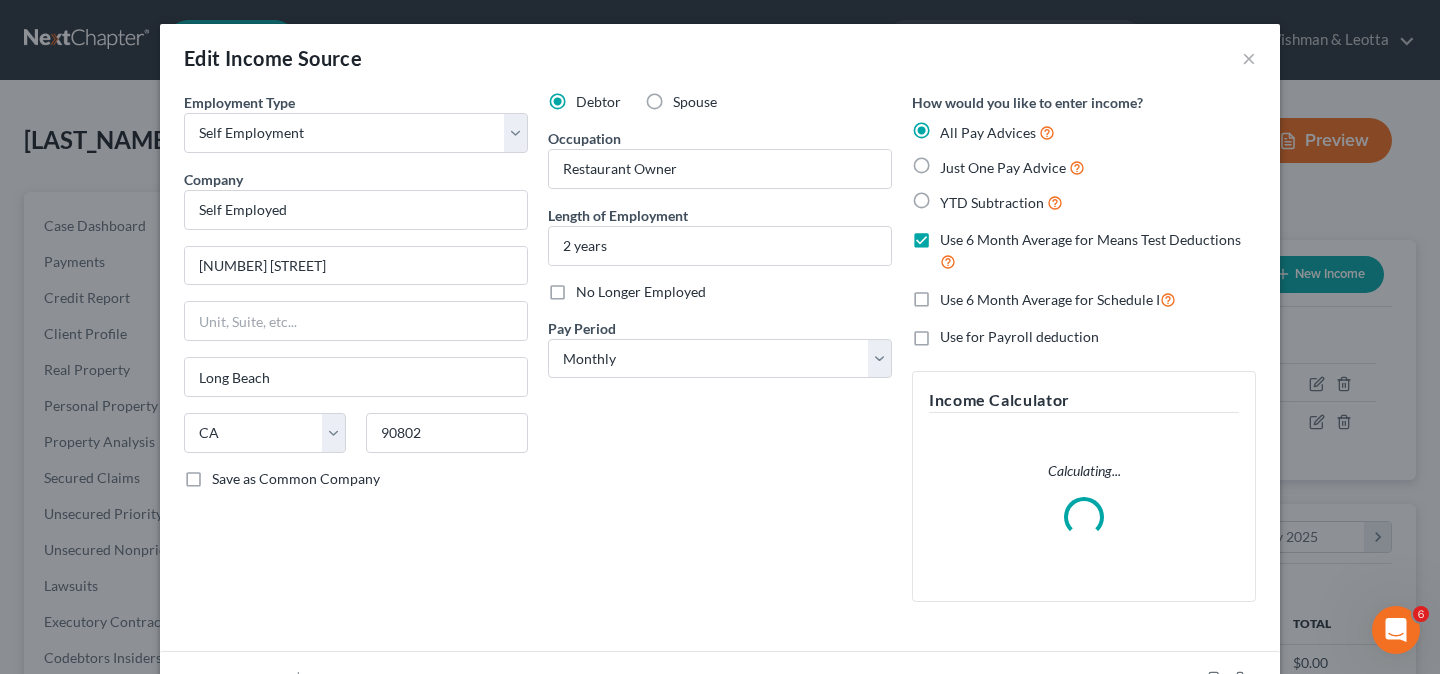 scroll, scrollTop: 999642, scrollLeft: 999417, axis: both 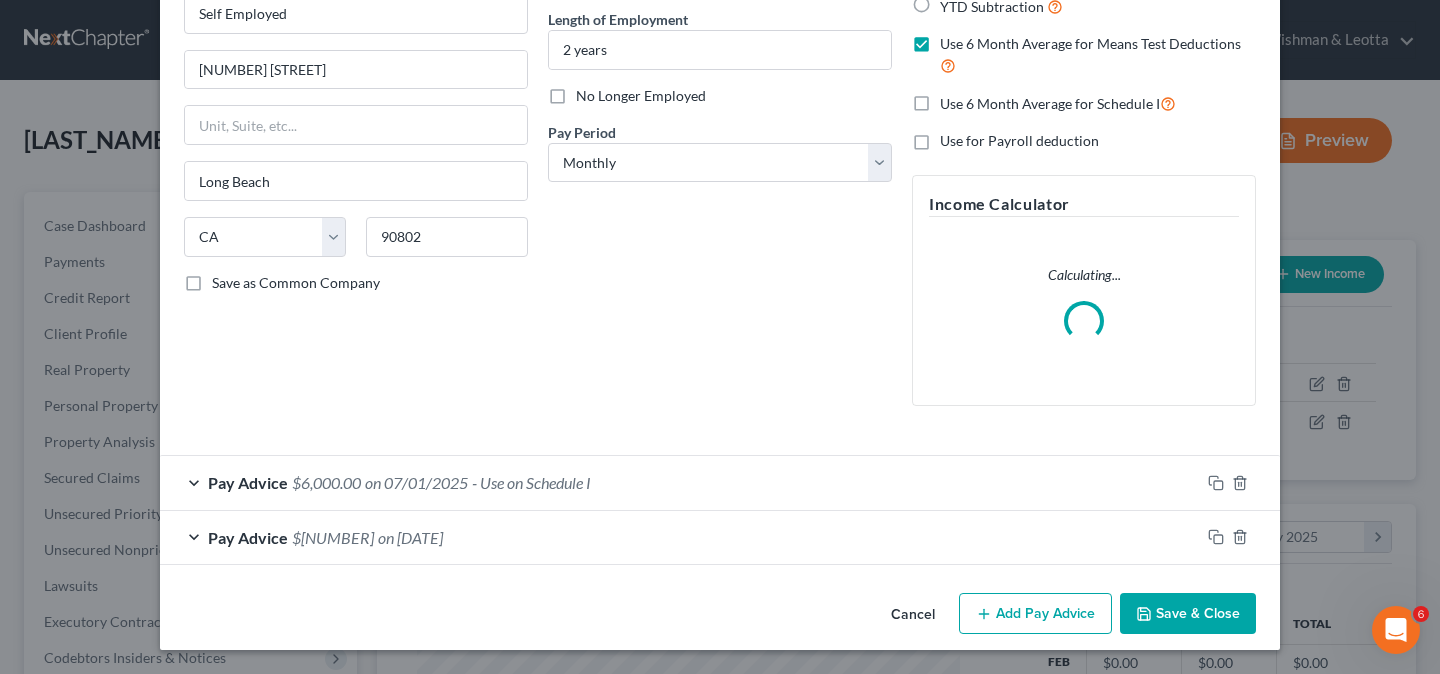 click on "Pay Advice $41,142.00 on 01/01/2025" at bounding box center (680, 537) 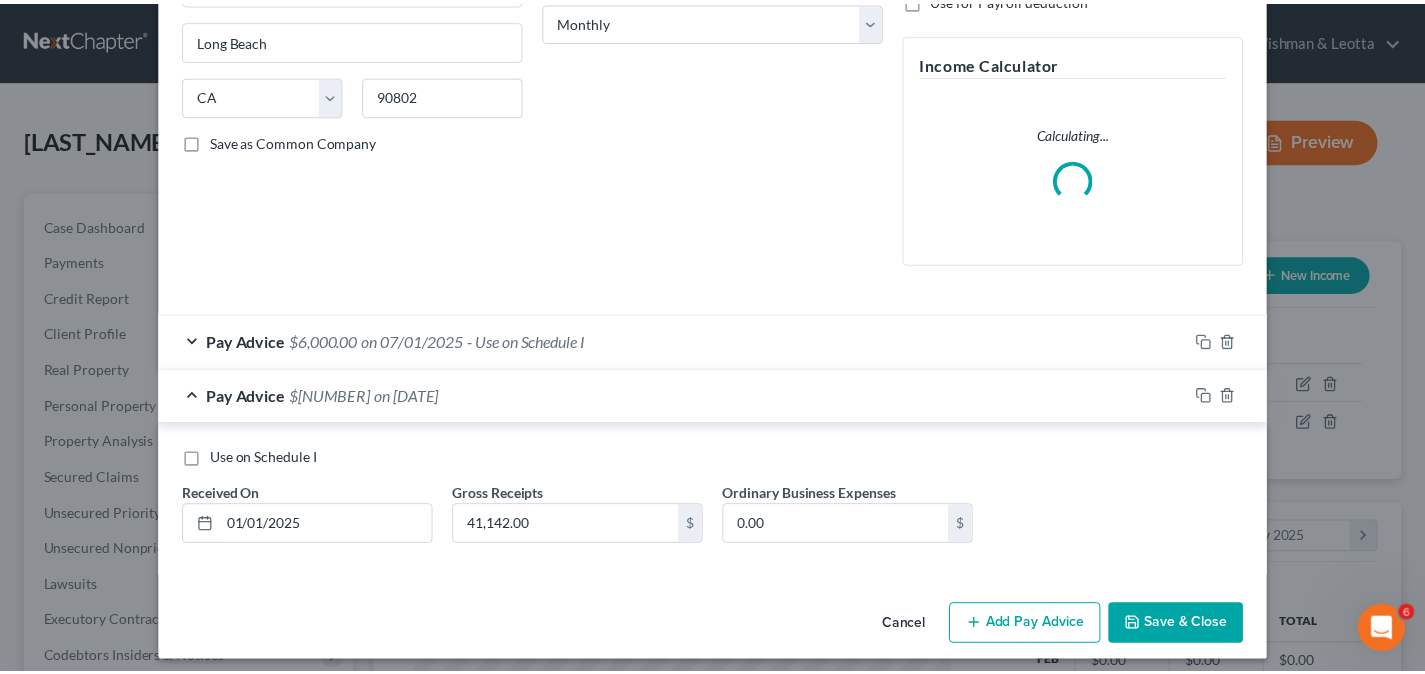 scroll, scrollTop: 349, scrollLeft: 0, axis: vertical 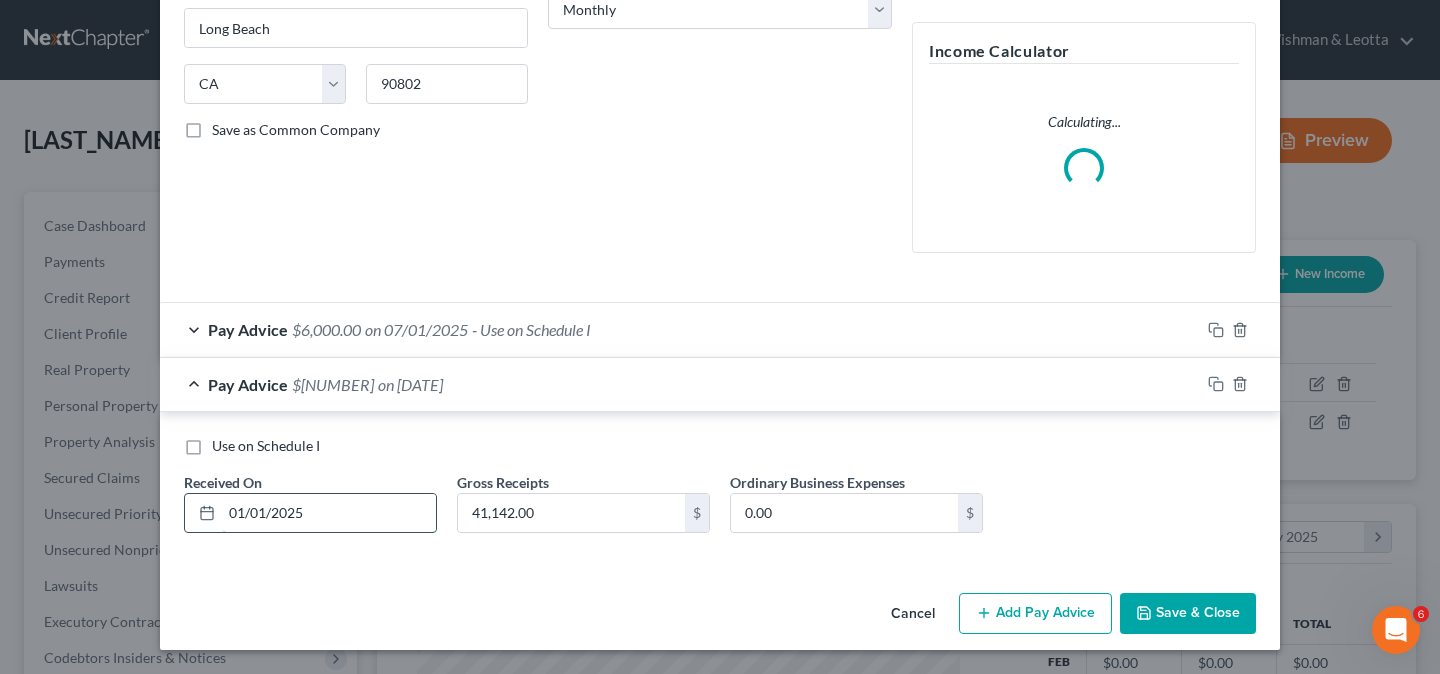 drag, startPoint x: 336, startPoint y: 512, endPoint x: 216, endPoint y: 515, distance: 120.03749 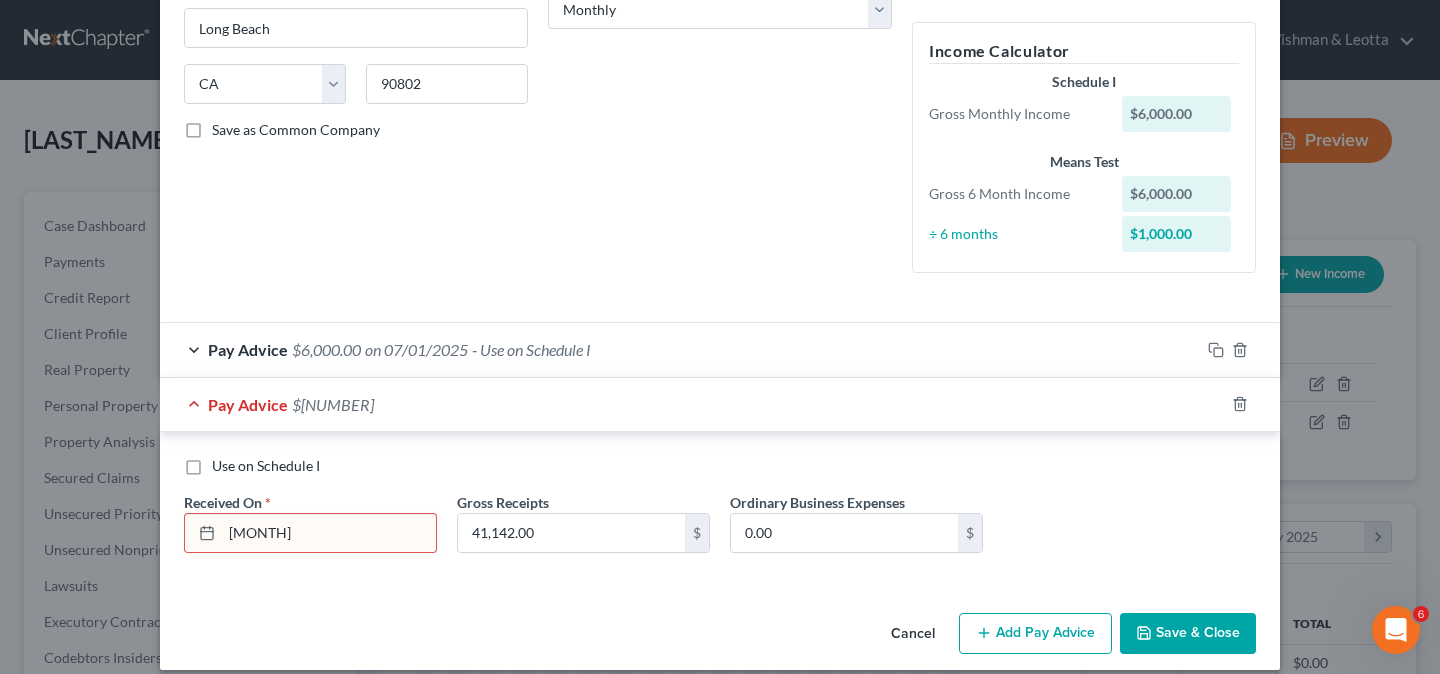 type on "0" 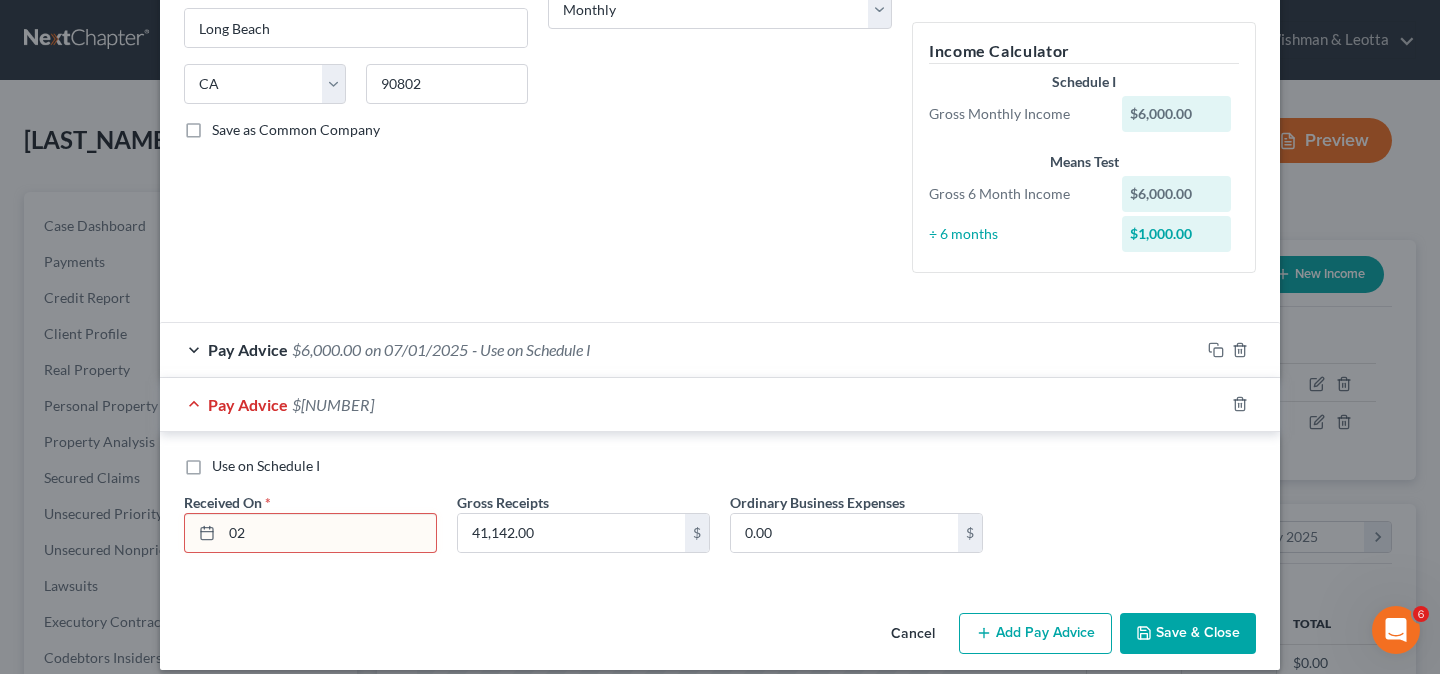 type on "0" 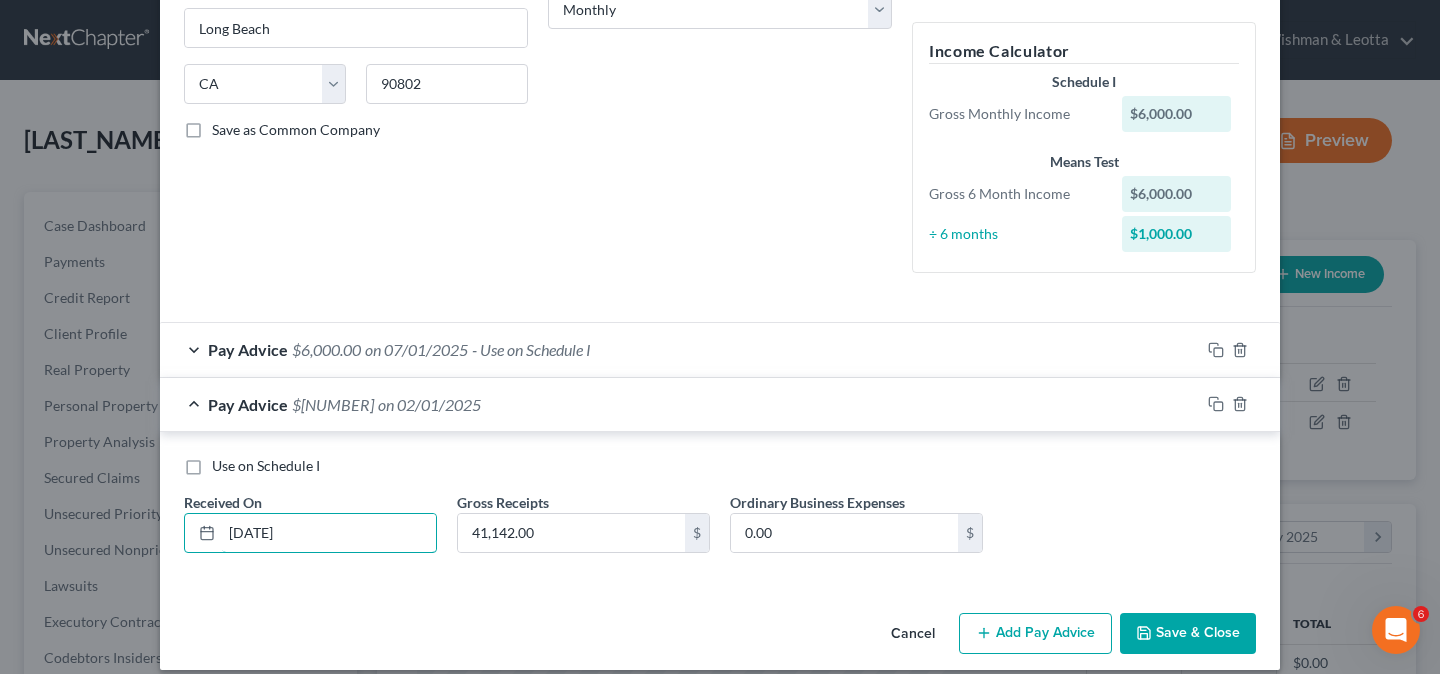 type on "[DATE]" 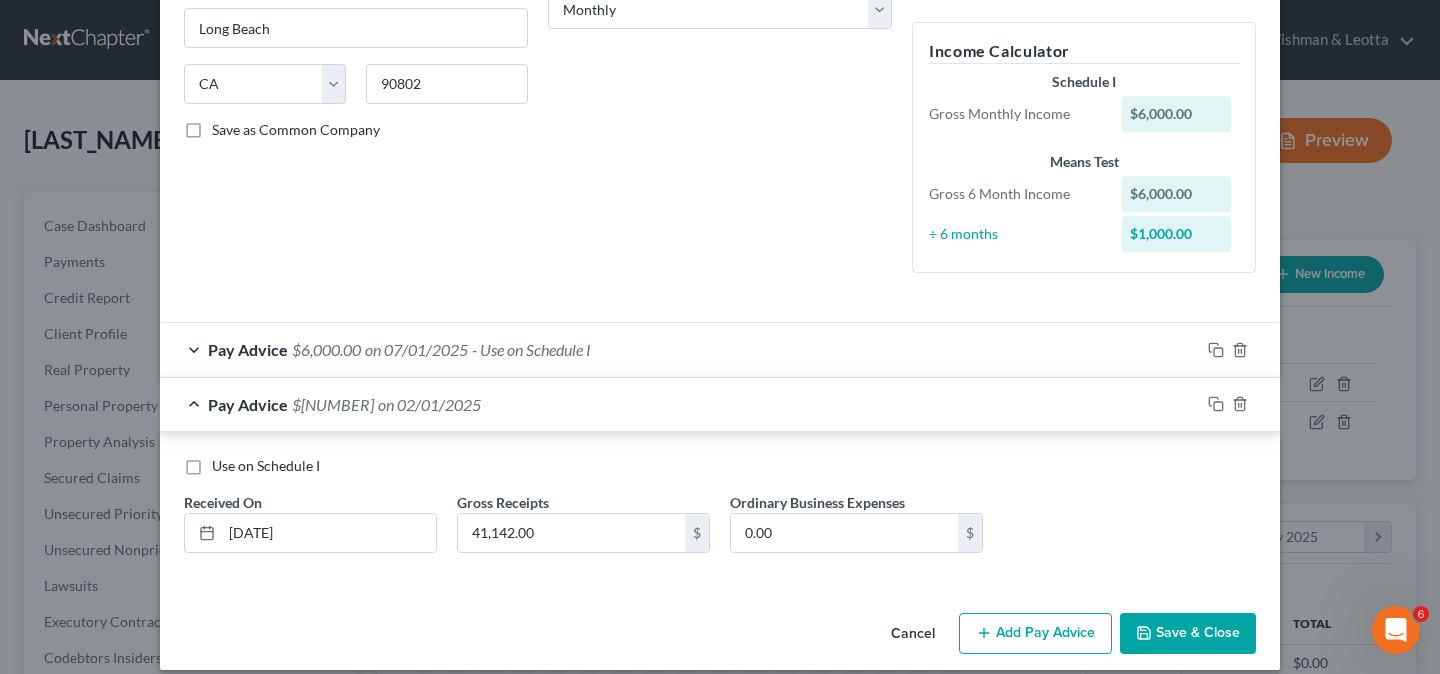 click on "Save & Close" at bounding box center (1188, 634) 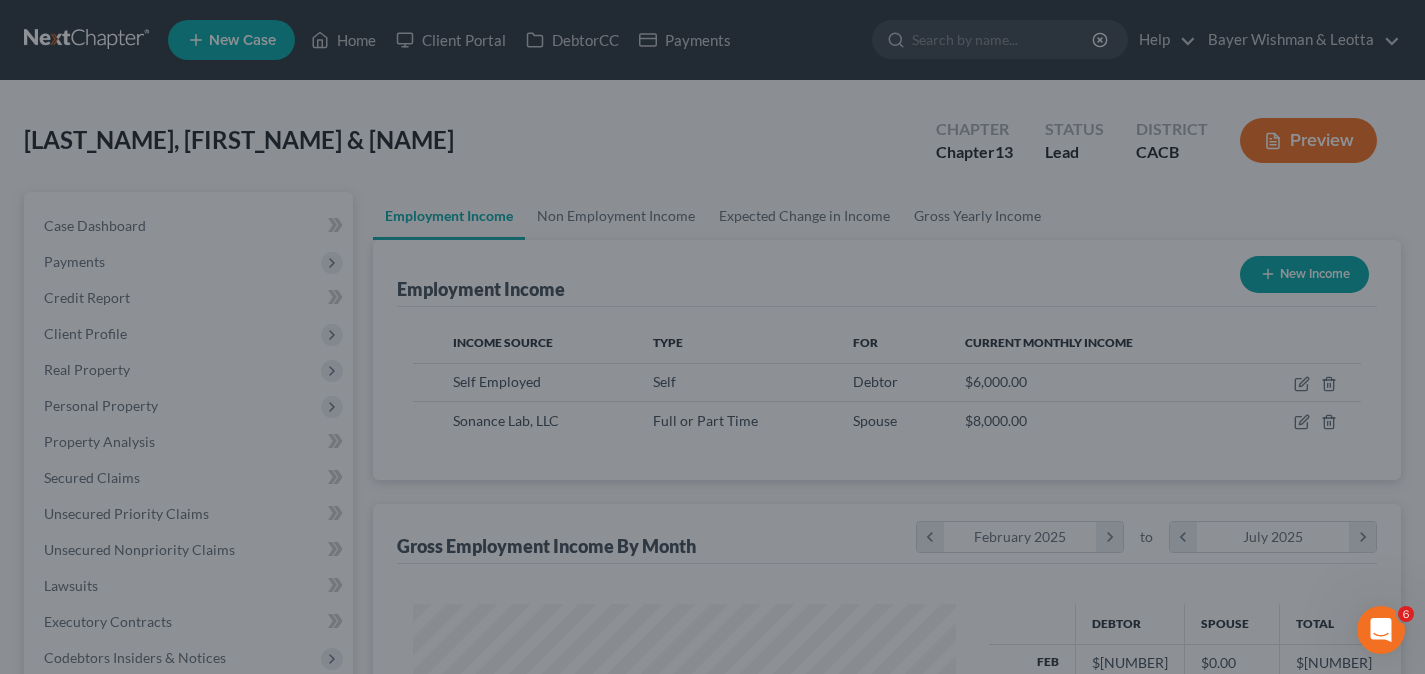 scroll, scrollTop: 359, scrollLeft: 576, axis: both 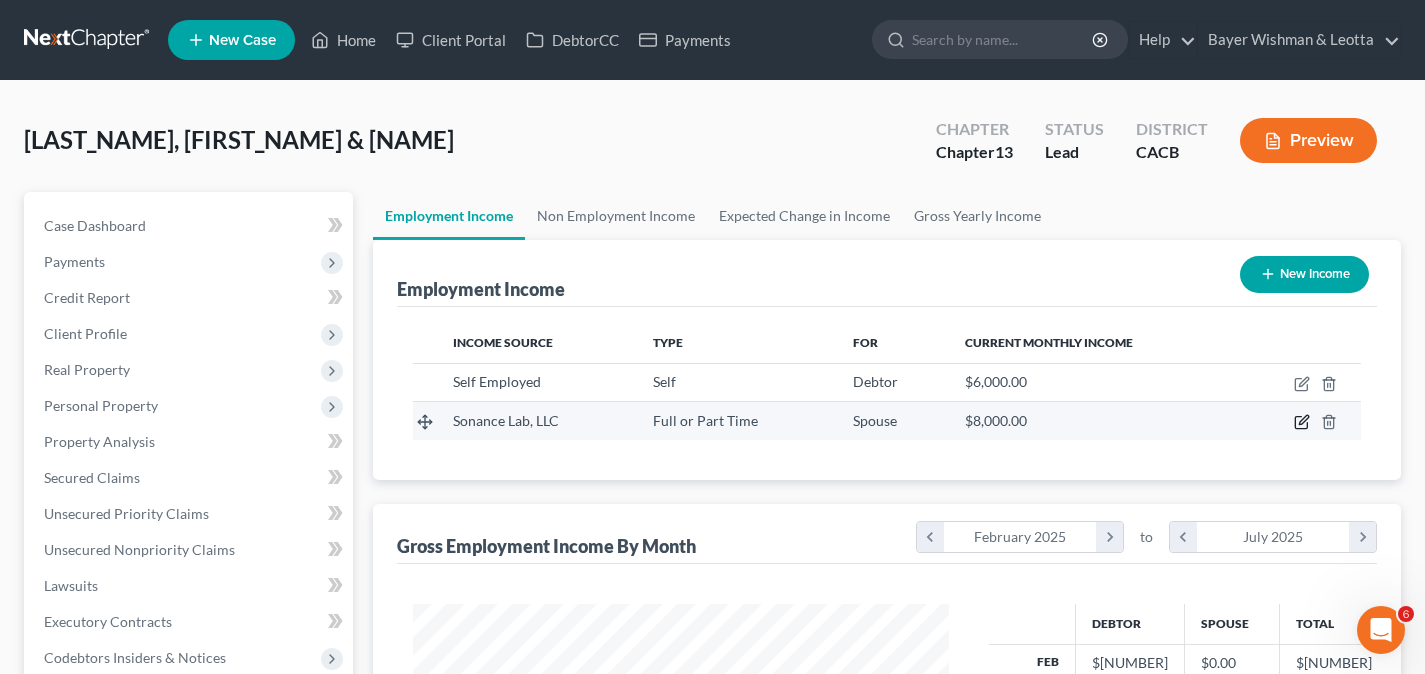 click 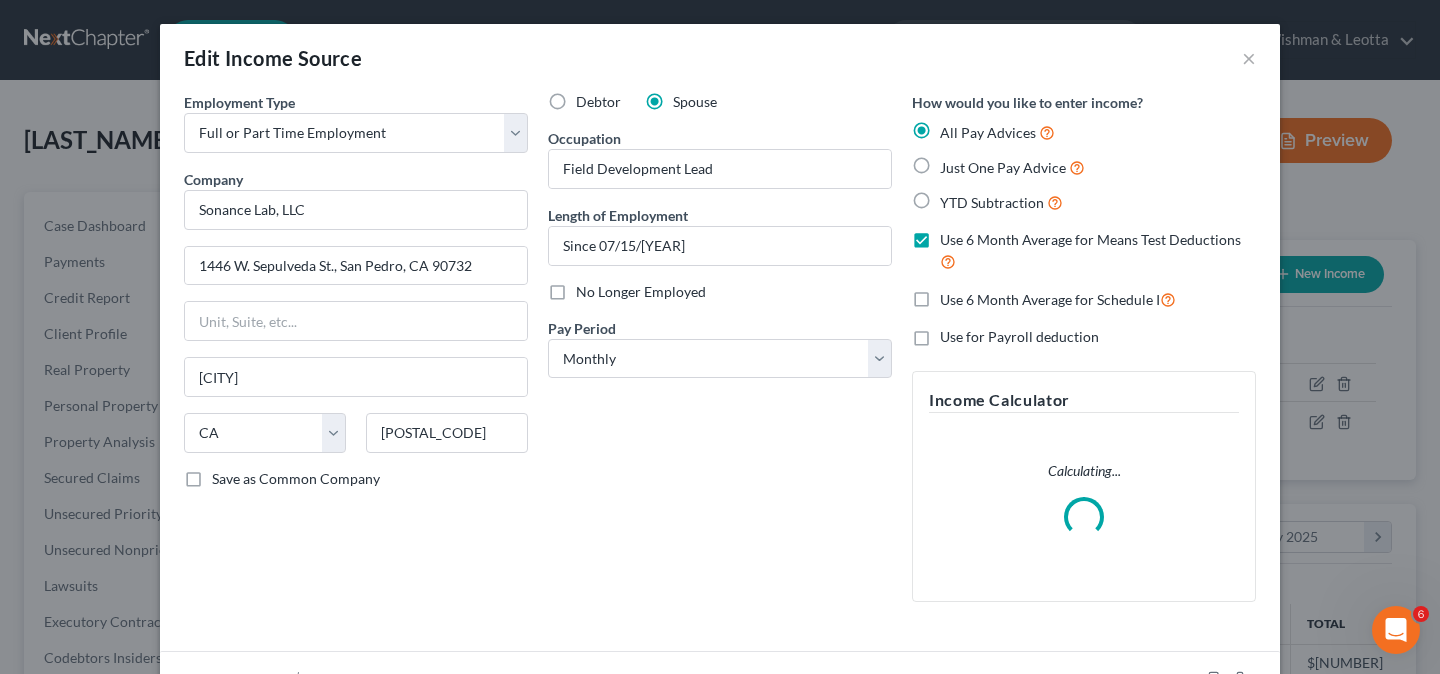 scroll, scrollTop: 999642, scrollLeft: 999417, axis: both 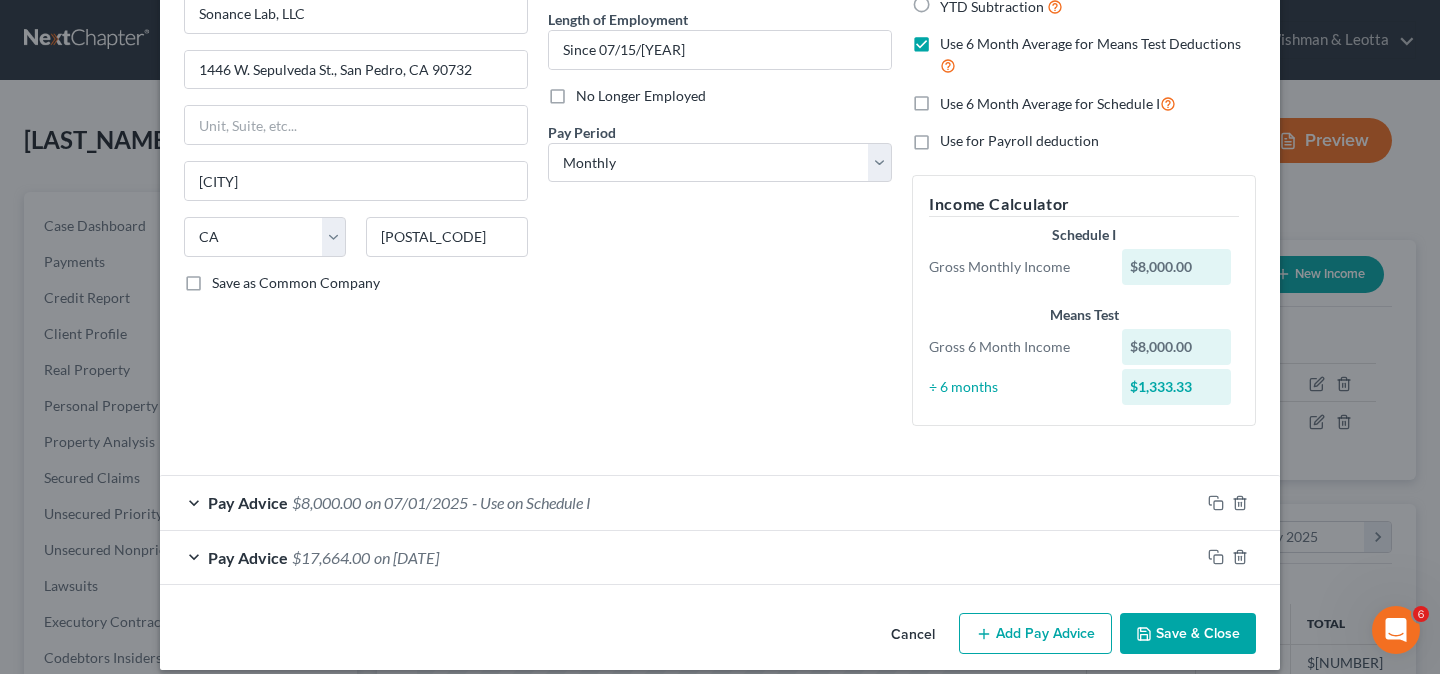 click on "Pay Advice $[MONEY] on [DATE]" at bounding box center (680, 557) 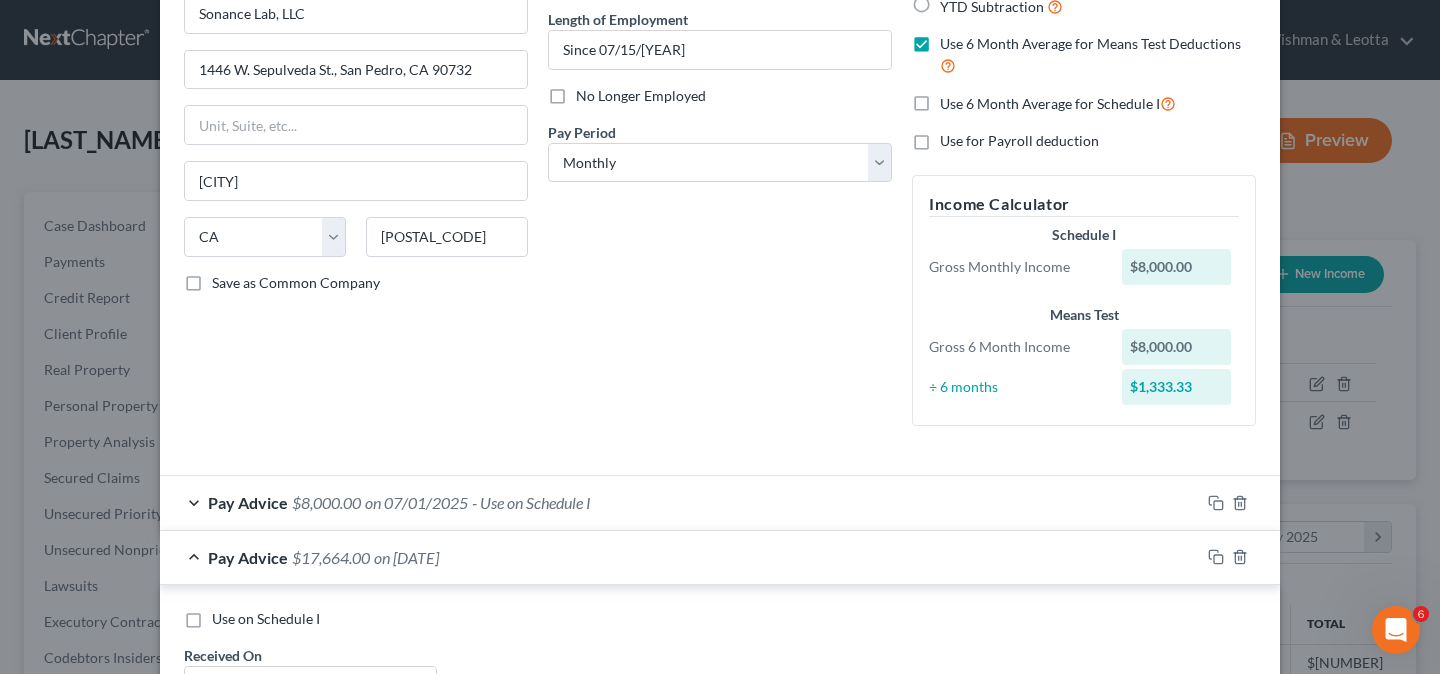 scroll, scrollTop: 496, scrollLeft: 0, axis: vertical 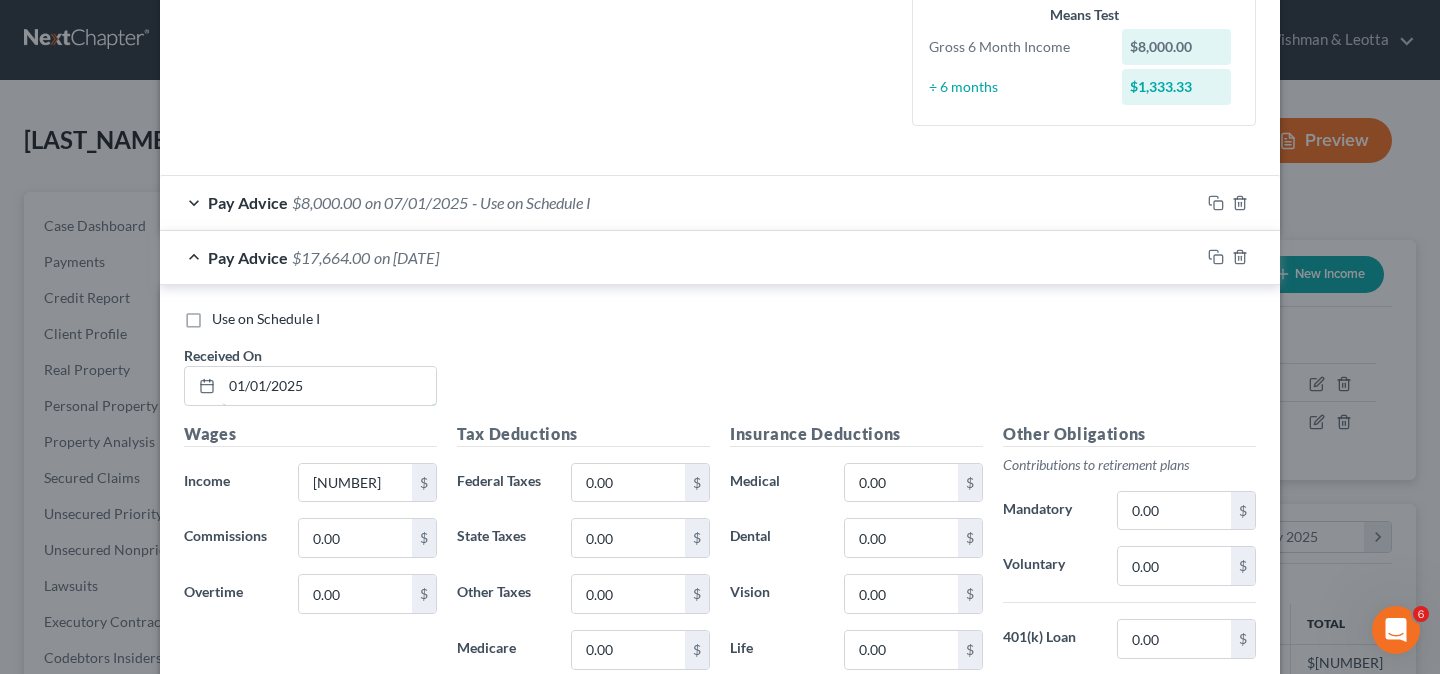drag, startPoint x: 335, startPoint y: 387, endPoint x: 160, endPoint y: 351, distance: 178.66449 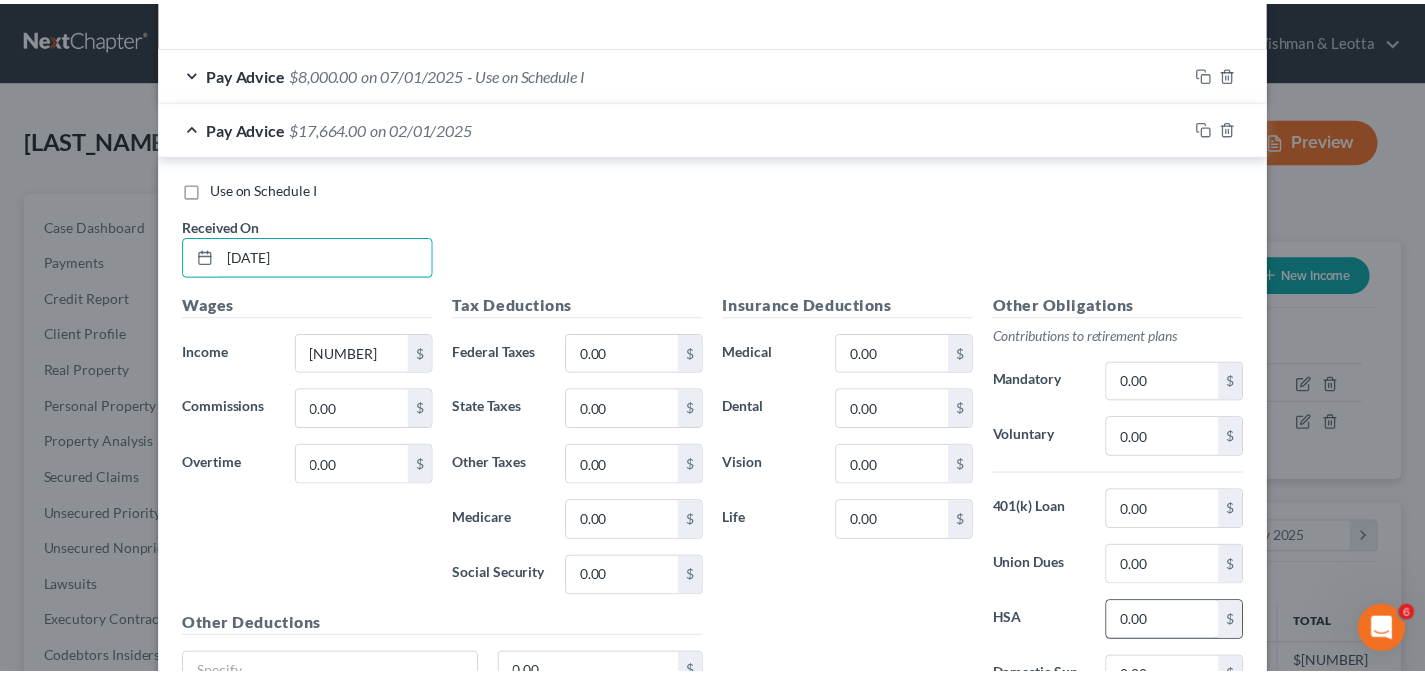 scroll, scrollTop: 818, scrollLeft: 0, axis: vertical 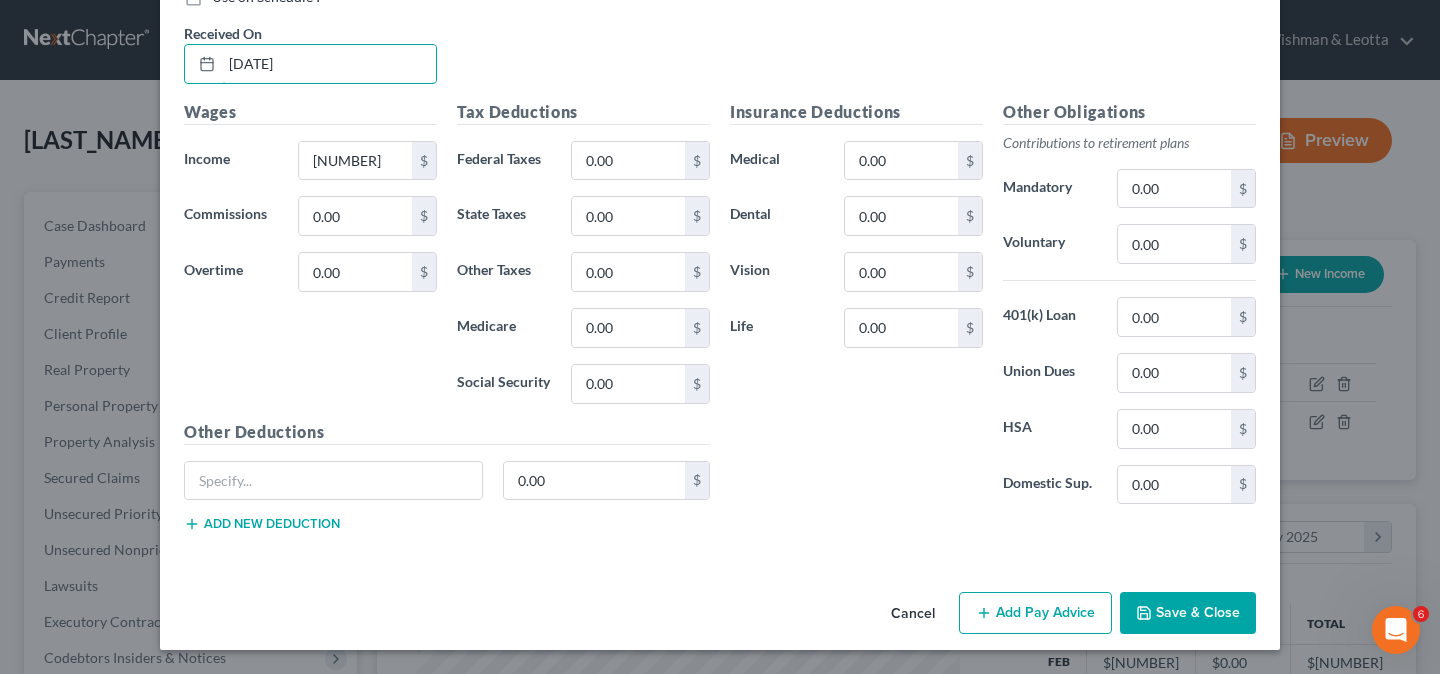 type on "[DATE]" 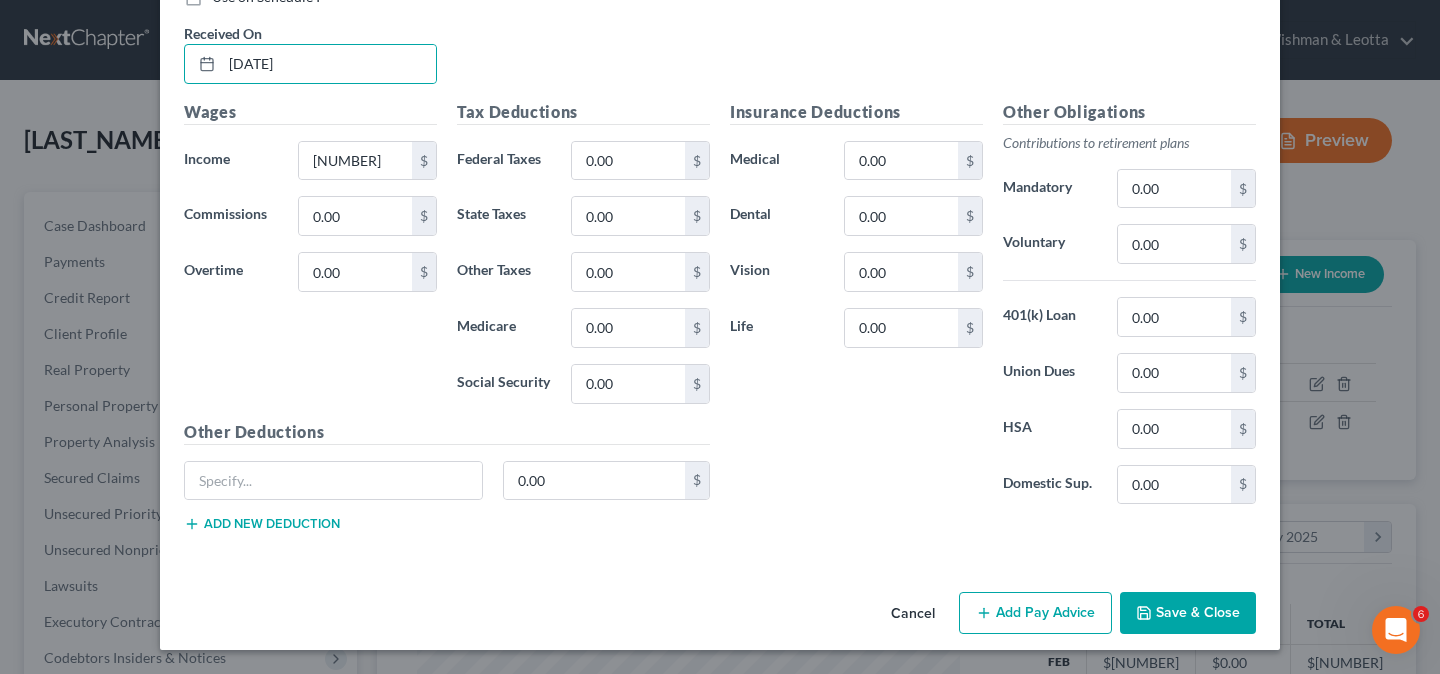 click on "Save & Close" at bounding box center (1188, 613) 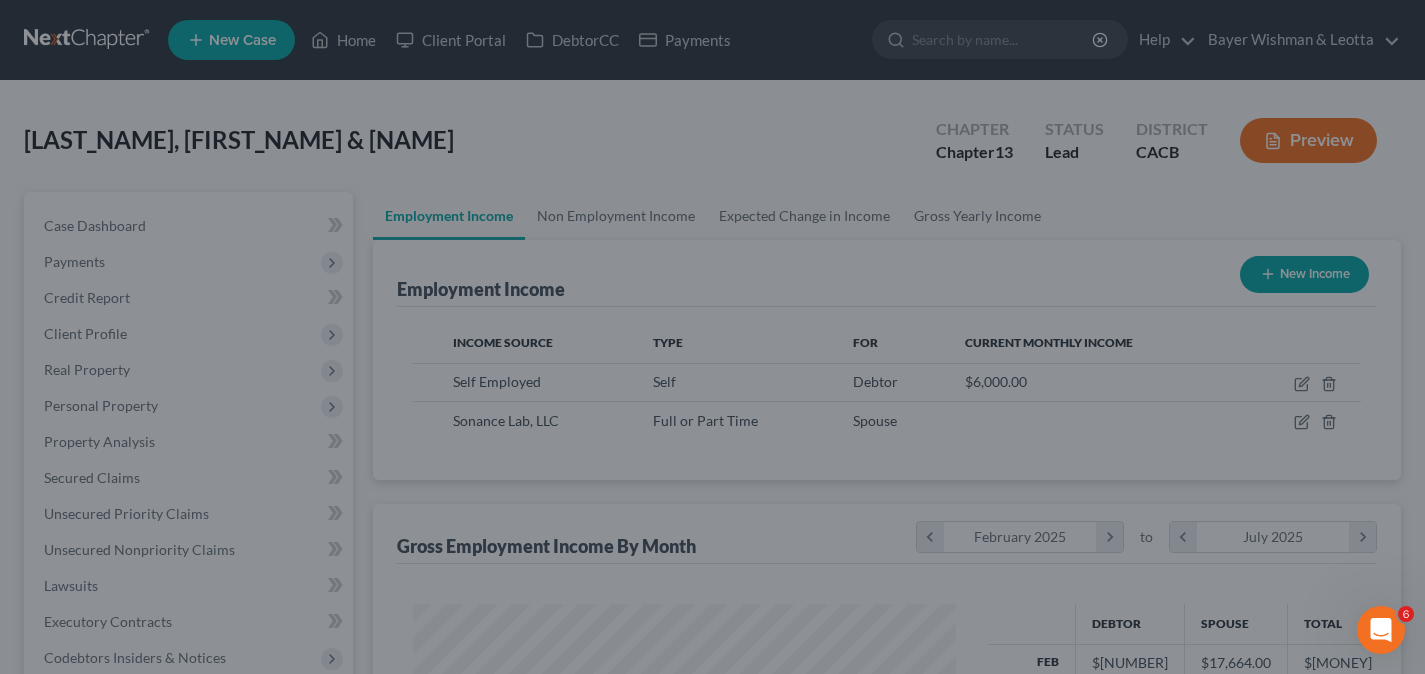 scroll, scrollTop: 359, scrollLeft: 576, axis: both 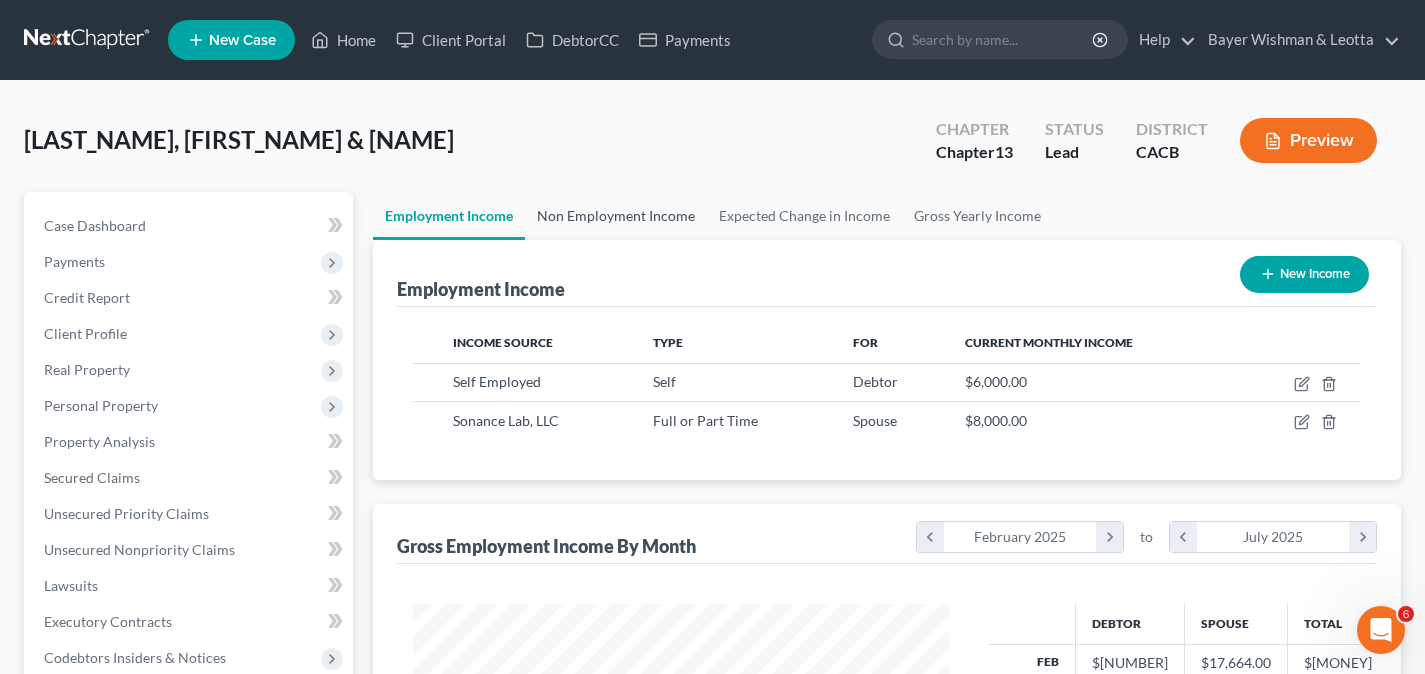 click on "Non Employment Income" at bounding box center [616, 216] 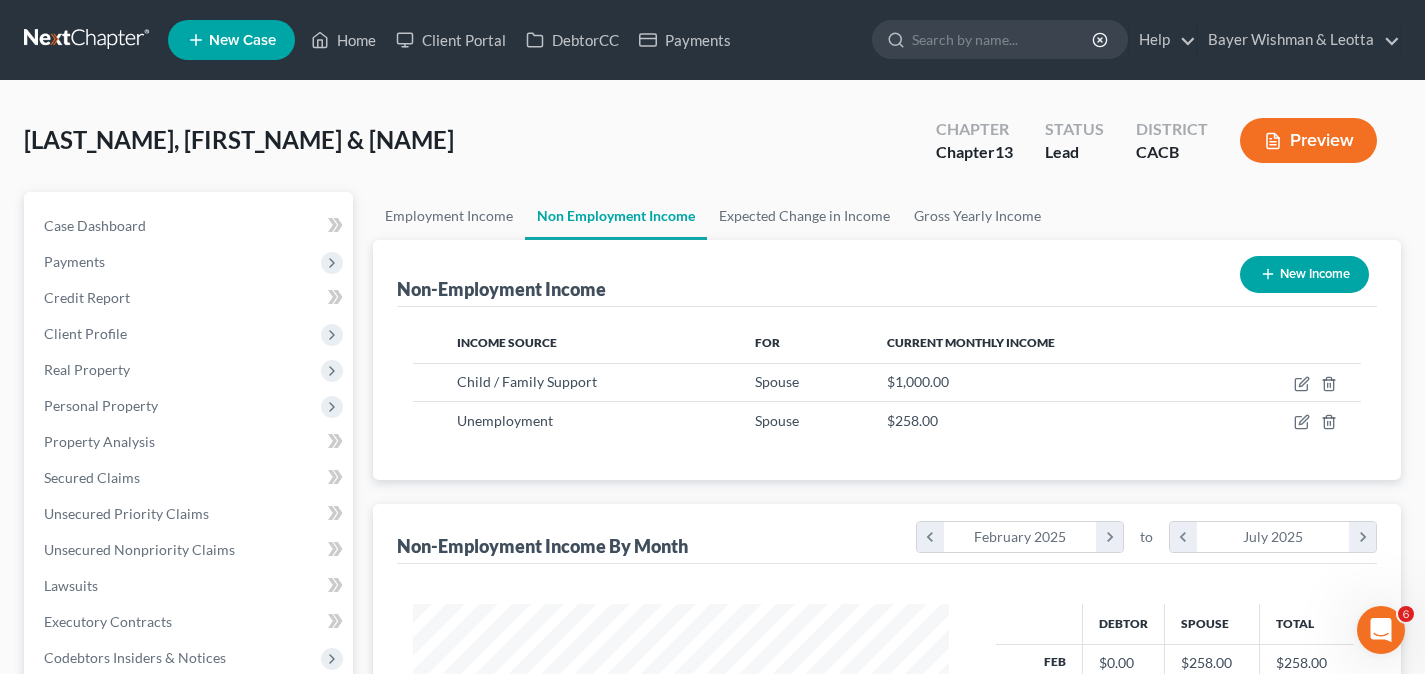 scroll, scrollTop: 999642, scrollLeft: 999424, axis: both 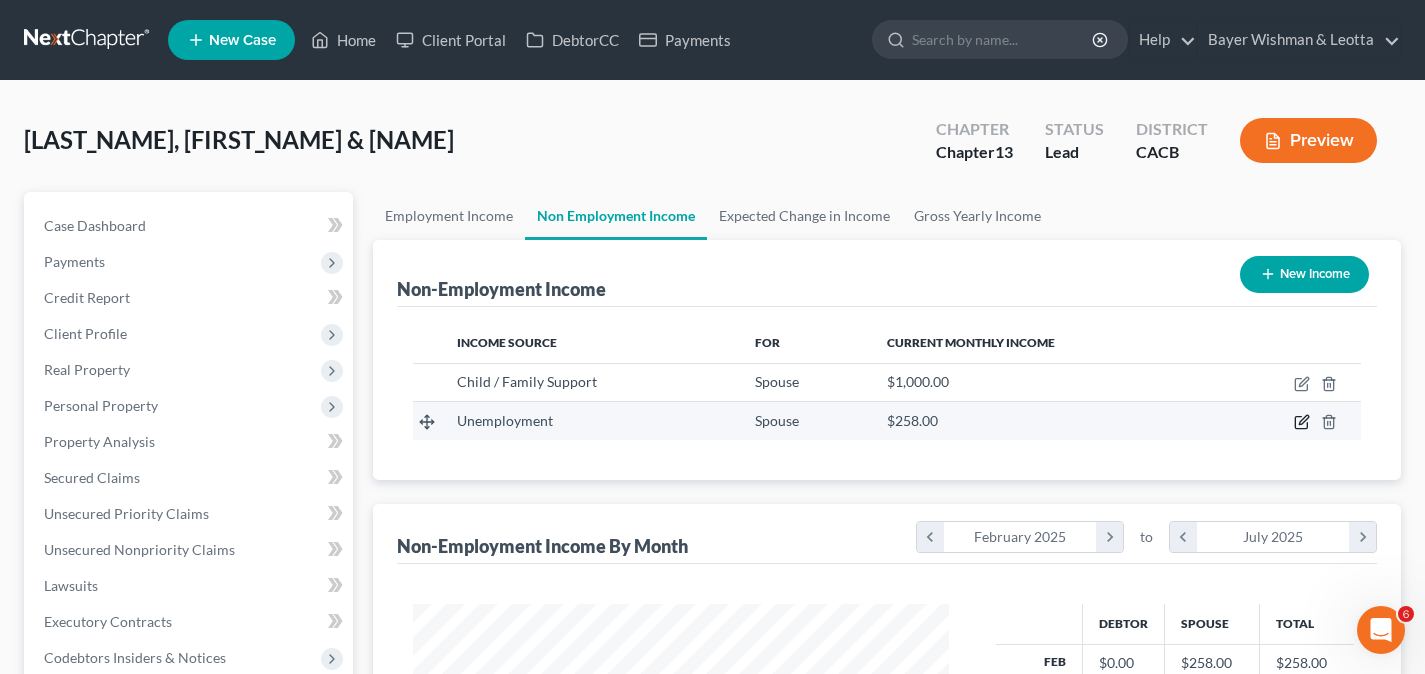 click 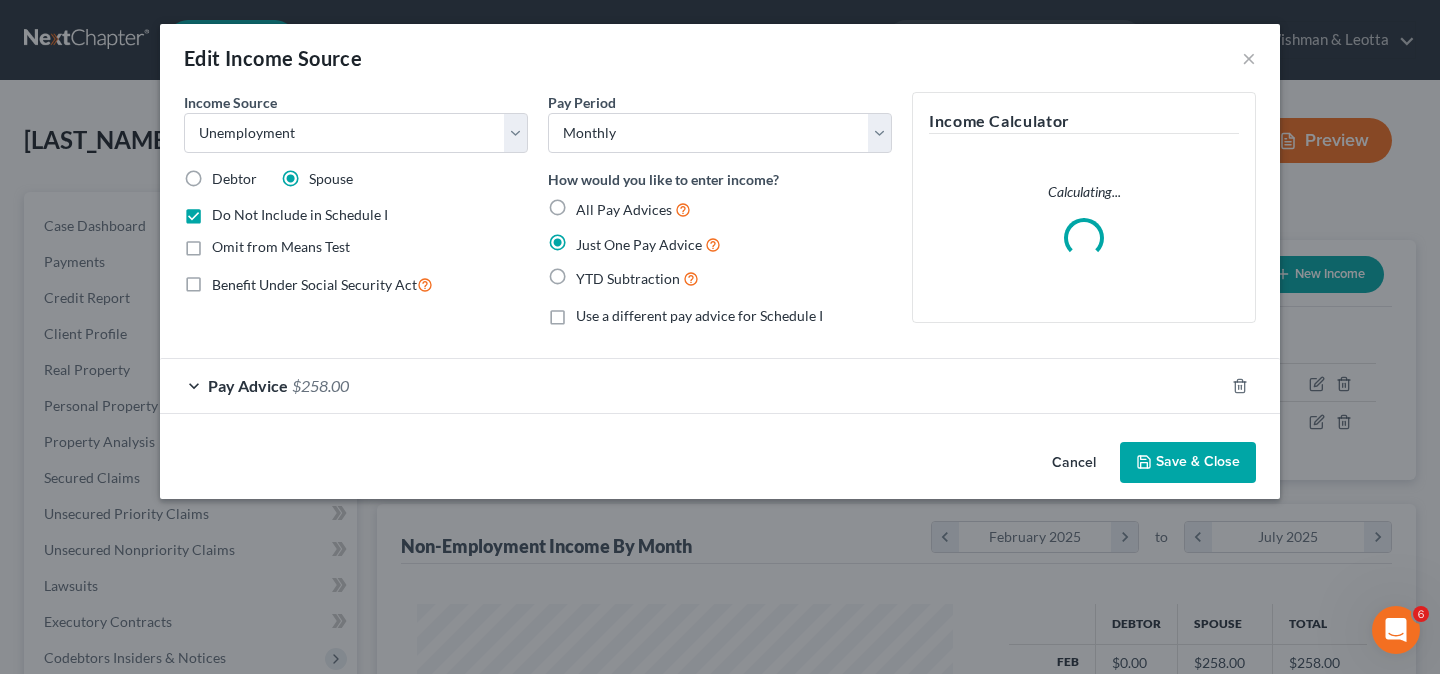 scroll, scrollTop: 999642, scrollLeft: 999417, axis: both 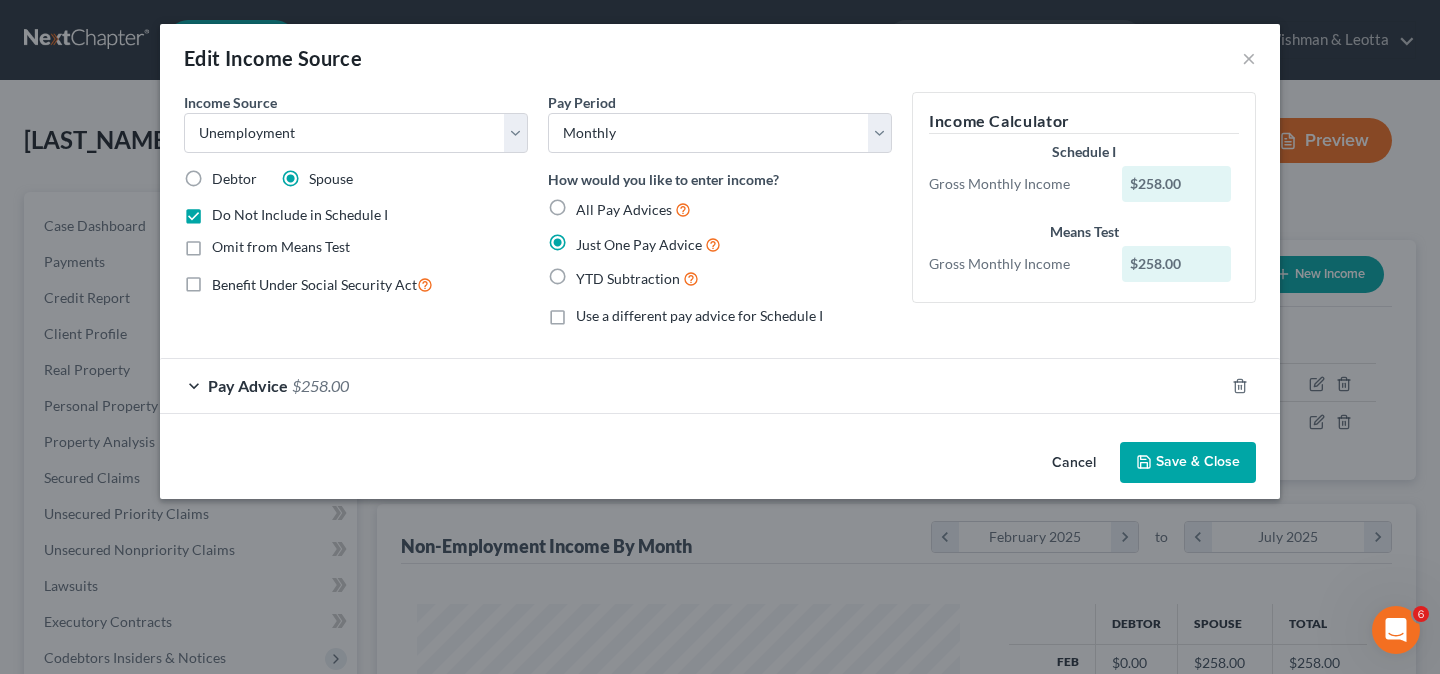 click on "Save & Close" at bounding box center [1188, 463] 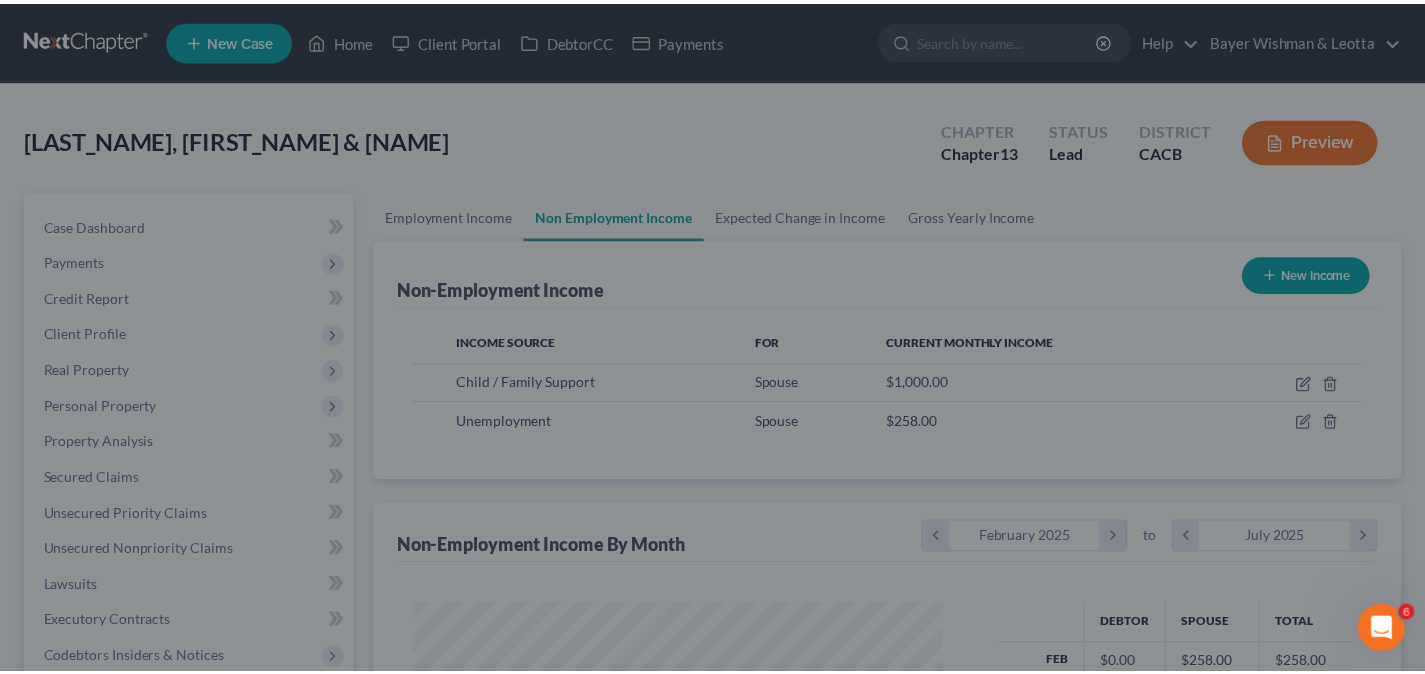 scroll, scrollTop: 359, scrollLeft: 576, axis: both 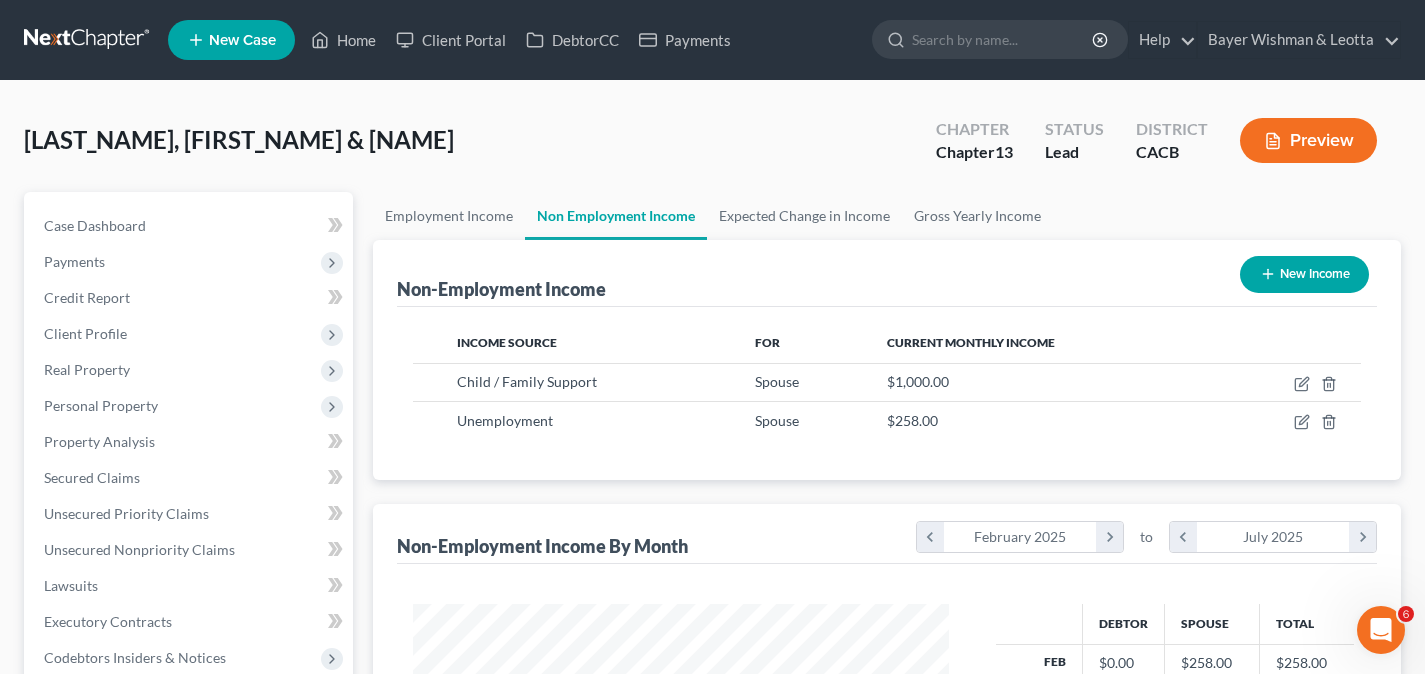 click on "Preview" at bounding box center (1308, 140) 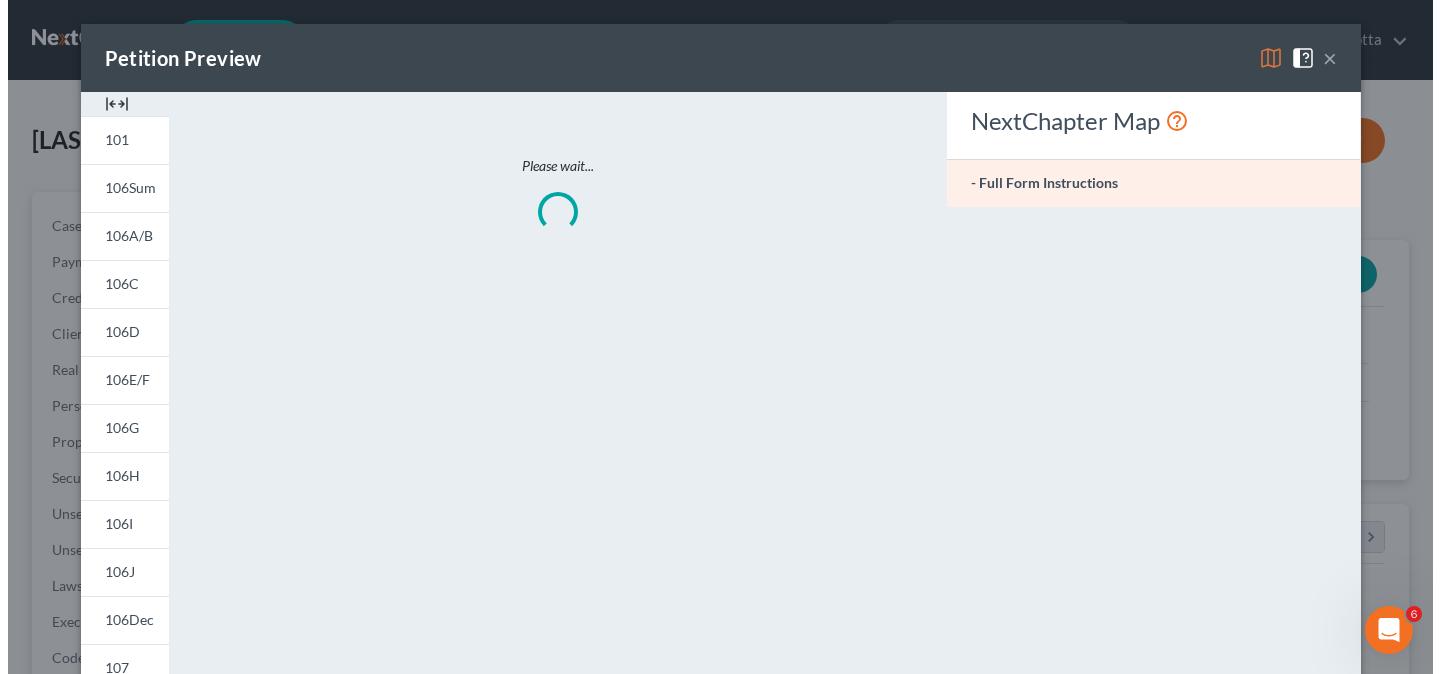 scroll, scrollTop: 999642, scrollLeft: 999417, axis: both 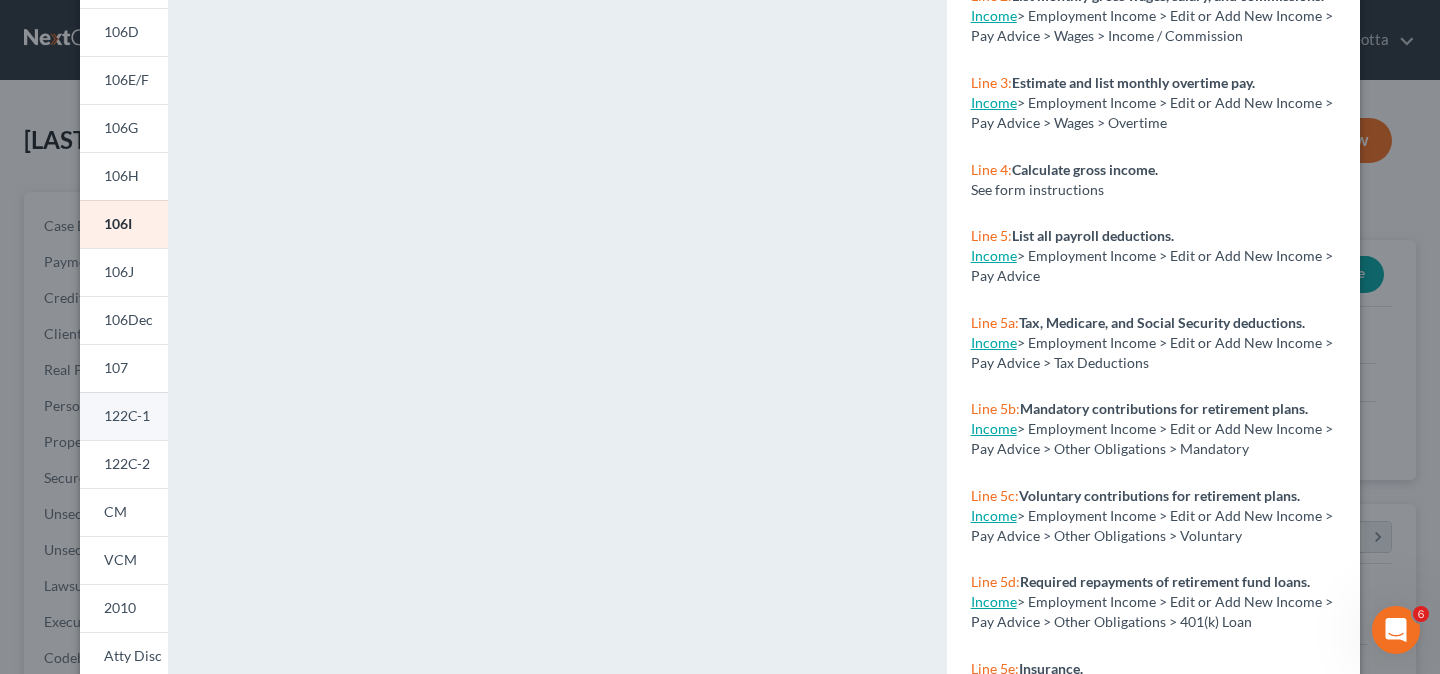 click on "122C-1" at bounding box center (124, 416) 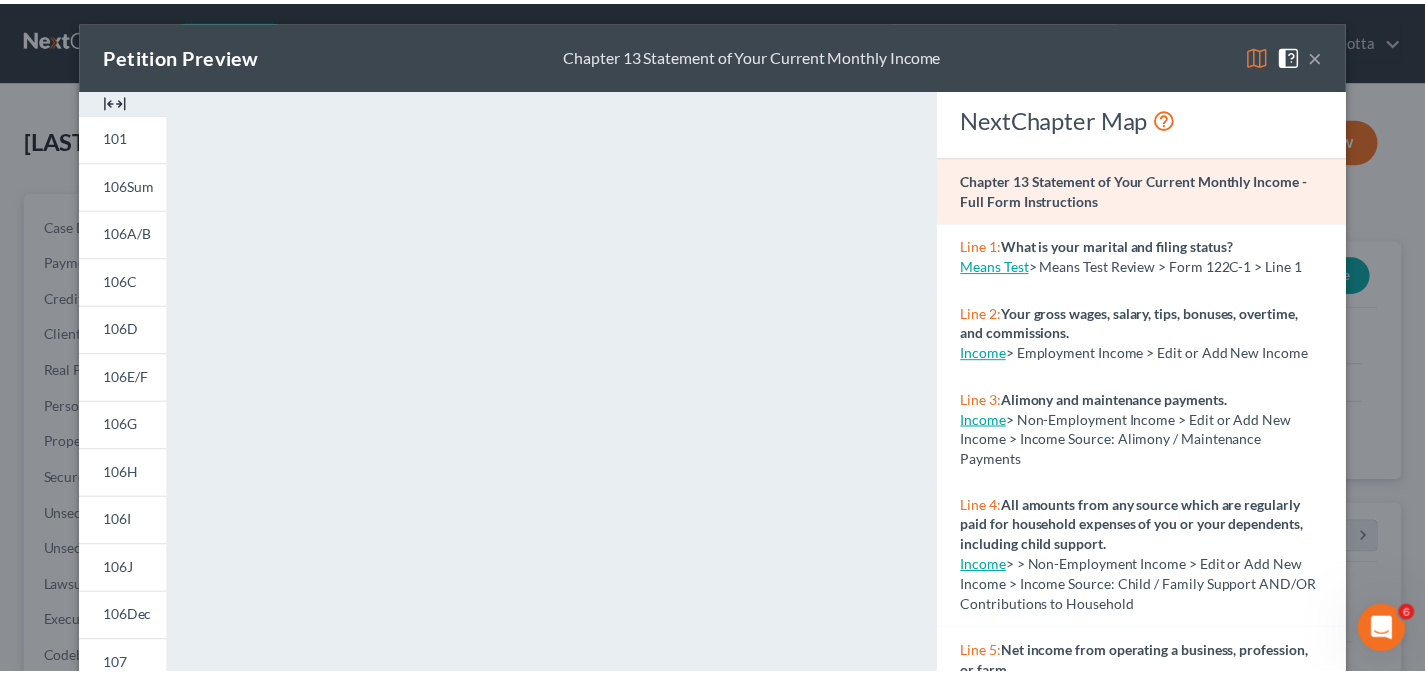 scroll, scrollTop: 0, scrollLeft: 0, axis: both 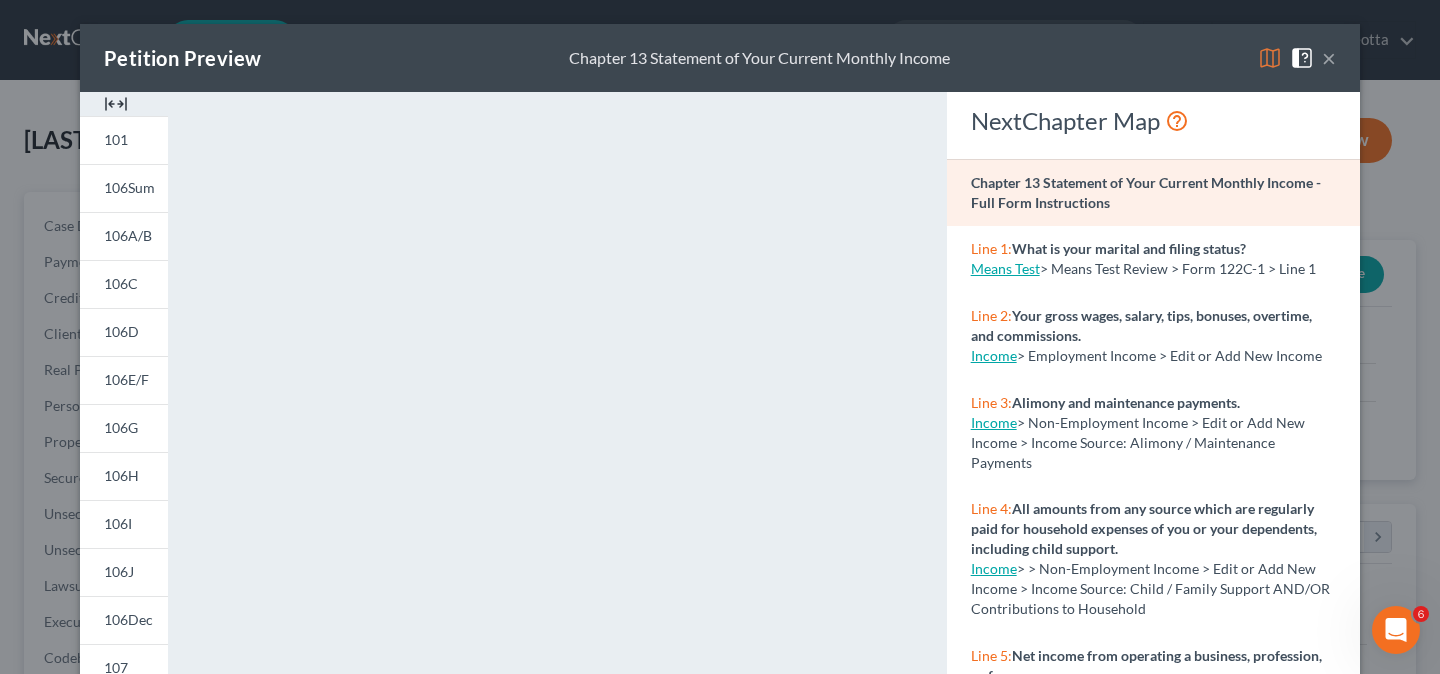 click on "×" at bounding box center (1329, 58) 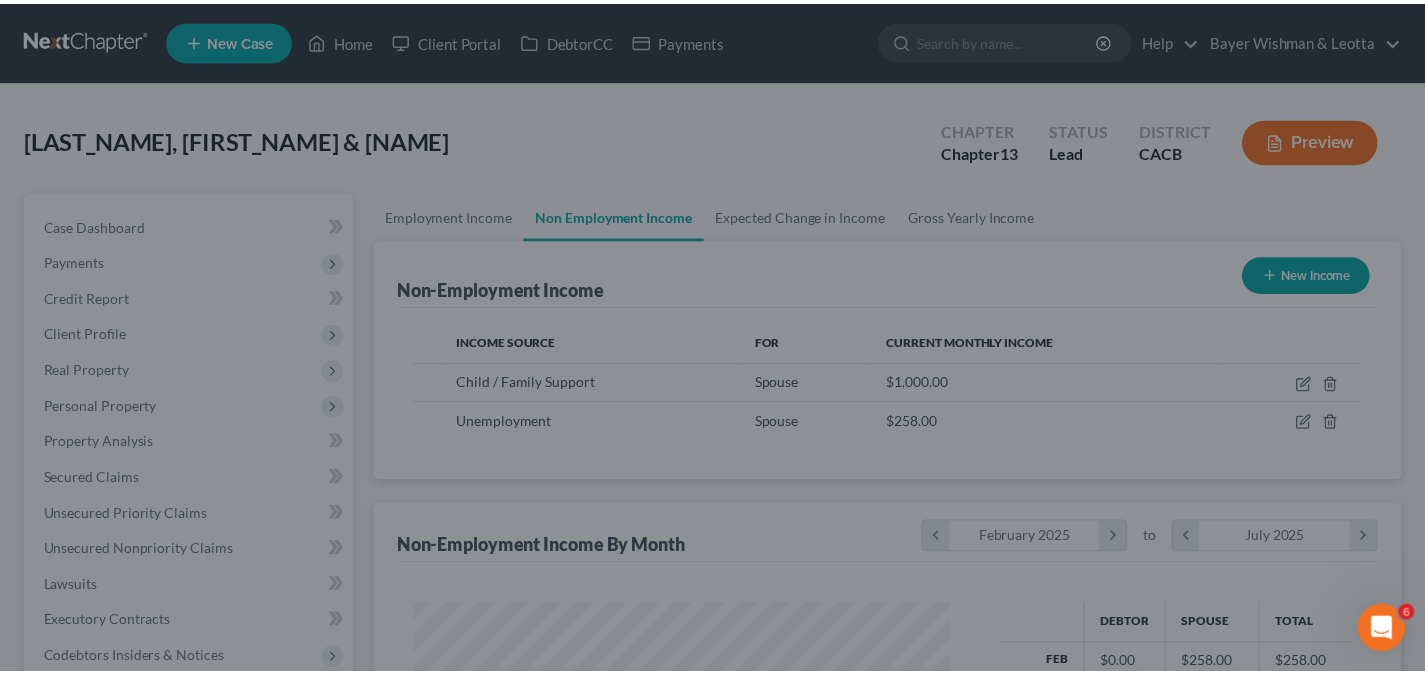 scroll, scrollTop: 359, scrollLeft: 576, axis: both 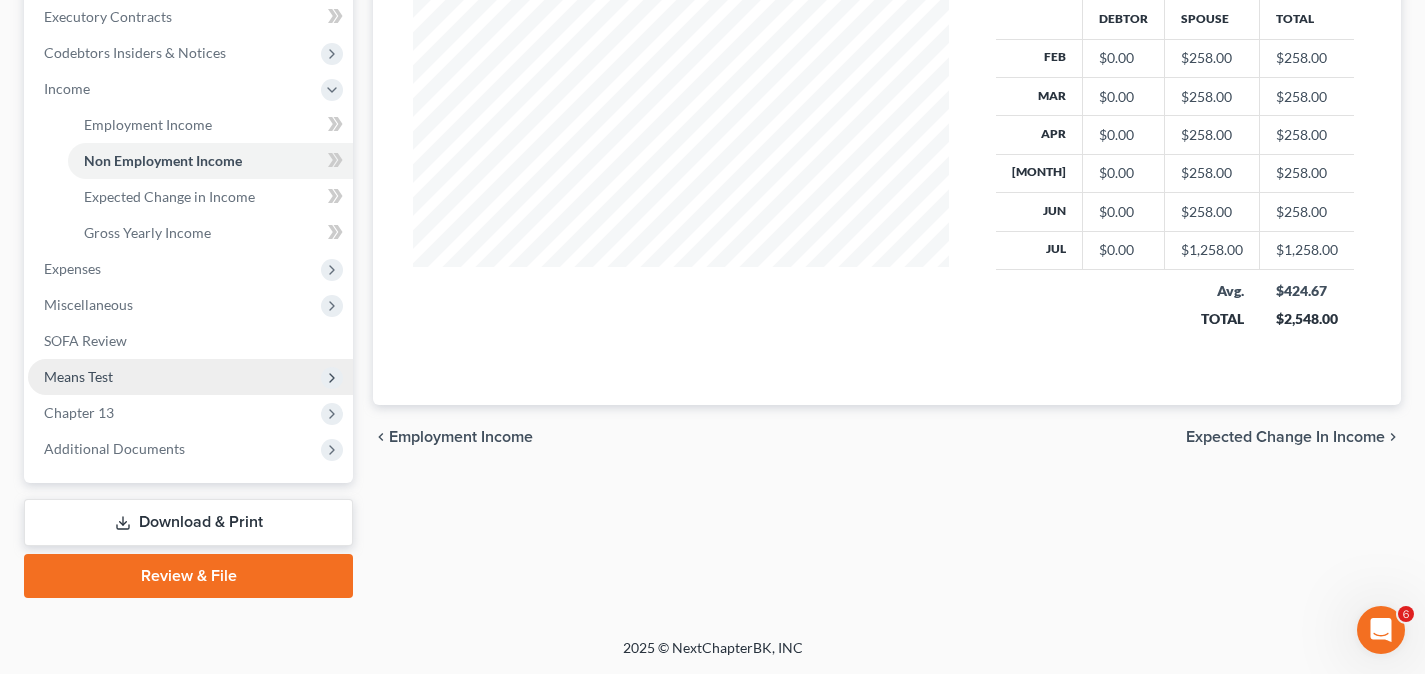 click on "Means Test" at bounding box center [190, 377] 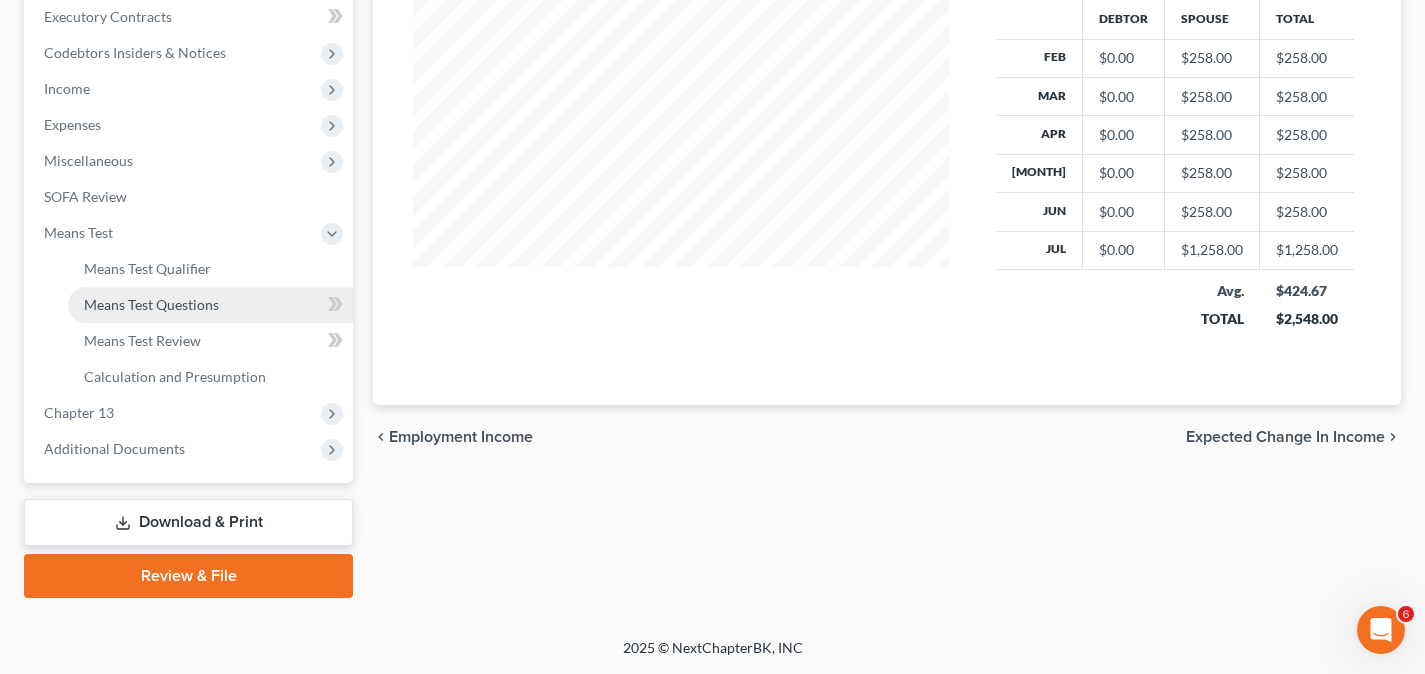 click on "Means Test Questions" at bounding box center [210, 305] 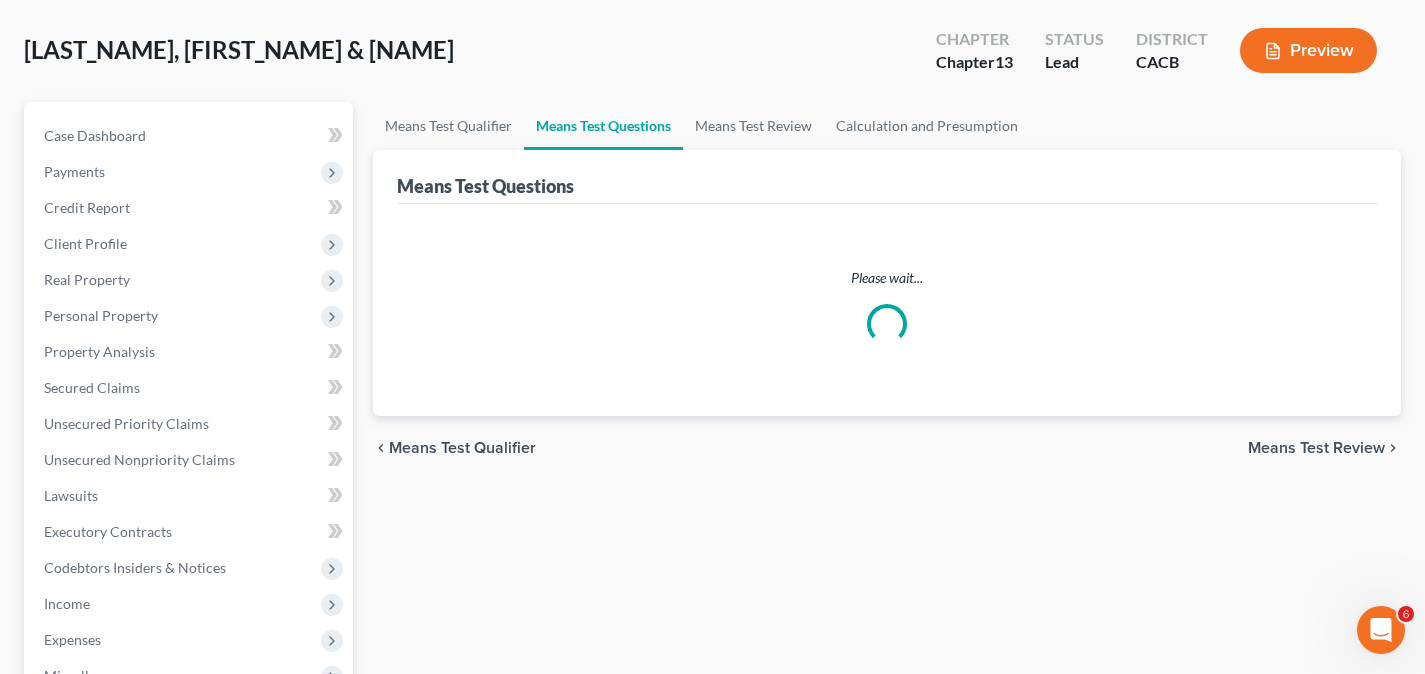 scroll, scrollTop: 0, scrollLeft: 0, axis: both 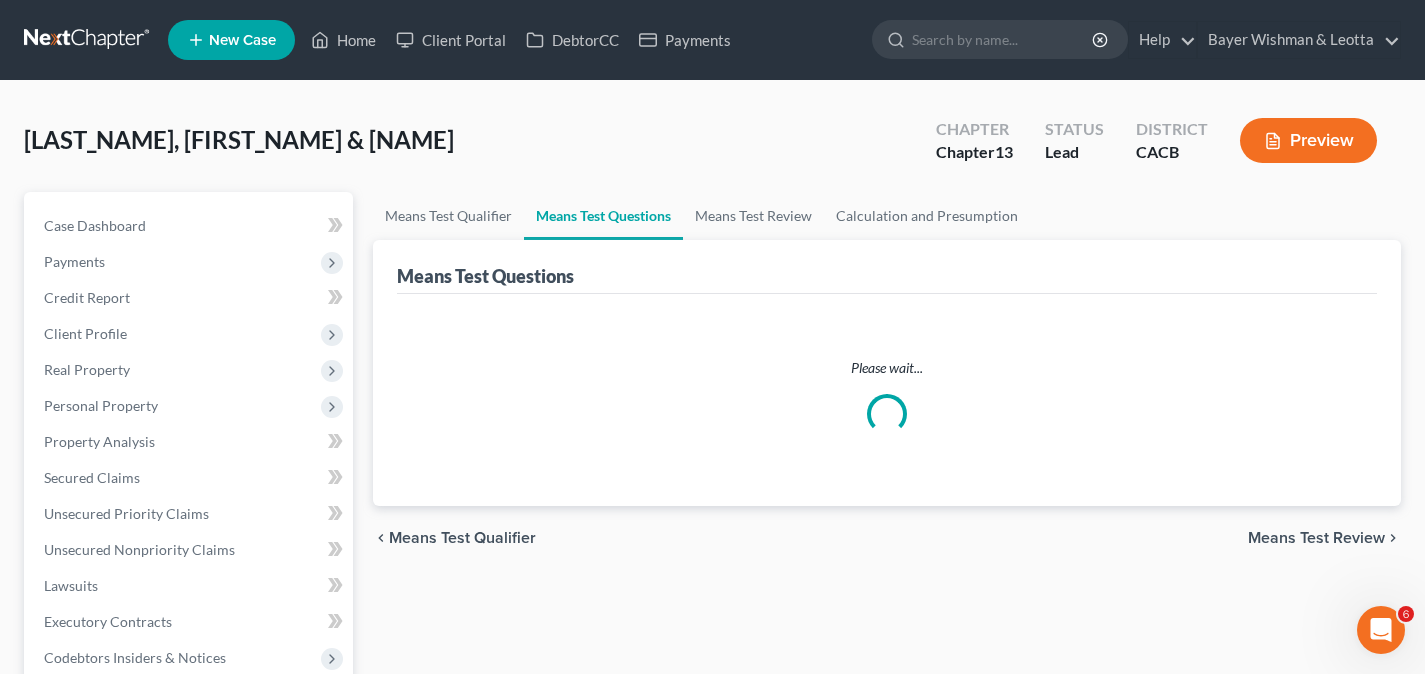 select on "1" 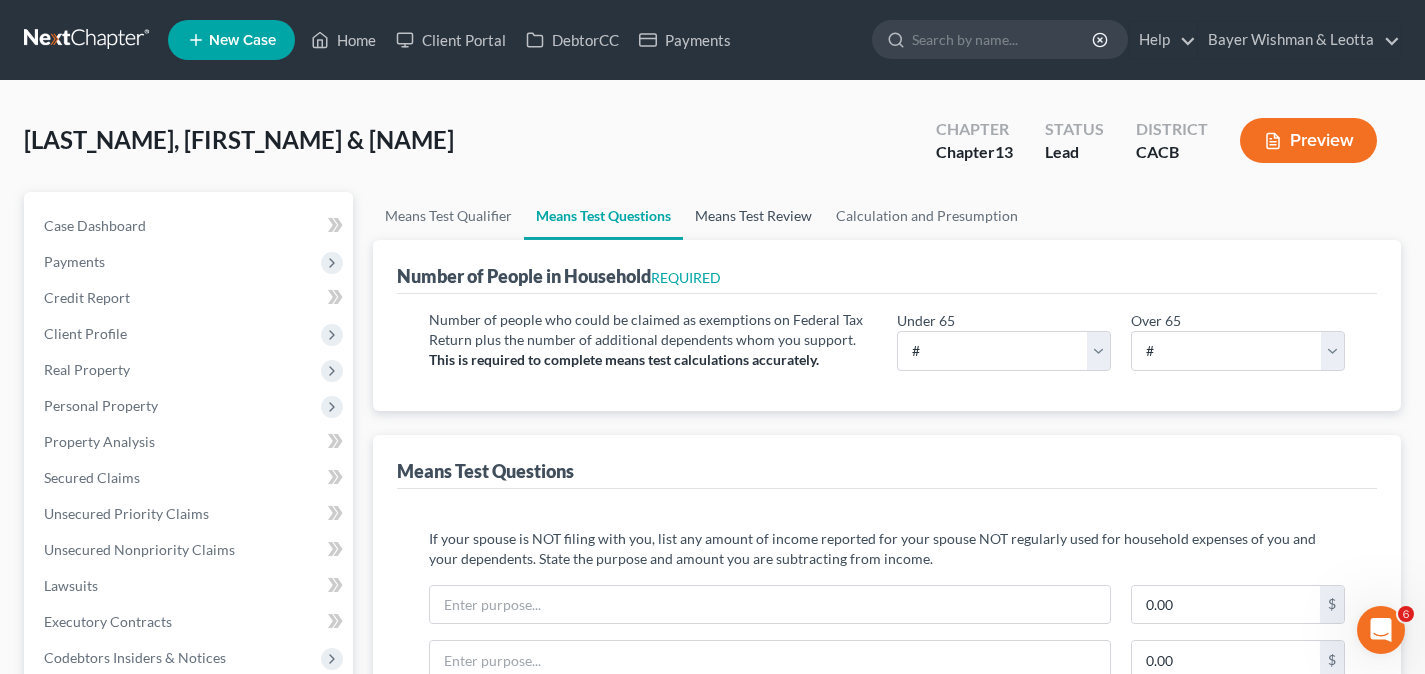 click on "Means Test Review" at bounding box center [753, 216] 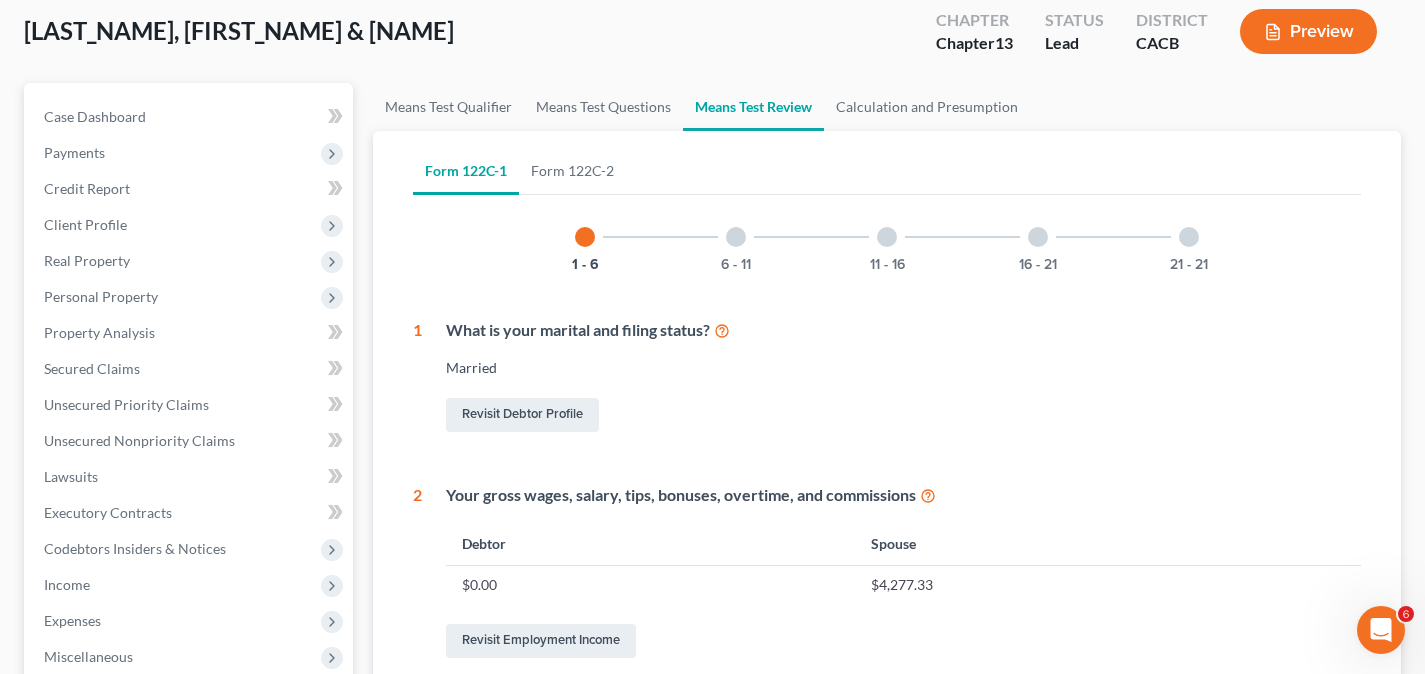 scroll, scrollTop: 300, scrollLeft: 0, axis: vertical 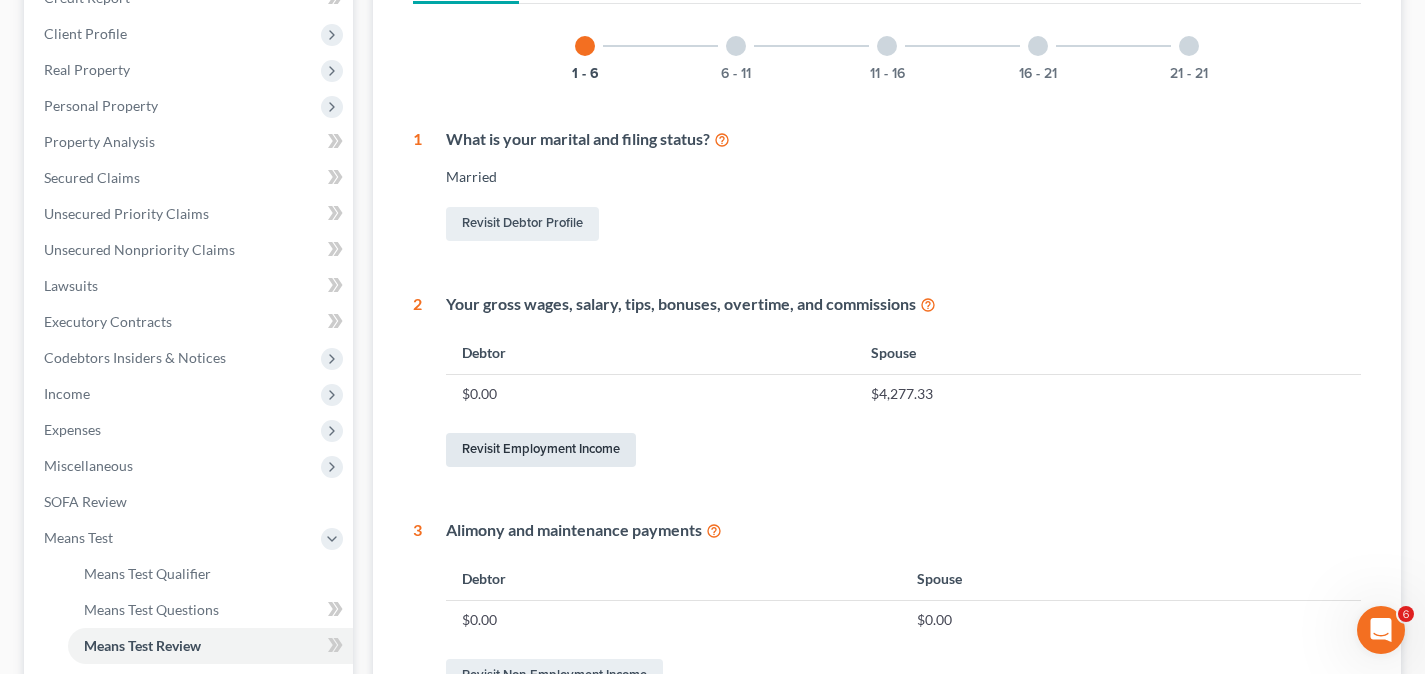 click on "Revisit Employment Income" at bounding box center (541, 450) 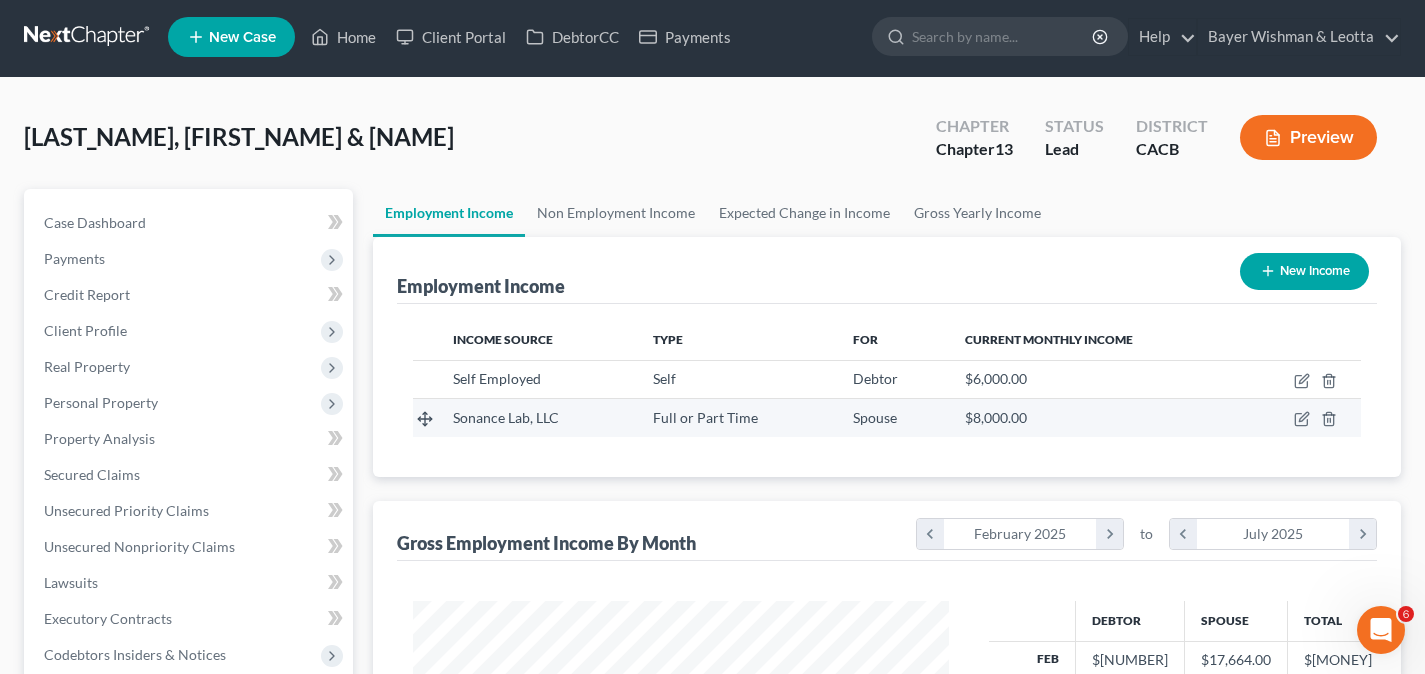 scroll, scrollTop: 0, scrollLeft: 0, axis: both 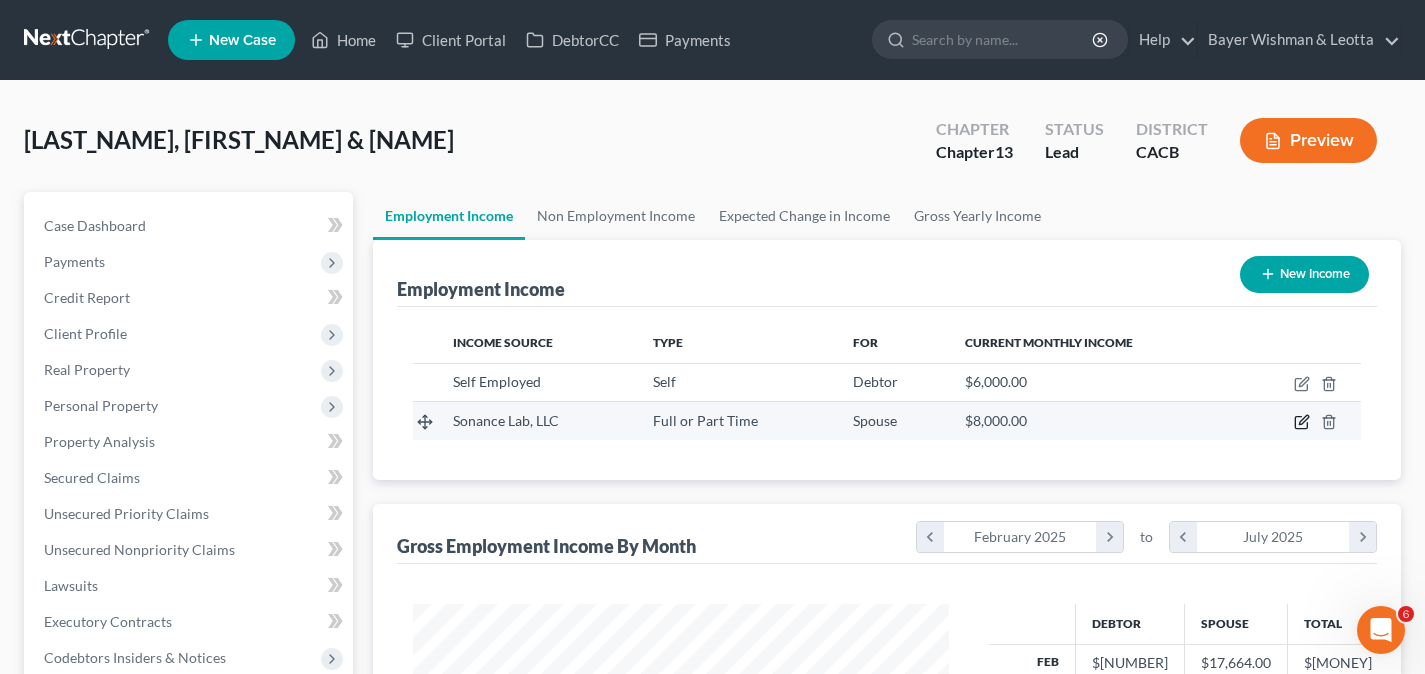click 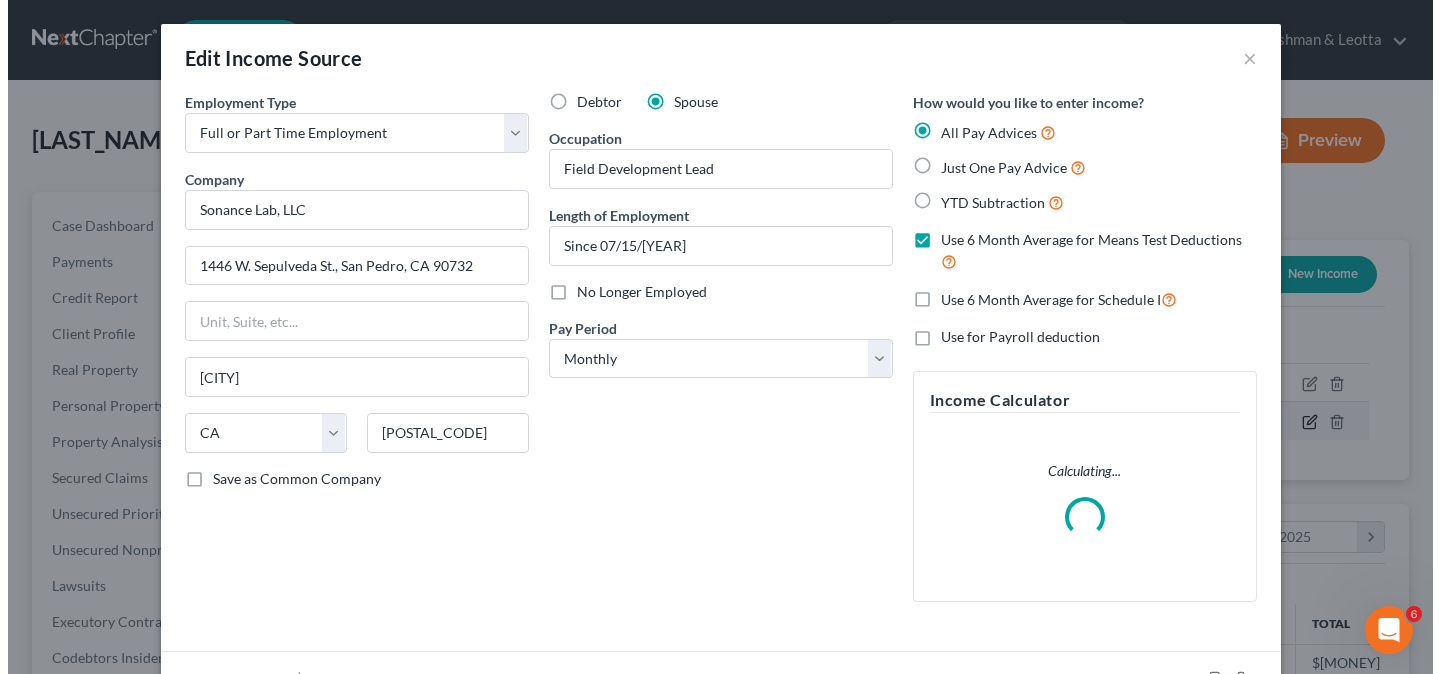 scroll, scrollTop: 999642, scrollLeft: 999417, axis: both 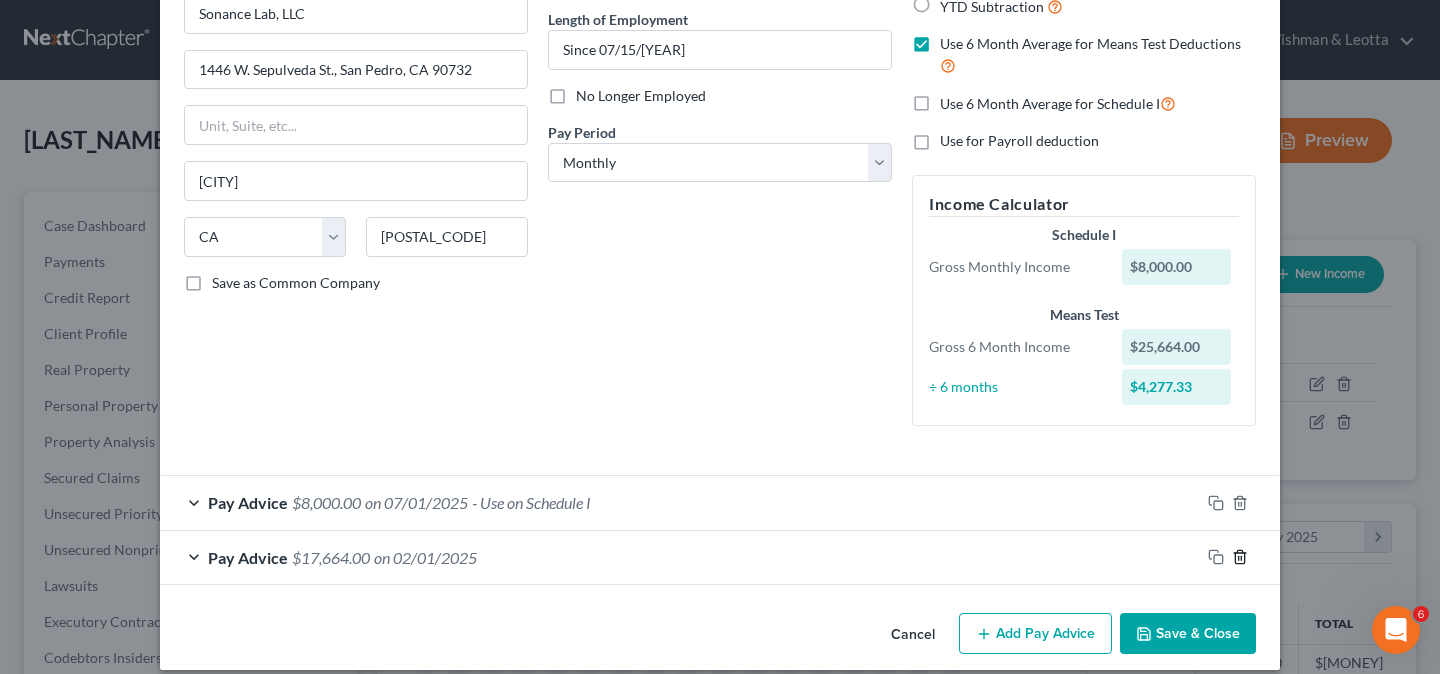 click 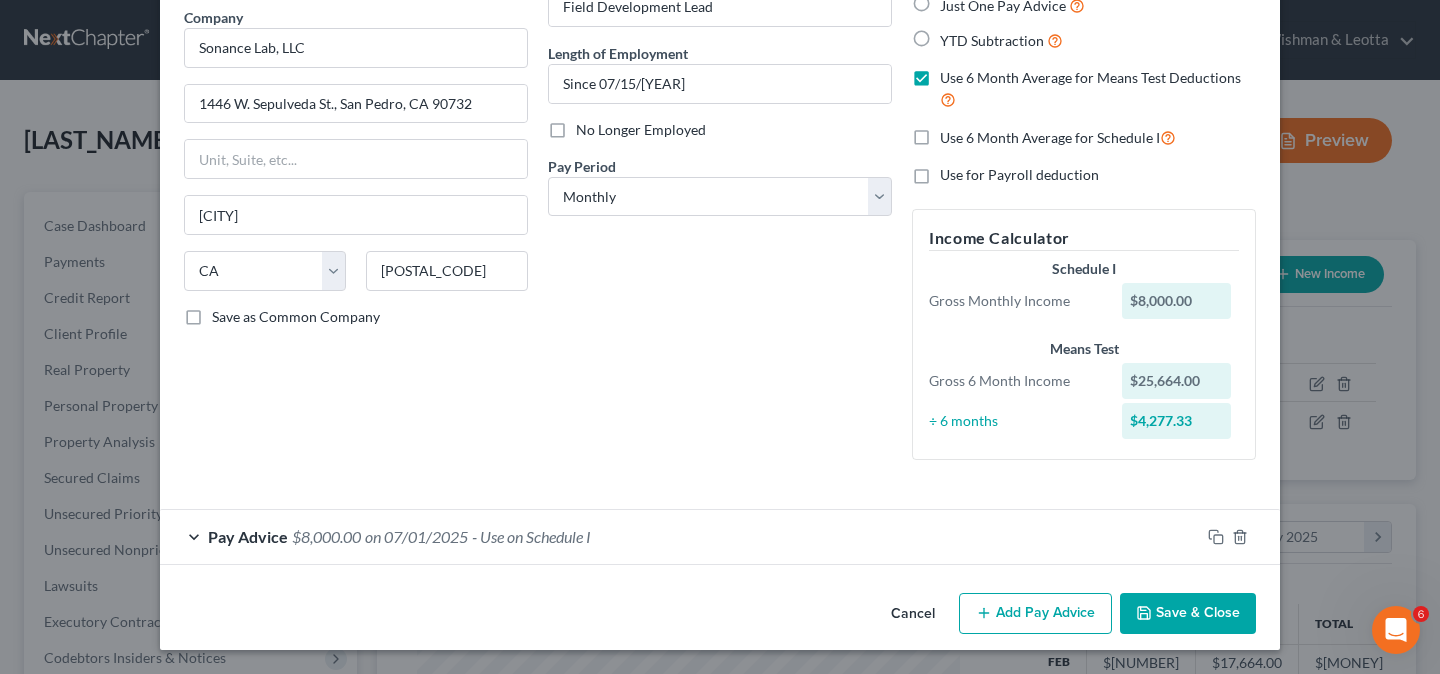 scroll, scrollTop: 162, scrollLeft: 0, axis: vertical 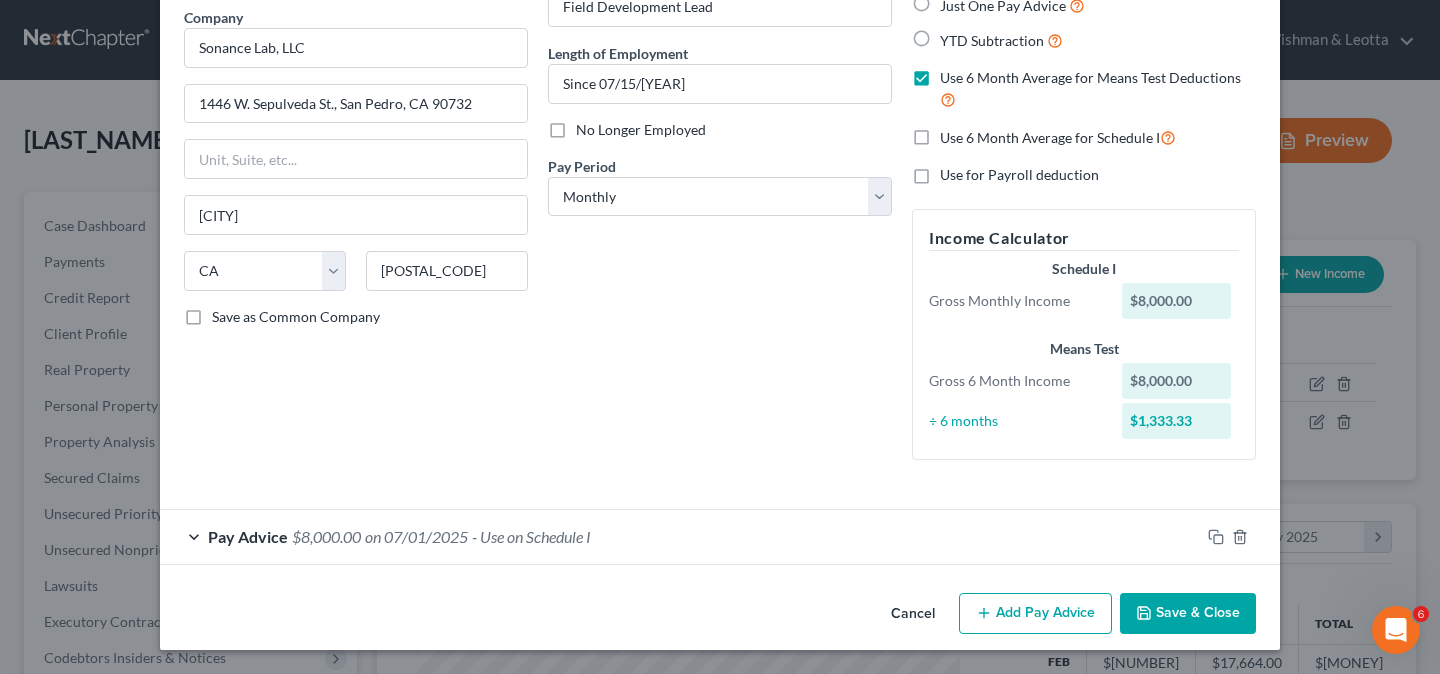 click on "Pay Advice $[AMOUNT] on [DATE] - Use on Schedule I" at bounding box center [680, 536] 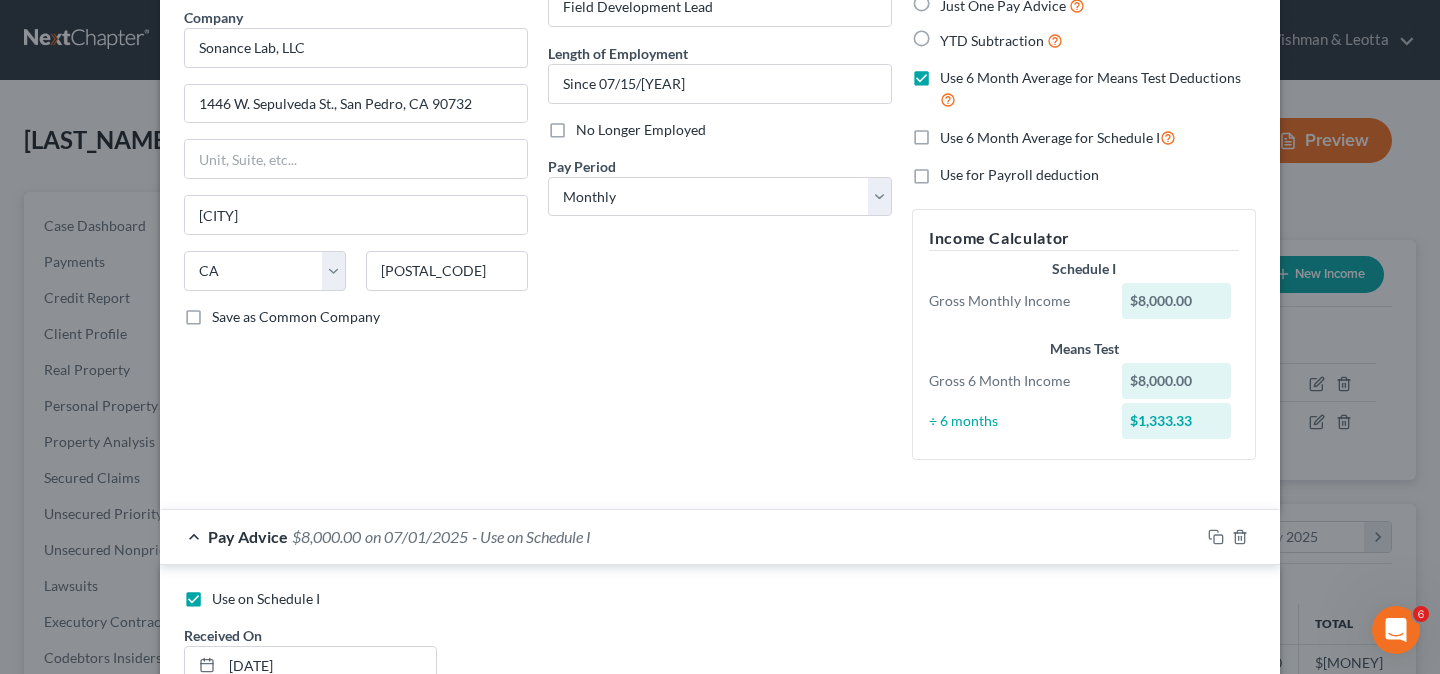 scroll, scrollTop: 196, scrollLeft: 0, axis: vertical 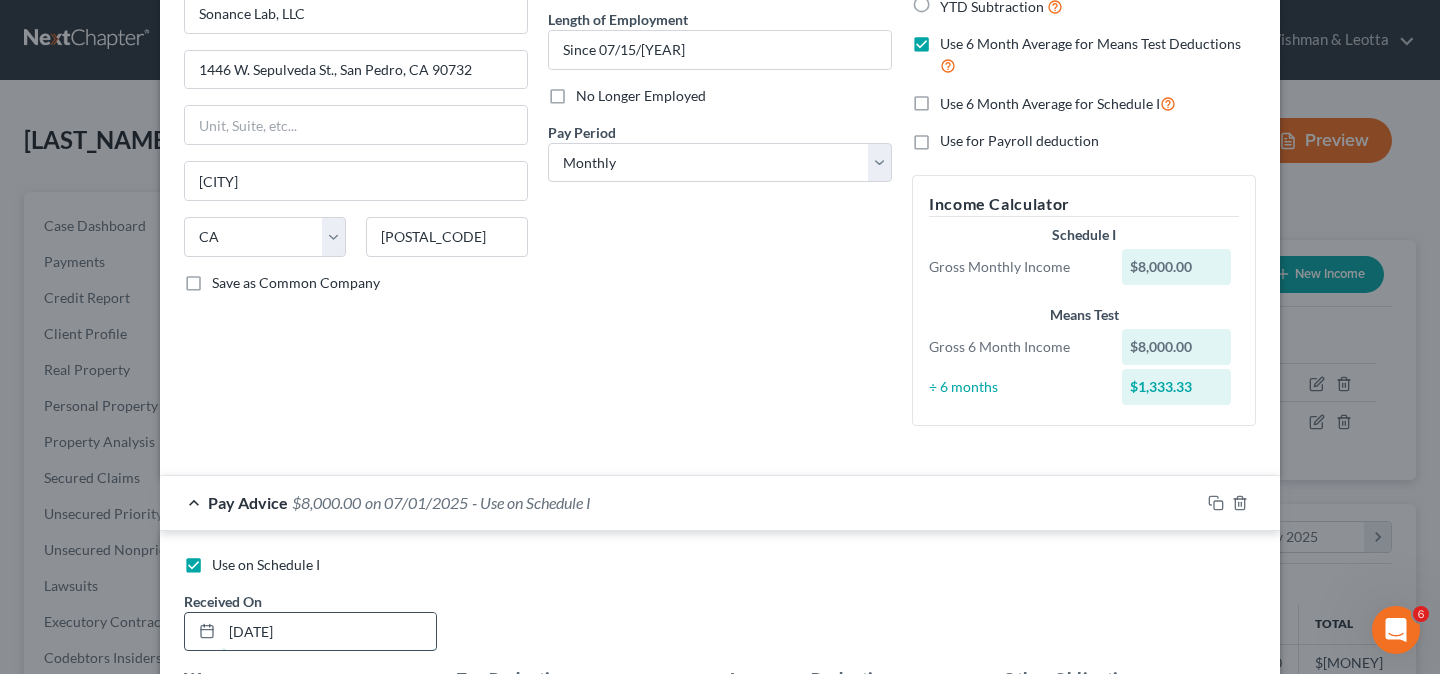 click on "[DATE]" at bounding box center (329, 632) 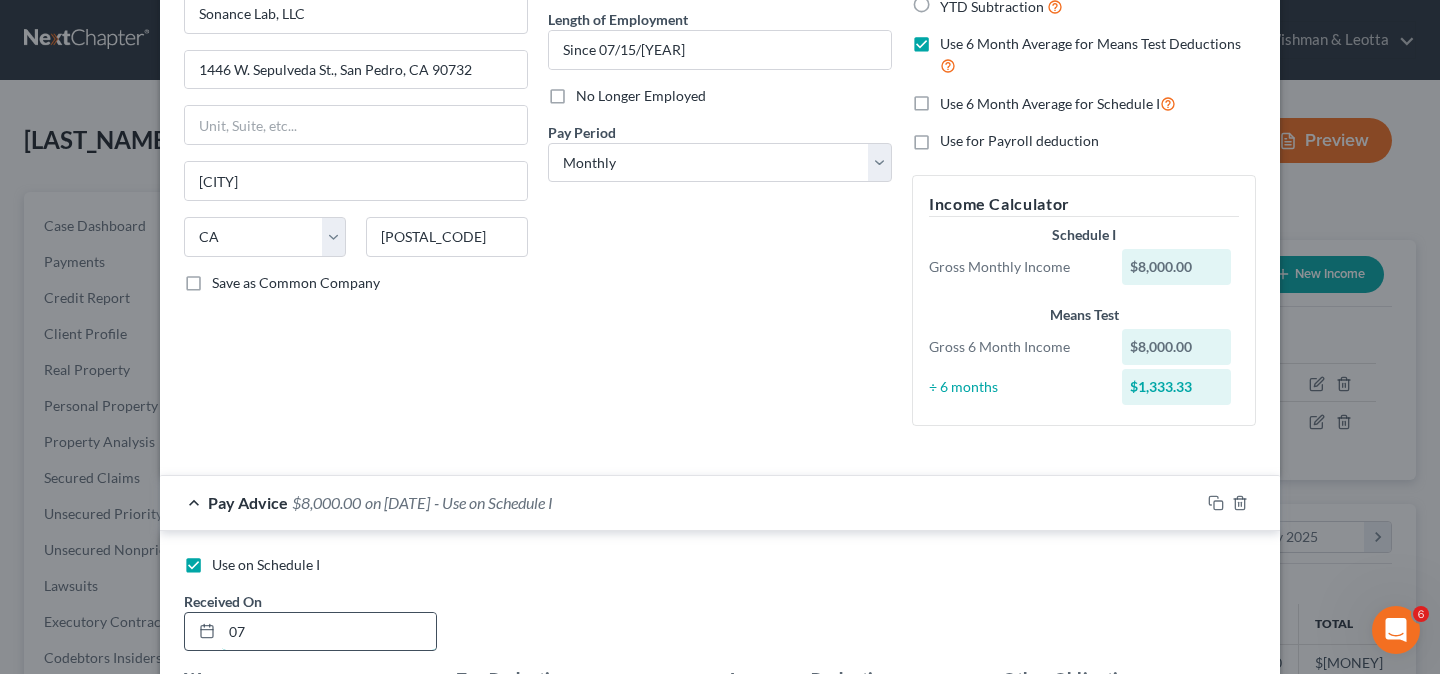 type on "0" 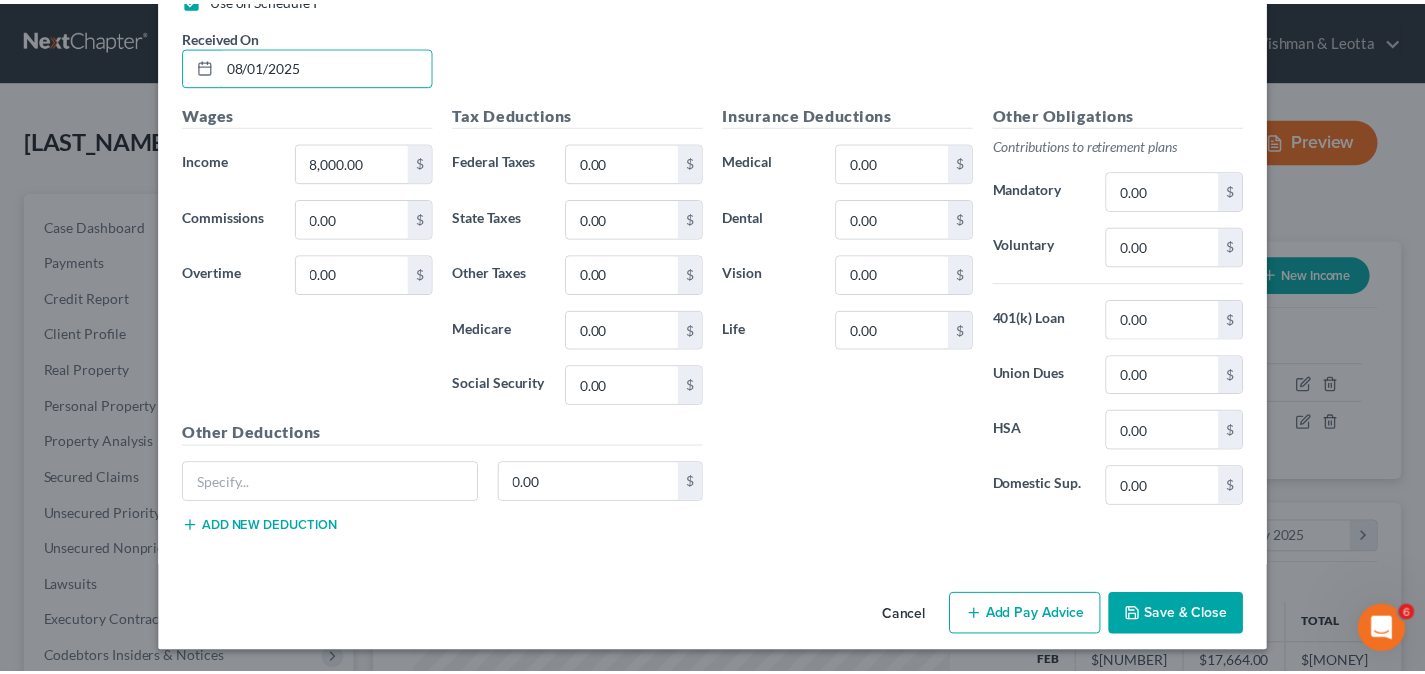 scroll, scrollTop: 764, scrollLeft: 0, axis: vertical 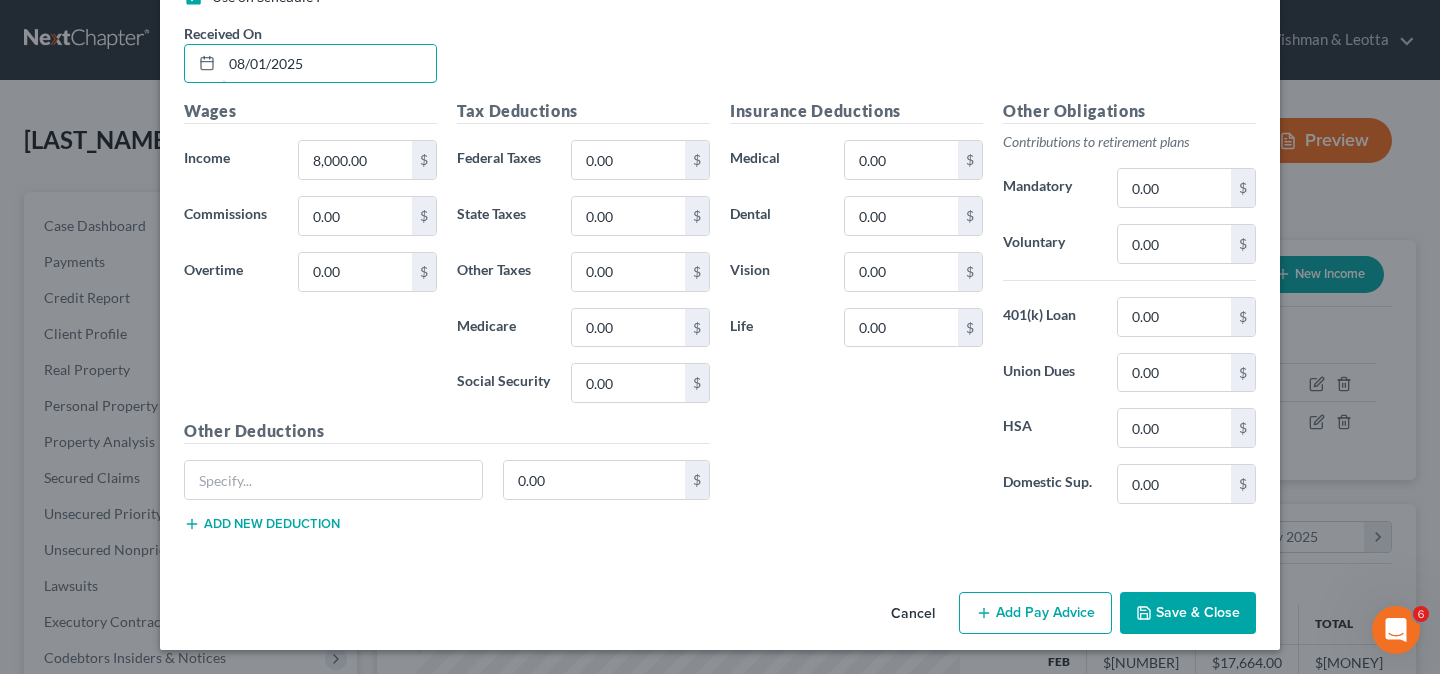 type on "08/01/2025" 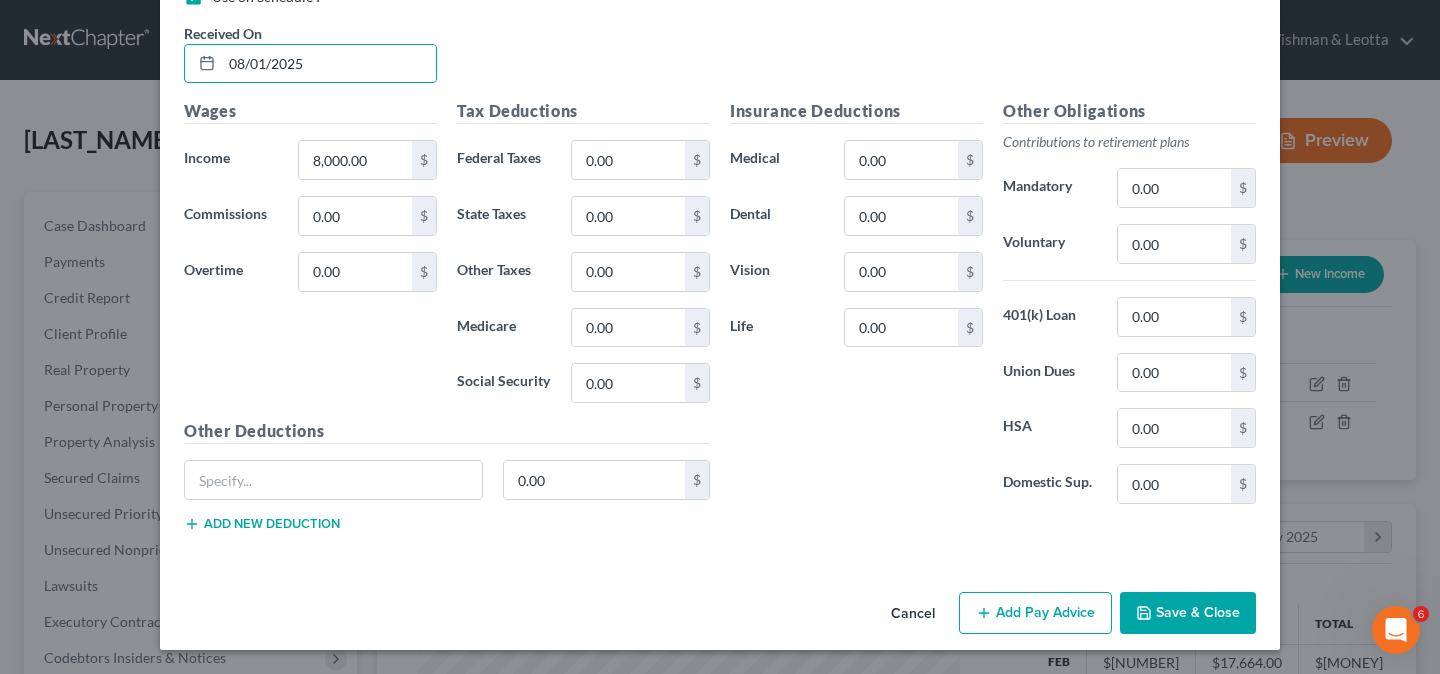 drag, startPoint x: 1175, startPoint y: 622, endPoint x: 1100, endPoint y: 623, distance: 75.00667 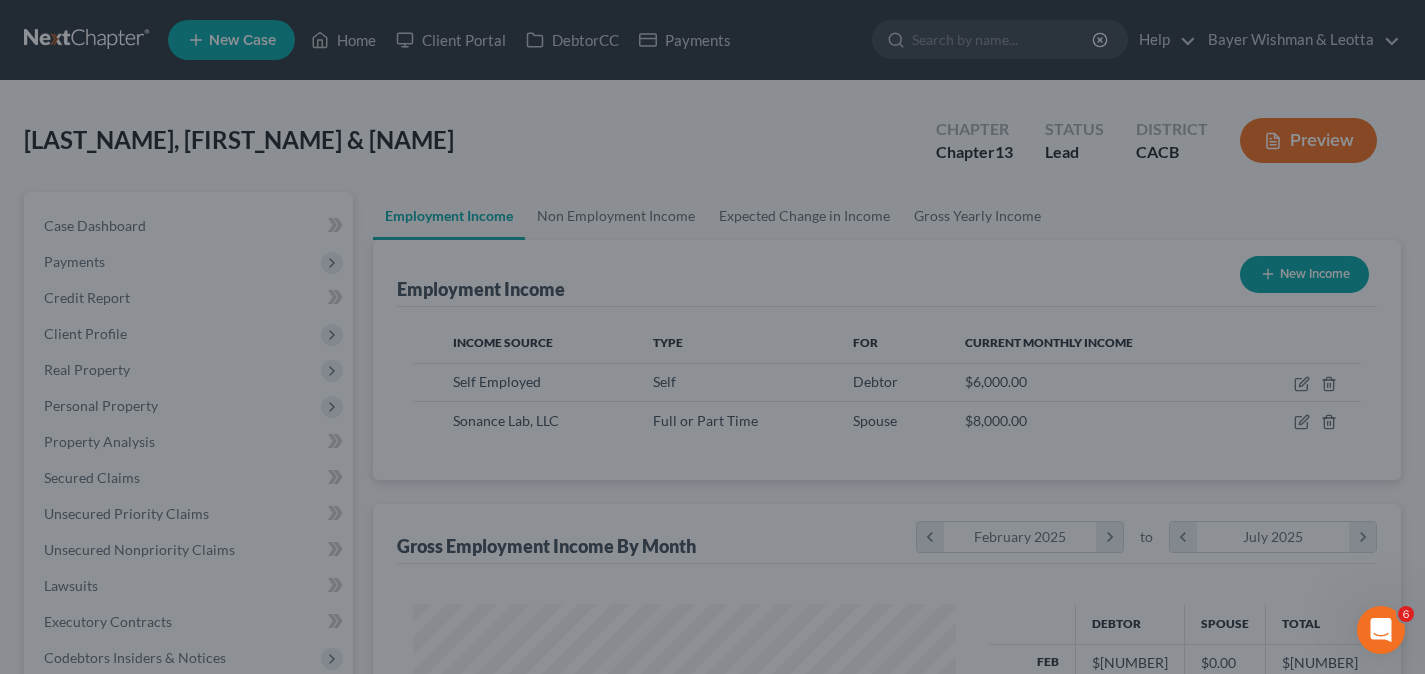 scroll, scrollTop: 359, scrollLeft: 576, axis: both 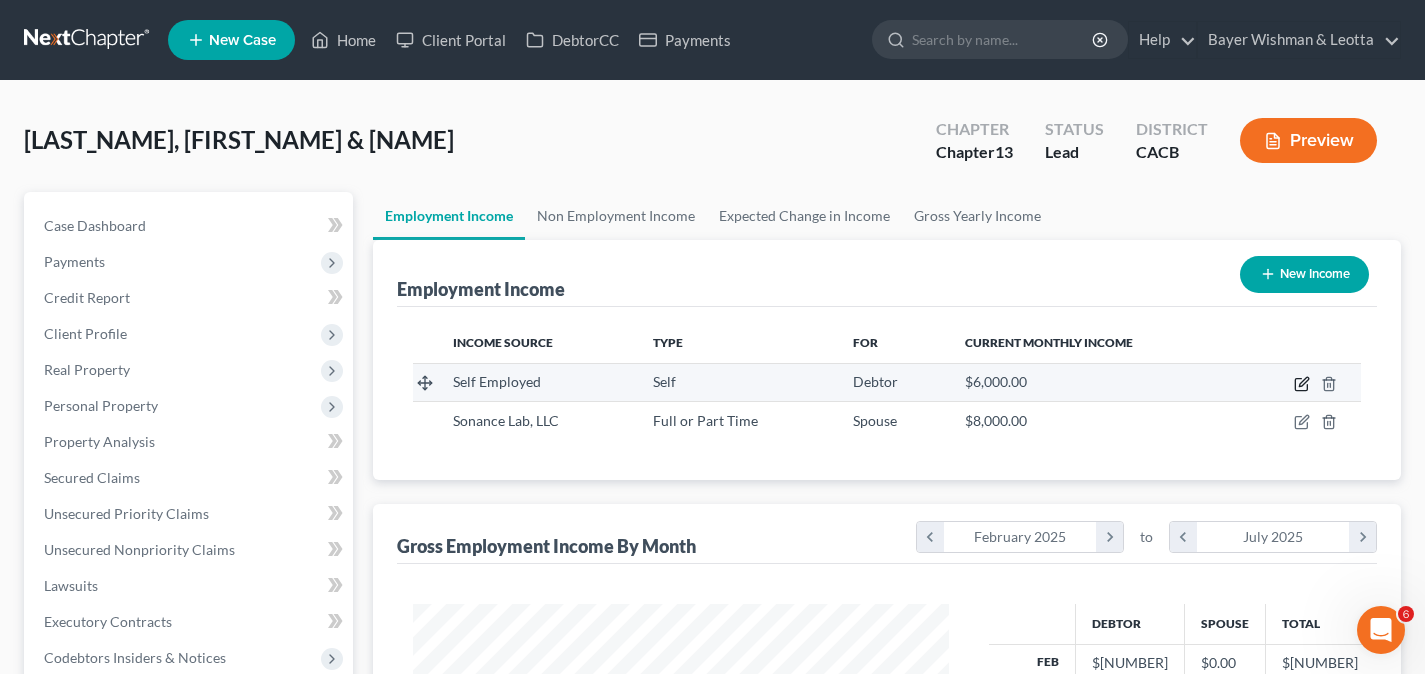 click 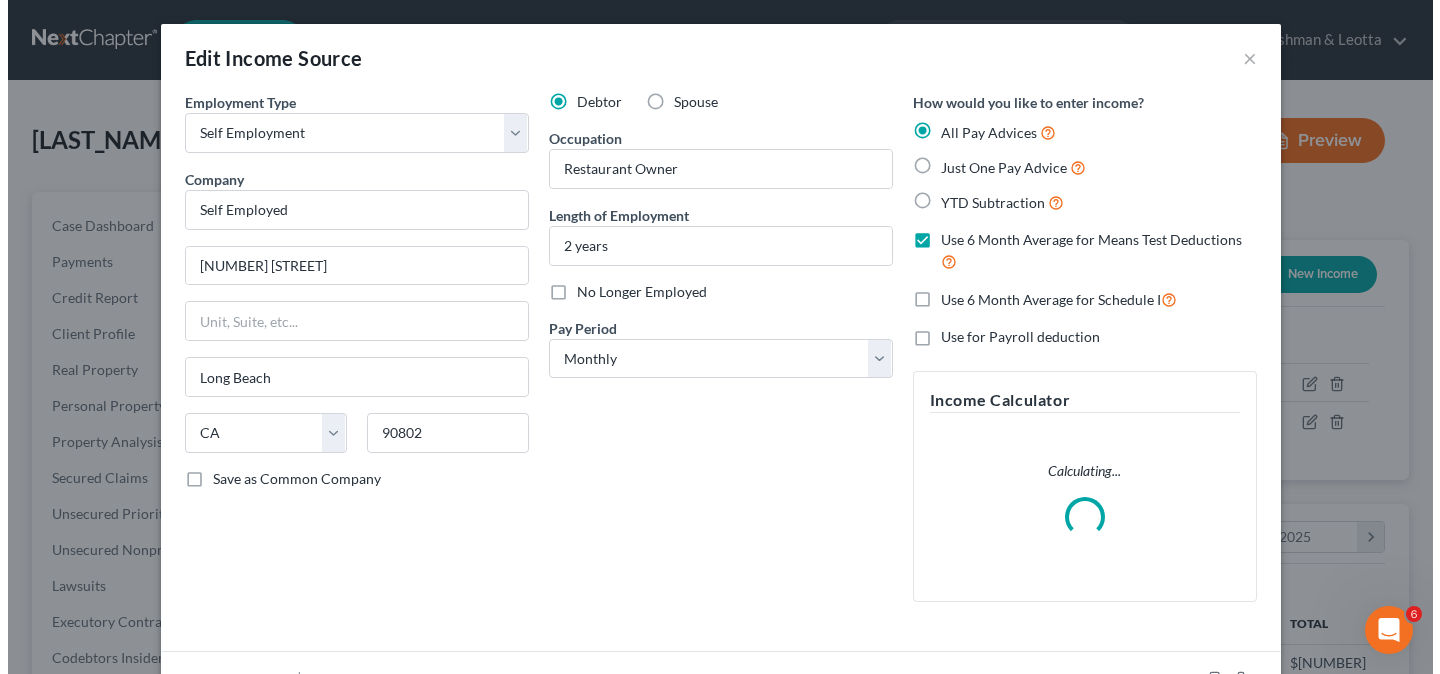 scroll, scrollTop: 999642, scrollLeft: 999417, axis: both 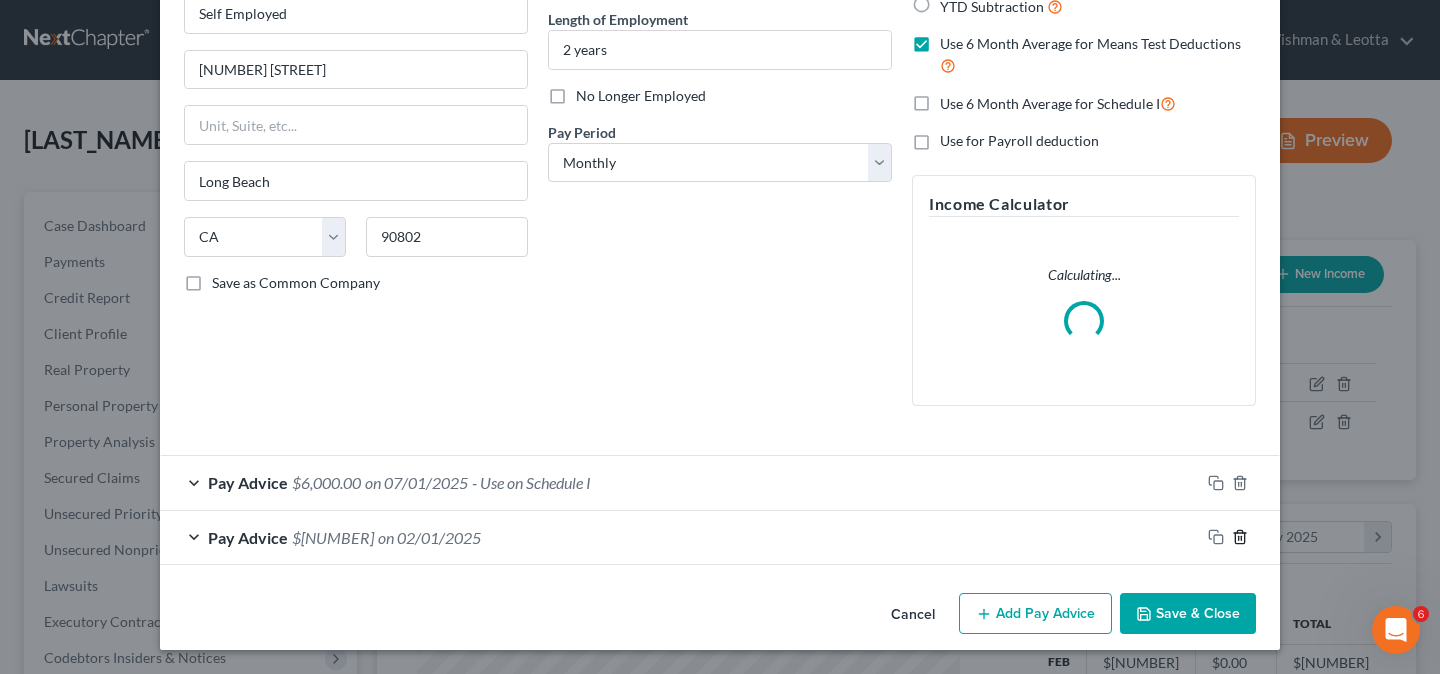 click 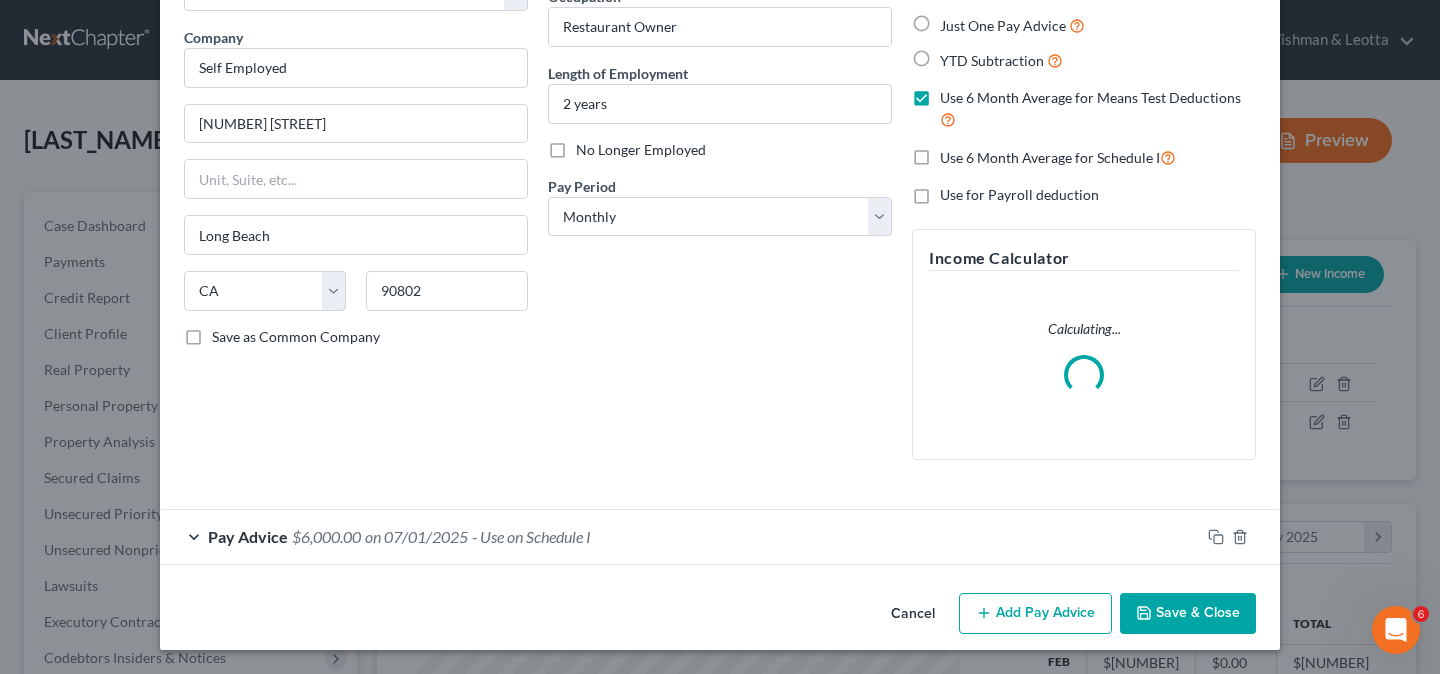 scroll, scrollTop: 142, scrollLeft: 0, axis: vertical 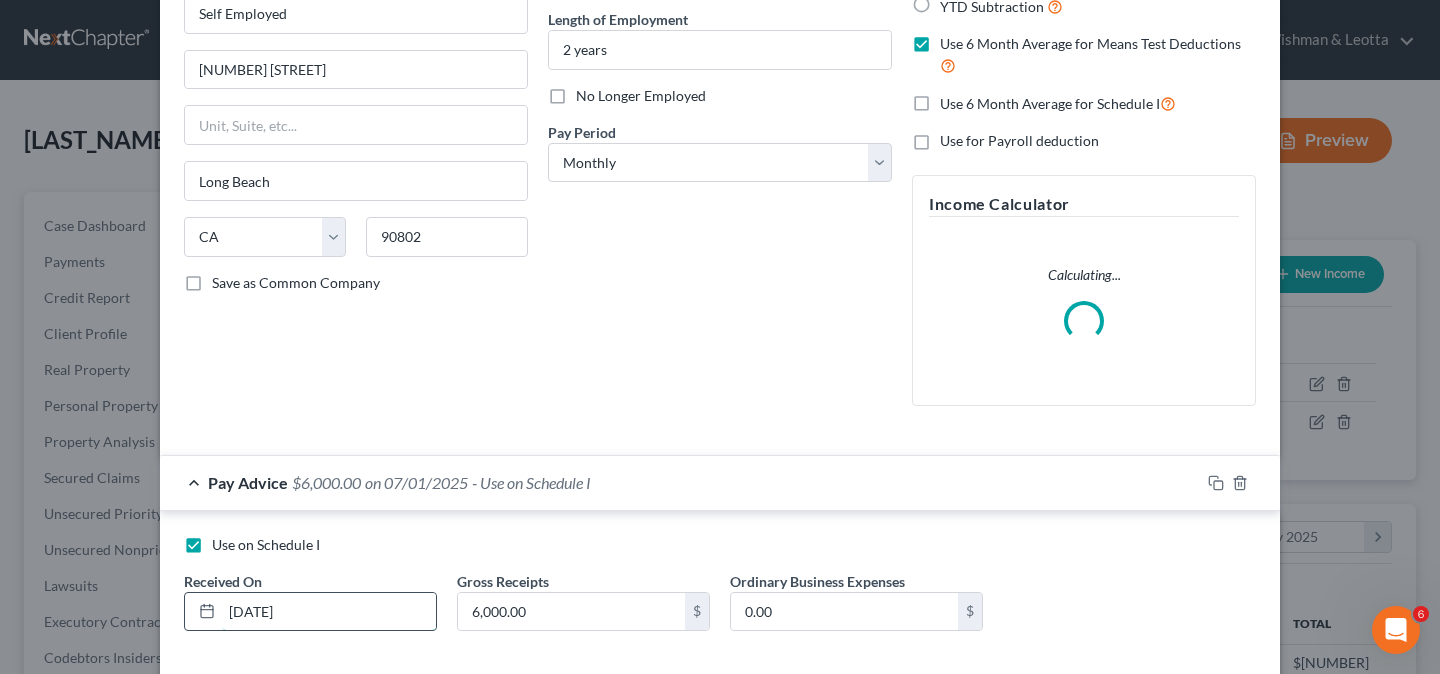drag, startPoint x: 321, startPoint y: 616, endPoint x: 179, endPoint y: 610, distance: 142.12671 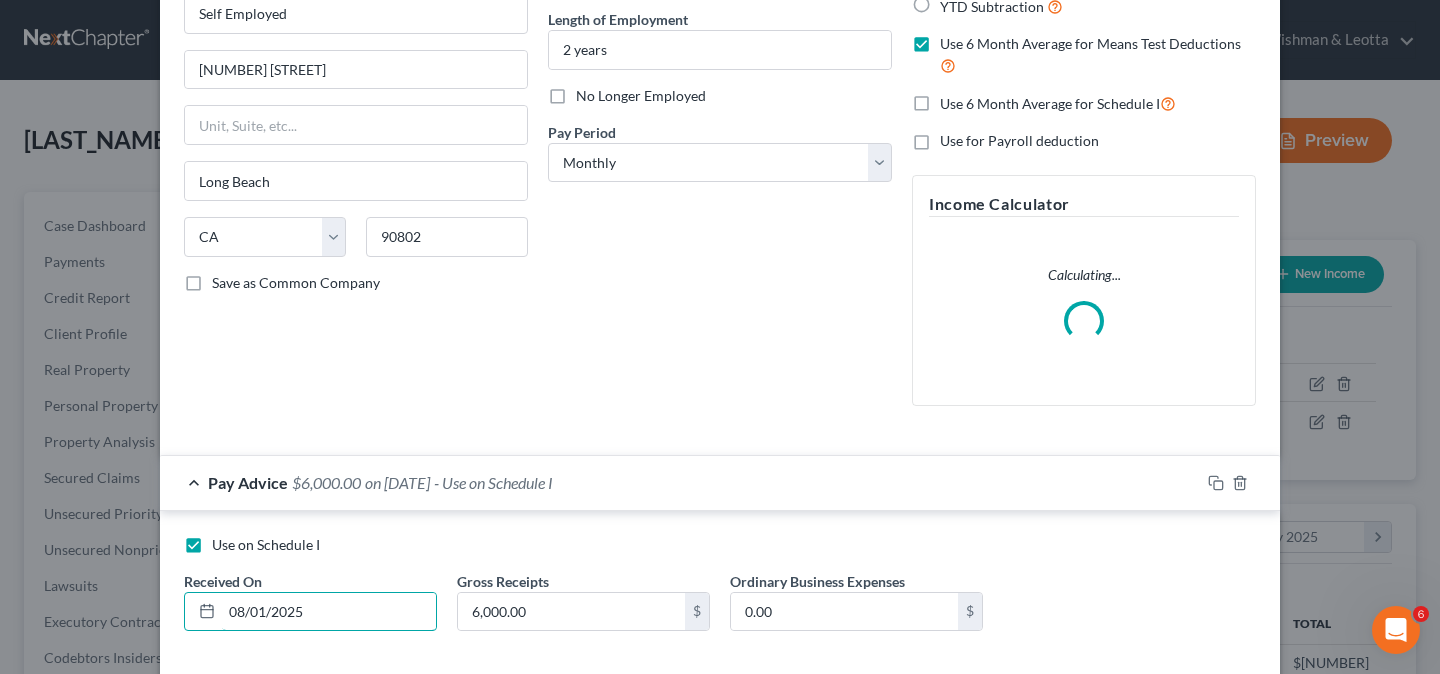 type on "08/01/2025" 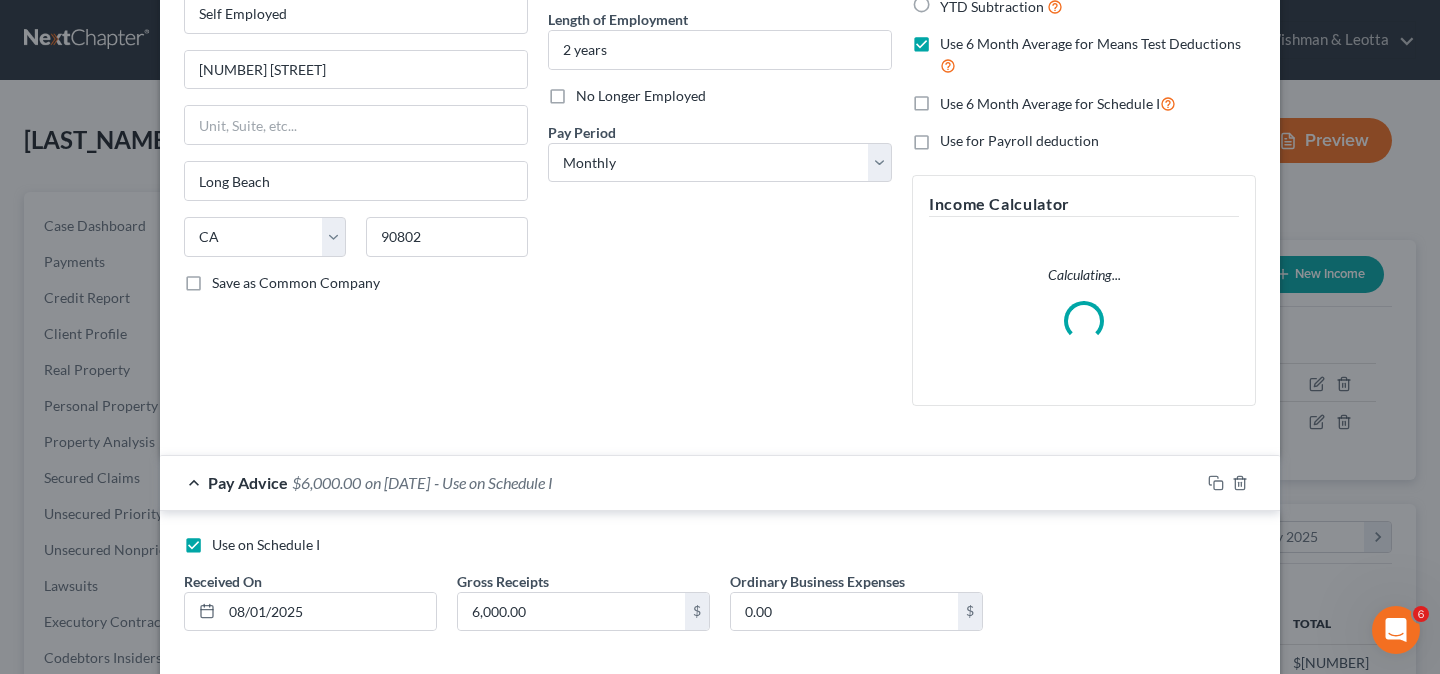 click on "Use on Schedule I" at bounding box center [720, 545] 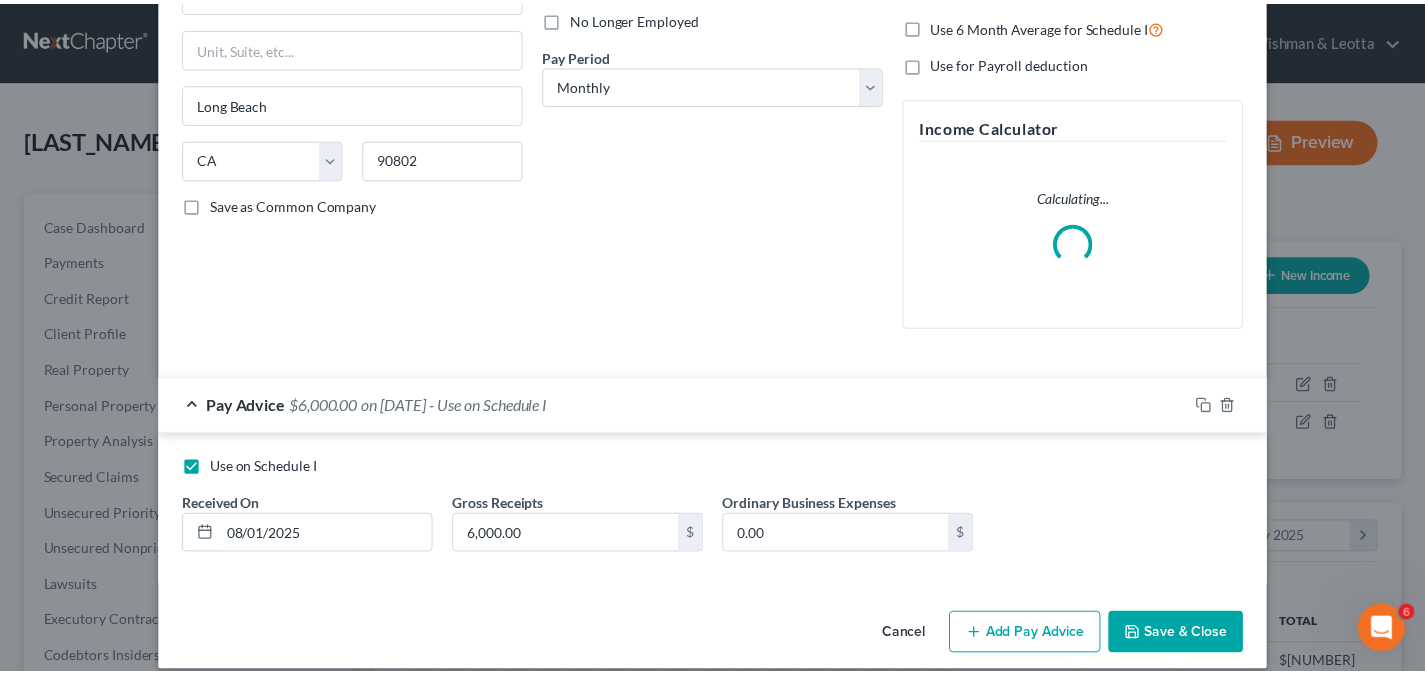 scroll, scrollTop: 295, scrollLeft: 0, axis: vertical 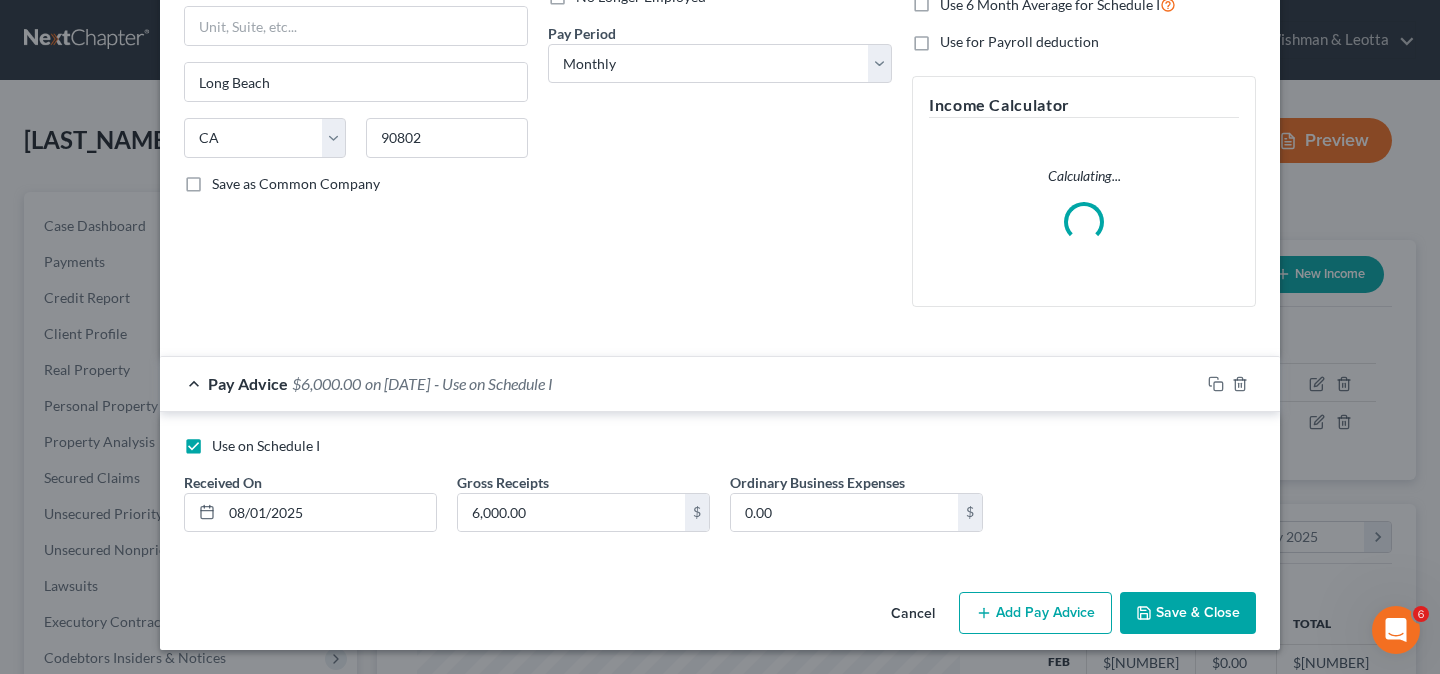 click on "Save & Close" at bounding box center (1188, 613) 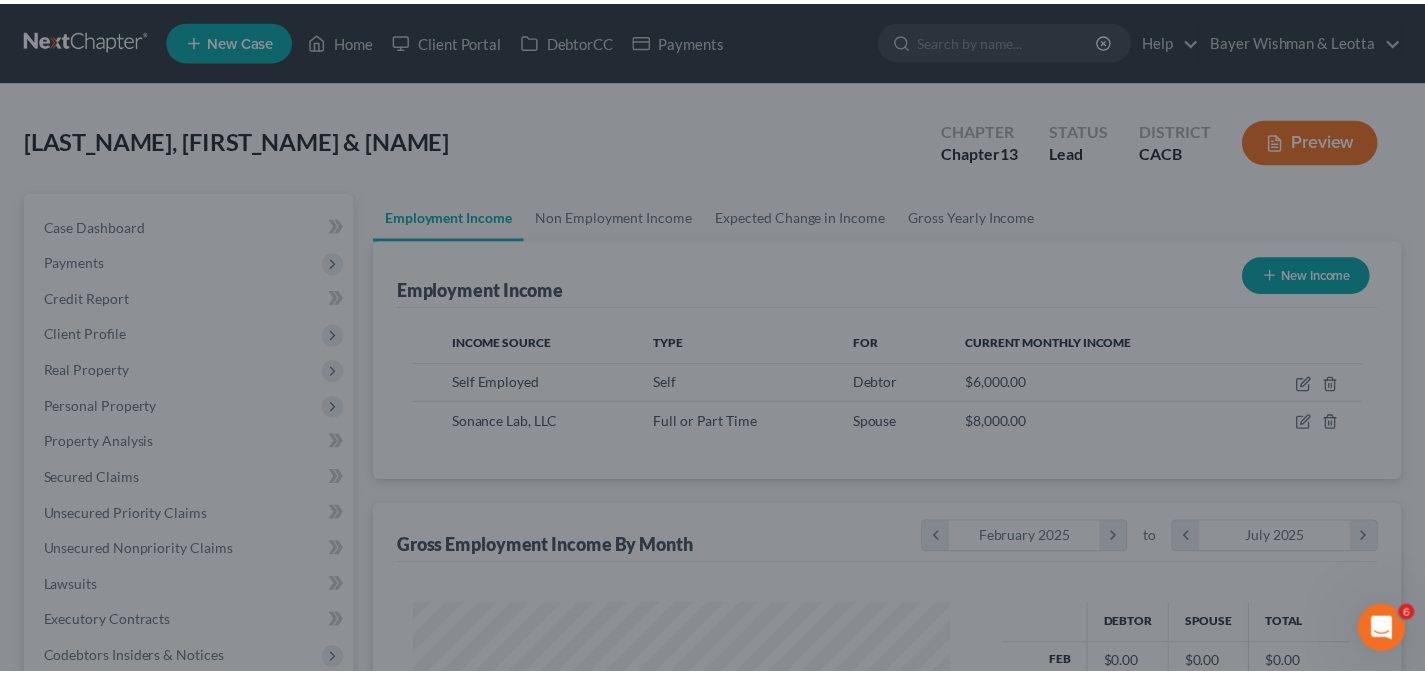 scroll, scrollTop: 359, scrollLeft: 576, axis: both 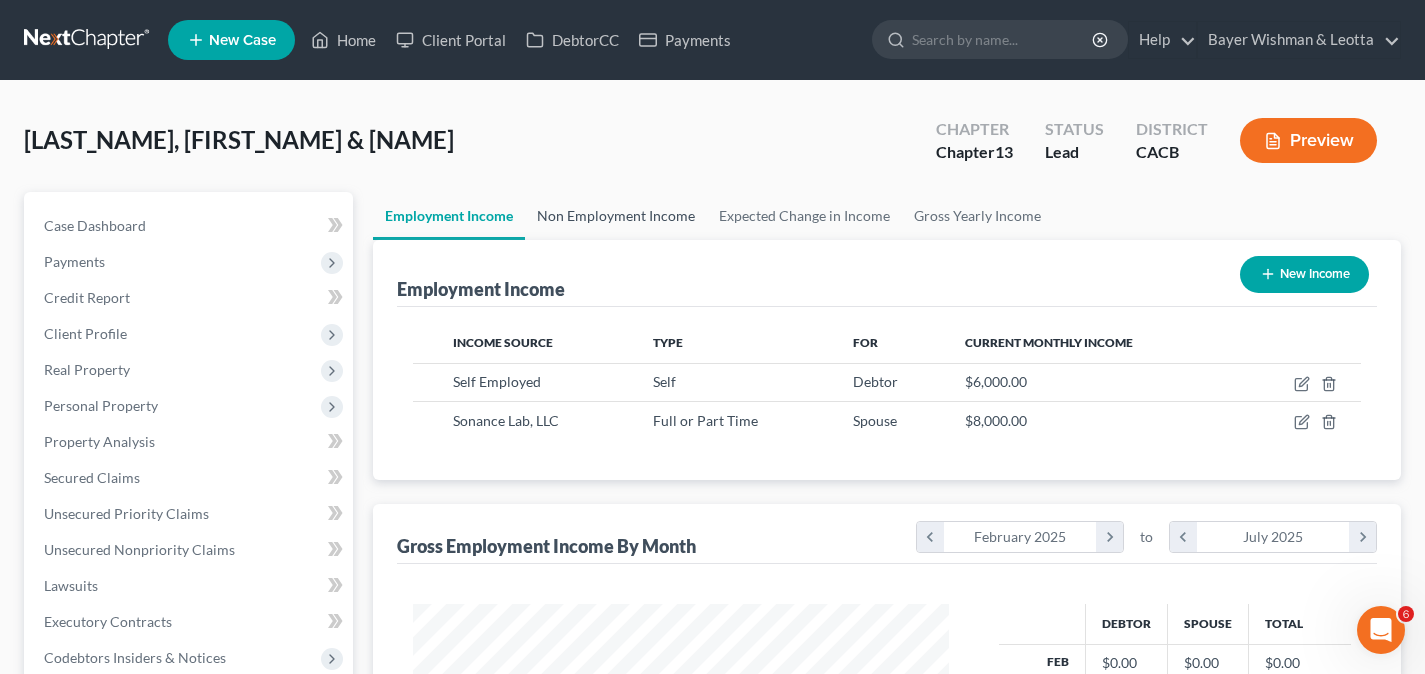 click on "Non Employment Income" at bounding box center [616, 216] 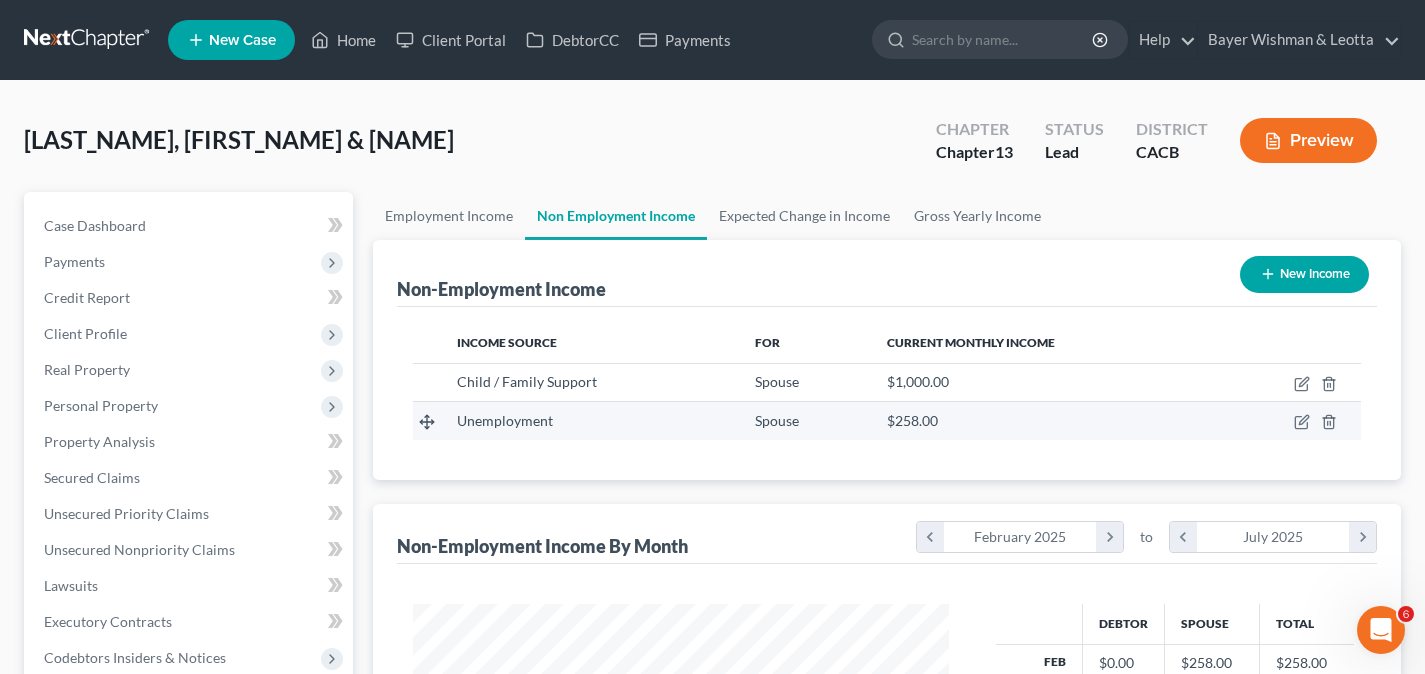 scroll, scrollTop: 999642, scrollLeft: 999424, axis: both 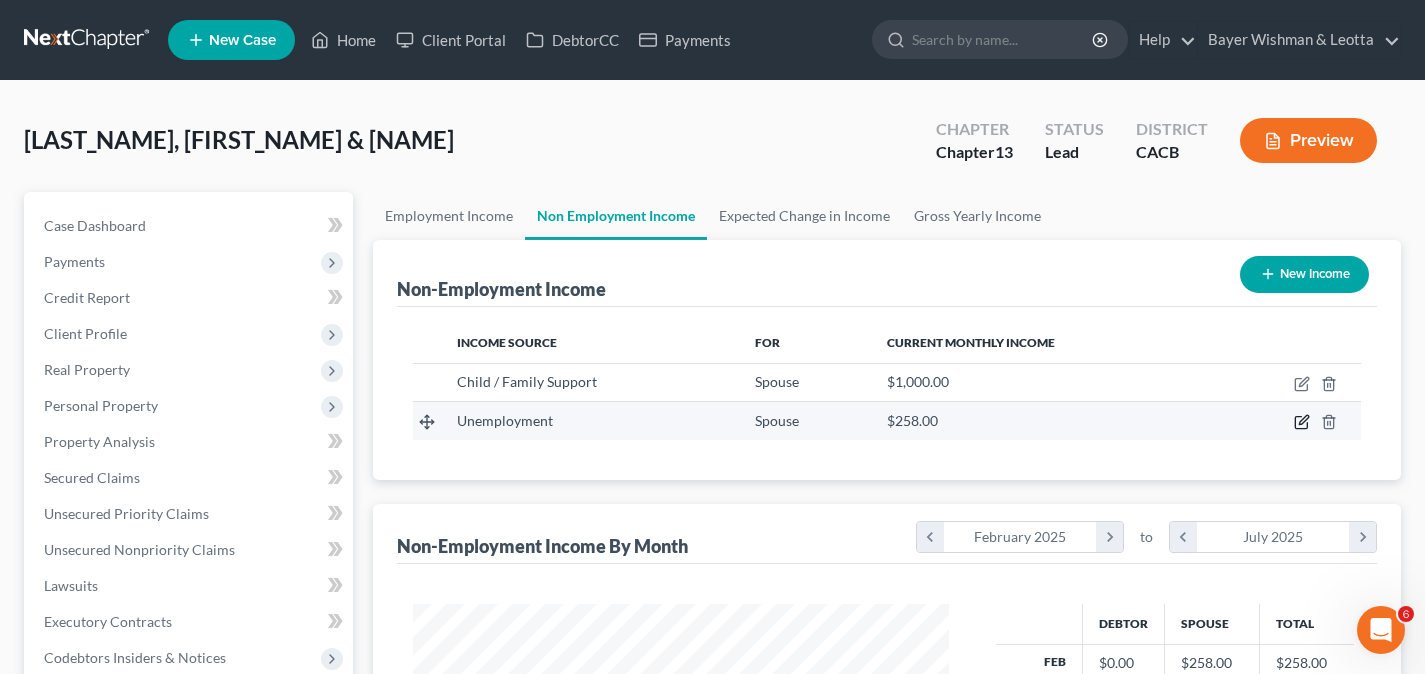 click 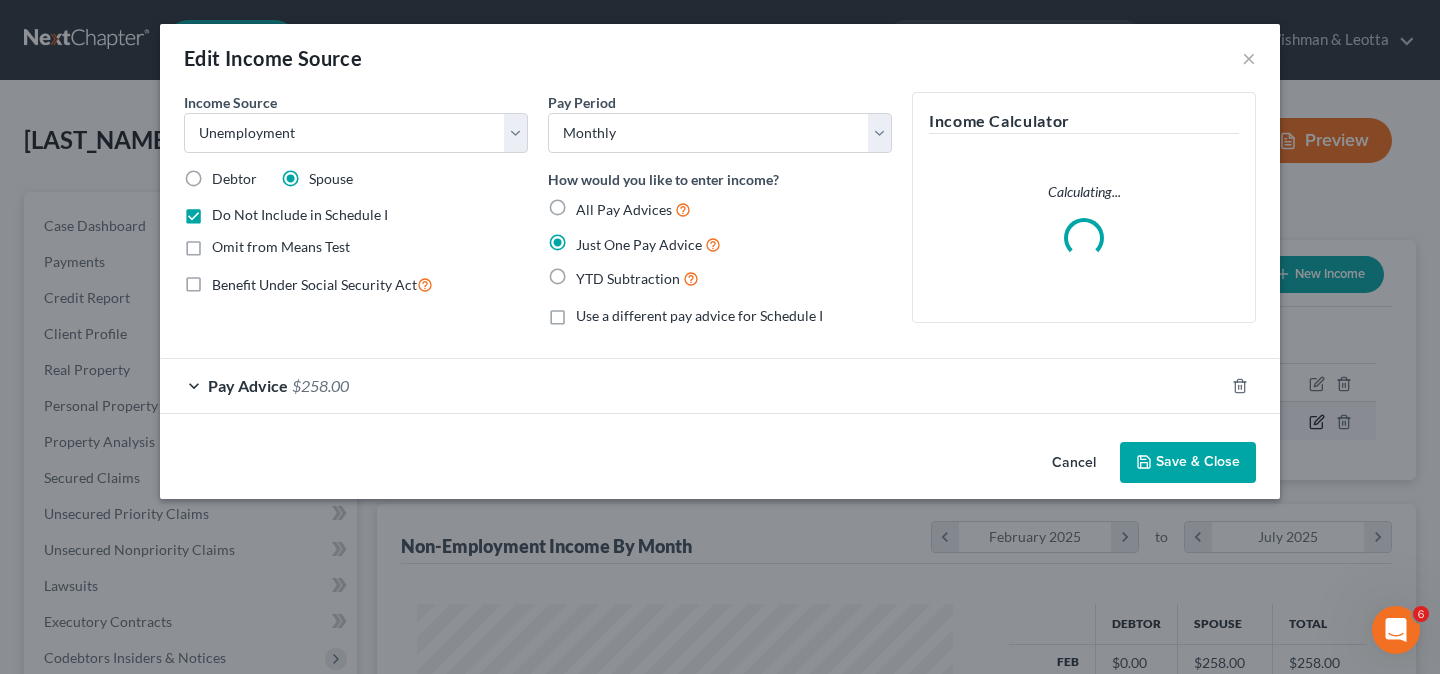 scroll, scrollTop: 999642, scrollLeft: 999417, axis: both 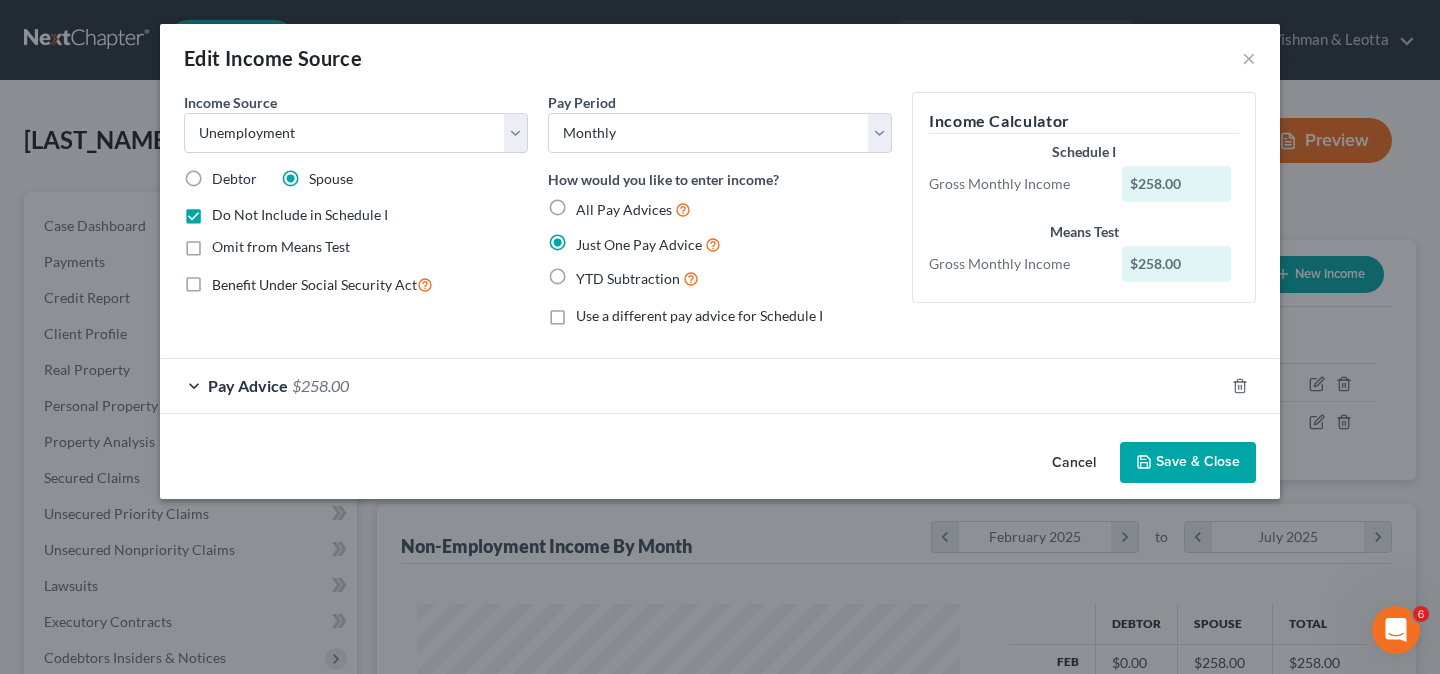 click on "Save & Close" at bounding box center (1188, 463) 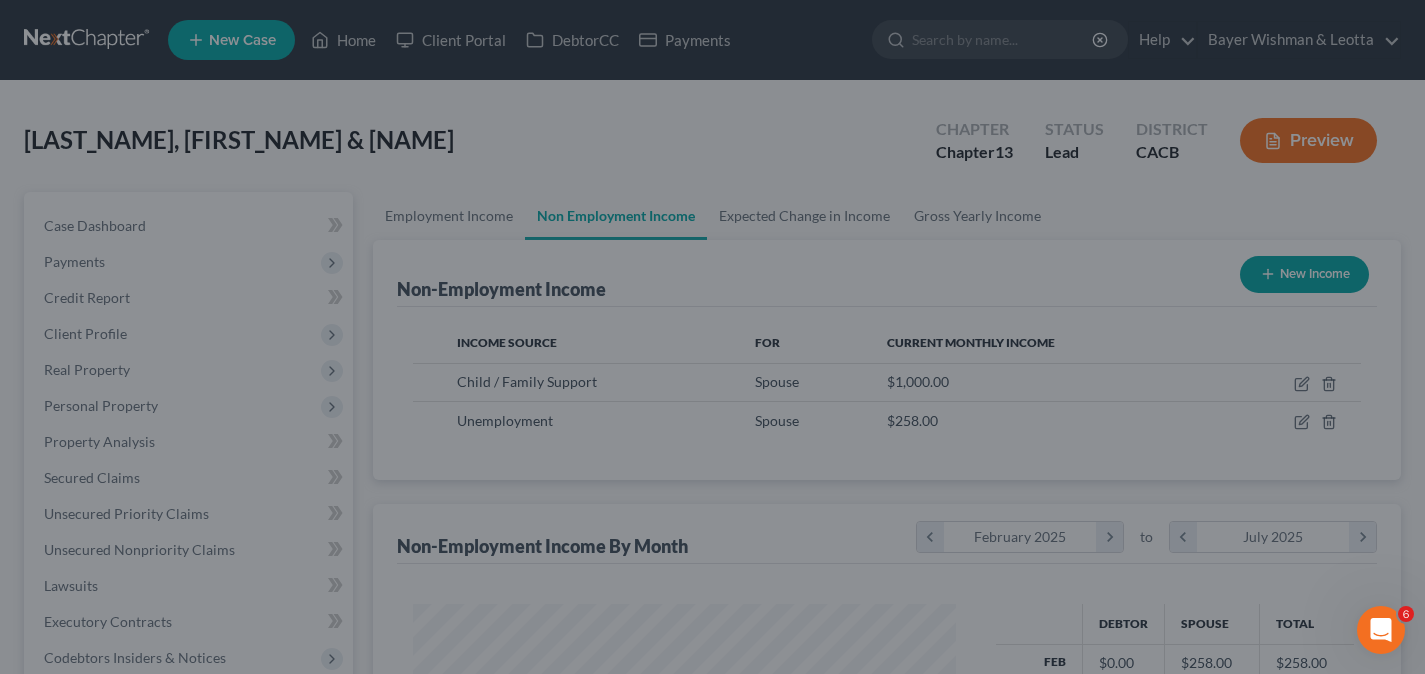 scroll, scrollTop: 359, scrollLeft: 576, axis: both 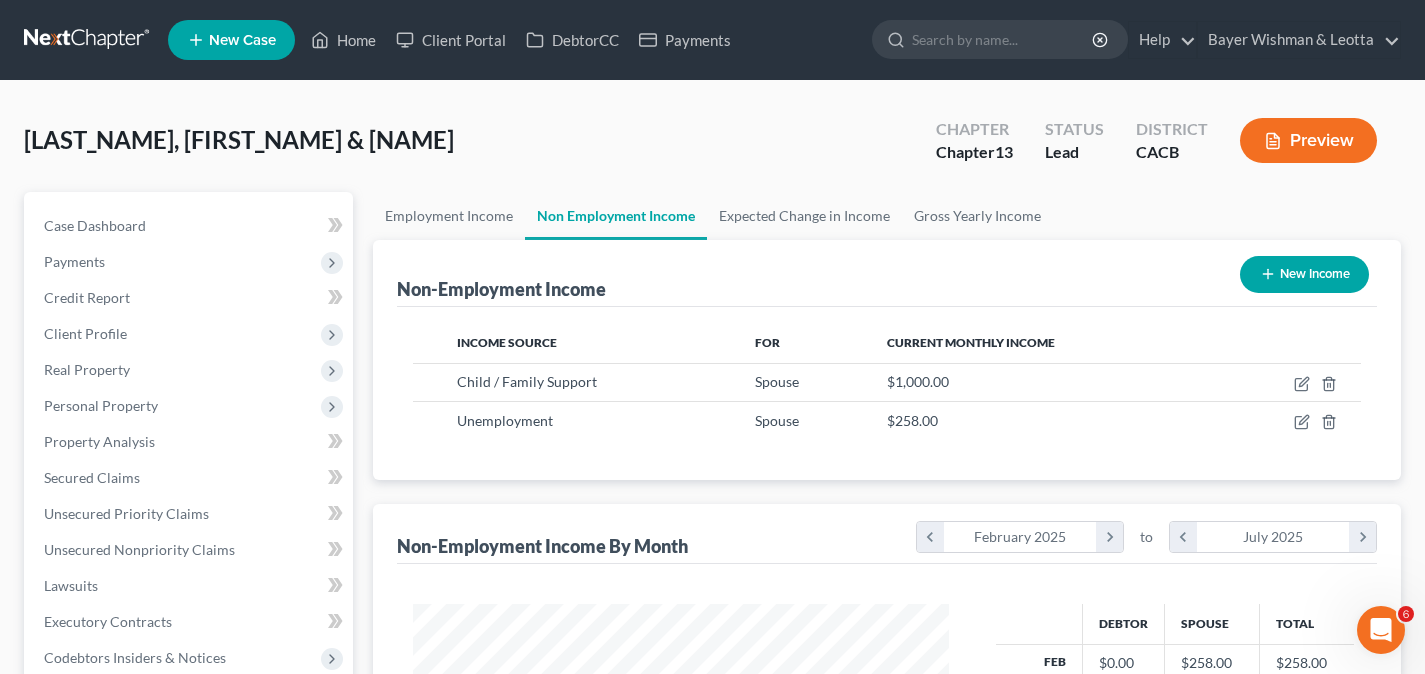 click on "Preview" at bounding box center (1308, 140) 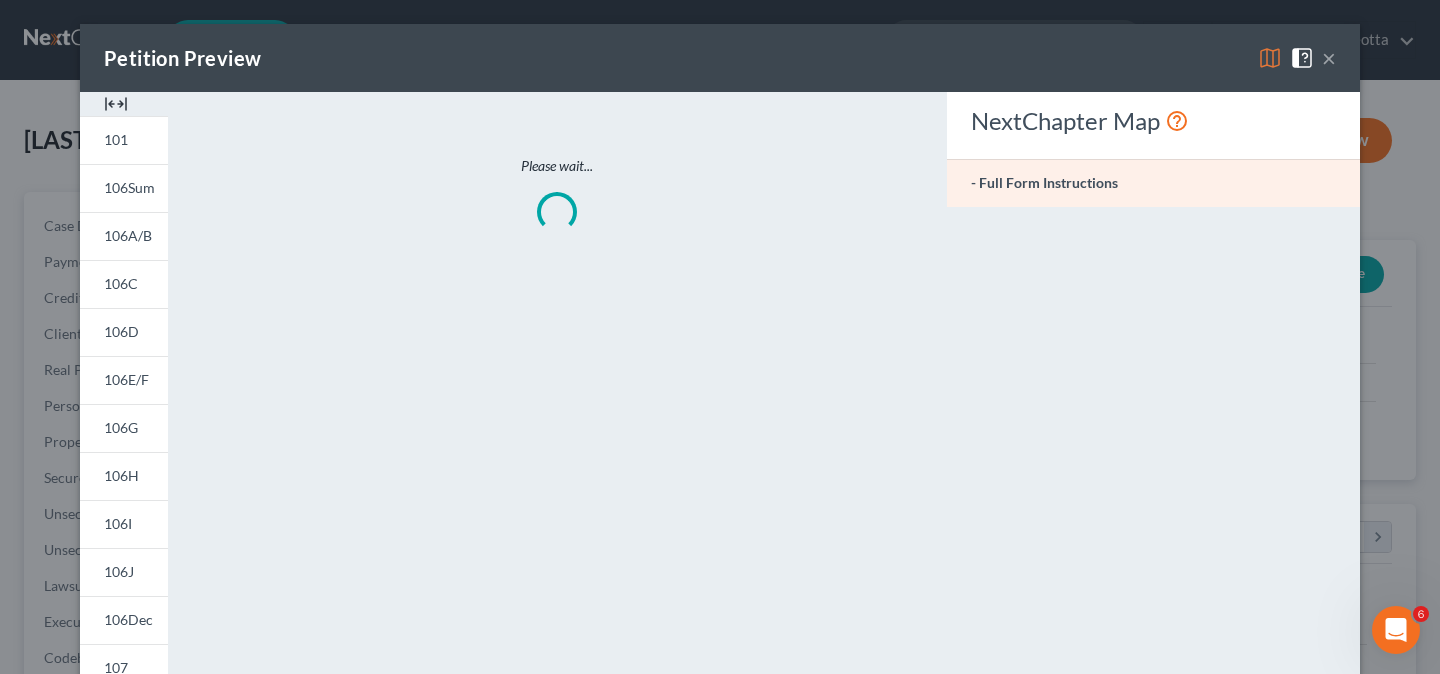 scroll, scrollTop: 999642, scrollLeft: 999417, axis: both 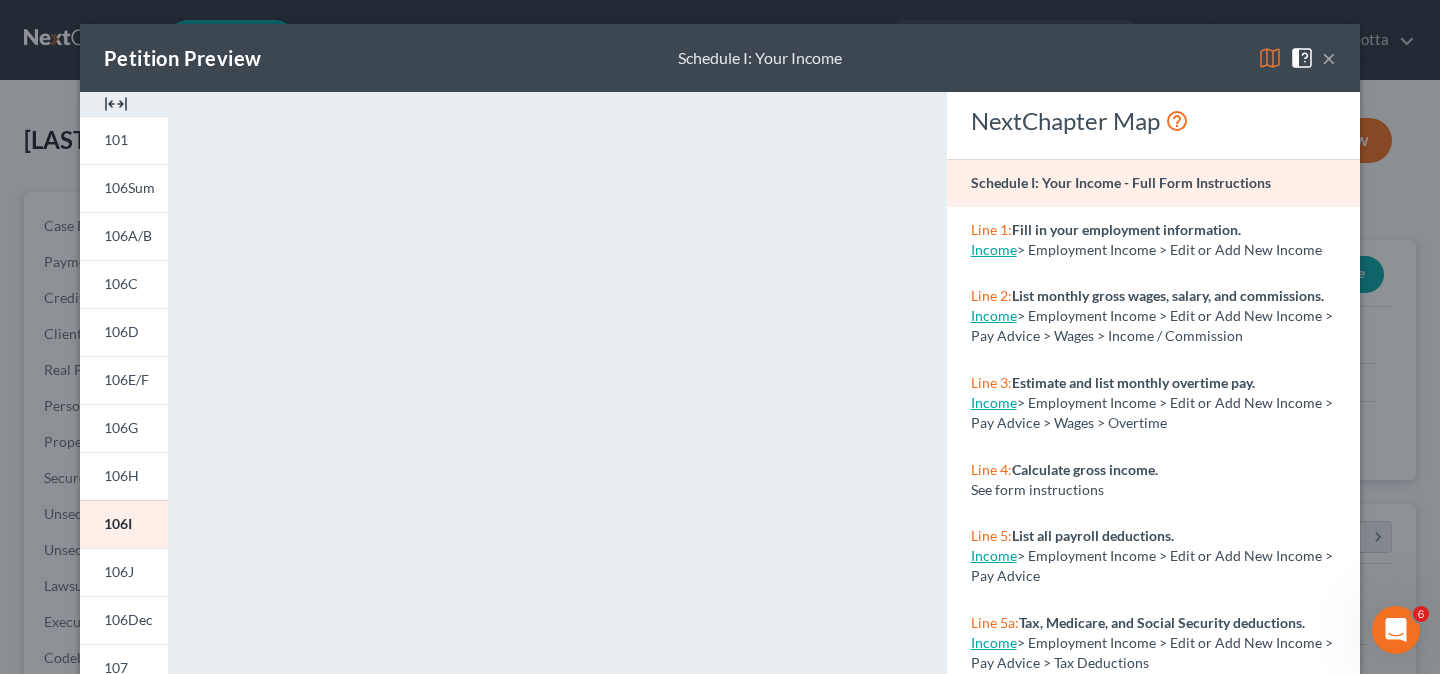 click on "×" at bounding box center [1329, 58] 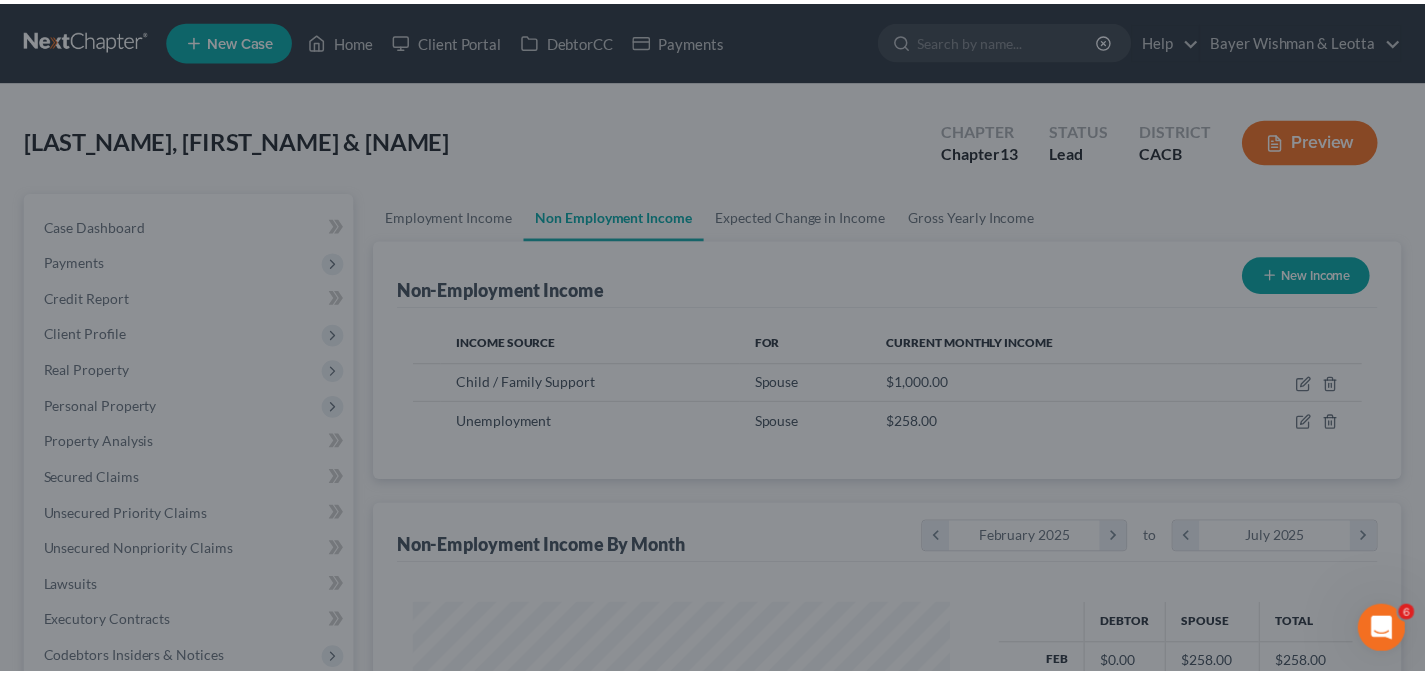 scroll, scrollTop: 359, scrollLeft: 576, axis: both 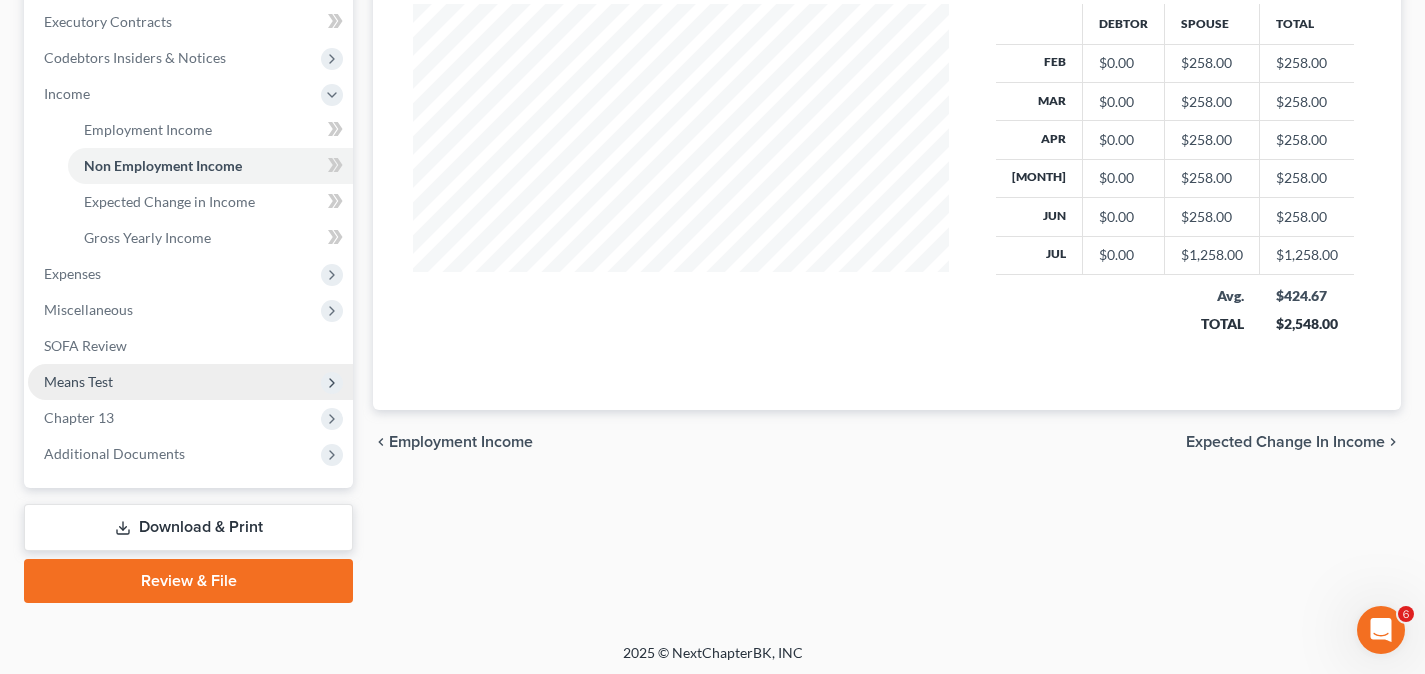 click on "Means Test" at bounding box center (190, 382) 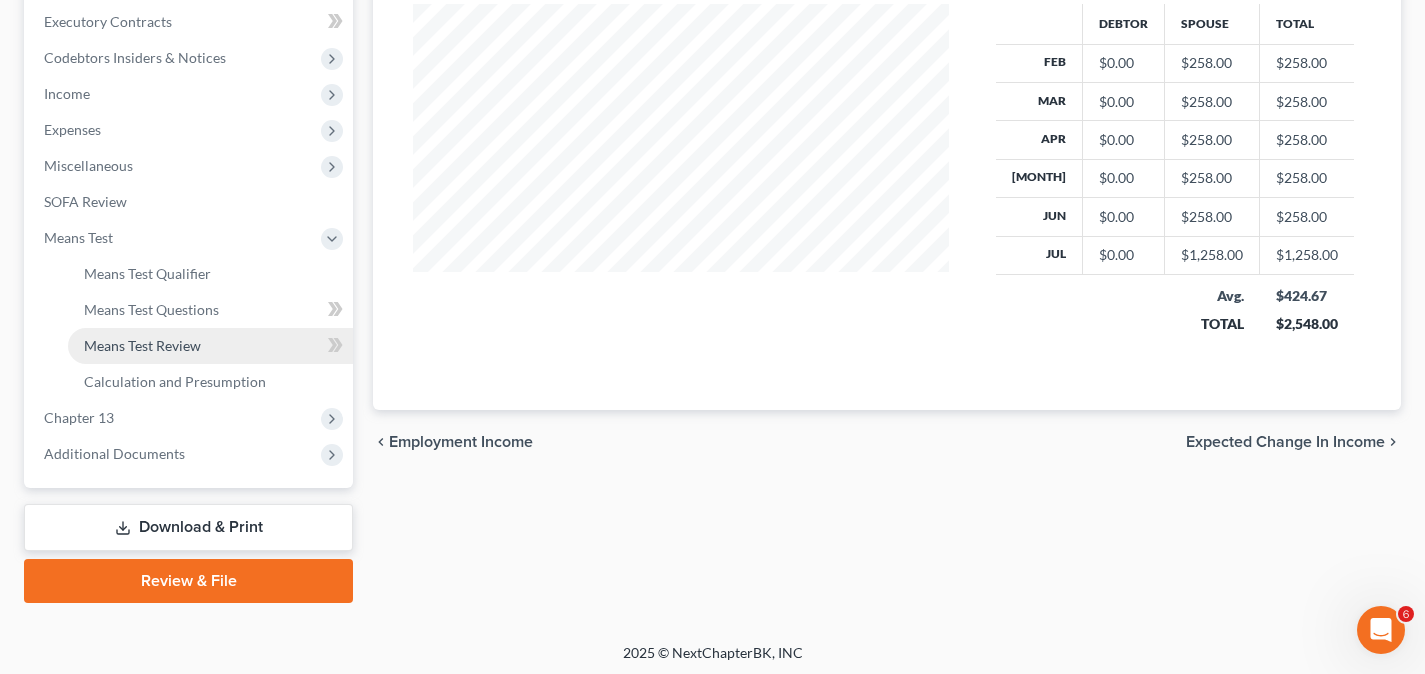 click on "Means Test Review" at bounding box center [210, 346] 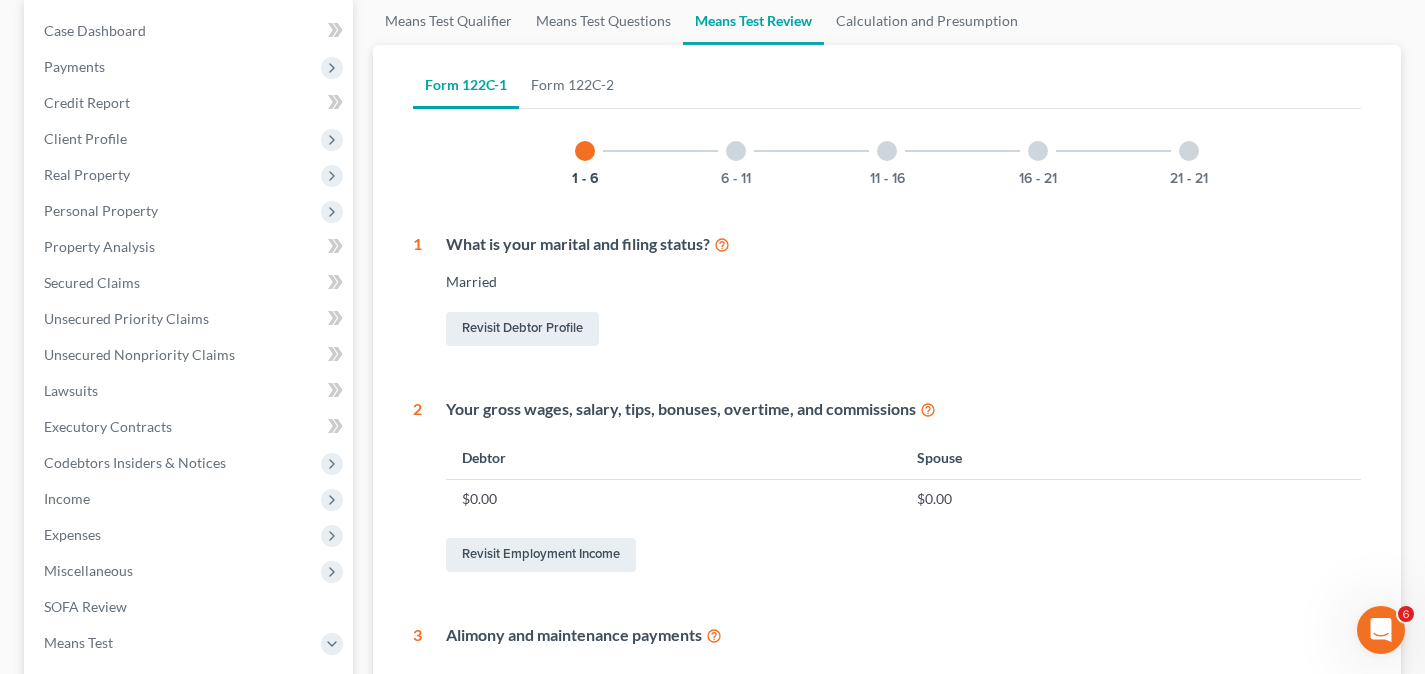 scroll, scrollTop: 200, scrollLeft: 0, axis: vertical 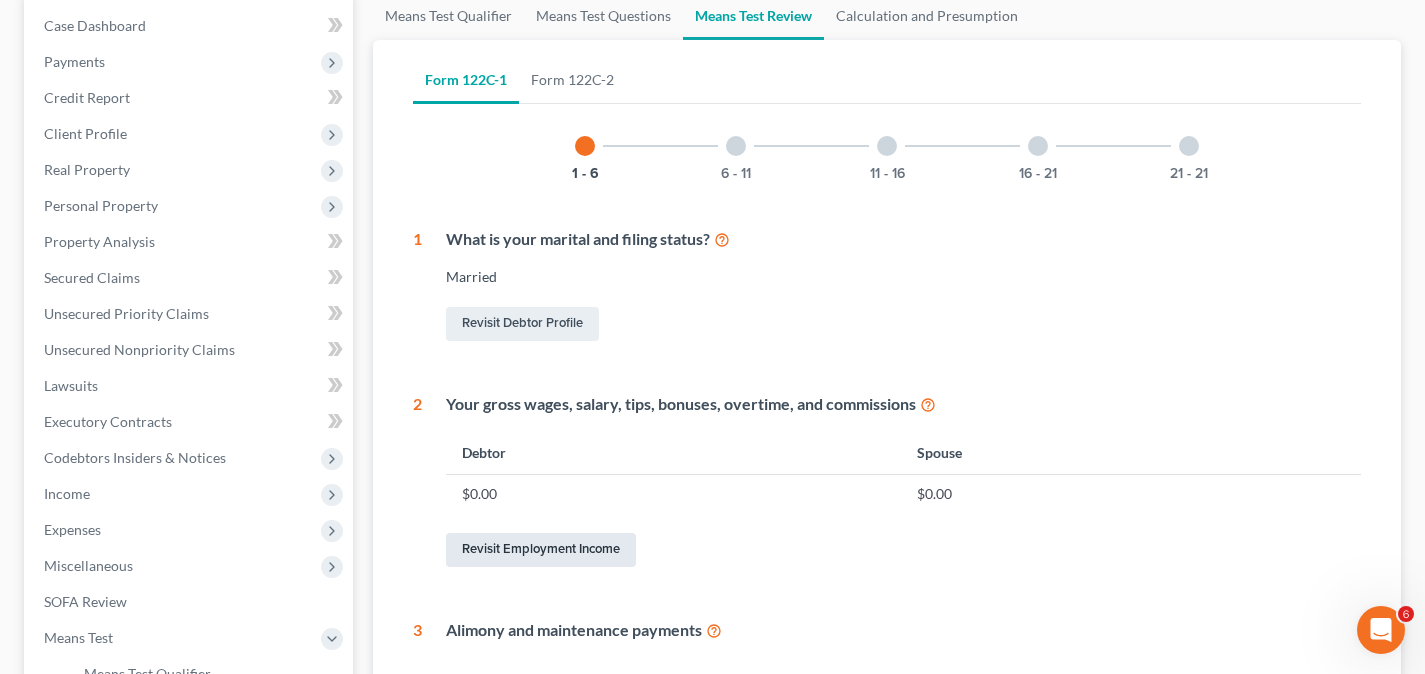 click on "Revisit Employment Income" at bounding box center (541, 550) 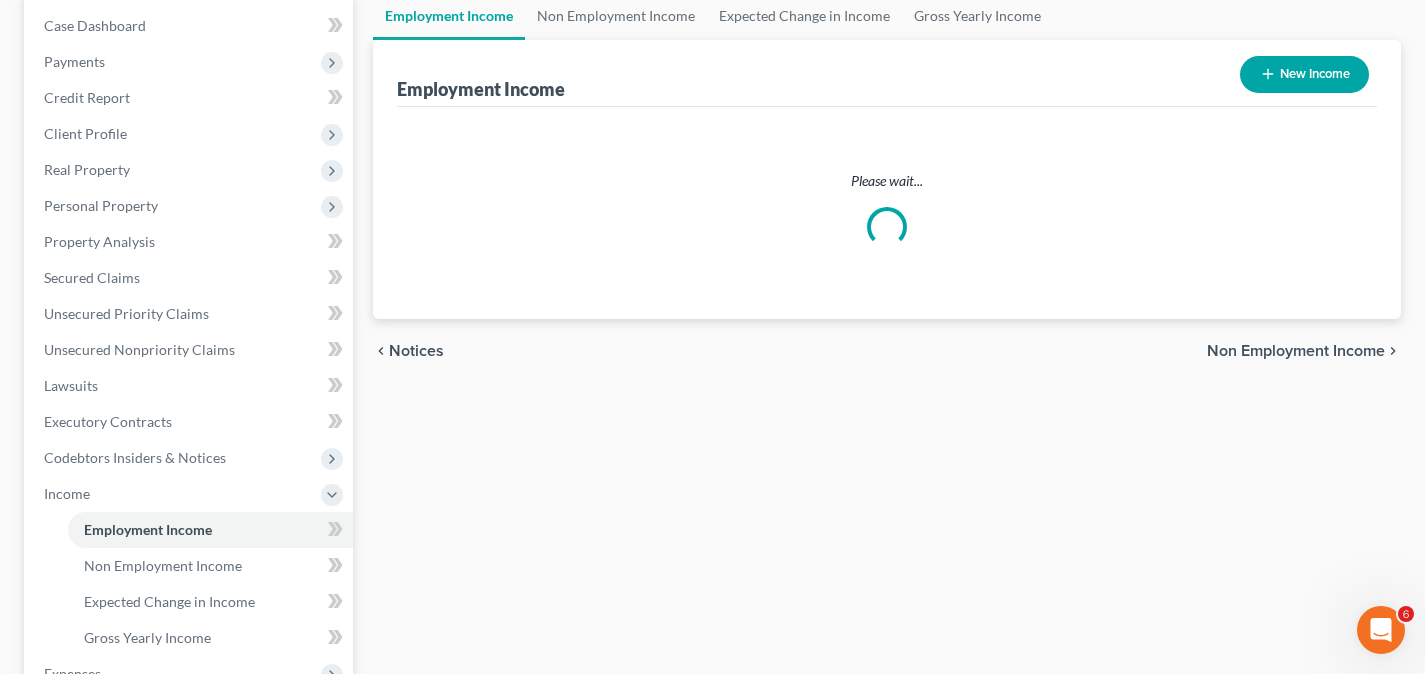 scroll, scrollTop: 78, scrollLeft: 0, axis: vertical 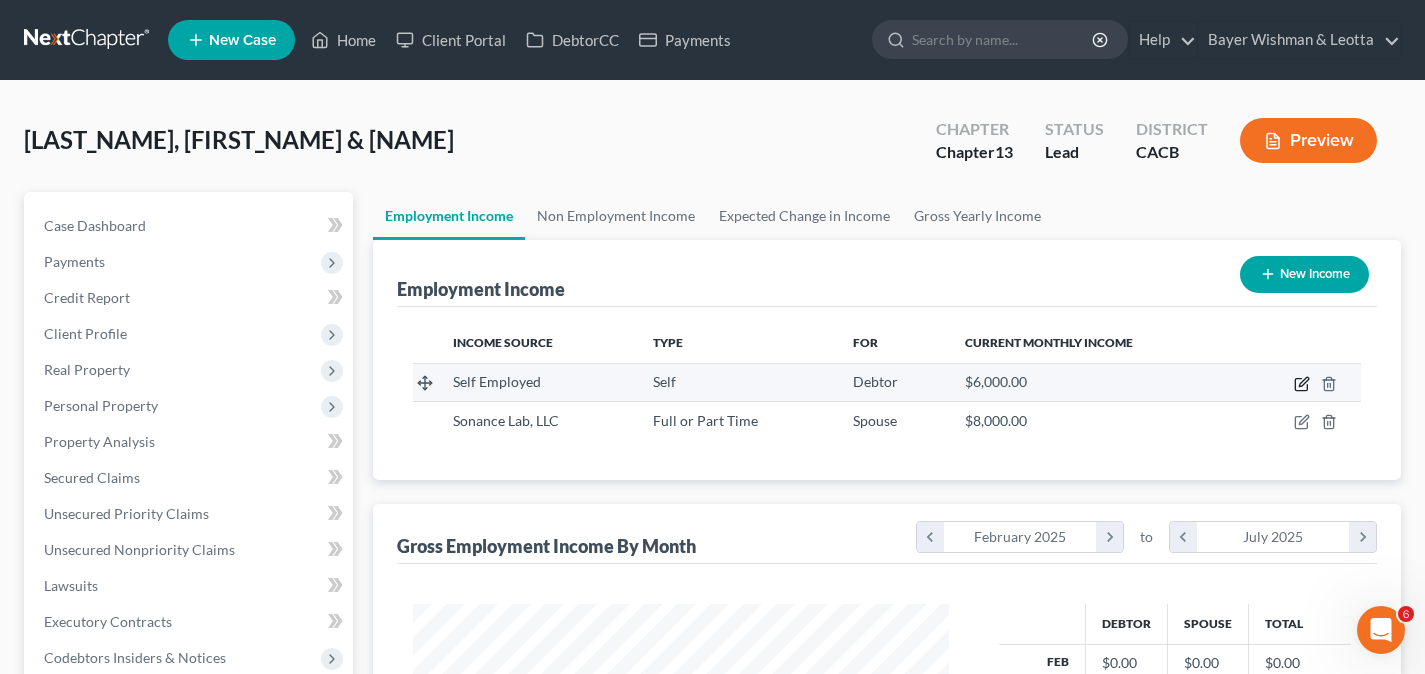 click 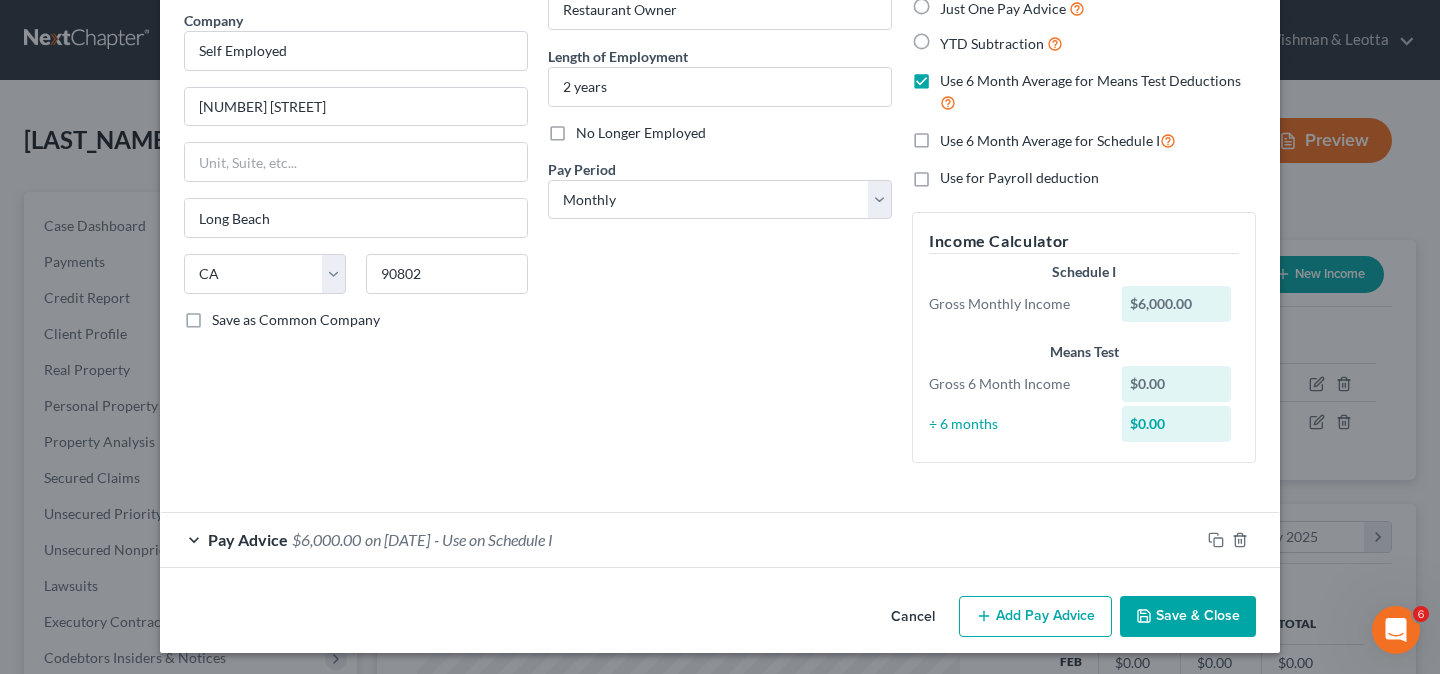 scroll, scrollTop: 162, scrollLeft: 0, axis: vertical 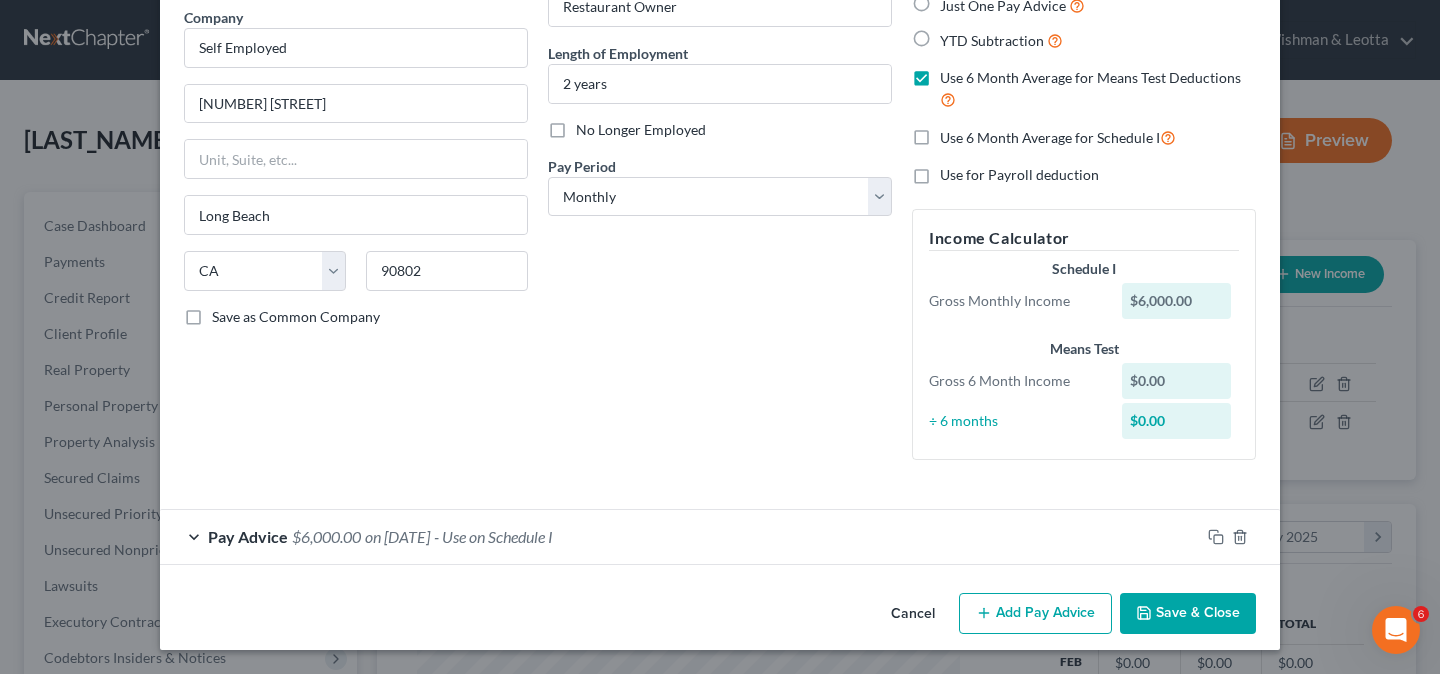 drag, startPoint x: 1004, startPoint y: 615, endPoint x: 636, endPoint y: 510, distance: 382.68655 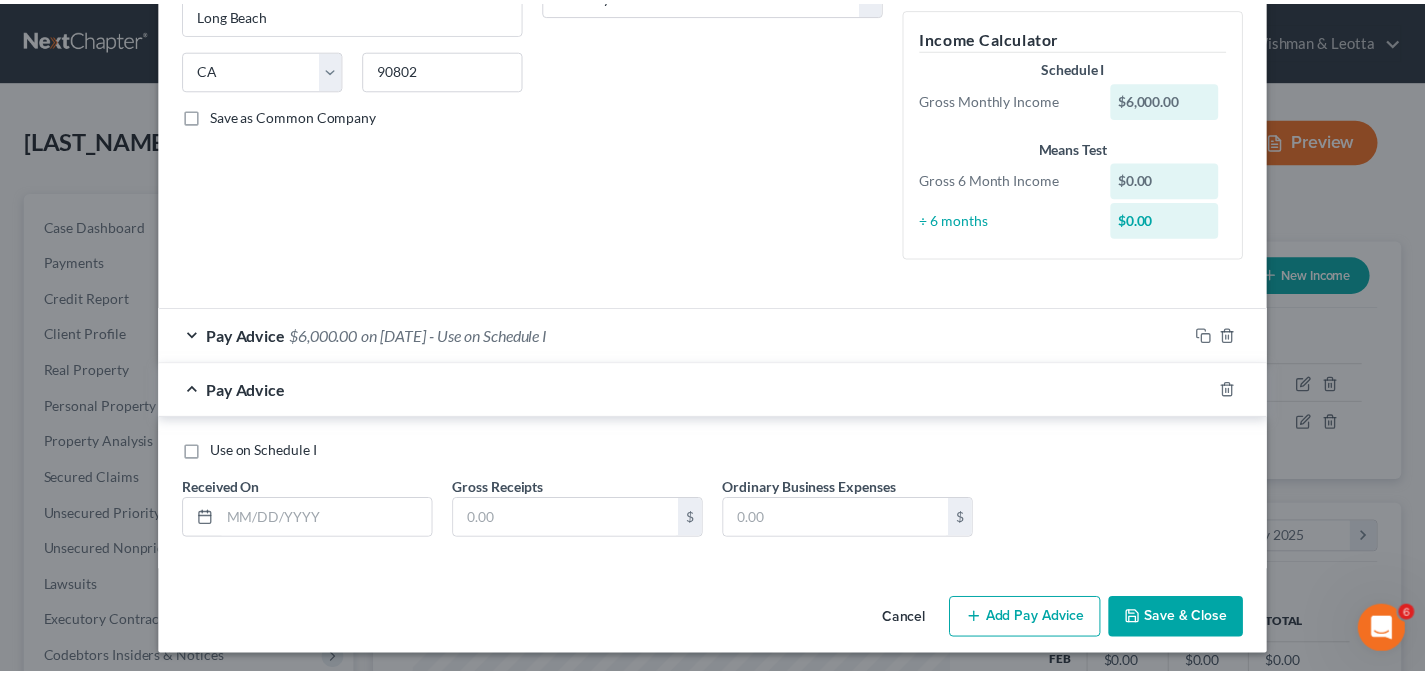scroll, scrollTop: 369, scrollLeft: 0, axis: vertical 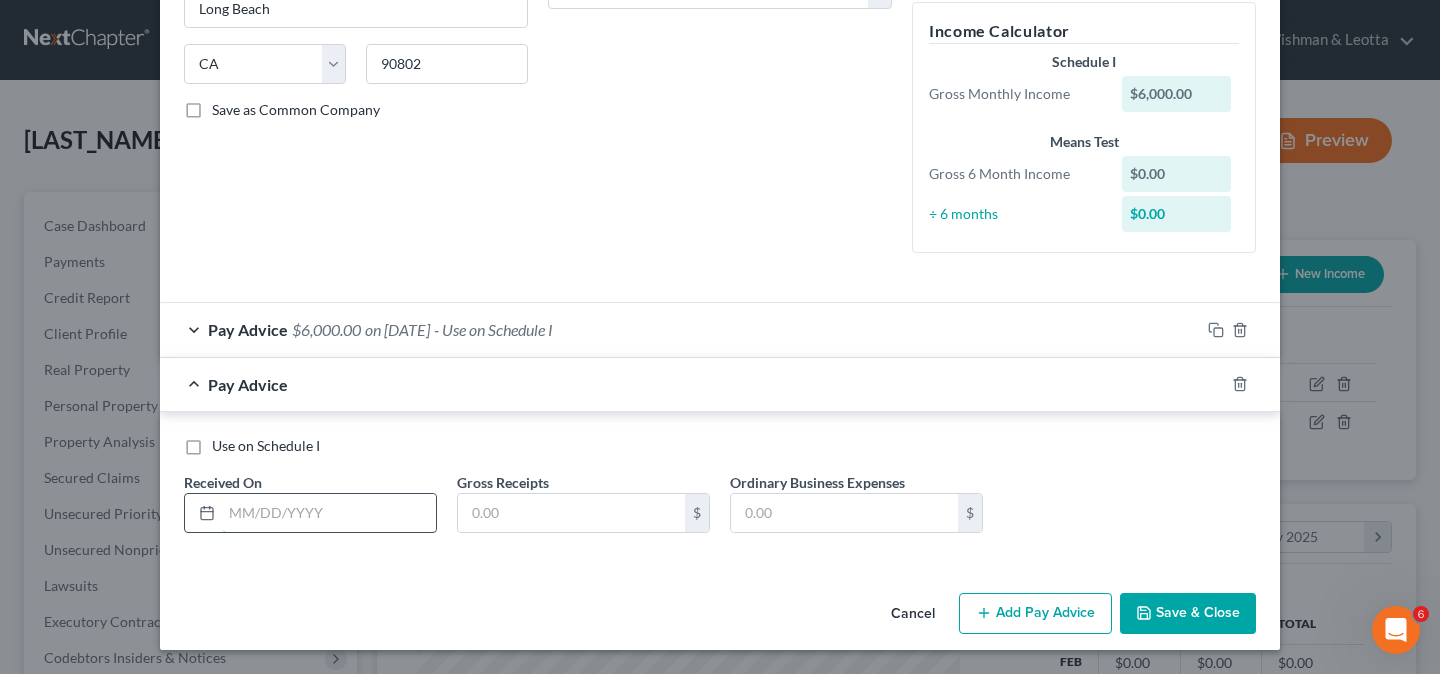 click at bounding box center [329, 513] 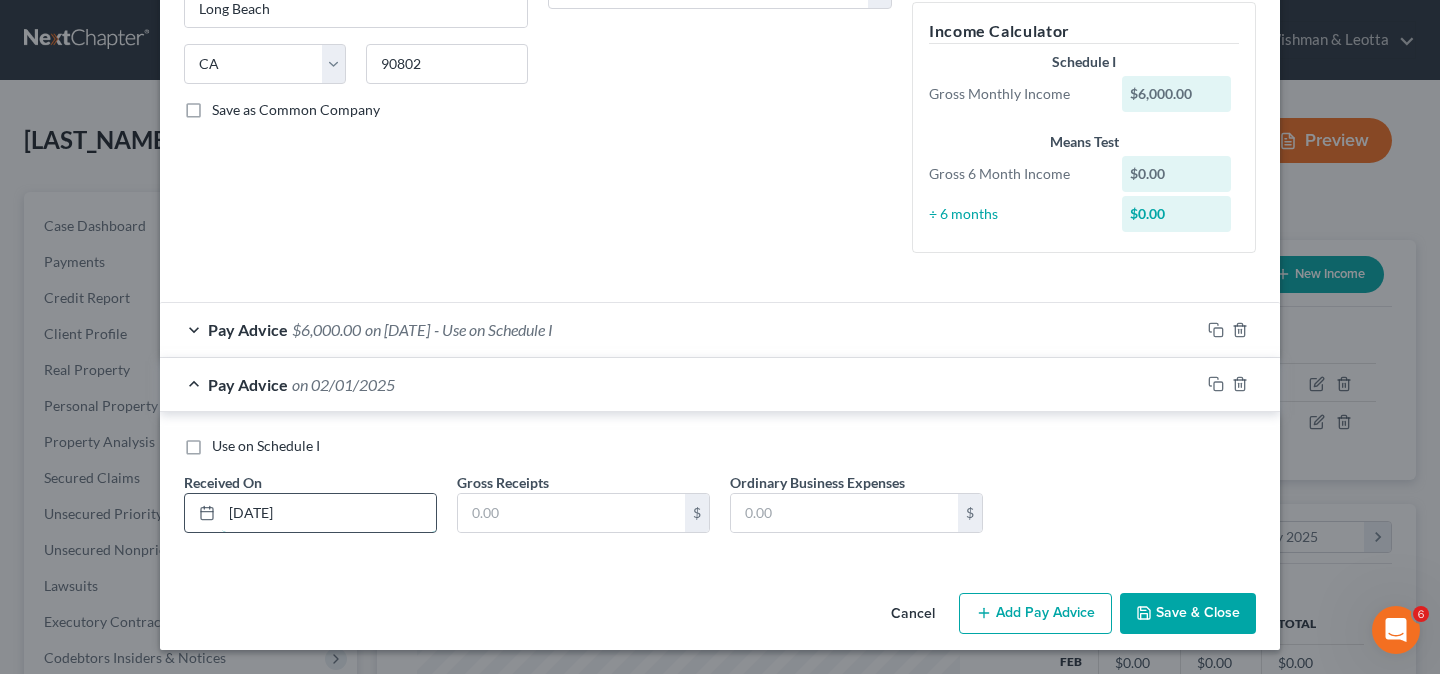 type on "[DATE]" 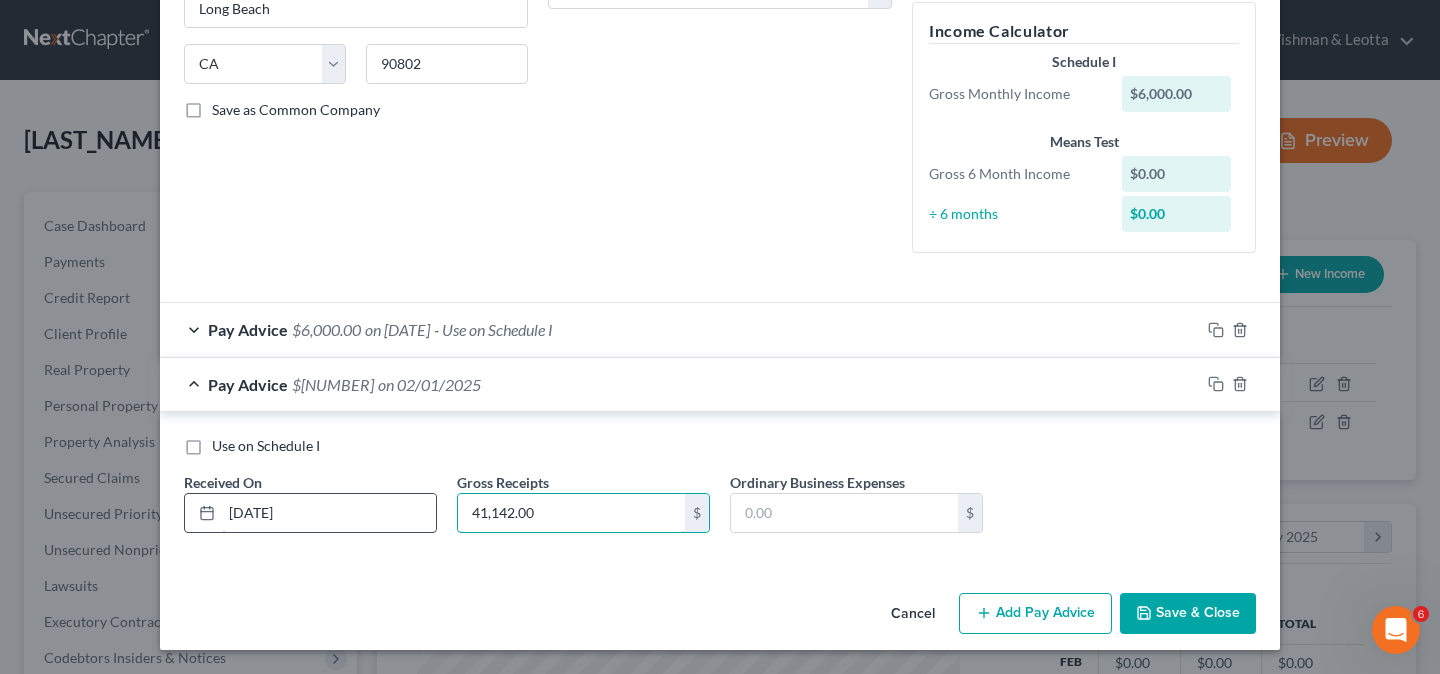 type on "41,142.00" 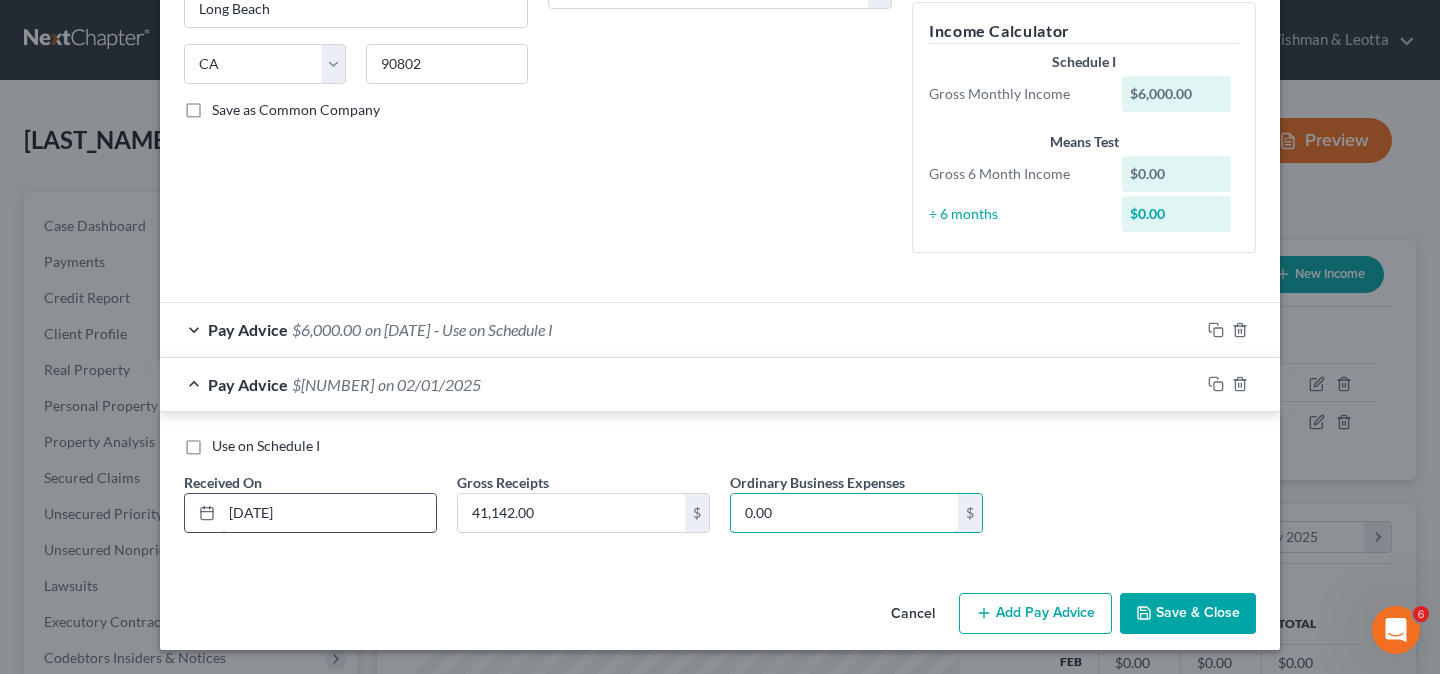type on "0.00" 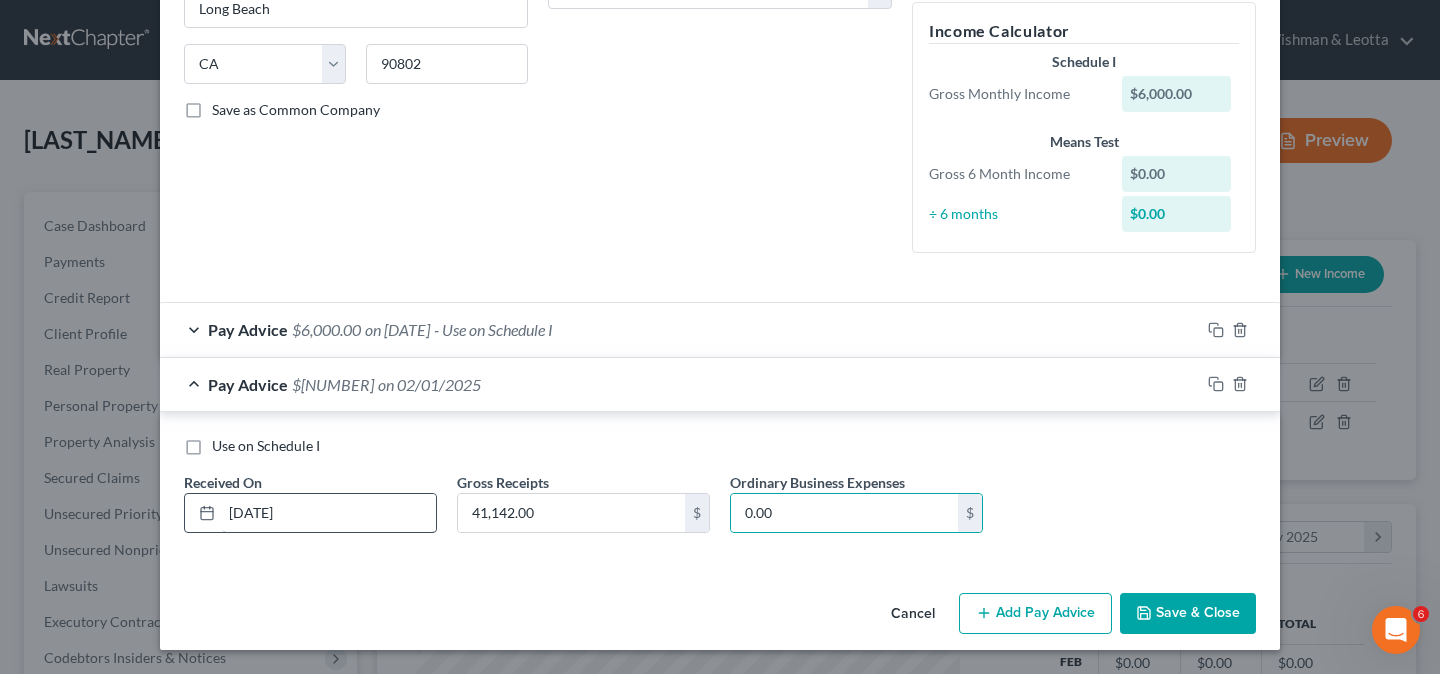 type 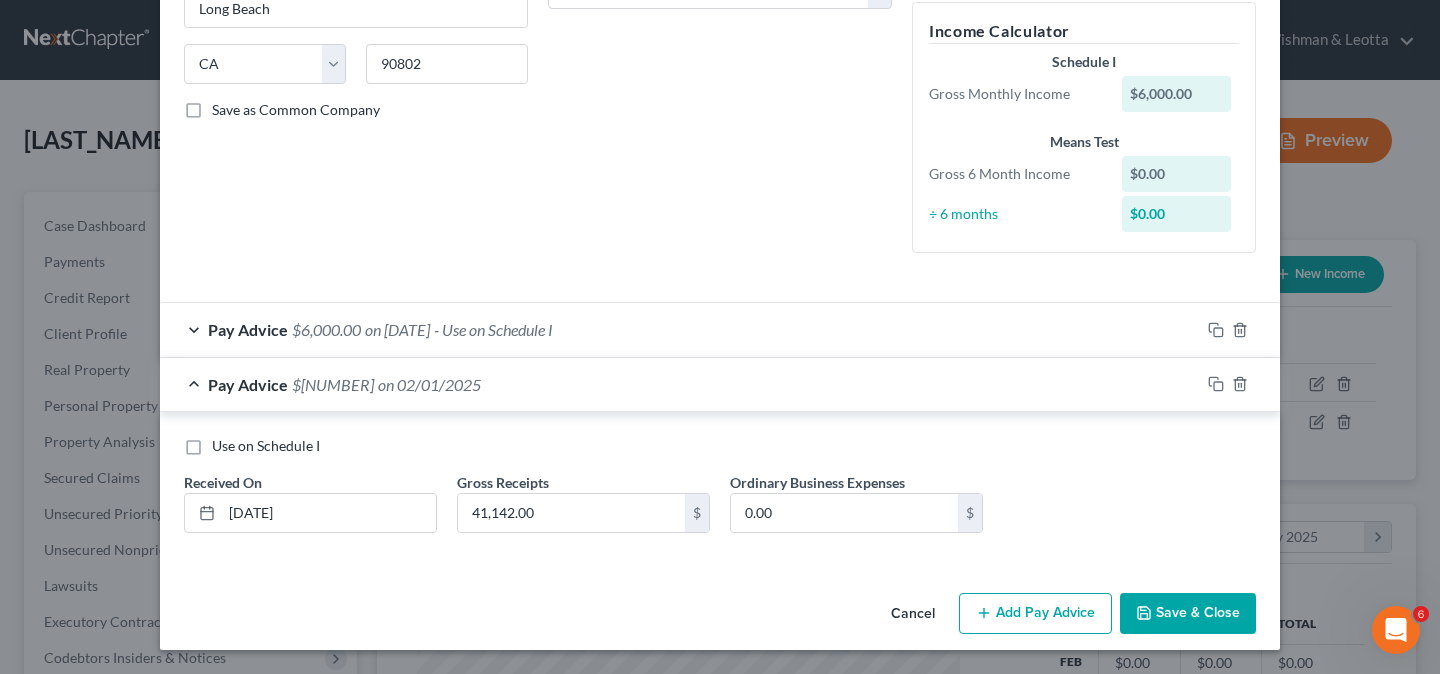 click on "Save & Close" at bounding box center [1188, 614] 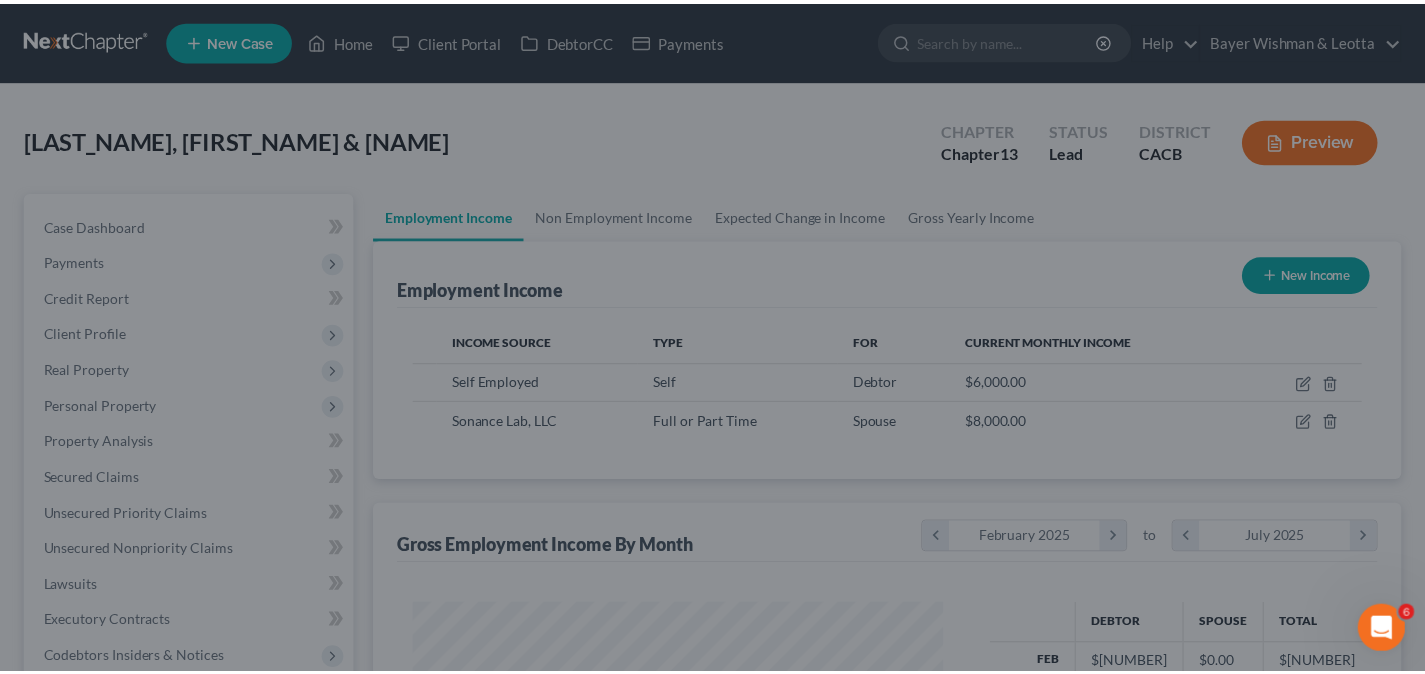scroll, scrollTop: 359, scrollLeft: 576, axis: both 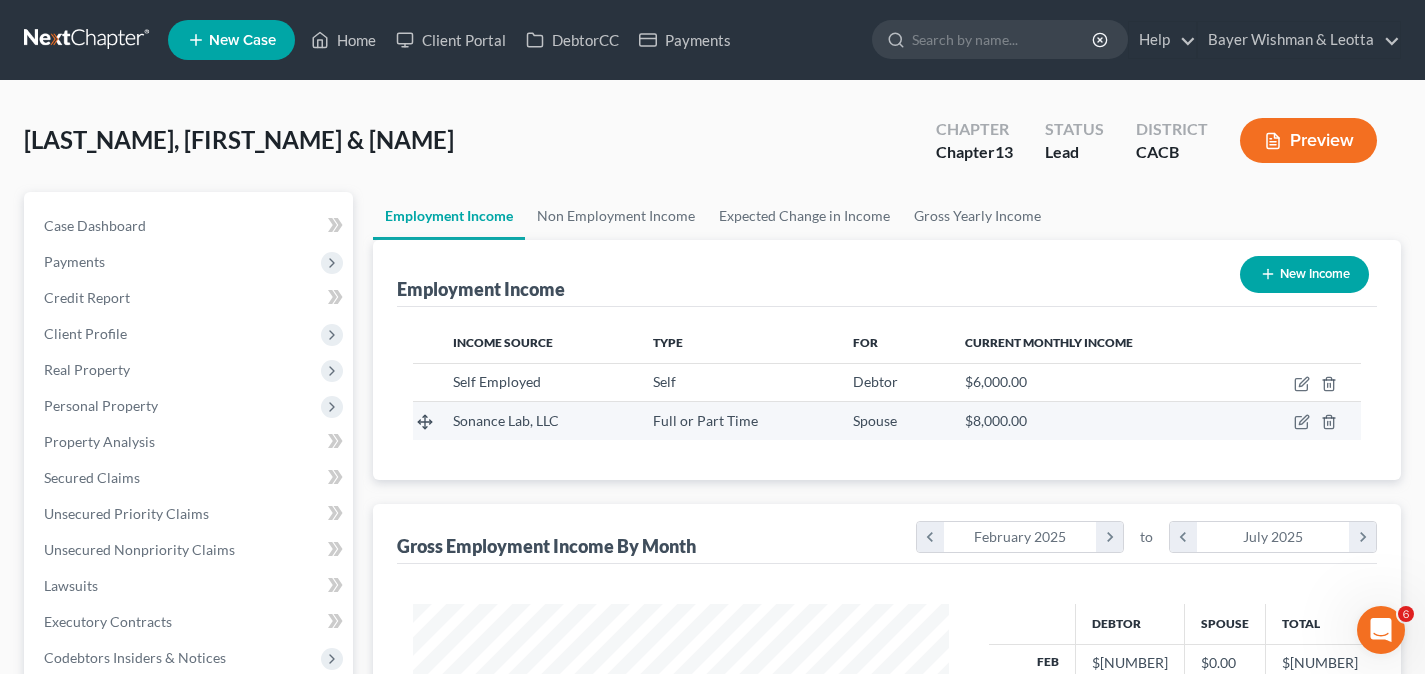 click at bounding box center [1300, 421] 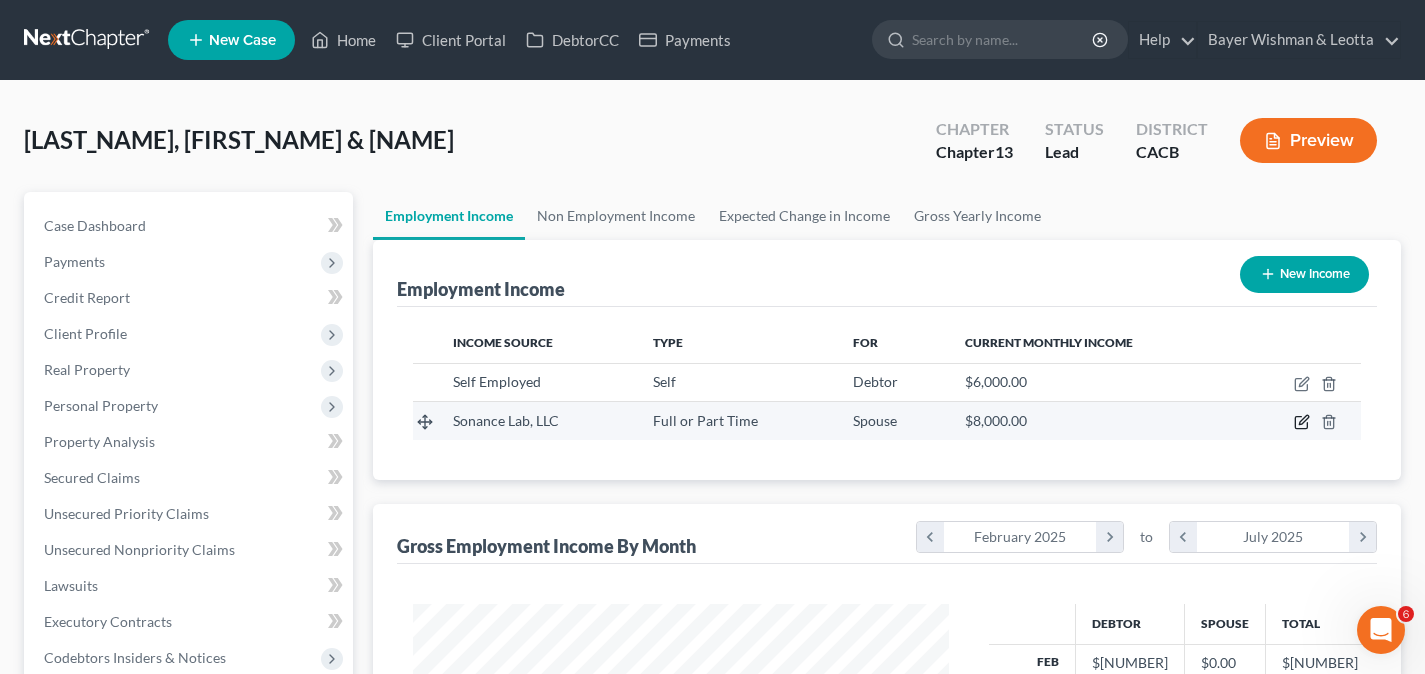 click 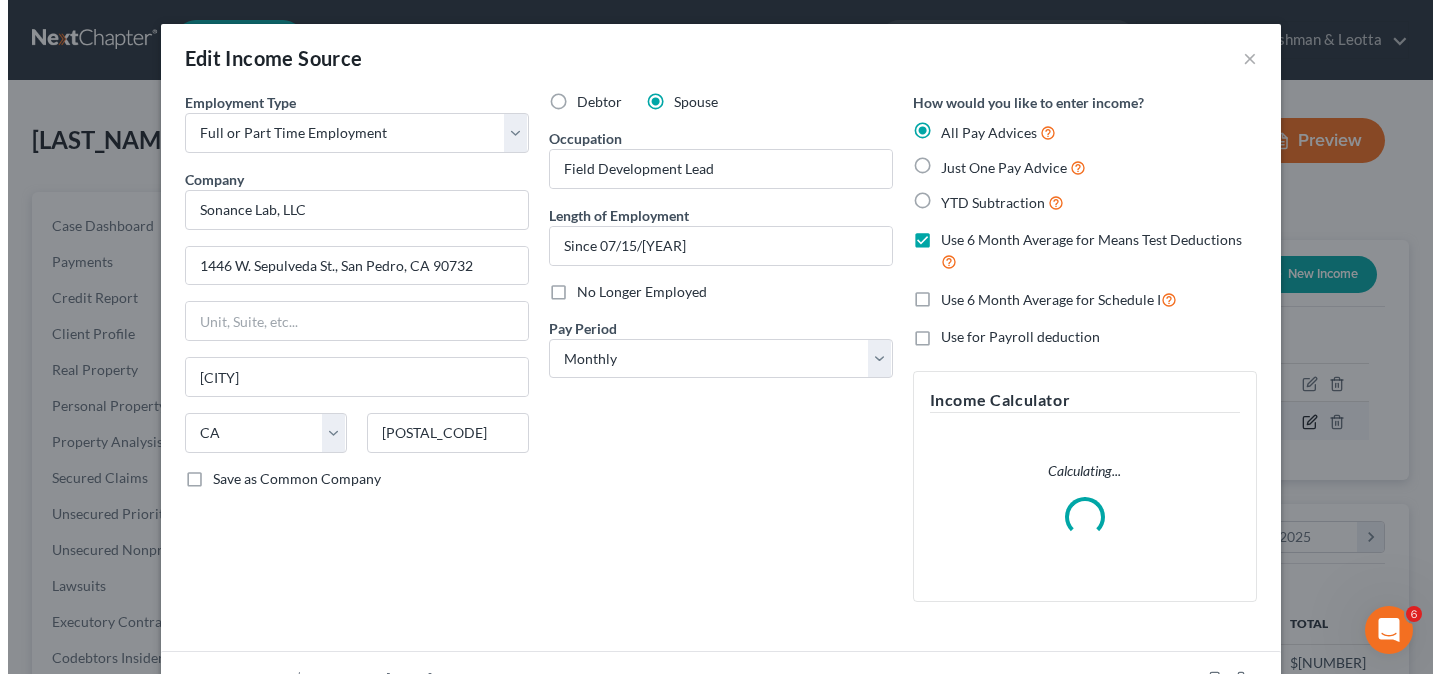 scroll, scrollTop: 999642, scrollLeft: 999417, axis: both 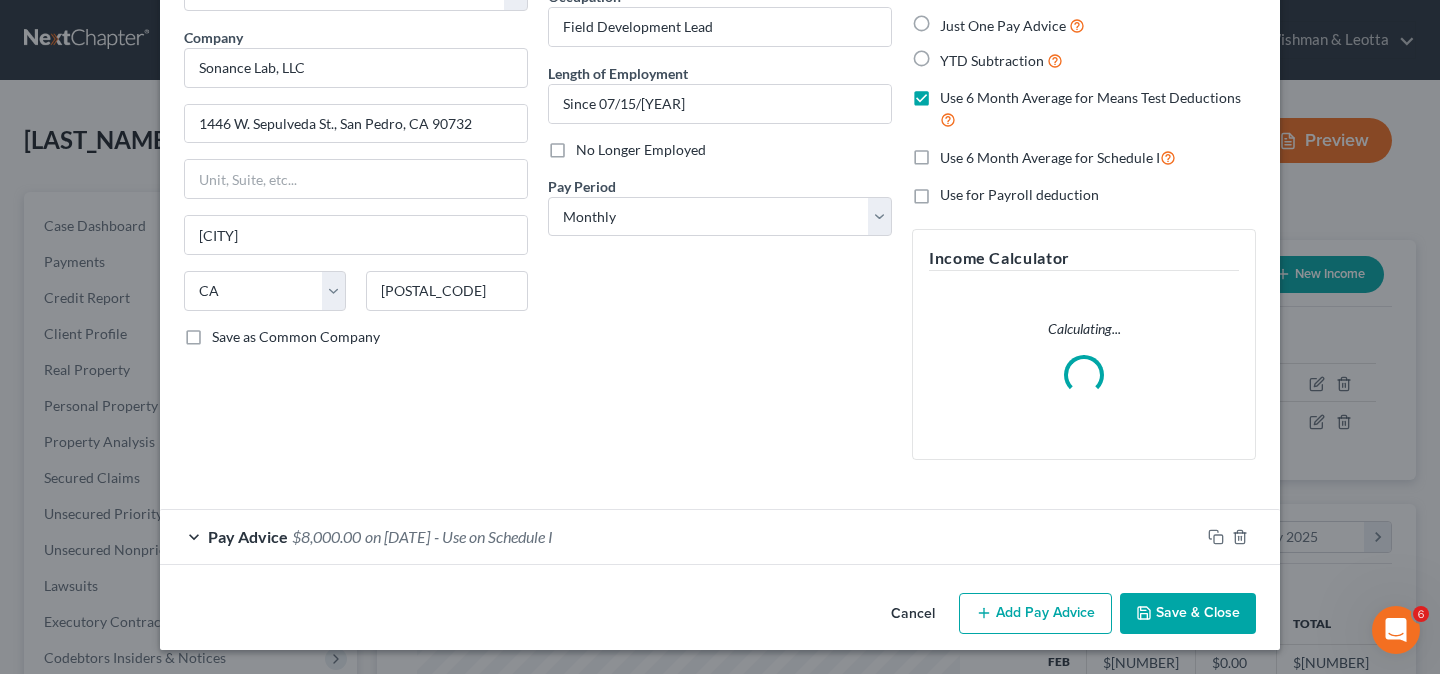 click on "Add Pay Advice" at bounding box center [1035, 614] 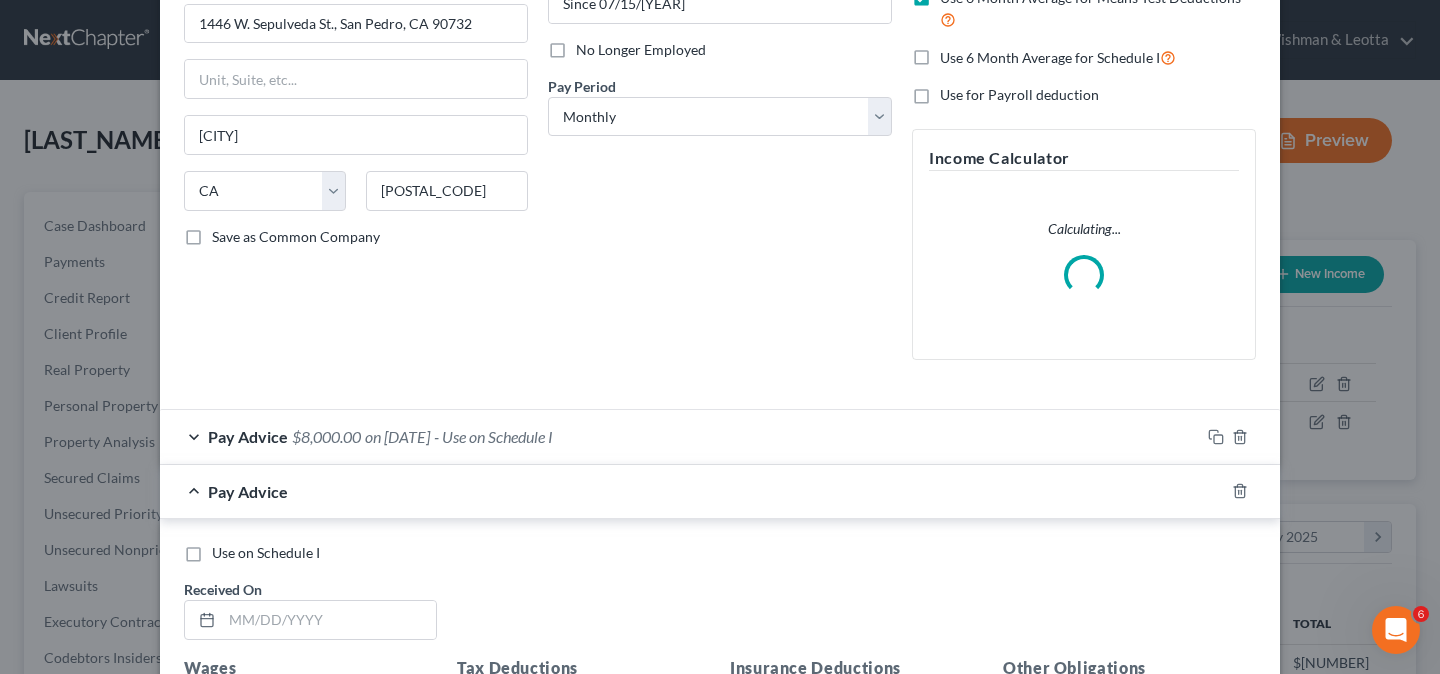 scroll, scrollTop: 542, scrollLeft: 0, axis: vertical 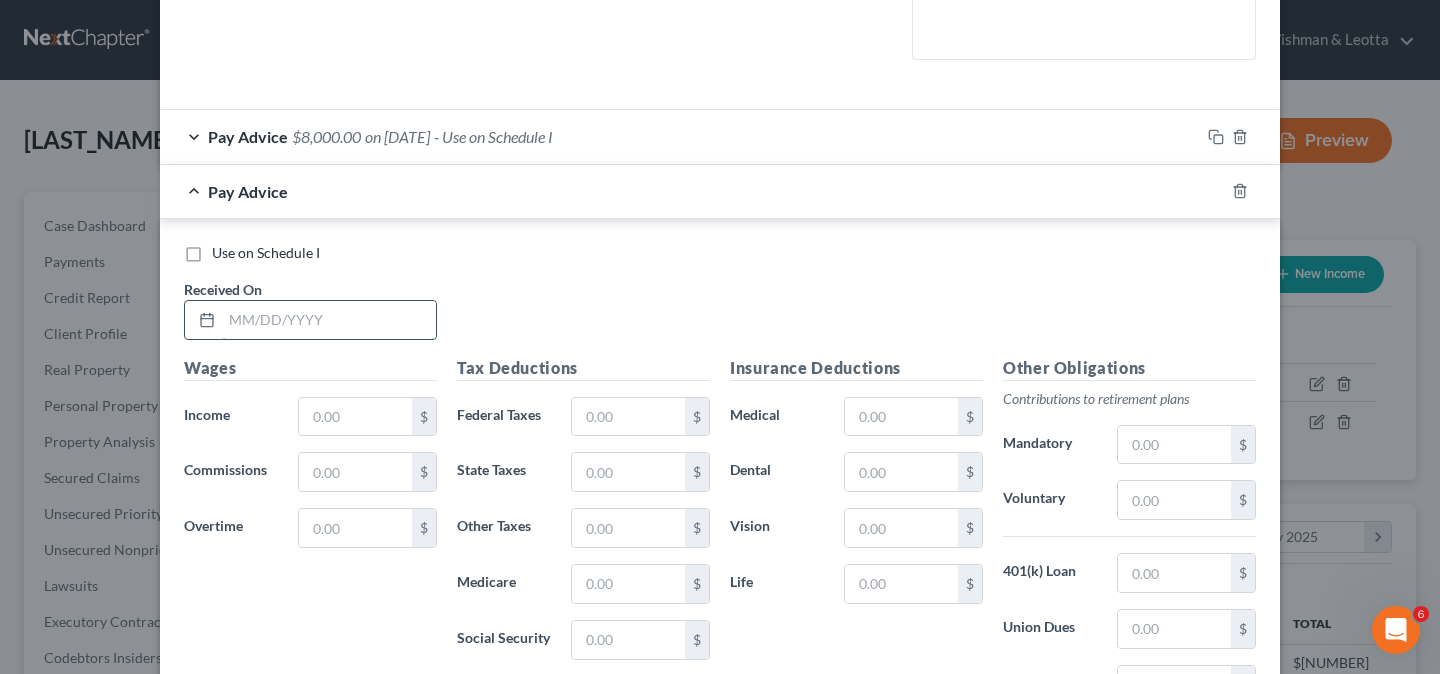 click at bounding box center (329, 320) 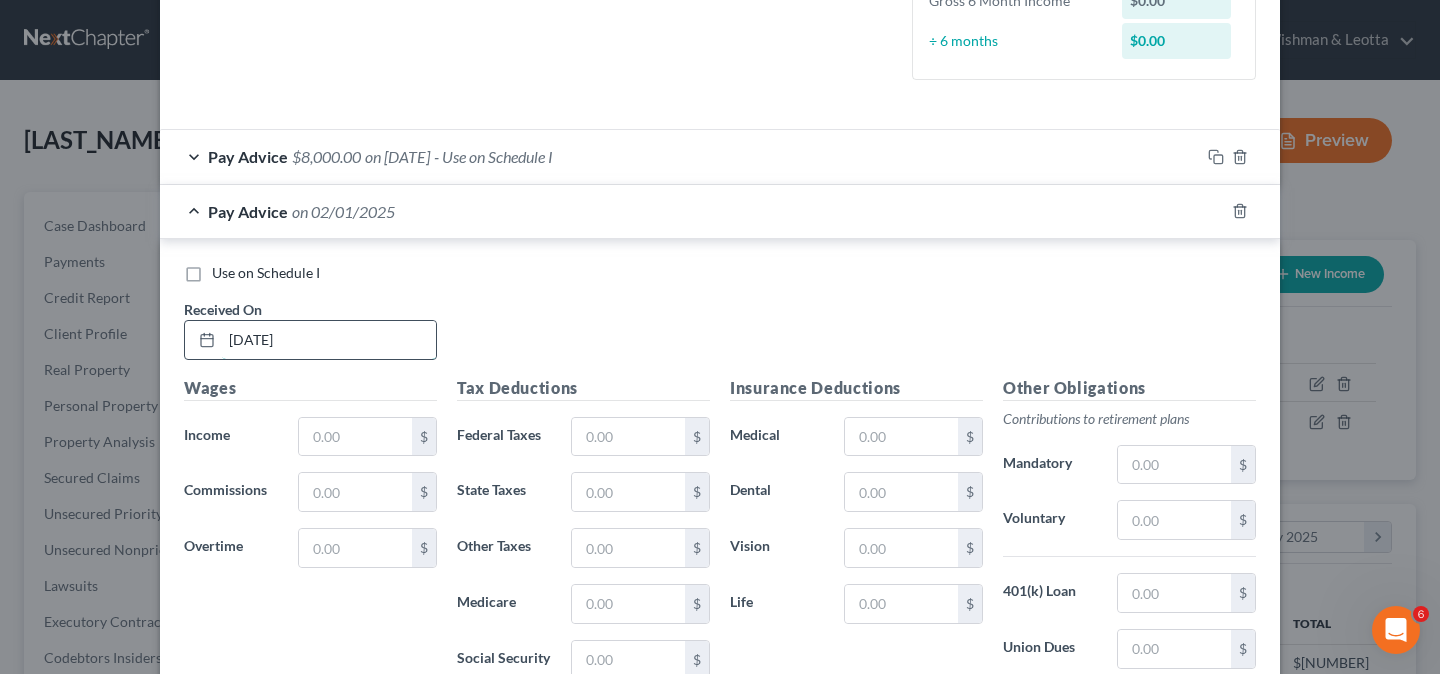 type on "[DATE]" 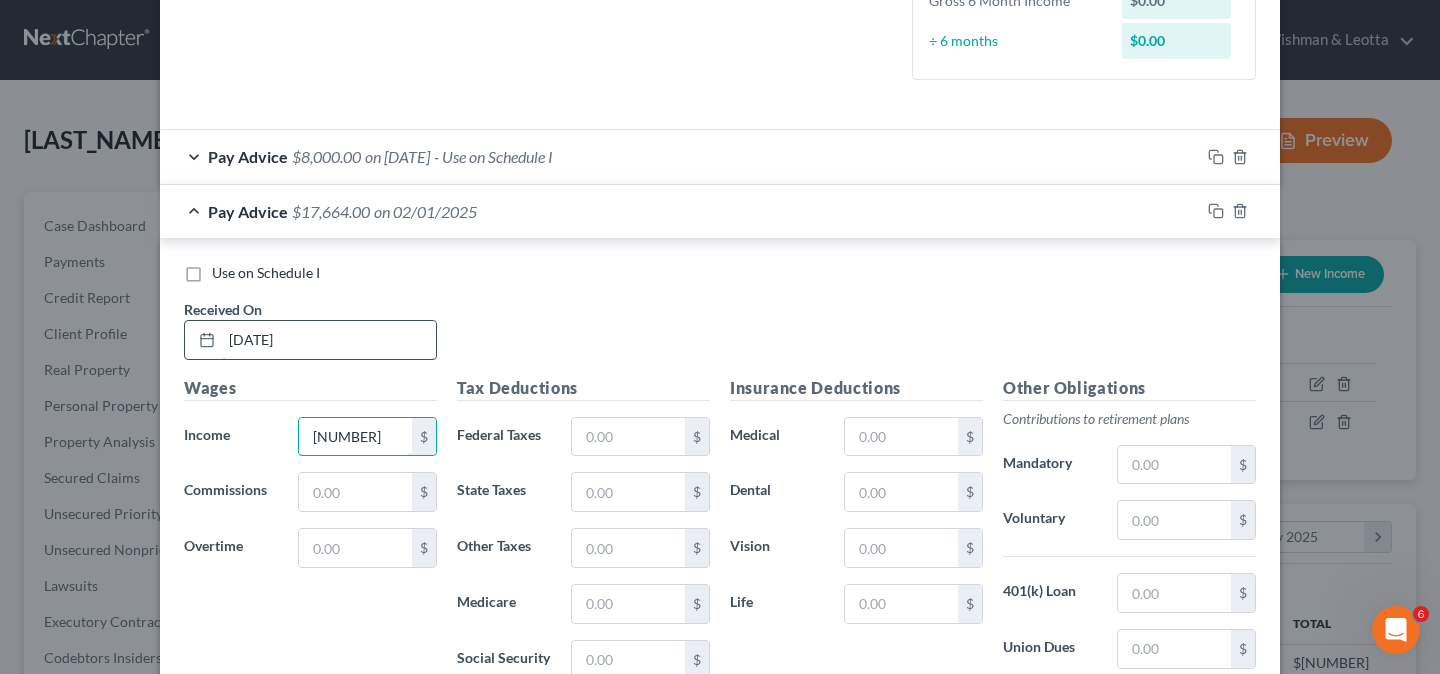type on "[NUMBER]" 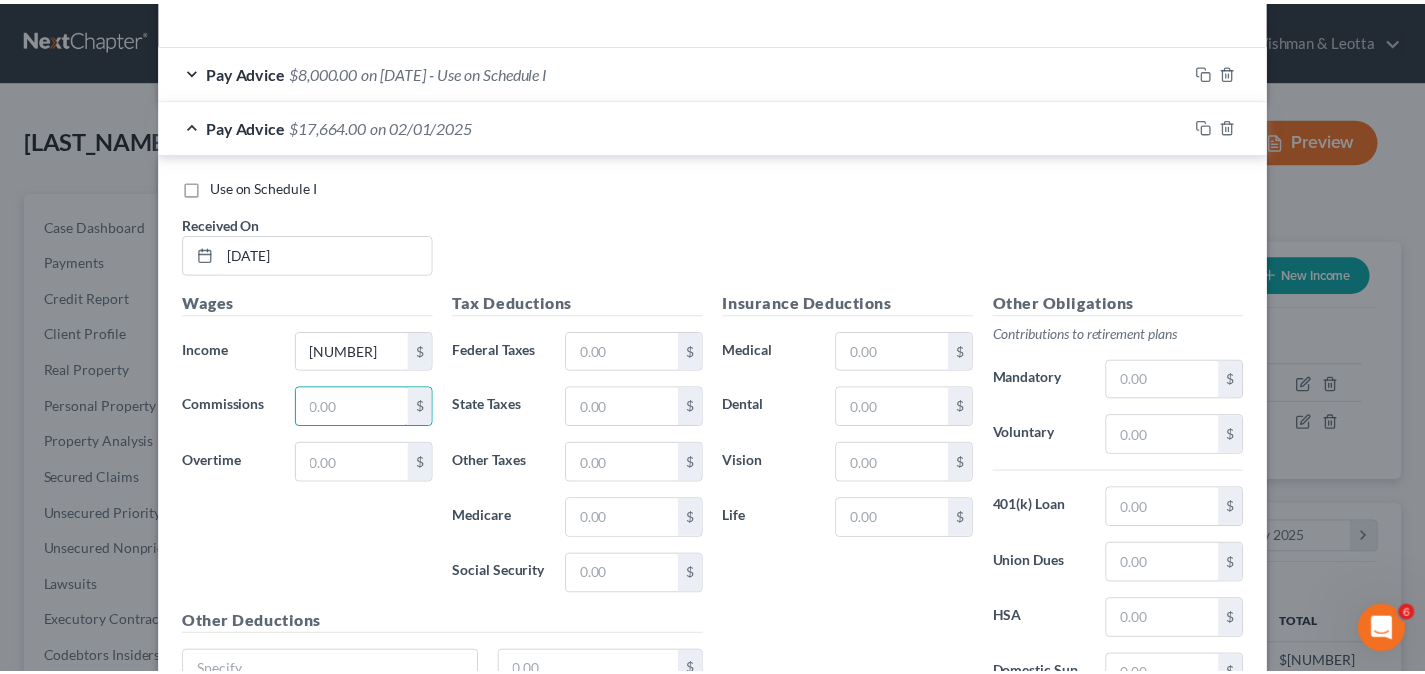 scroll, scrollTop: 818, scrollLeft: 0, axis: vertical 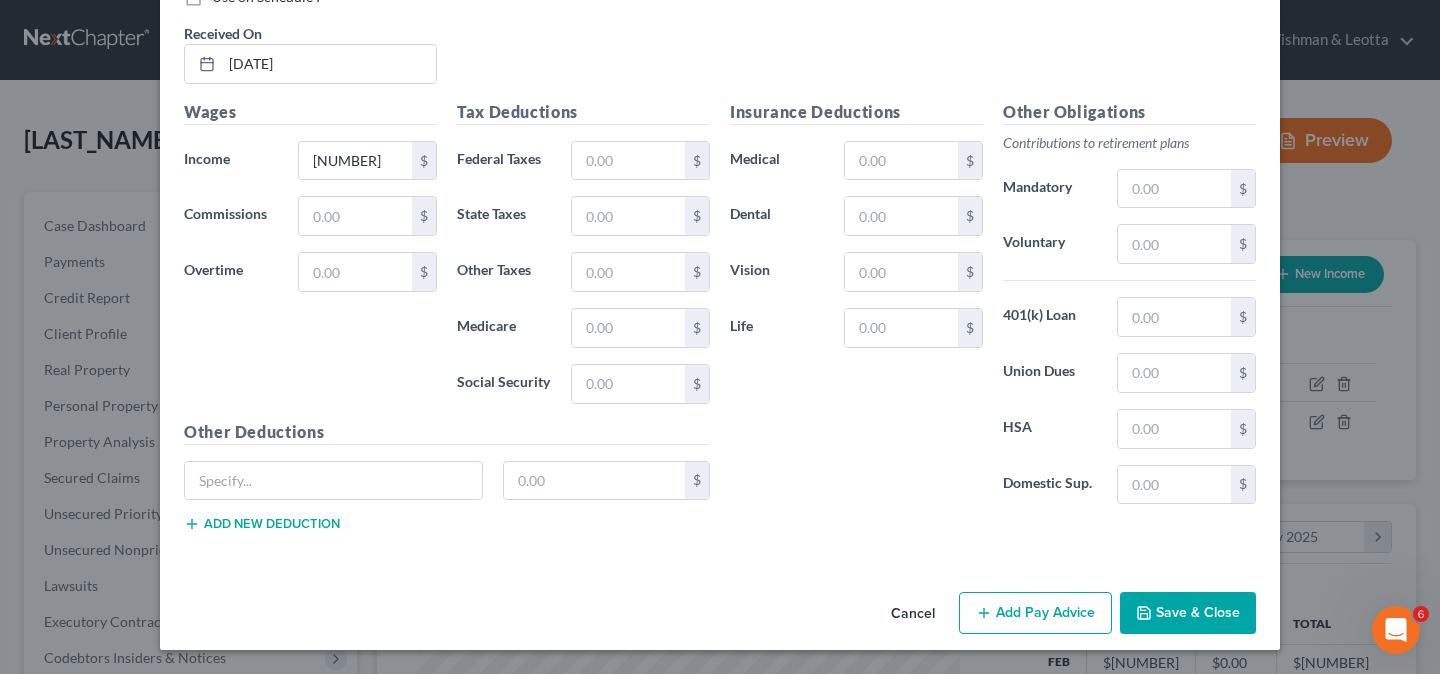 click on "Save & Close" at bounding box center (1188, 613) 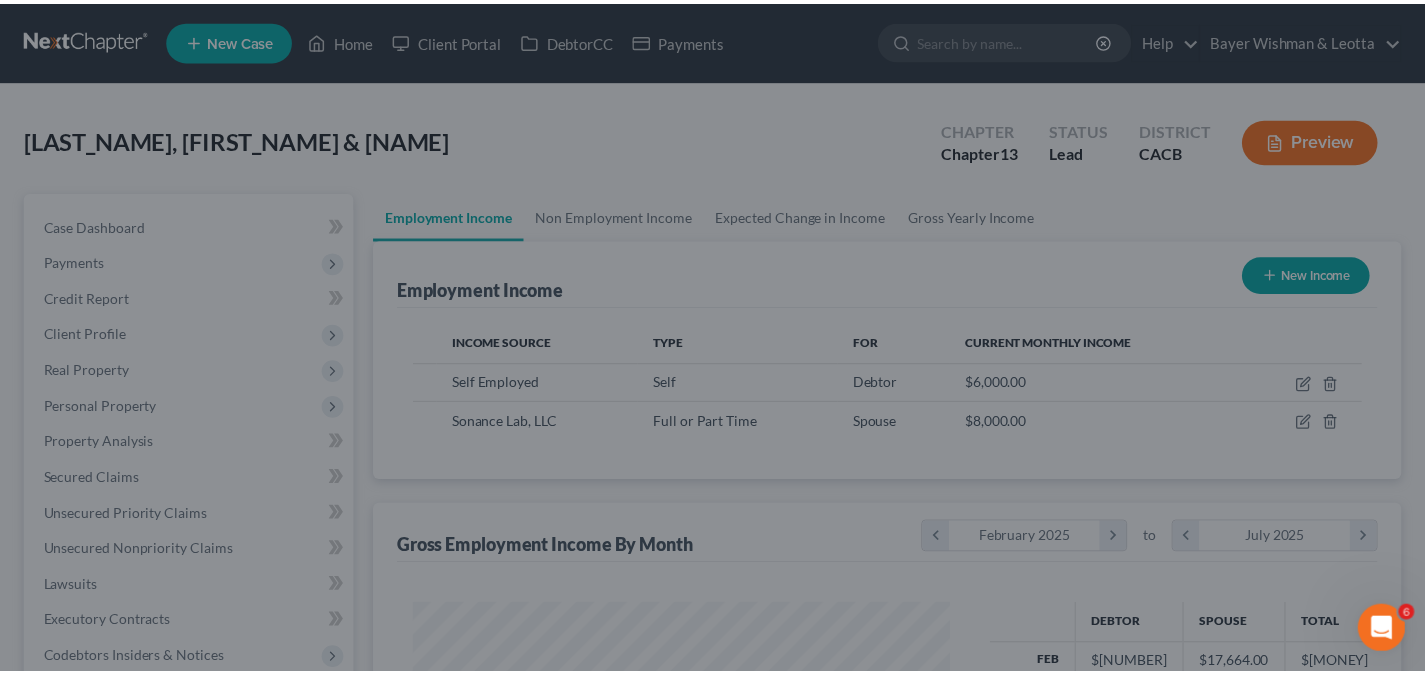scroll, scrollTop: 359, scrollLeft: 576, axis: both 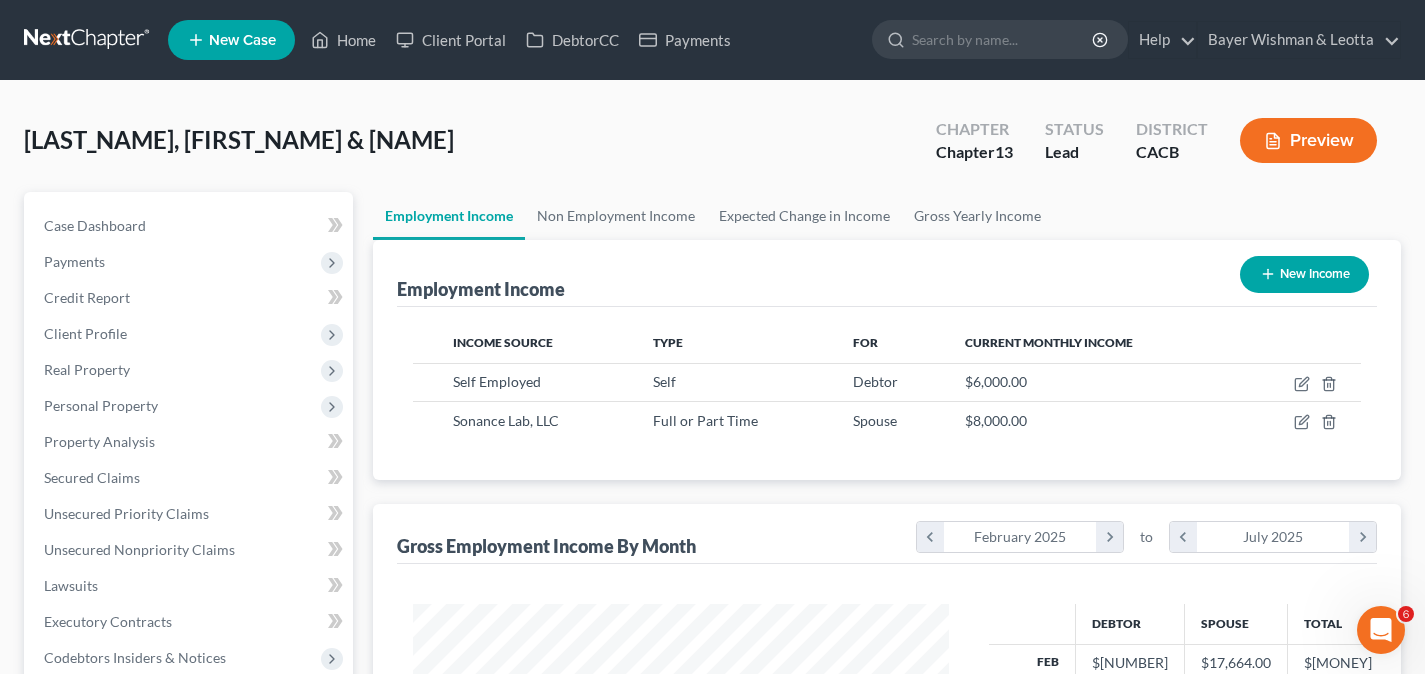 click on "Preview" at bounding box center [1308, 140] 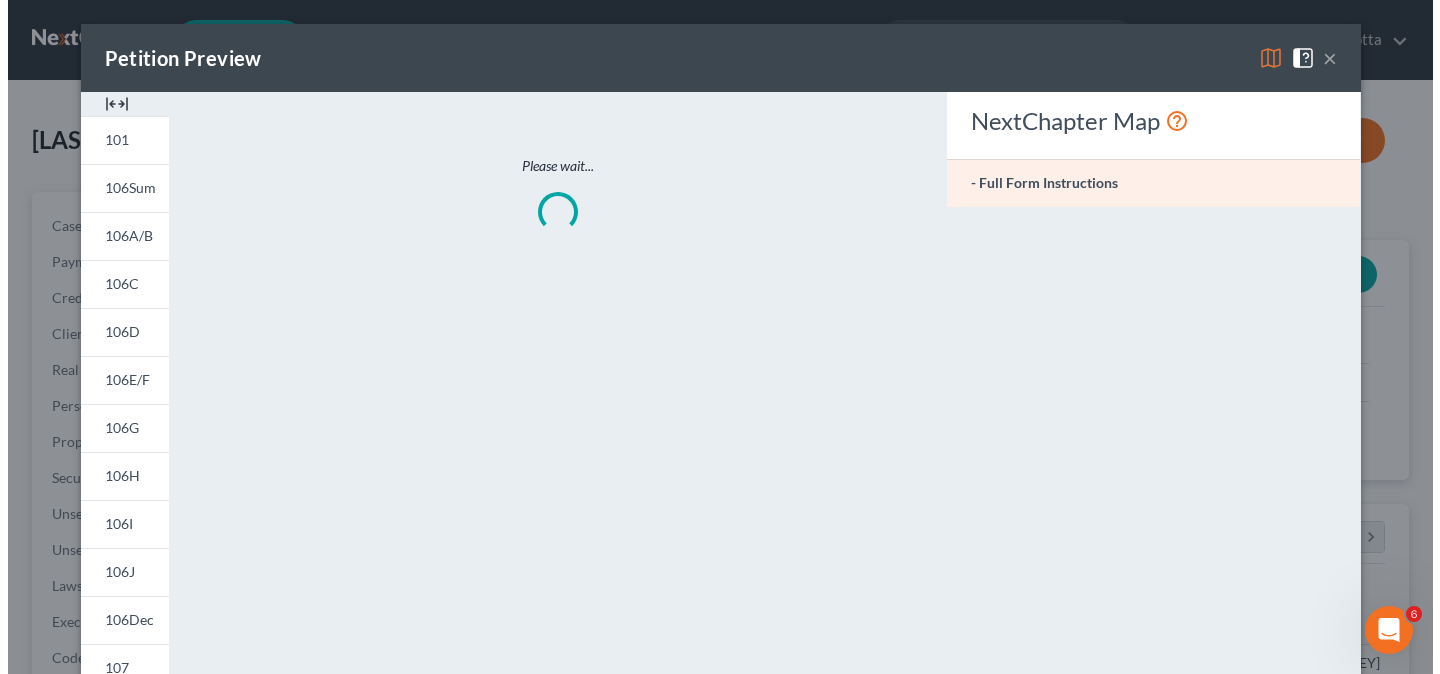 scroll, scrollTop: 999642, scrollLeft: 999417, axis: both 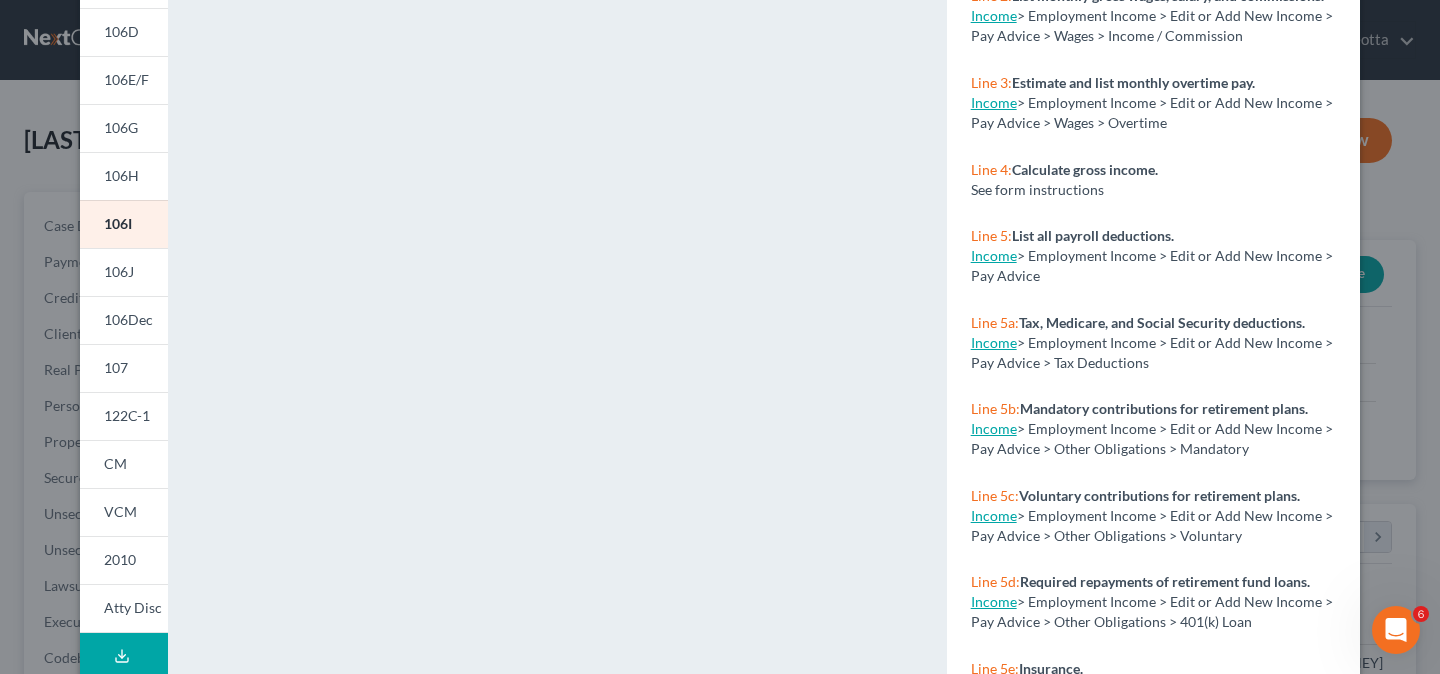 drag, startPoint x: 141, startPoint y: 422, endPoint x: 425, endPoint y: 420, distance: 284.00705 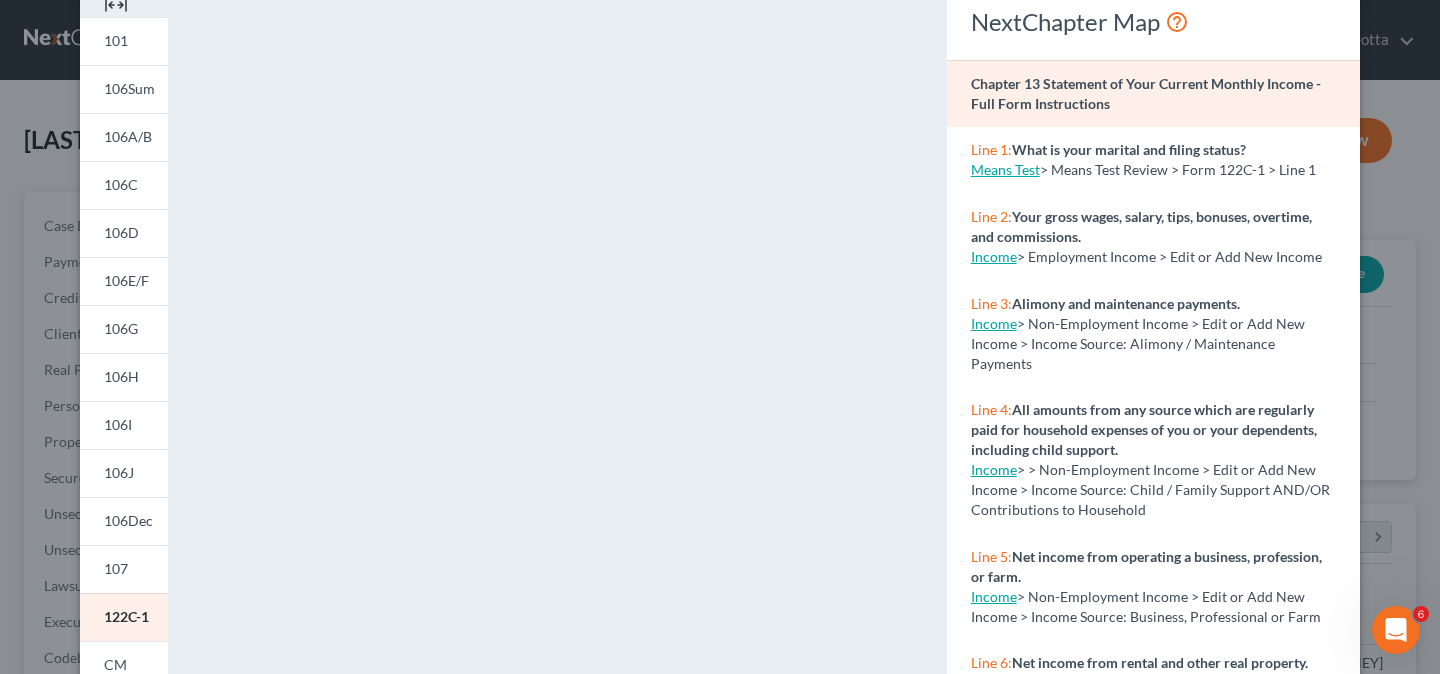 scroll, scrollTop: 0, scrollLeft: 0, axis: both 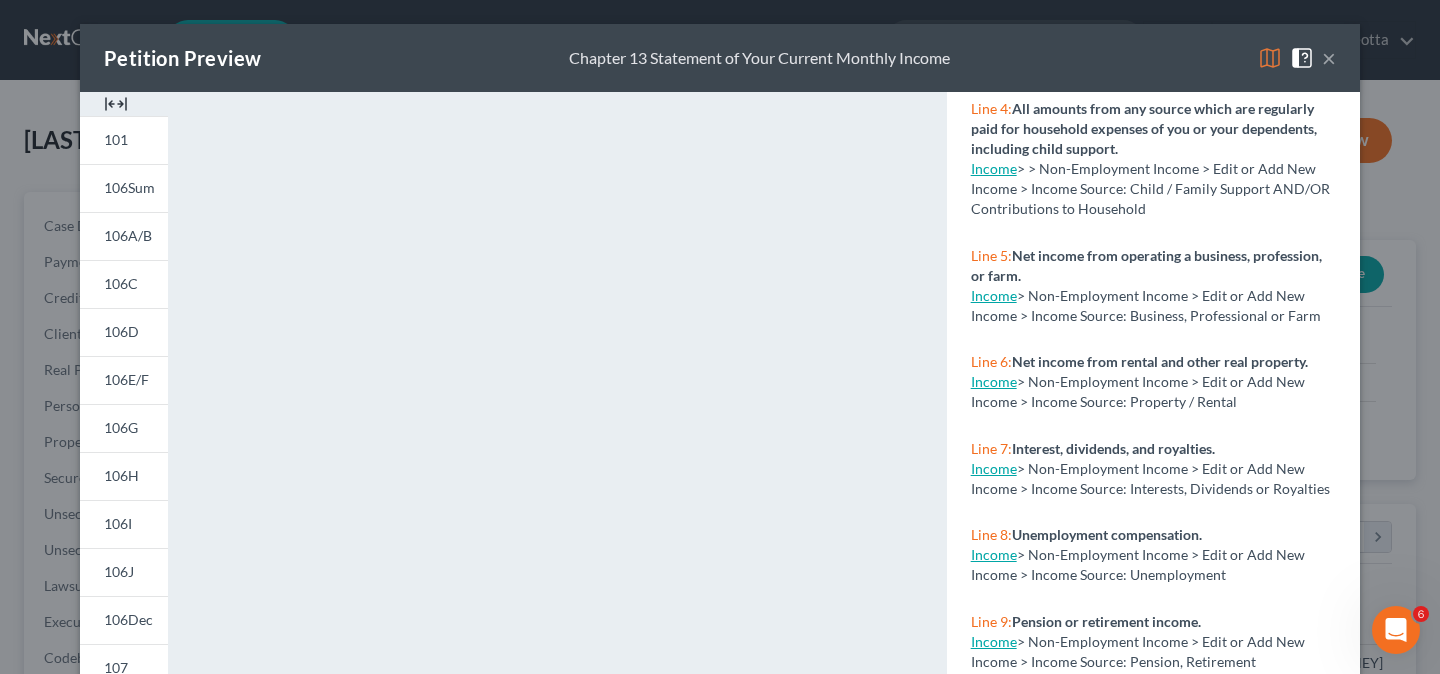 click on "×" at bounding box center (1329, 58) 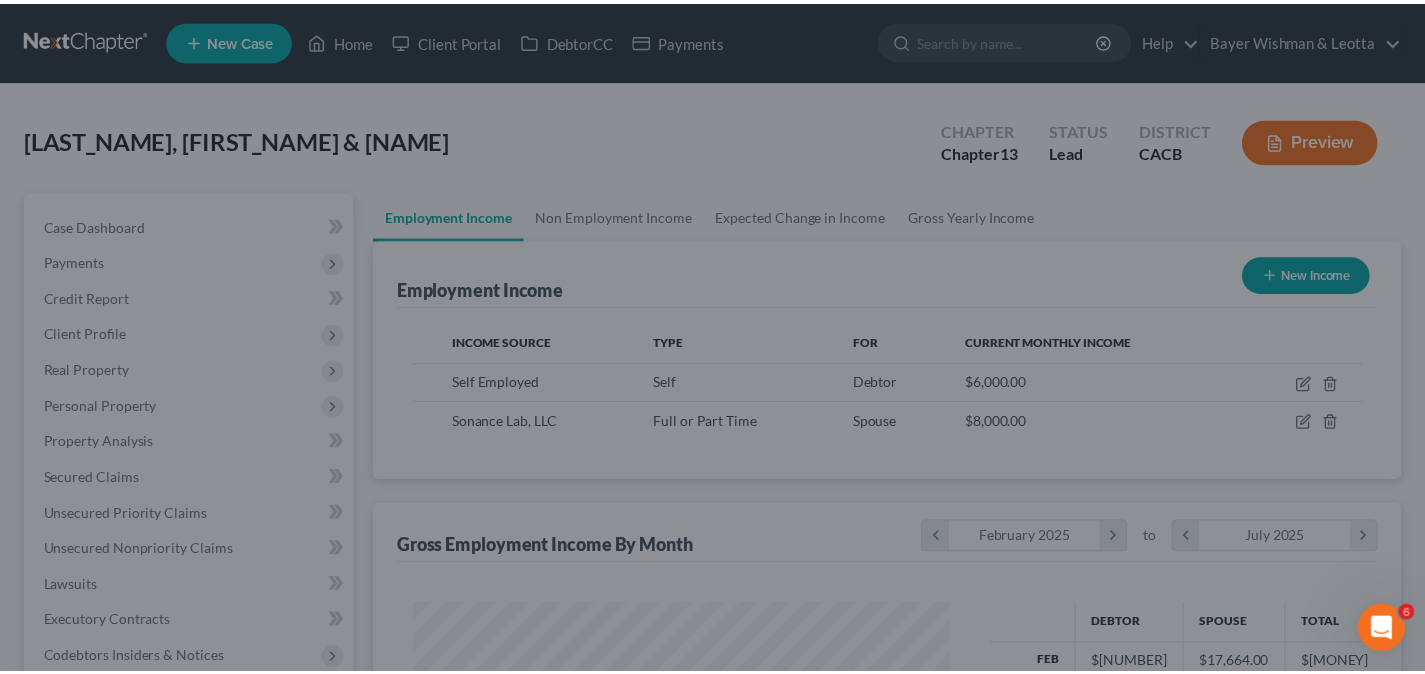 scroll, scrollTop: 359, scrollLeft: 576, axis: both 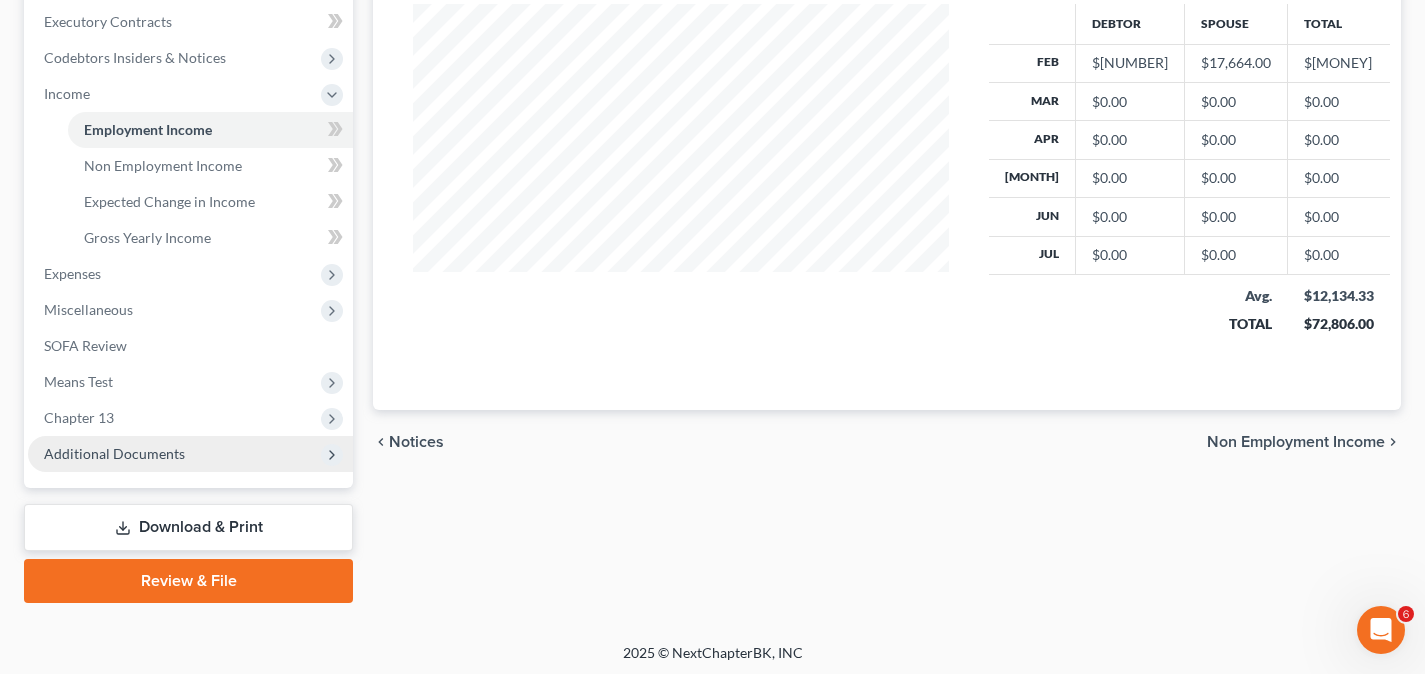 click on "Additional Documents" at bounding box center (190, 454) 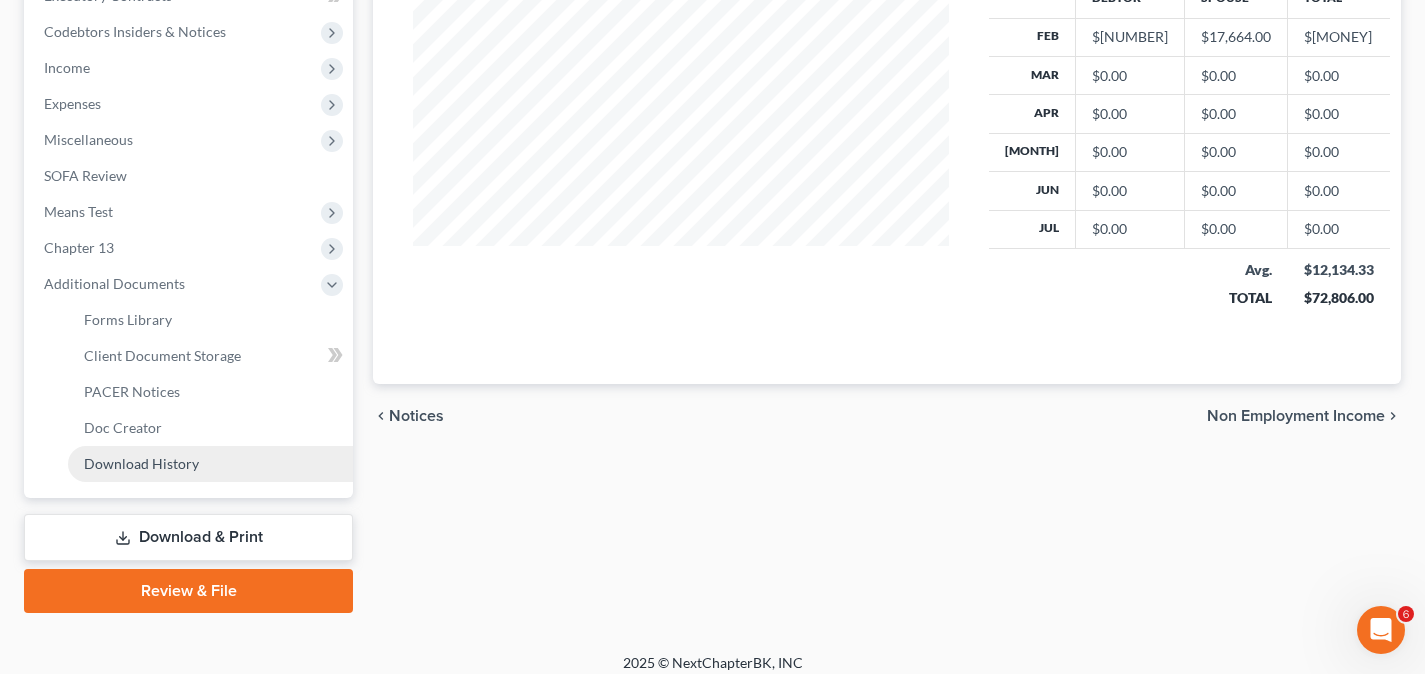scroll, scrollTop: 641, scrollLeft: 0, axis: vertical 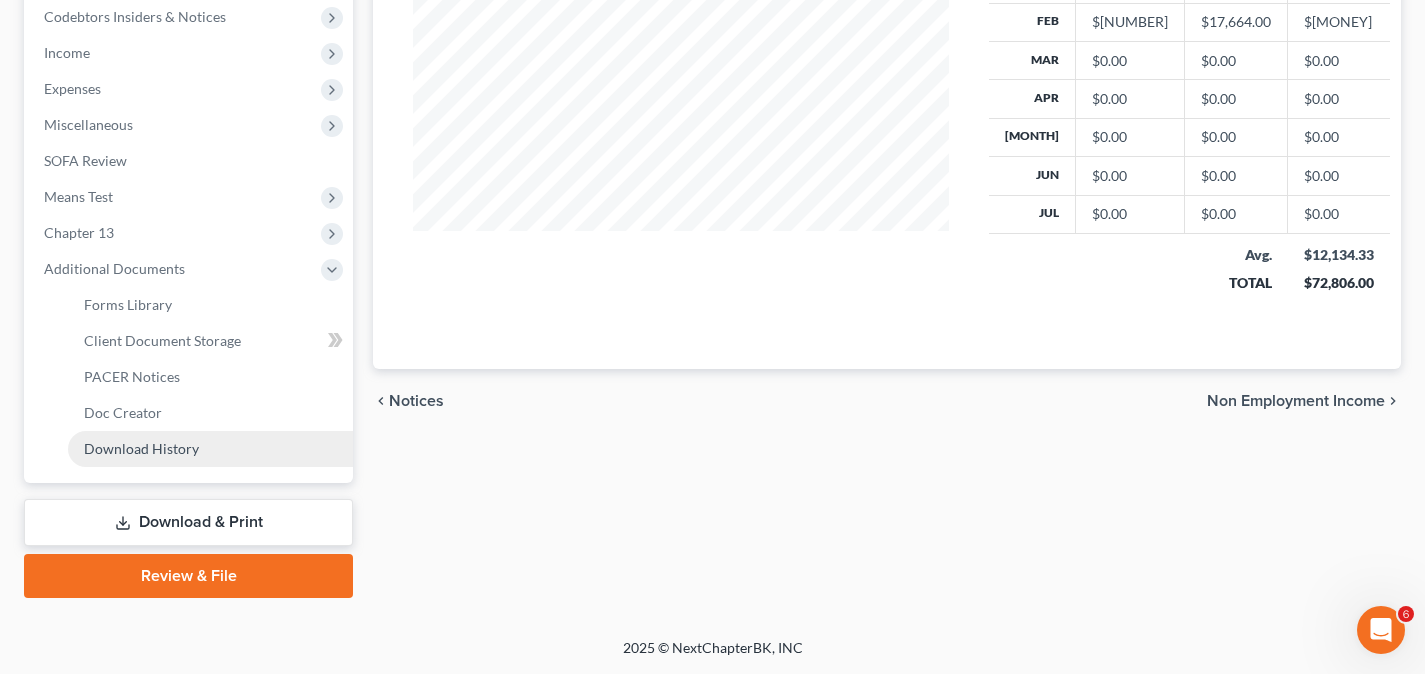 click on "Download History" at bounding box center [210, 449] 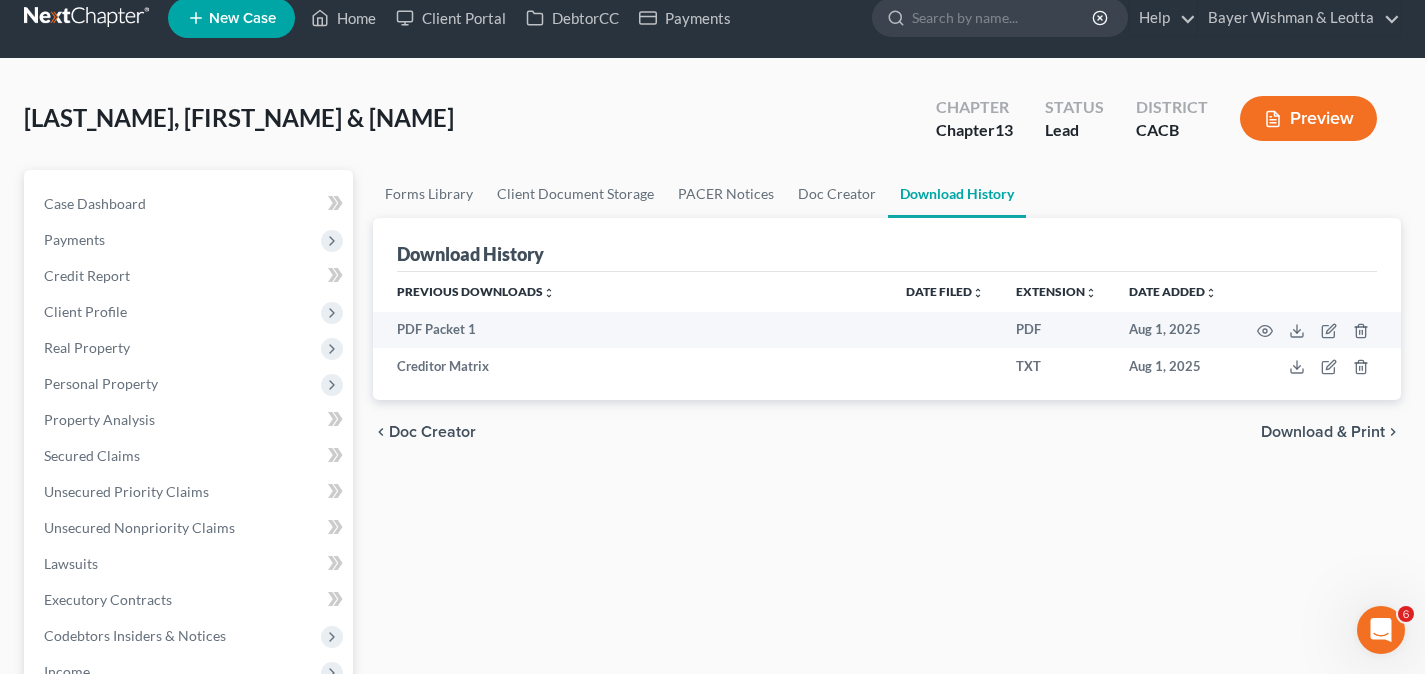 scroll, scrollTop: 0, scrollLeft: 0, axis: both 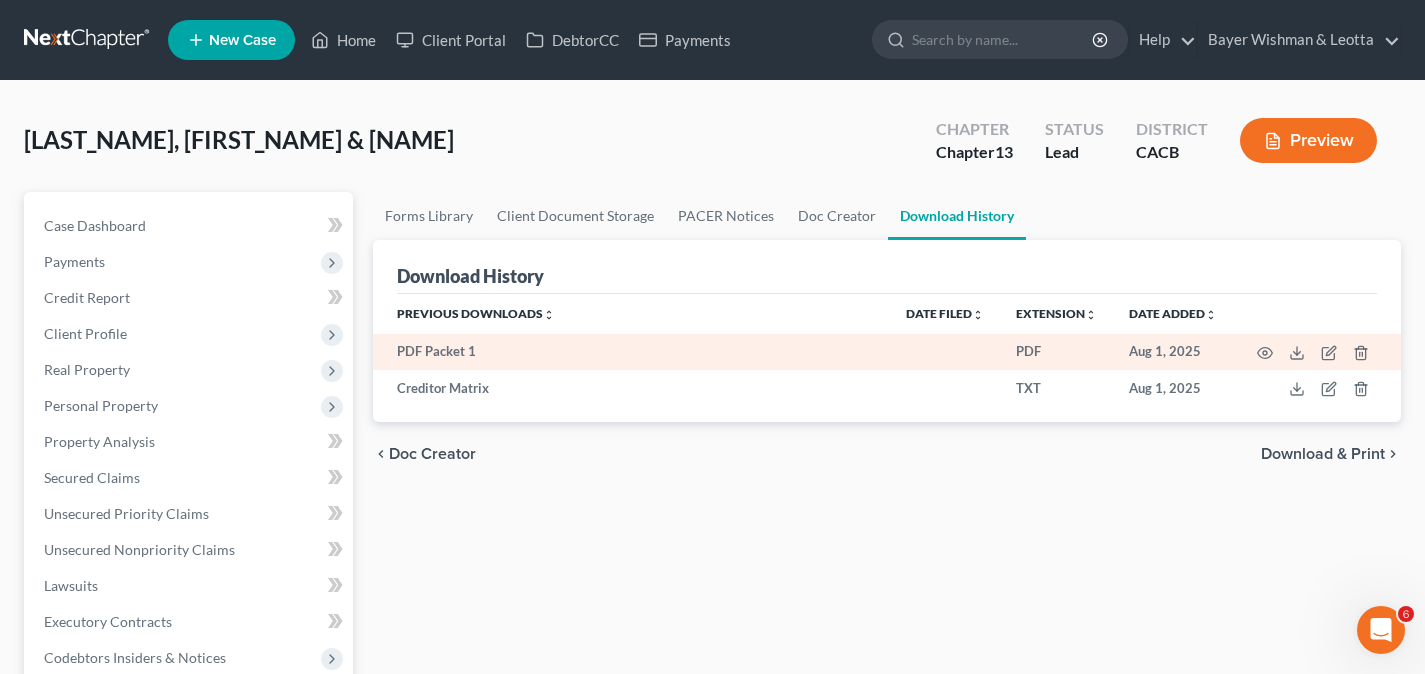 click at bounding box center [1317, 352] 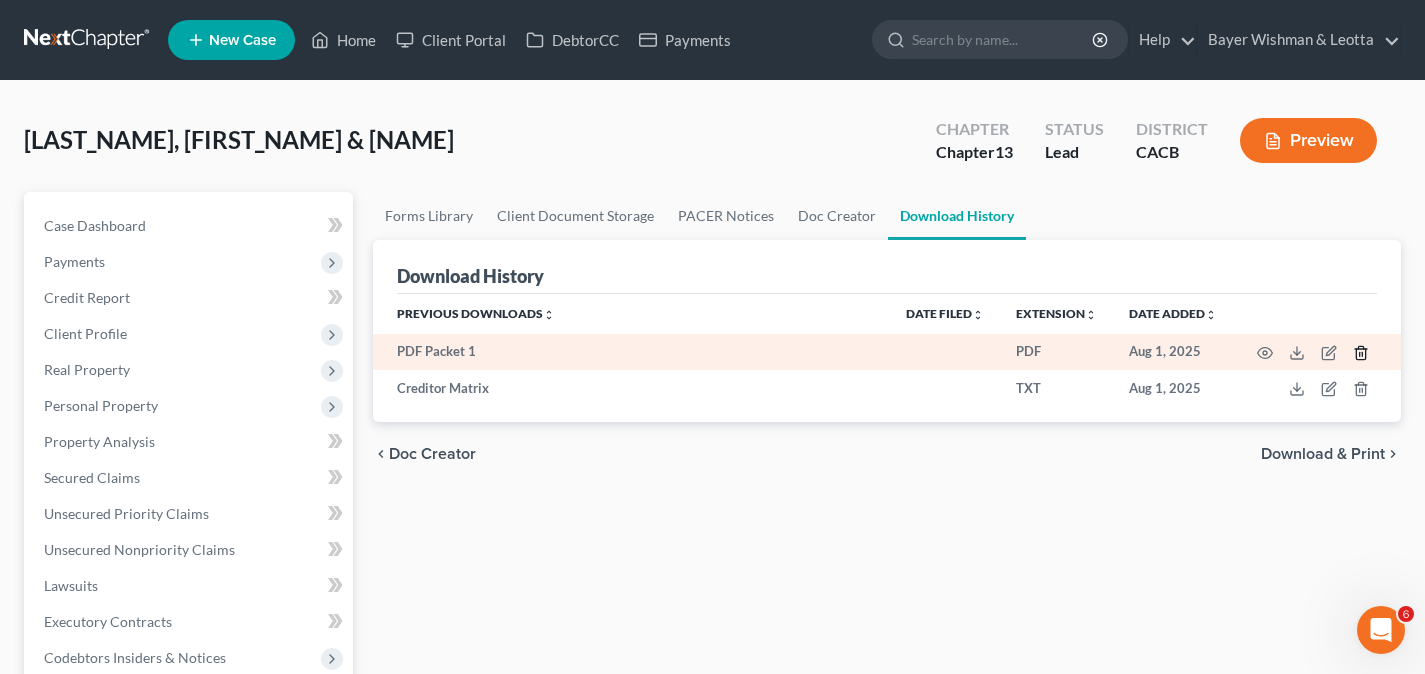 click 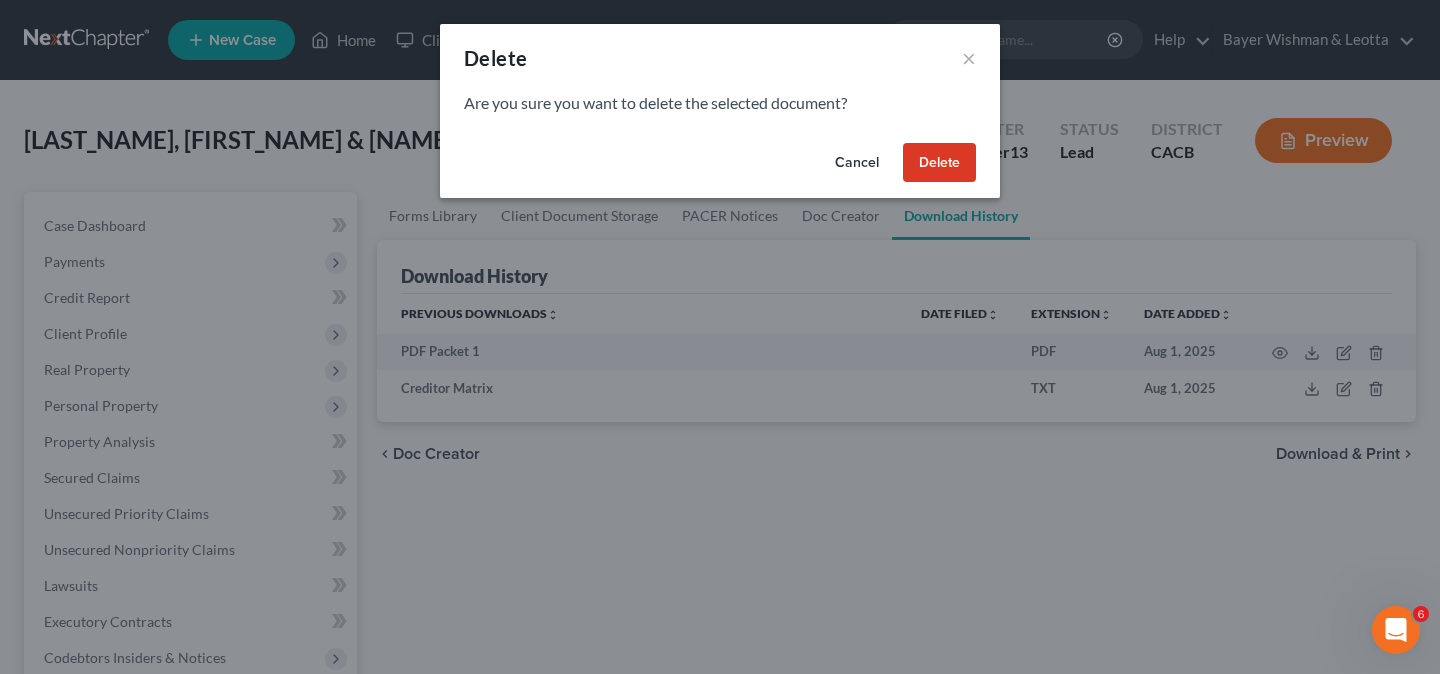 click on "Delete" at bounding box center (939, 163) 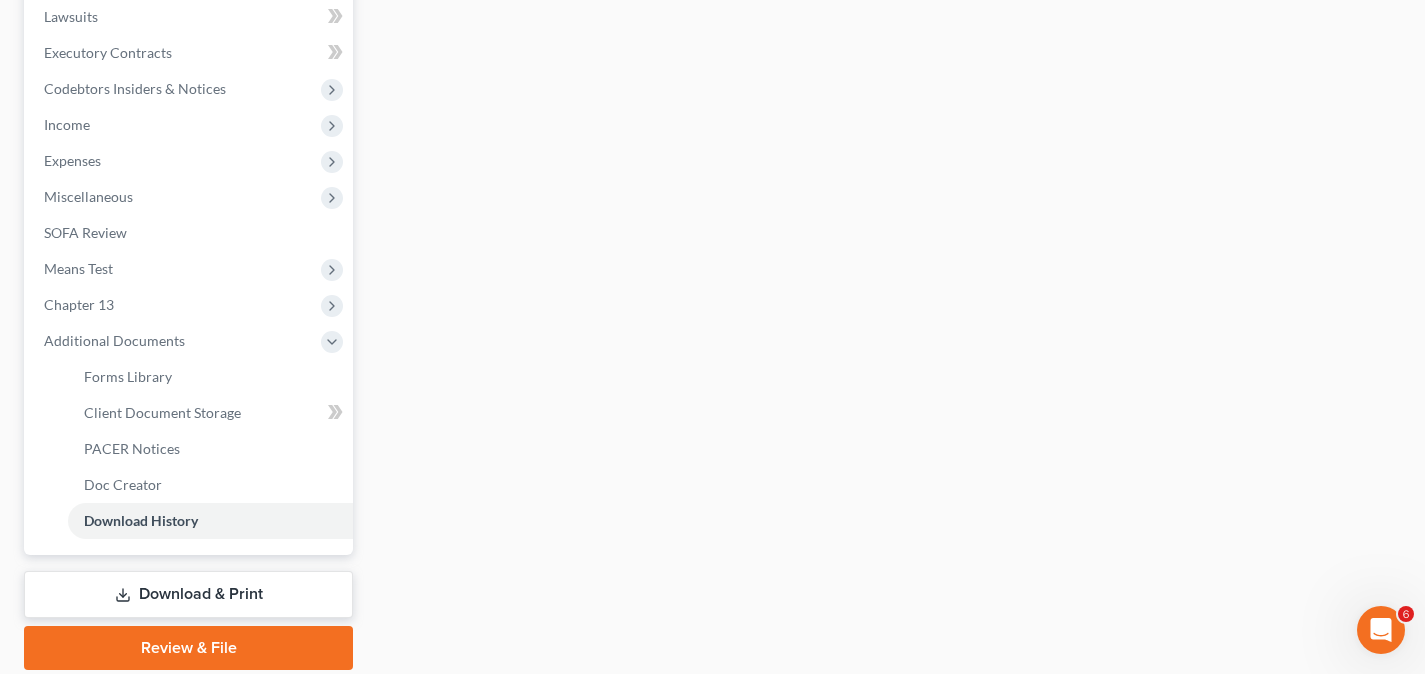 scroll, scrollTop: 641, scrollLeft: 0, axis: vertical 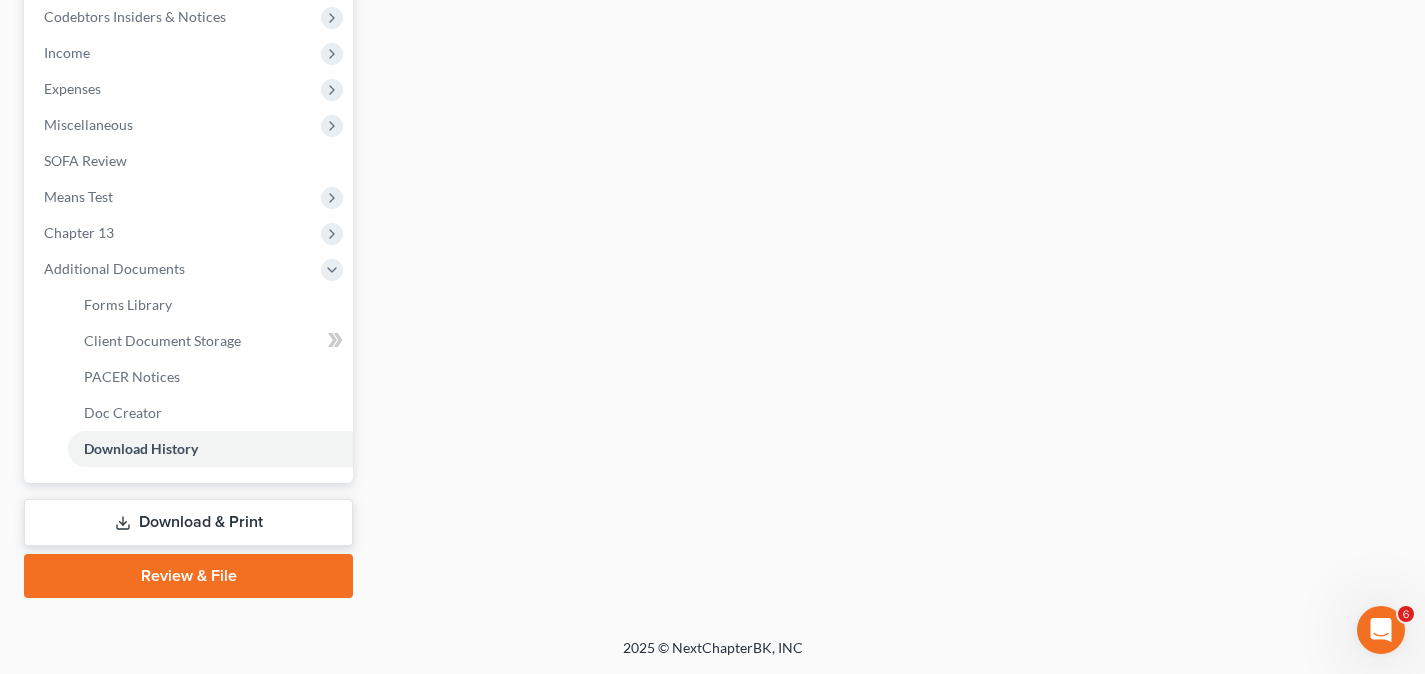 click on "Download & Print" at bounding box center (188, 522) 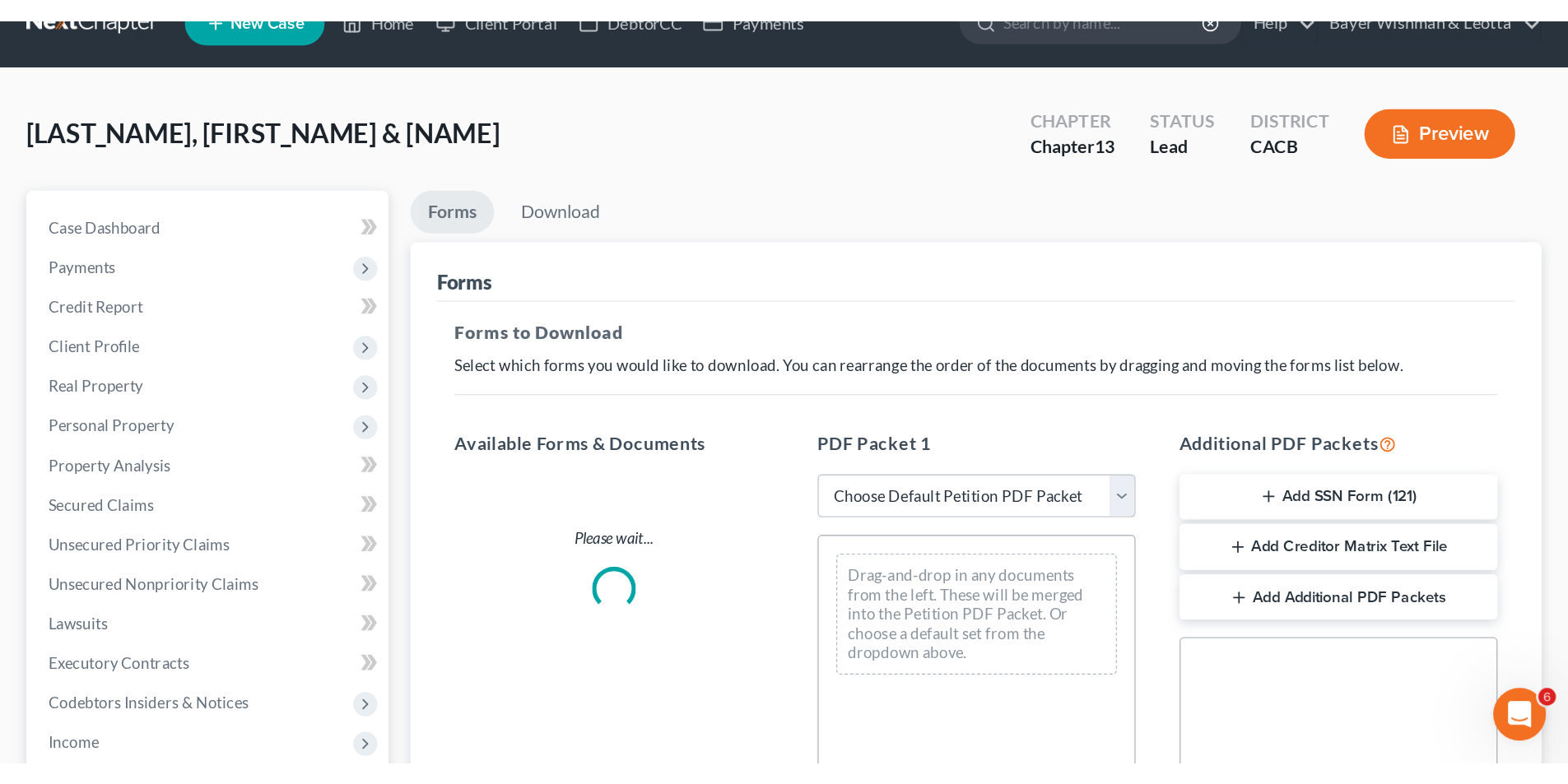 scroll, scrollTop: 0, scrollLeft: 0, axis: both 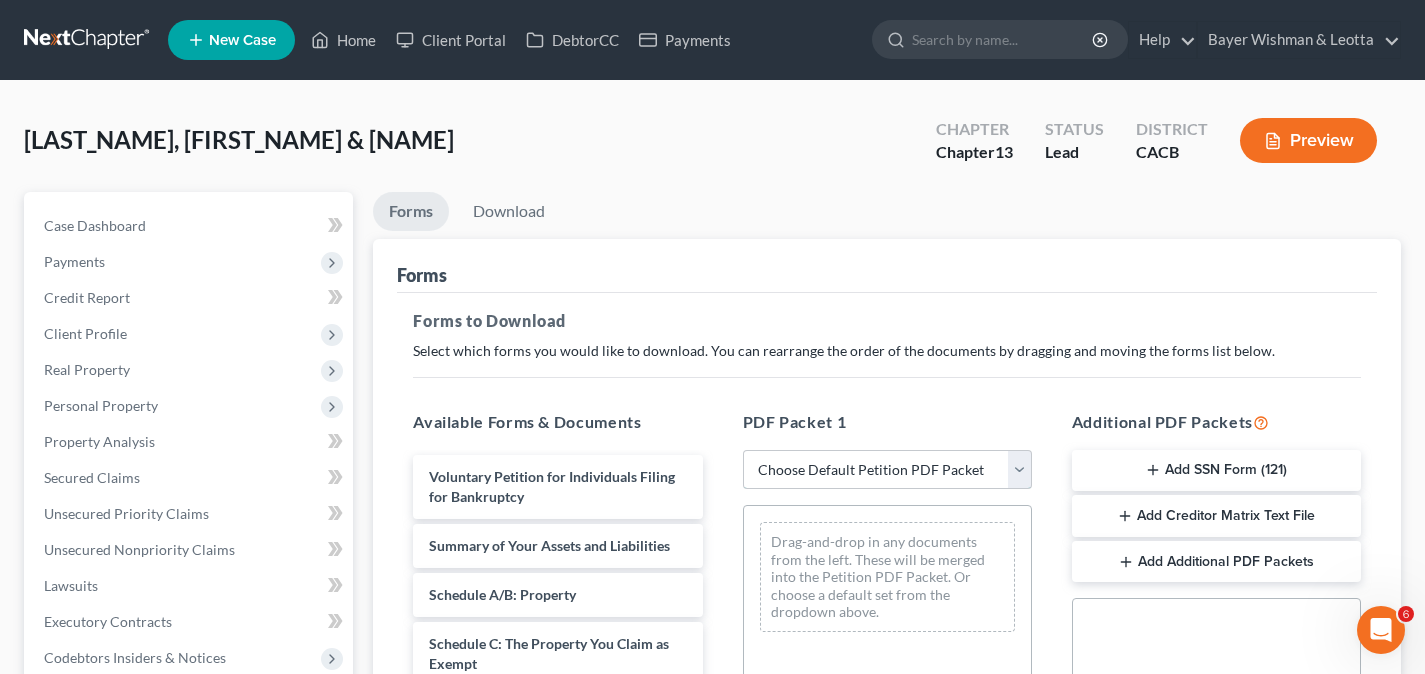 click on "Choose Default Petition PDF Packet Complete Bankruptcy Petition (all forms and schedules) Emergency Filing Forms (Petition and Creditor List Only) Amended Forms Signature Pages Only Supplemental Post Petition (Sch. I & J) Supplemental Post Petition (Sch. I) Supplemental Post Petition (Sch. J) On [DATE] Debtors sold real property located at  [NUMBER] [STREET], [CITY], [STATE] [POSTAL_CODE] and received approximately $[AMOUNT].  Money held in a trust witorney." at bounding box center [887, 470] 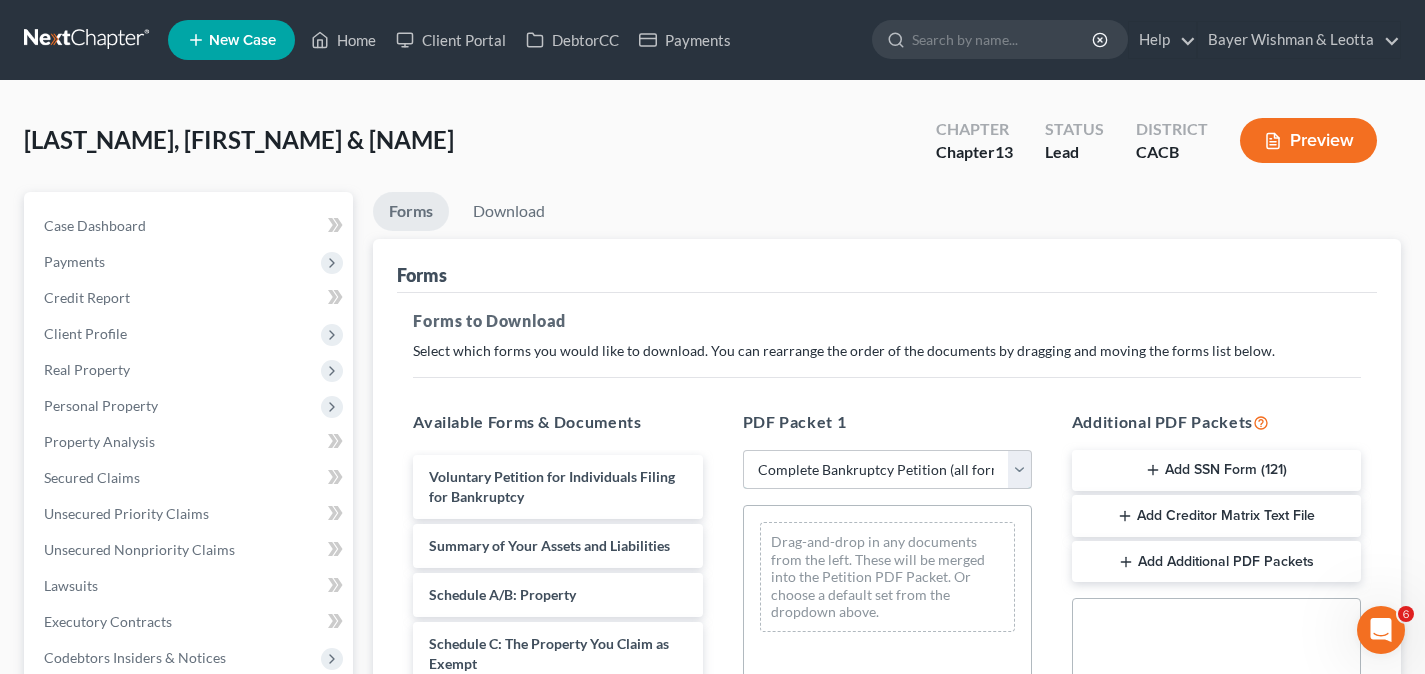click on "Choose Default Petition PDF Packet Complete Bankruptcy Petition (all forms and schedules) Emergency Filing Forms (Petition and Creditor List Only) Amended Forms Signature Pages Only Supplemental Post Petition (Sch. I & J) Supplemental Post Petition (Sch. I) Supplemental Post Petition (Sch. J) On [DATE] Debtors sold real property located at  [NUMBER] [STREET], [CITY], [STATE] [POSTAL_CODE] and received approximately $[AMOUNT].  Money held in a trust witorney." at bounding box center [887, 470] 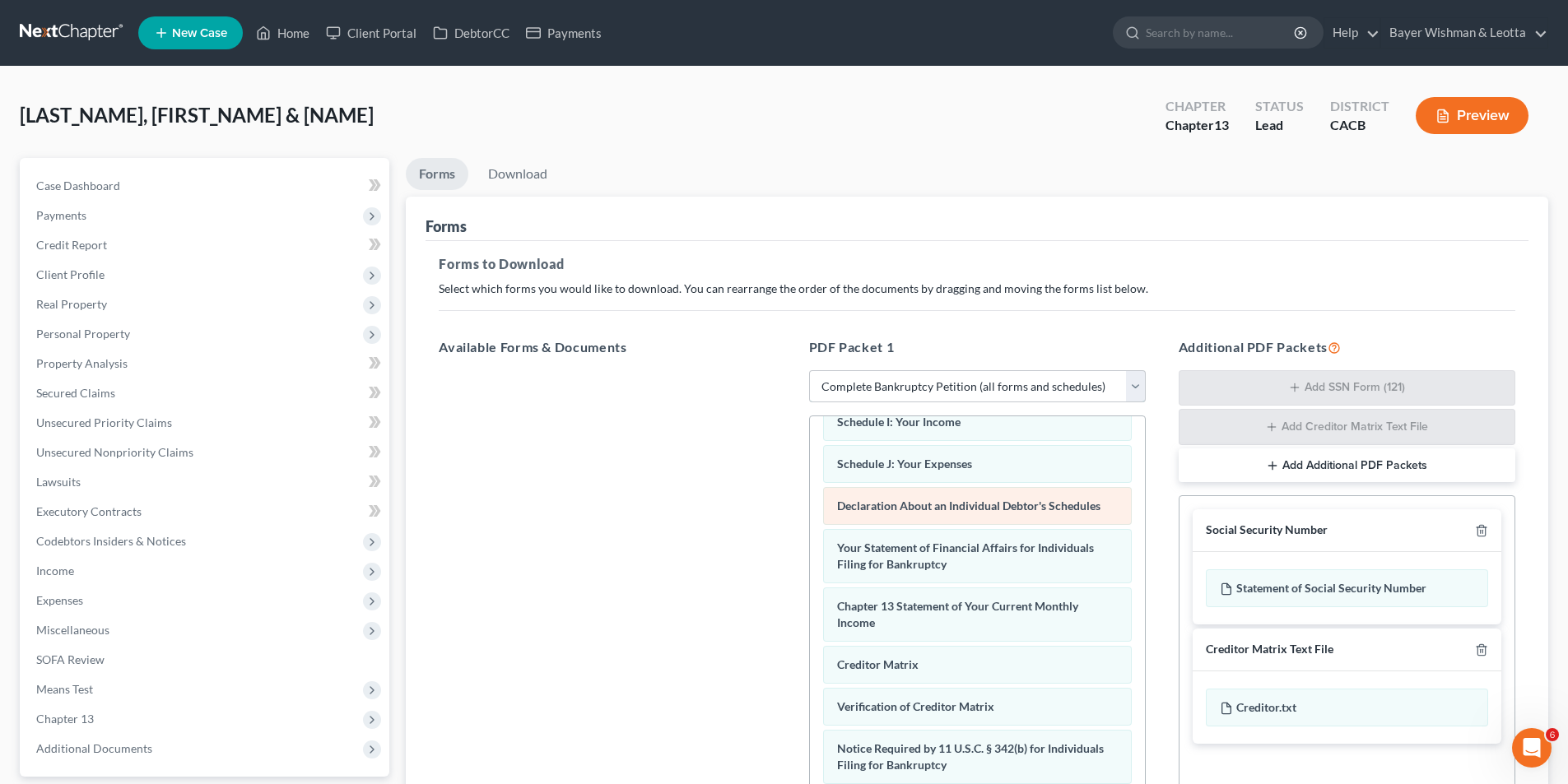 scroll, scrollTop: 466, scrollLeft: 0, axis: vertical 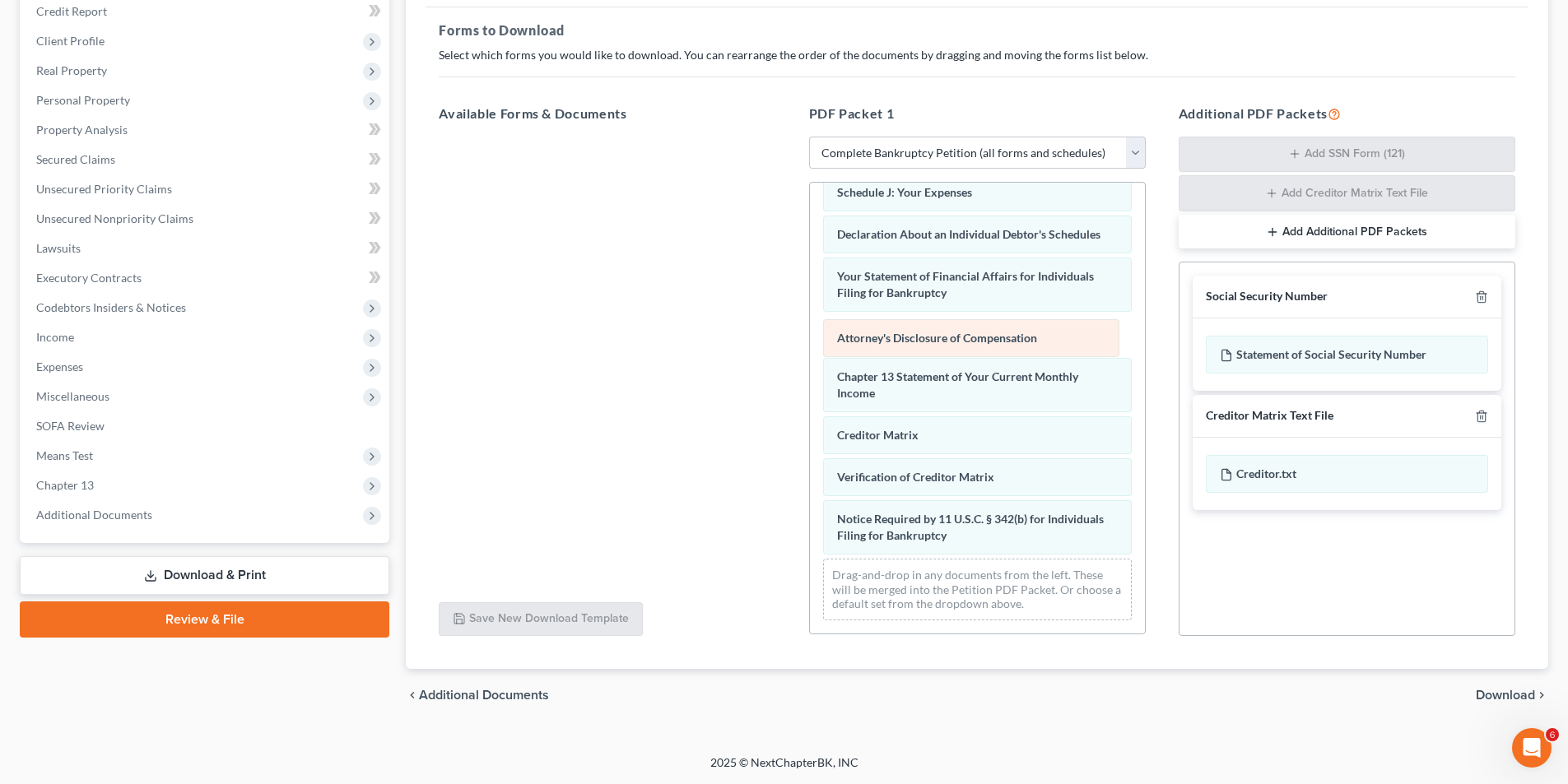 drag, startPoint x: 944, startPoint y: 540, endPoint x: 944, endPoint y: 342, distance: 198 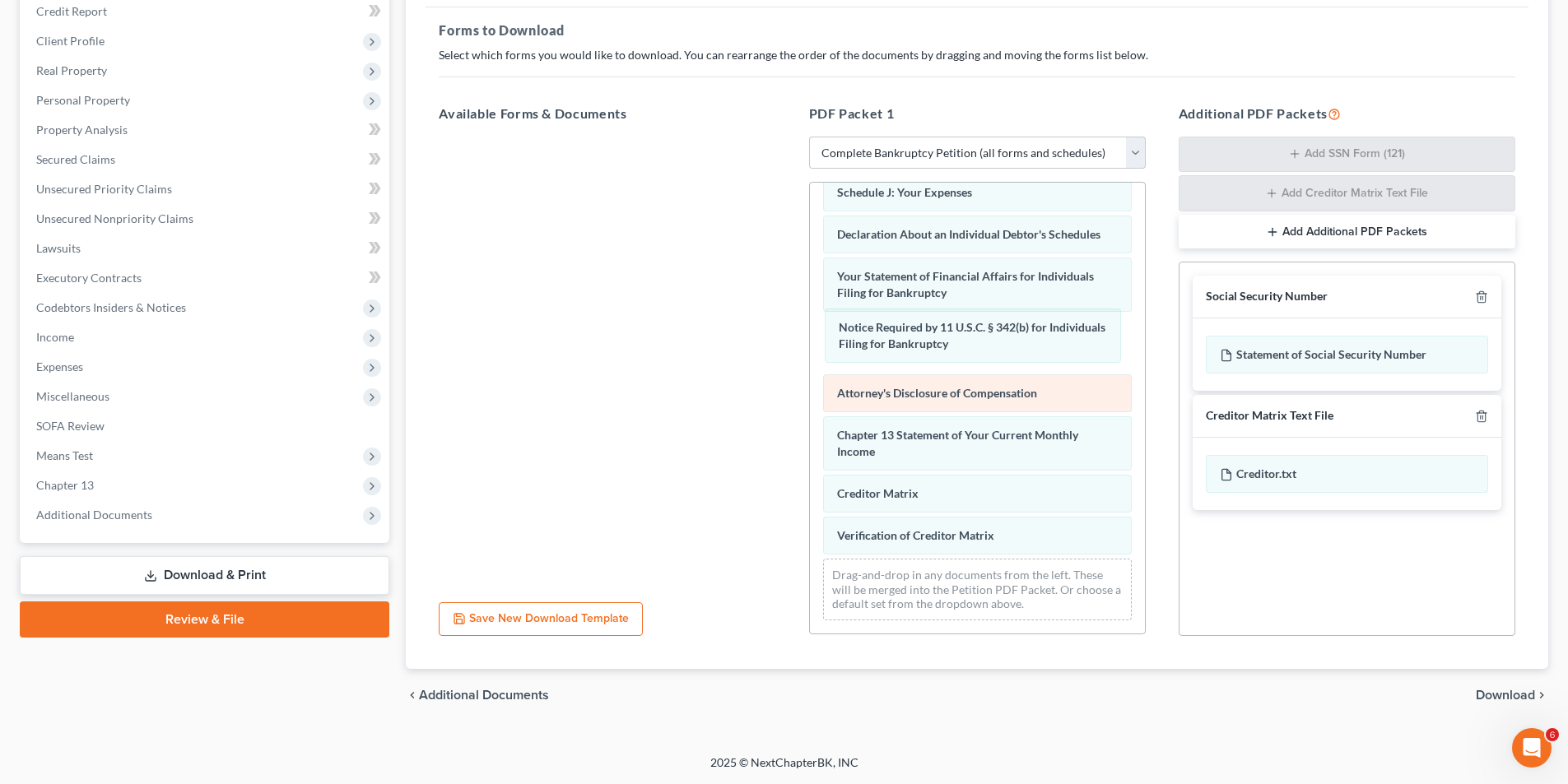 drag, startPoint x: 926, startPoint y: 530, endPoint x: 924, endPoint y: 374, distance: 156.01282 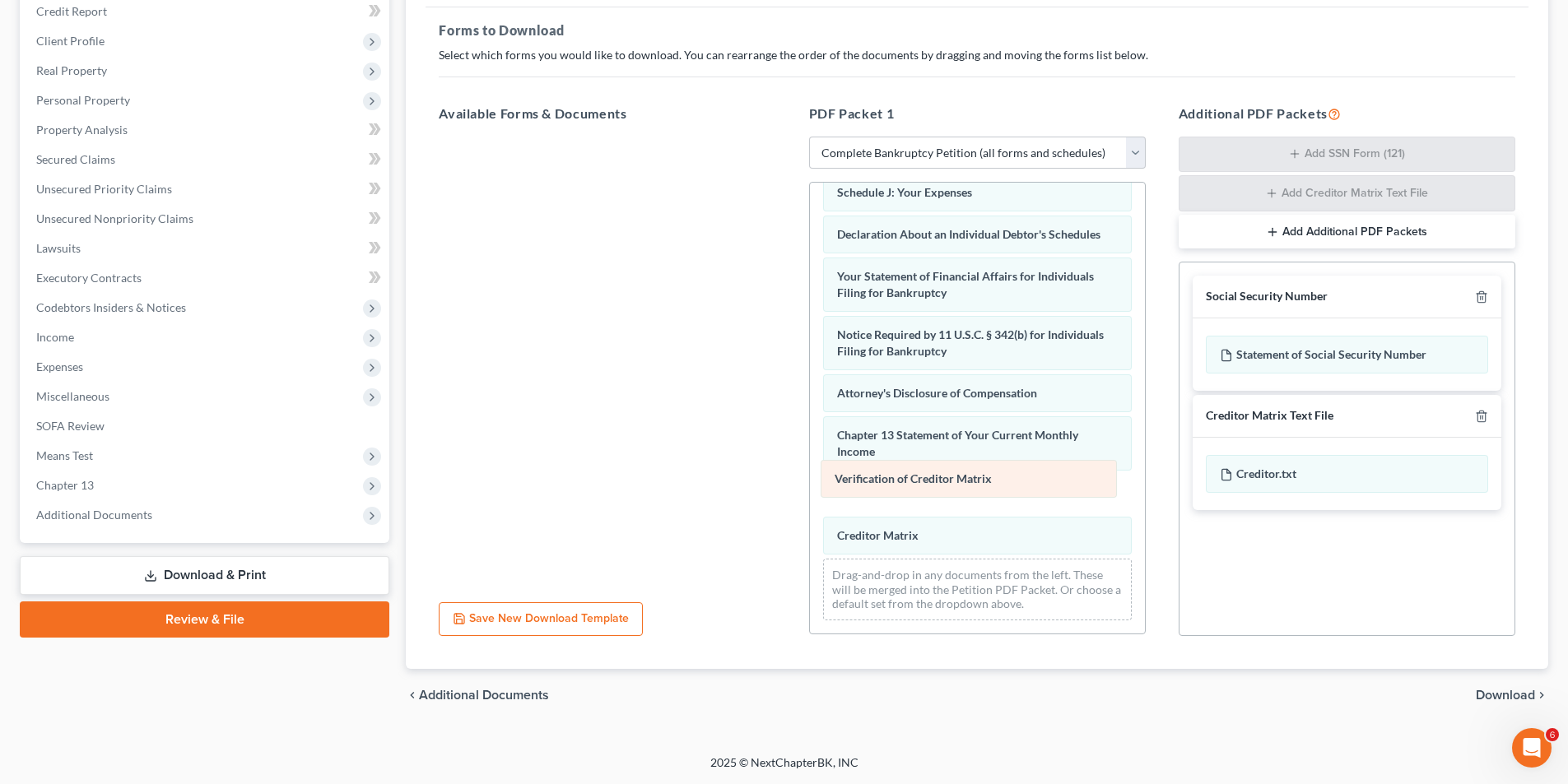 drag, startPoint x: 952, startPoint y: 543, endPoint x: 950, endPoint y: 489, distance: 54.03702 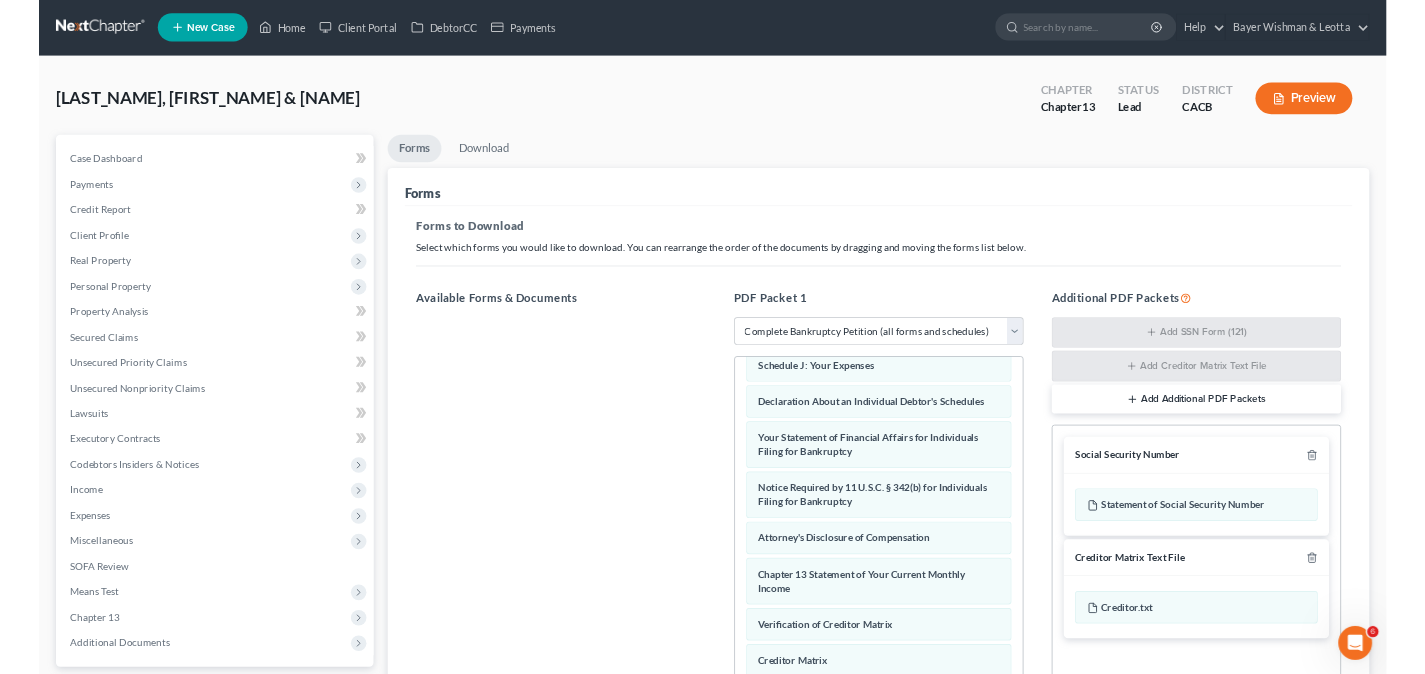 scroll, scrollTop: 0, scrollLeft: 0, axis: both 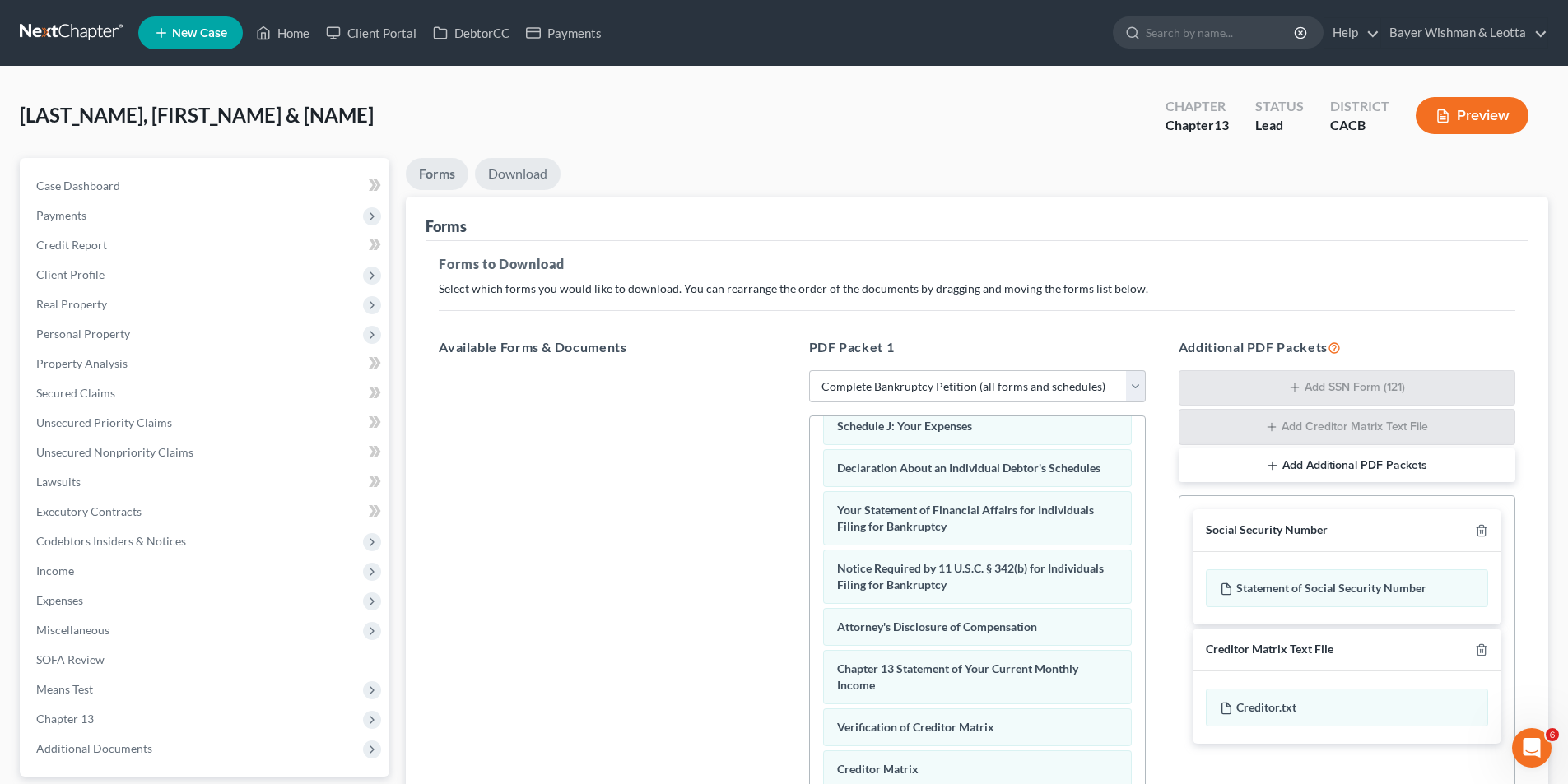 click on "Download" at bounding box center [518, 174] 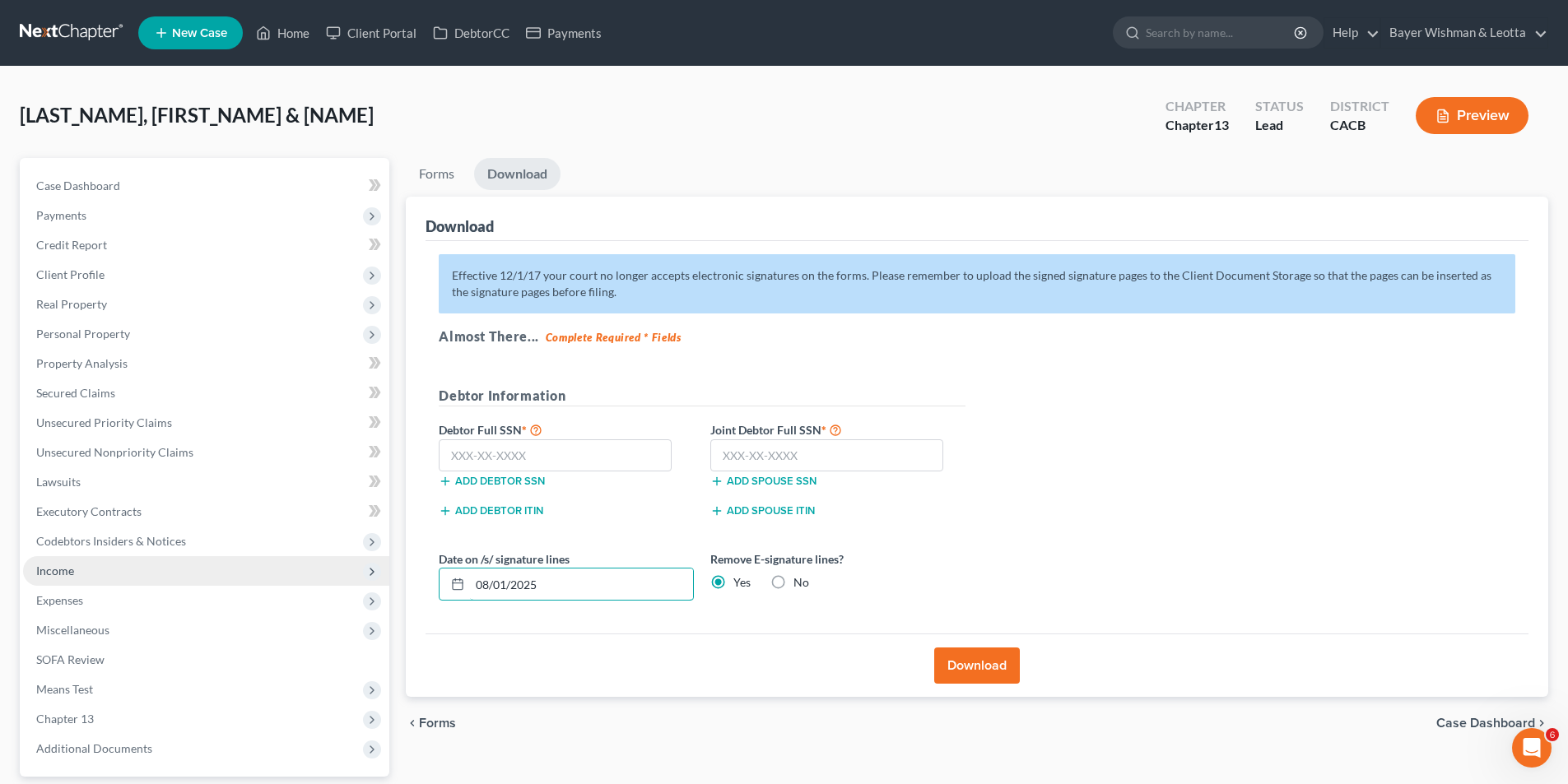 drag, startPoint x: 568, startPoint y: 573, endPoint x: 335, endPoint y: 567, distance: 233.07724 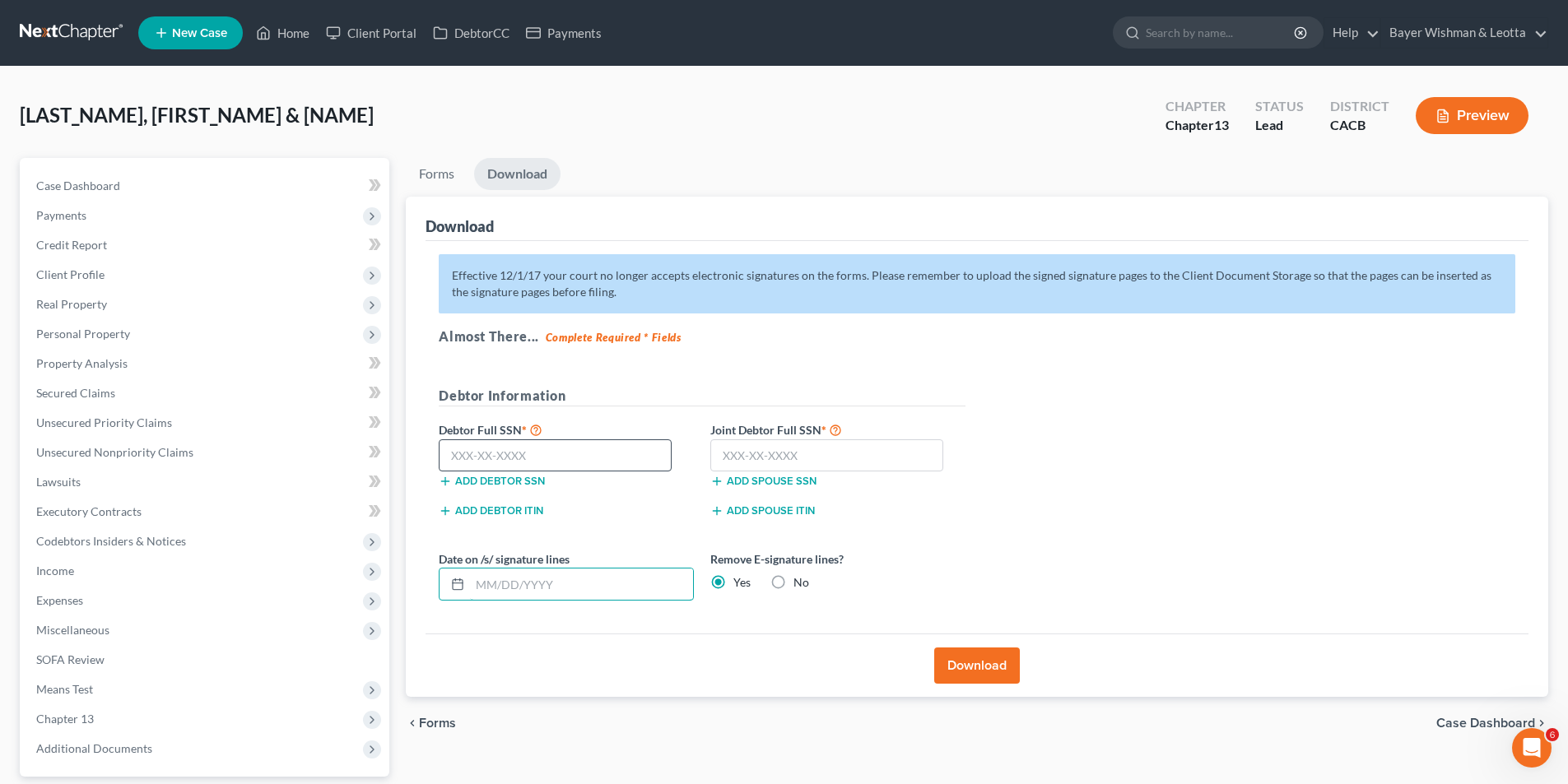 type 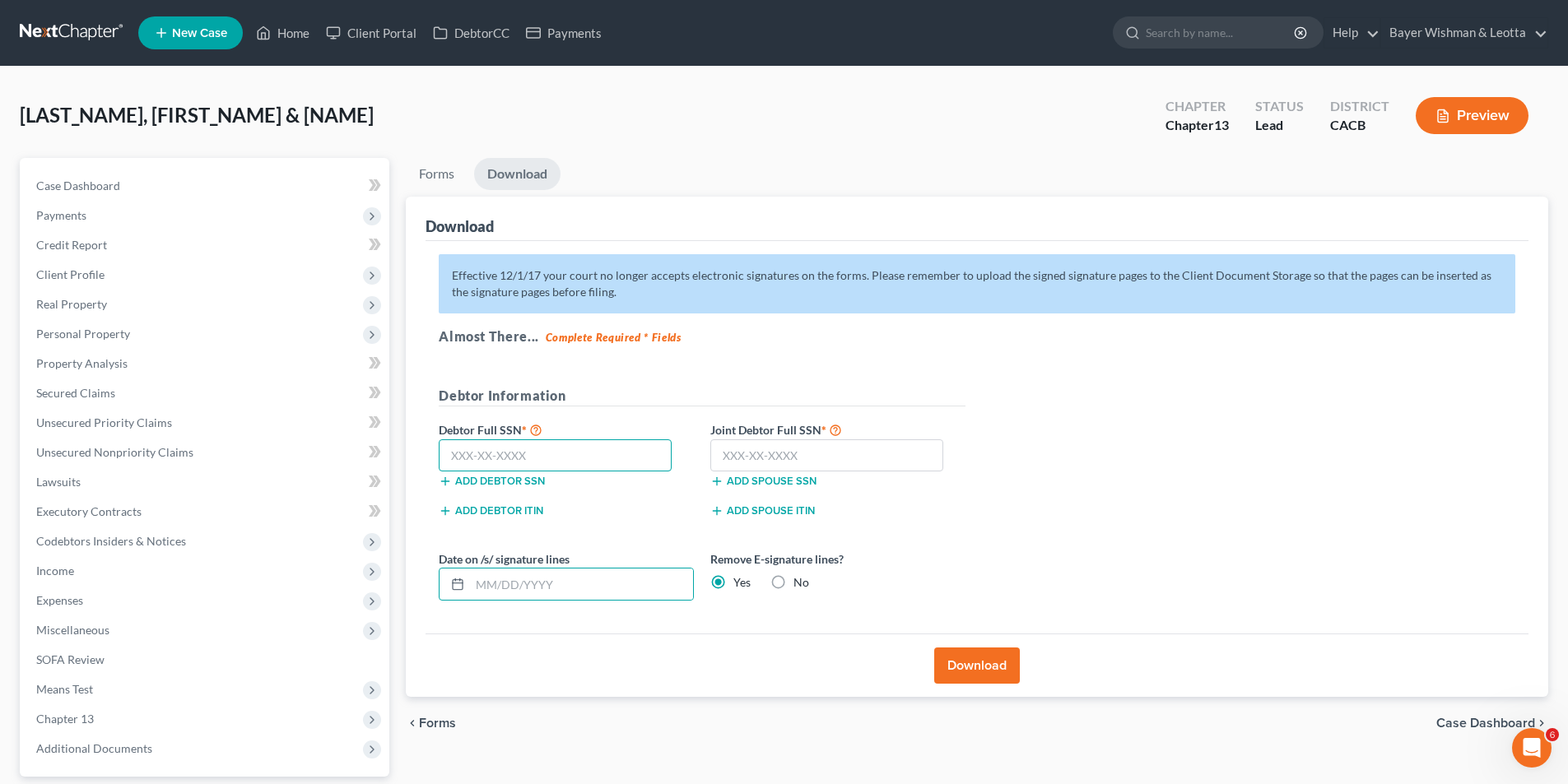 click at bounding box center [555, 456] 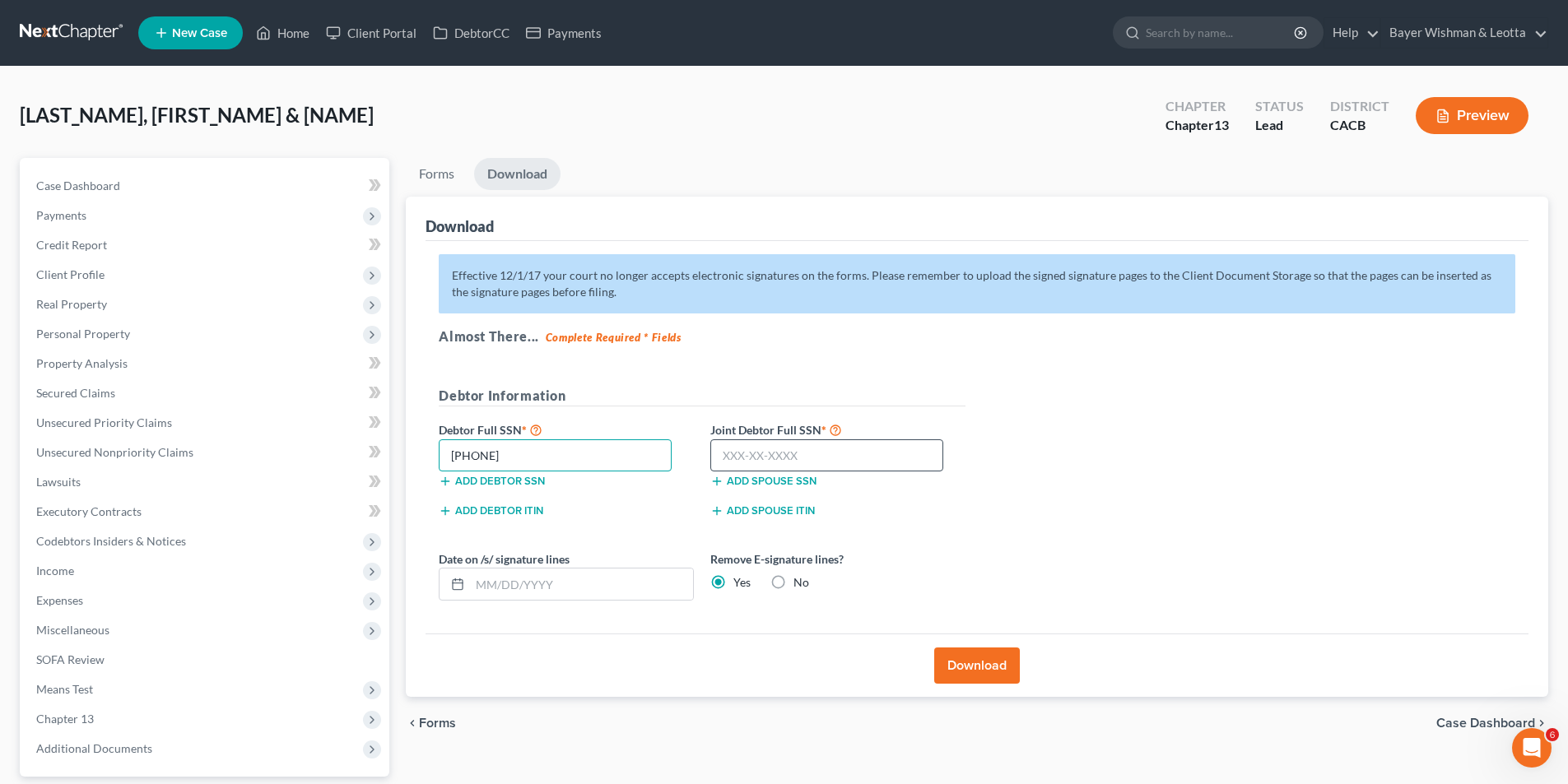 type on "[PHONE]" 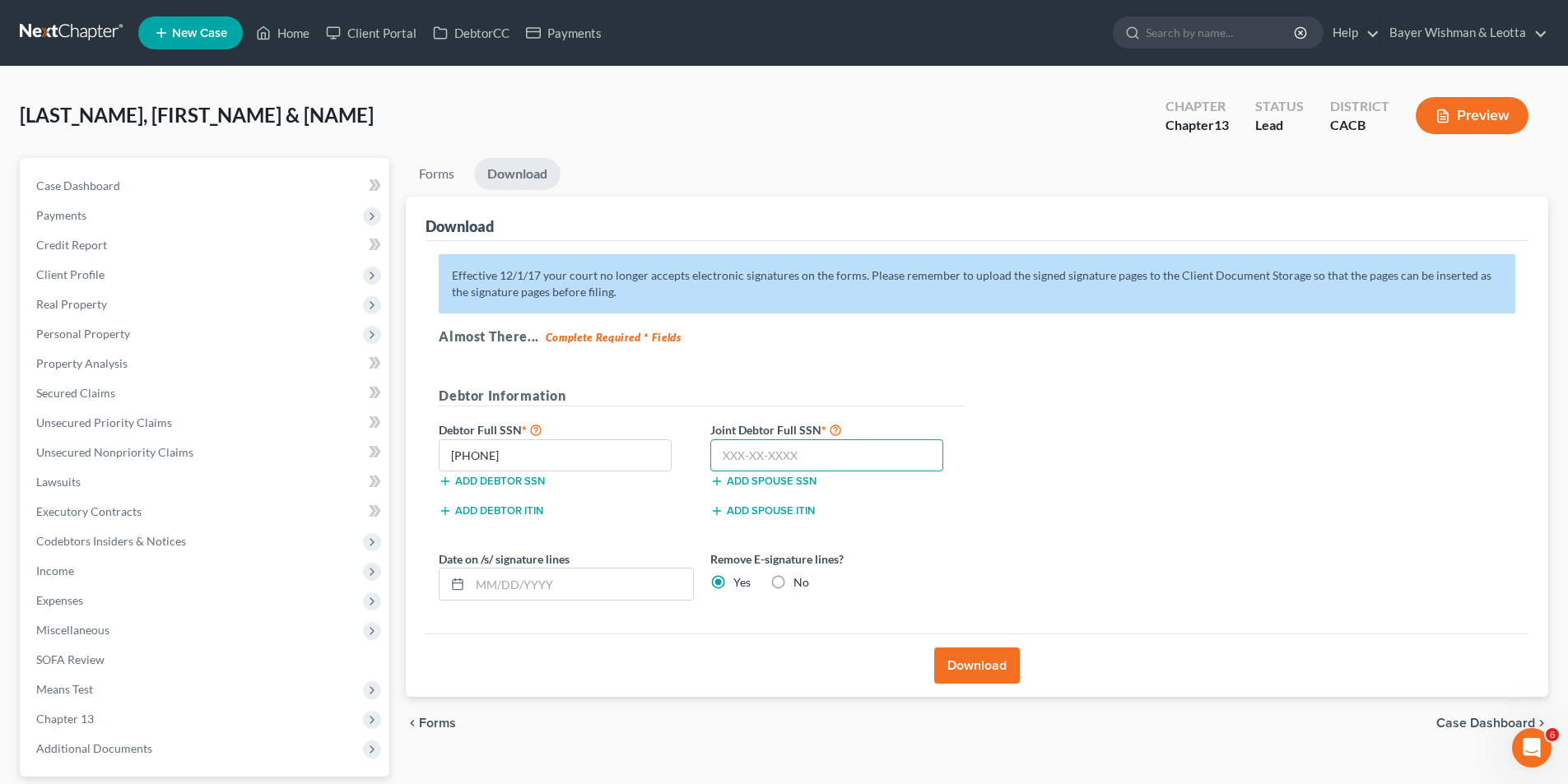 click at bounding box center (826, 456) 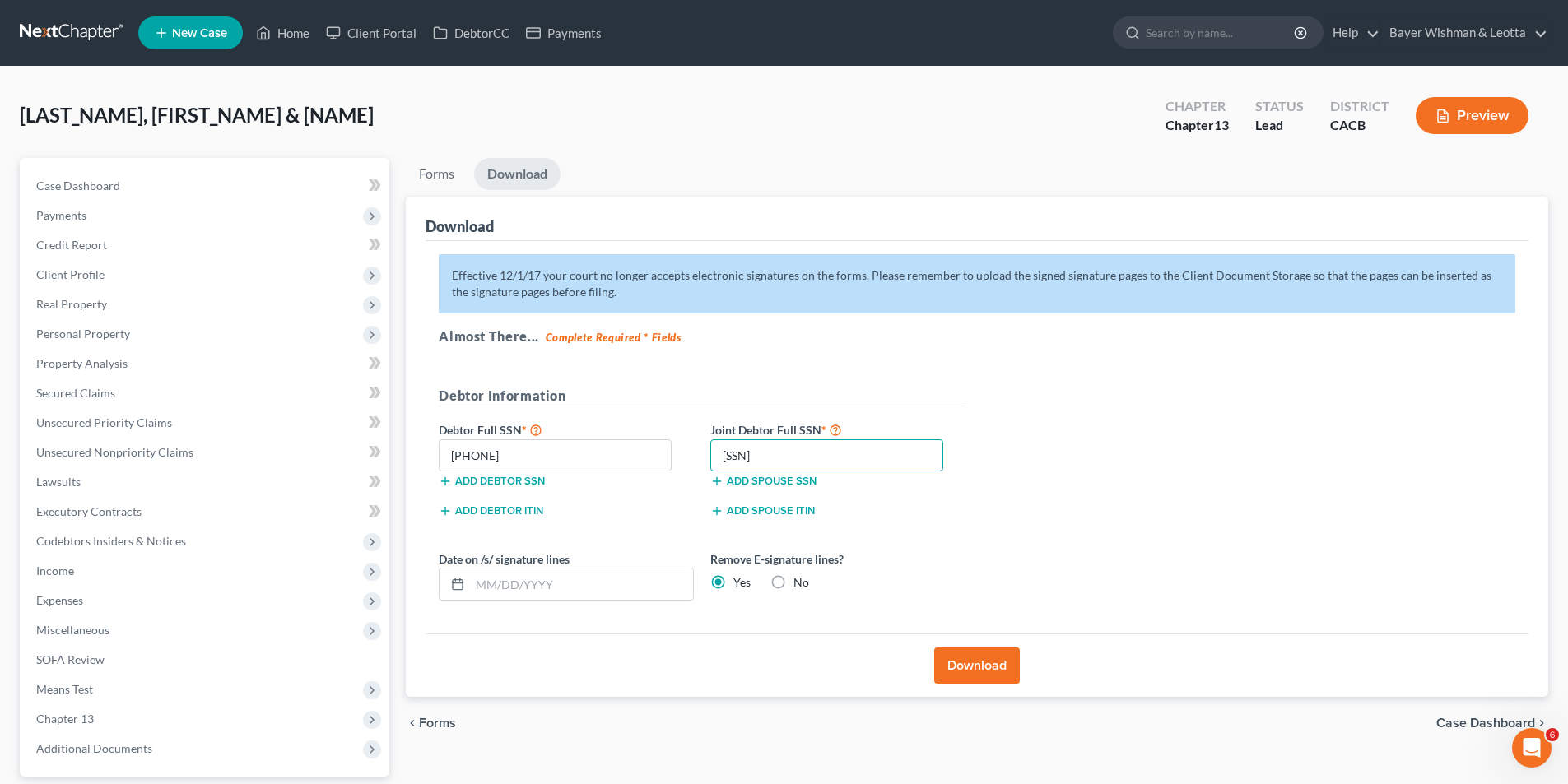 type on "[SSN]" 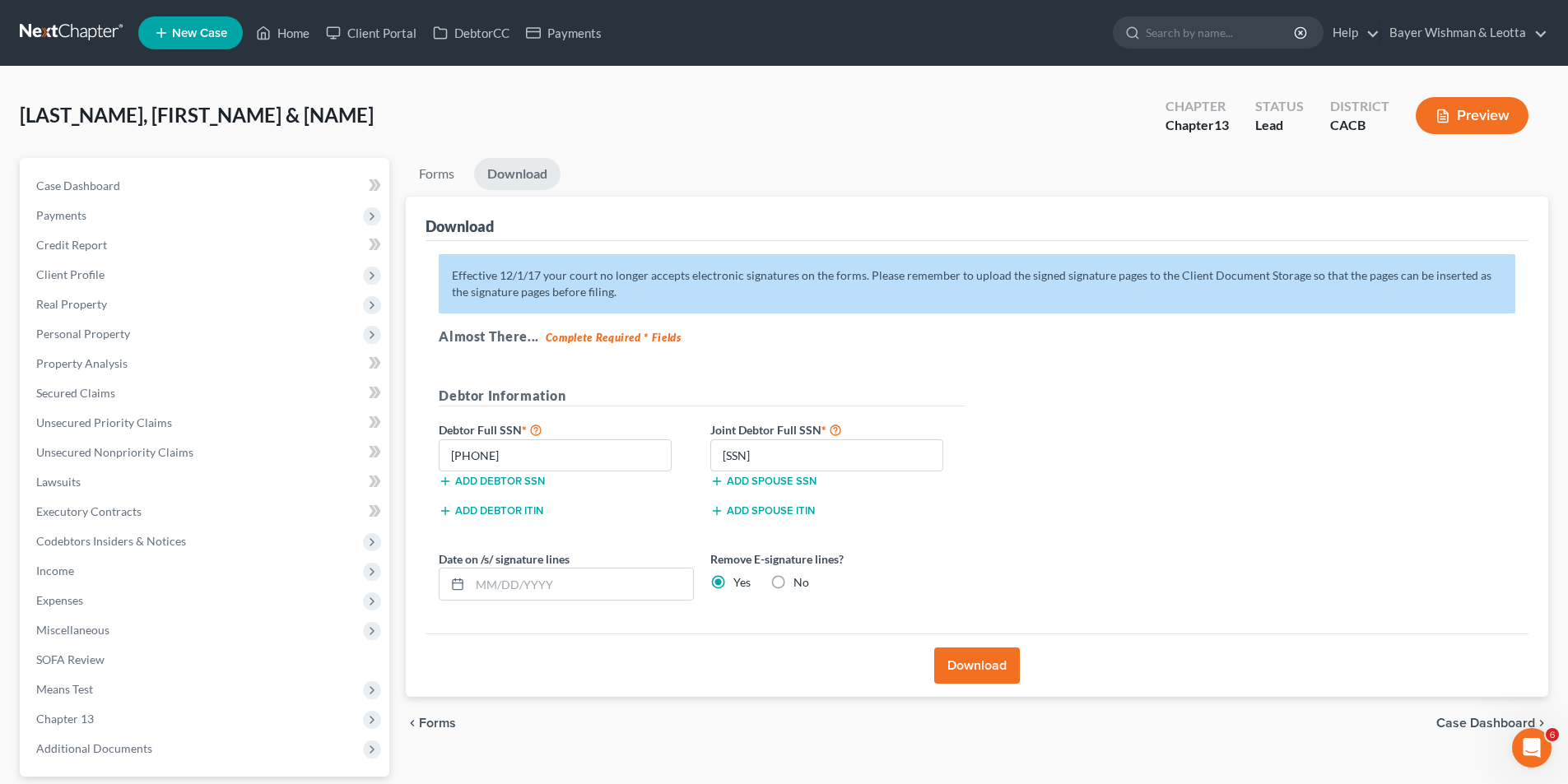 click on "Download" at bounding box center (977, 666) 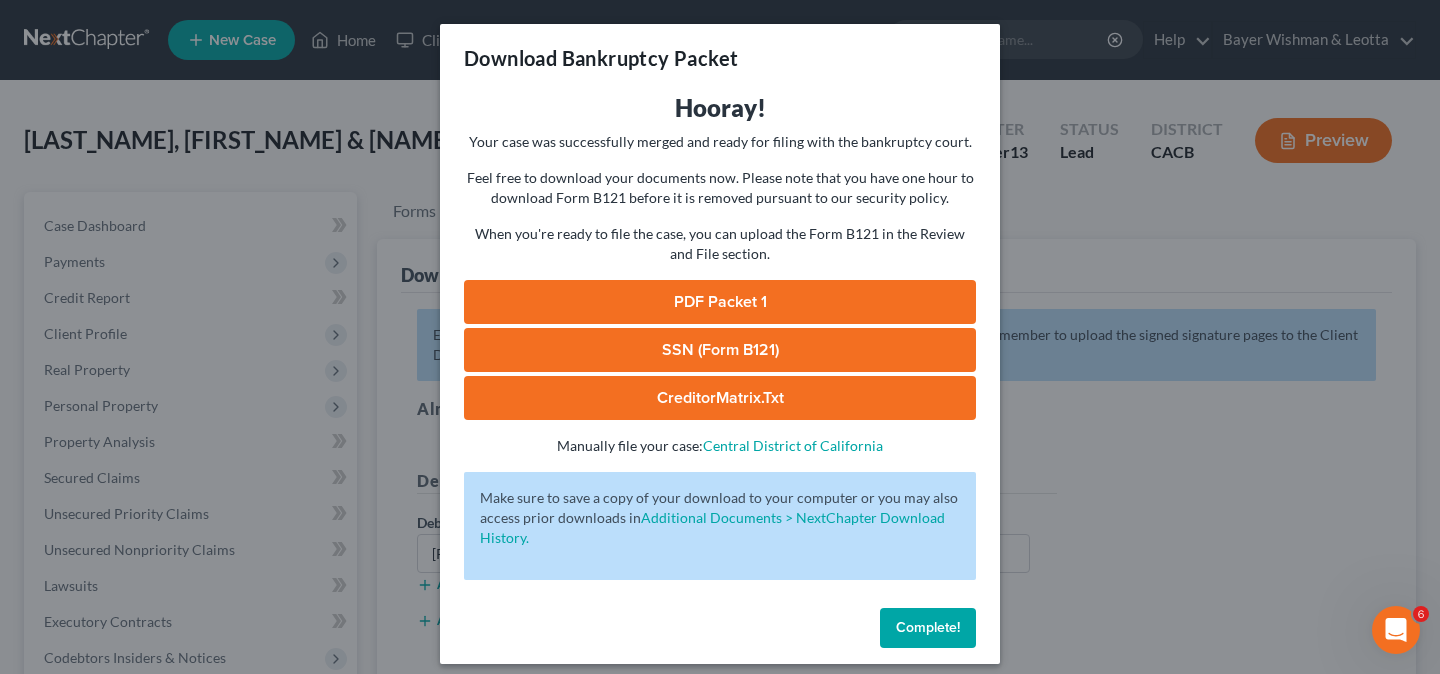 click on "PDF Packet 1" at bounding box center (720, 302) 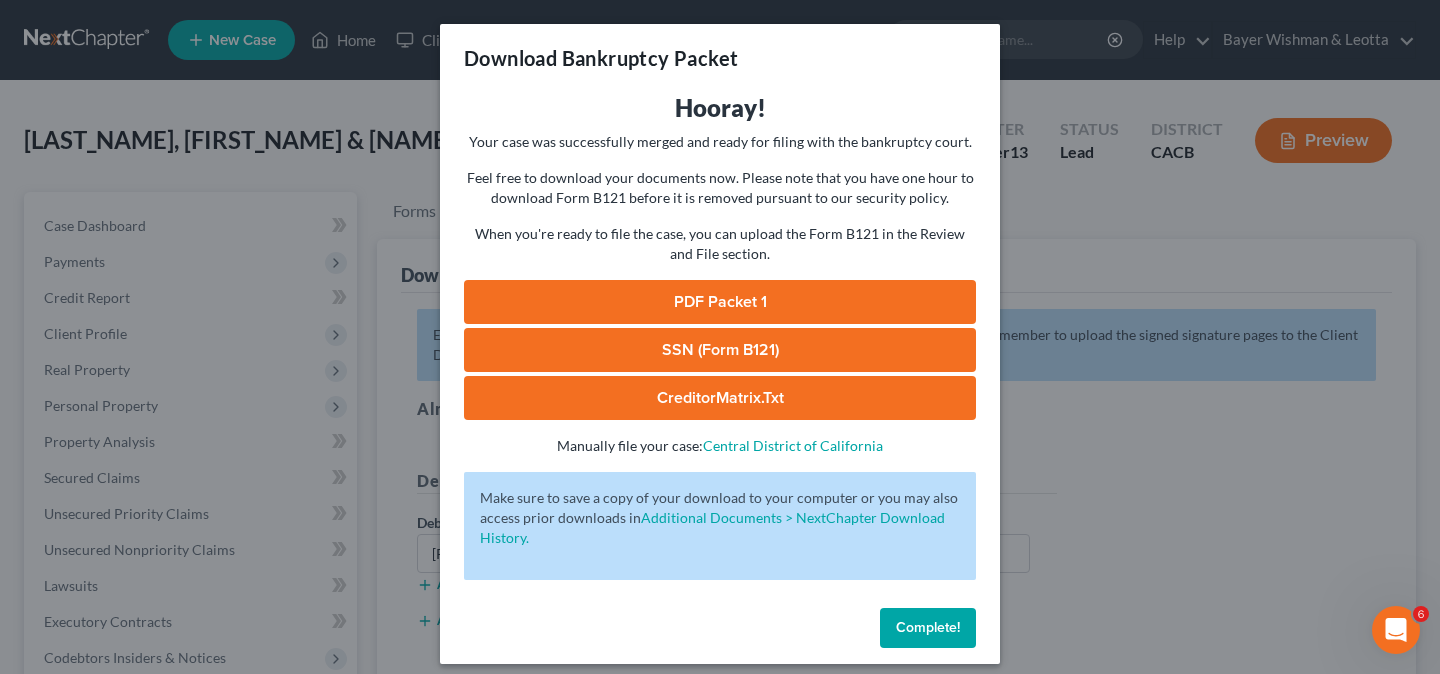 drag, startPoint x: 894, startPoint y: 629, endPoint x: 818, endPoint y: 622, distance: 76.321686 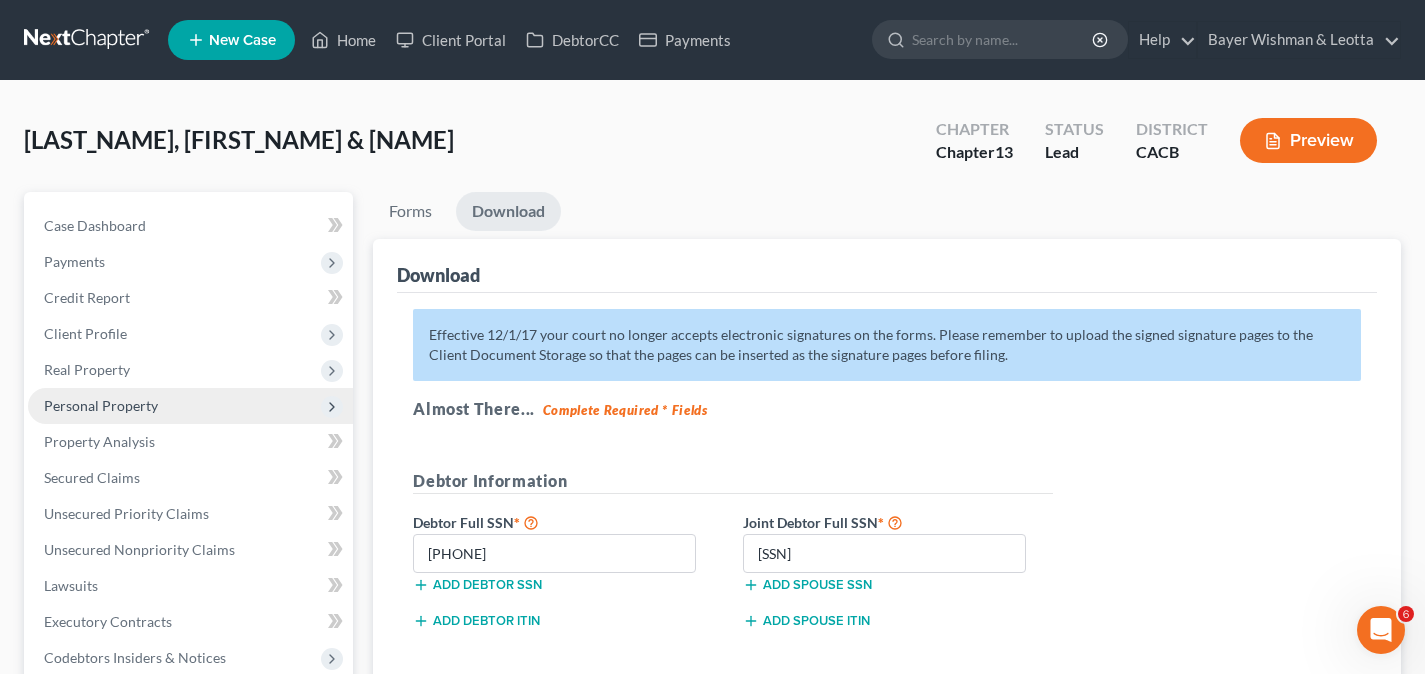 click on "Personal Property" at bounding box center [190, 406] 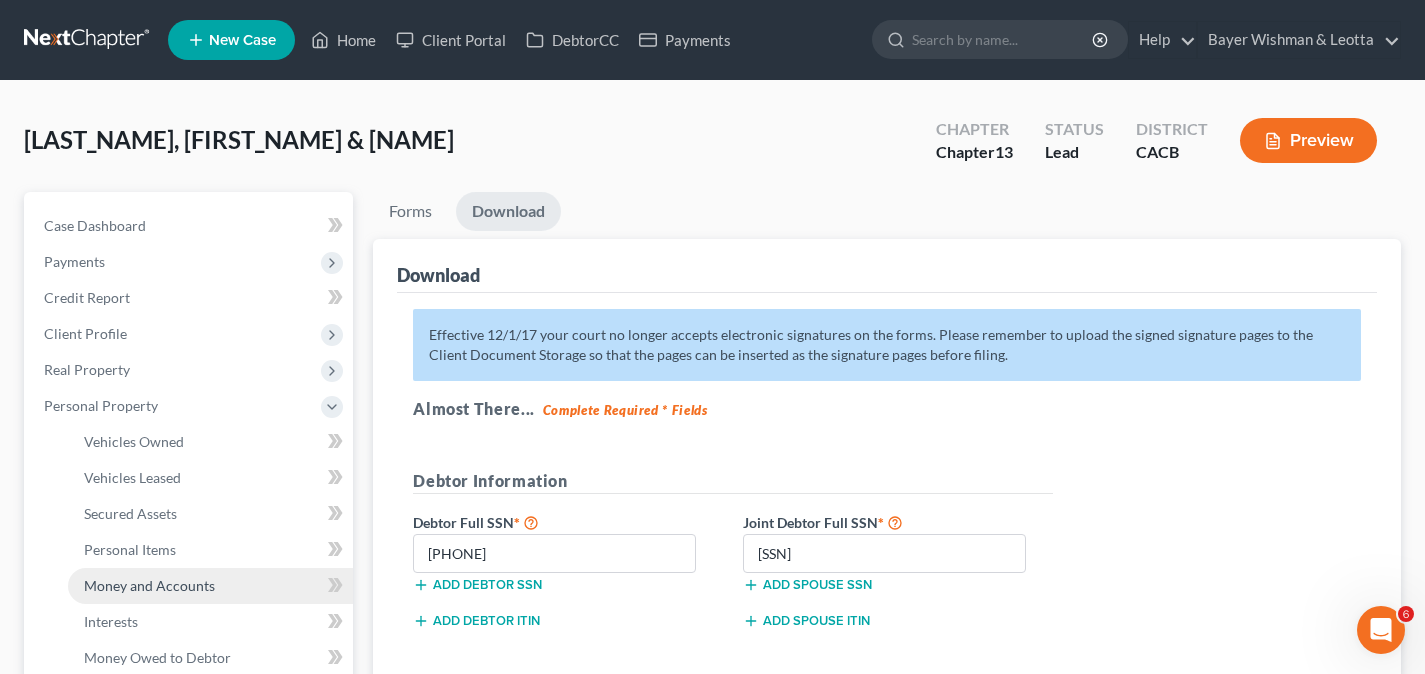 click on "Money and Accounts" at bounding box center (210, 586) 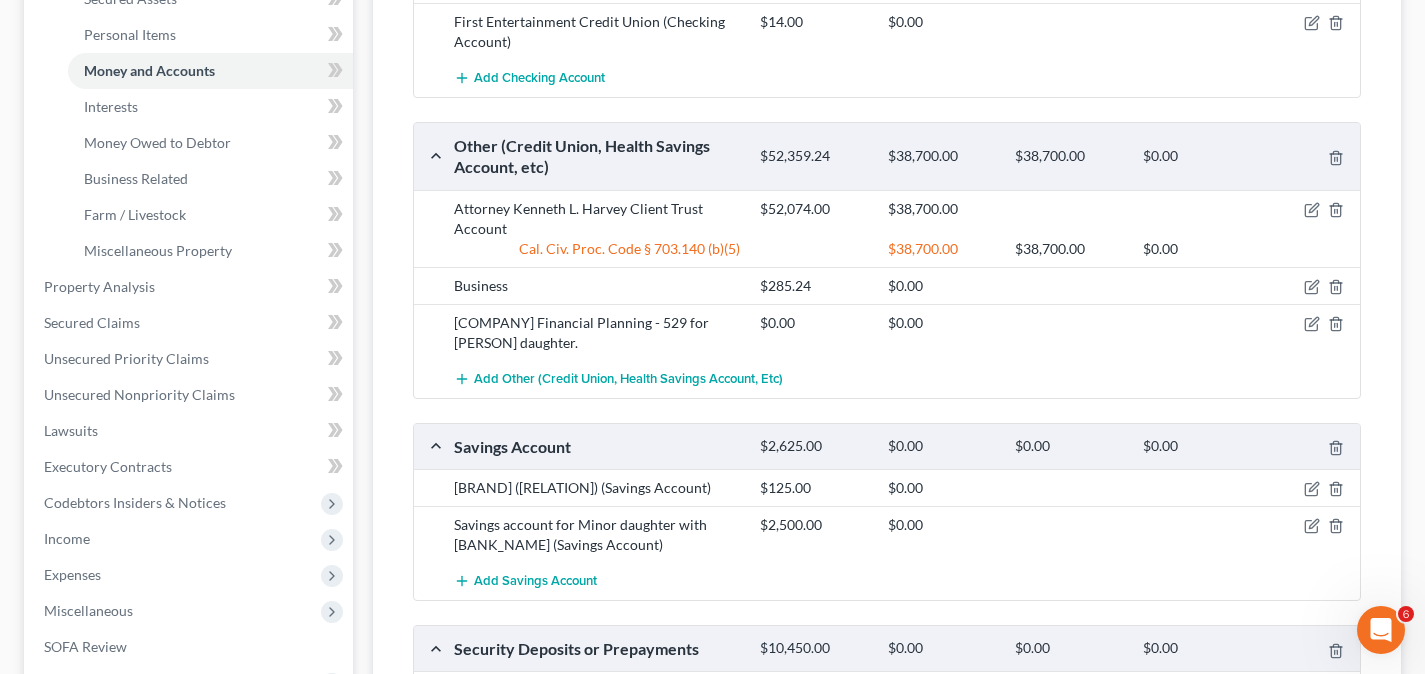 scroll, scrollTop: 800, scrollLeft: 0, axis: vertical 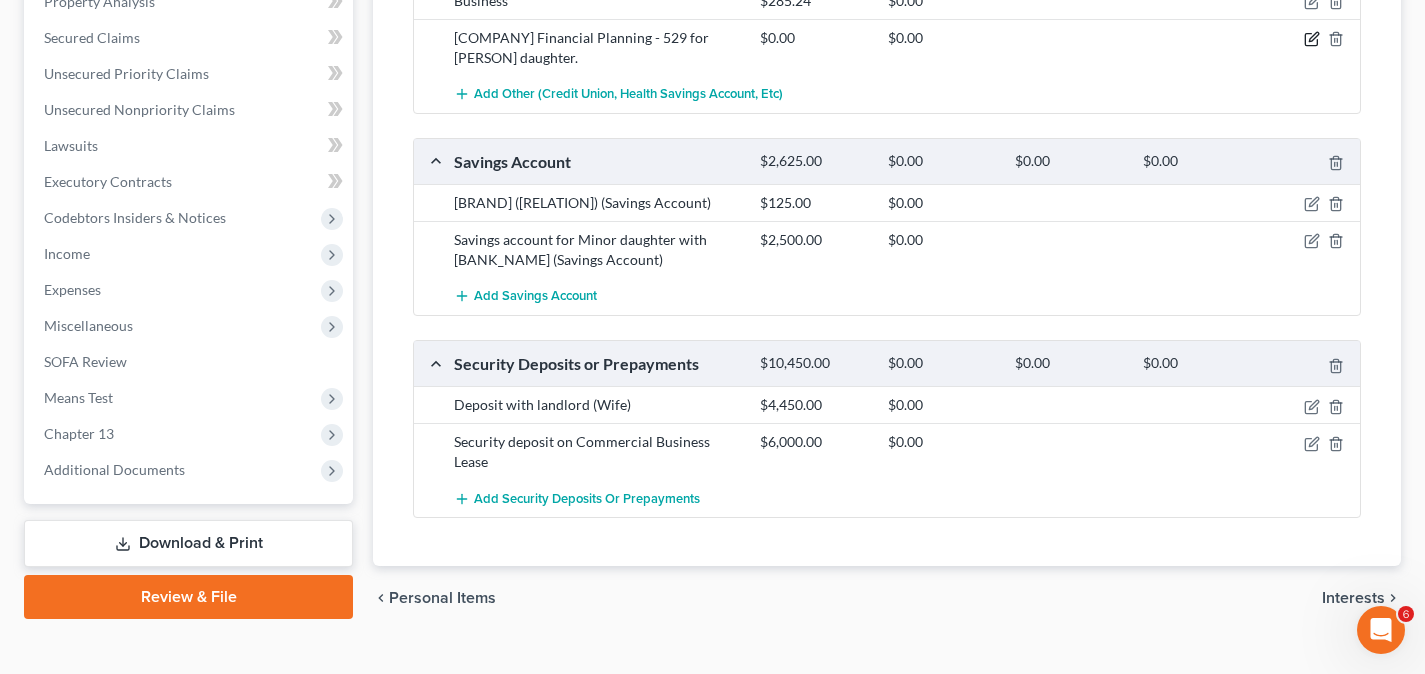 drag, startPoint x: 1314, startPoint y: 41, endPoint x: 1211, endPoint y: 119, distance: 129.2014 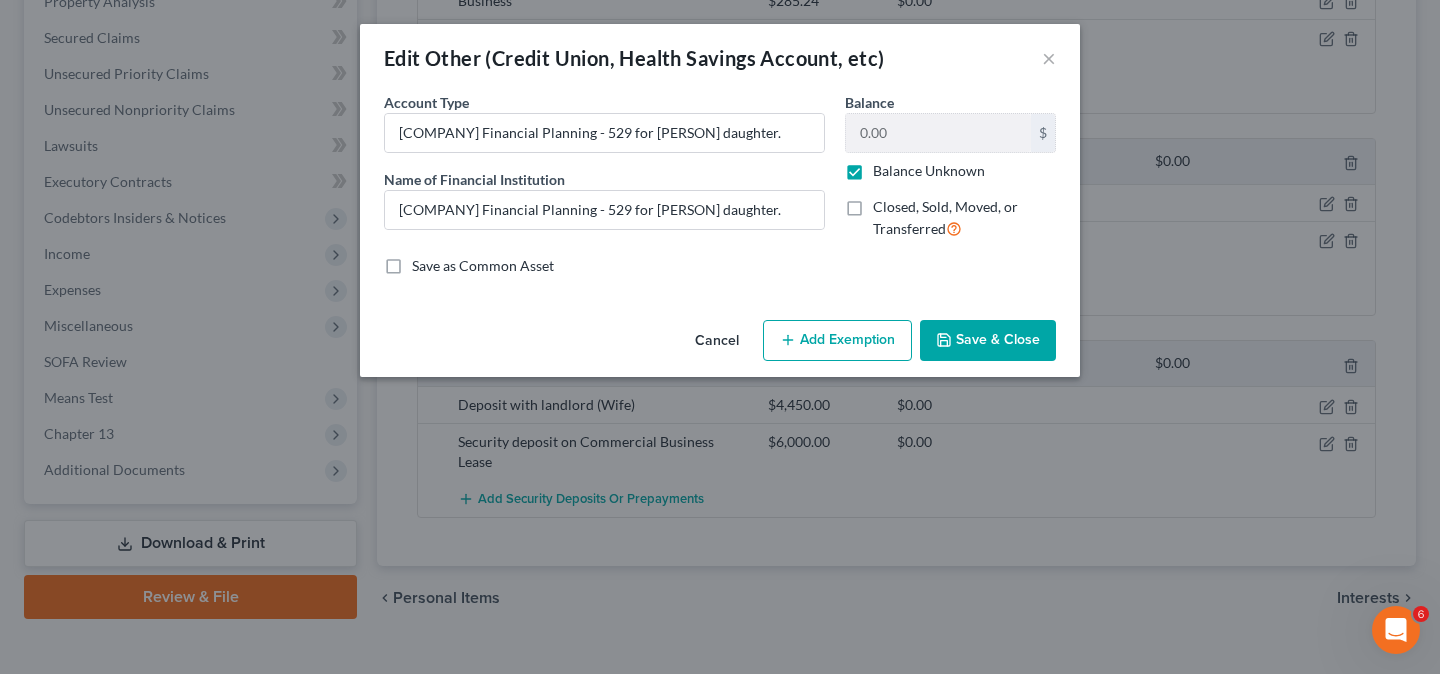 drag, startPoint x: 852, startPoint y: 173, endPoint x: 890, endPoint y: 133, distance: 55.17246 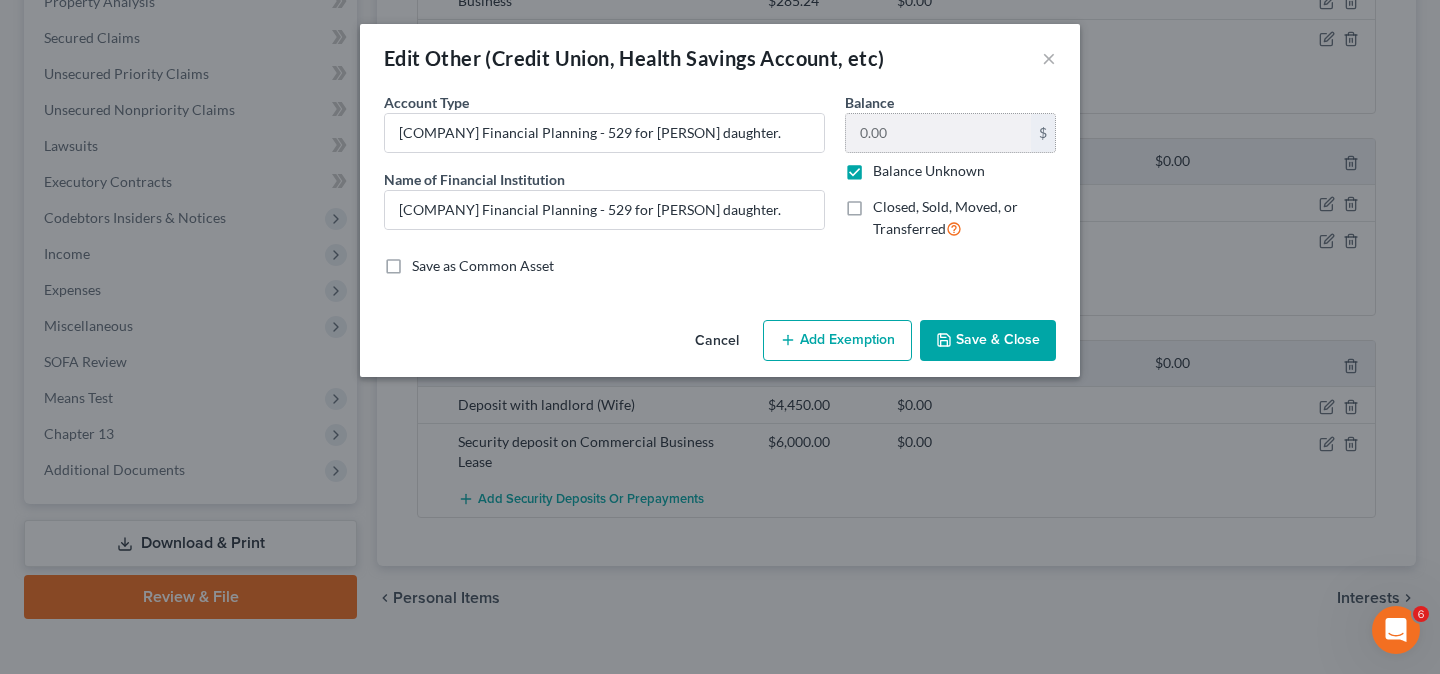 click on "Balance Unknown" at bounding box center (929, 171) 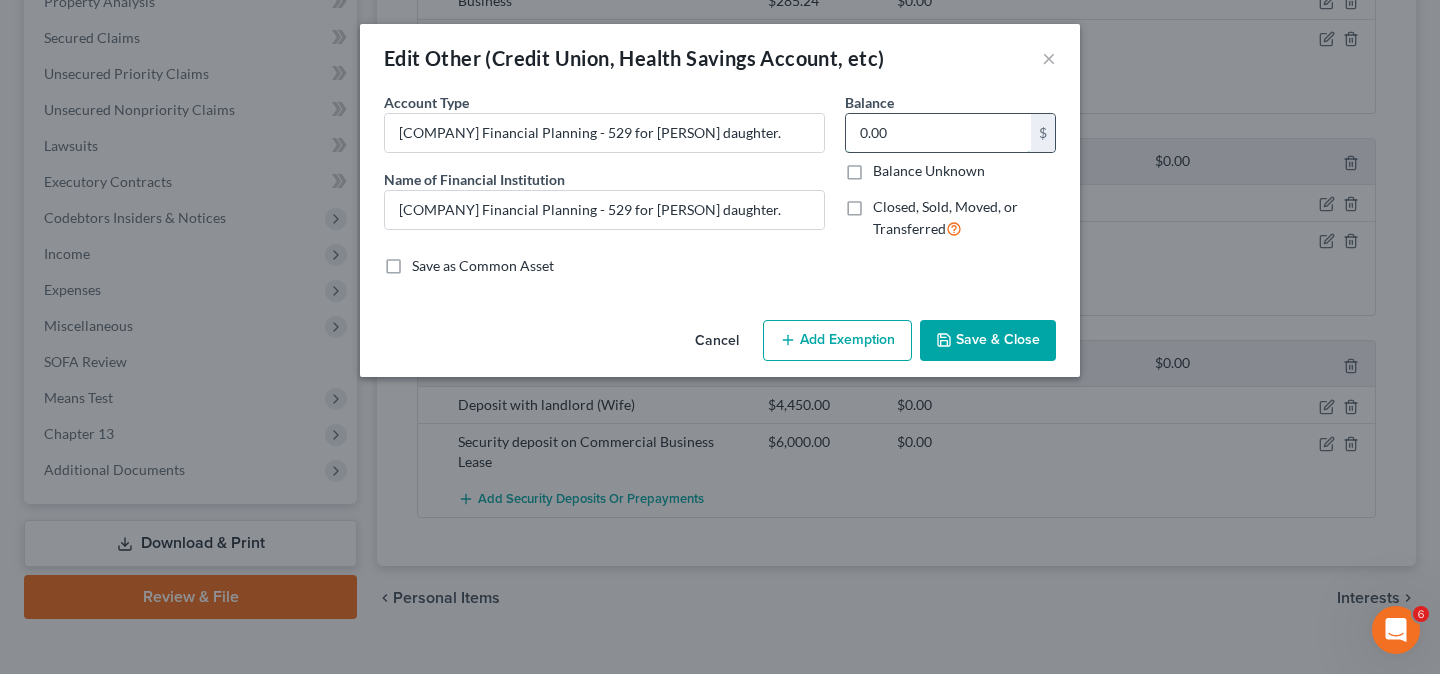 click on "0.00" at bounding box center [938, 133] 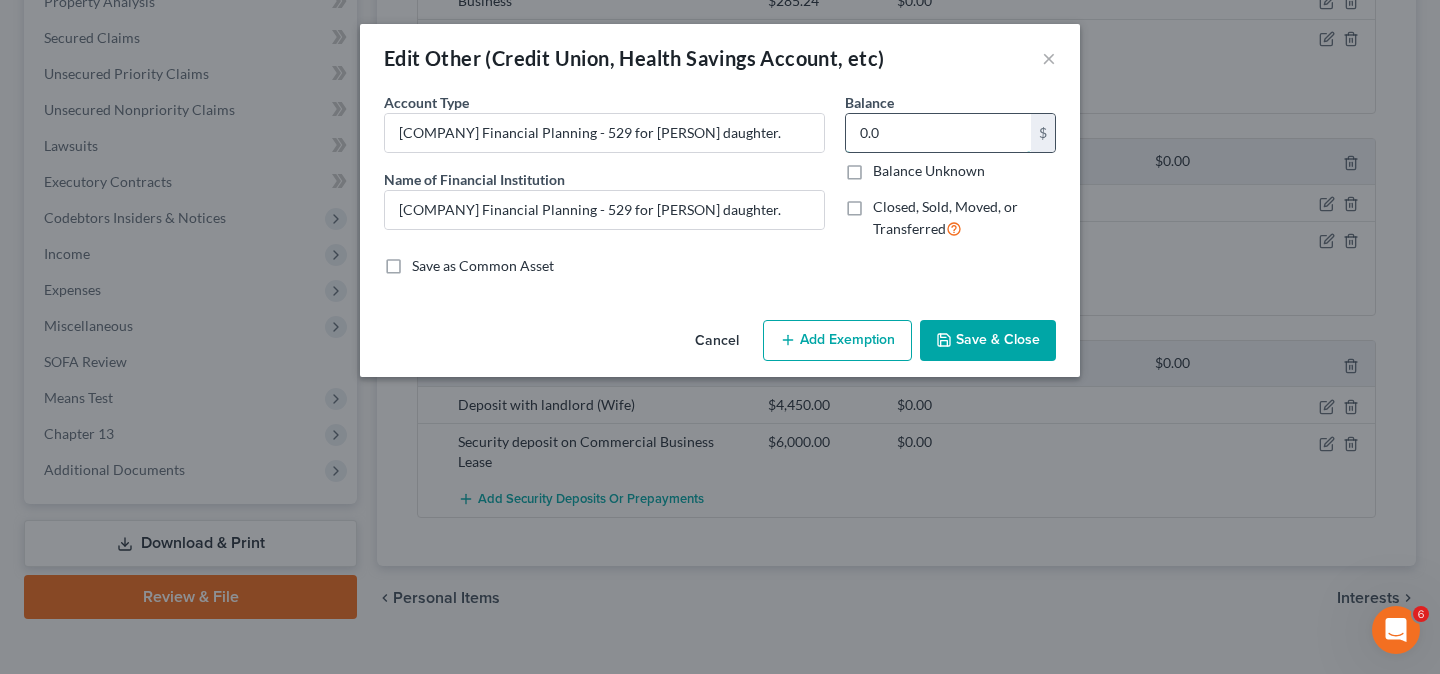 type on "0.00" 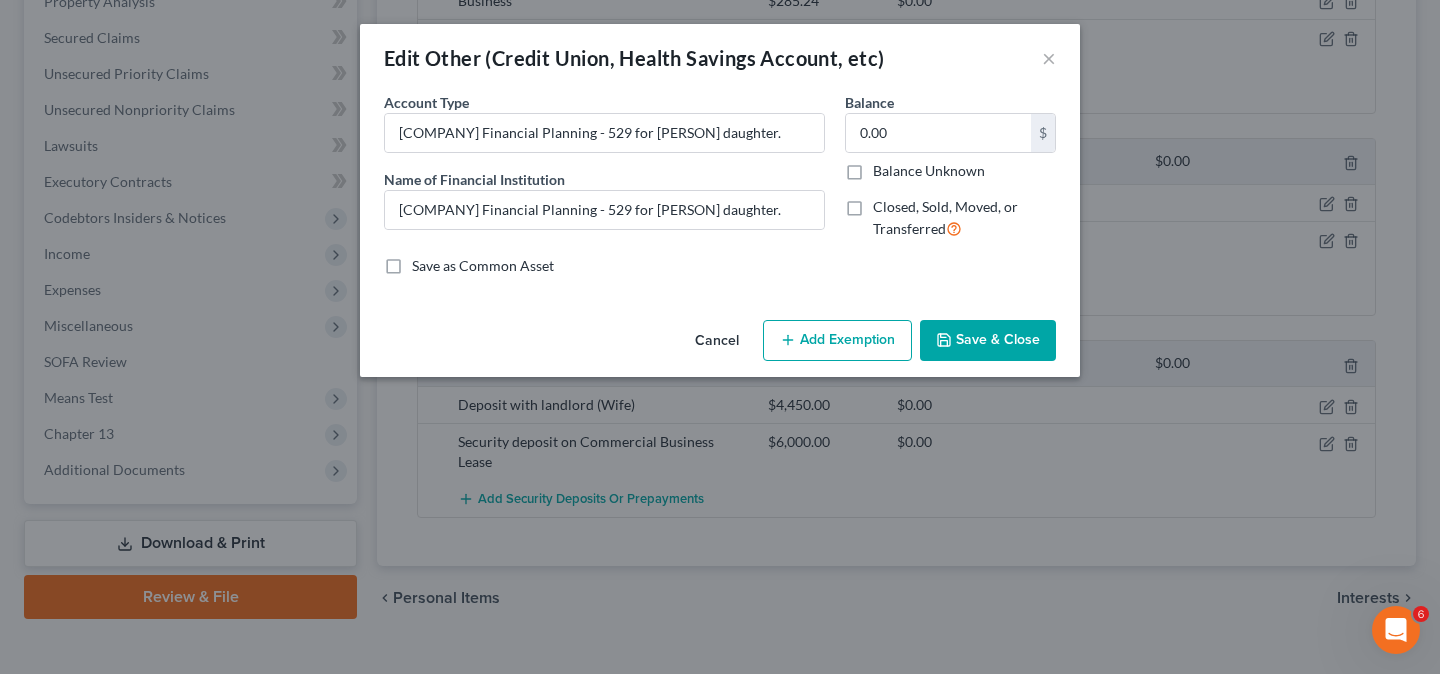 drag, startPoint x: 986, startPoint y: 348, endPoint x: 720, endPoint y: 354, distance: 266.06766 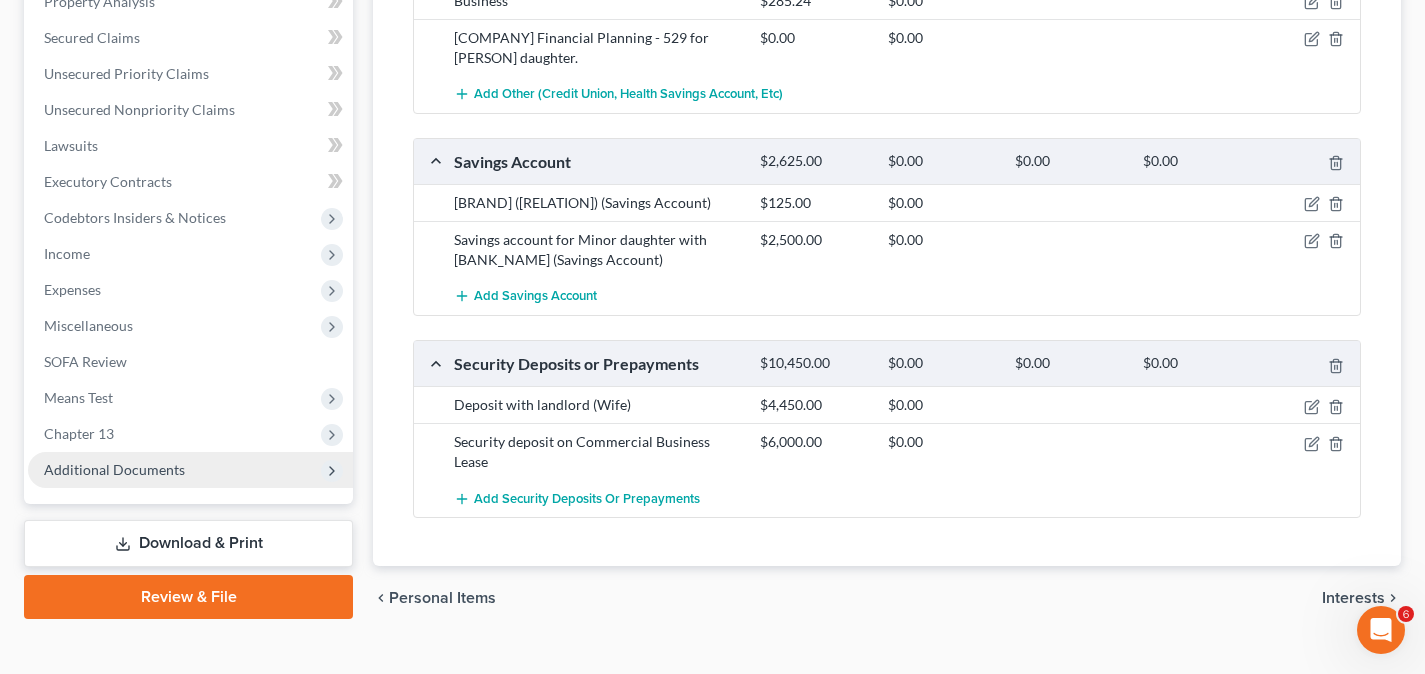 click on "Additional Documents" at bounding box center [190, 470] 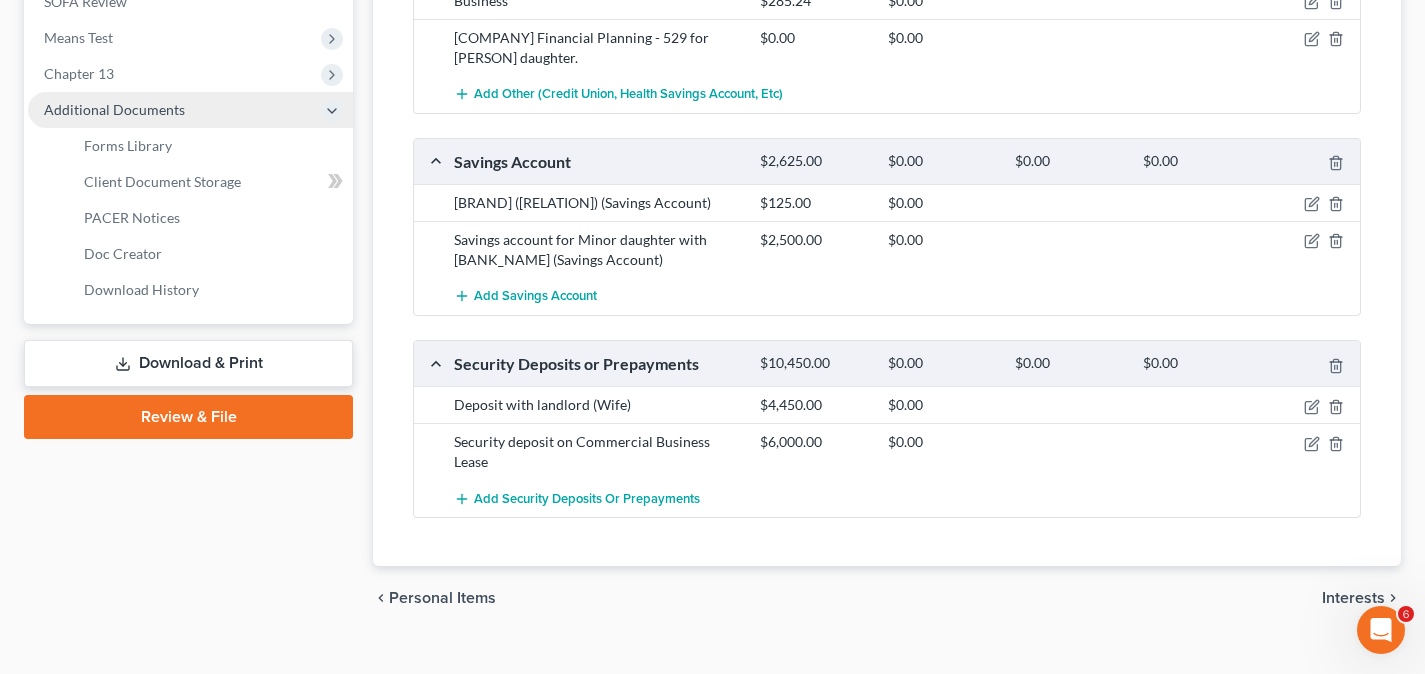 scroll, scrollTop: 440, scrollLeft: 0, axis: vertical 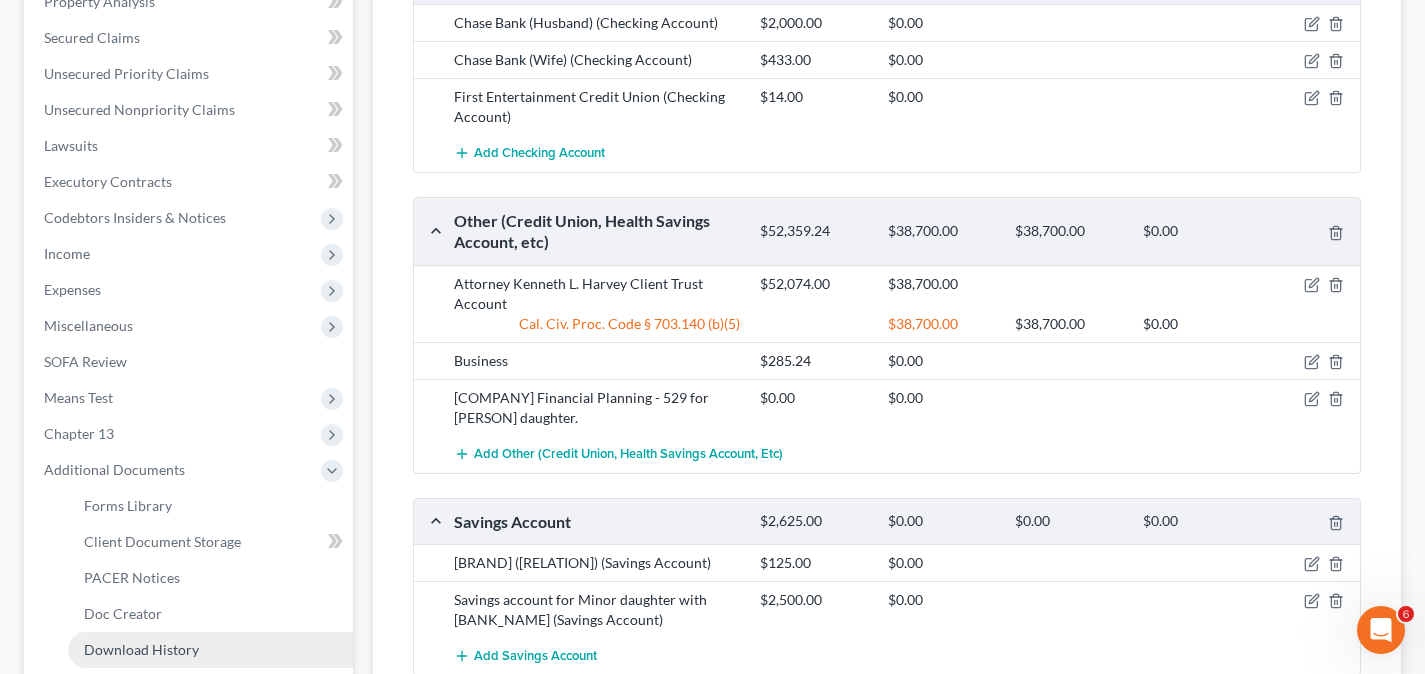 click on "Download History" at bounding box center [210, 650] 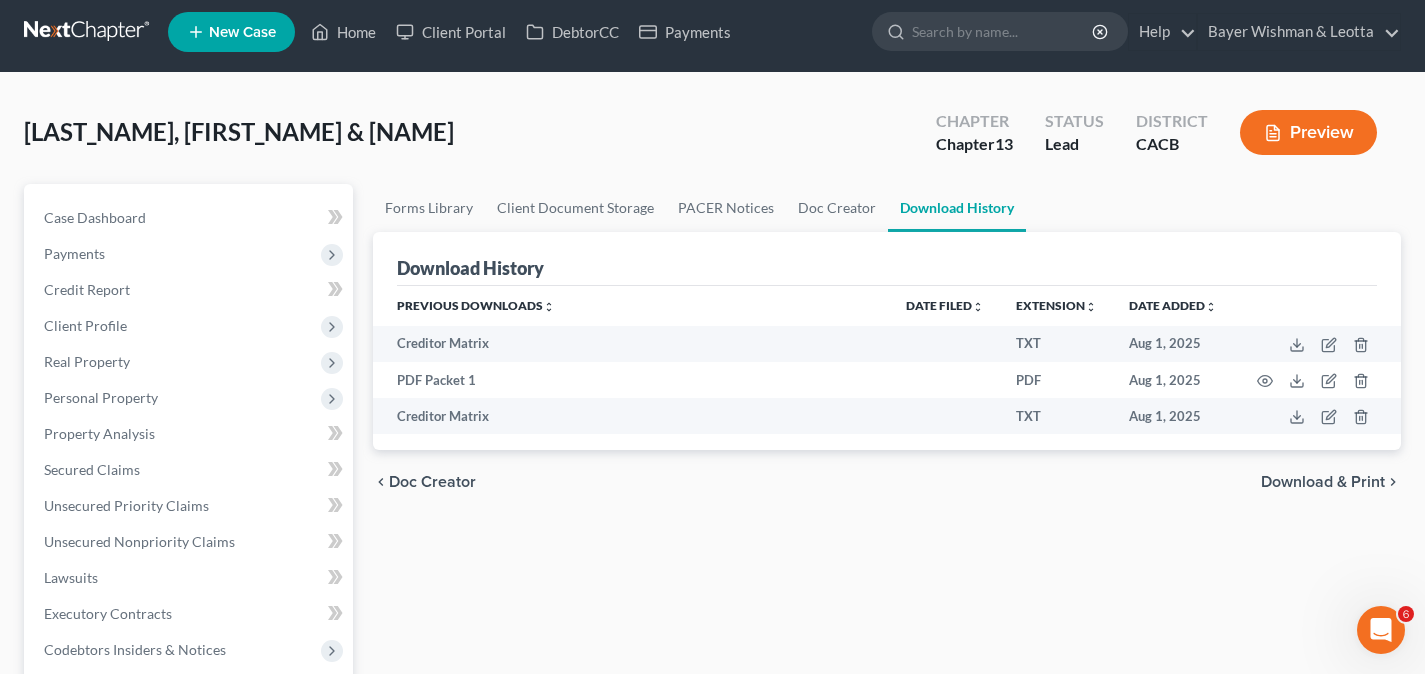 scroll, scrollTop: 0, scrollLeft: 0, axis: both 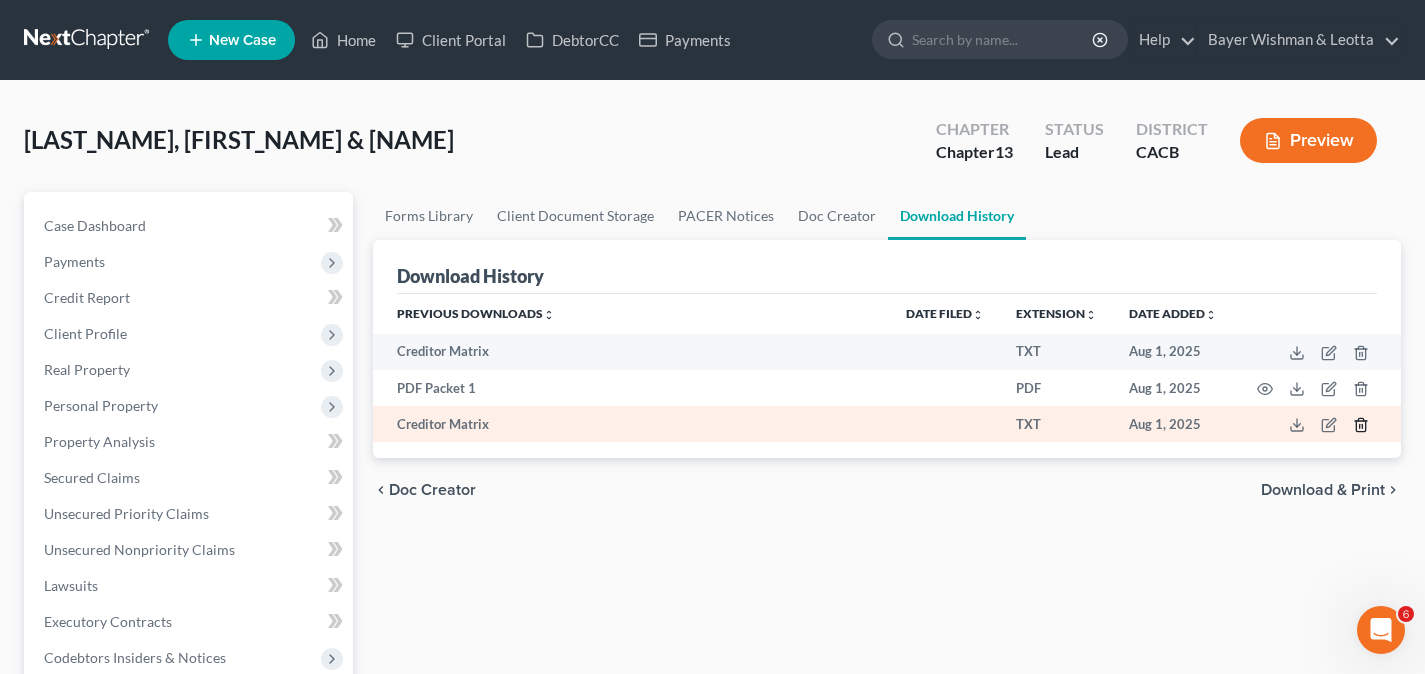 click 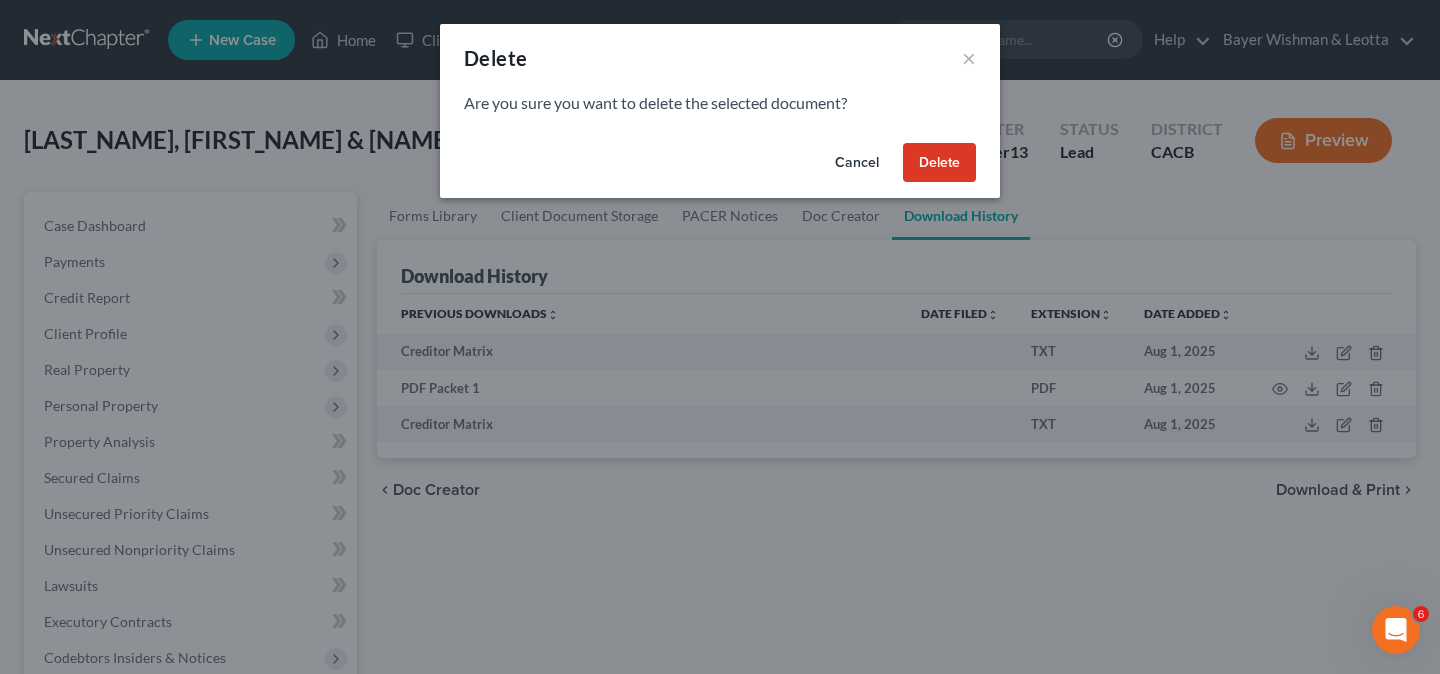 click on "Delete" at bounding box center [939, 163] 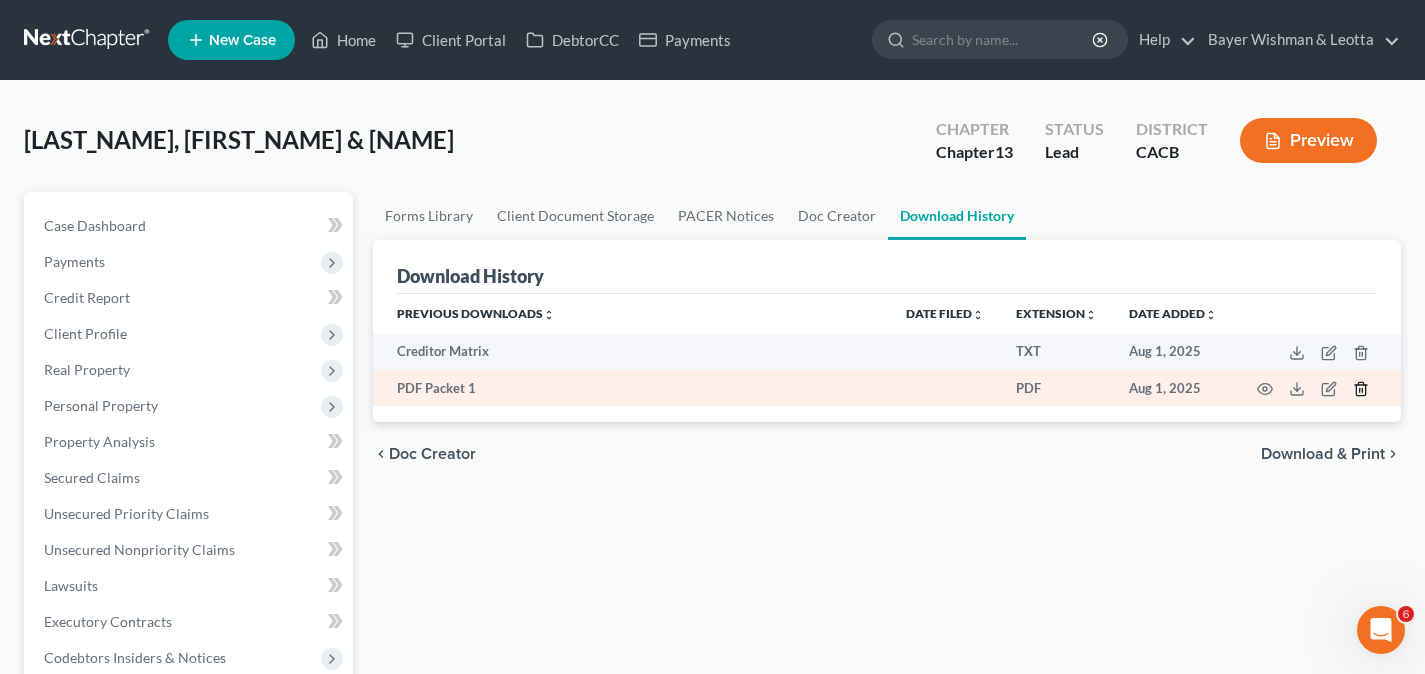 click 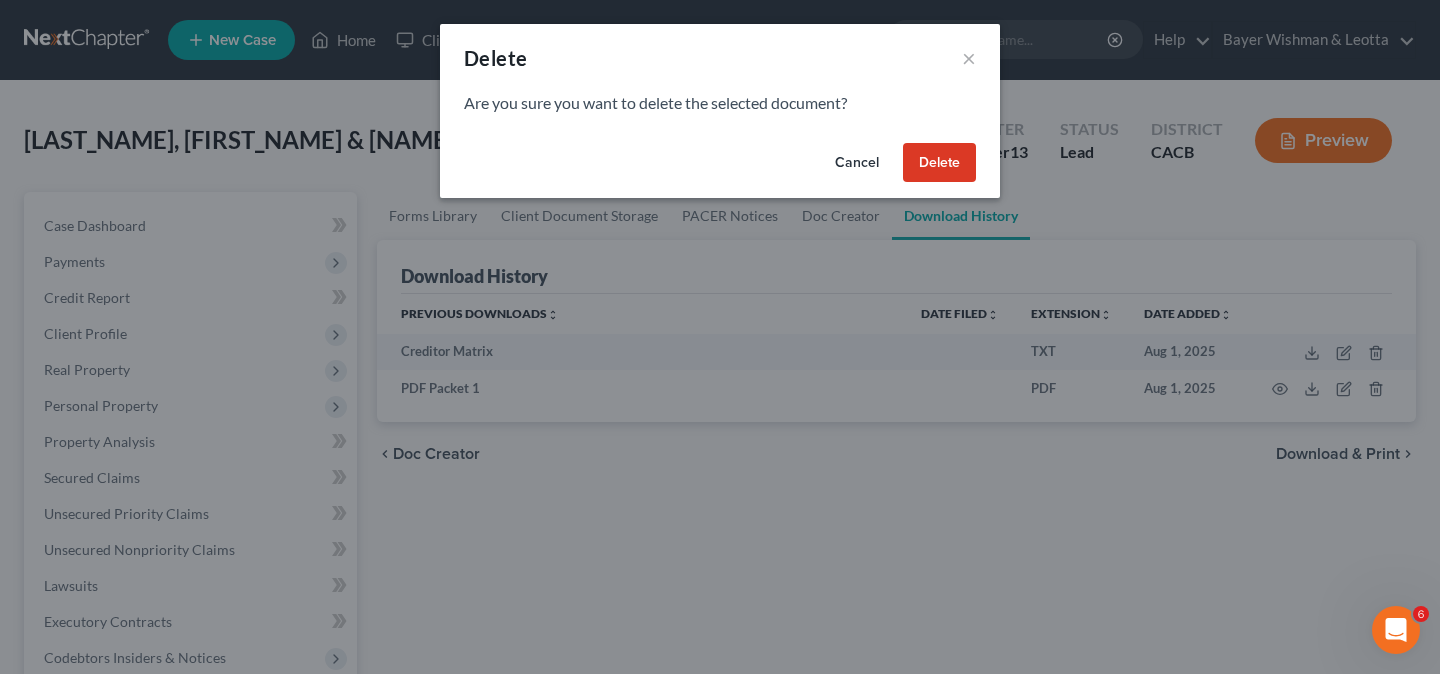 click on "Delete" at bounding box center [939, 163] 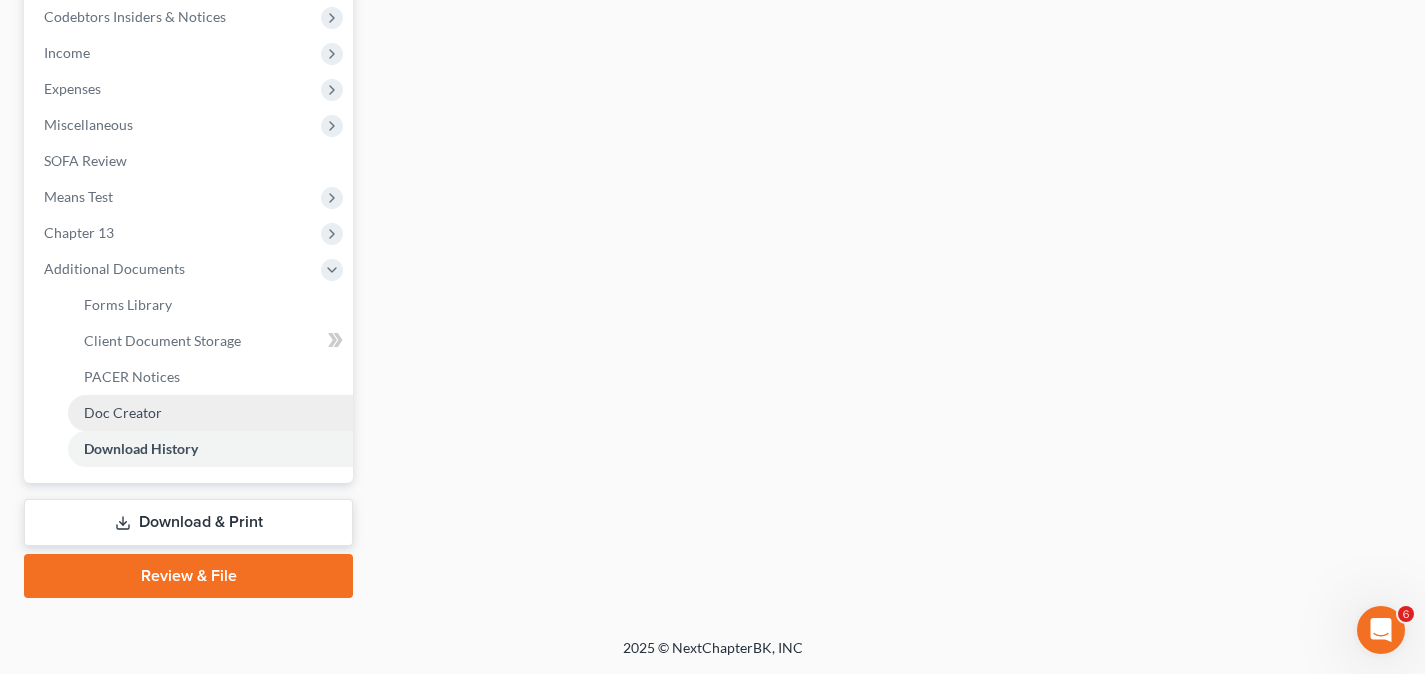 click on "Download & Print" at bounding box center (188, 522) 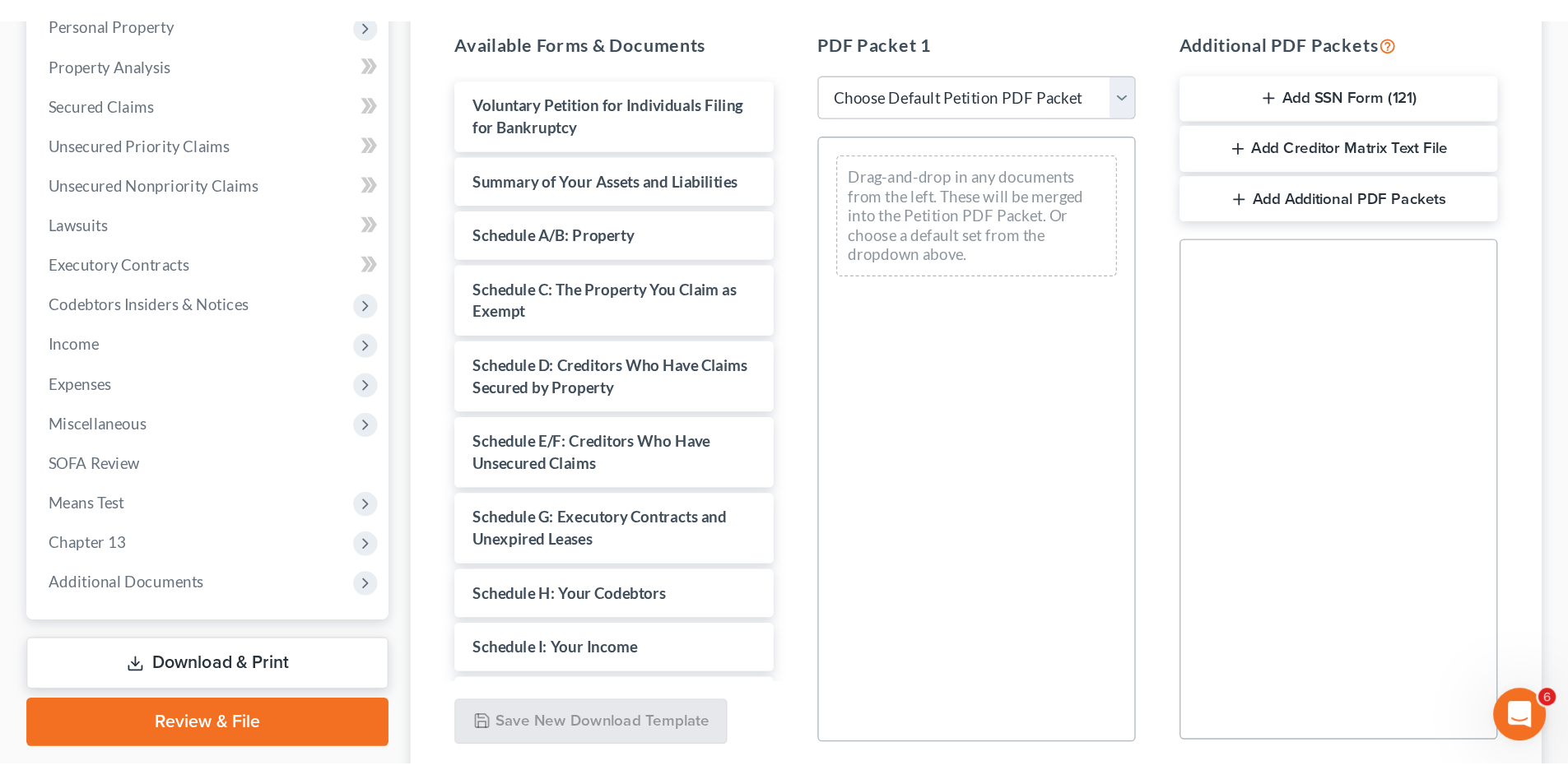 scroll, scrollTop: 232, scrollLeft: 0, axis: vertical 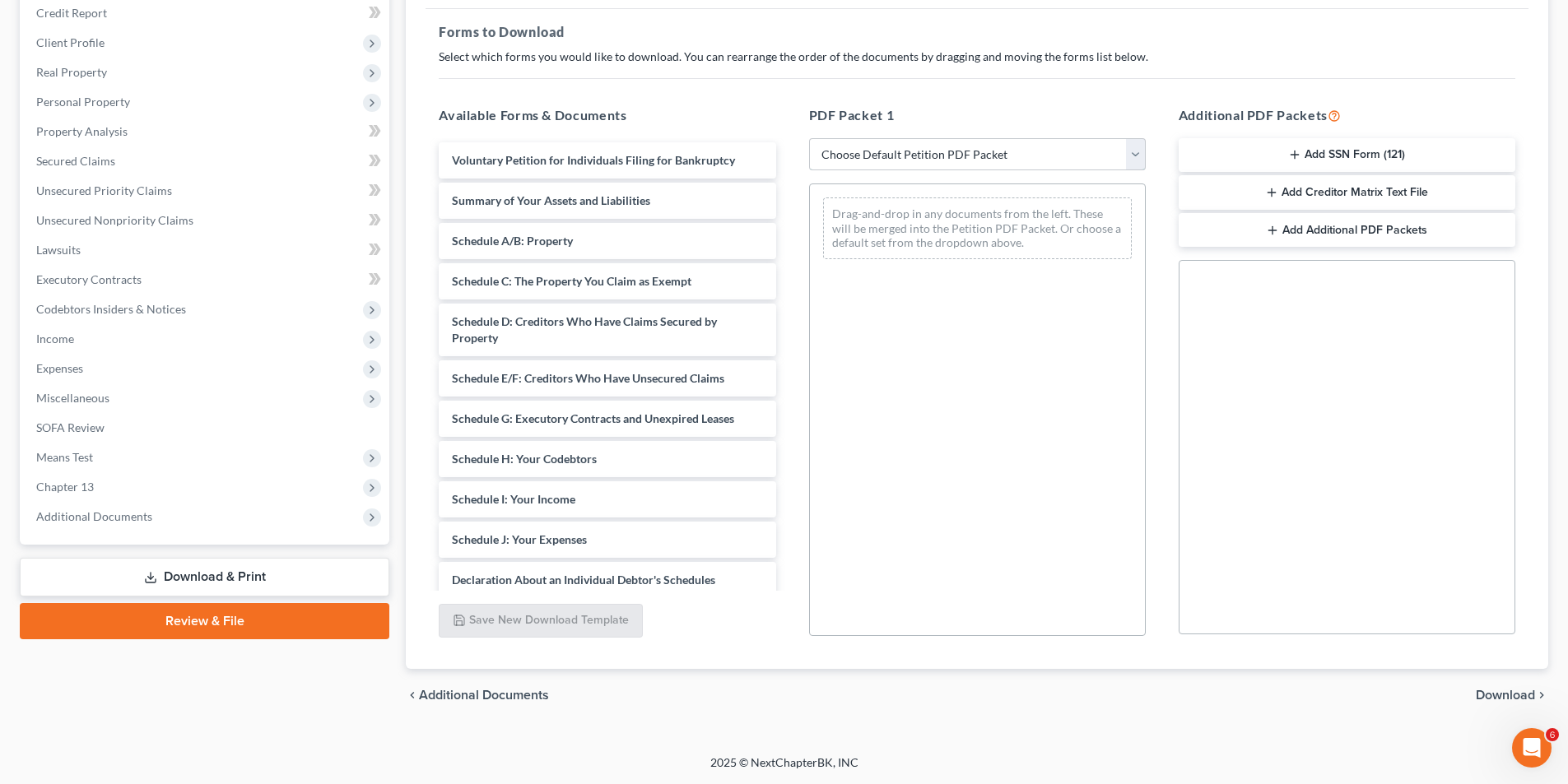 click on "Choose Default Petition PDF Packet Complete Bankruptcy Petition (all forms and schedules) Emergency Filing Forms (Petition and Creditor List Only) Amended Forms Signature Pages Only Supplemental Post Petition (Sch. I & J) Supplemental Post Petition (Sch. I) Supplemental Post Petition (Sch. J) On [DATE] Debtors sold real property located at  [NUMBER] [STREET], [CITY], [STATE] [POSTAL_CODE] and received approximately $[AMOUNT].  Money held in a trust witorney." at bounding box center [977, 155] 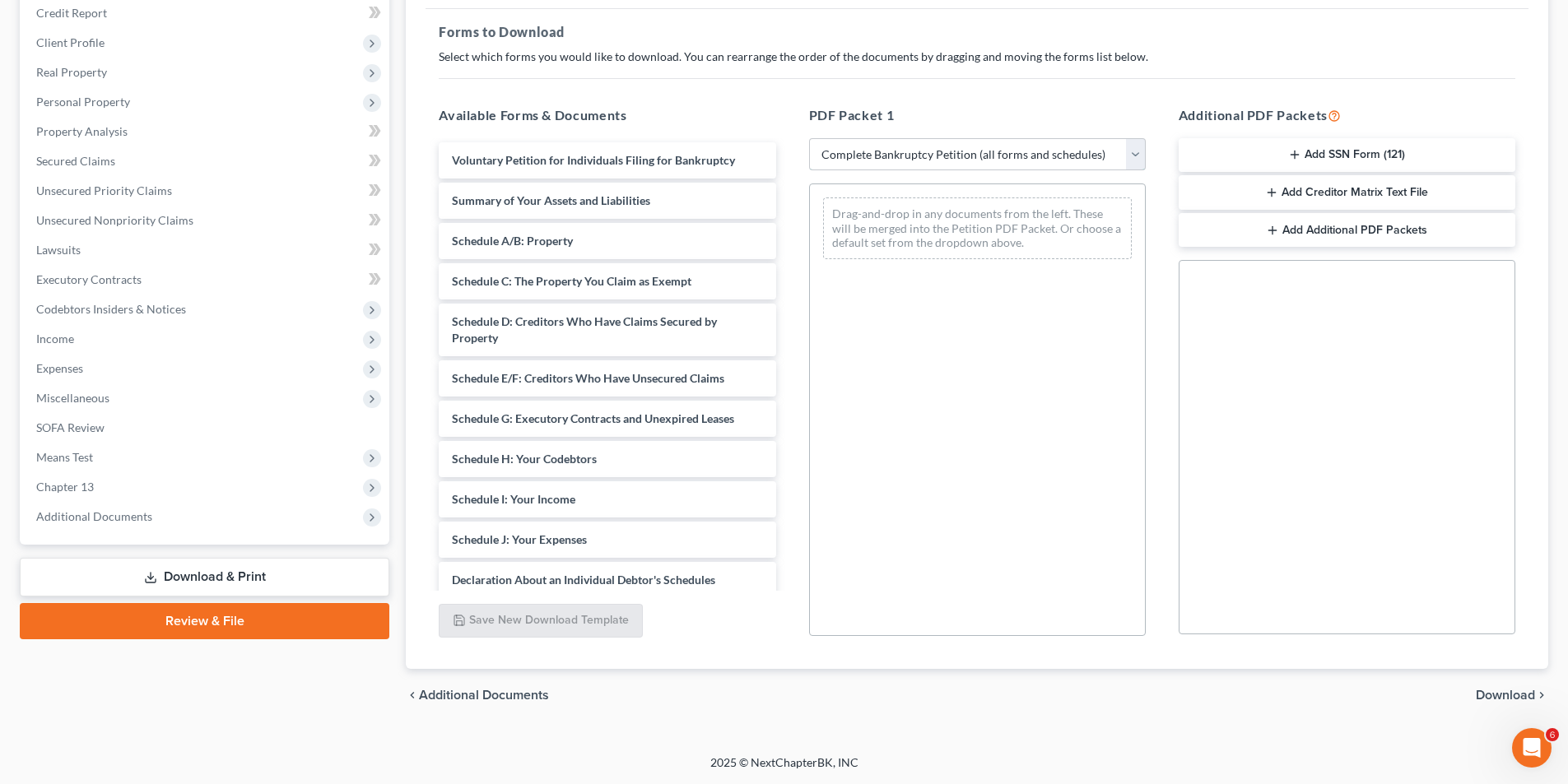 click on "Choose Default Petition PDF Packet Complete Bankruptcy Petition (all forms and schedules) Emergency Filing Forms (Petition and Creditor List Only) Amended Forms Signature Pages Only Supplemental Post Petition (Sch. I & J) Supplemental Post Petition (Sch. I) Supplemental Post Petition (Sch. J) On [DATE] Debtors sold real property located at  [NUMBER] [STREET], [CITY], [STATE] [POSTAL_CODE] and received approximately $[AMOUNT].  Money held in a trust witorney." at bounding box center [977, 155] 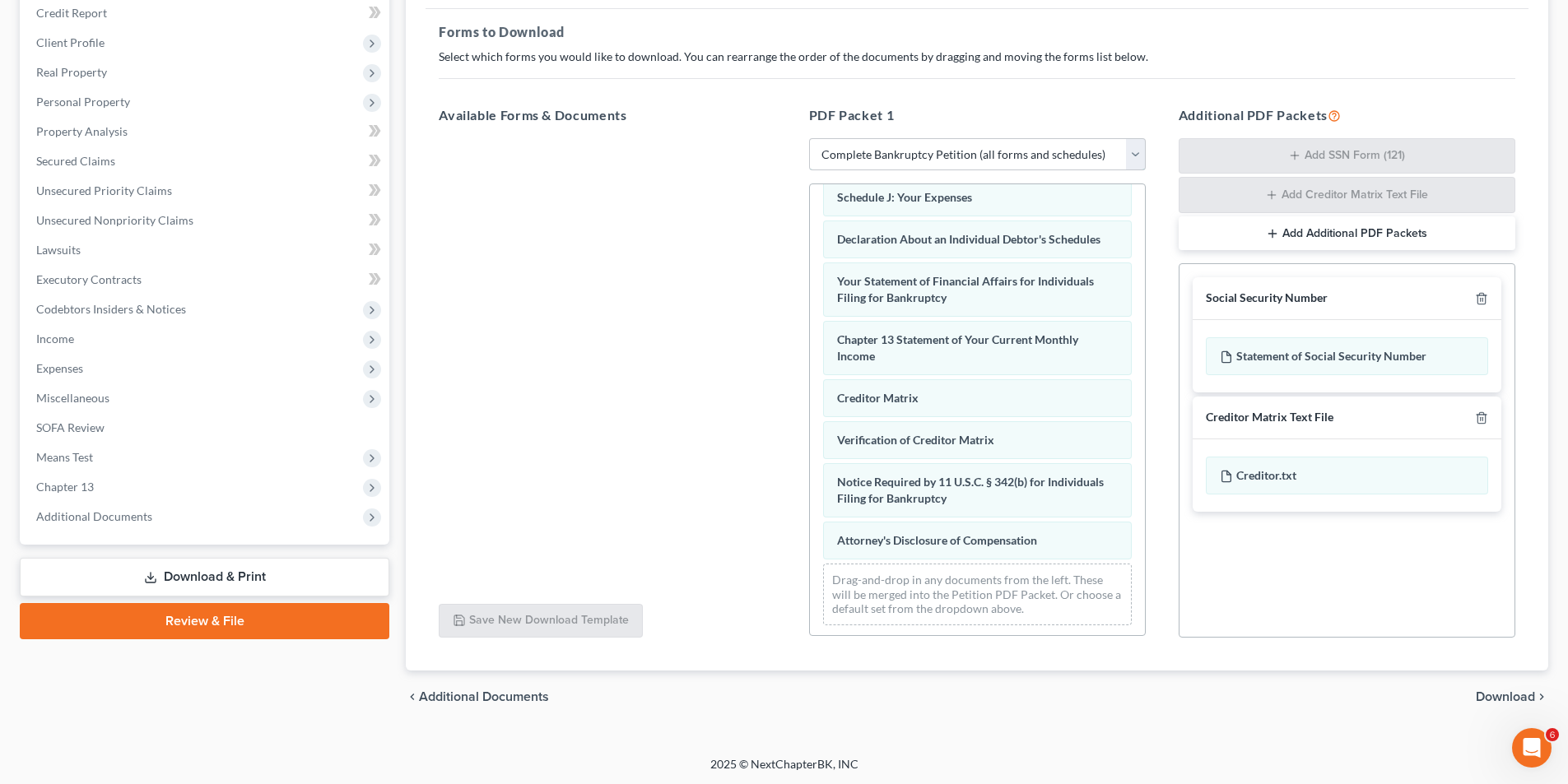 scroll, scrollTop: 466, scrollLeft: 0, axis: vertical 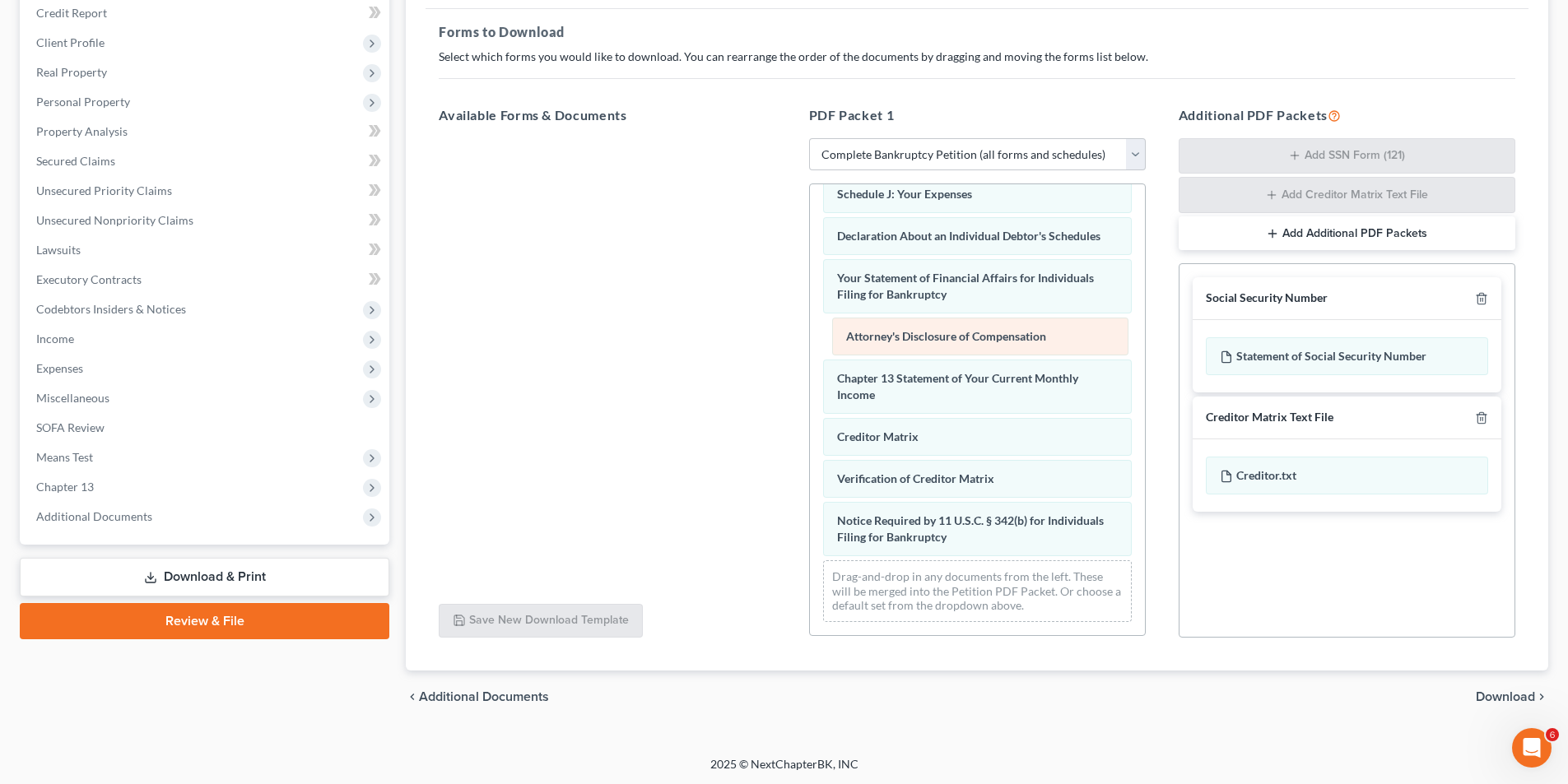 drag, startPoint x: 940, startPoint y: 544, endPoint x: 948, endPoint y: 346, distance: 198.16155 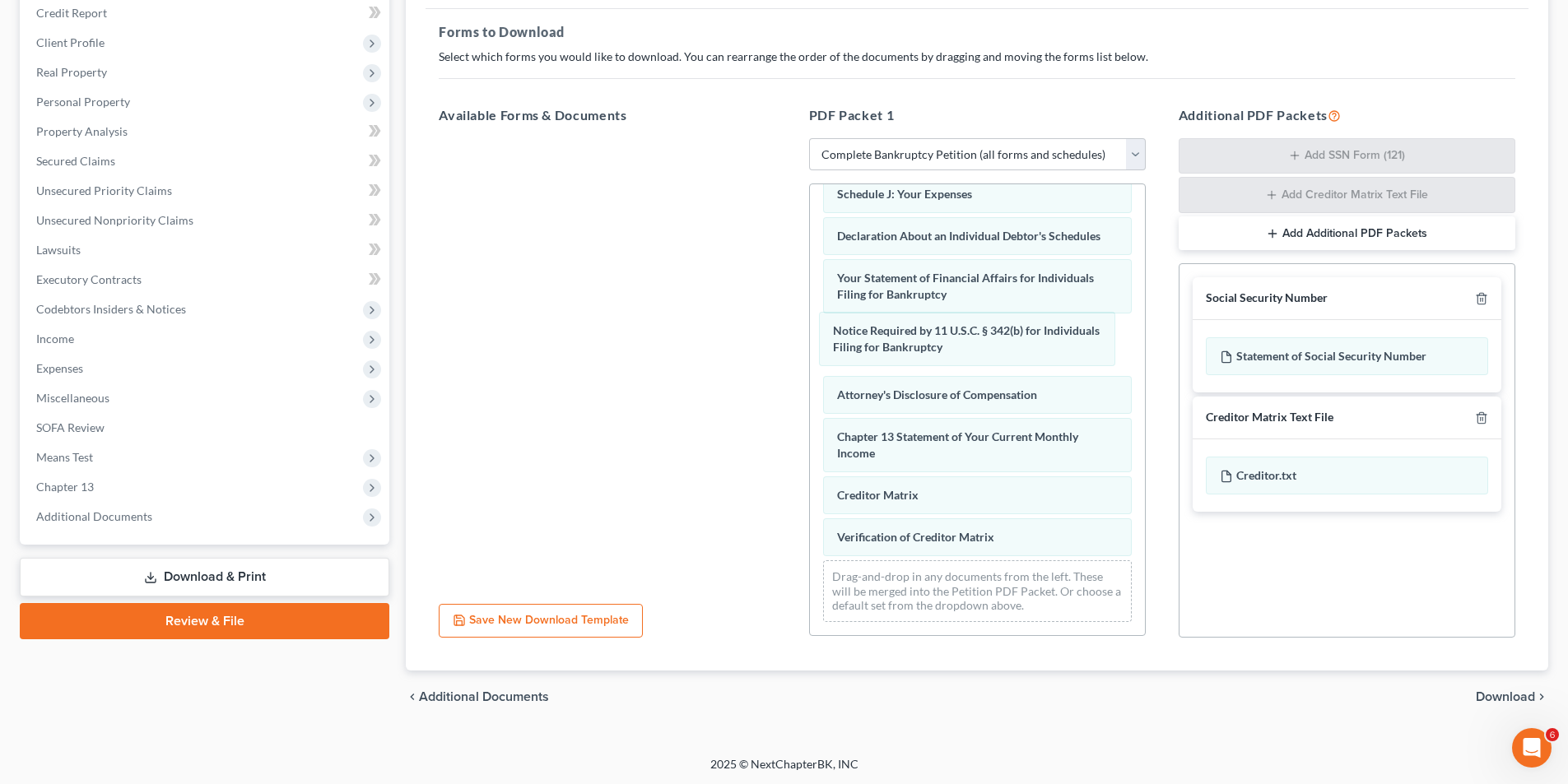drag, startPoint x: 946, startPoint y: 537, endPoint x: 947, endPoint y: 369, distance: 168.003 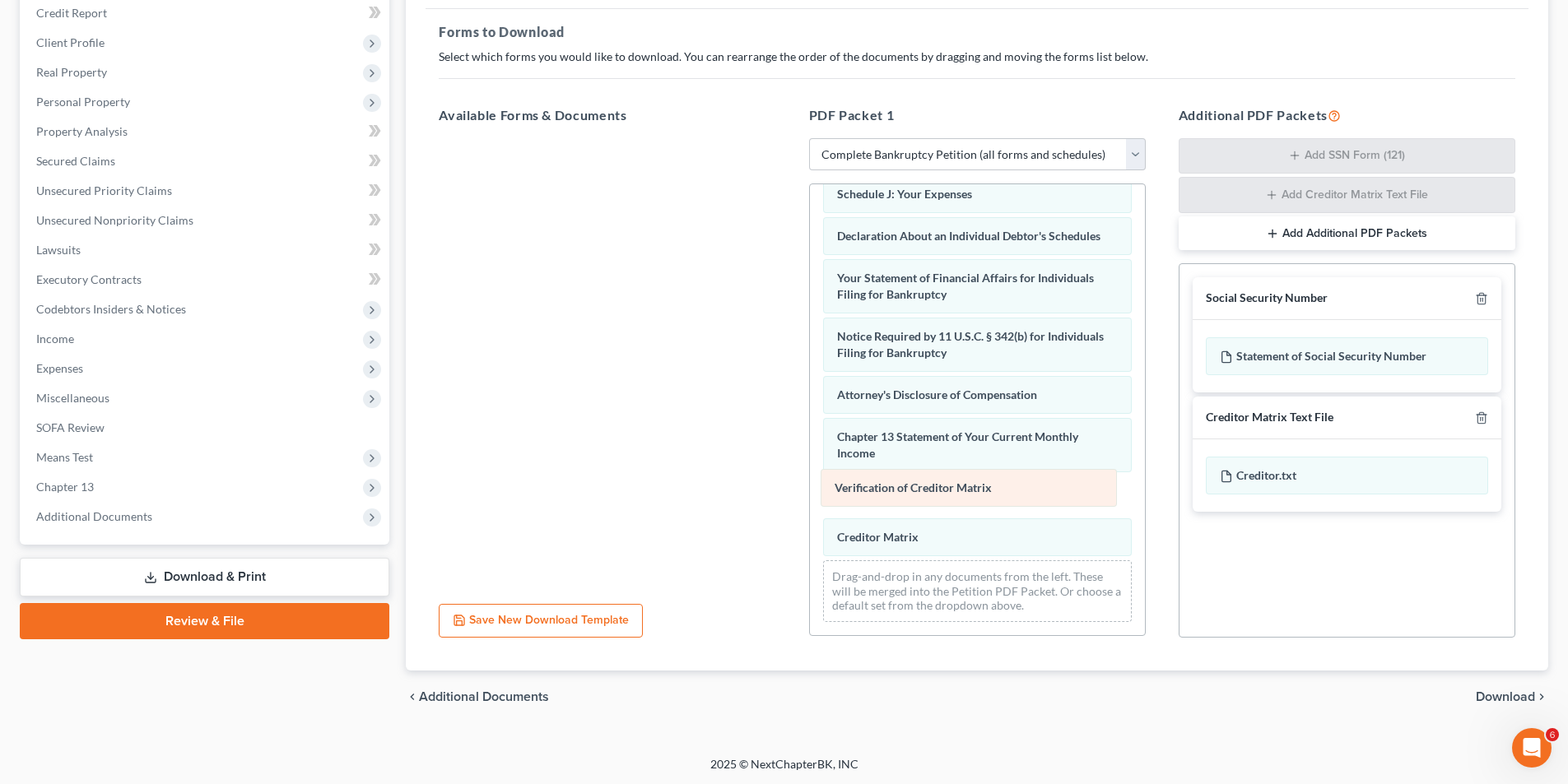 drag, startPoint x: 915, startPoint y: 539, endPoint x: 913, endPoint y: 489, distance: 50.039984 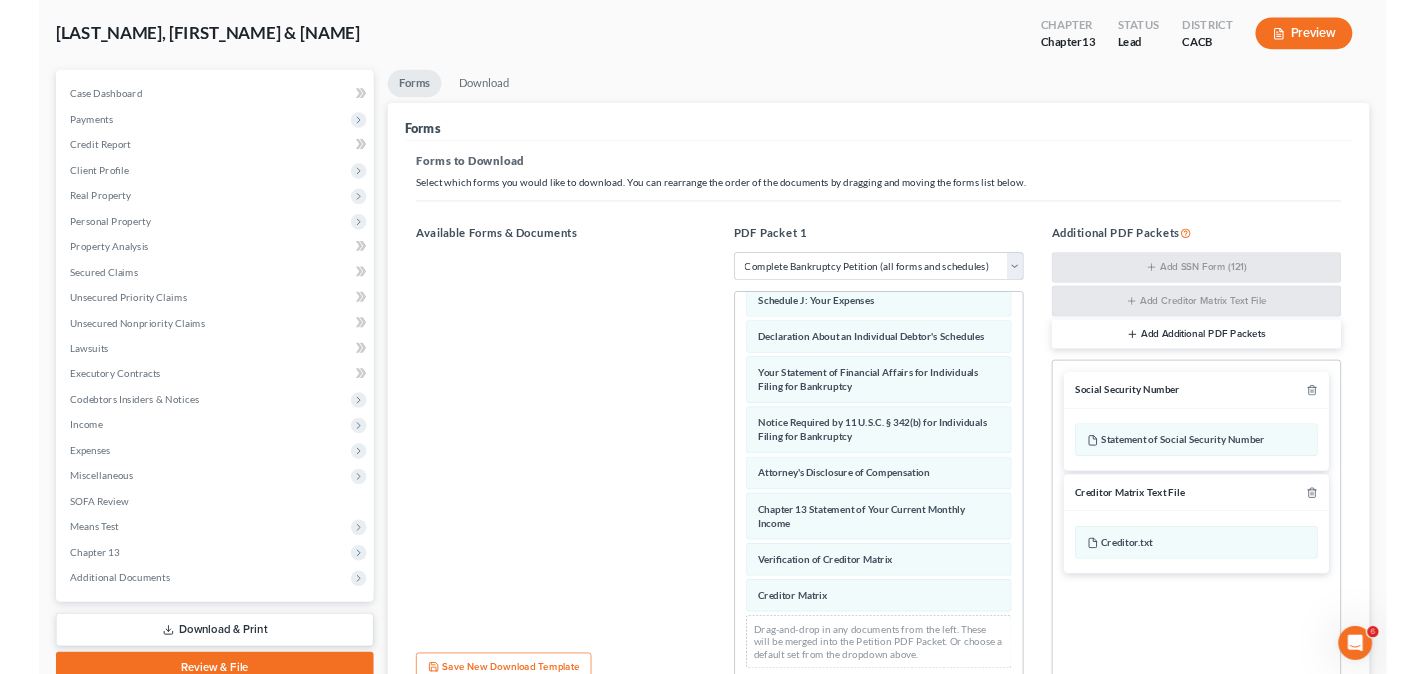 scroll, scrollTop: 82, scrollLeft: 0, axis: vertical 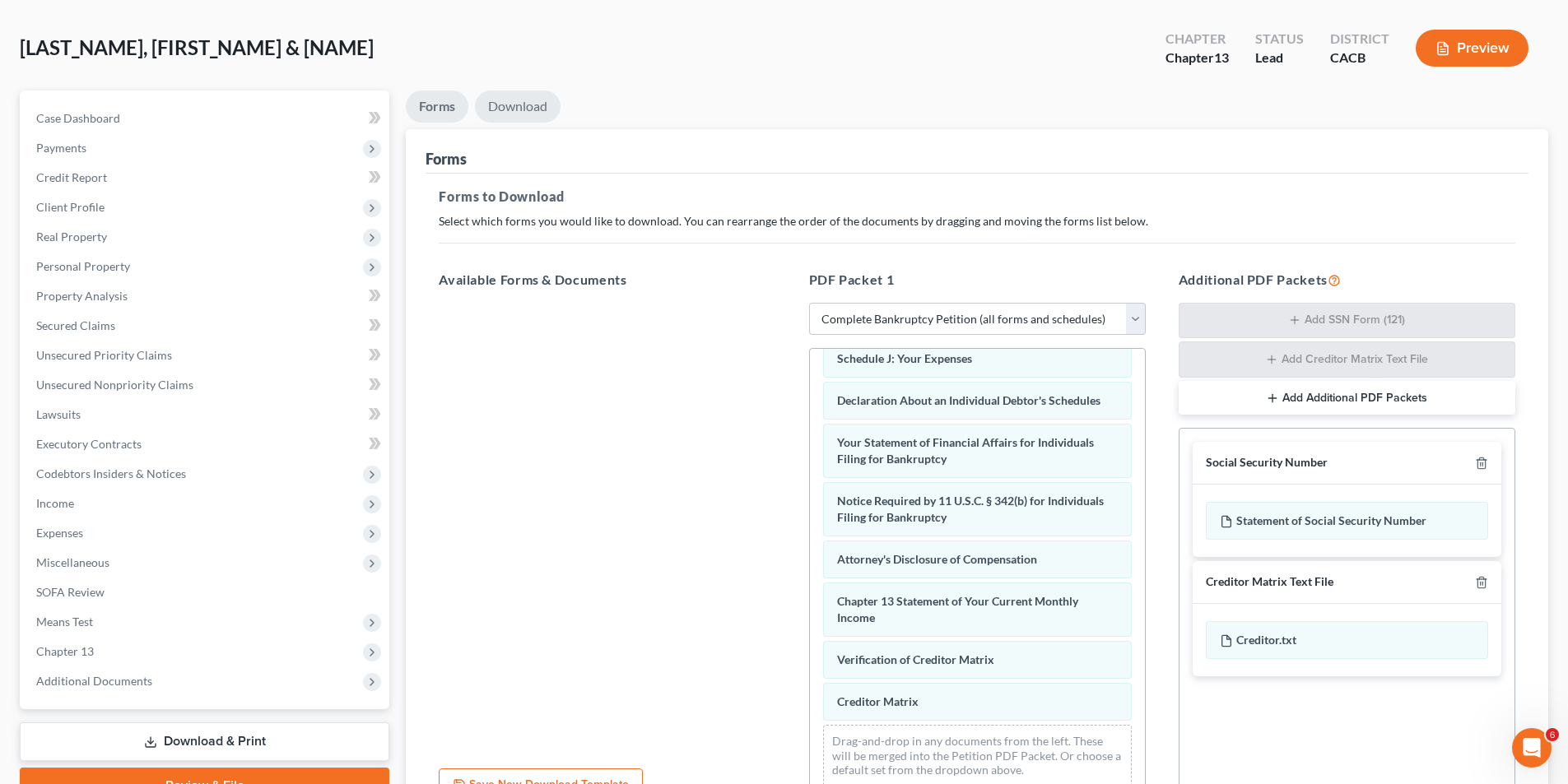 click on "Download" at bounding box center [518, 106] 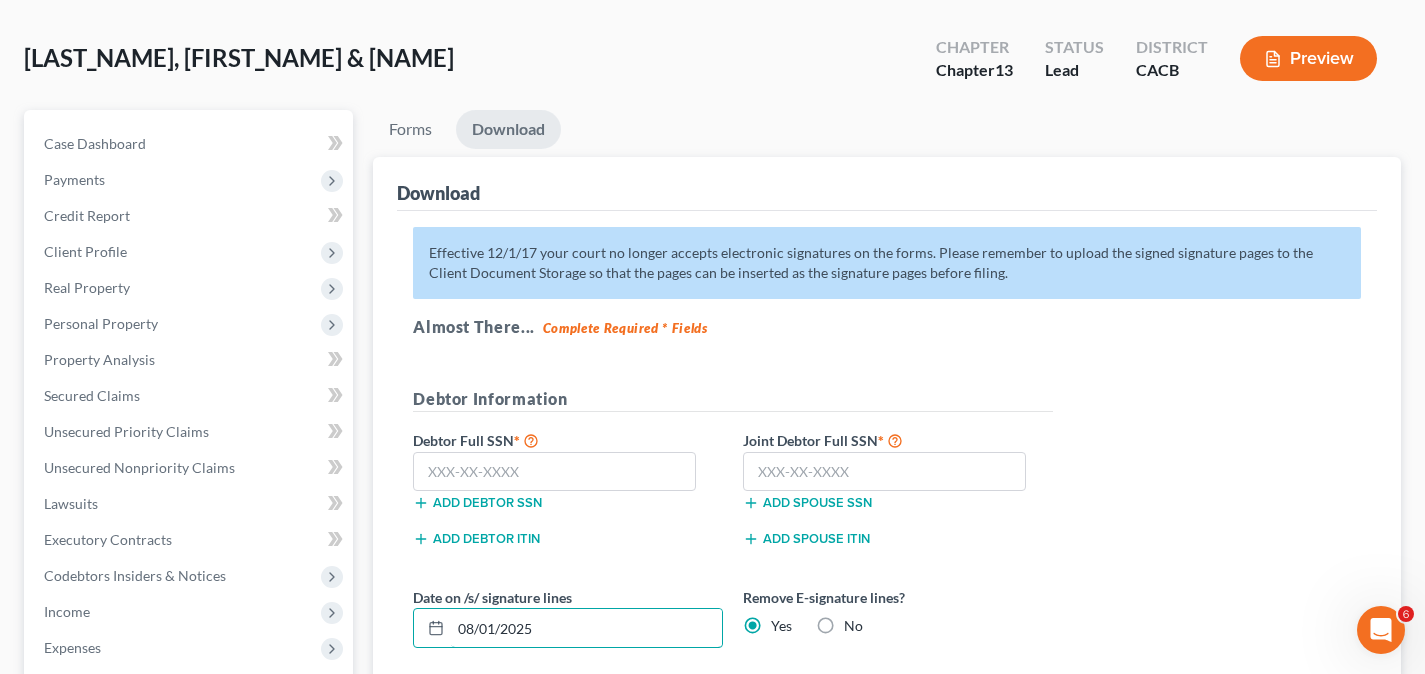 drag, startPoint x: 561, startPoint y: 623, endPoint x: 401, endPoint y: 618, distance: 160.07811 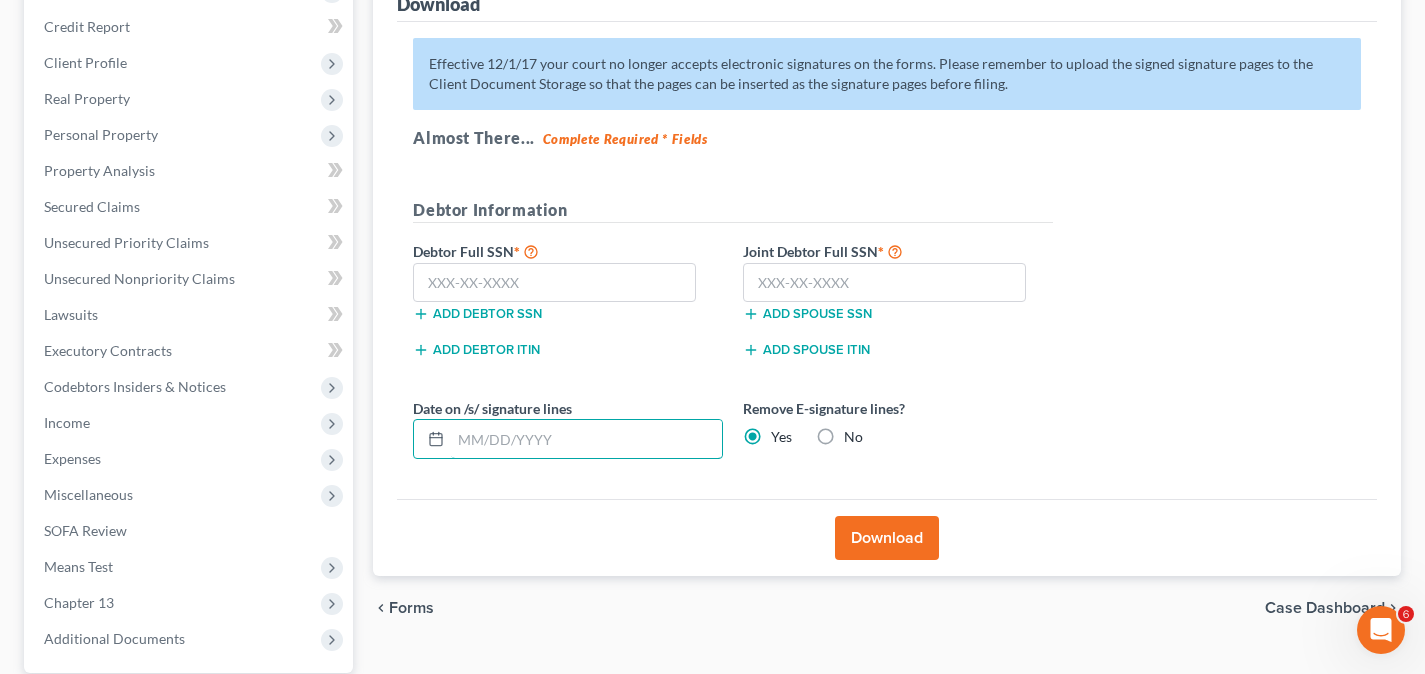 scroll, scrollTop: 282, scrollLeft: 0, axis: vertical 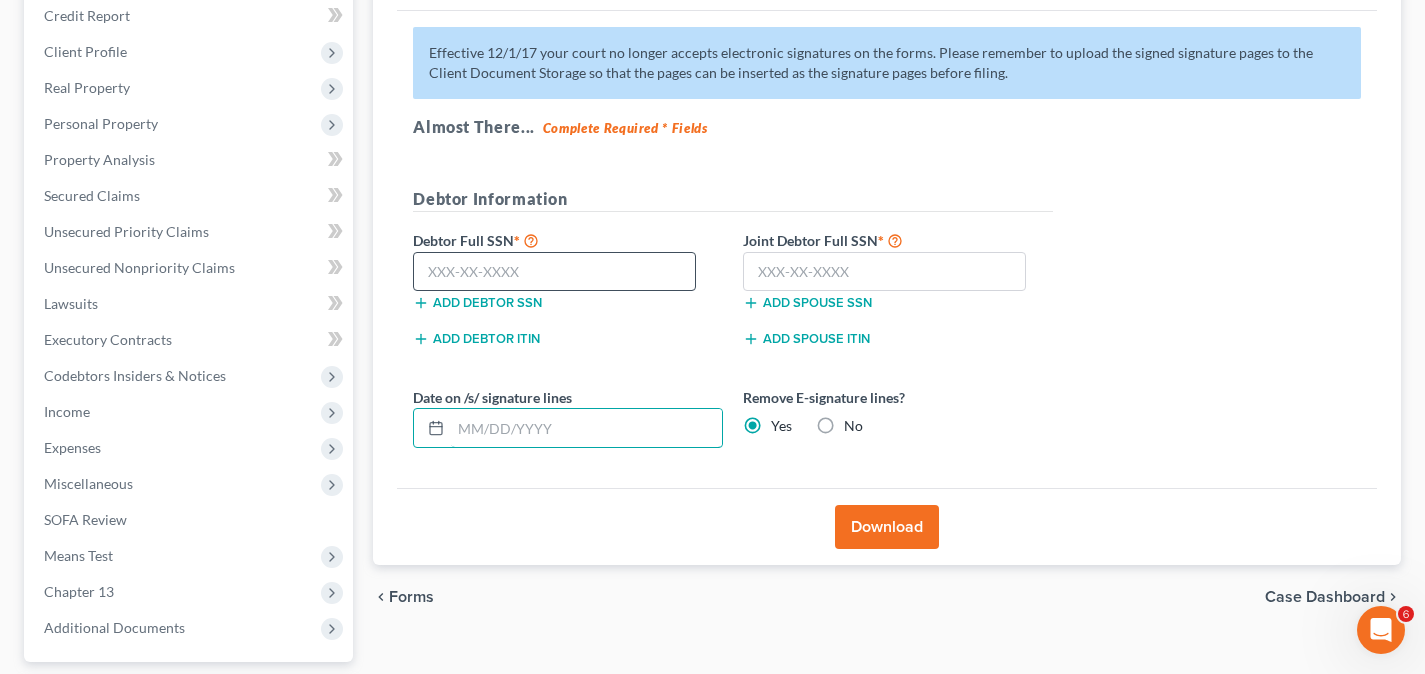 type 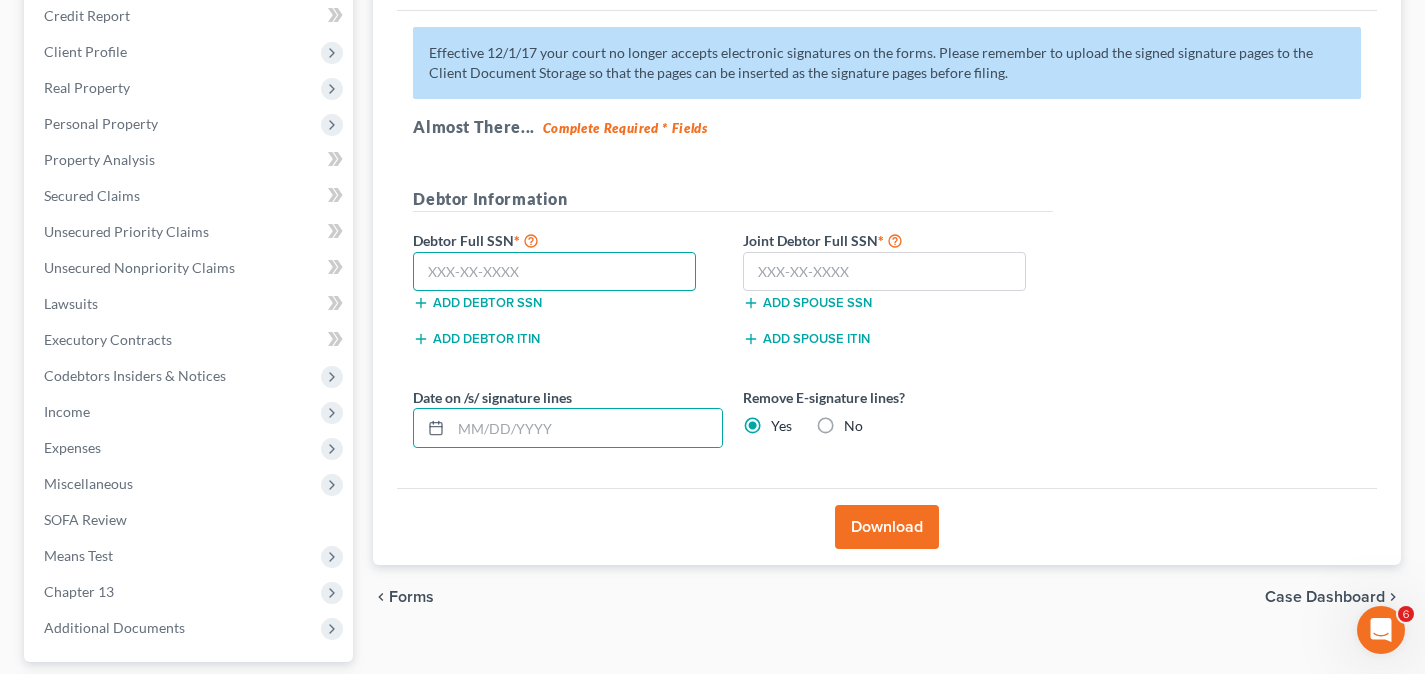 click at bounding box center [554, 272] 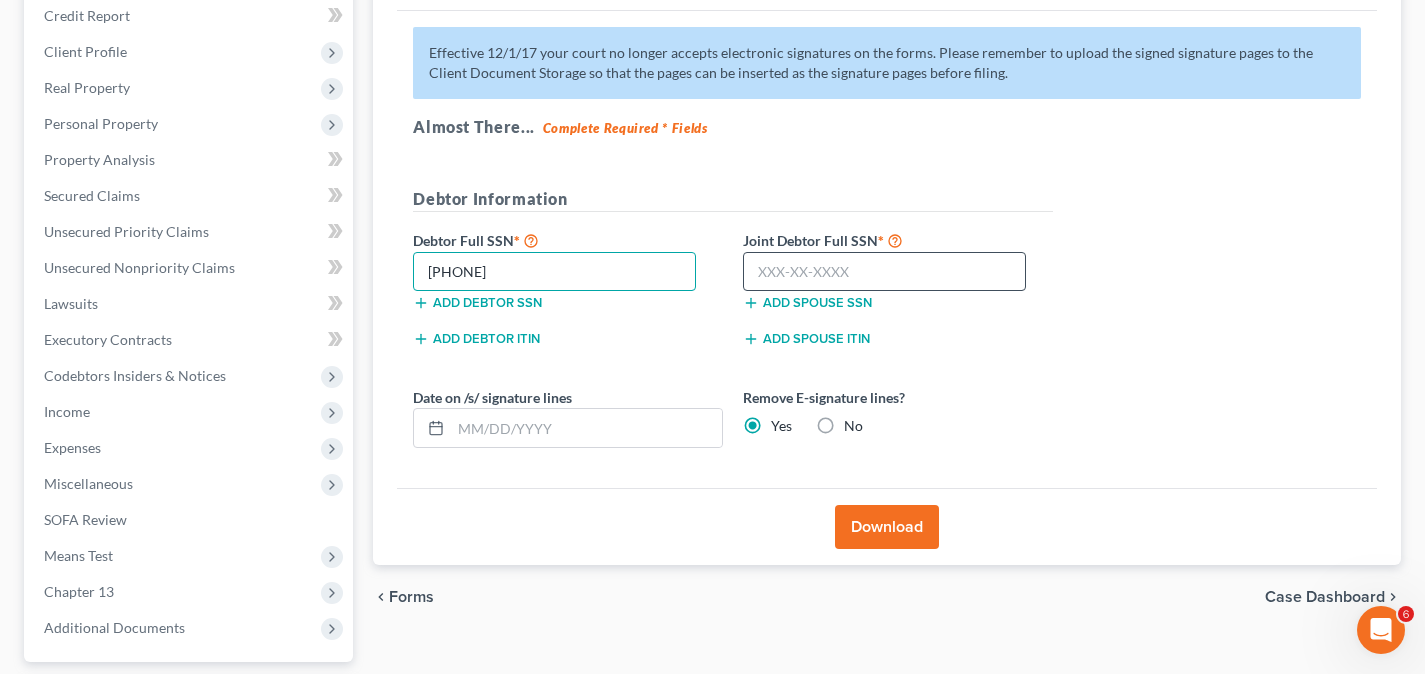 type on "[PHONE]" 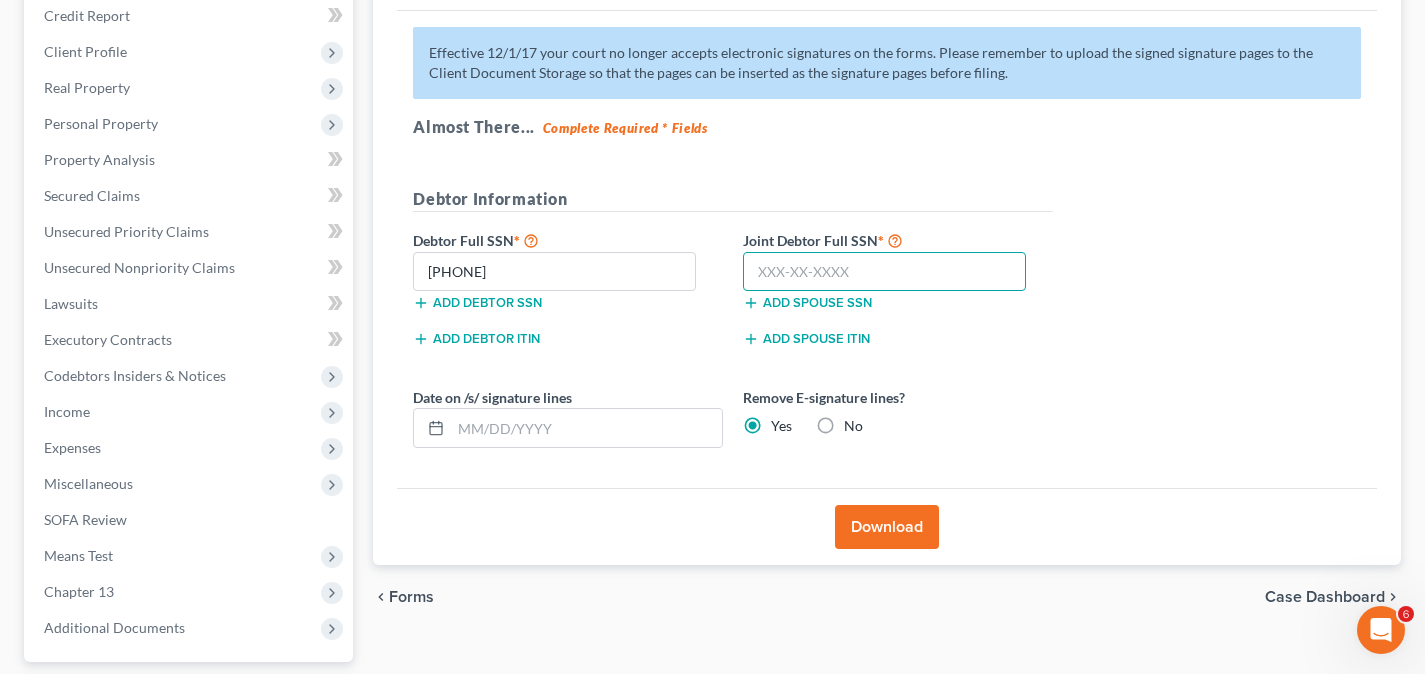 click at bounding box center [884, 272] 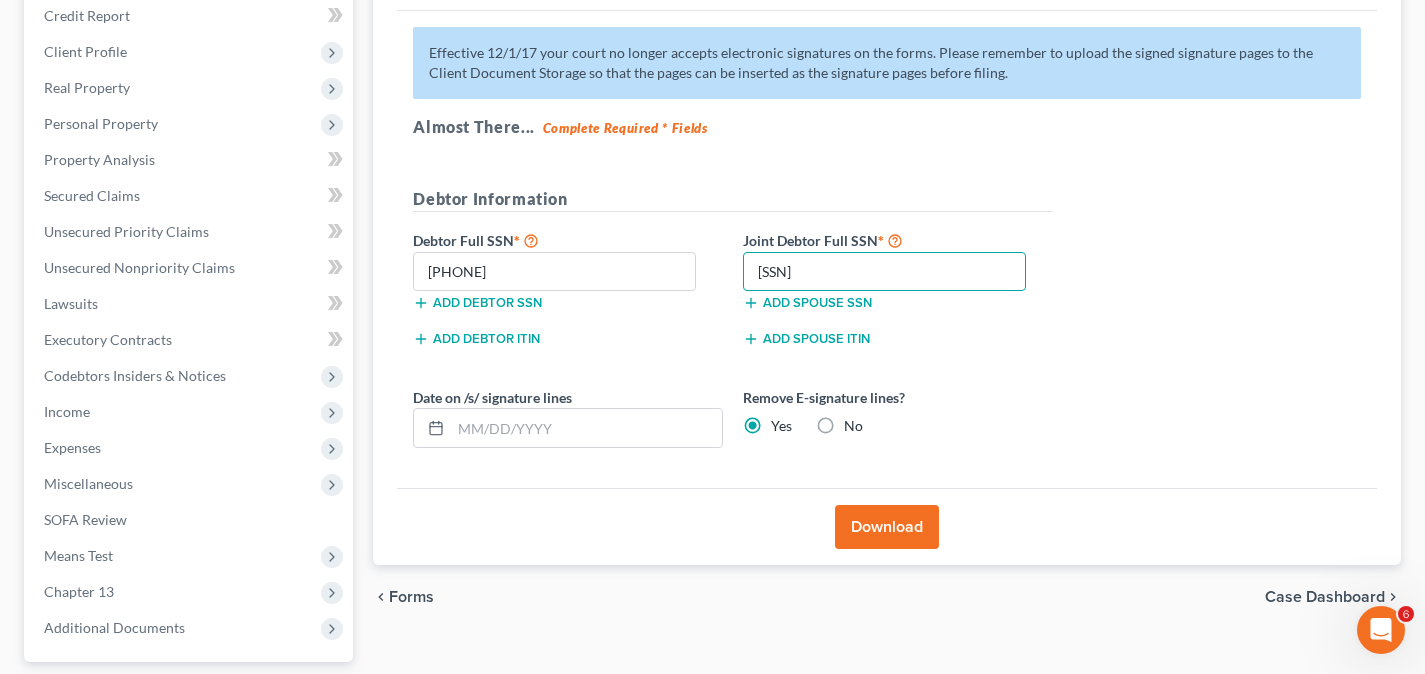 type on "[SSN]" 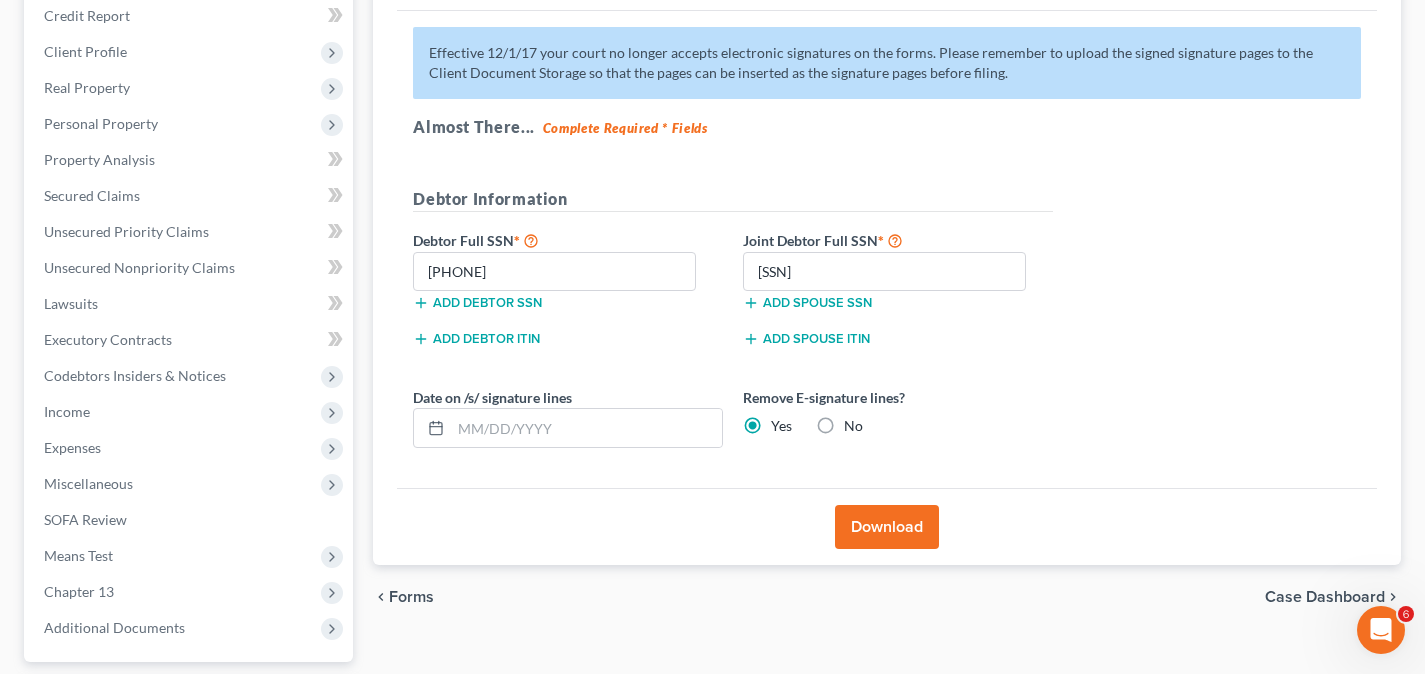 click on "Download" at bounding box center [887, 527] 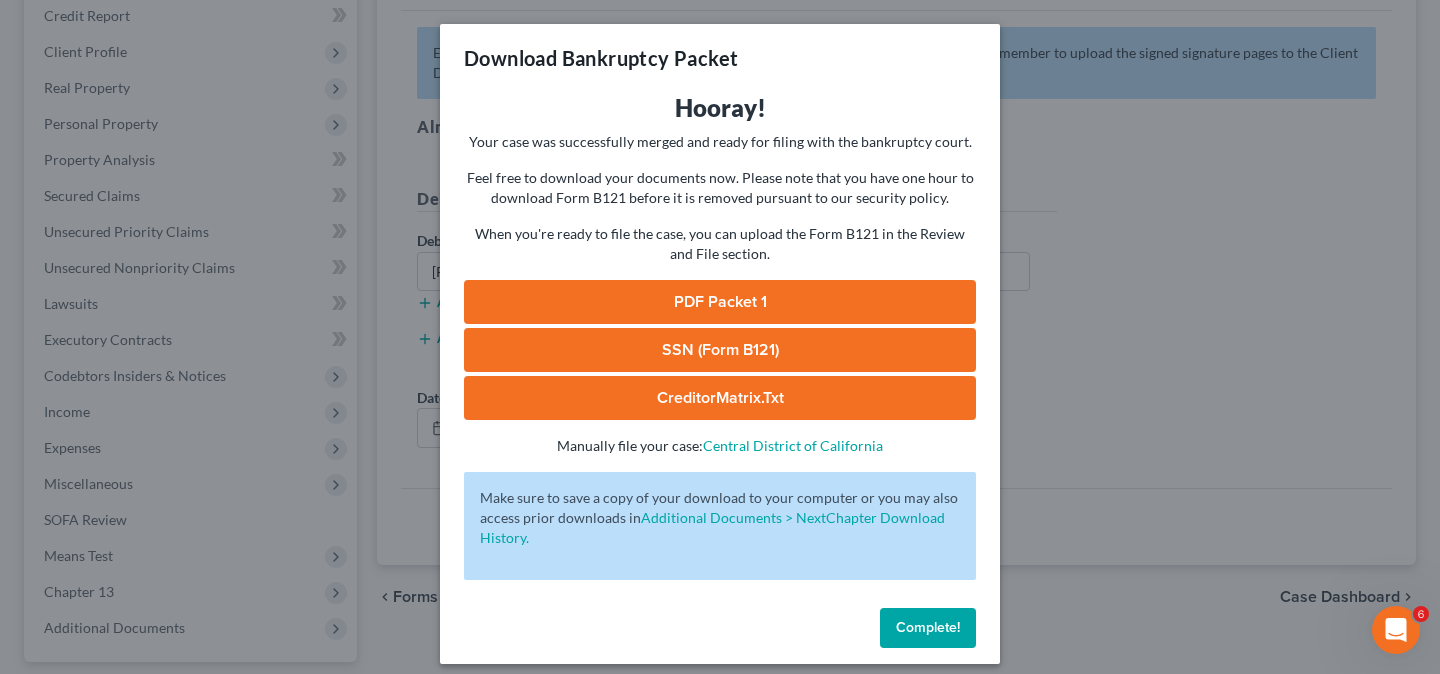 click on "PDF Packet 1" at bounding box center (720, 302) 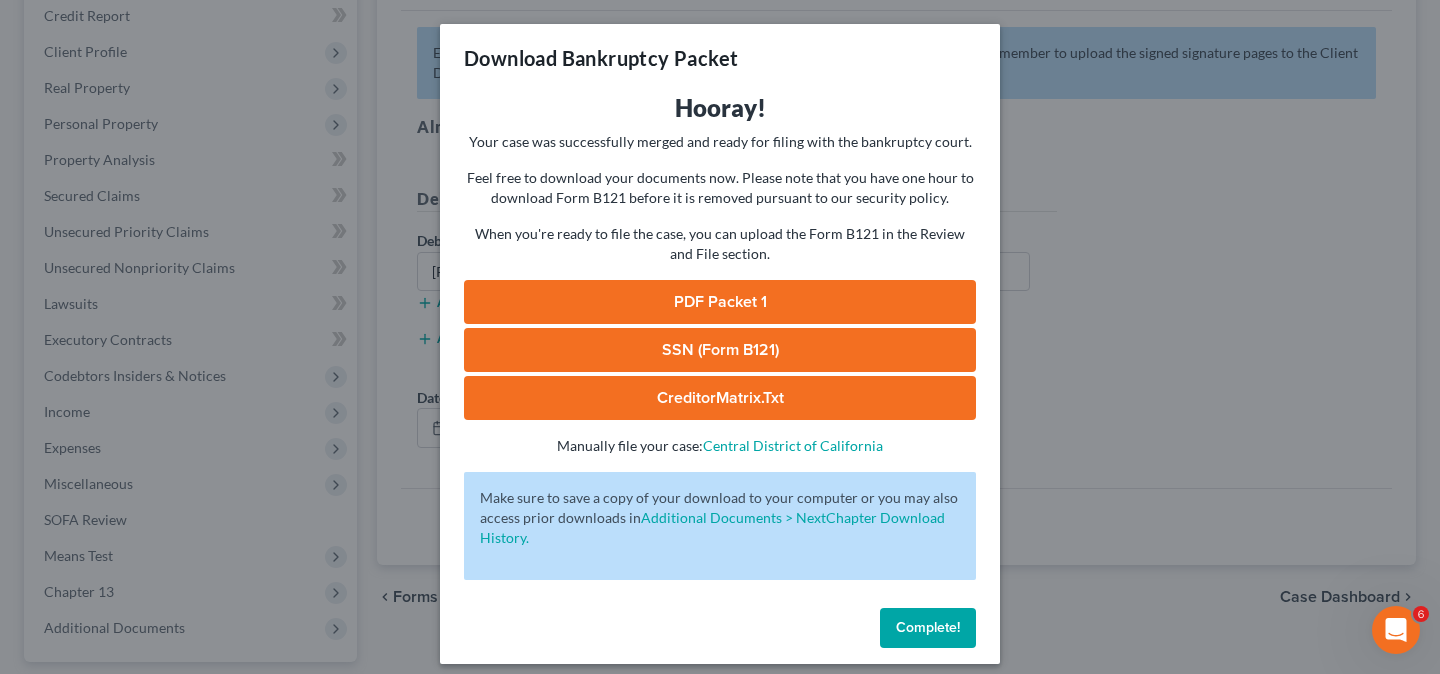 click on "Complete!" at bounding box center [928, 628] 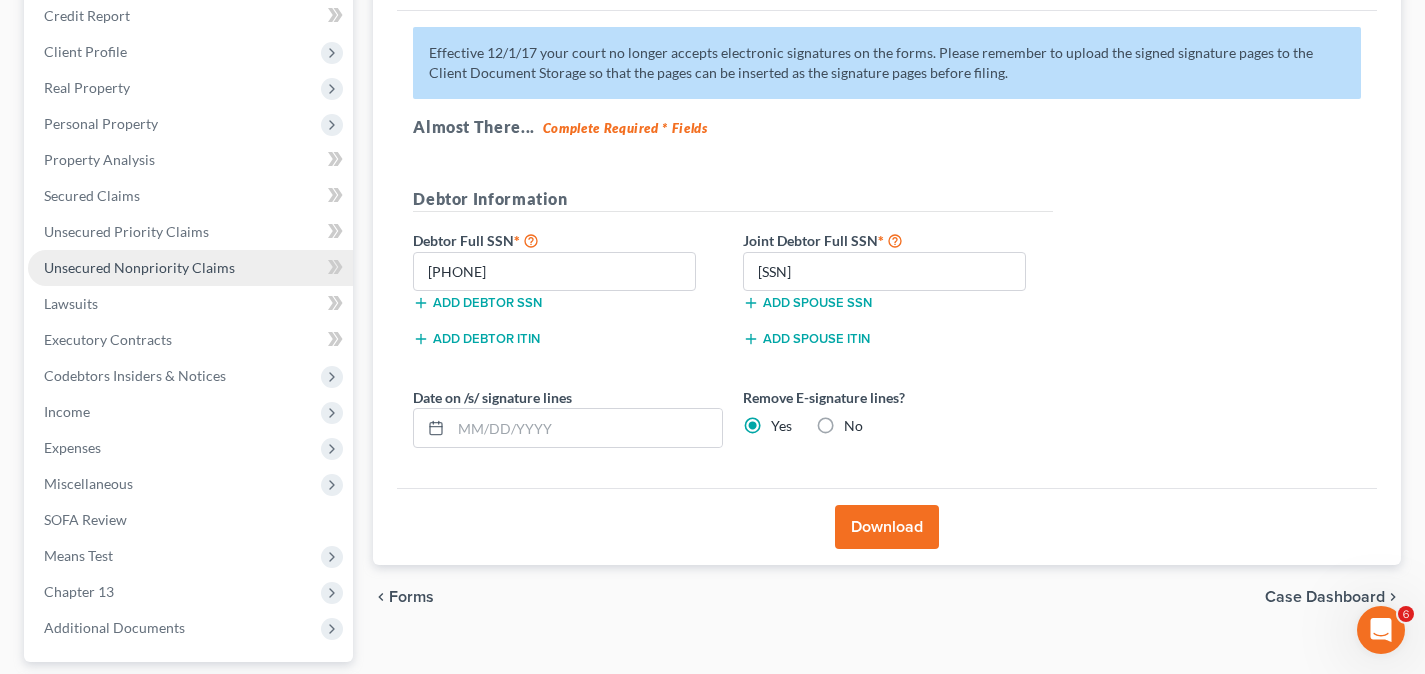 click on "Unsecured Nonpriority Claims" at bounding box center [190, 268] 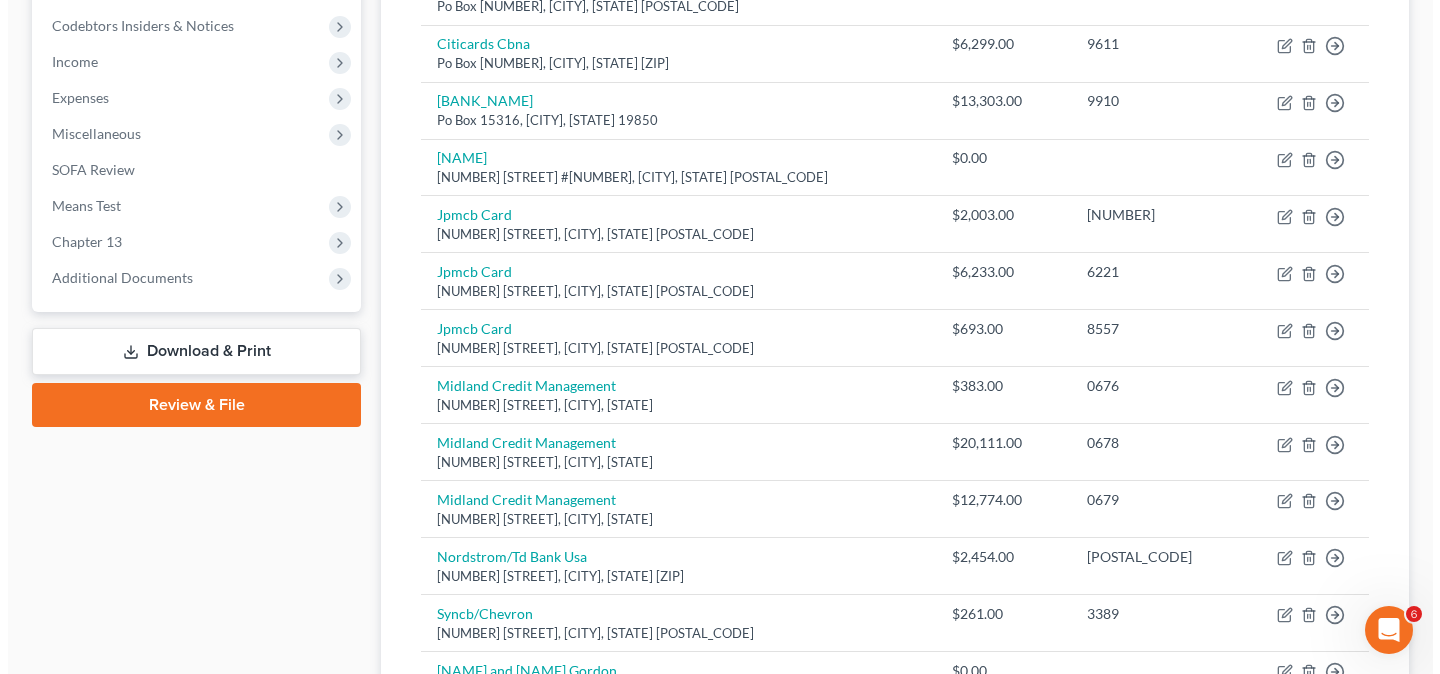 scroll, scrollTop: 883, scrollLeft: 0, axis: vertical 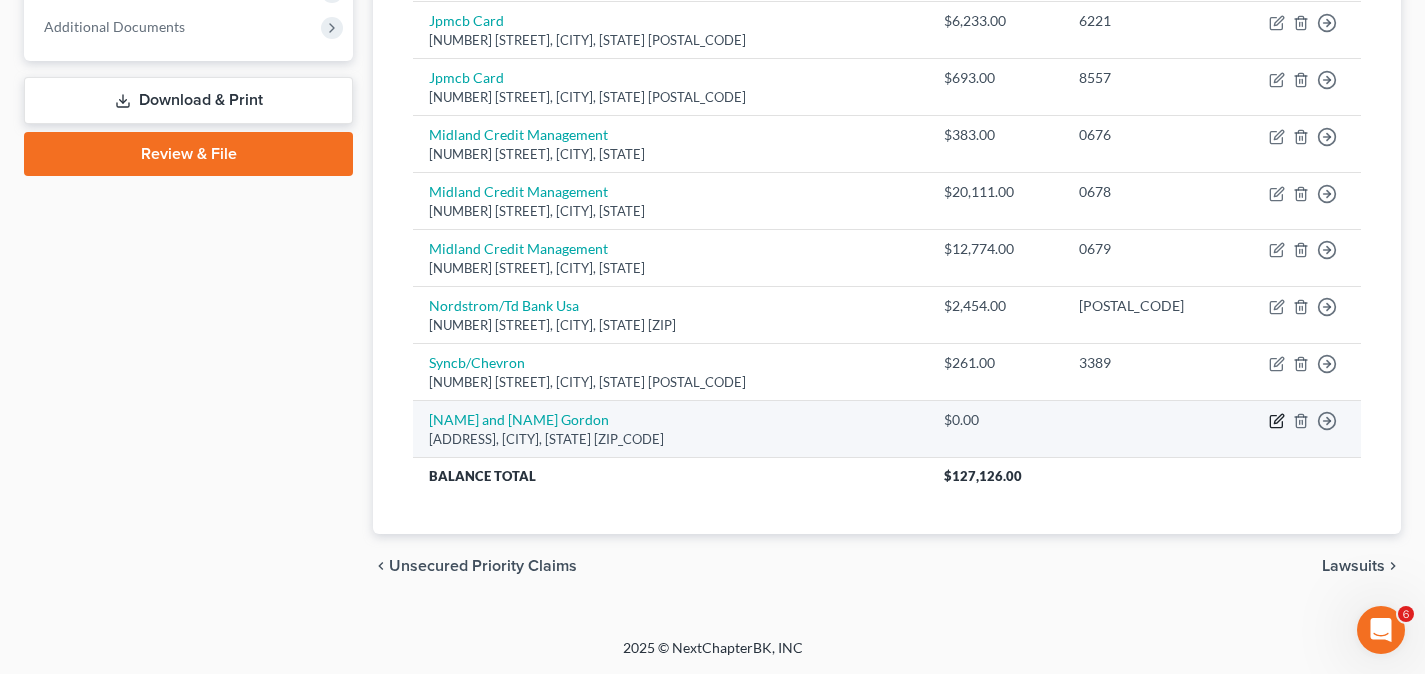 click 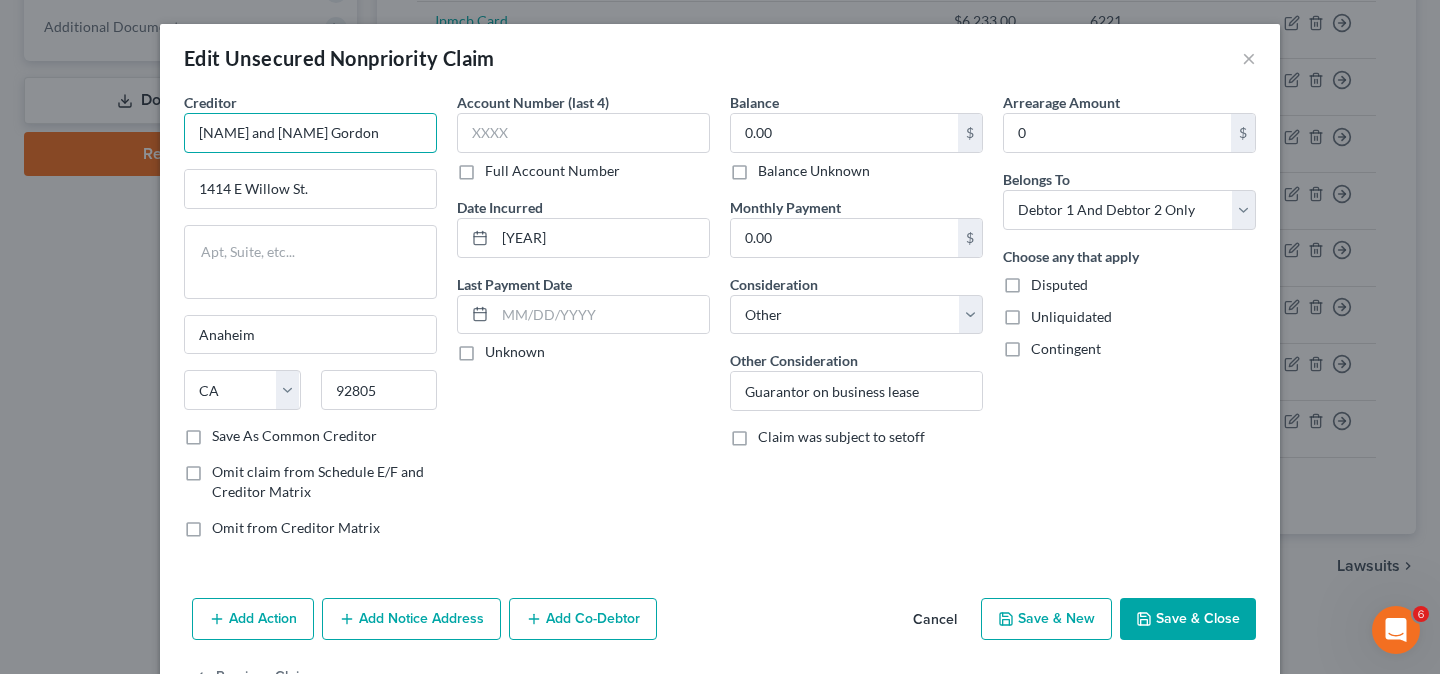click on "[NAME] and [NAME] Gordon" at bounding box center (310, 133) 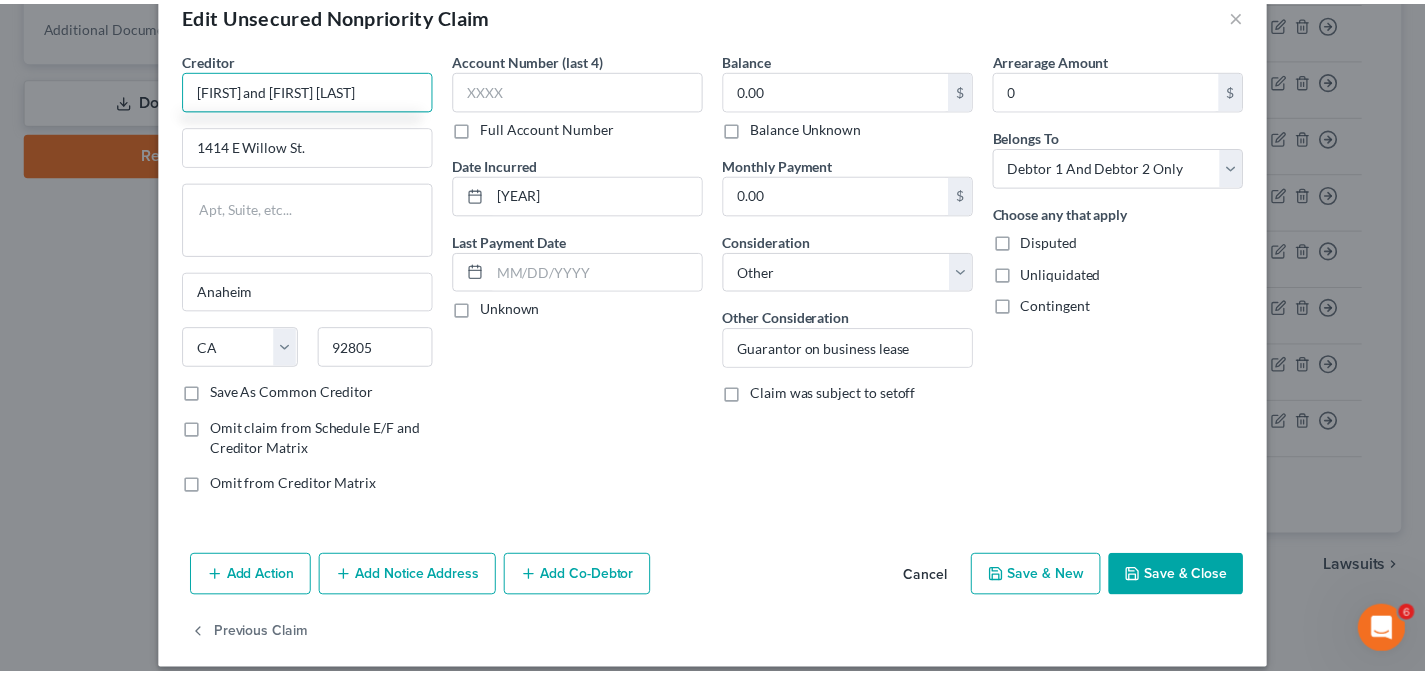 scroll, scrollTop: 63, scrollLeft: 0, axis: vertical 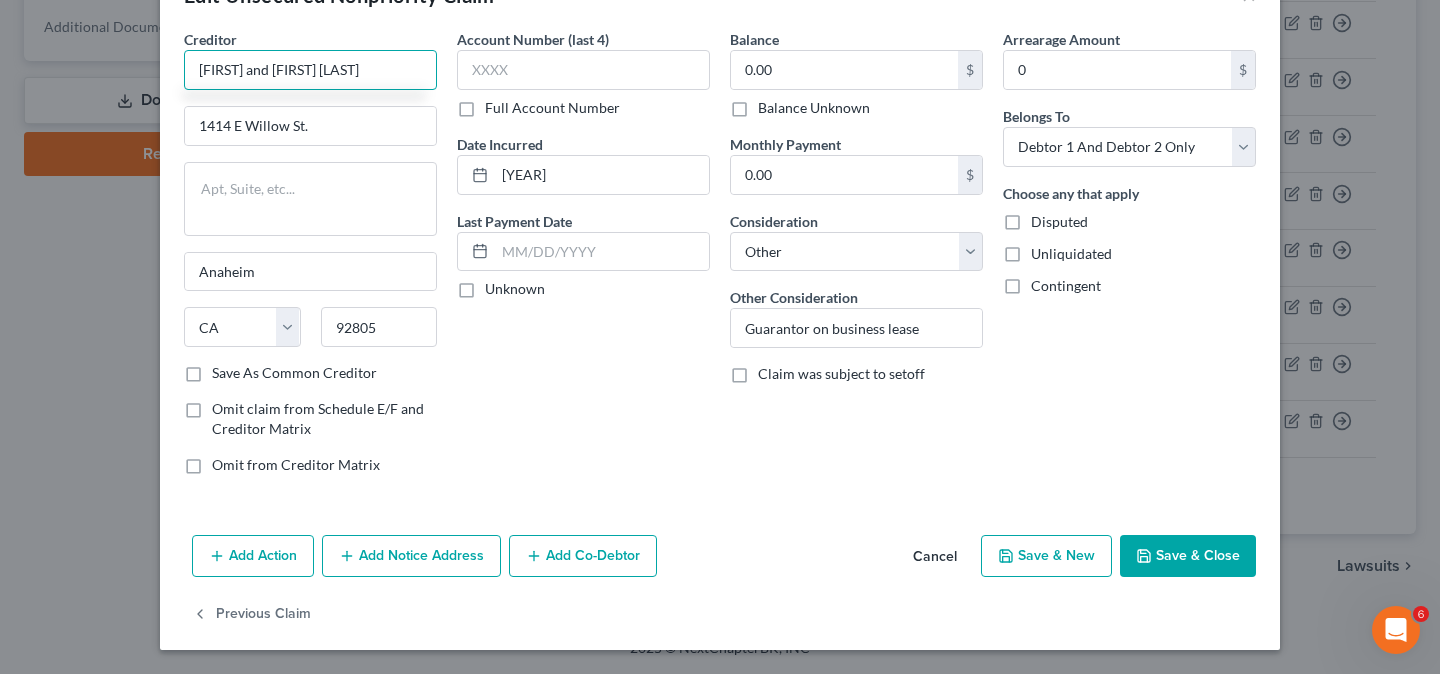 type on "[FIRST] and [FIRST] [LAST]" 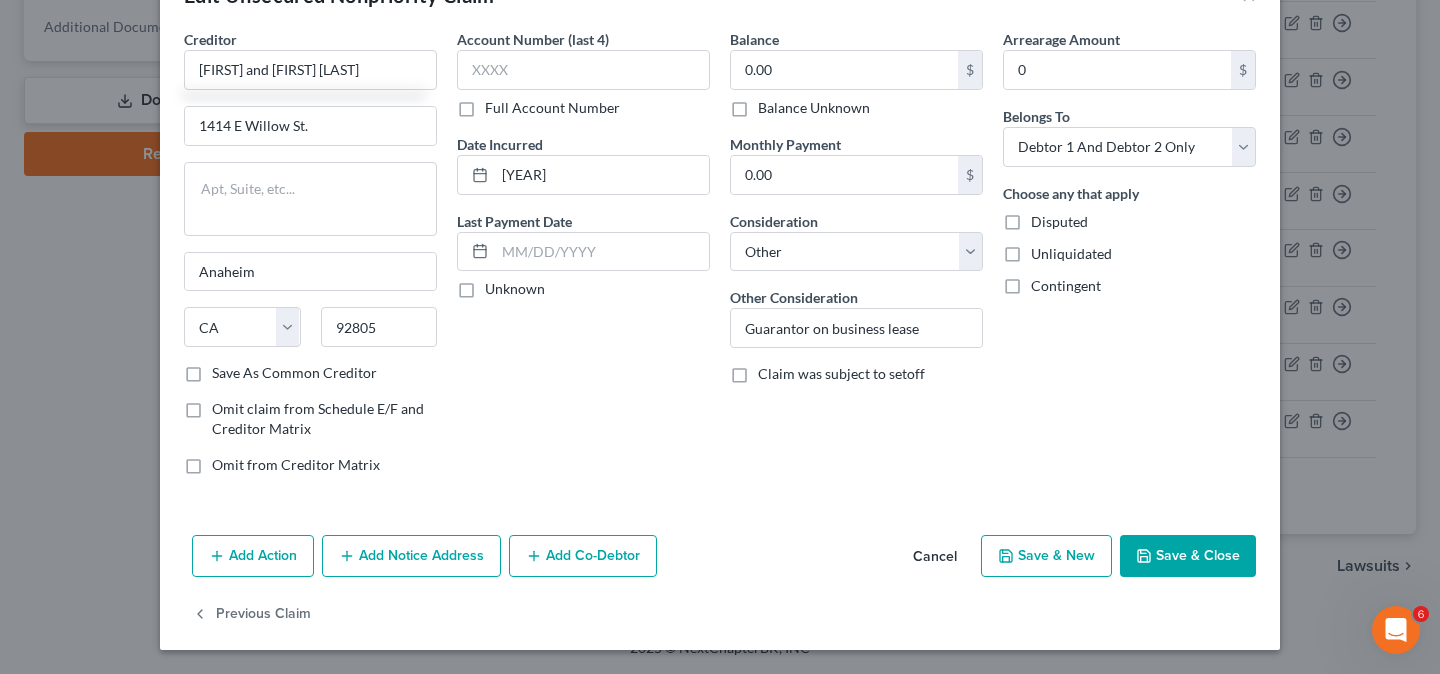 click on "Save & Close" at bounding box center (1188, 556) 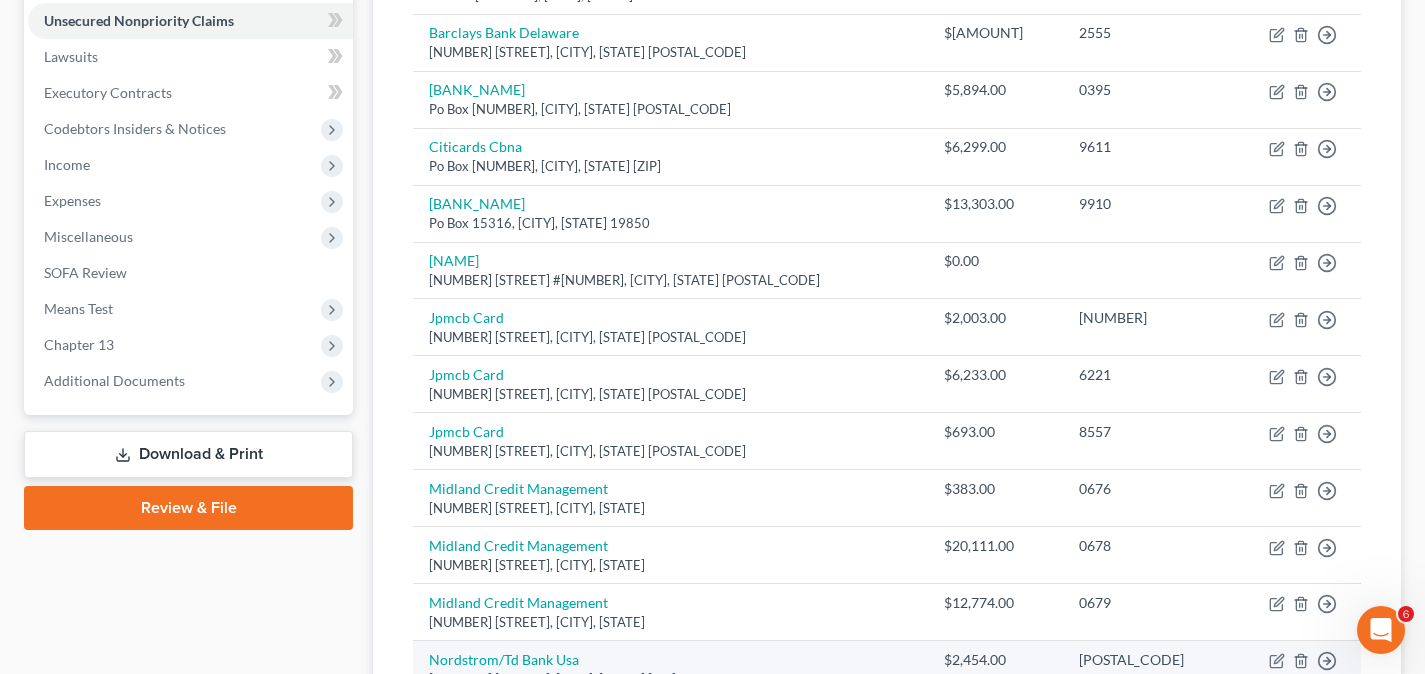 scroll, scrollTop: 700, scrollLeft: 0, axis: vertical 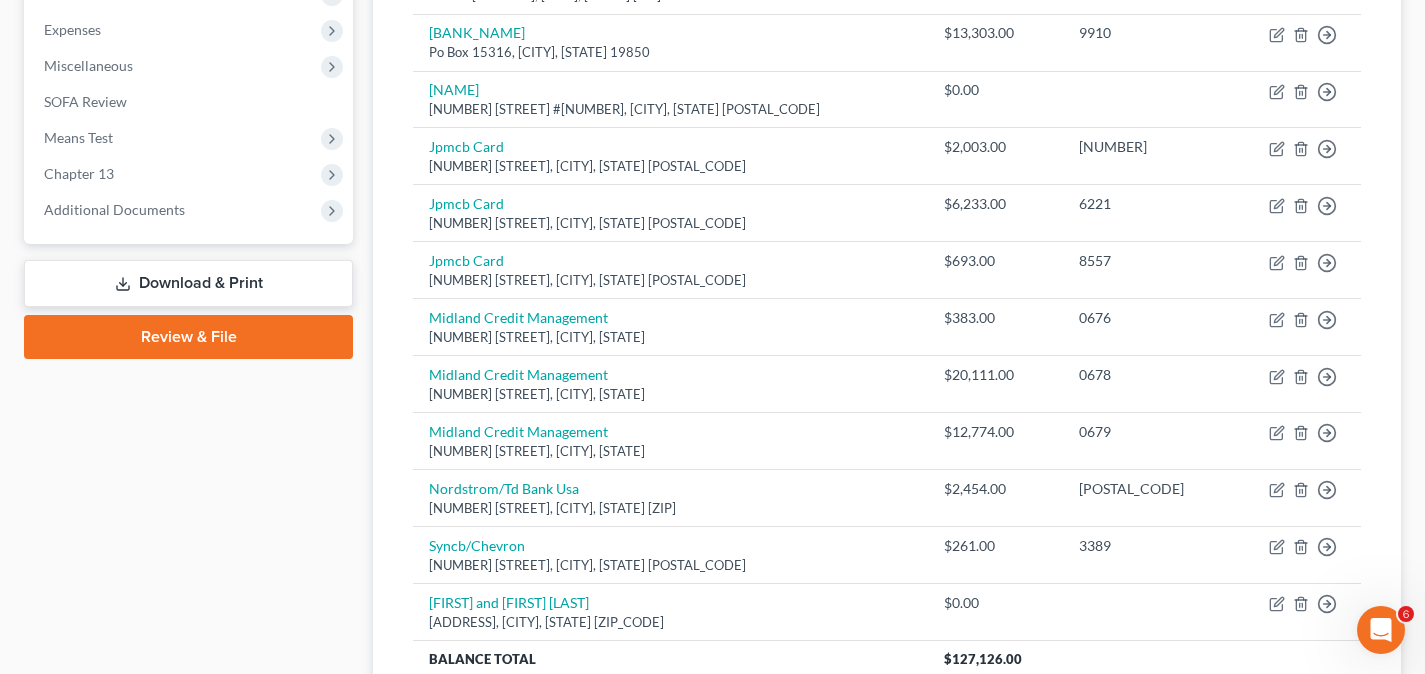 click on "Download & Print" at bounding box center [188, 283] 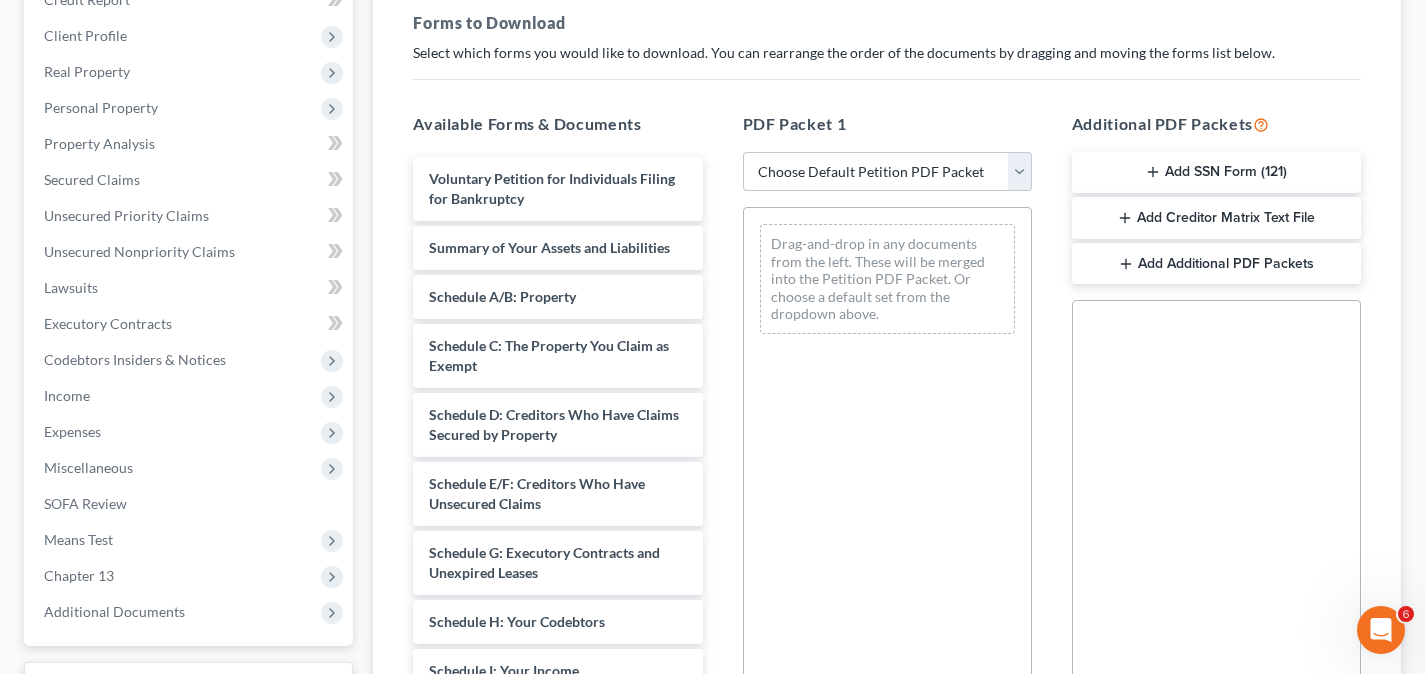scroll, scrollTop: 300, scrollLeft: 0, axis: vertical 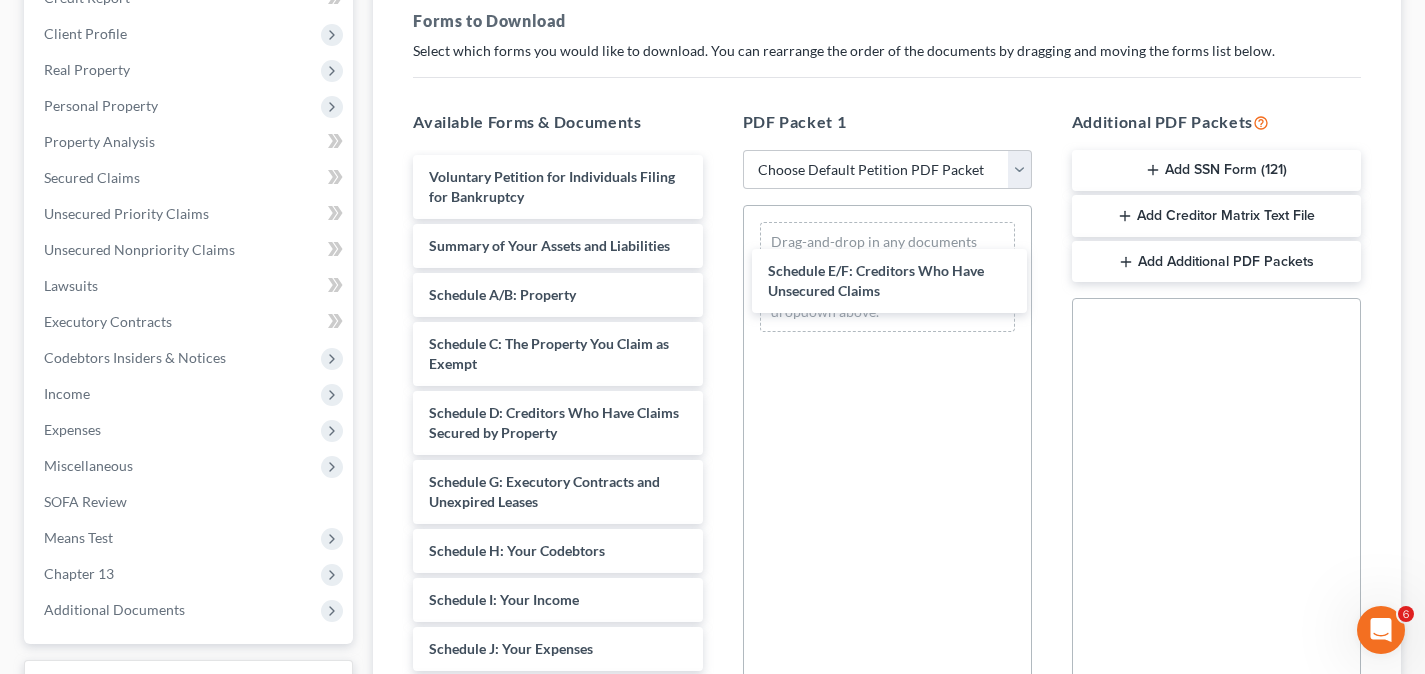 drag, startPoint x: 566, startPoint y: 486, endPoint x: 863, endPoint y: 365, distance: 320.70236 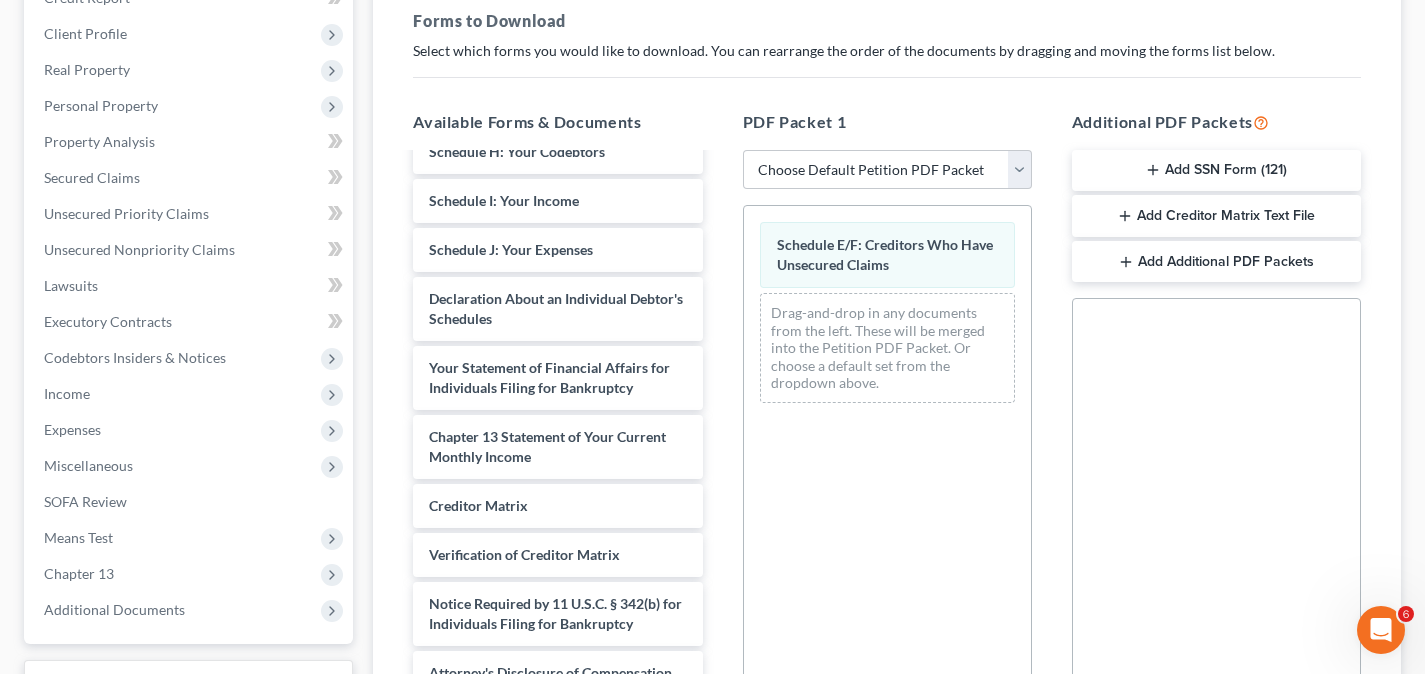 scroll, scrollTop: 419, scrollLeft: 0, axis: vertical 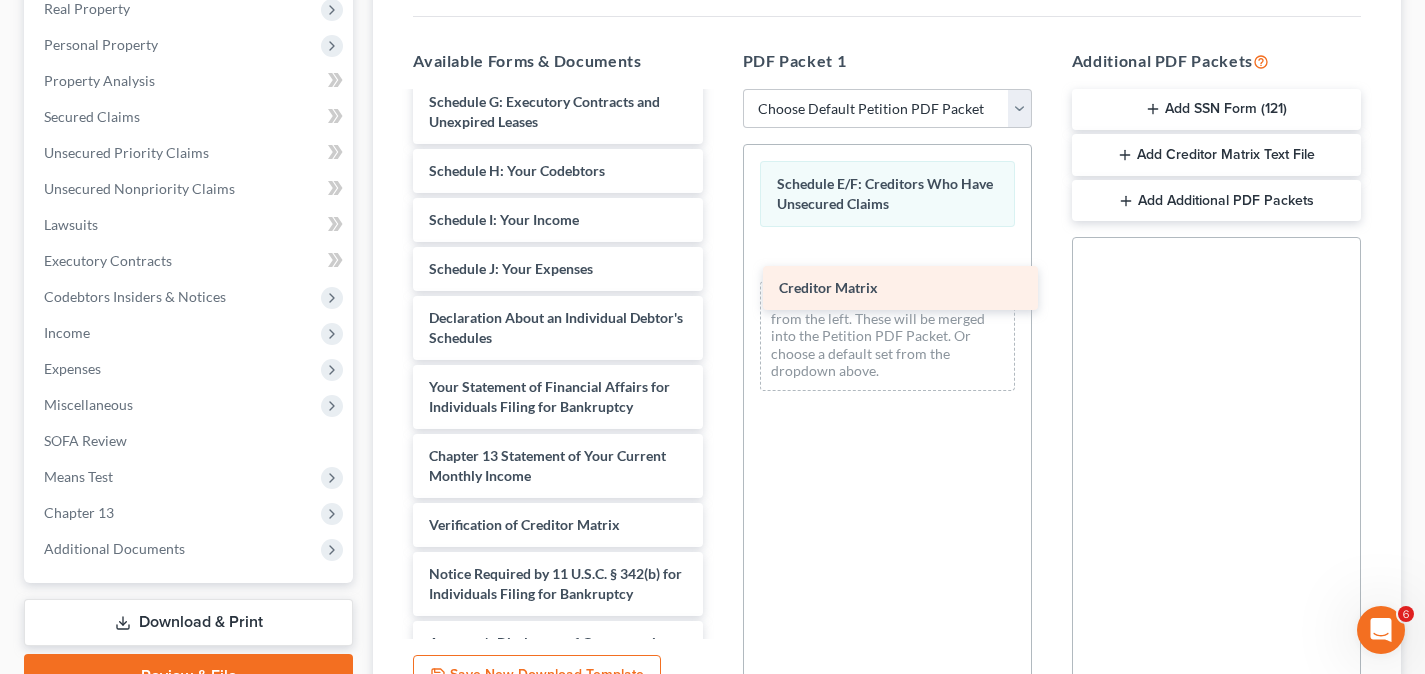 drag, startPoint x: 533, startPoint y: 530, endPoint x: 894, endPoint y: 282, distance: 437.9783 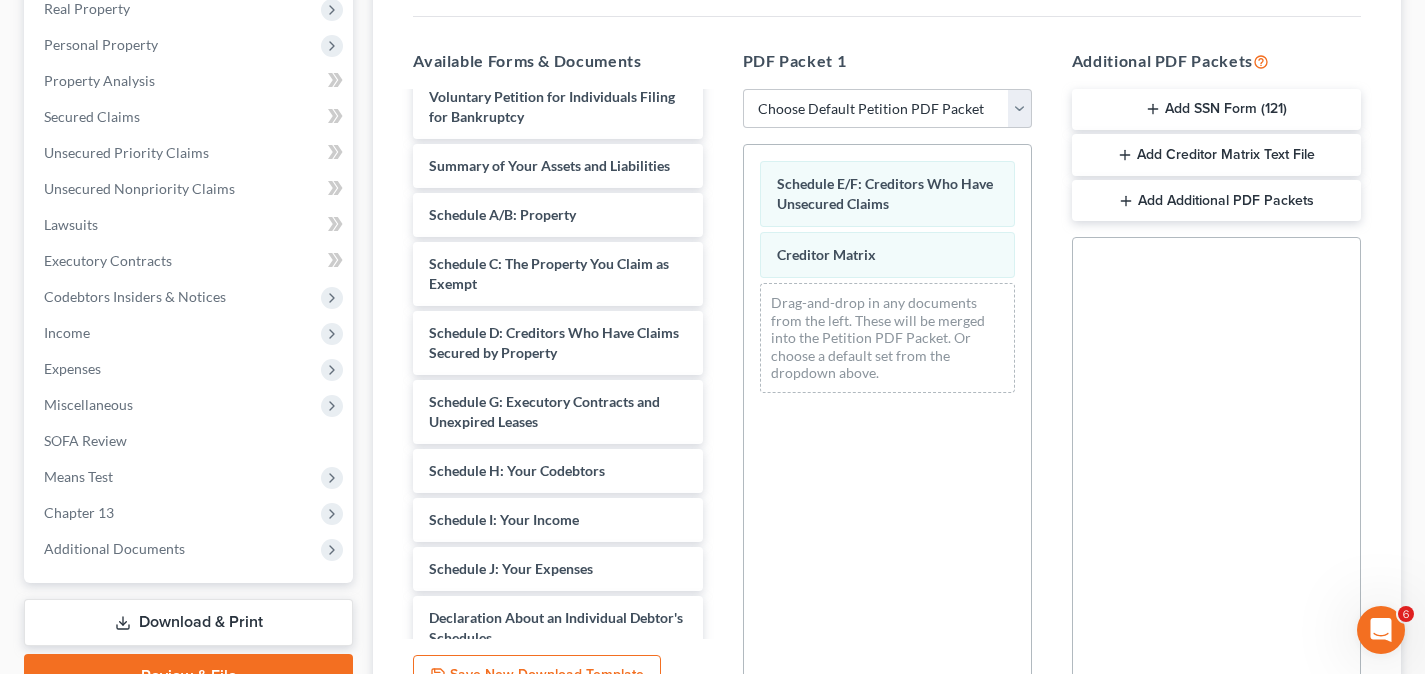 scroll, scrollTop: 0, scrollLeft: 0, axis: both 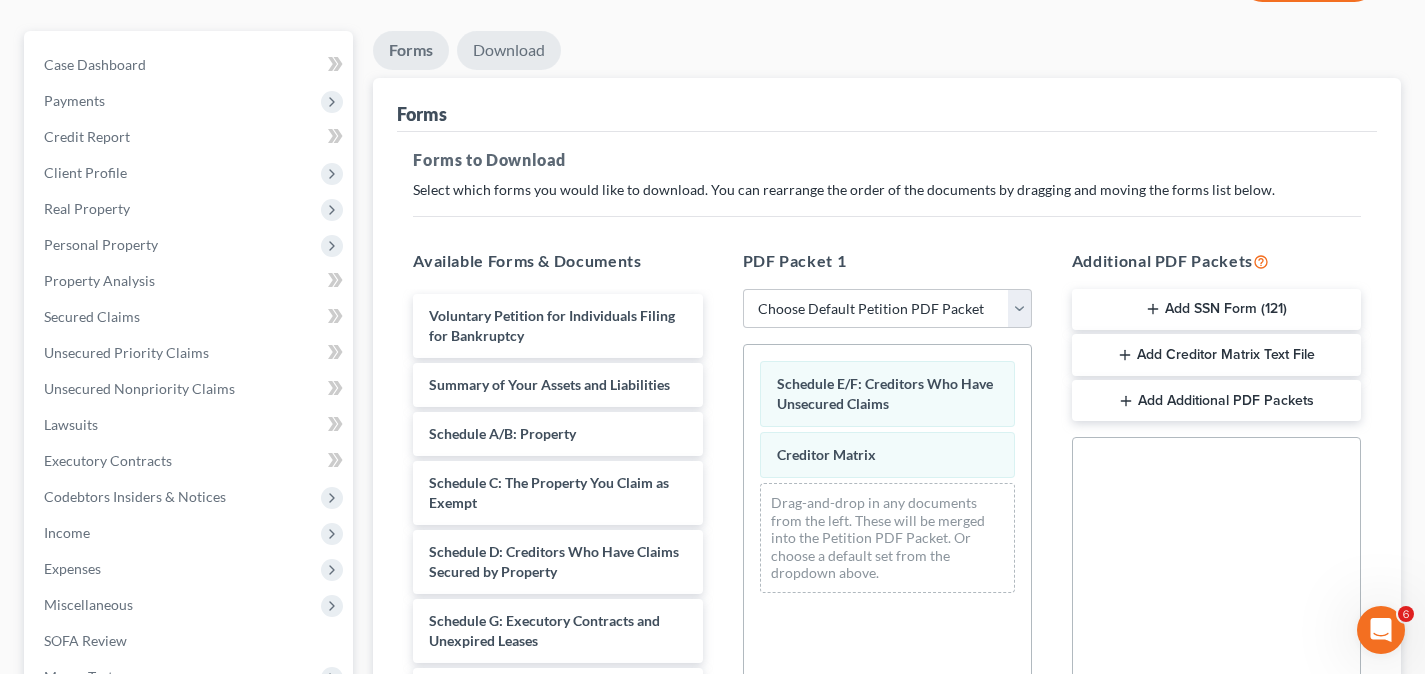 click on "Download" at bounding box center (509, 50) 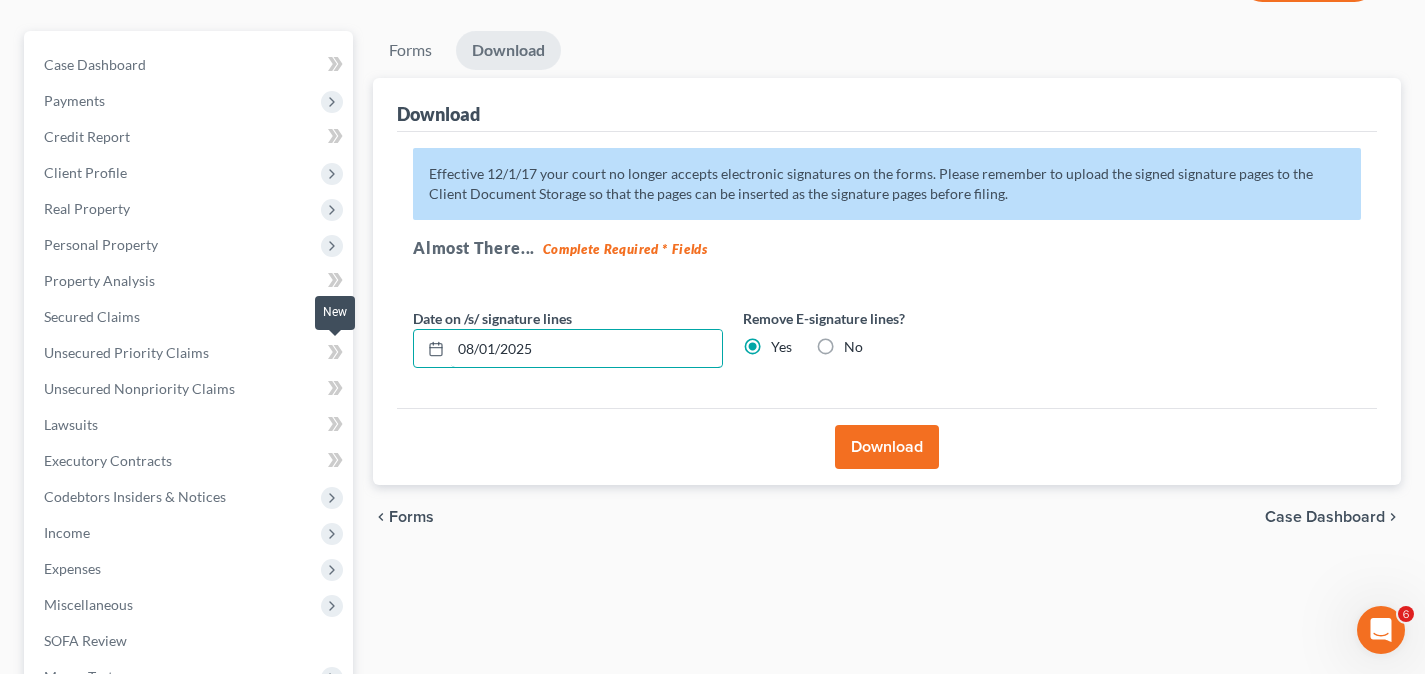 drag, startPoint x: 573, startPoint y: 347, endPoint x: 352, endPoint y: 347, distance: 221 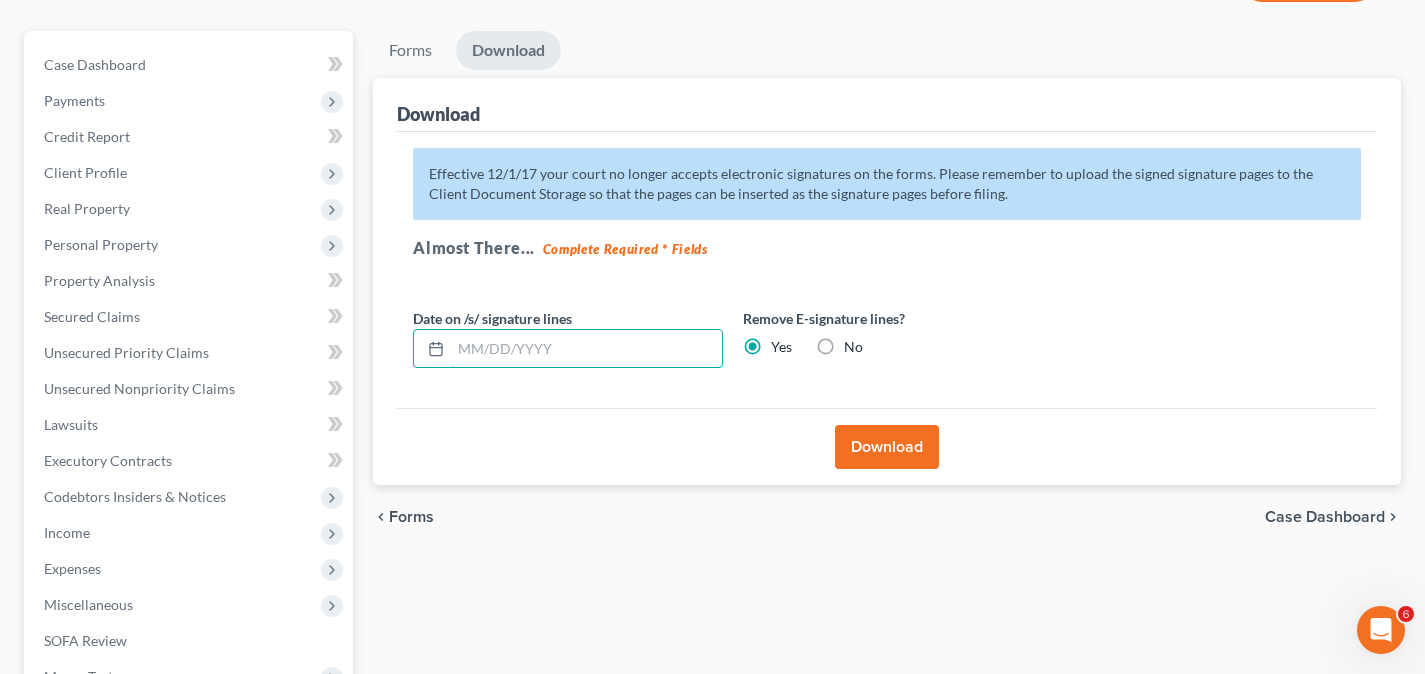 type 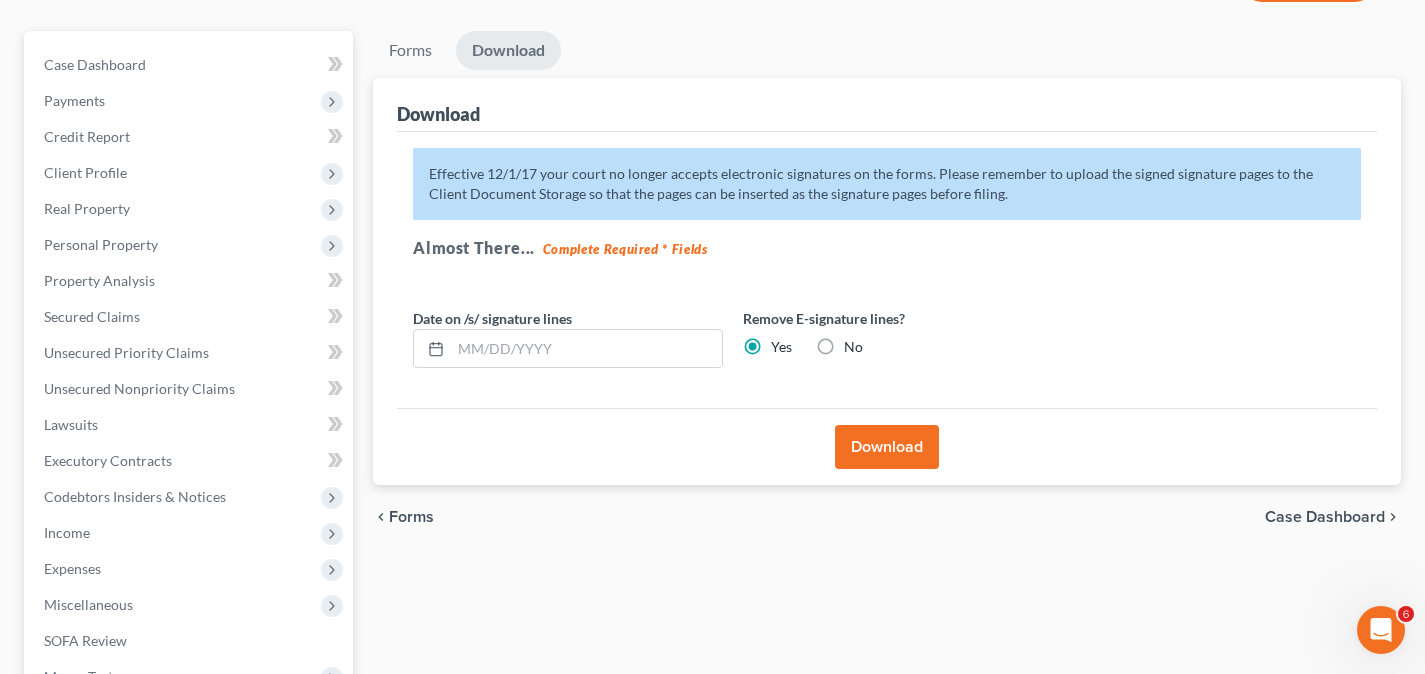 click on "Download" at bounding box center (887, 447) 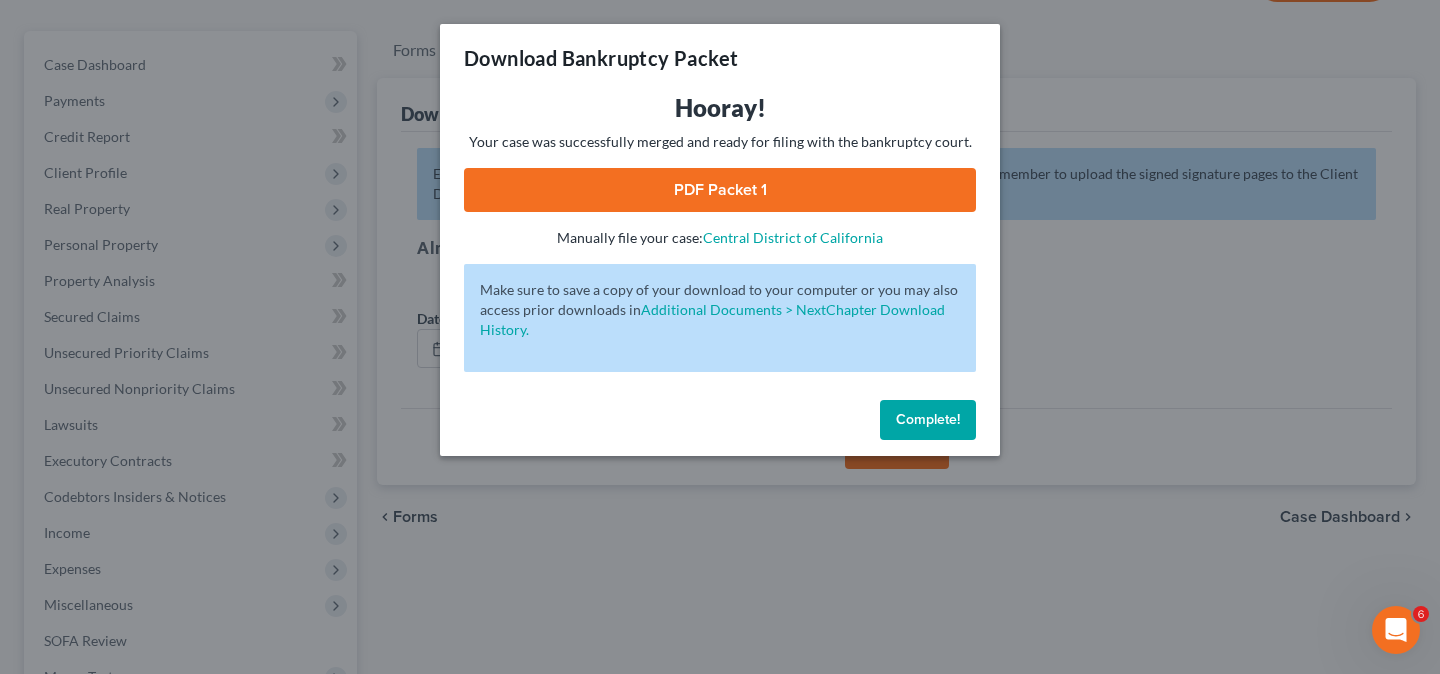 click on "PDF Packet 1" at bounding box center (720, 190) 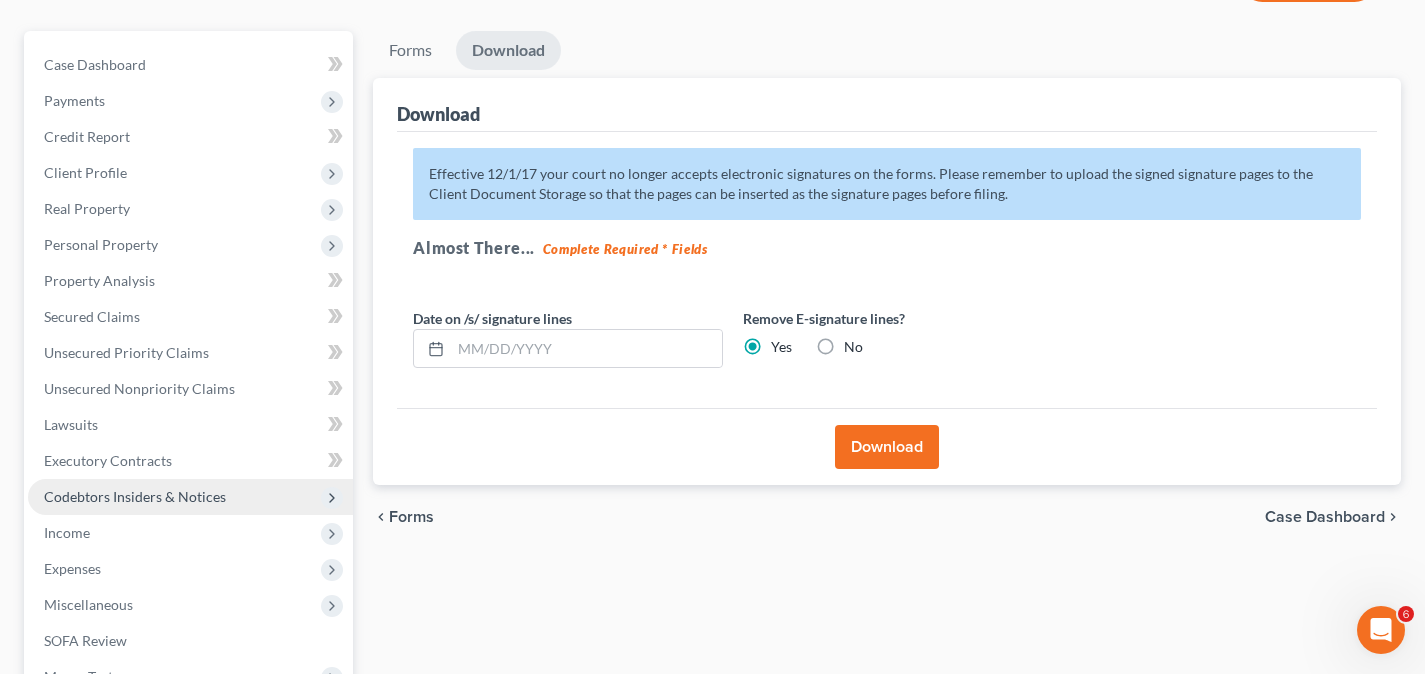 scroll, scrollTop: 461, scrollLeft: 0, axis: vertical 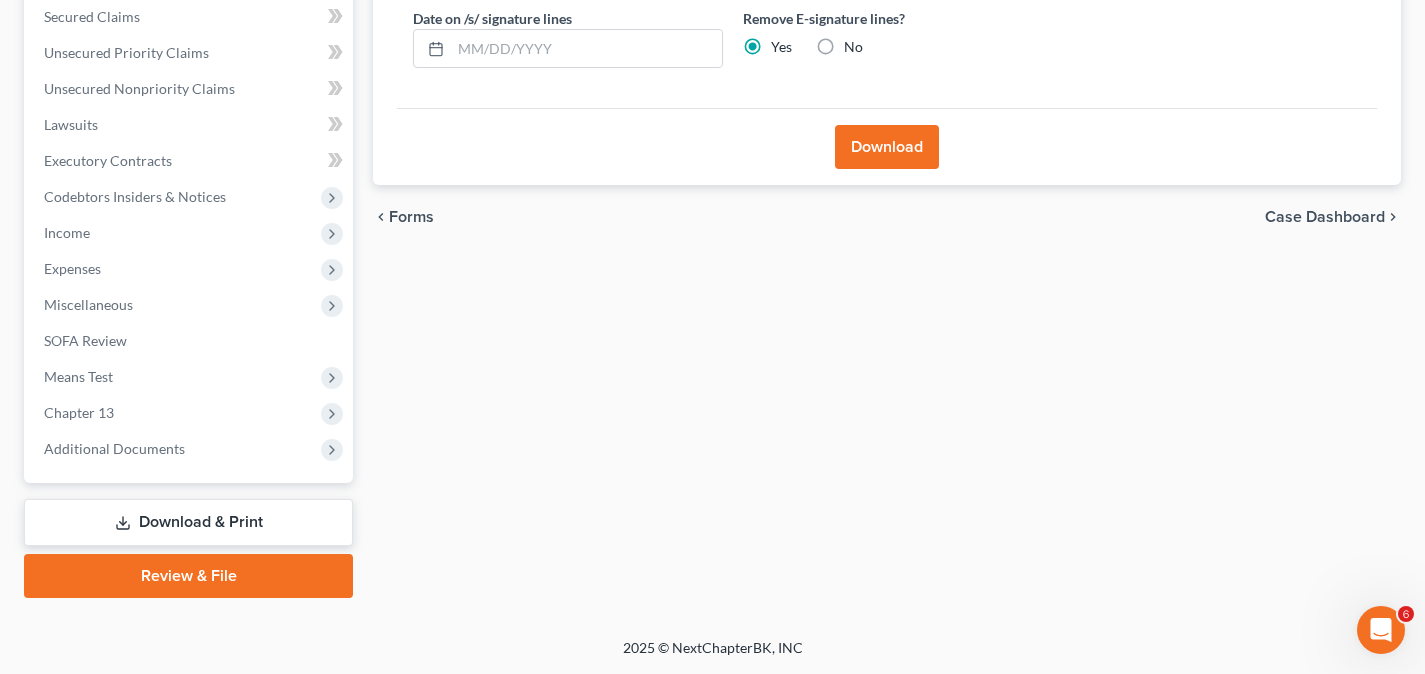 drag, startPoint x: 198, startPoint y: 537, endPoint x: 1083, endPoint y: 470, distance: 887.53253 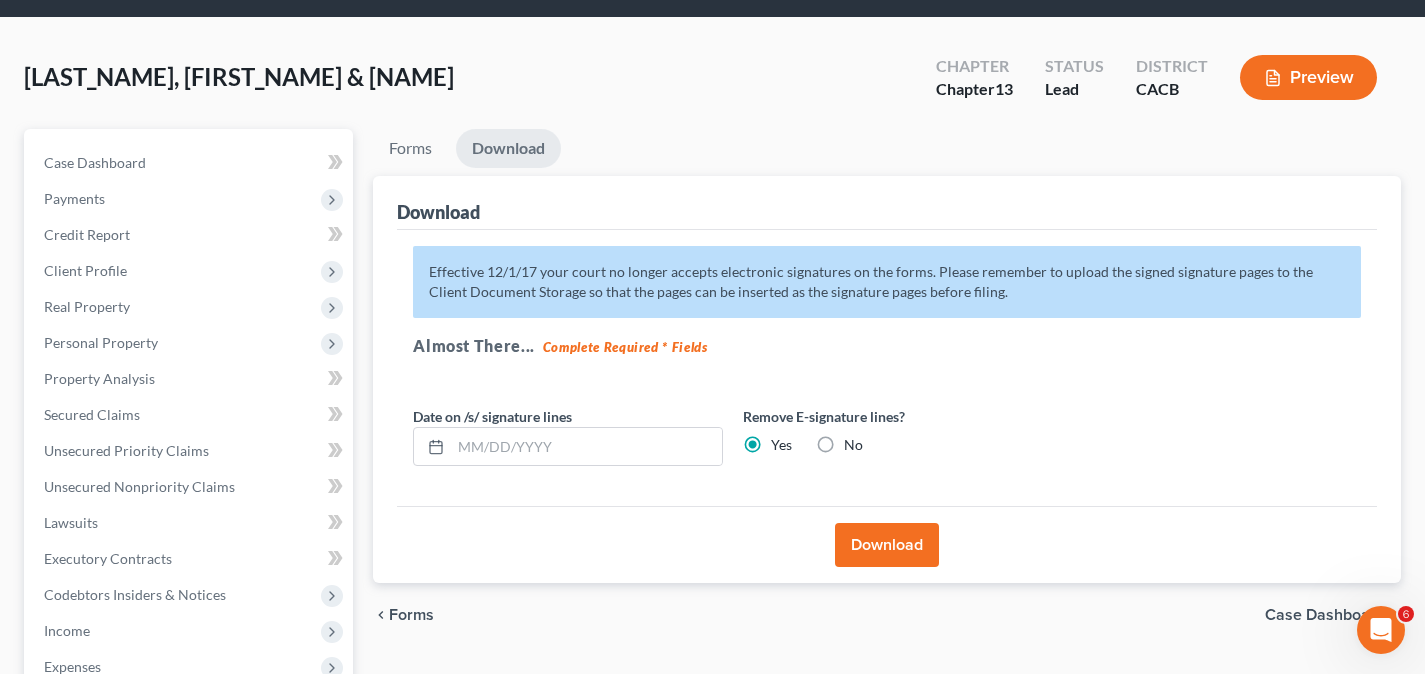 scroll, scrollTop: 61, scrollLeft: 0, axis: vertical 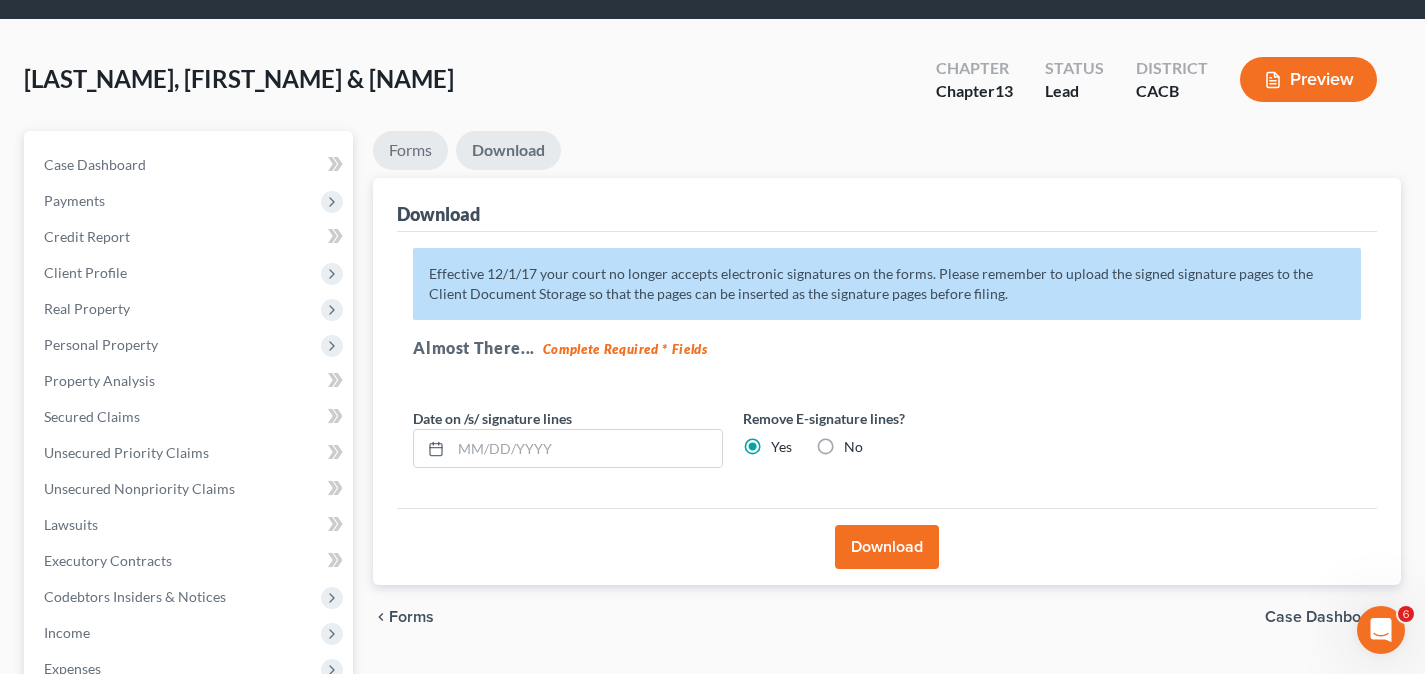 click on "Forms" at bounding box center [410, 150] 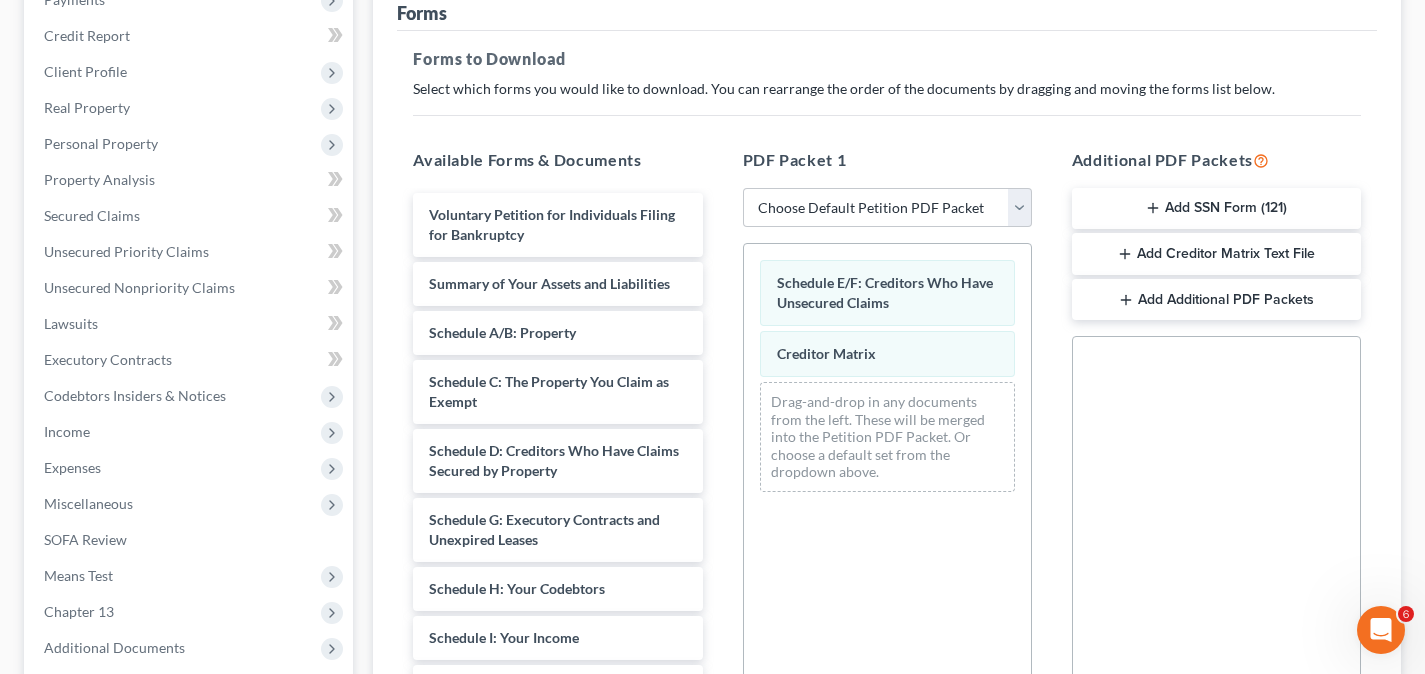 scroll, scrollTop: 261, scrollLeft: 0, axis: vertical 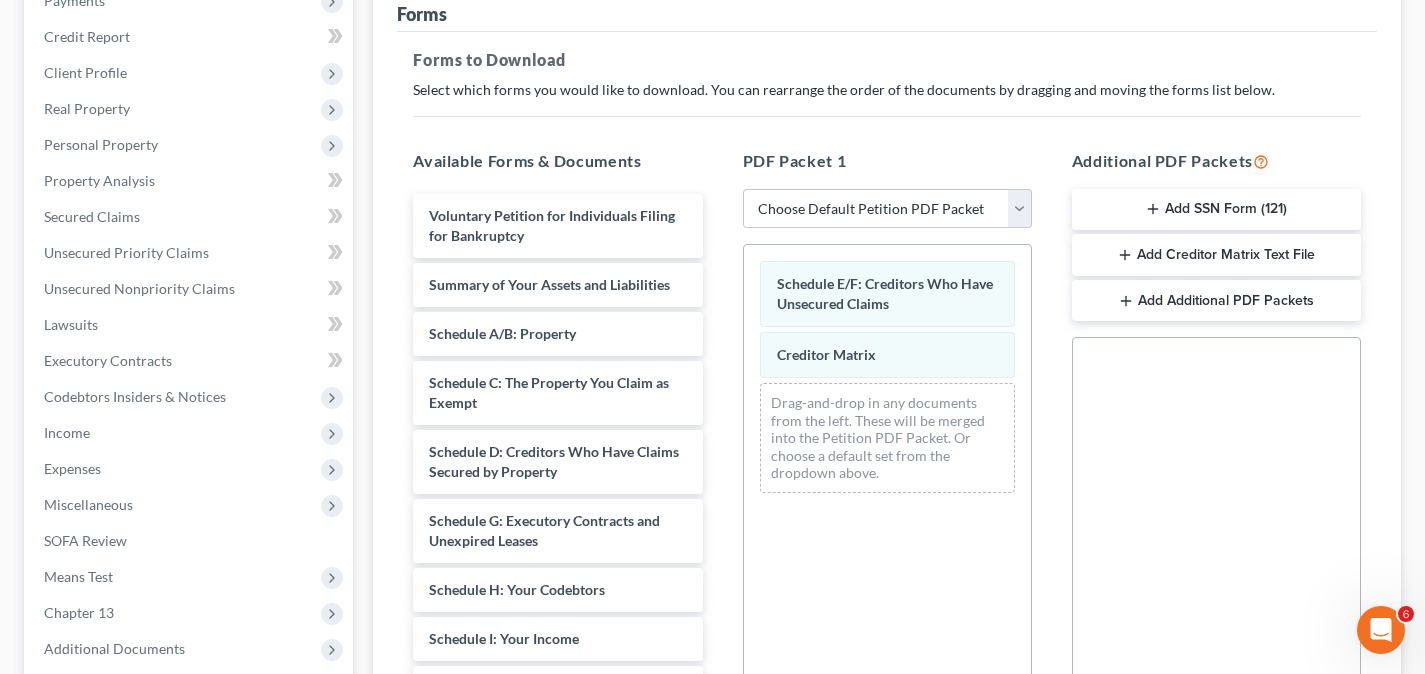 click on "Add Creditor Matrix Text File" at bounding box center (1216, 255) 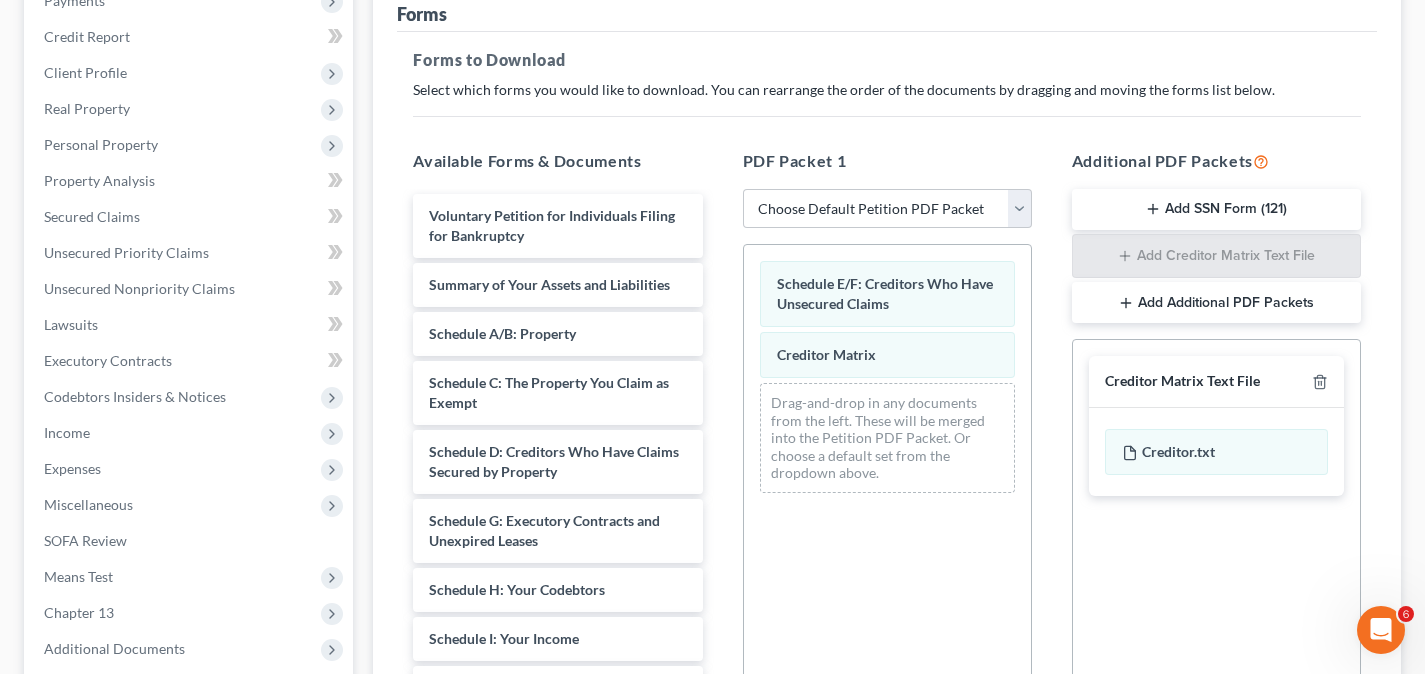 scroll, scrollTop: 161, scrollLeft: 0, axis: vertical 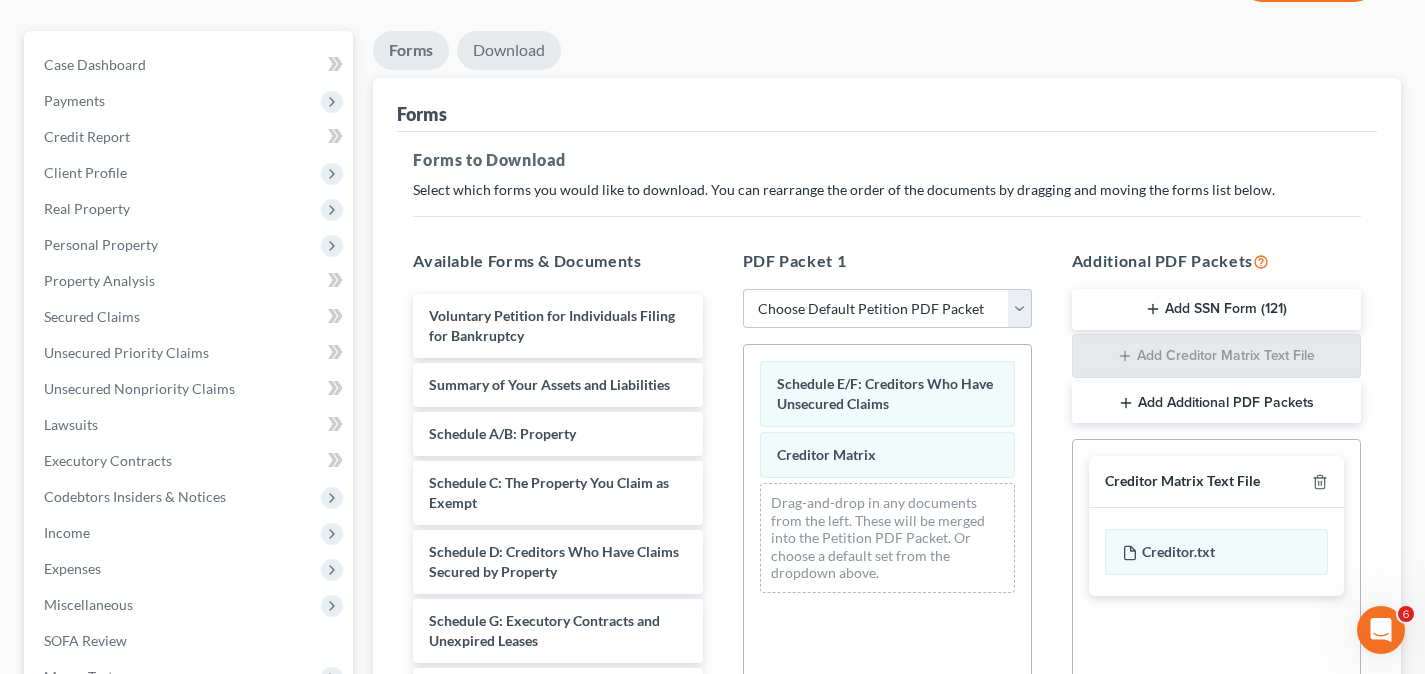 click on "Download" at bounding box center [509, 50] 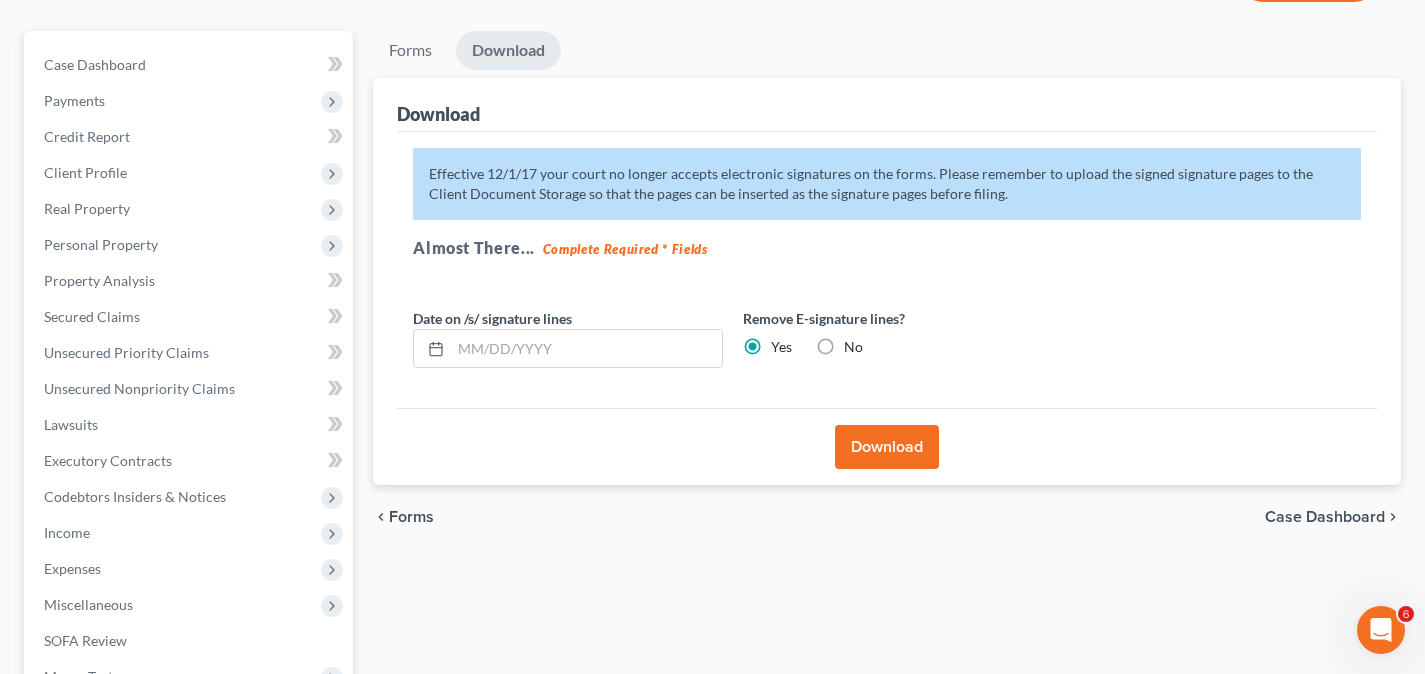 click on "Download" at bounding box center [887, 447] 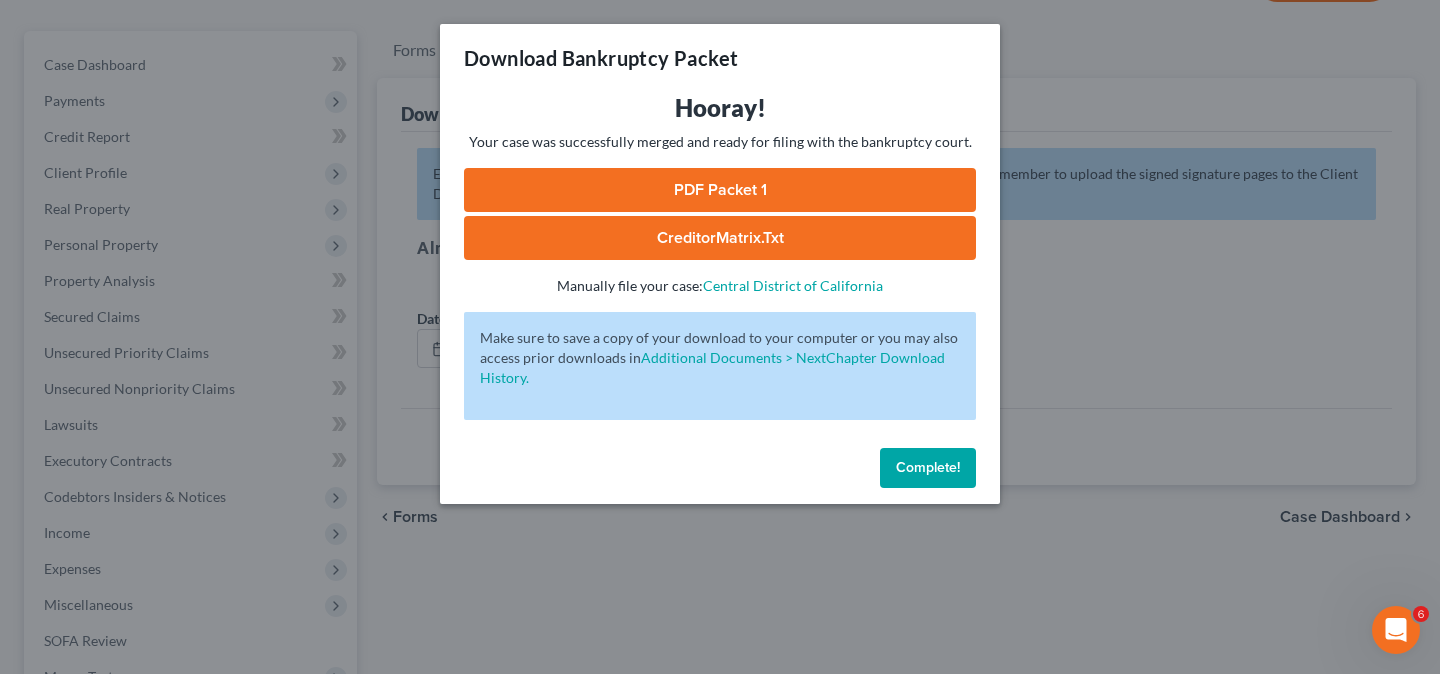 click on "CreditorMatrix.txt" at bounding box center [720, 238] 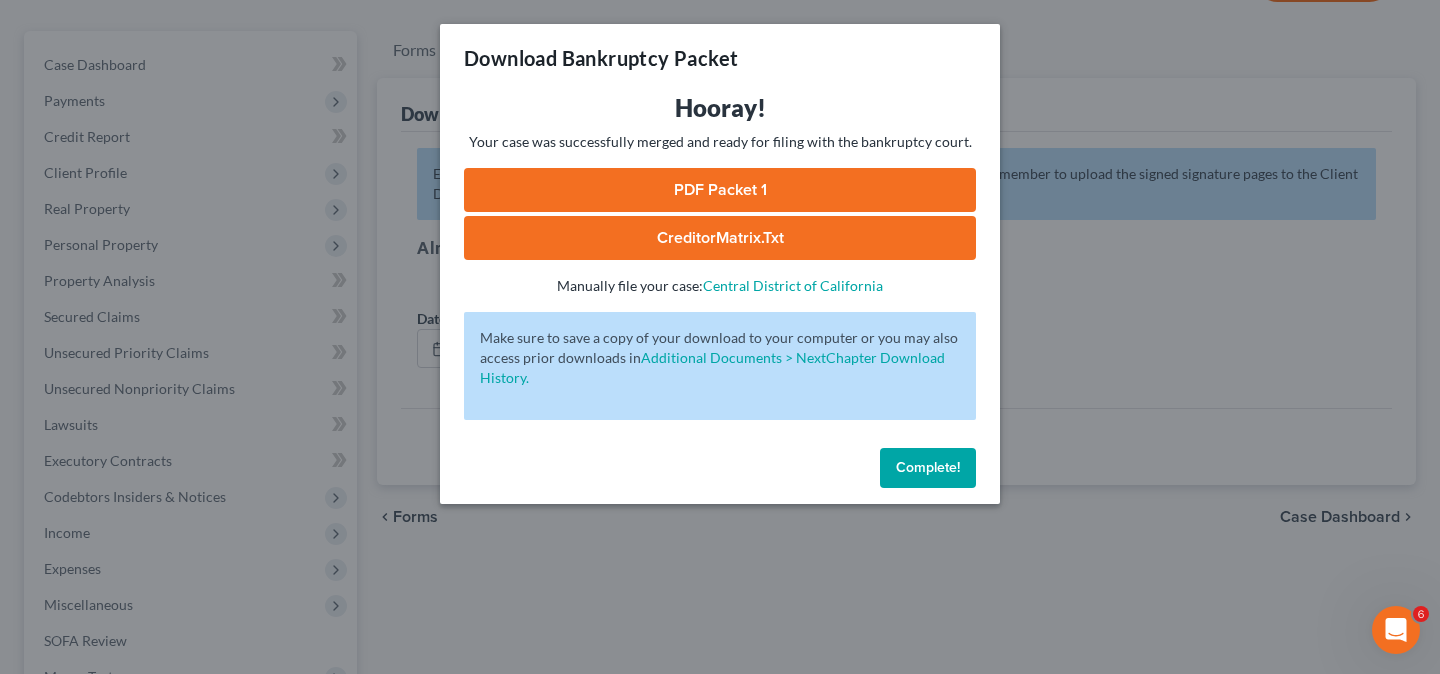 click on "Complete!" at bounding box center (928, 468) 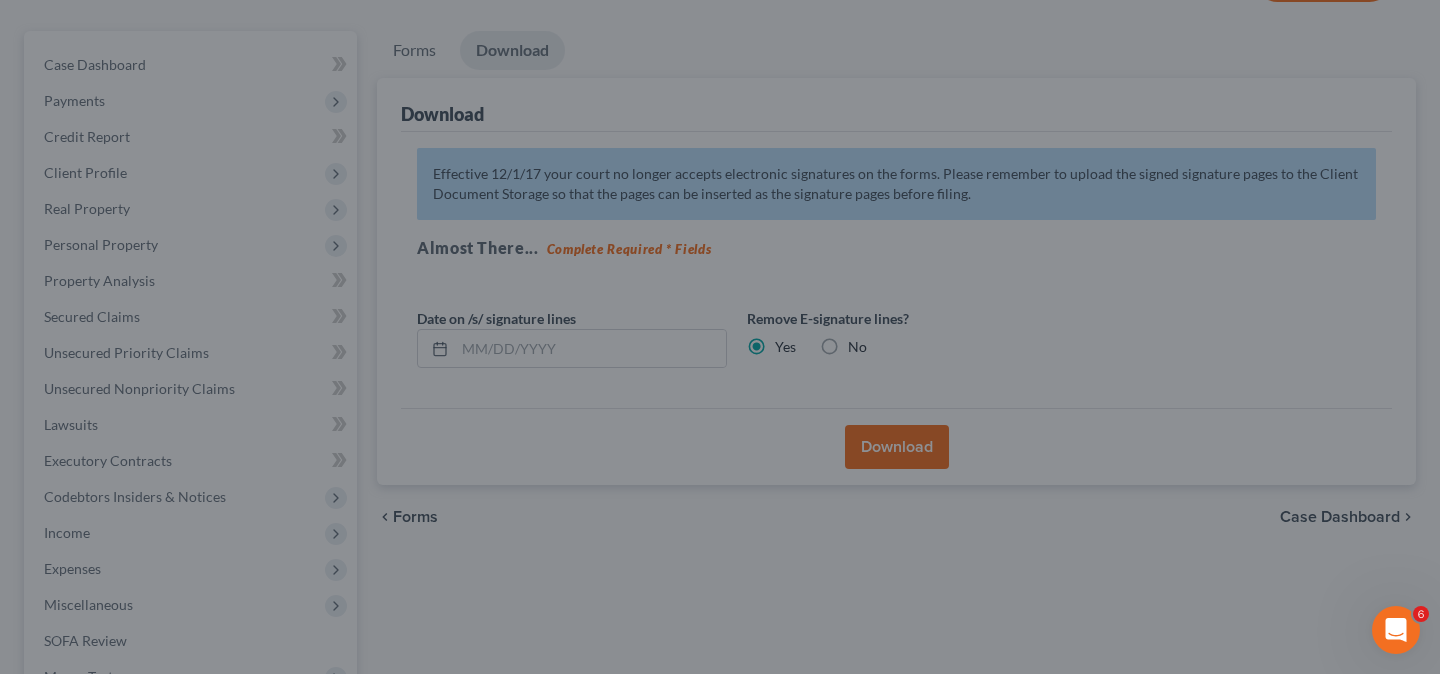 click on "Complete!" at bounding box center [901, 440] 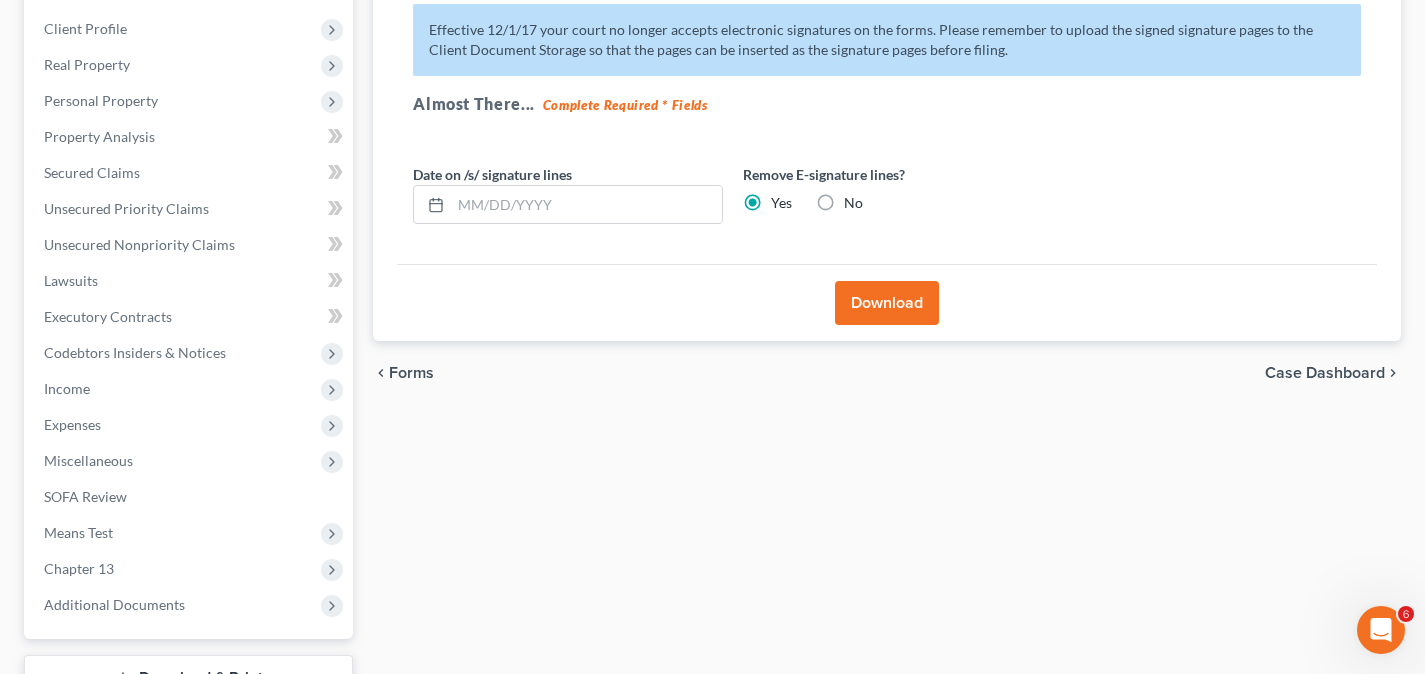 scroll, scrollTop: 461, scrollLeft: 0, axis: vertical 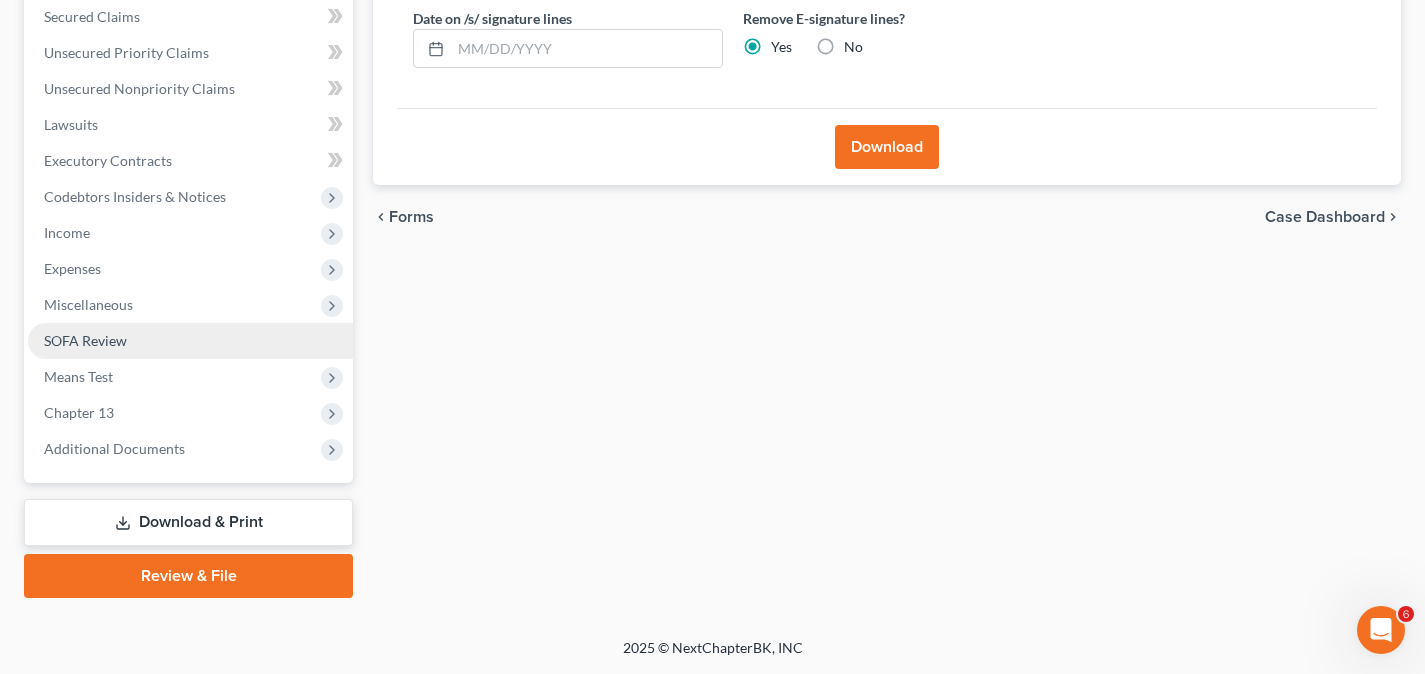 click on "SOFA Review" at bounding box center [190, 341] 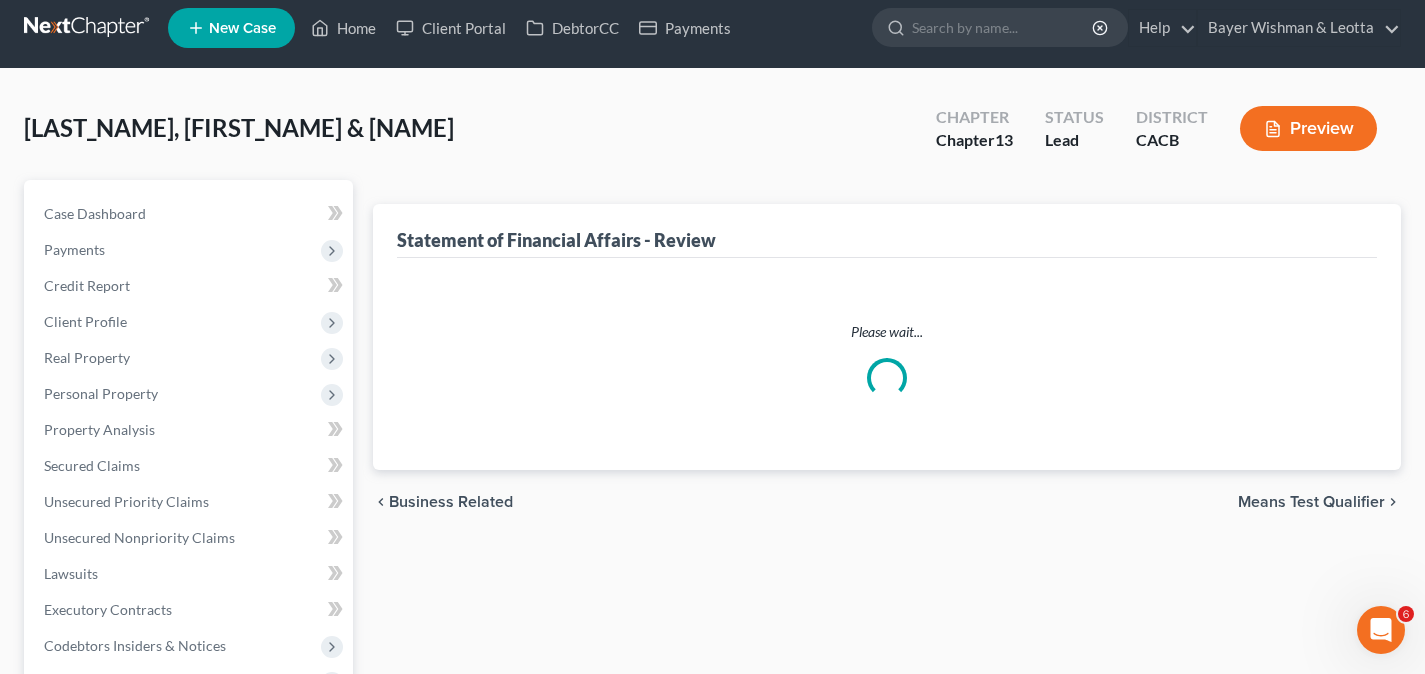 scroll, scrollTop: 0, scrollLeft: 0, axis: both 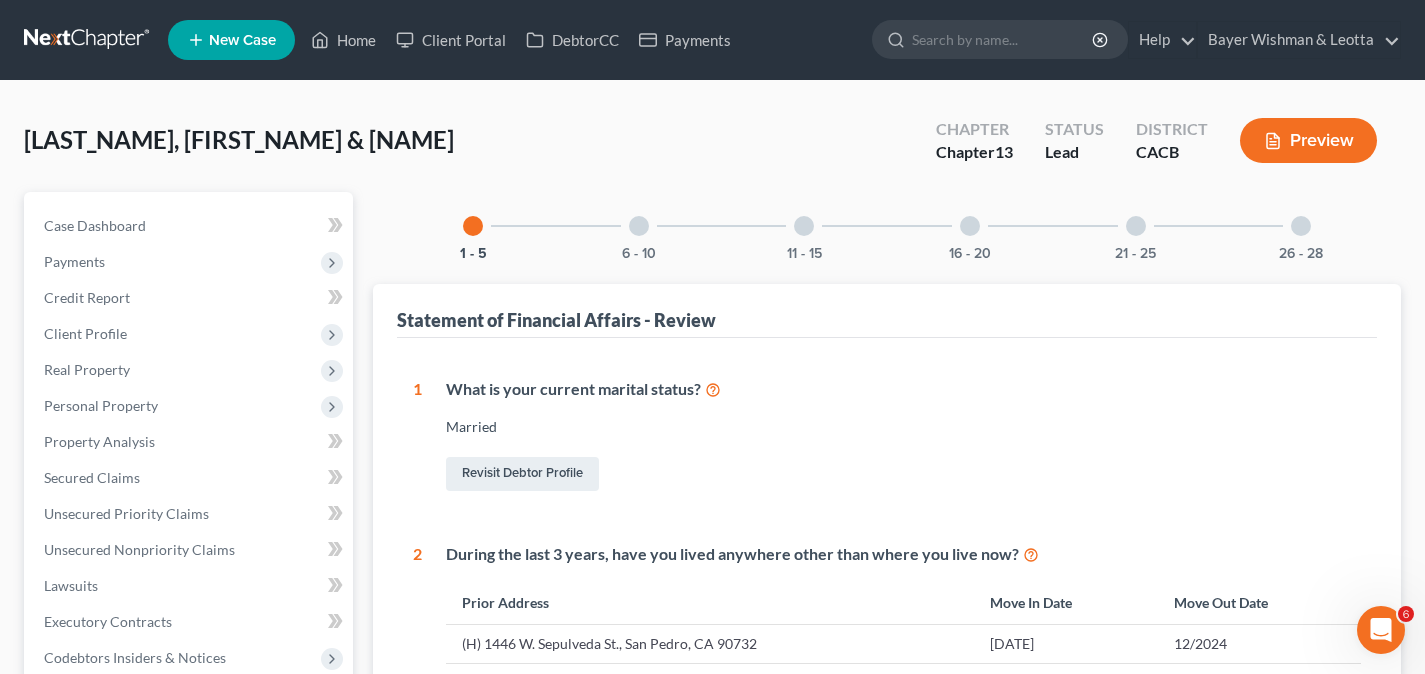click at bounding box center (1301, 226) 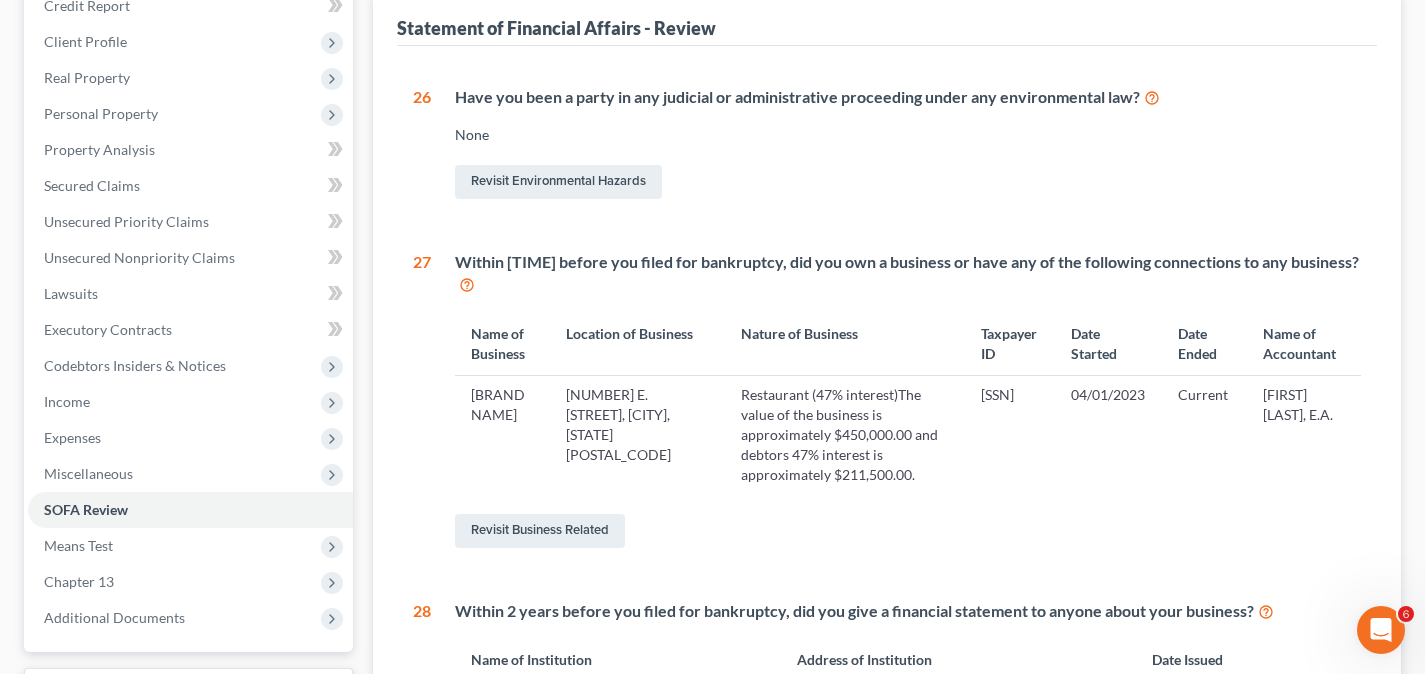 scroll, scrollTop: 300, scrollLeft: 0, axis: vertical 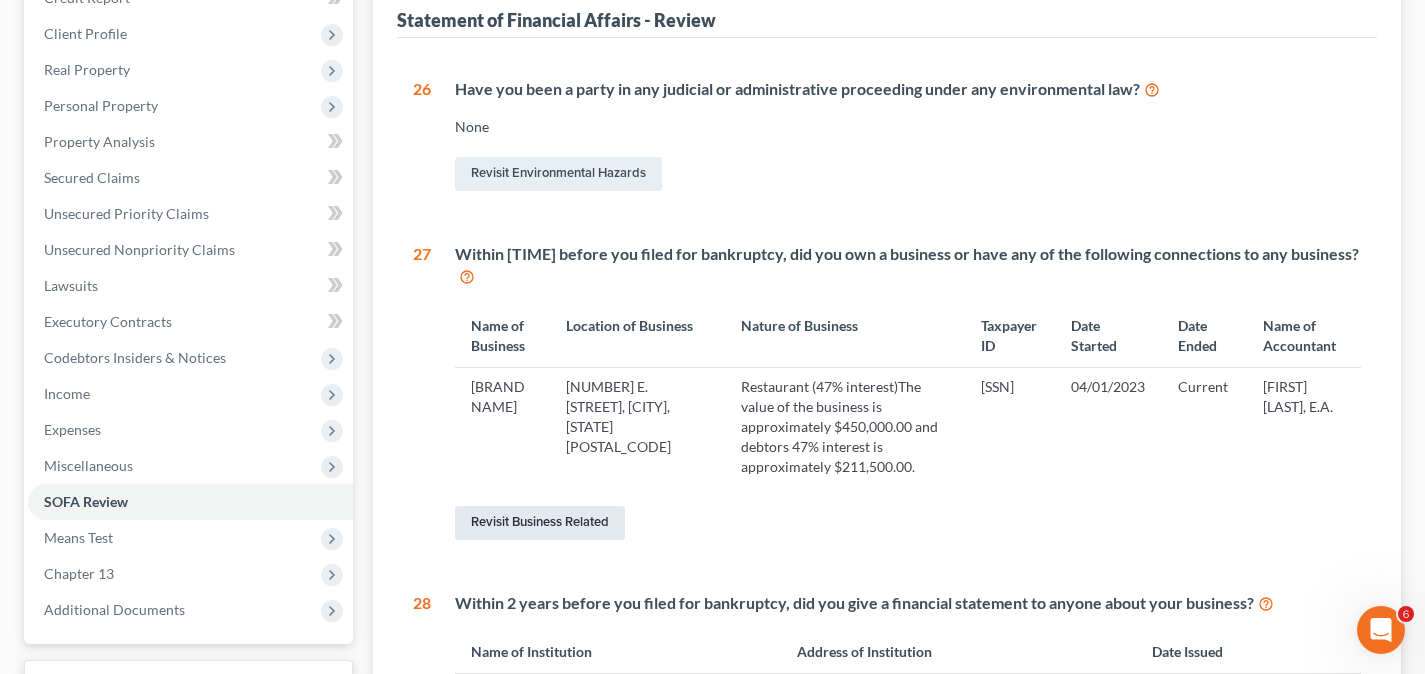 click on "Revisit Business Related" at bounding box center (540, 523) 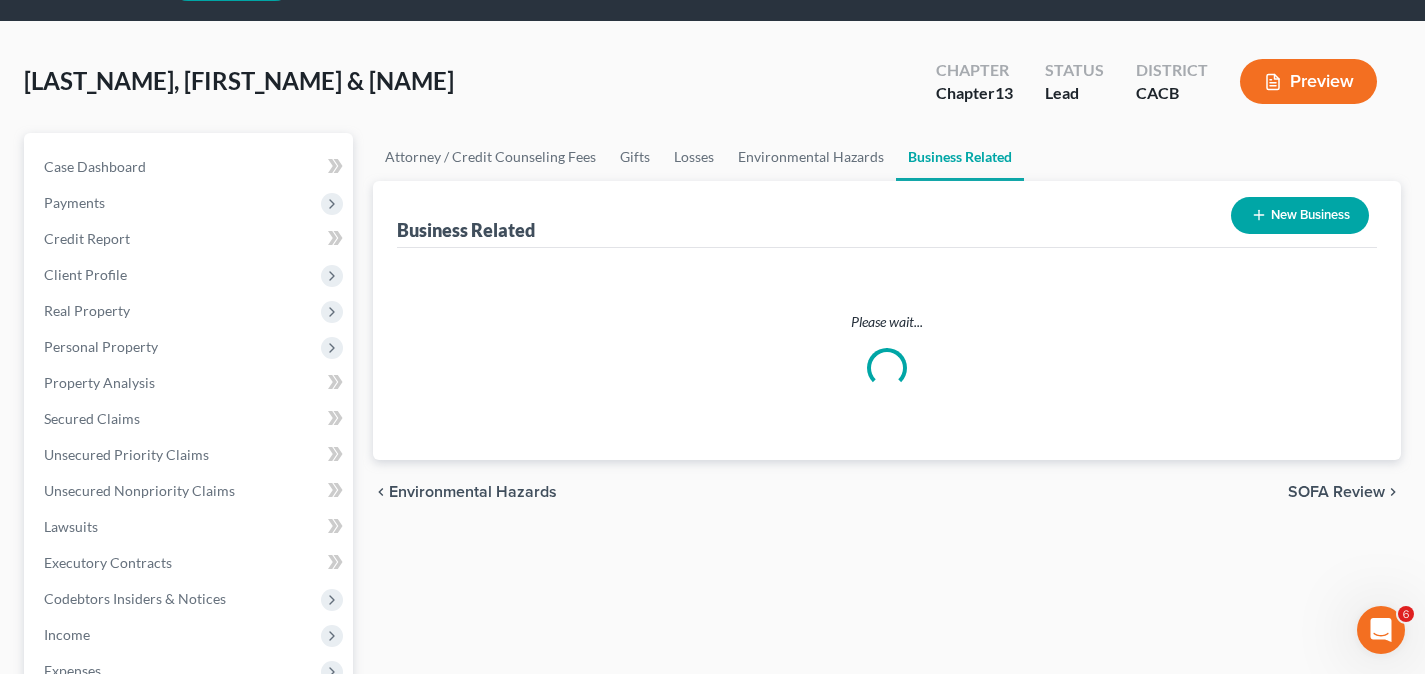 scroll, scrollTop: 0, scrollLeft: 0, axis: both 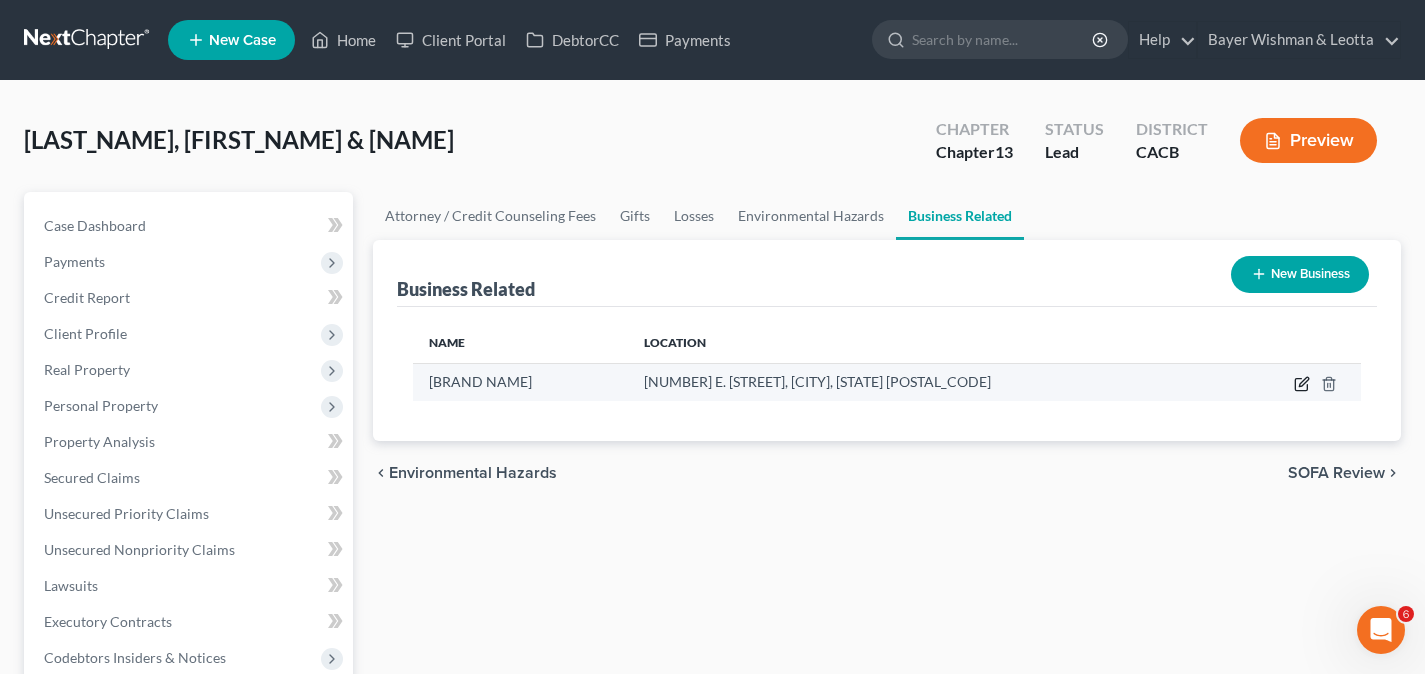 click 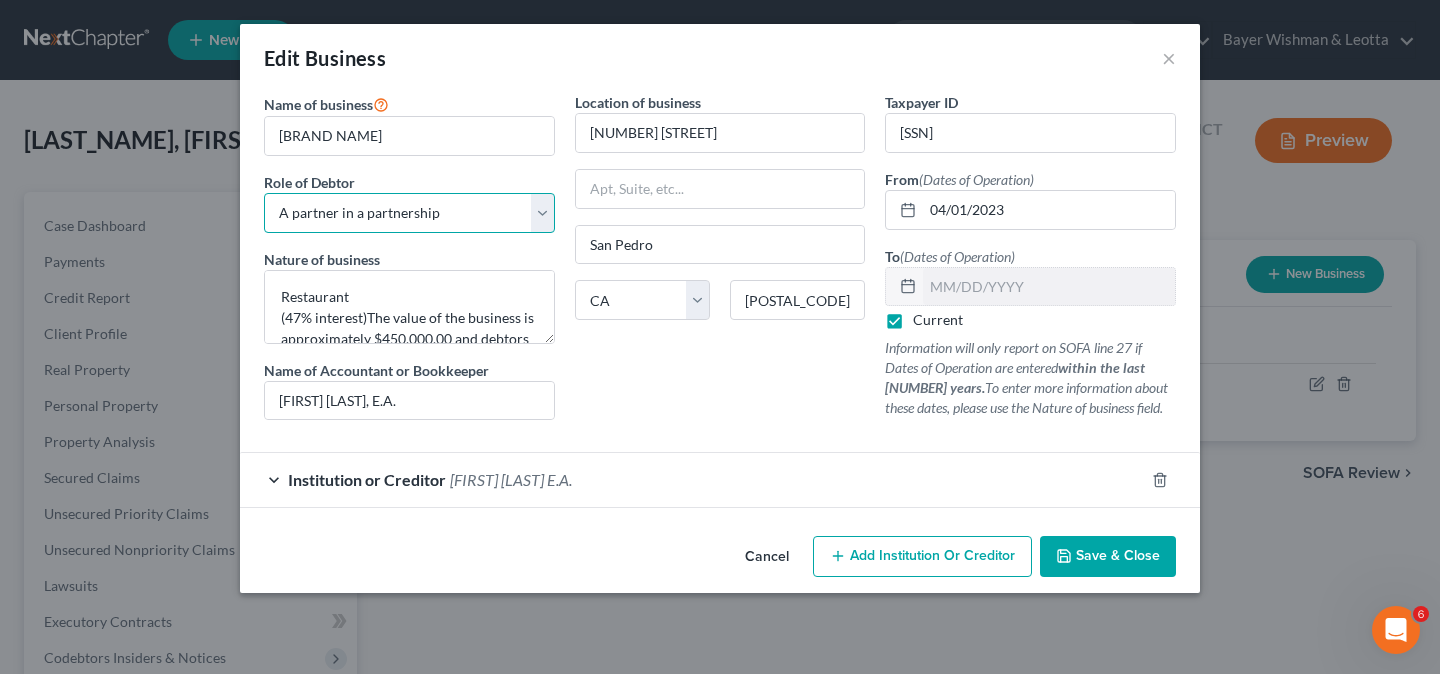 click on "Select A member of a limited liability company (LLC) or limited liability partnership (LLP) An officer, director, or managing executive of a corporation An owner of at least 5% of the voting or equity securities of a corporation A partner in a partnership A sole proprietor or self-employed in a trade, profession, or other activity, either full-time or part-time" at bounding box center [409, 213] 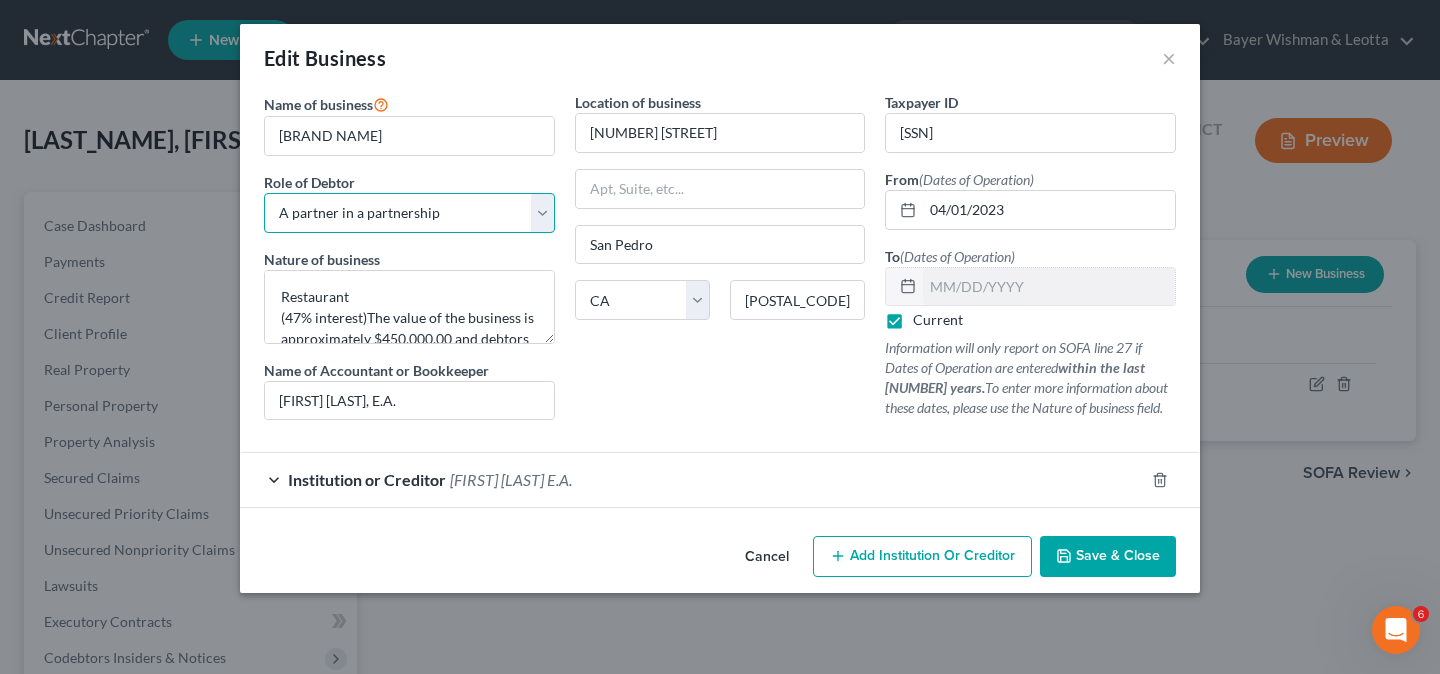 click on "Select A member of a limited liability company (LLC) or limited liability partnership (LLP) An officer, director, or managing executive of a corporation An owner of at least 5% of the voting or equity securities of a corporation A partner in a partnership A sole proprietor or self-employed in a trade, profession, or other activity, either full-time or part-time" at bounding box center [409, 213] 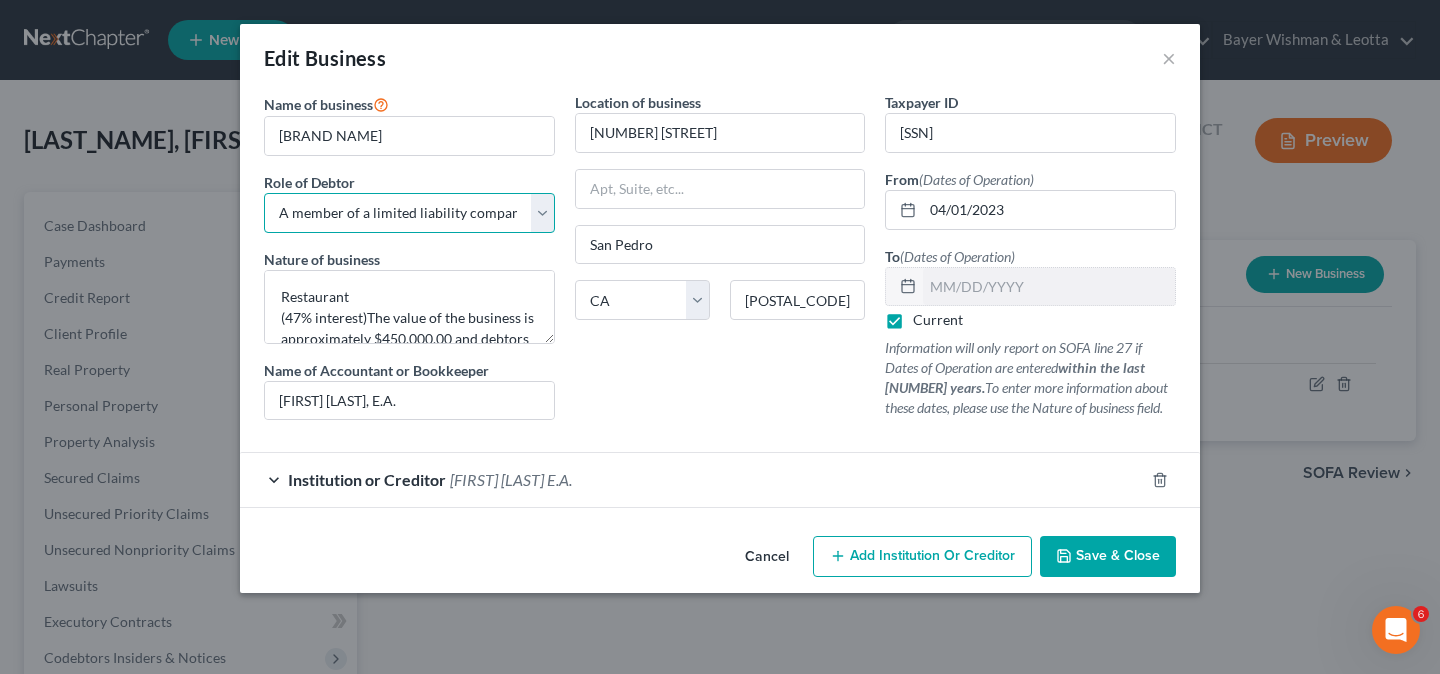 click on "Select A member of a limited liability company (LLC) or limited liability partnership (LLP) An officer, director, or managing executive of a corporation An owner of at least 5% of the voting or equity securities of a corporation A partner in a partnership A sole proprietor or self-employed in a trade, profession, or other activity, either full-time or part-time" at bounding box center (409, 213) 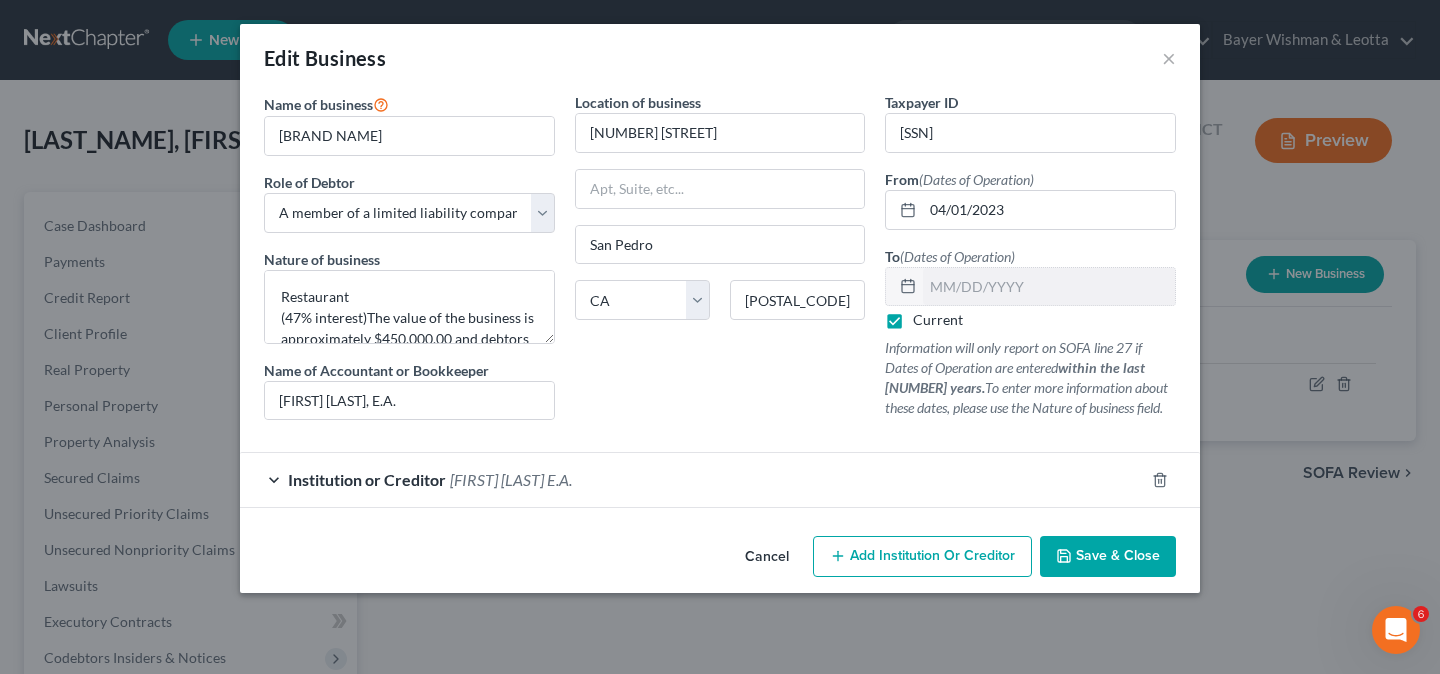 click on "Save & Close" at bounding box center [1118, 556] 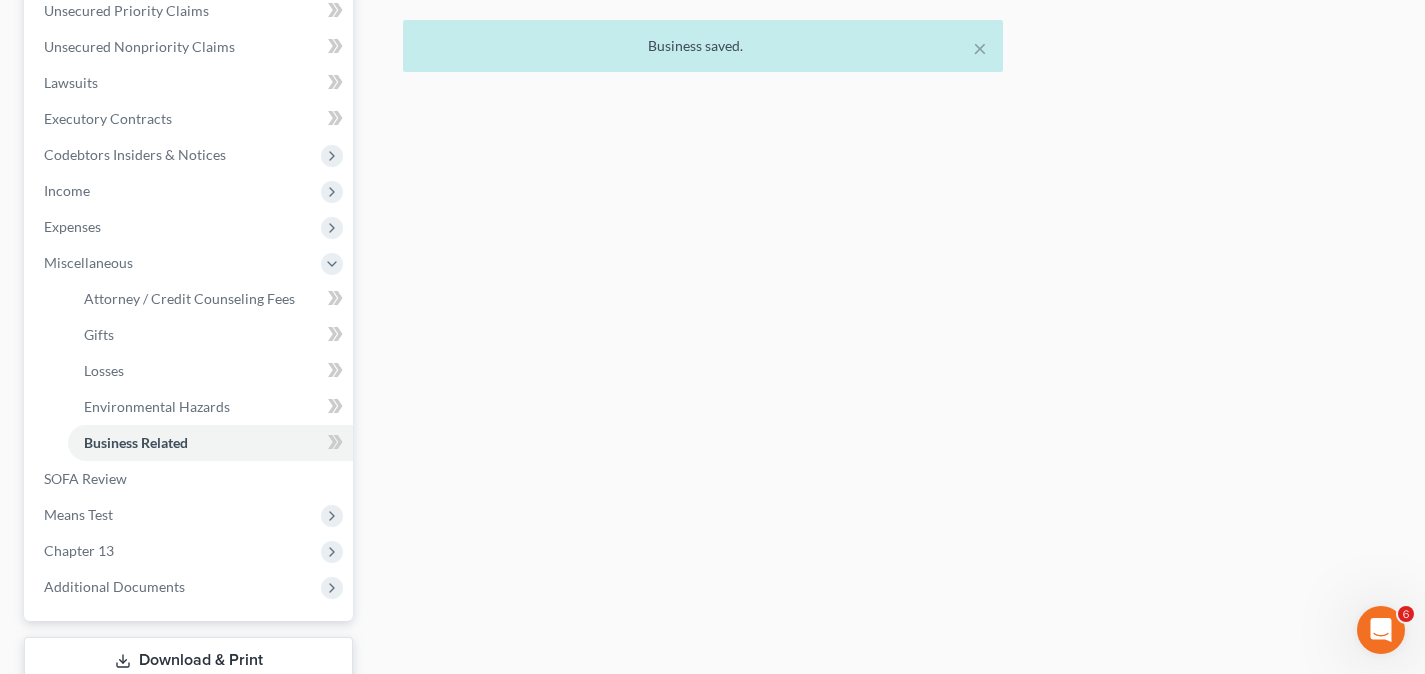 scroll, scrollTop: 641, scrollLeft: 0, axis: vertical 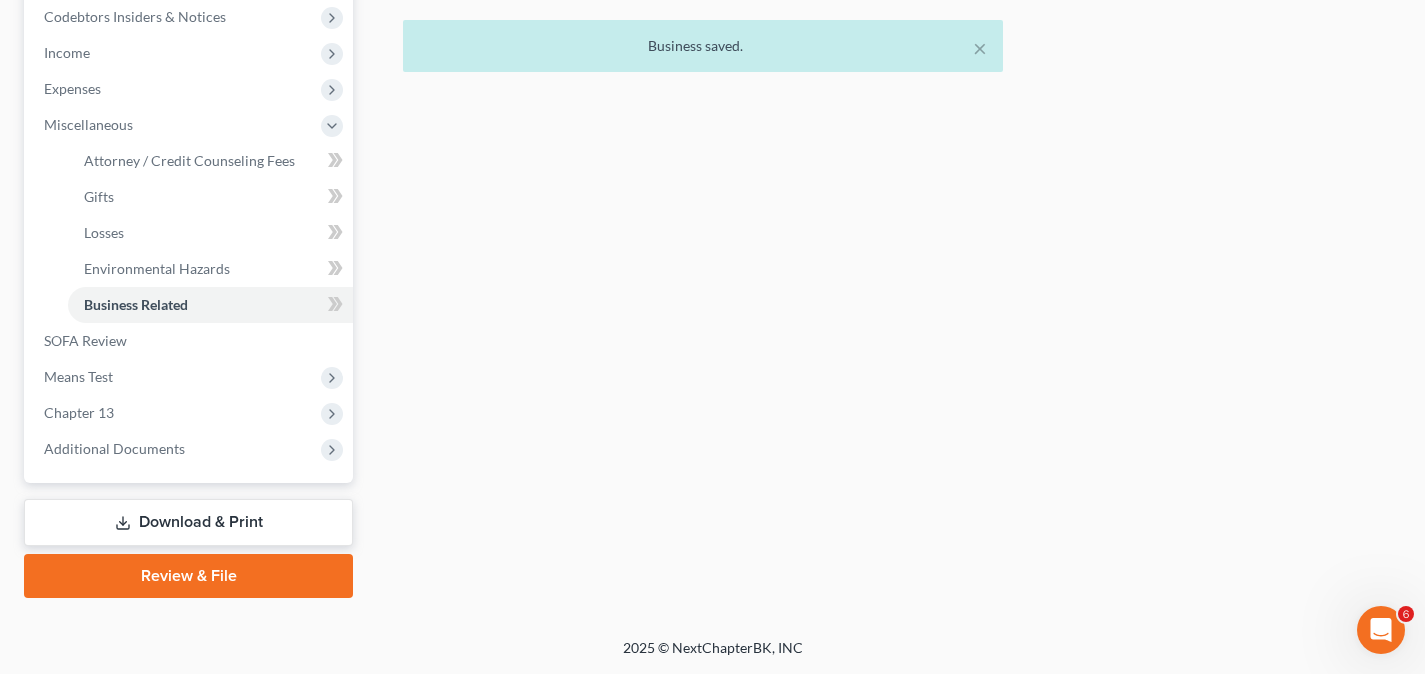 drag, startPoint x: 248, startPoint y: 528, endPoint x: 343, endPoint y: 523, distance: 95.131485 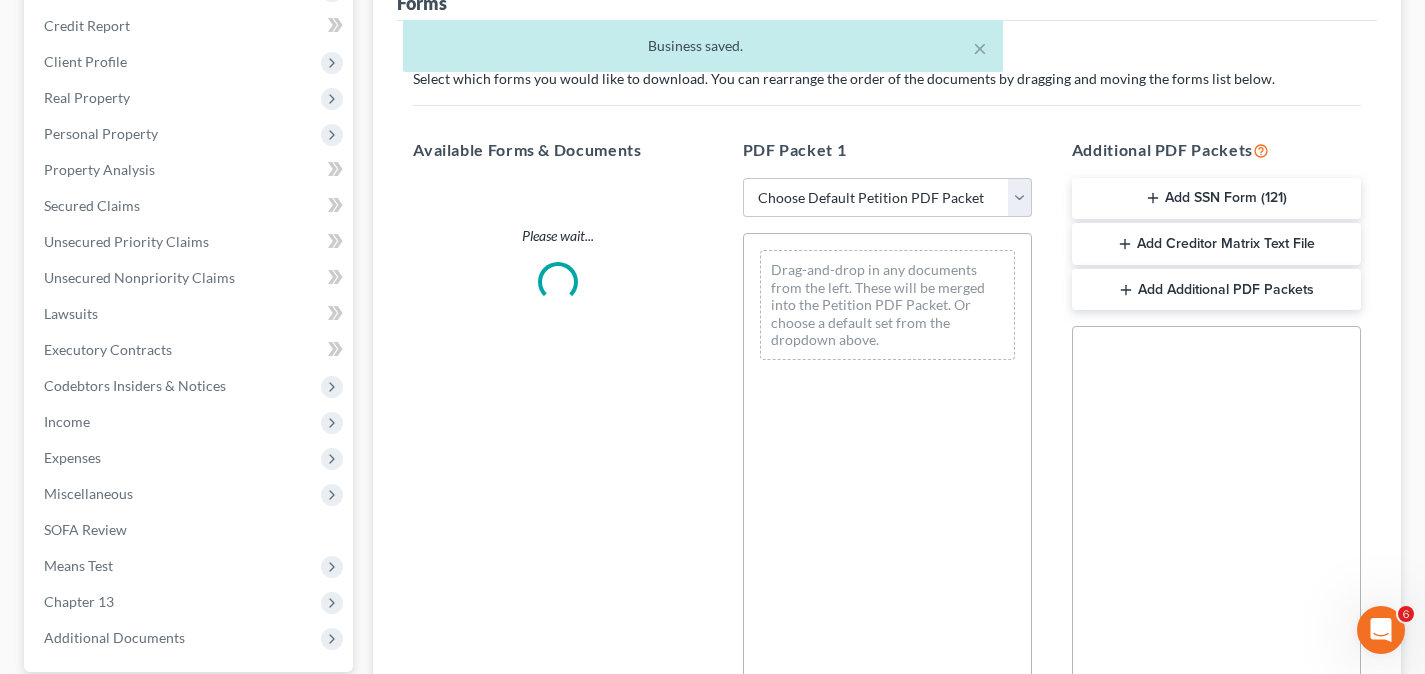scroll, scrollTop: 400, scrollLeft: 0, axis: vertical 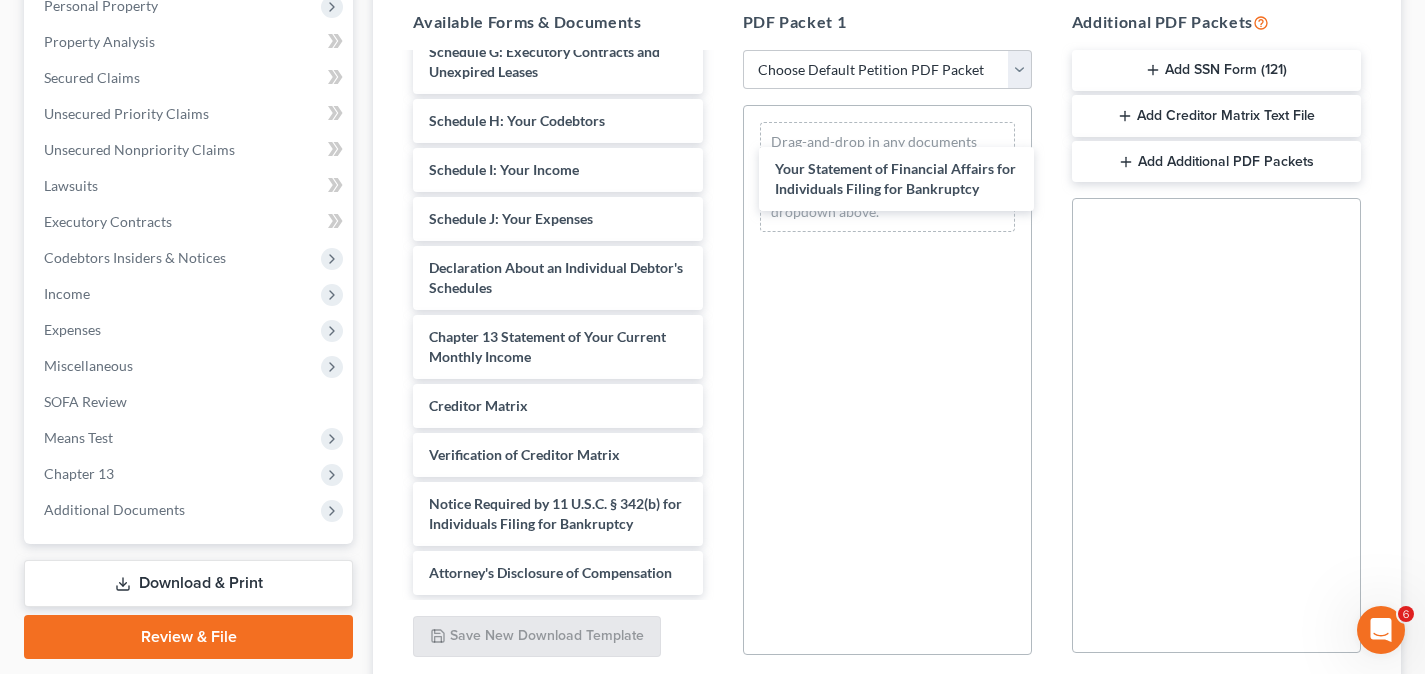 drag, startPoint x: 572, startPoint y: 354, endPoint x: 868, endPoint y: 283, distance: 304.39612 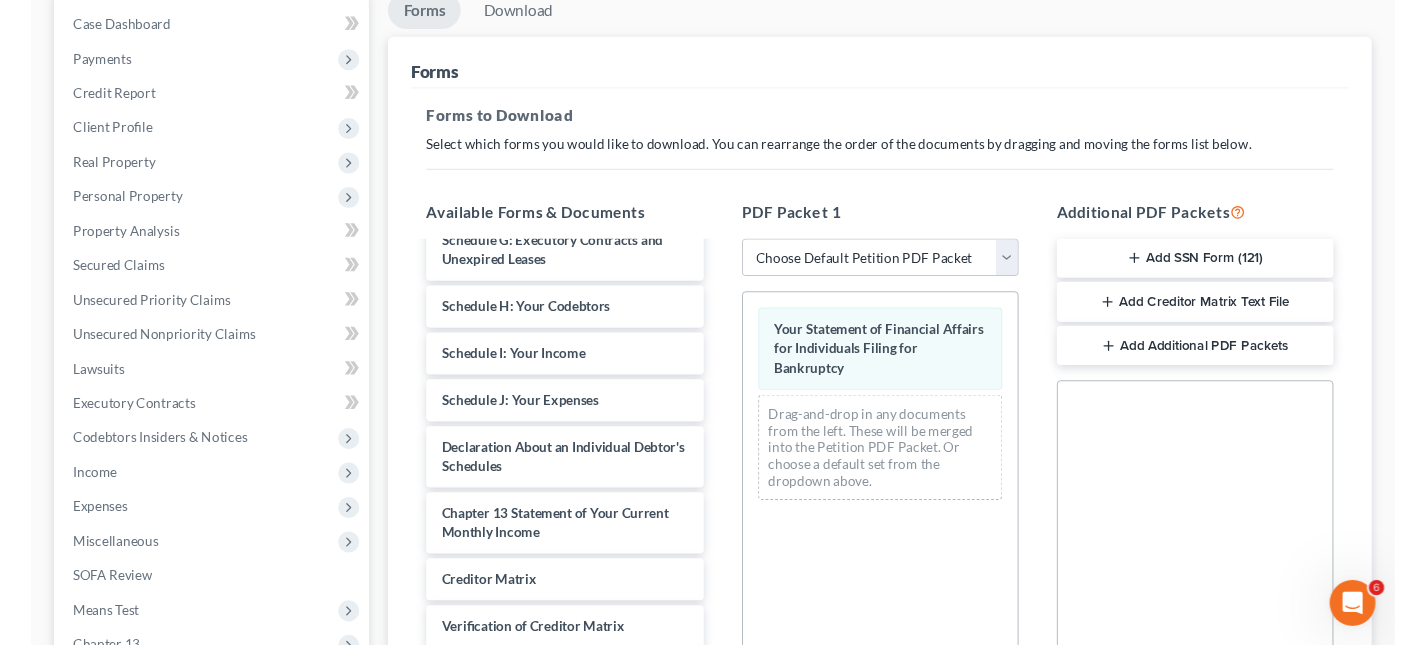 scroll, scrollTop: 200, scrollLeft: 0, axis: vertical 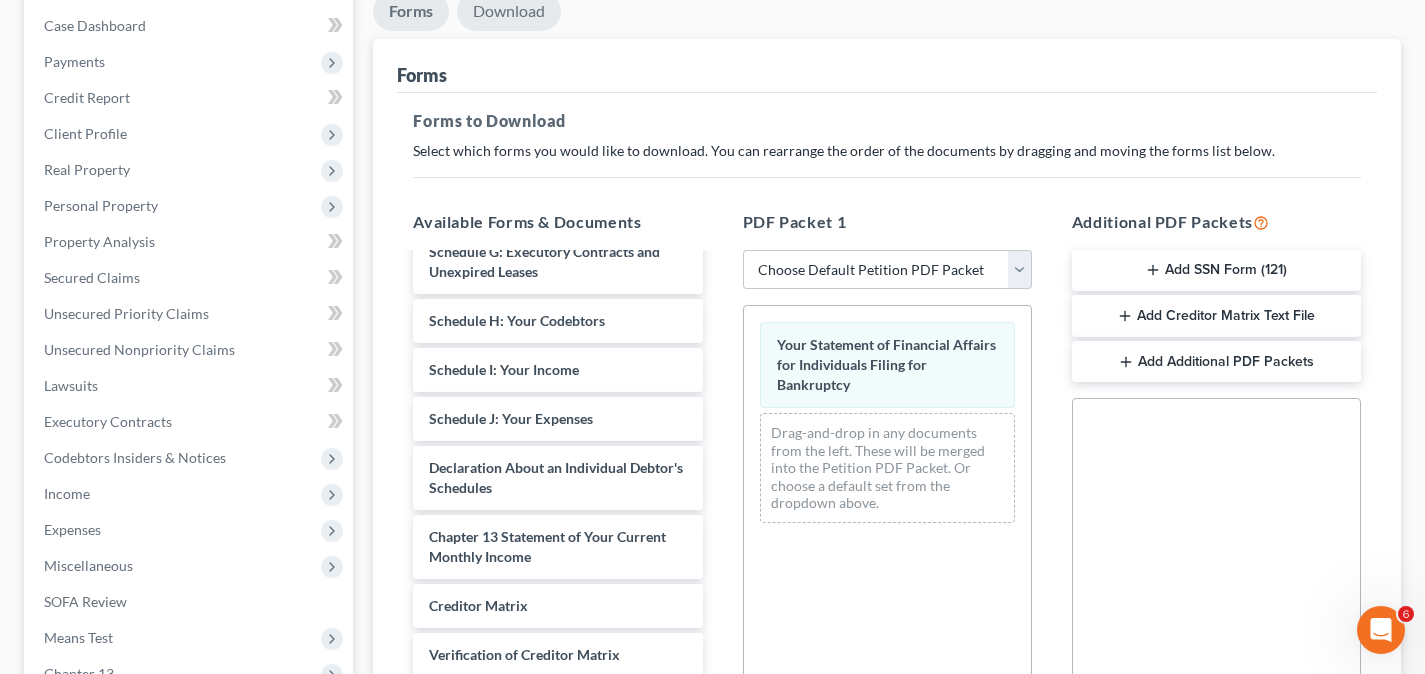 click on "Download" at bounding box center [509, 11] 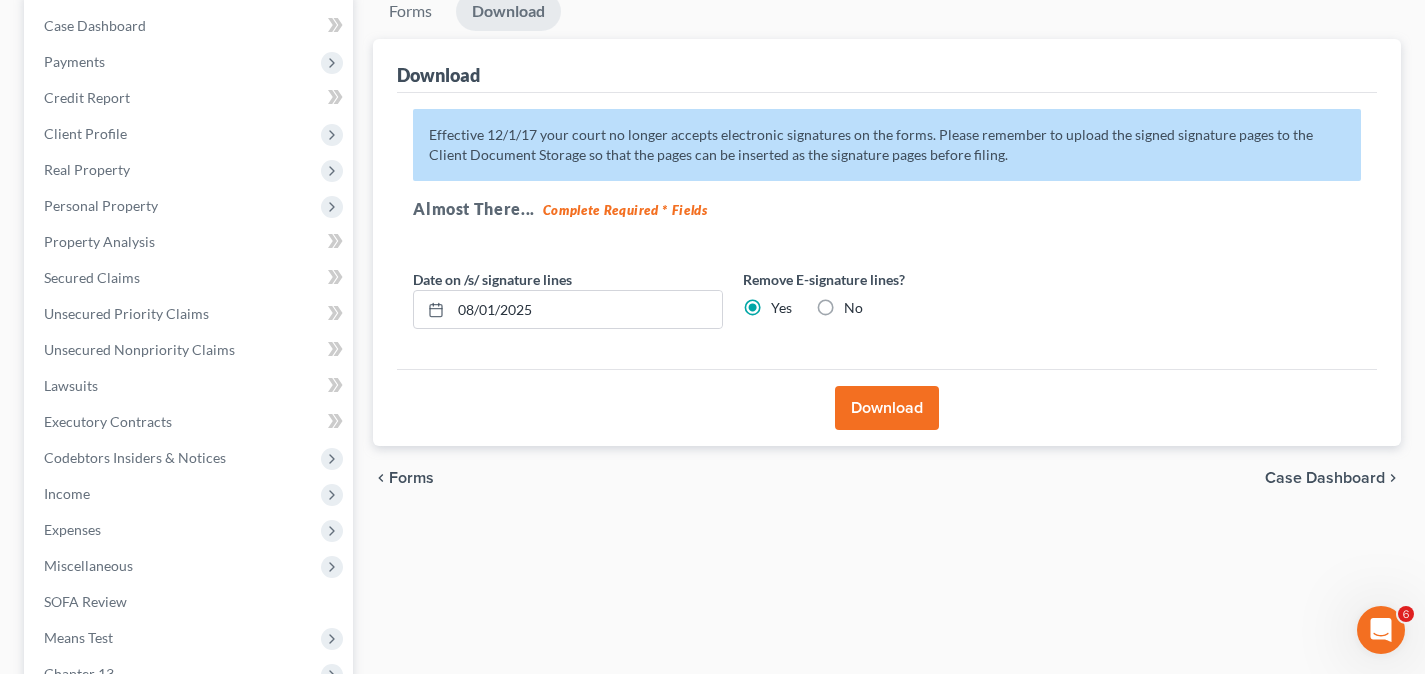 click on "Download" at bounding box center (887, 408) 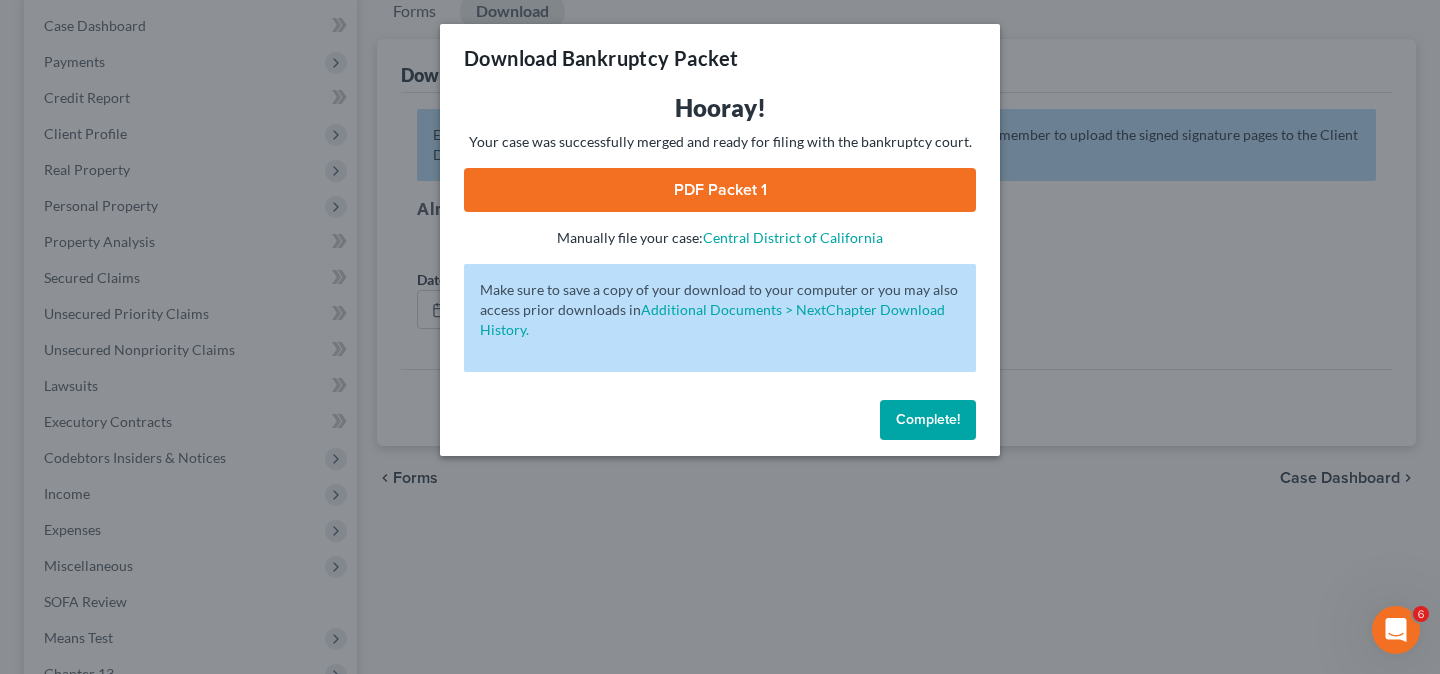 click on "PDF Packet 1" at bounding box center (720, 190) 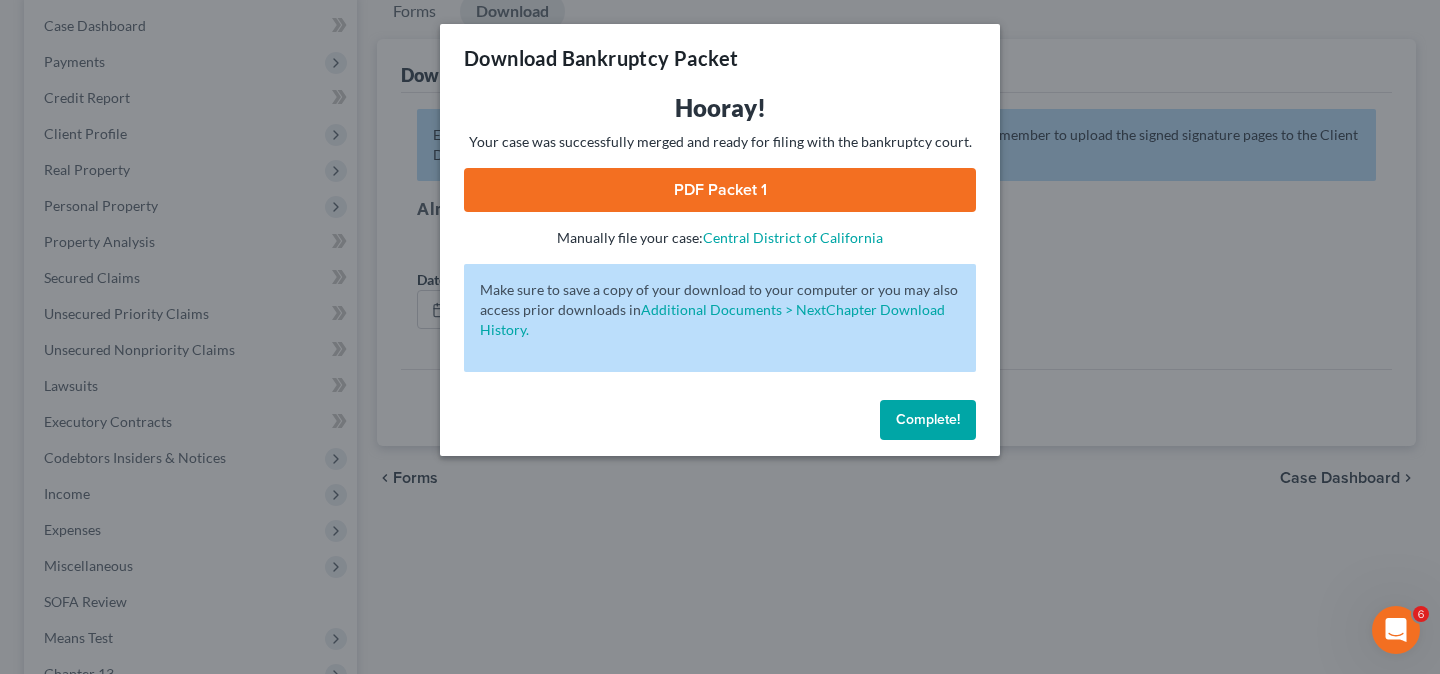 drag, startPoint x: 912, startPoint y: 423, endPoint x: 465, endPoint y: 433, distance: 447.11185 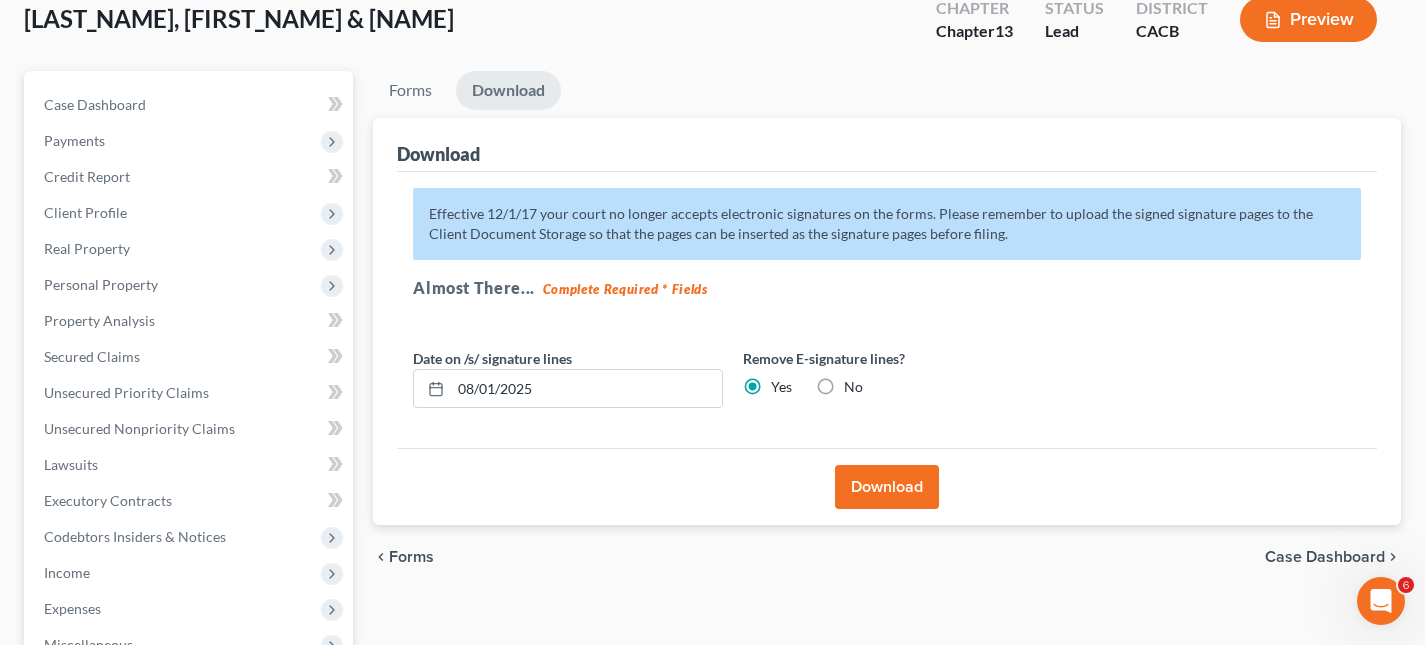 scroll, scrollTop: 0, scrollLeft: 0, axis: both 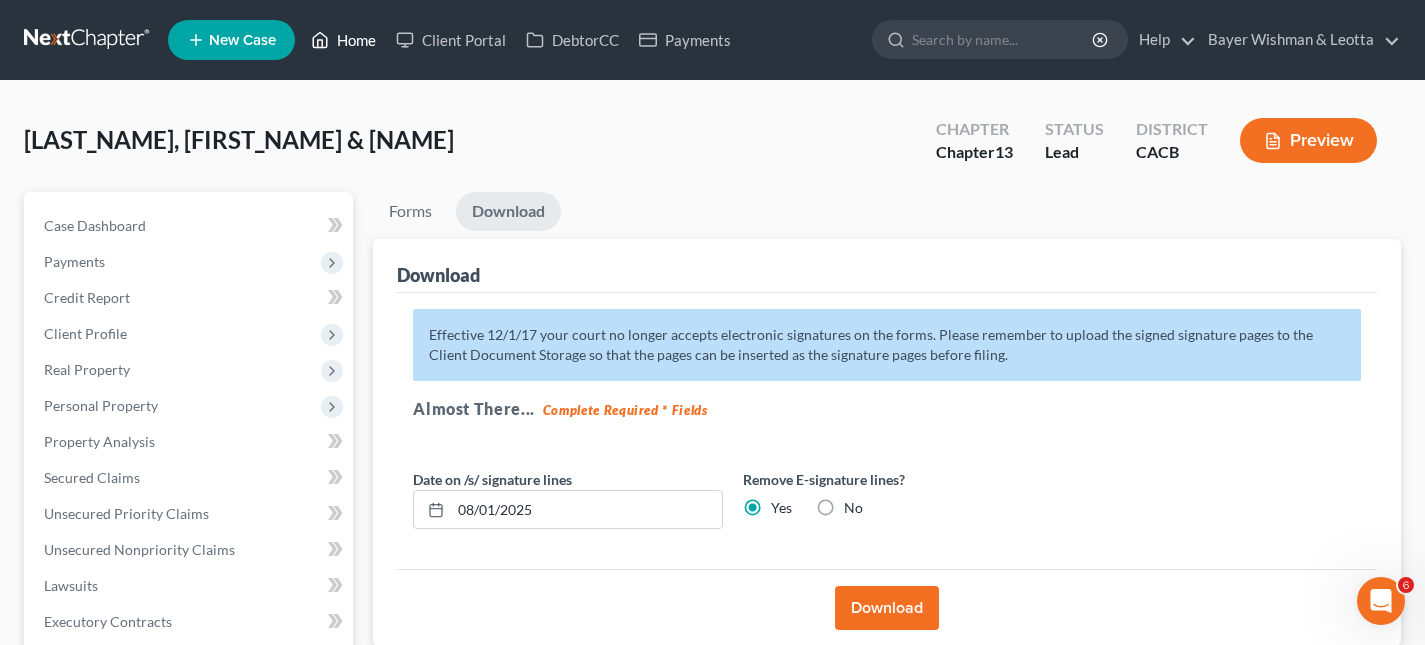 click on "Home" at bounding box center (343, 40) 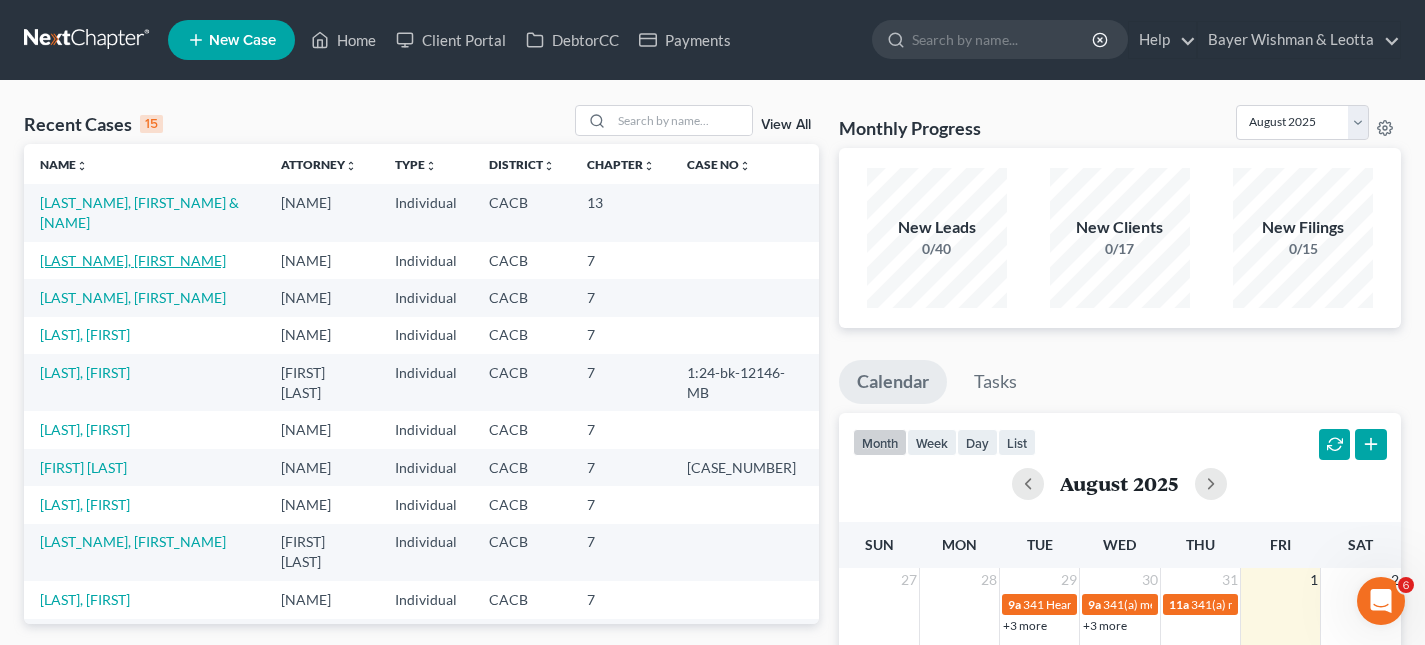 click on "[LAST_NAME], [FIRST_NAME]" at bounding box center [133, 260] 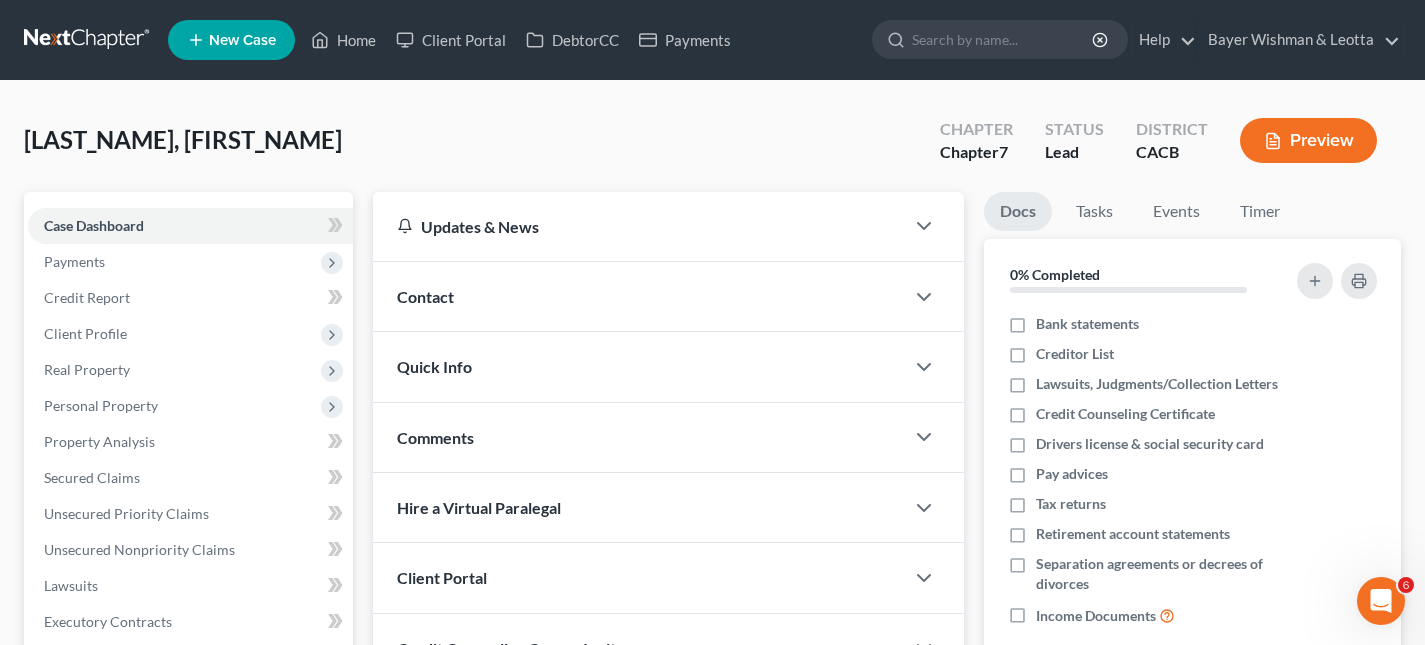 scroll, scrollTop: 200, scrollLeft: 0, axis: vertical 